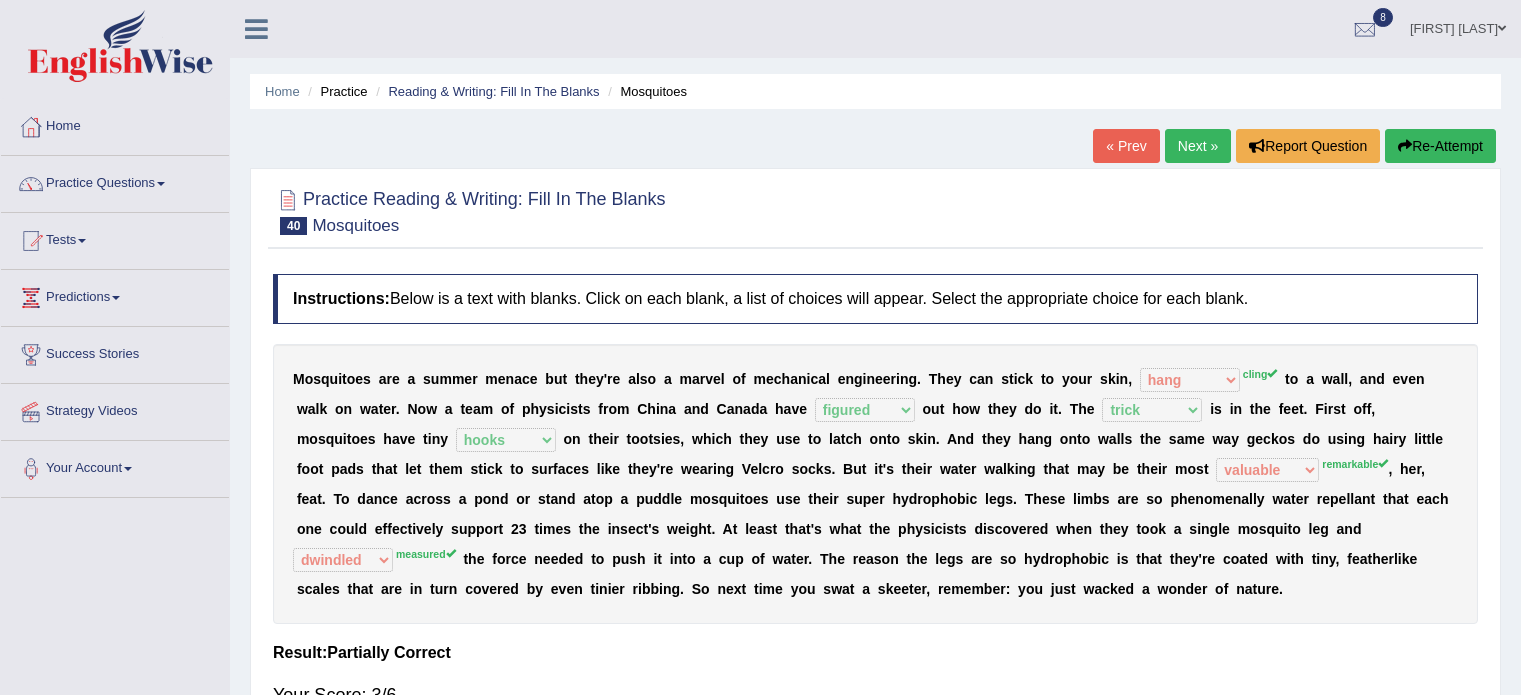 select on "hang" 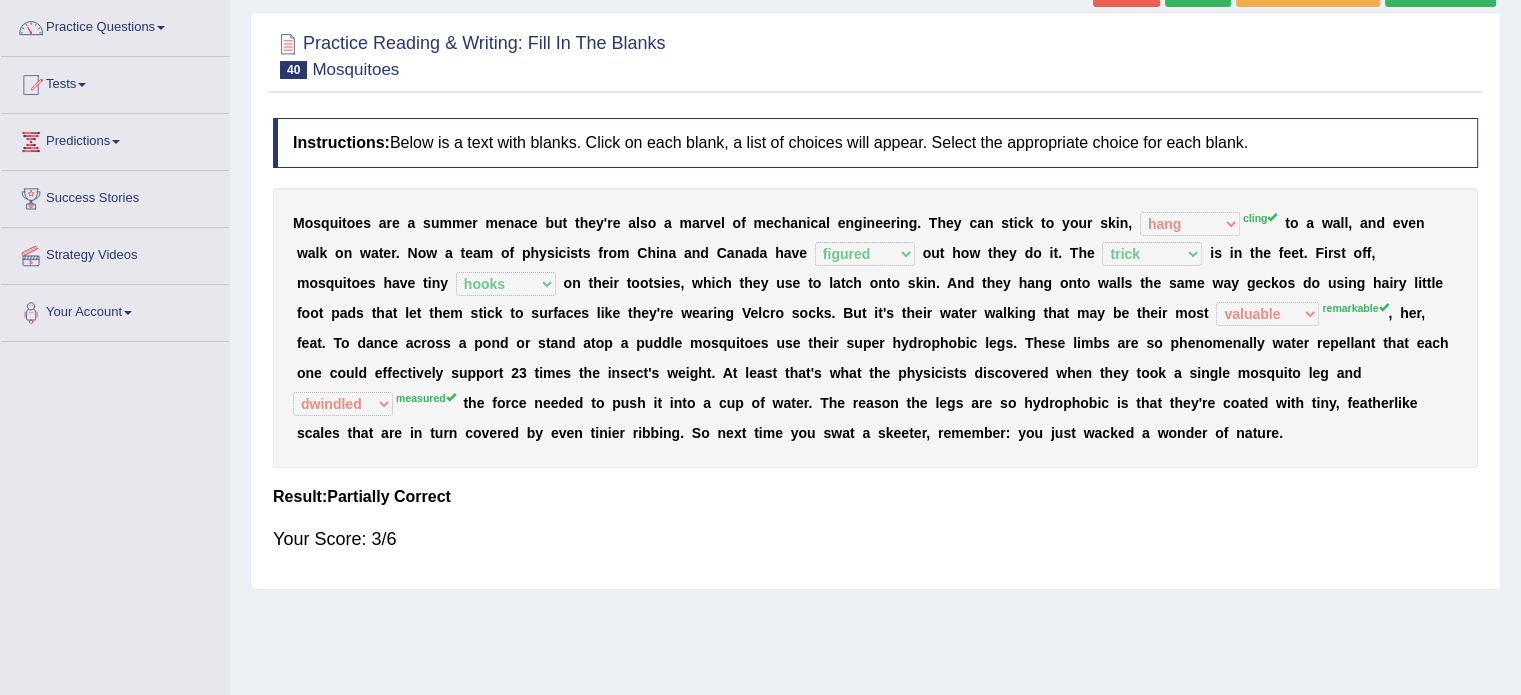 scroll, scrollTop: 0, scrollLeft: 0, axis: both 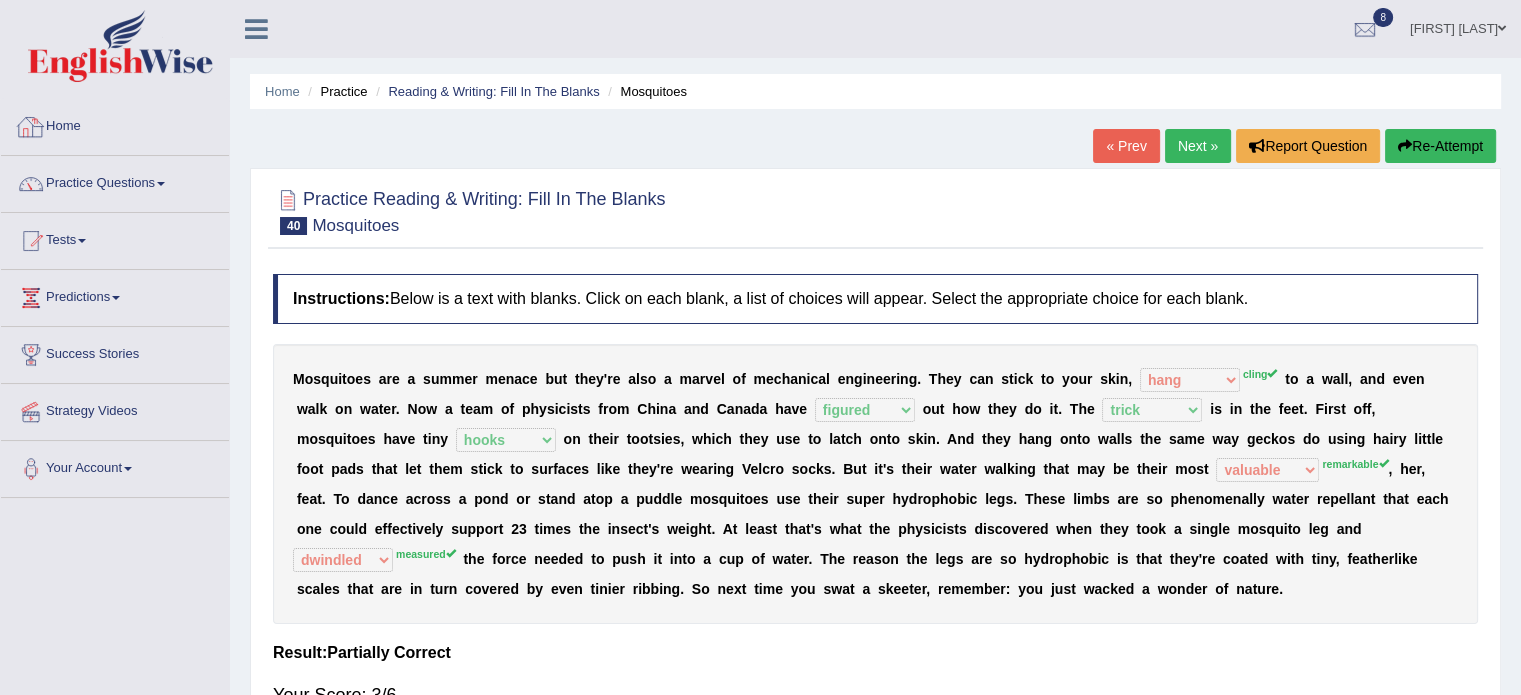 click on "Home" at bounding box center [115, 124] 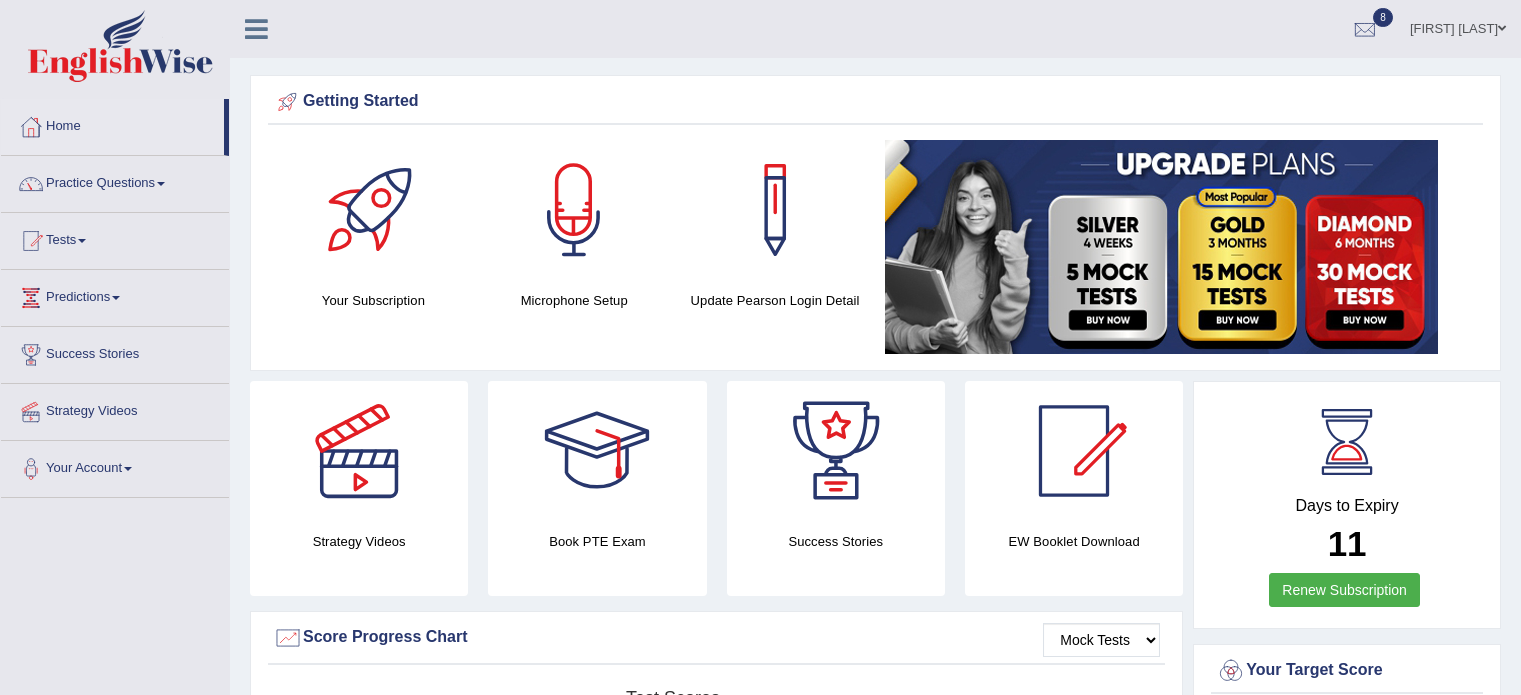 scroll, scrollTop: 0, scrollLeft: 0, axis: both 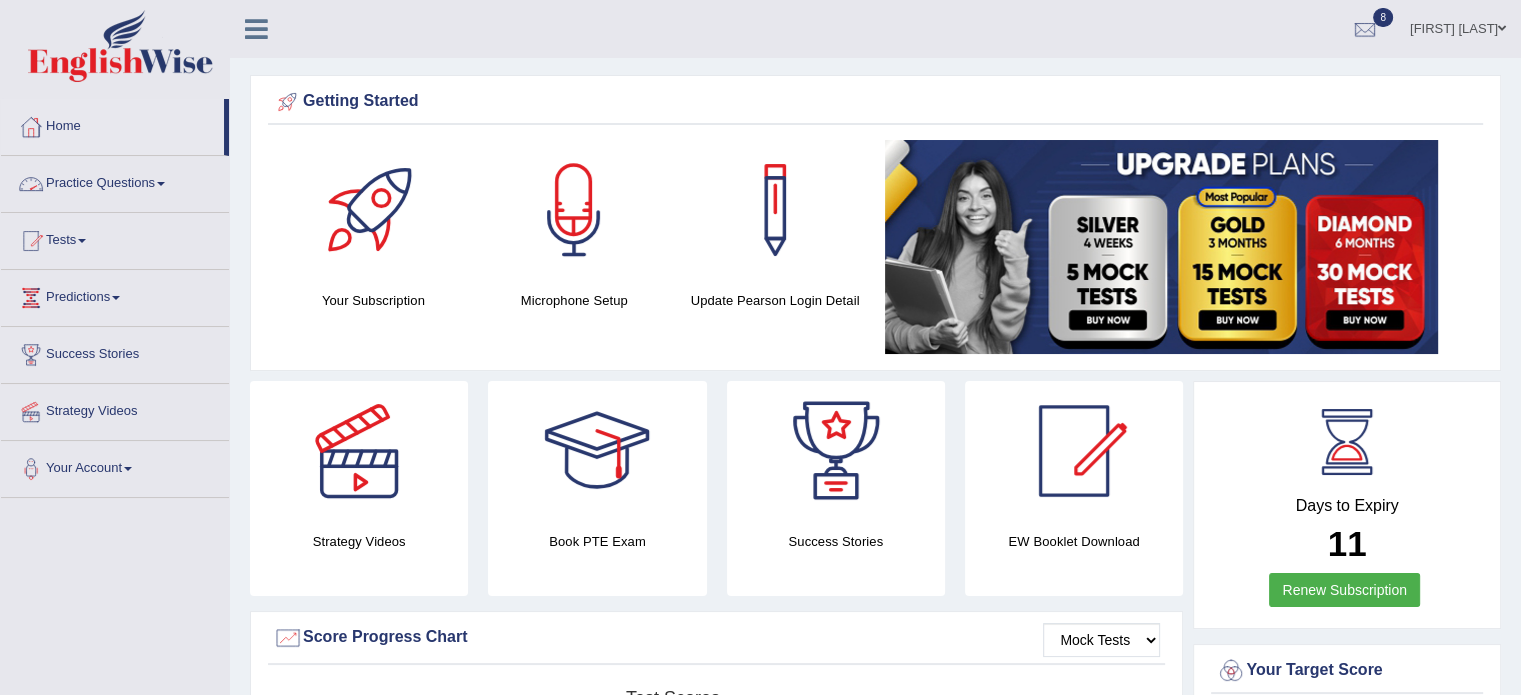 click on "Practice Questions" at bounding box center [115, 181] 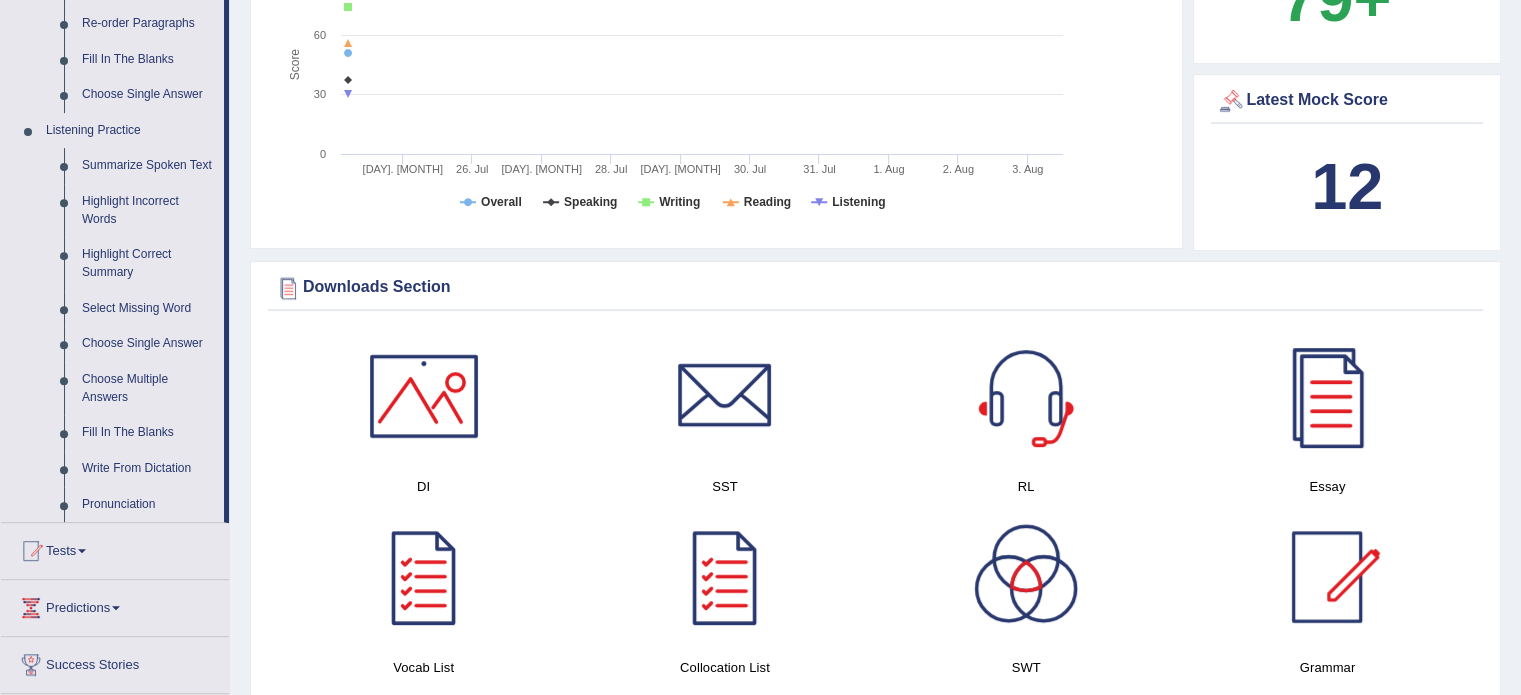 scroll, scrollTop: 760, scrollLeft: 0, axis: vertical 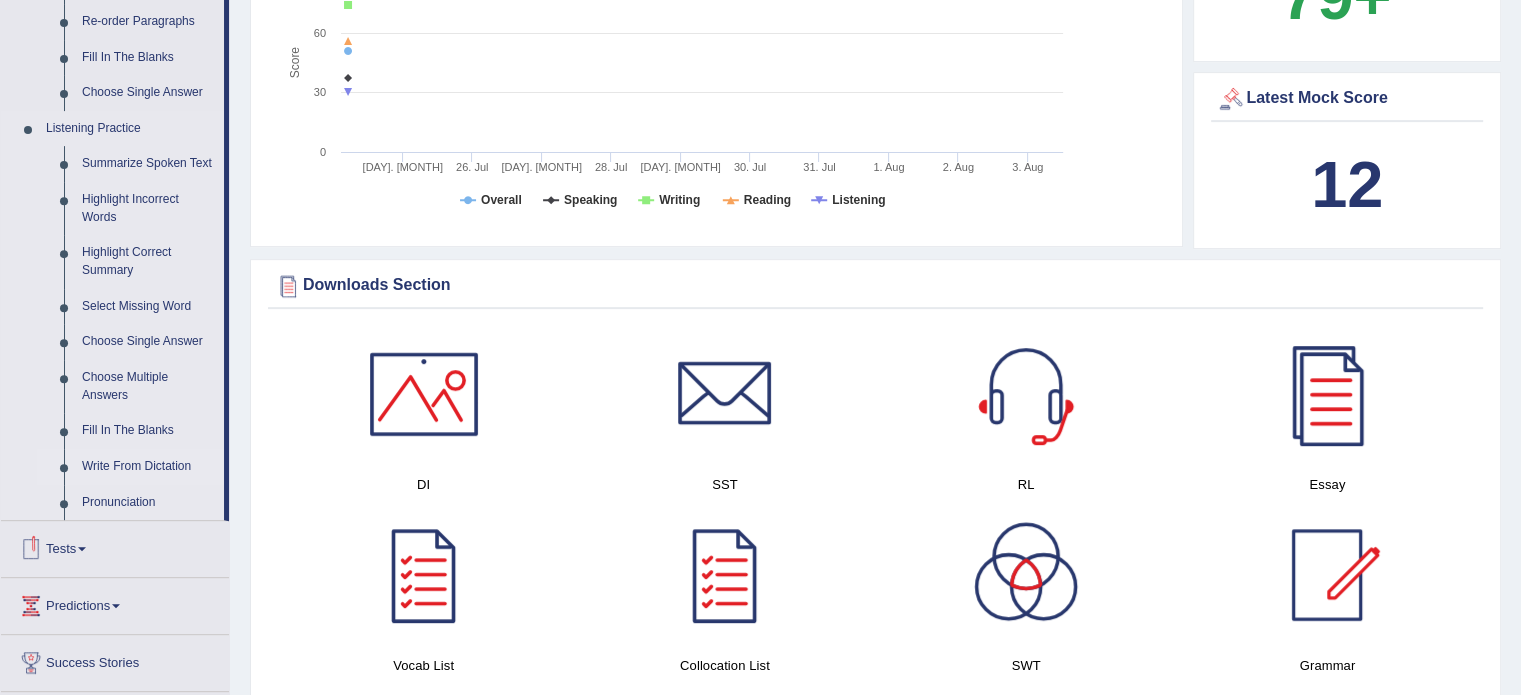 click on "Write From Dictation" at bounding box center (148, 467) 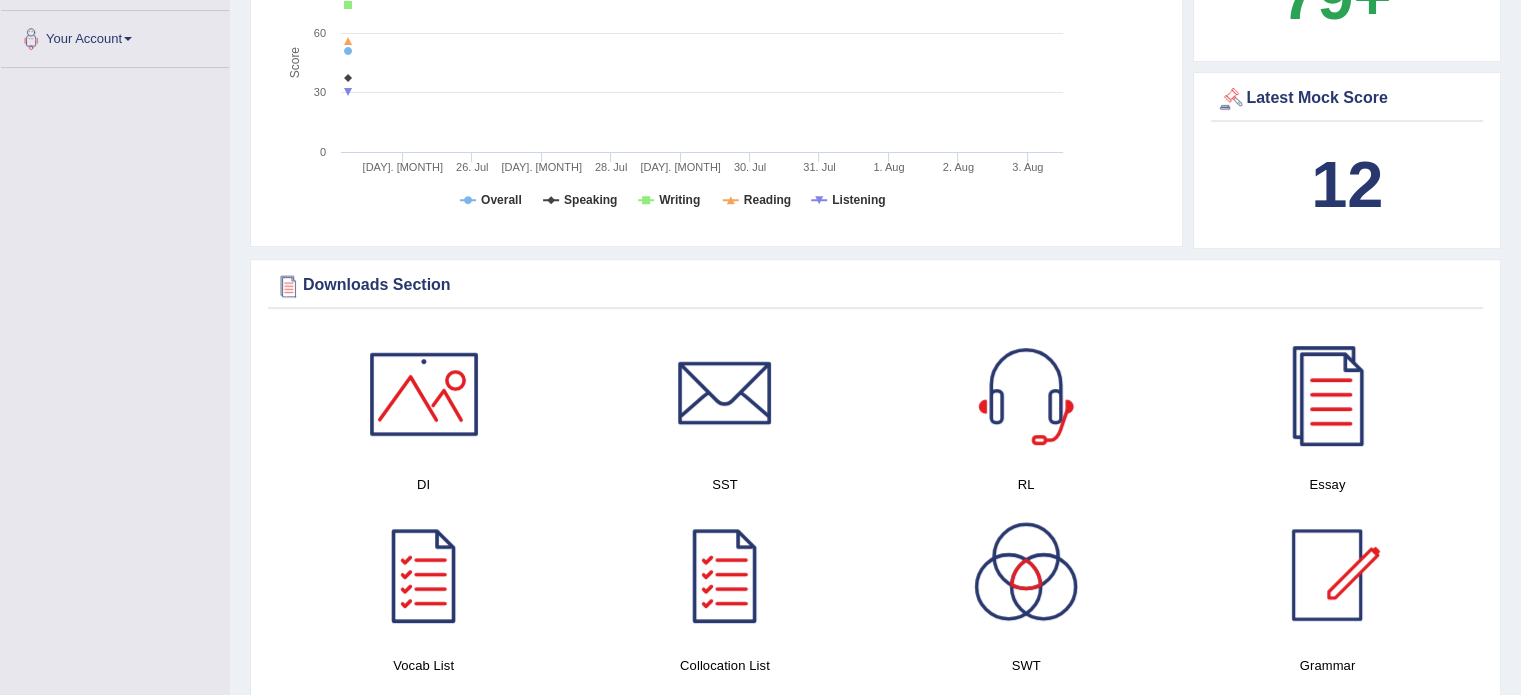 scroll, scrollTop: 228, scrollLeft: 0, axis: vertical 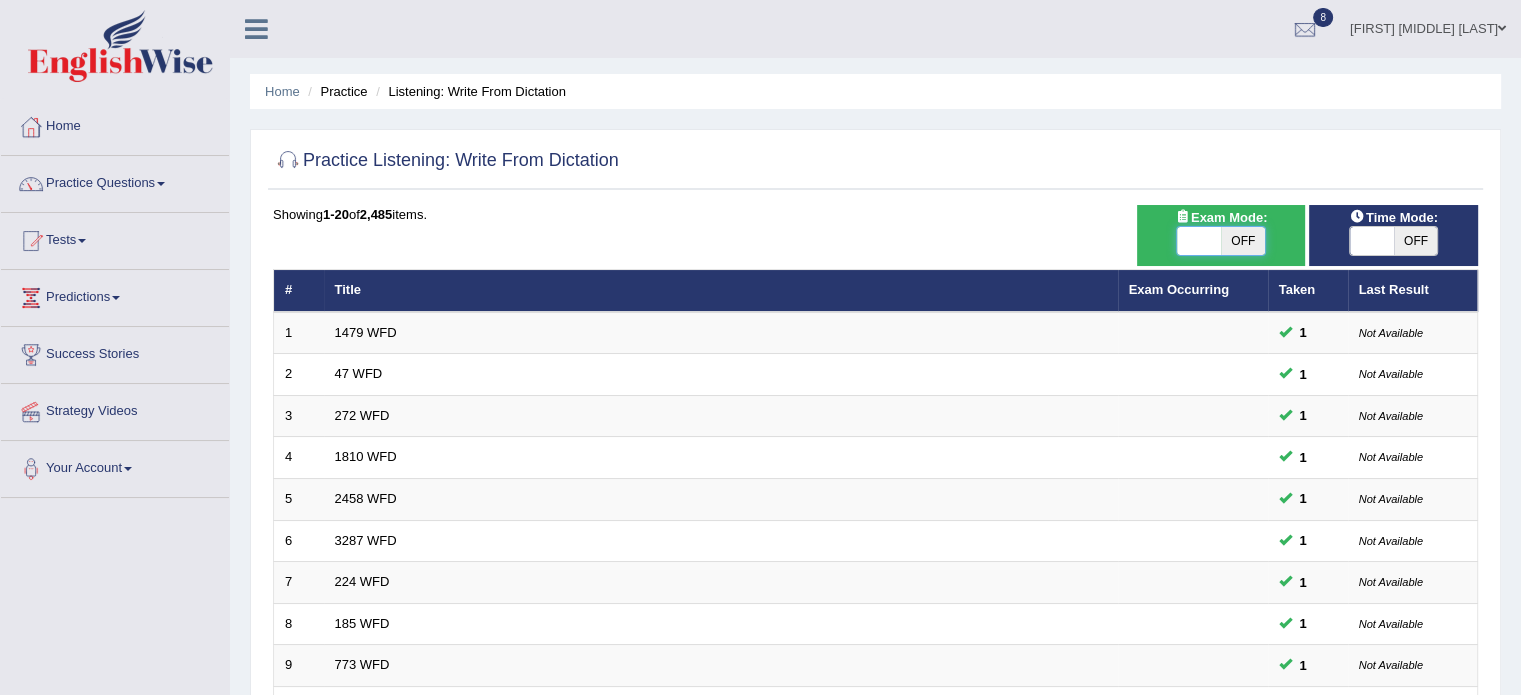 click at bounding box center (1199, 241) 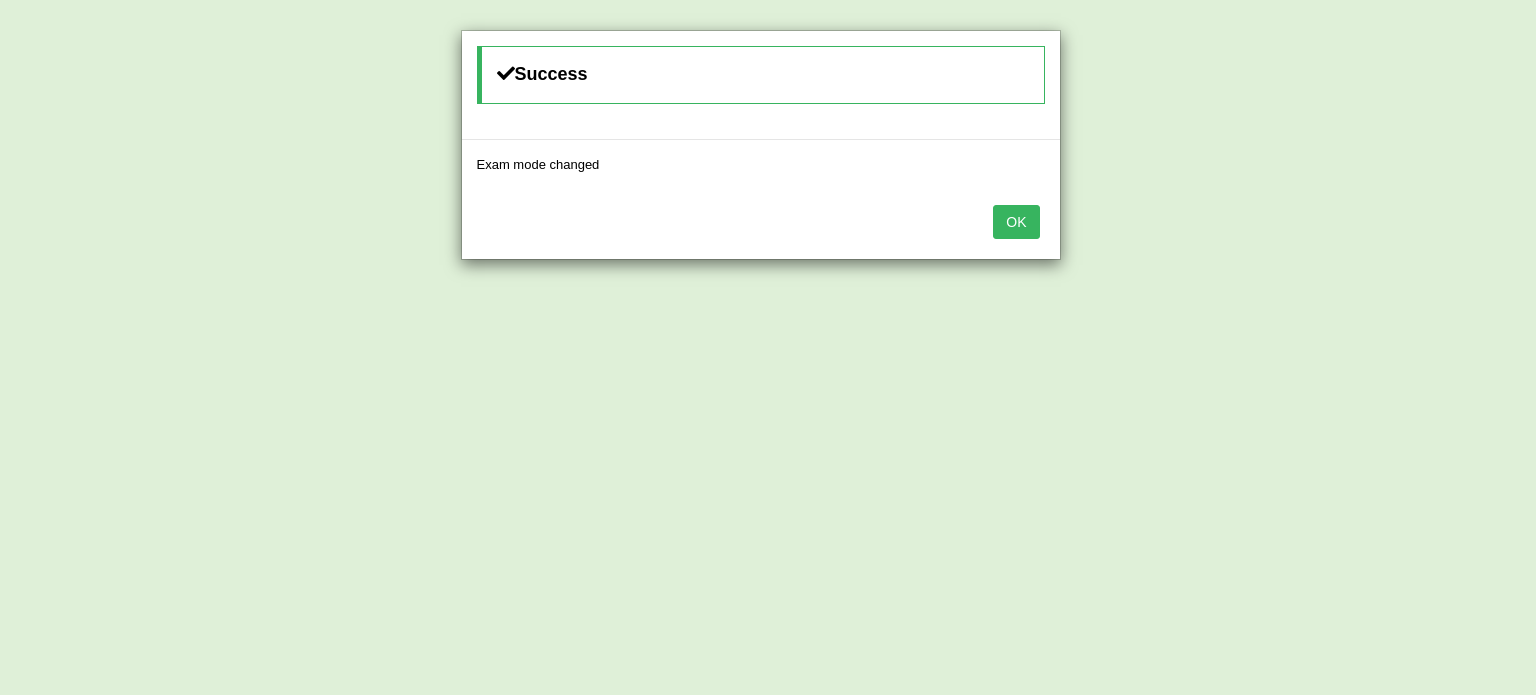 click on "OK" at bounding box center (1016, 222) 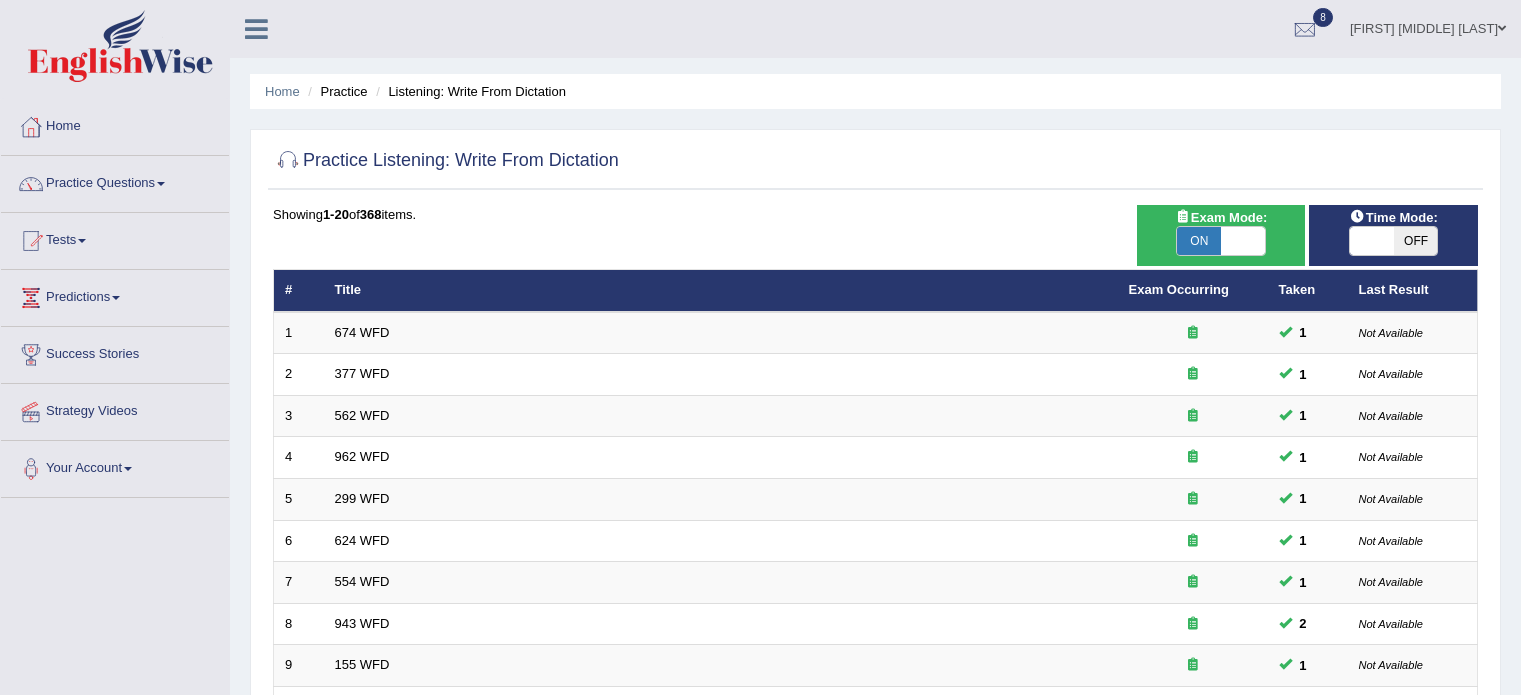 scroll, scrollTop: 0, scrollLeft: 0, axis: both 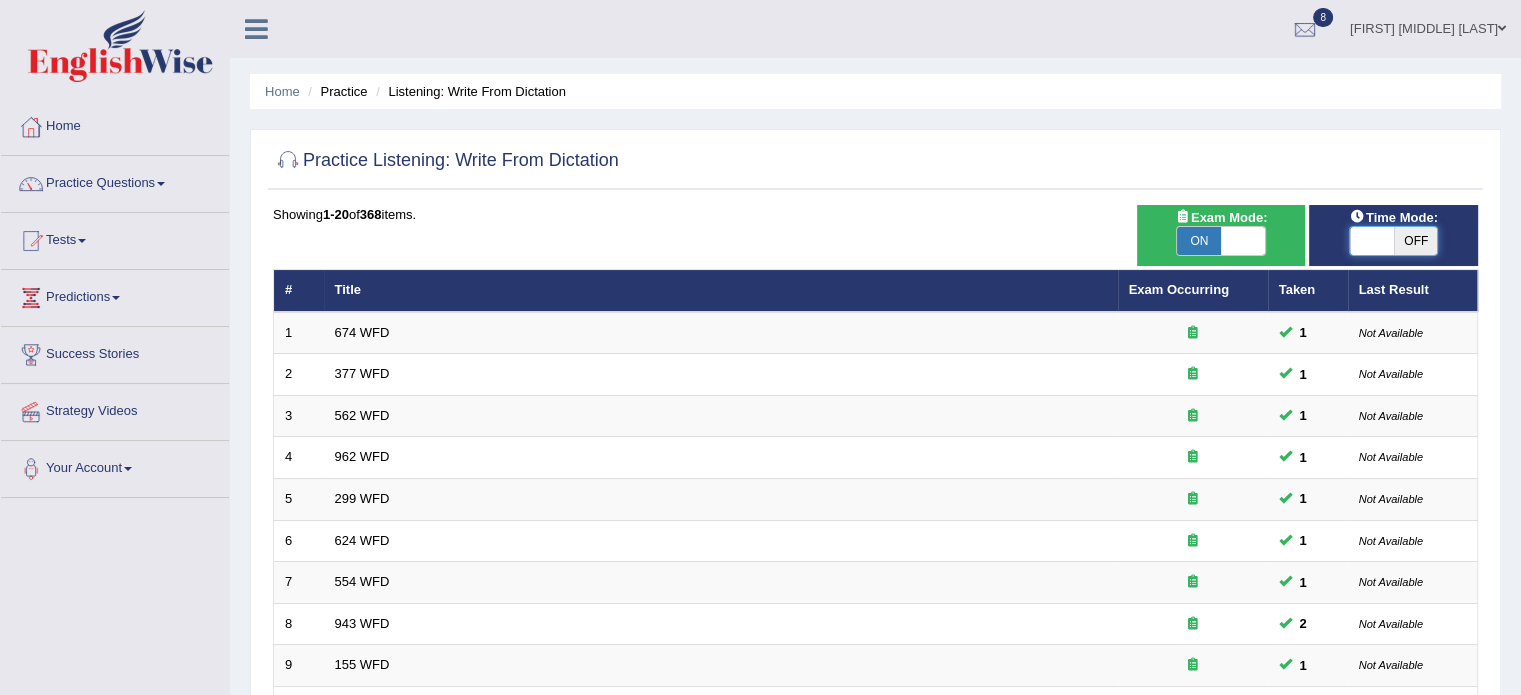 click at bounding box center (1372, 241) 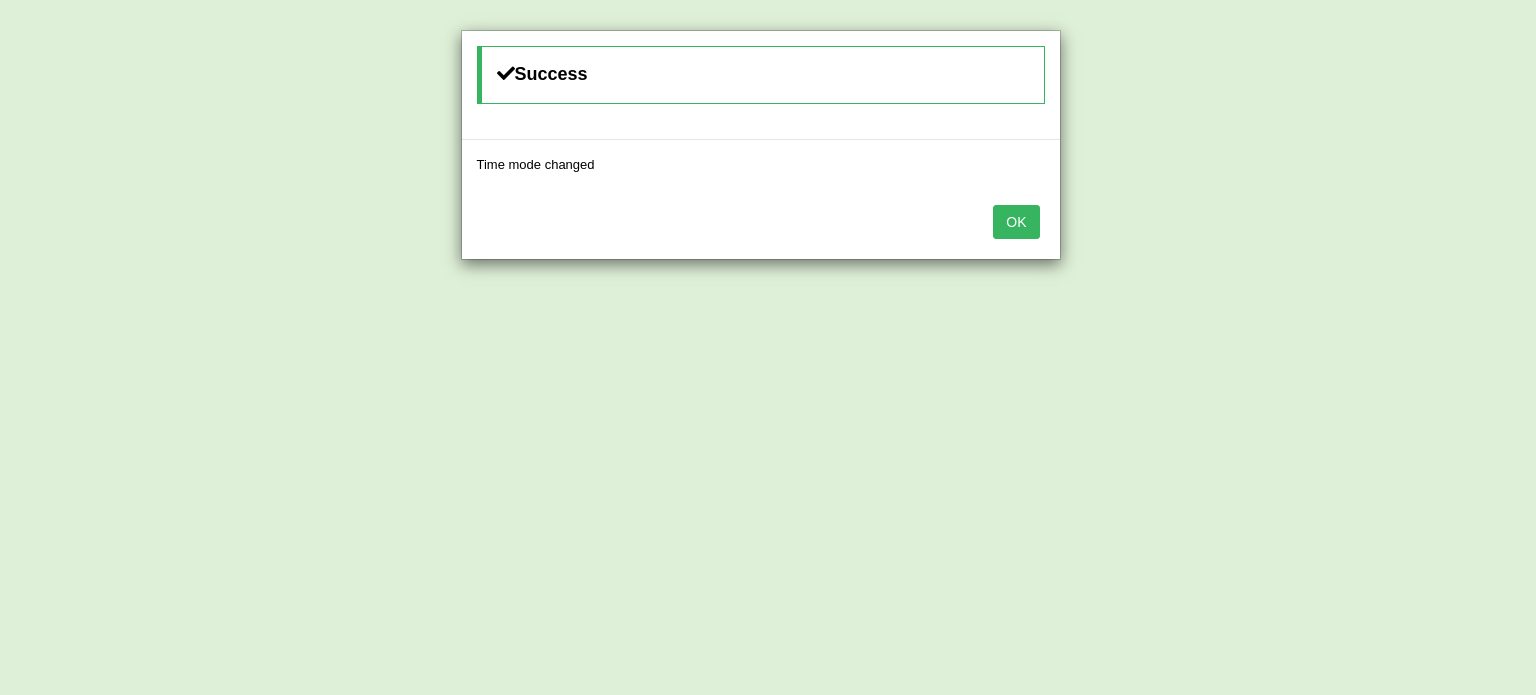 click on "OK" at bounding box center [1016, 222] 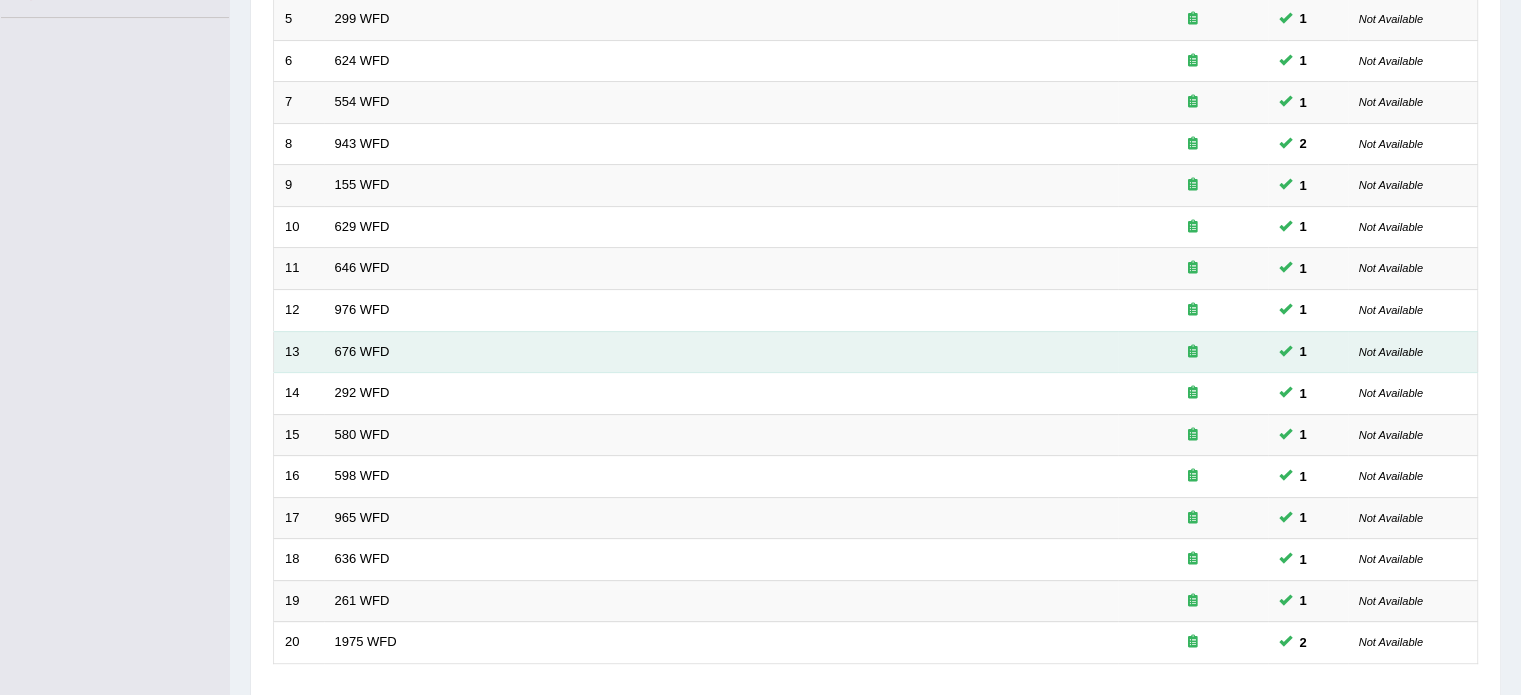 scroll, scrollTop: 623, scrollLeft: 0, axis: vertical 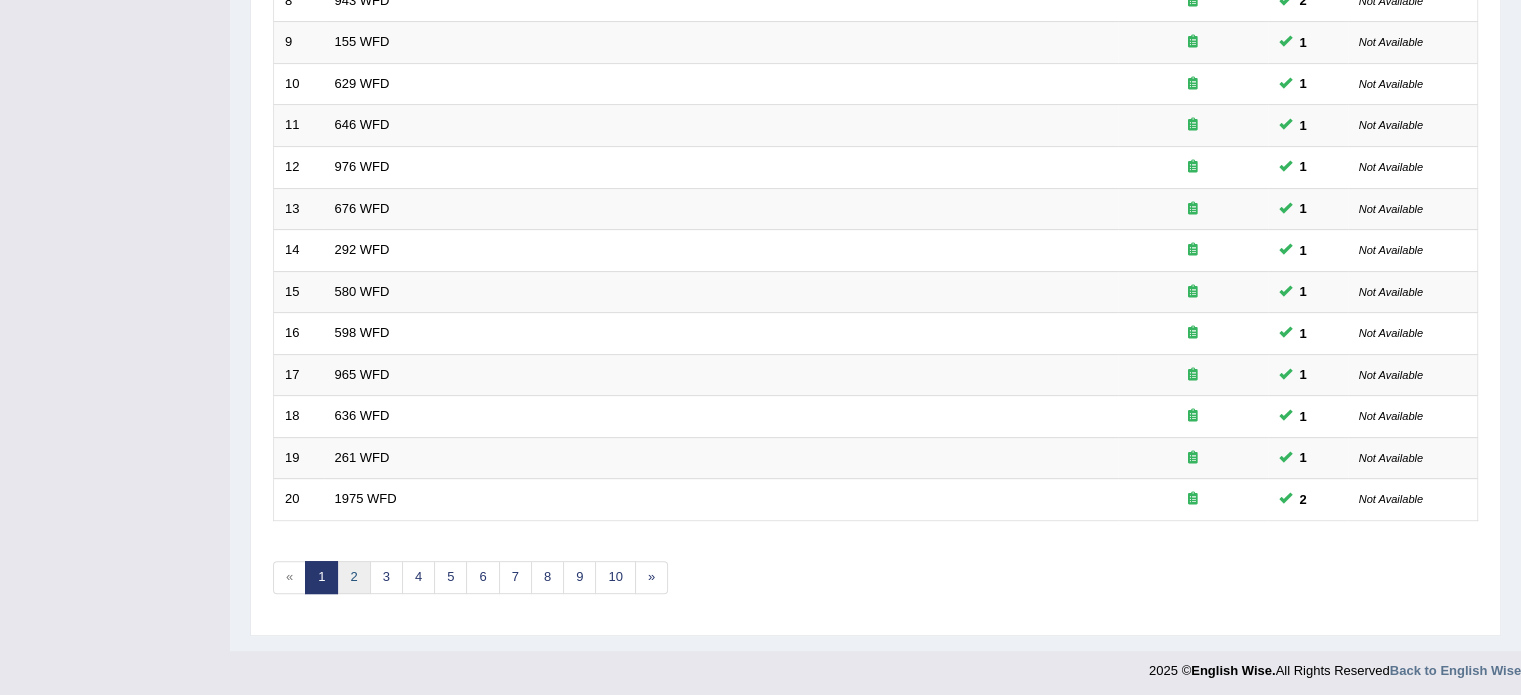 click on "2" at bounding box center (353, 577) 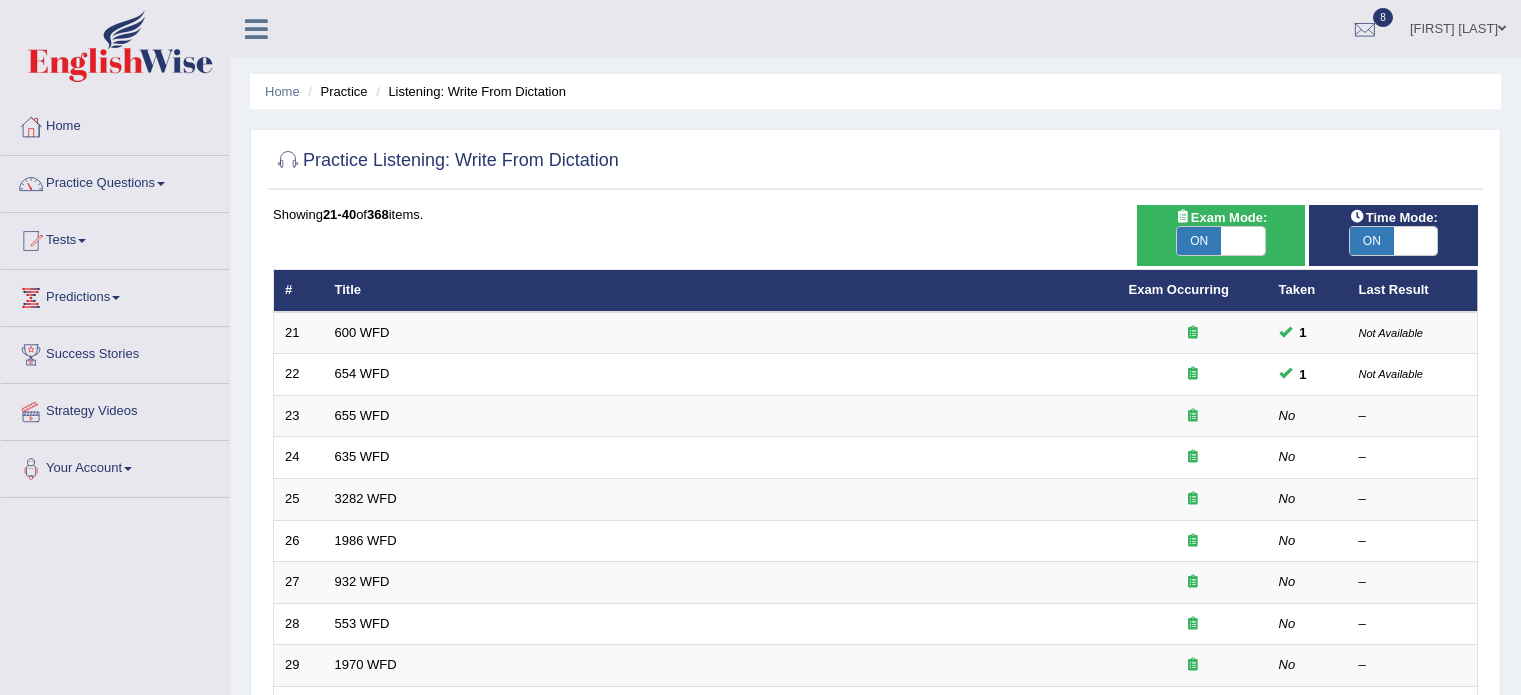 scroll, scrollTop: 0, scrollLeft: 0, axis: both 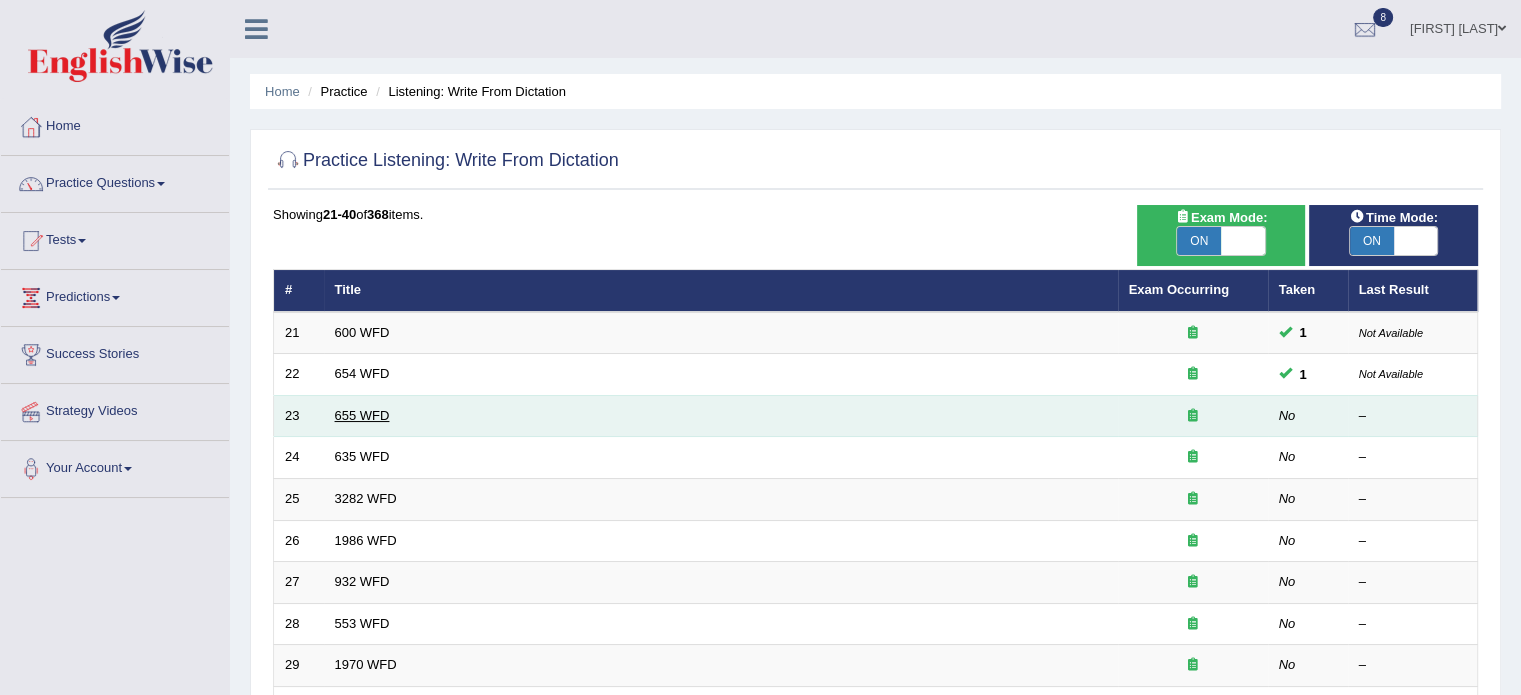 click on "655 WFD" at bounding box center (362, 415) 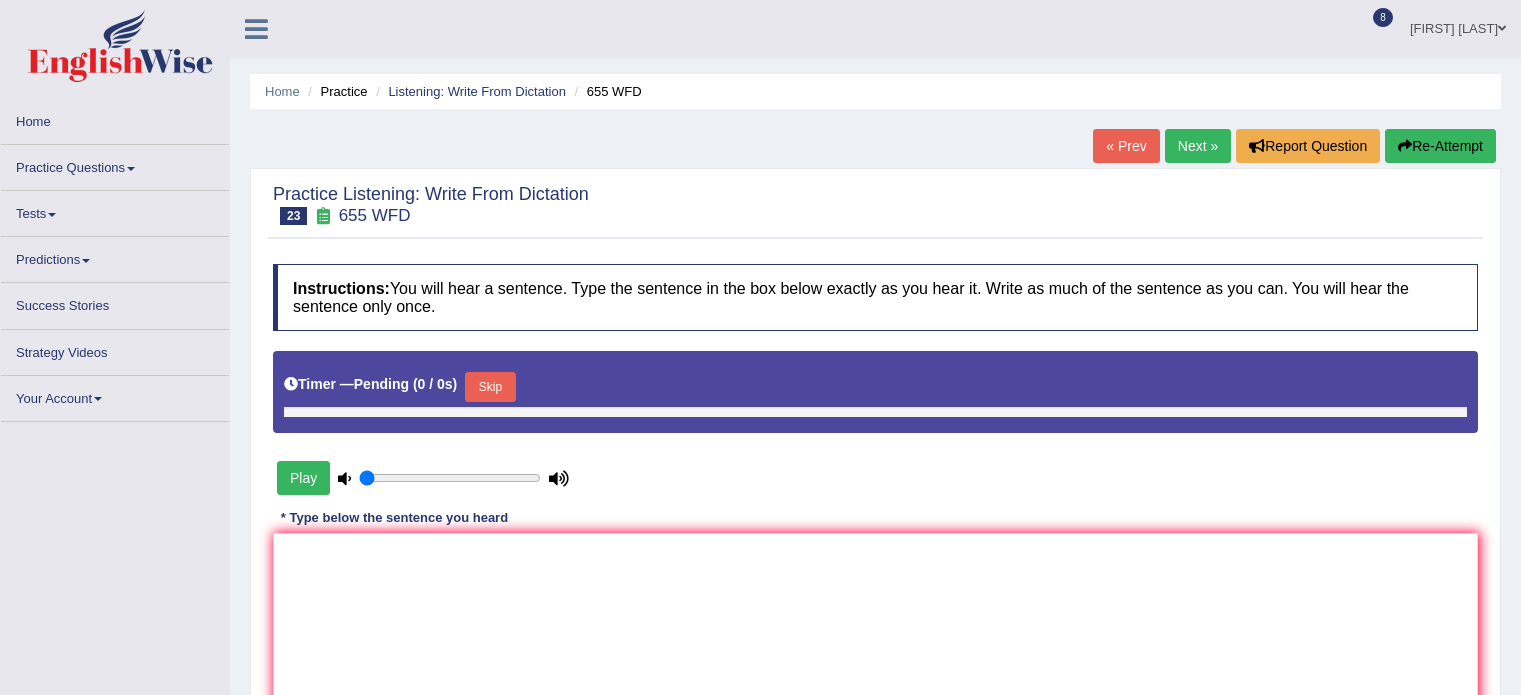 scroll, scrollTop: 0, scrollLeft: 0, axis: both 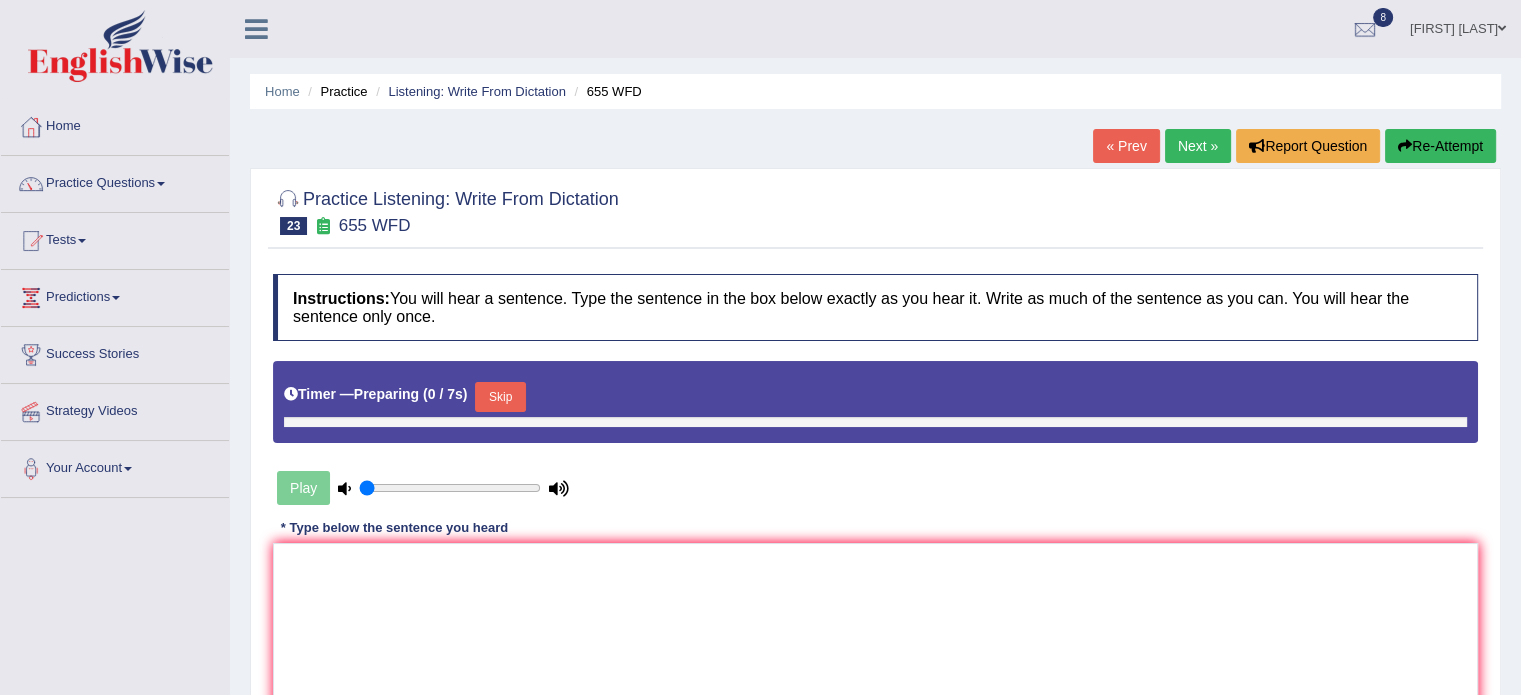 type on "0.9" 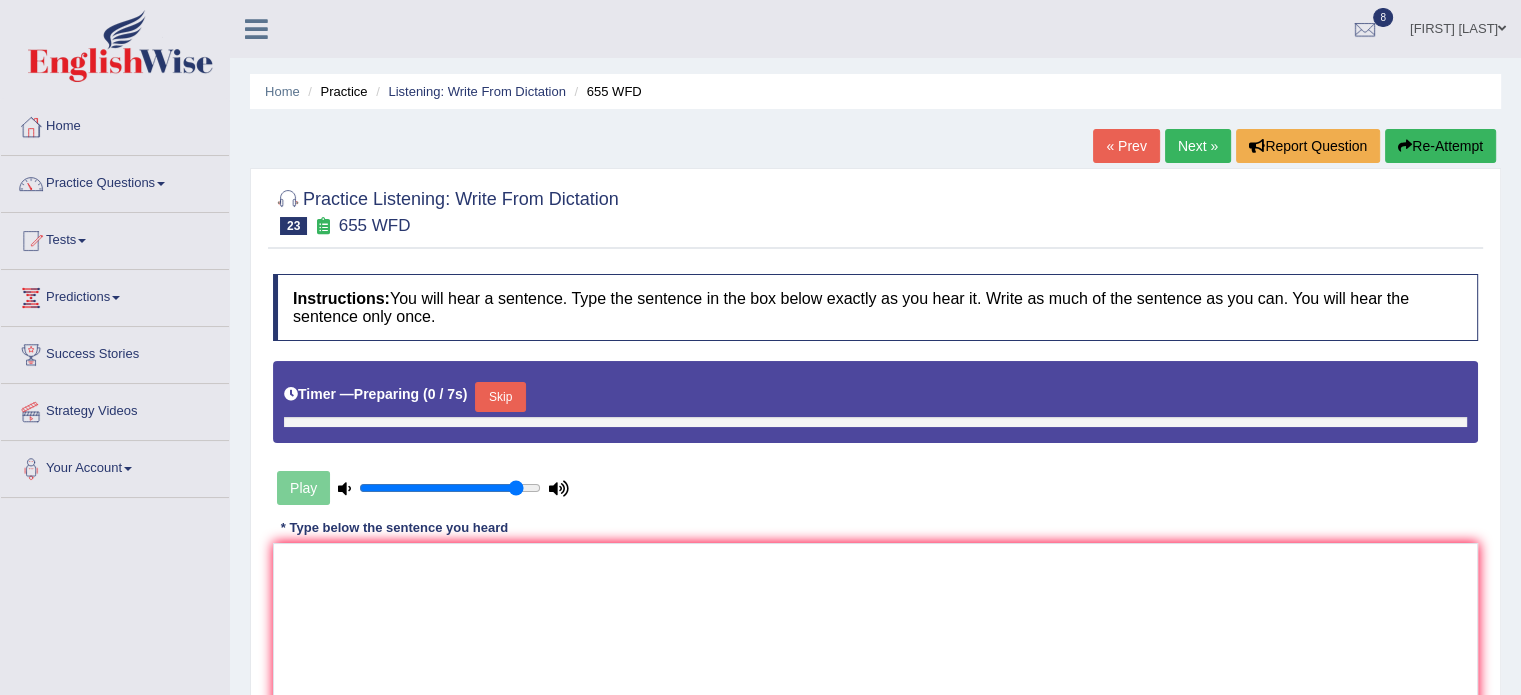 click on "Timer —  Preparing   ( 0 / 7s ) Skip" at bounding box center (875, 397) 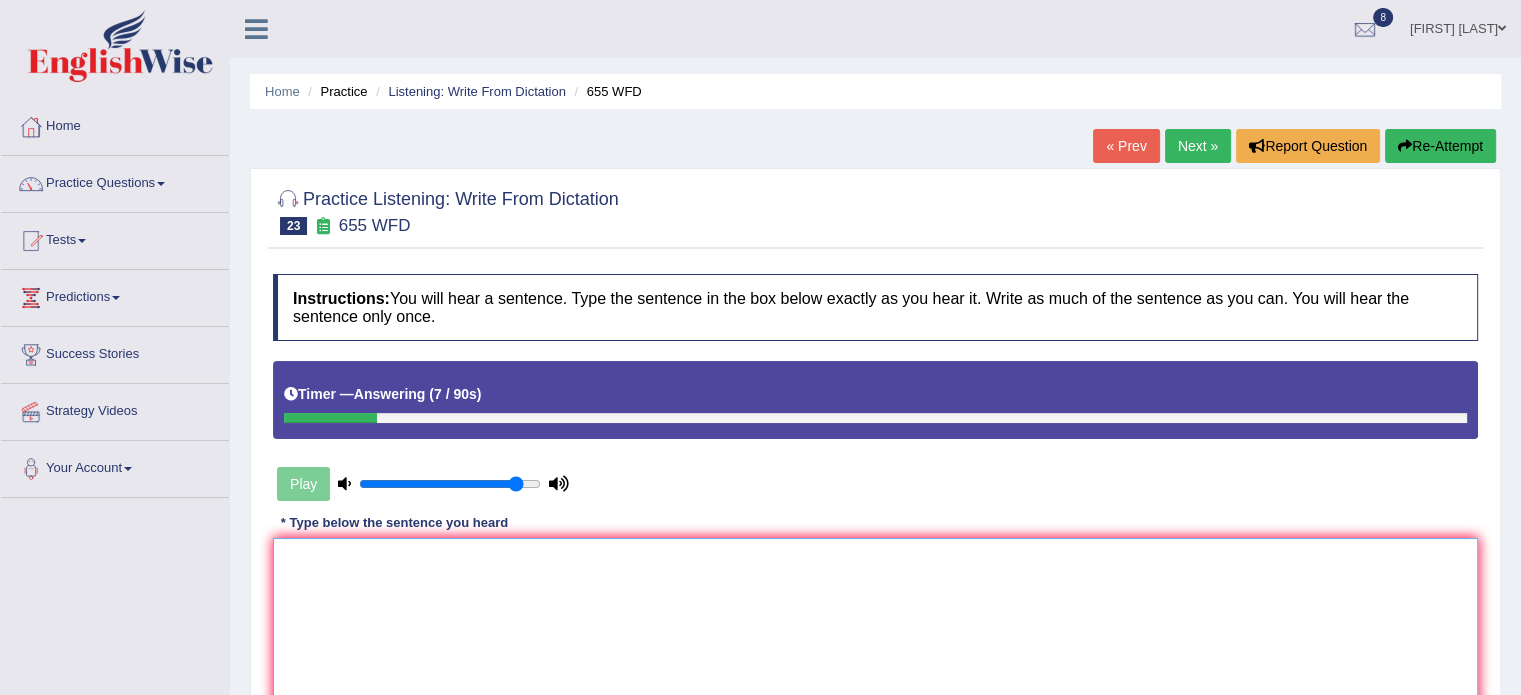 click at bounding box center [875, 635] 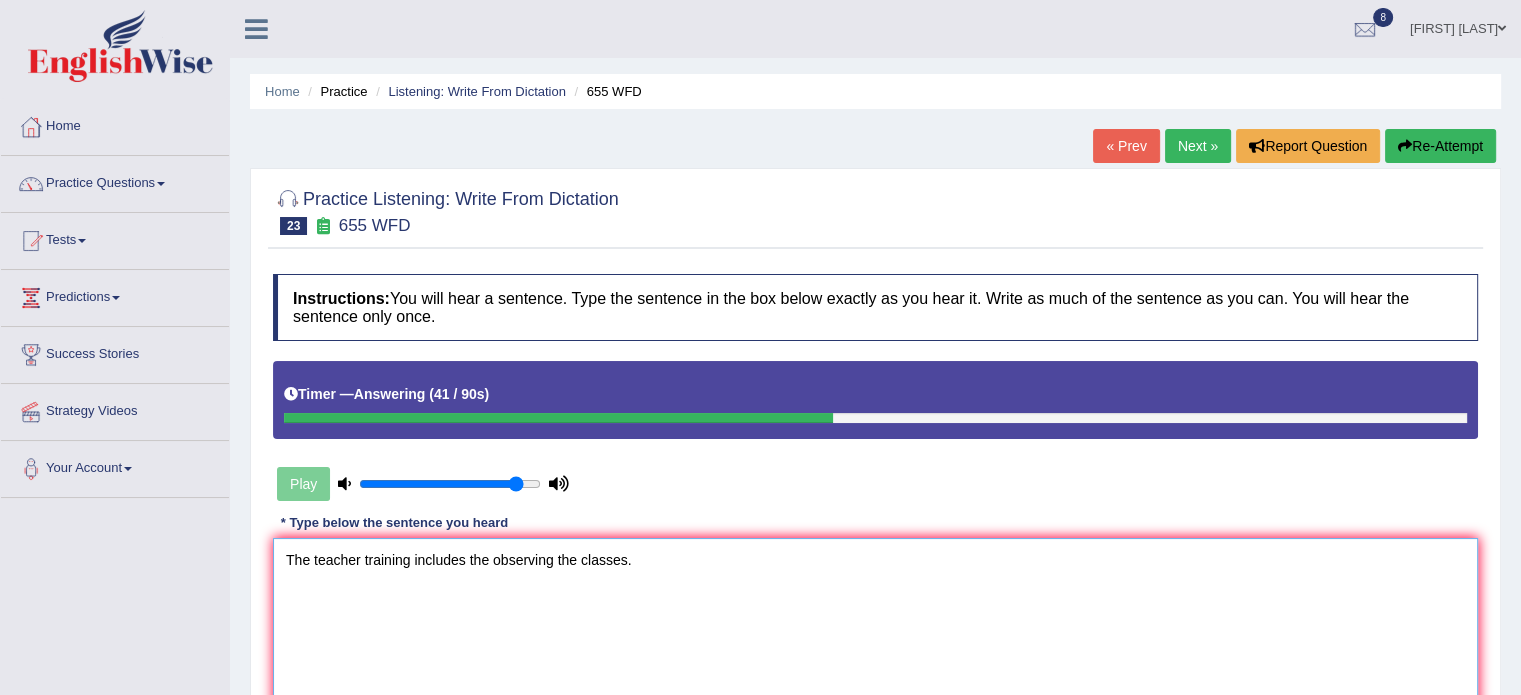 type on "The teacher training includes the observing the classes." 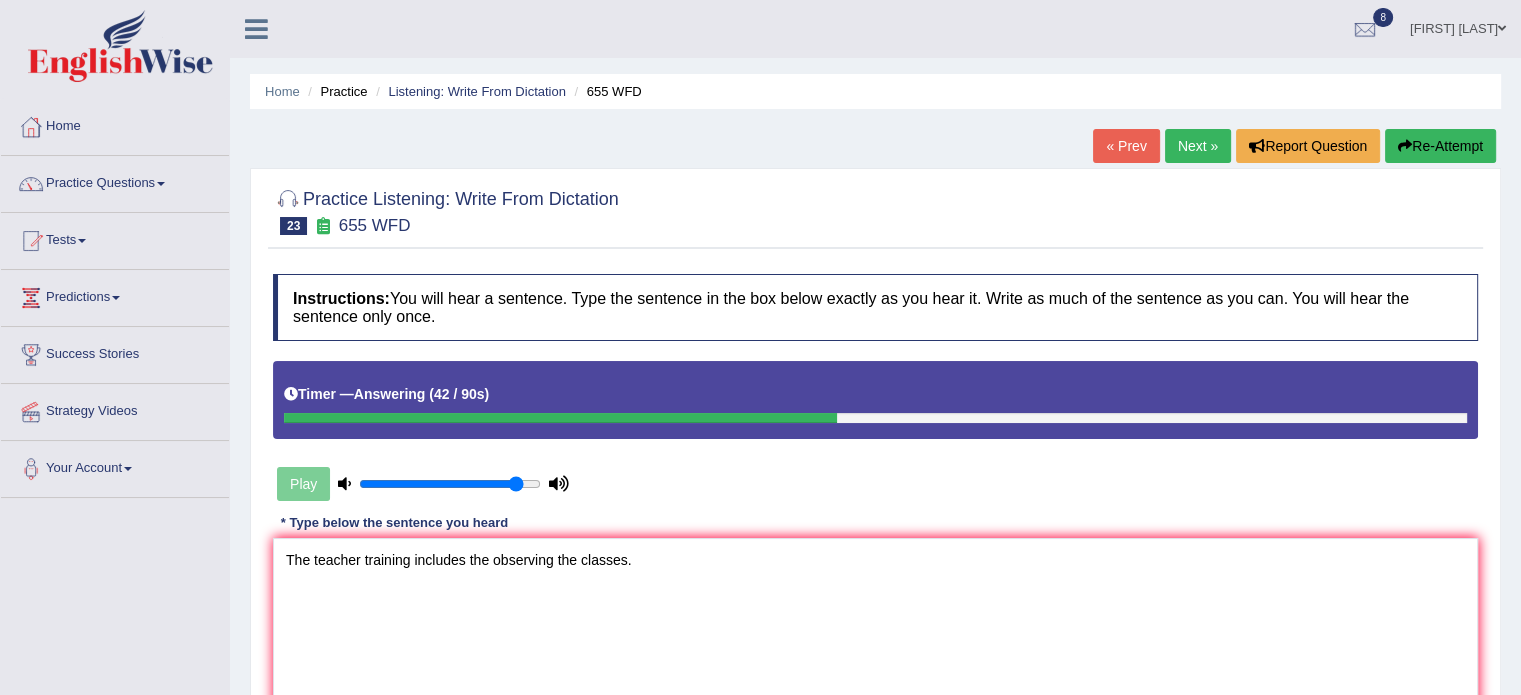 click on "Instructions:  You will hear a sentence. Type the sentence in the box below exactly as you hear it. Write as much of the sentence as you can. You will hear the sentence only once.
Timer —  Answering   ( 42 / 90s ) Play Transcript: The teacher training includes observing the classes. * Type below the sentence you heard The teacher training includes the observing the classes. Accuracy Comparison for Writing Scores:
Red:  Missed Words
Green:  Correct Words
Blue:  Added/Mistyped Words
Accuracy:   Punctuation at the end  You wrote first capital letter A.I. Engine Result:  Processing... Verify" at bounding box center [875, 528] 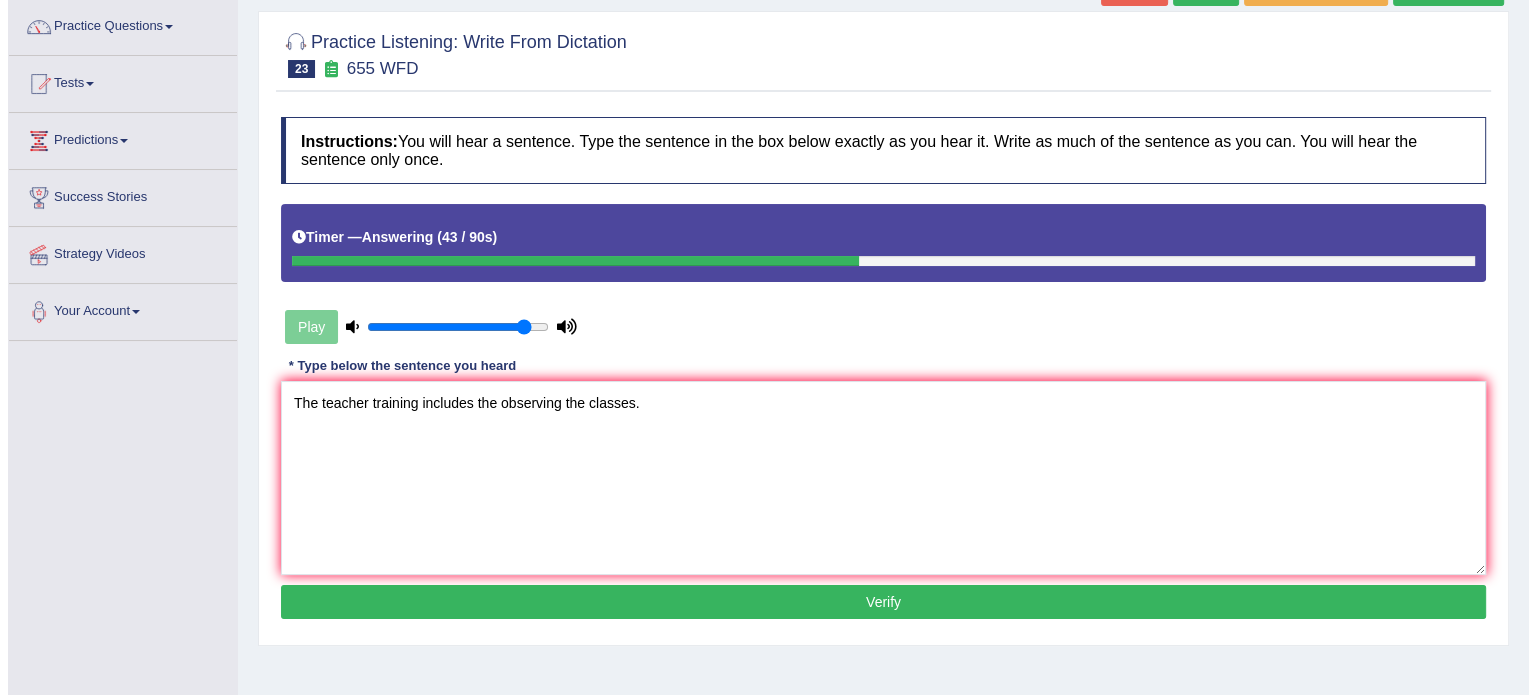 scroll, scrollTop: 160, scrollLeft: 0, axis: vertical 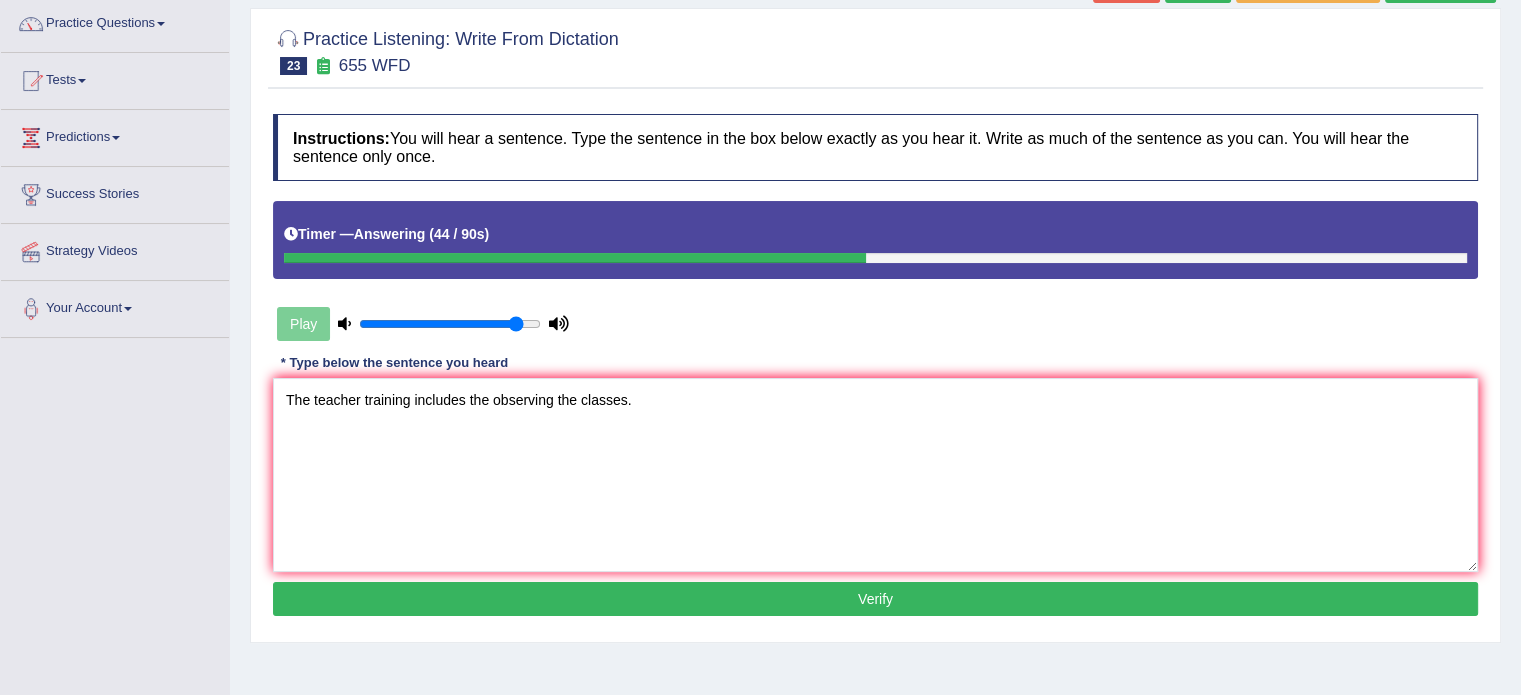 click on "Verify" at bounding box center [875, 599] 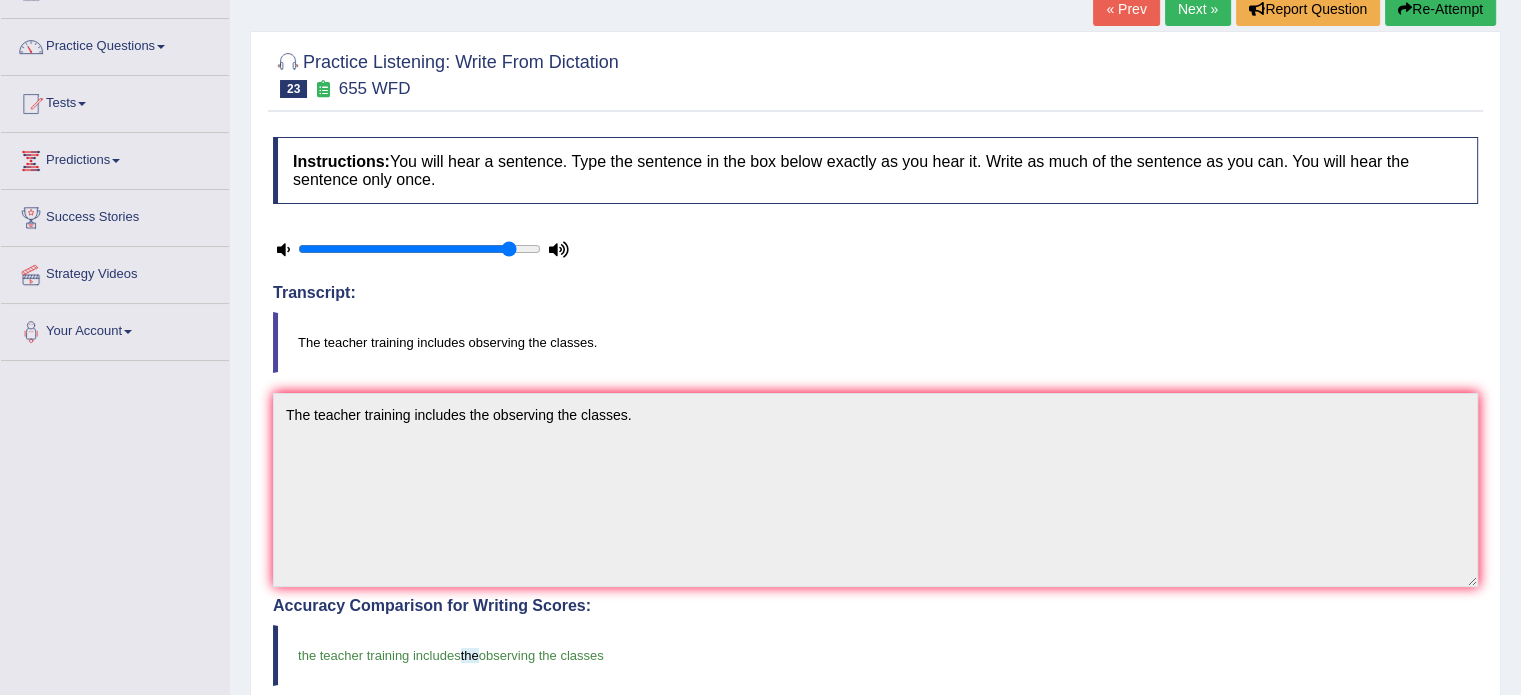 scroll, scrollTop: 0, scrollLeft: 0, axis: both 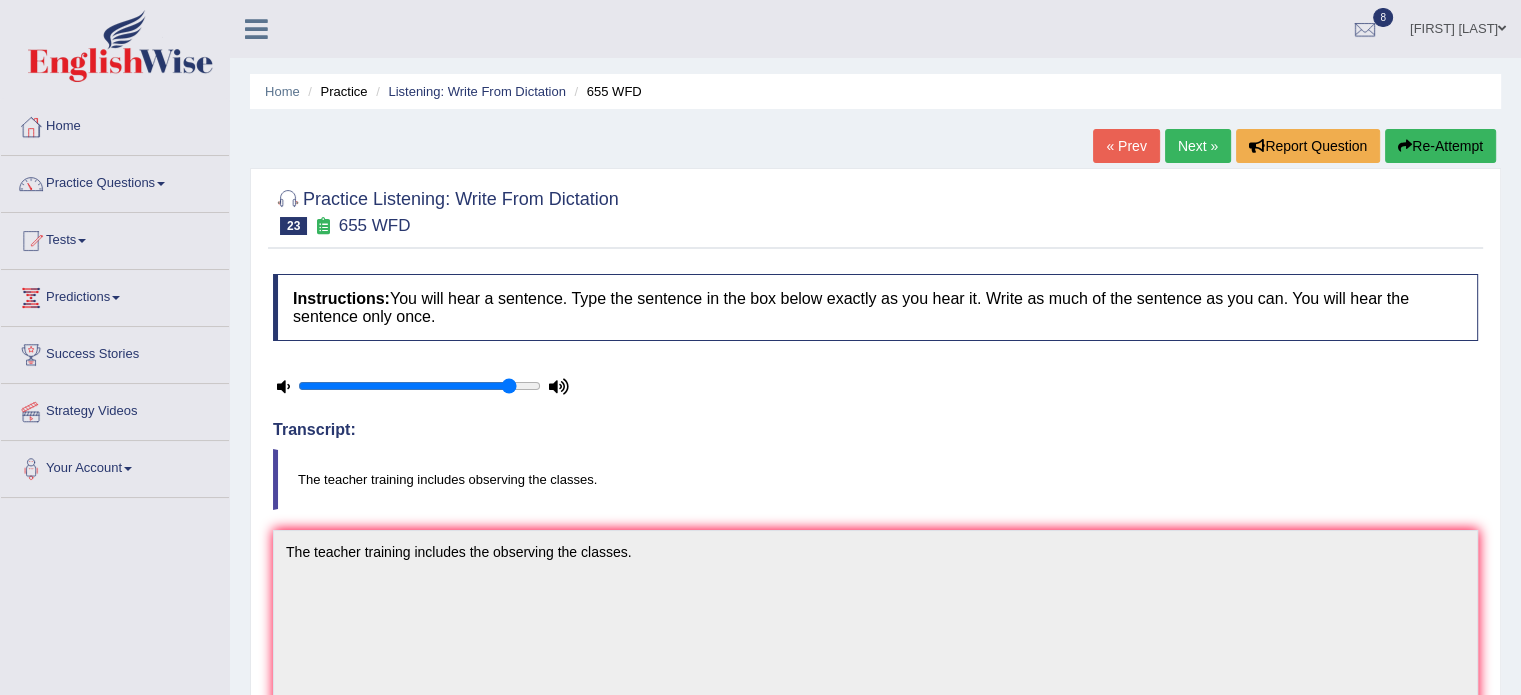 click on "Next »" at bounding box center (1198, 146) 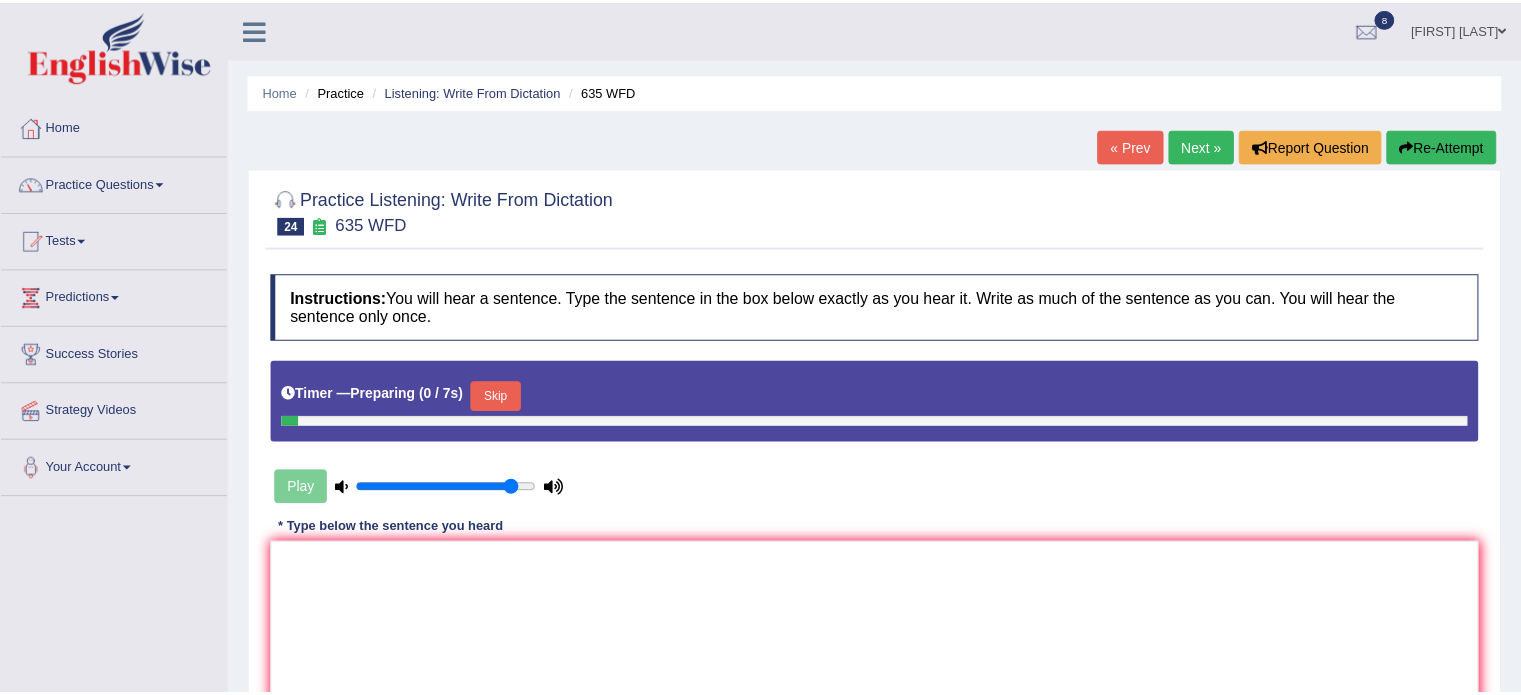 scroll, scrollTop: 0, scrollLeft: 0, axis: both 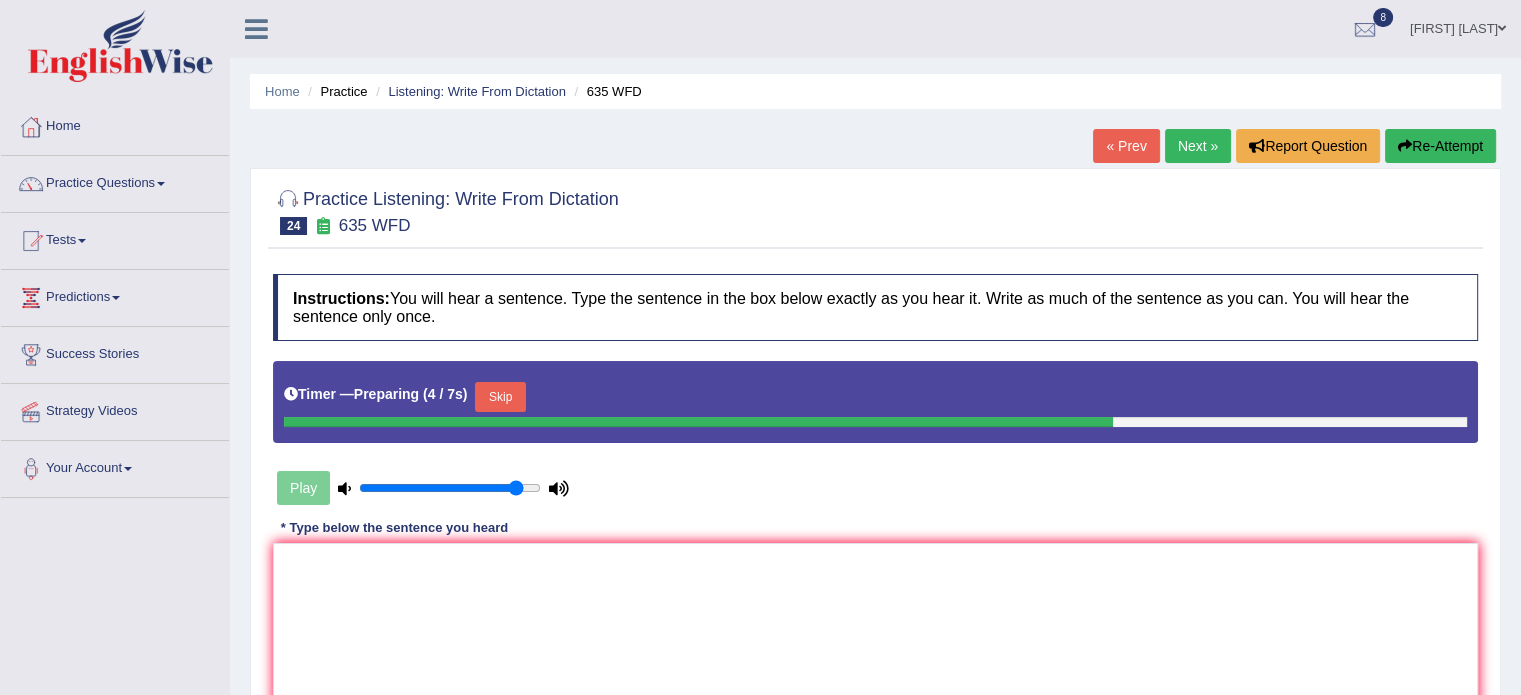 click on "Skip" at bounding box center [500, 397] 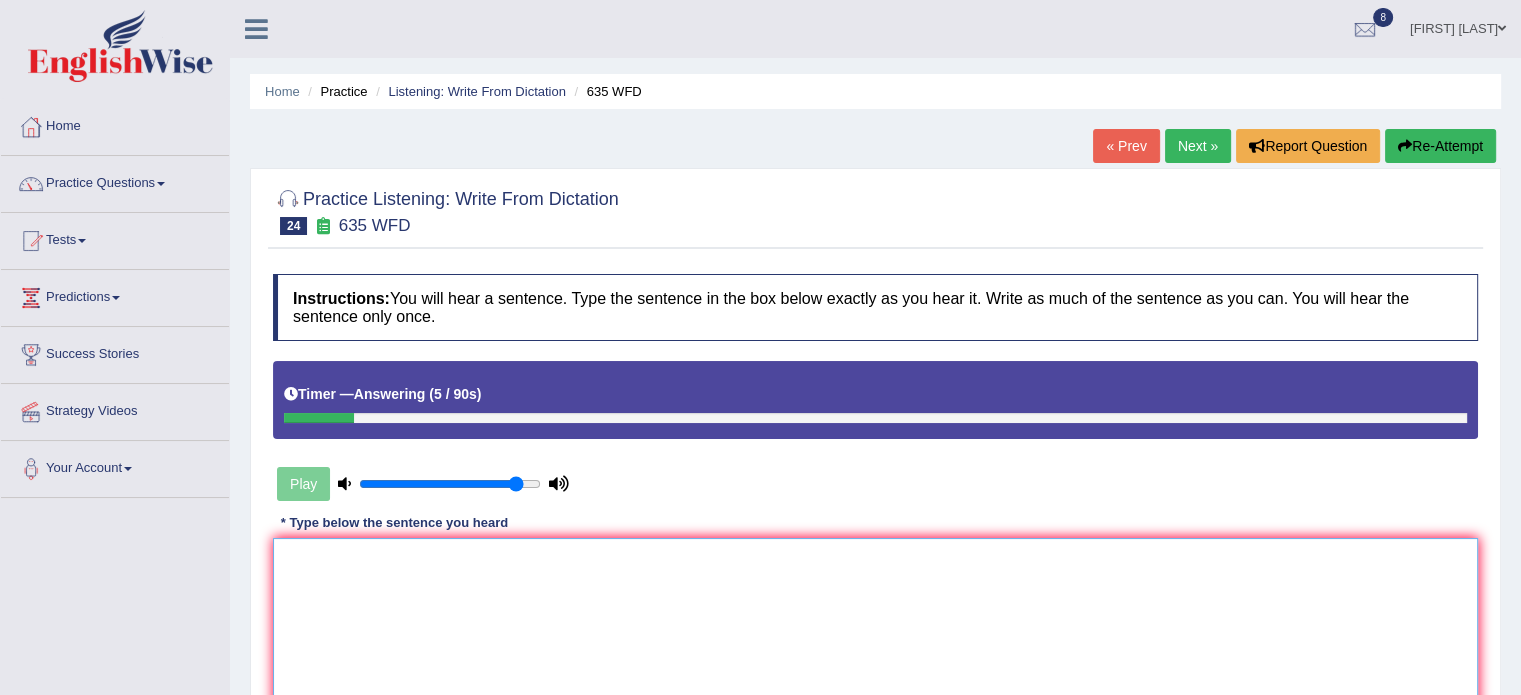 click at bounding box center (875, 635) 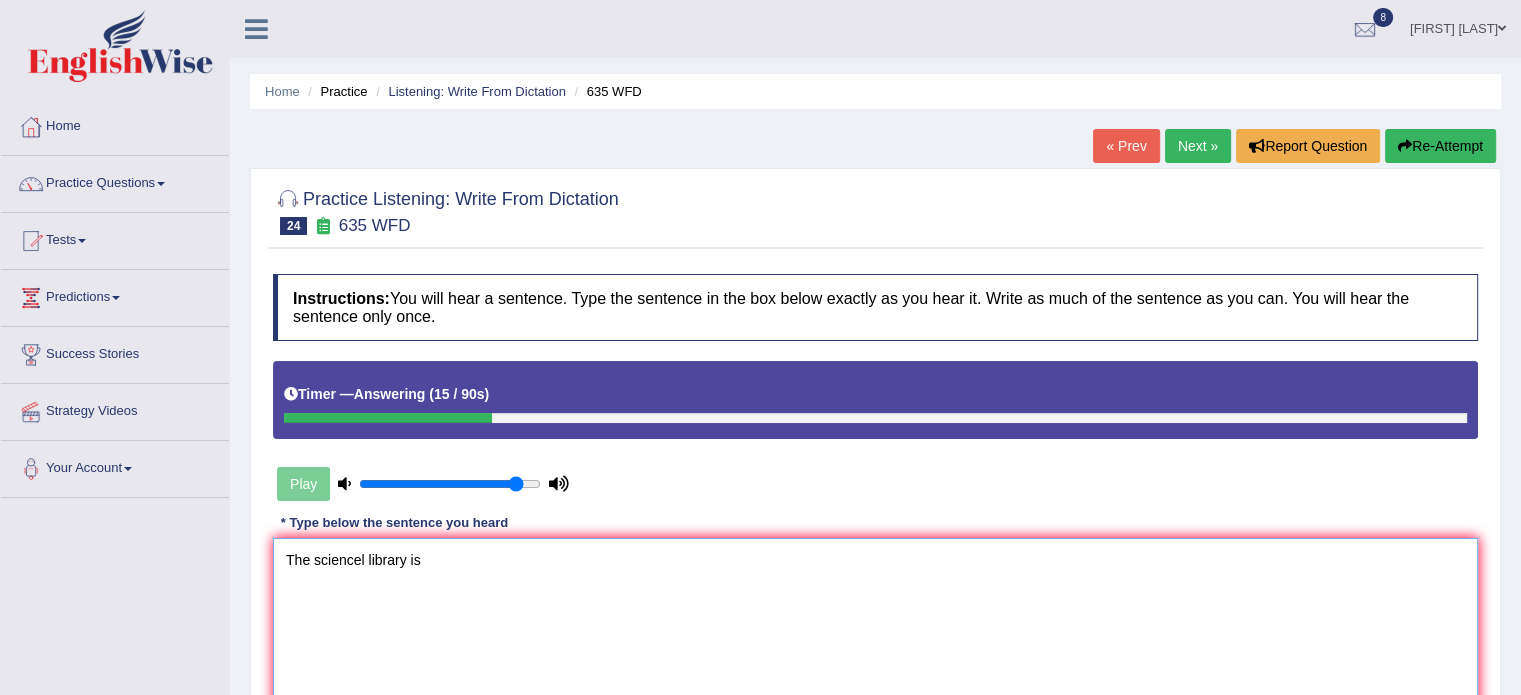 drag, startPoint x: 359, startPoint y: 648, endPoint x: 364, endPoint y: 671, distance: 23.537205 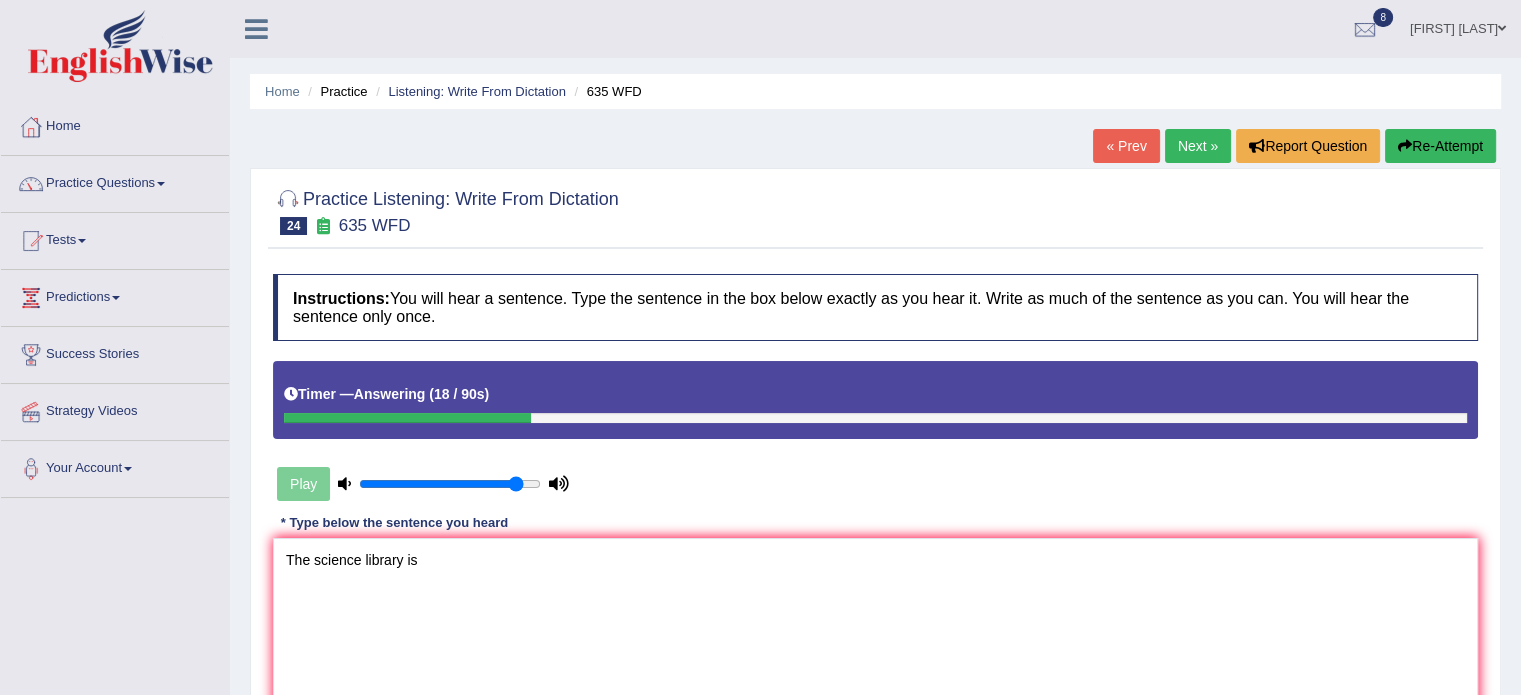 click on "Toggle navigation
Home
Practice Questions   Speaking Practice Read Aloud
Repeat Sentence
Describe Image
Re-tell Lecture
Answer Short Question
Summarize Group Discussion
Respond To A Situation
Writing Practice  Summarize Written Text
Write Essay
Reading Practice  Reading & Writing: Fill In The Blanks
Choose Multiple Answers
Re-order Paragraphs
Fill In The Blanks
Choose Single Answer
Listening Practice  Summarize Spoken Text
Highlight Incorrect Words
Highlight Correct Summary
Select Missing Word
Choose Single Answer
Choose Multiple Answers
Fill In The Blanks
Write From Dictation
Pronunciation
Tests  Take Practice Sectional Test
Take Mock Test" at bounding box center (760, 520) 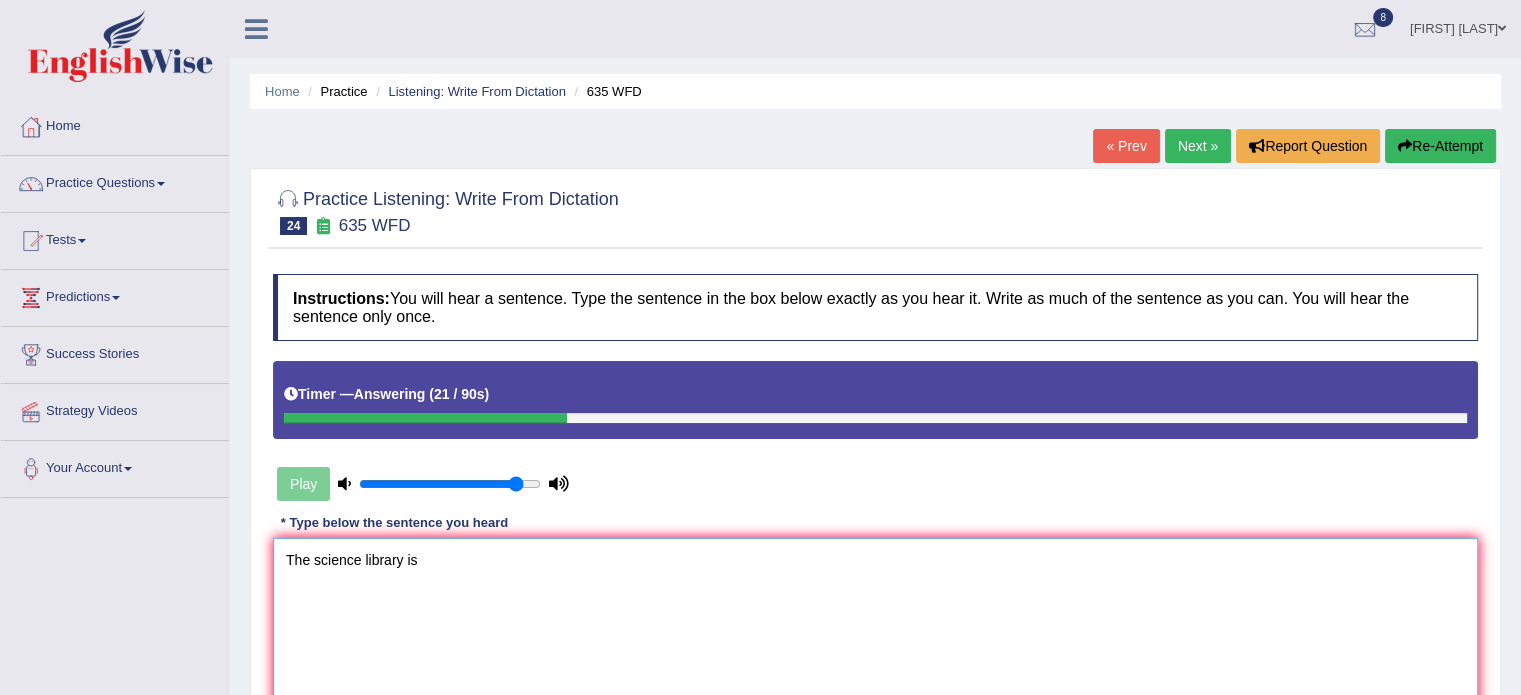 click on "The science library is" at bounding box center [875, 635] 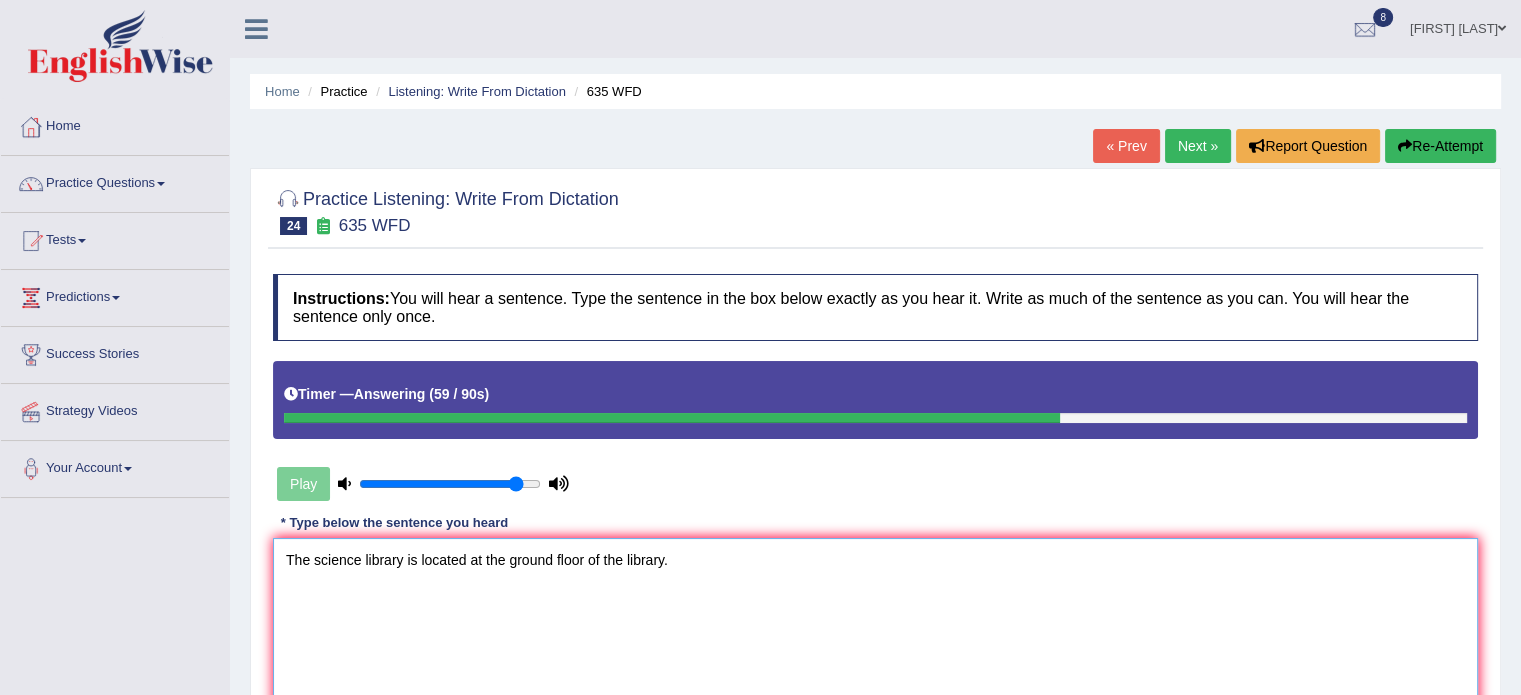 type on "The science library is located at the ground floor of the library." 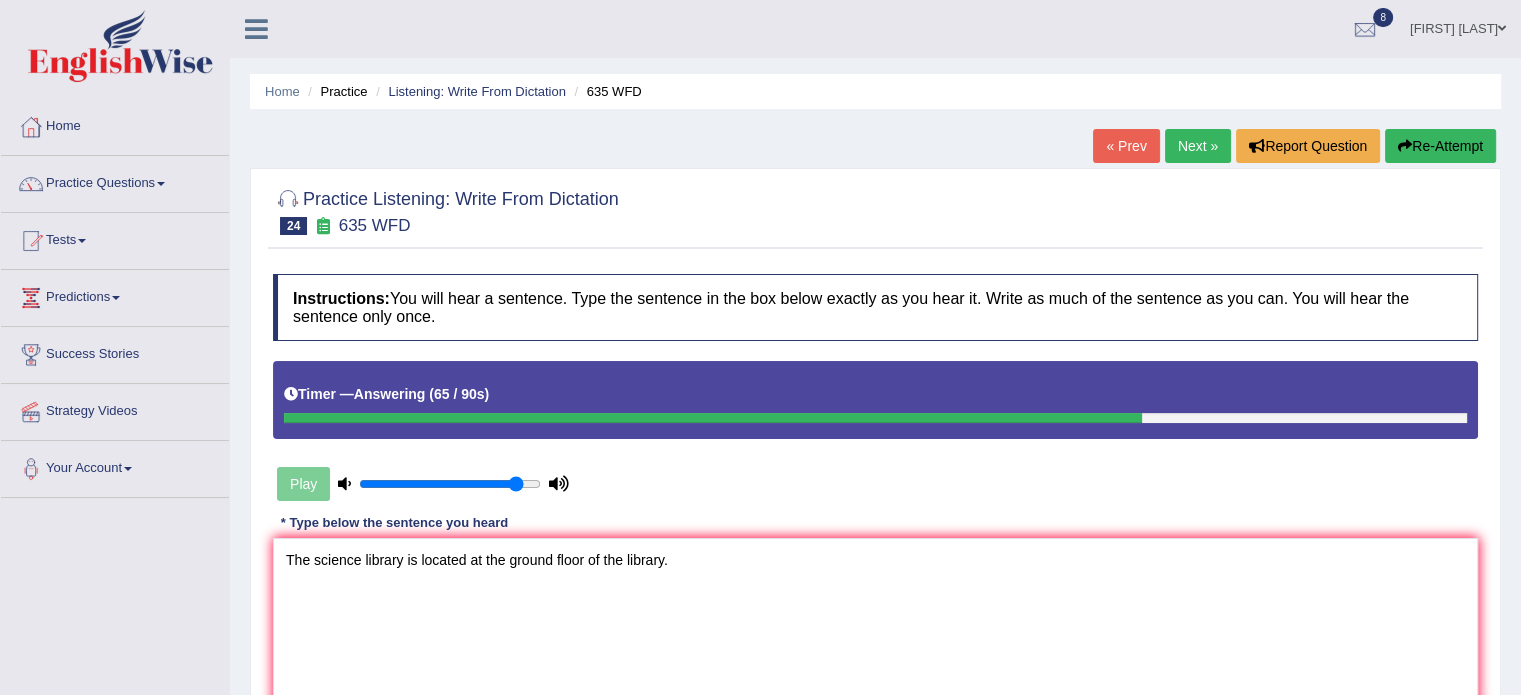 click on "Instructions:  You will hear a sentence. Type the sentence in the box below exactly as you hear it. Write as much of the sentence as you can. You will hear the sentence only once.
Timer —  Answering   ( 65 / 90s ) Play Transcript: The science library is currently located on the ground floor of the library. * Type below the sentence you heard The science library is located at the ground floor of the library. Accuracy Comparison for Writing Scores:
Red:  Missed Words
Green:  Correct Words
Blue:  Added/Mistyped Words
Accuracy:   Punctuation at the end  You wrote first capital letter A.I. Engine Result:  Processing... Verify" at bounding box center (875, 528) 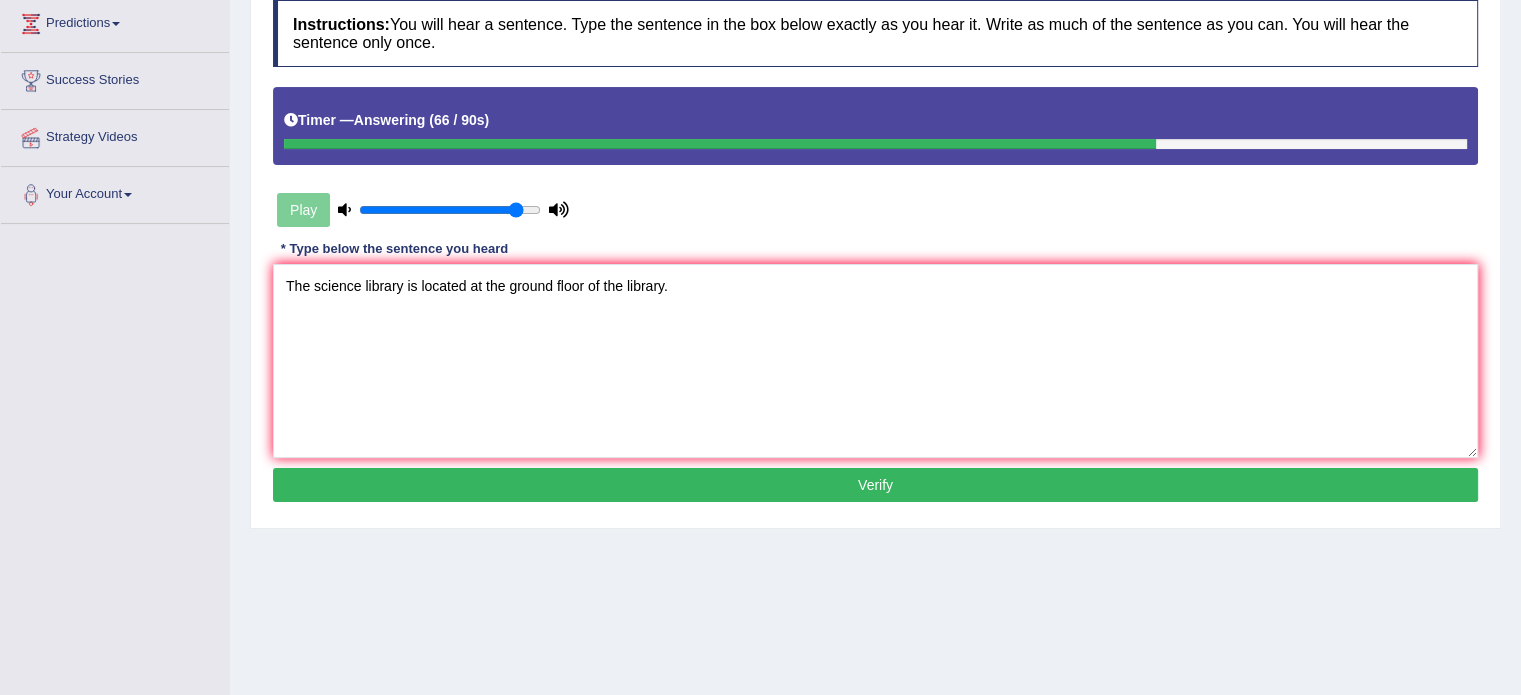 scroll, scrollTop: 355, scrollLeft: 0, axis: vertical 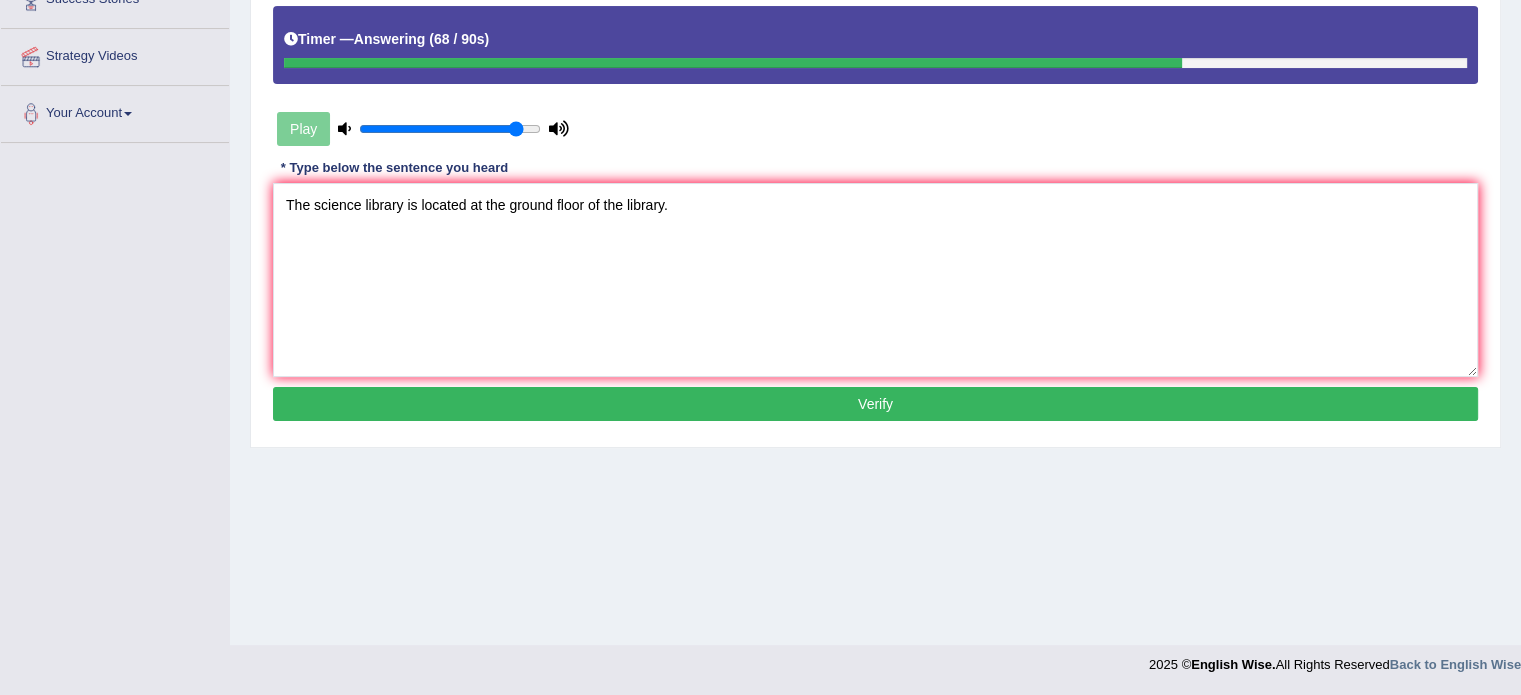 click on "Verify" at bounding box center [875, 404] 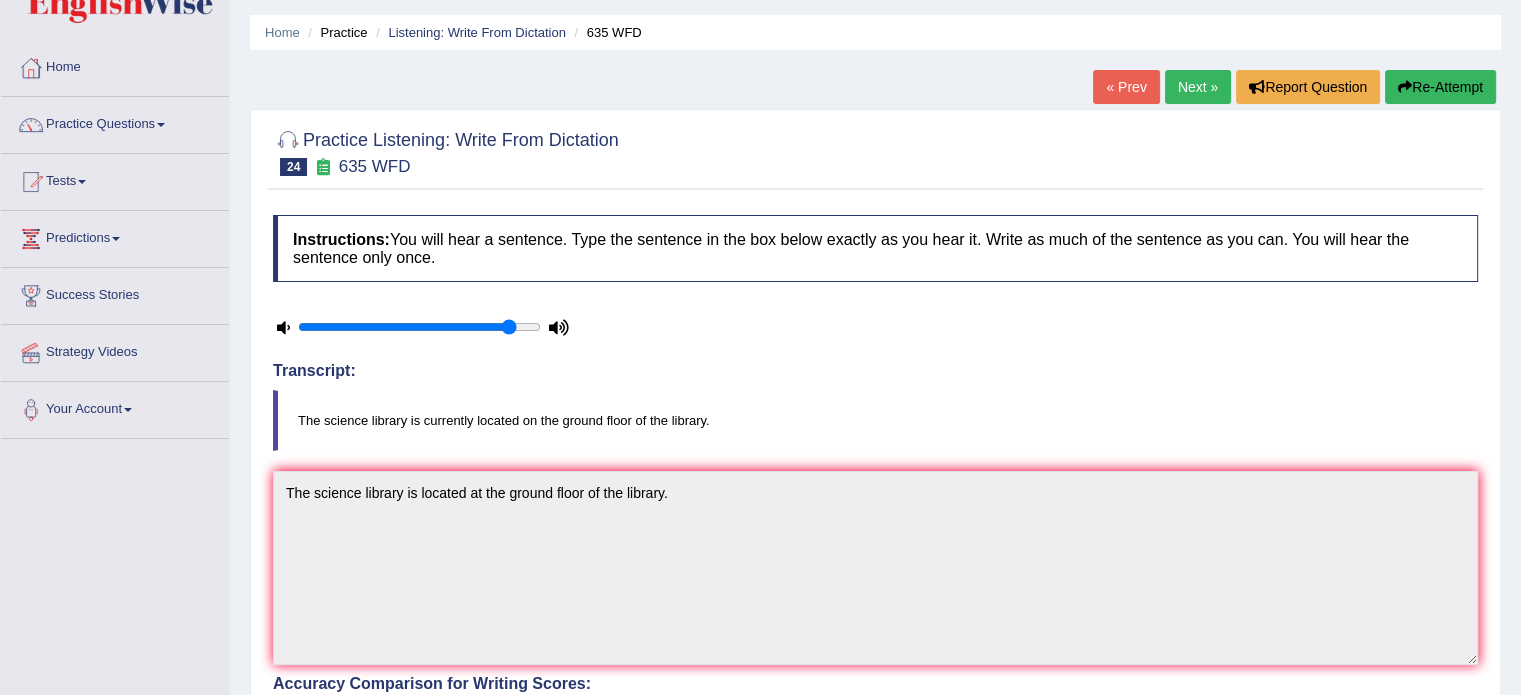 scroll, scrollTop: 55, scrollLeft: 0, axis: vertical 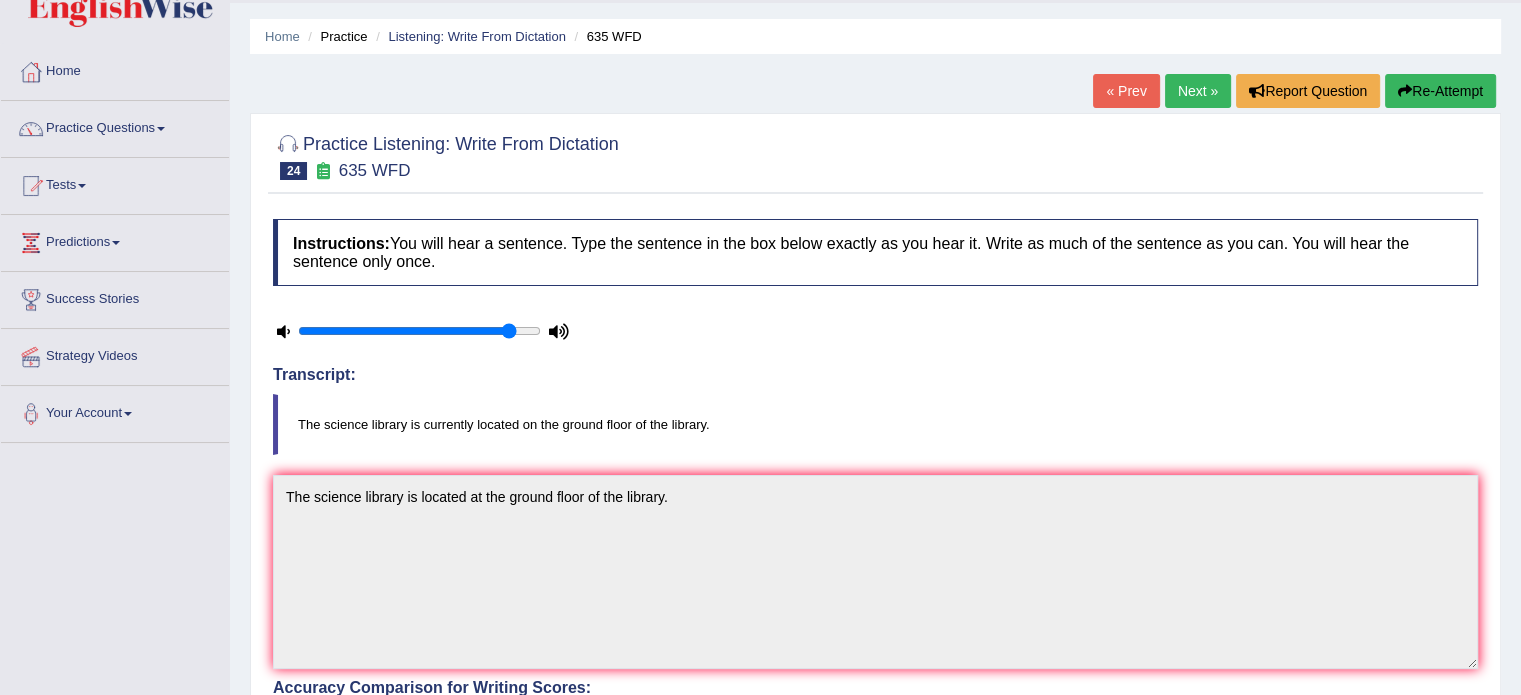 click on "Next »" at bounding box center (1198, 91) 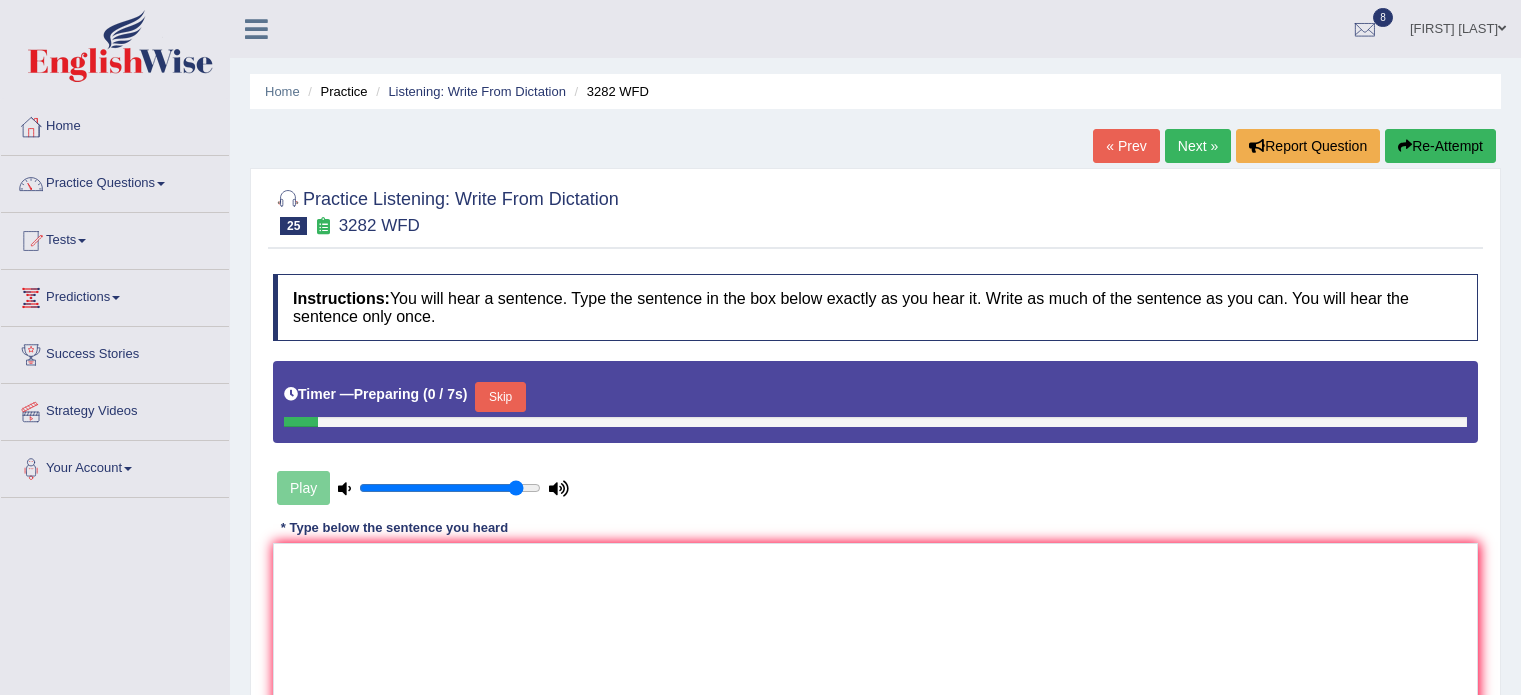 scroll, scrollTop: 0, scrollLeft: 0, axis: both 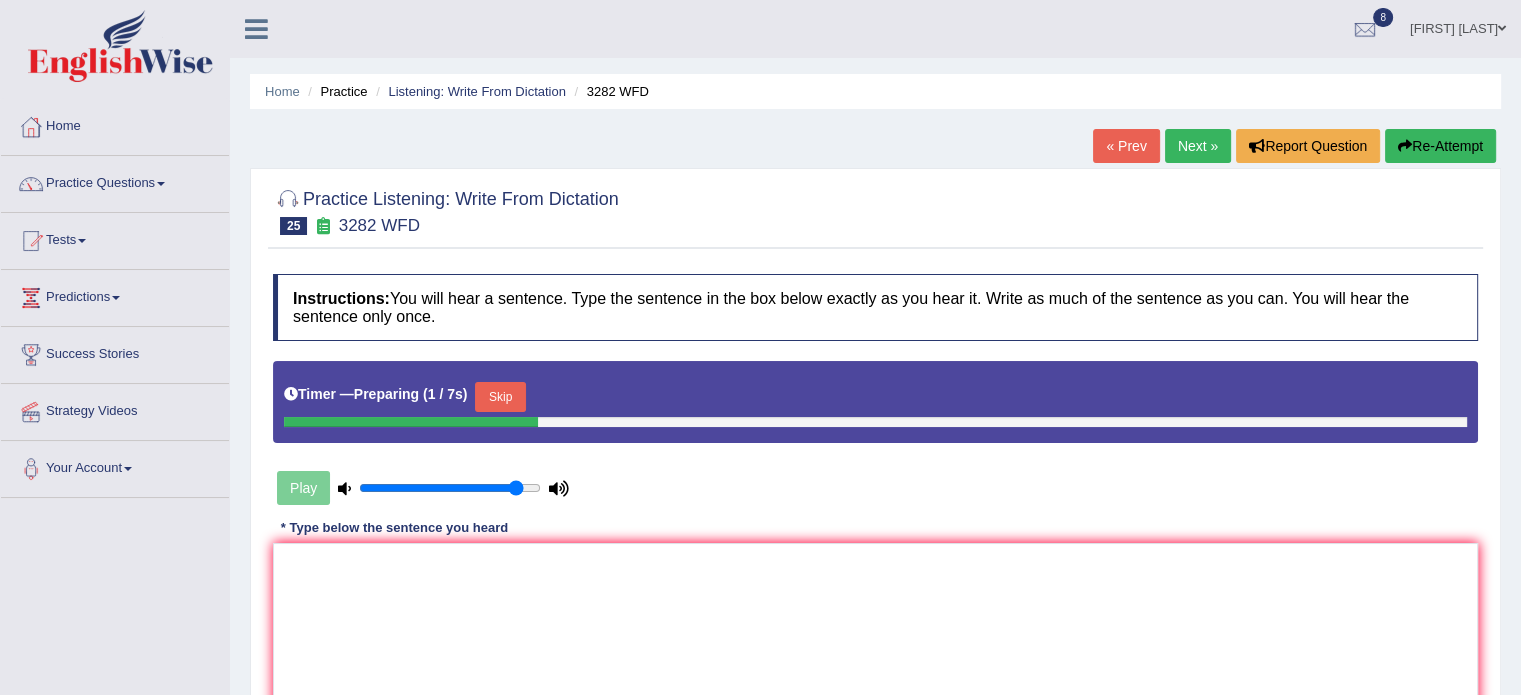 click on "Skip" at bounding box center (500, 397) 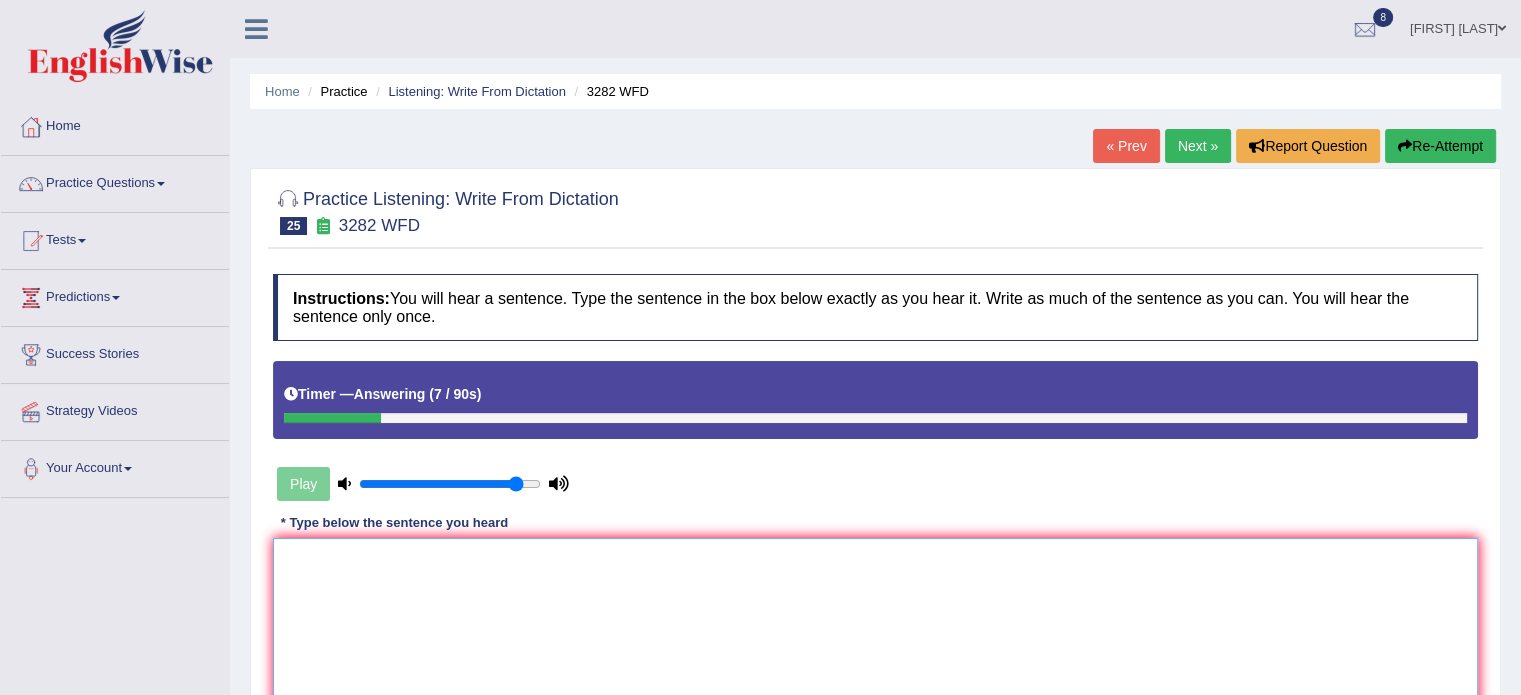 click at bounding box center [875, 635] 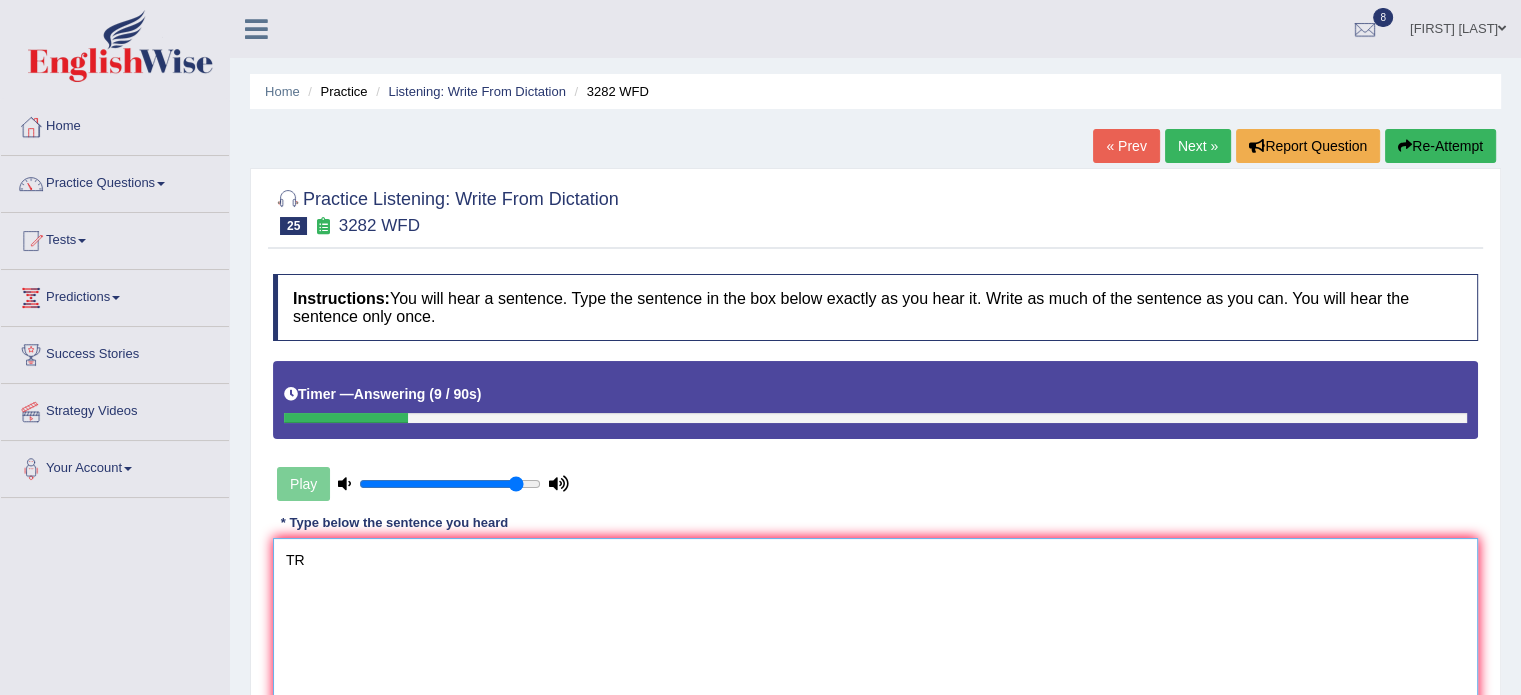 type on "T" 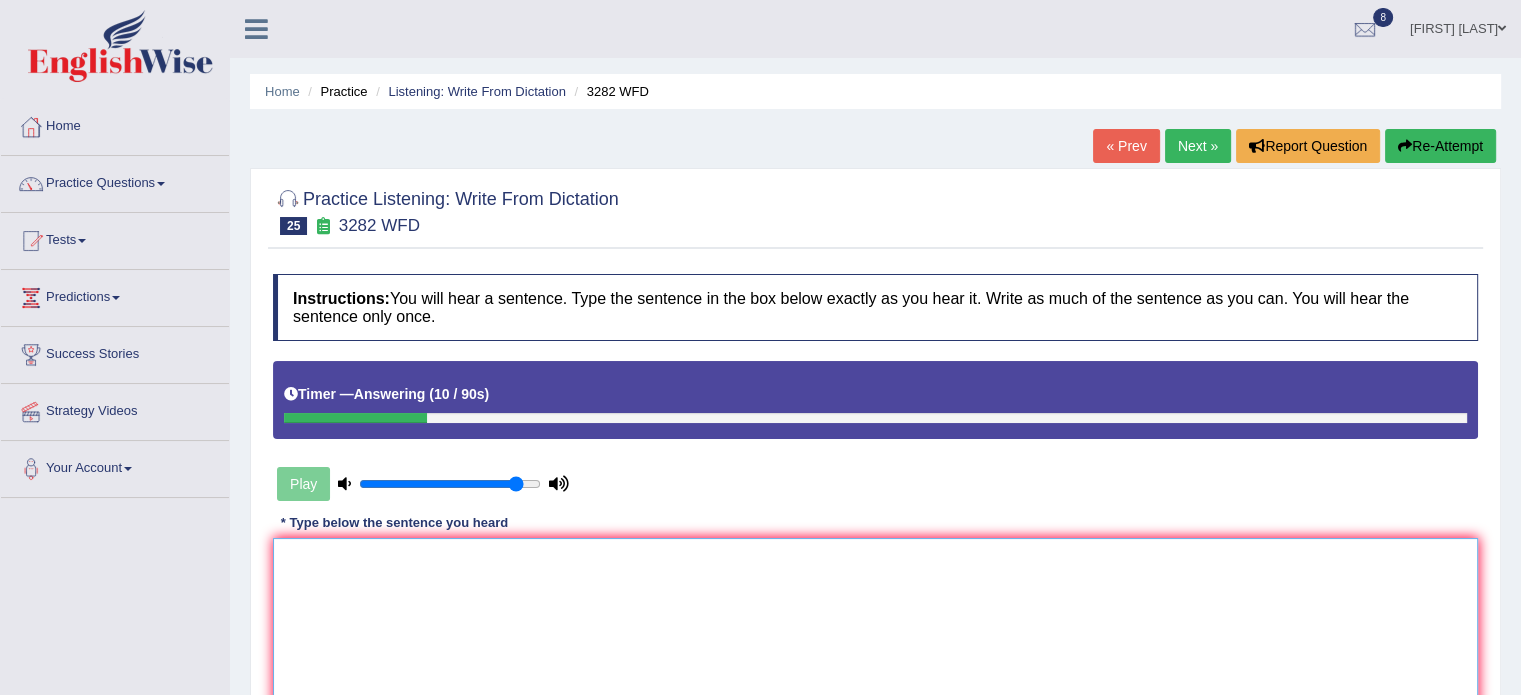 type on "c" 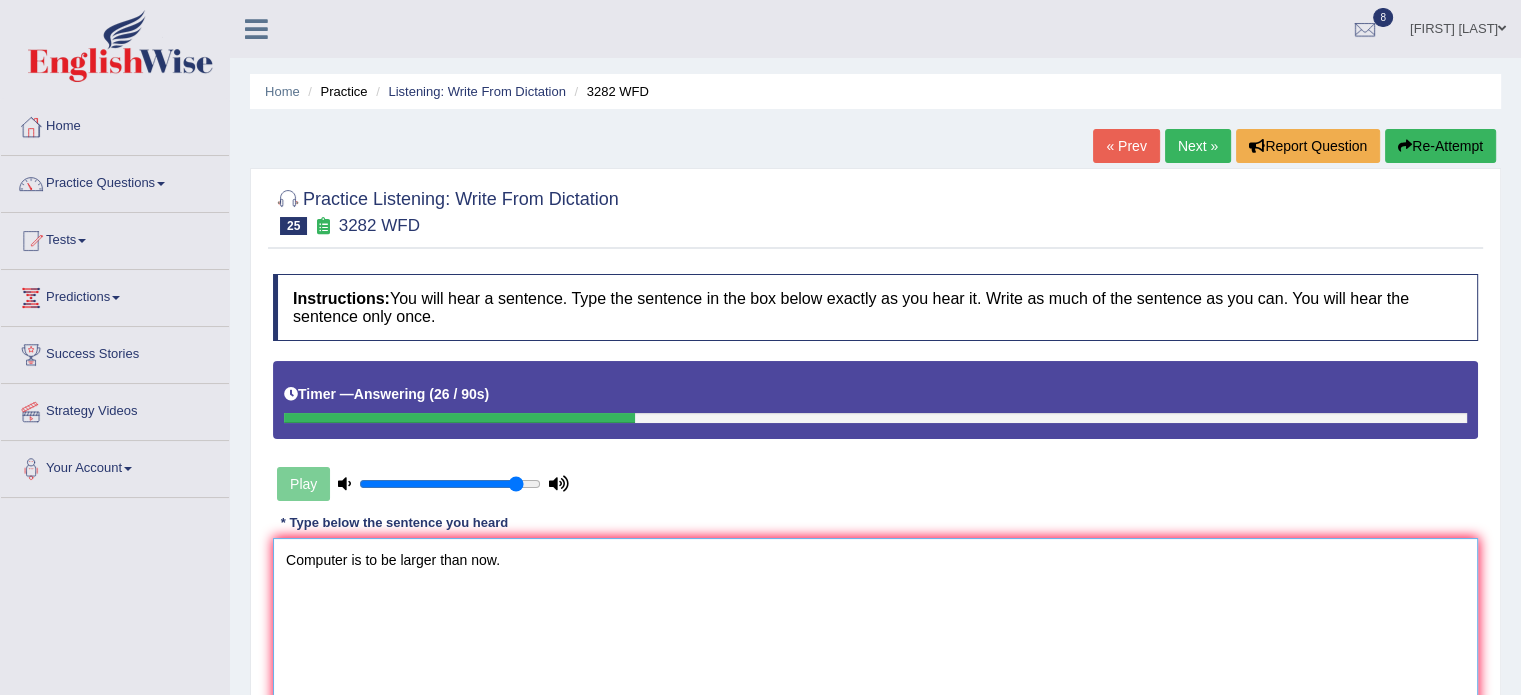 type on "Computer is to be larger than now." 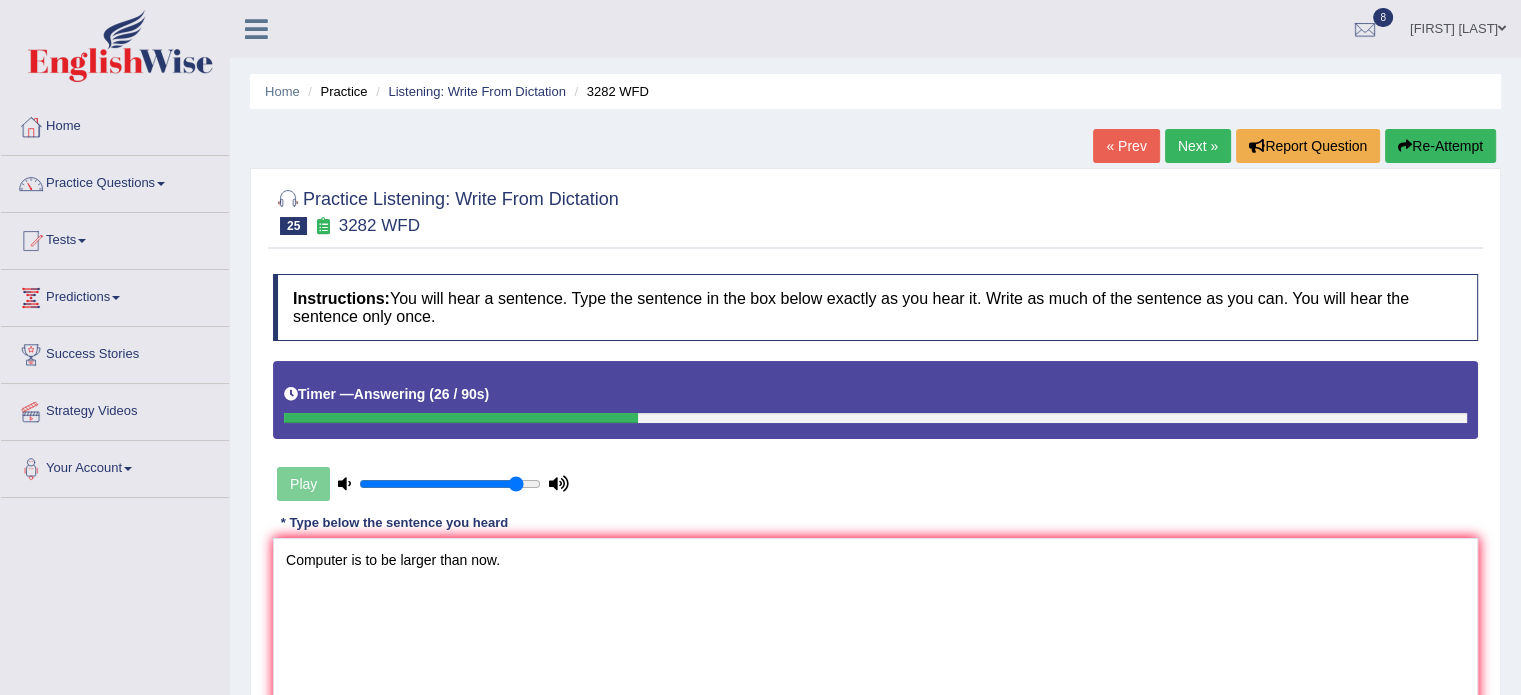 click on "Instructions:  You will hear a sentence. Type the sentence in the box below exactly as you hear it. Write as much of the sentence as you can. You will hear the sentence only once.
Timer —  Answering   ( 26 / 90s ) Play Transcript: Computers used to be larger than they are now. * Type below the sentence you heard Computer is to be larger than now. Accuracy Comparison for Writing Scores:
Red:  Missed Words
Green:  Correct Words
Blue:  Added/Mistyped Words
Accuracy:   Punctuation at the end  You wrote first capital letter A.I. Engine Result:  Processing... Verify" at bounding box center (875, 528) 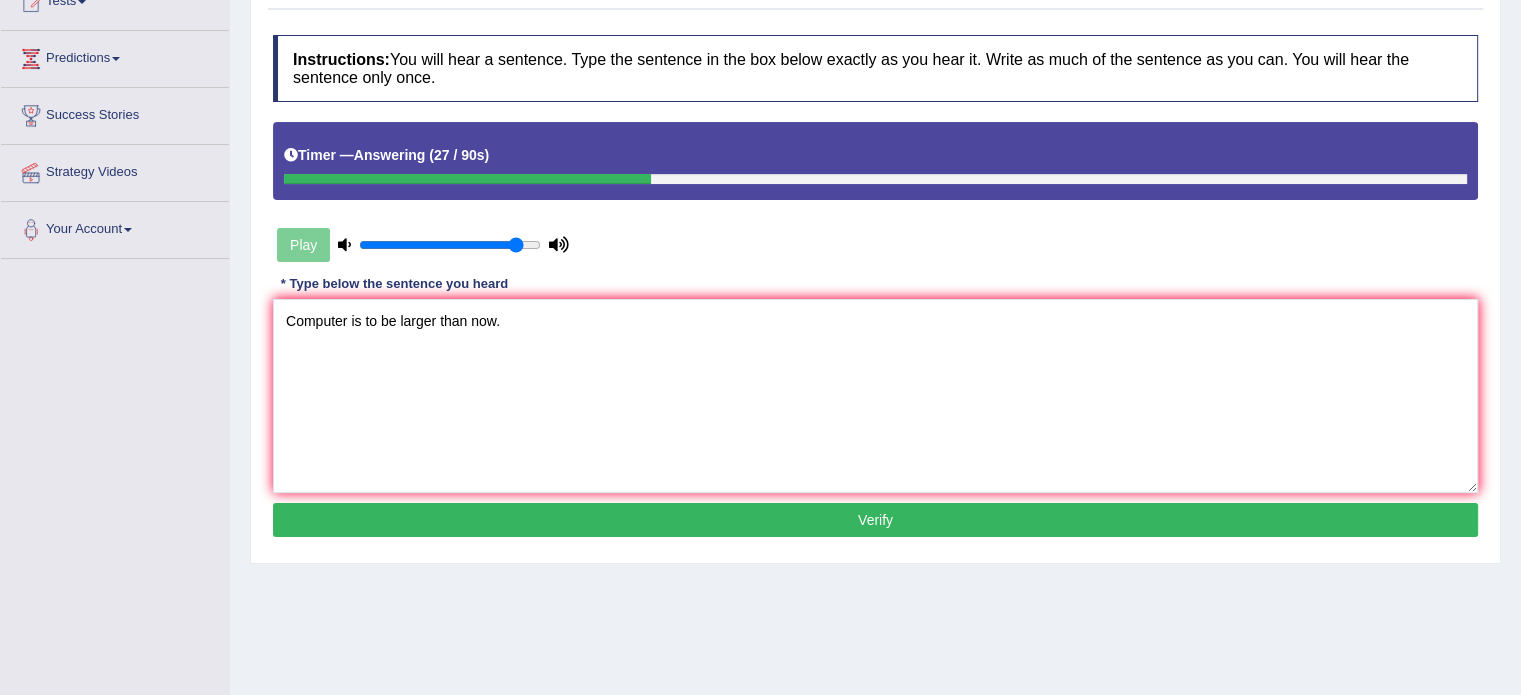scroll, scrollTop: 355, scrollLeft: 0, axis: vertical 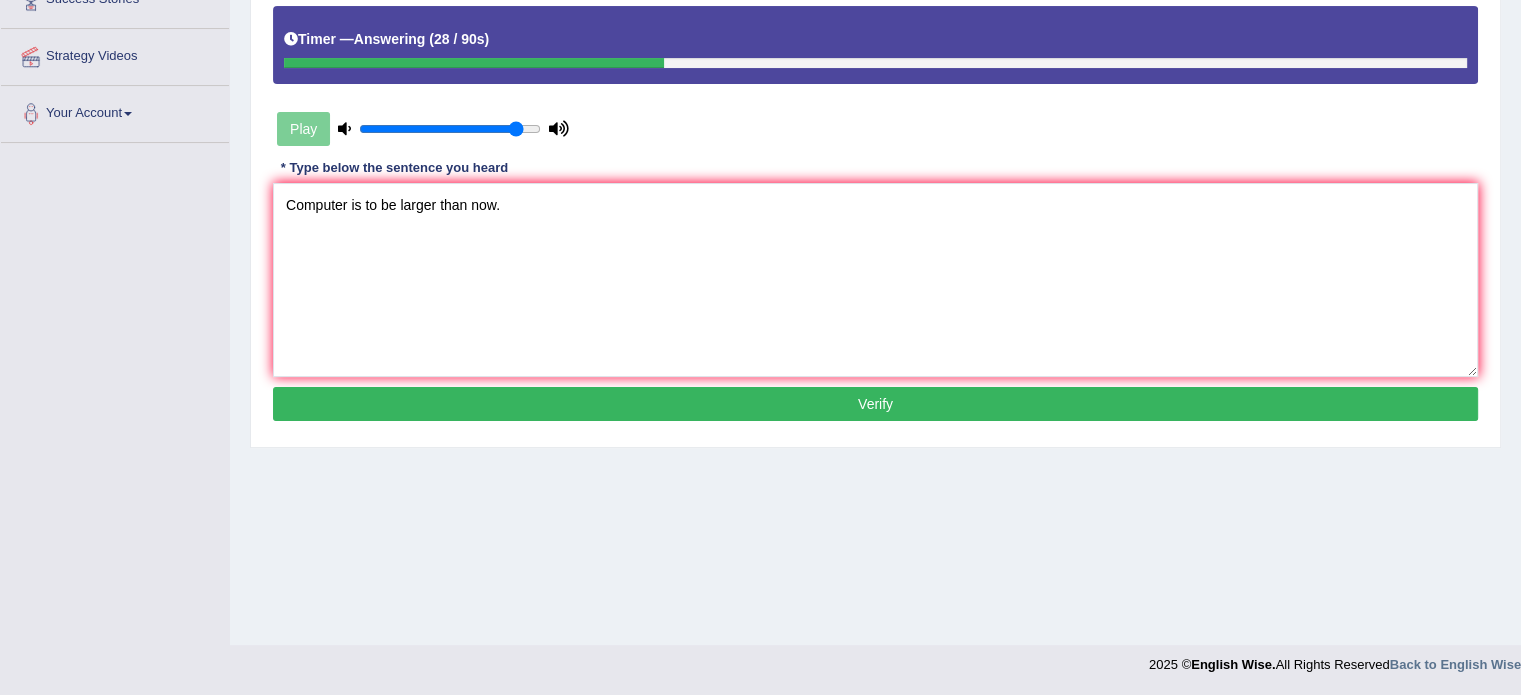 click on "Verify" at bounding box center (875, 404) 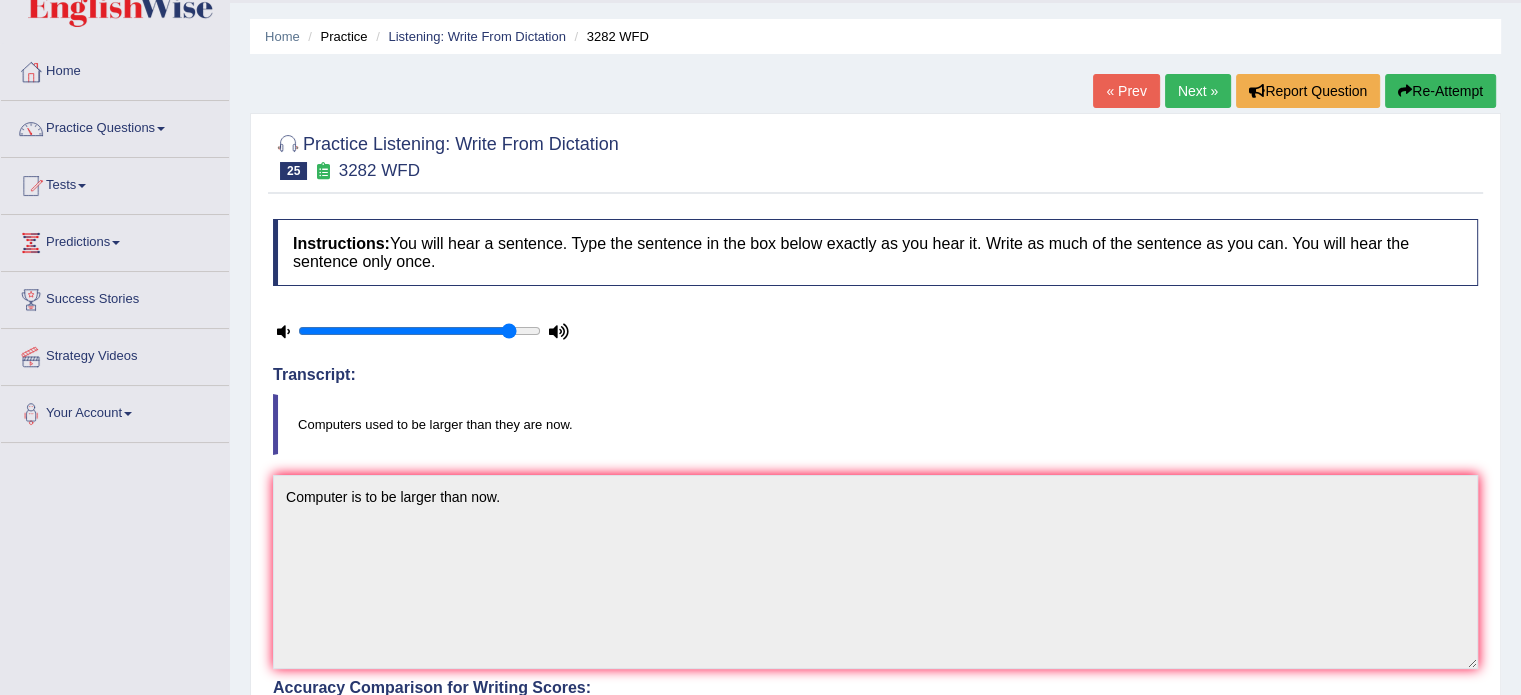 scroll, scrollTop: 0, scrollLeft: 0, axis: both 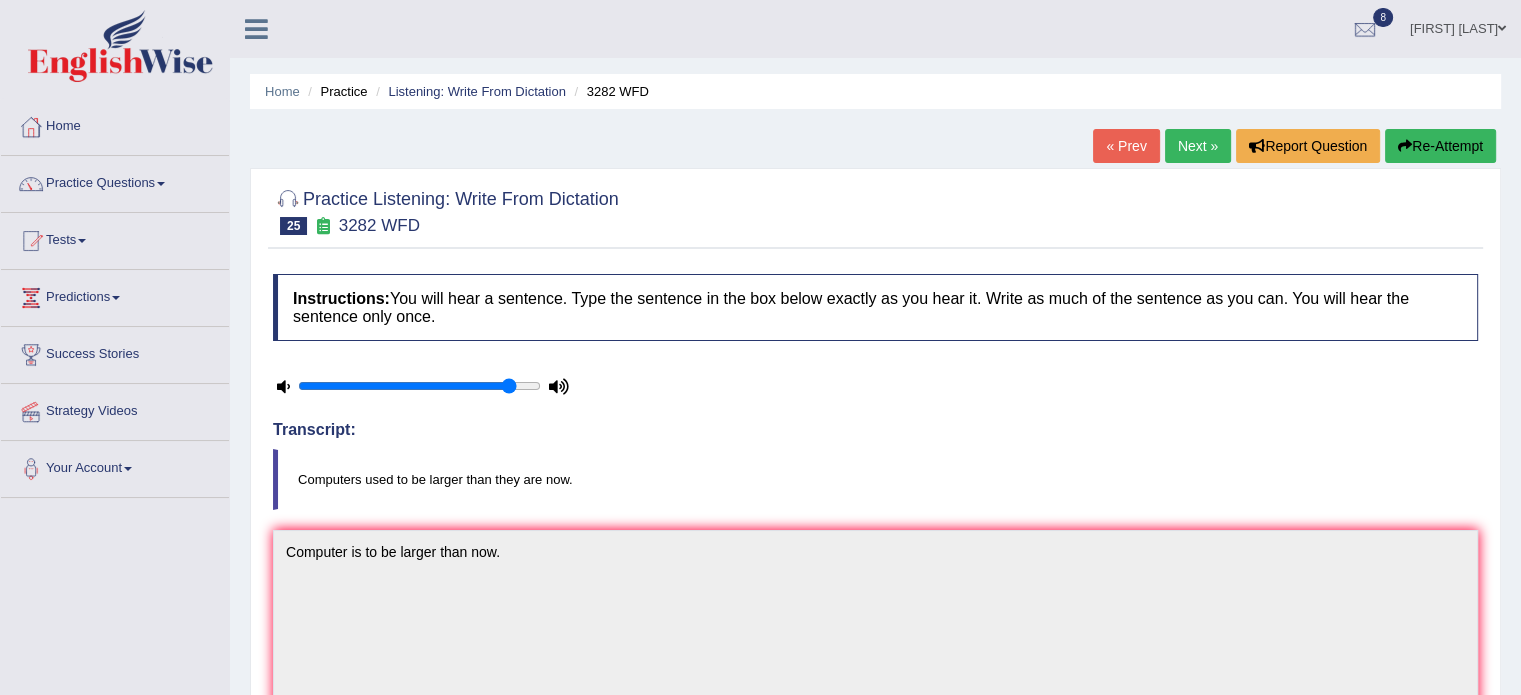 click on "Next »" at bounding box center (1198, 146) 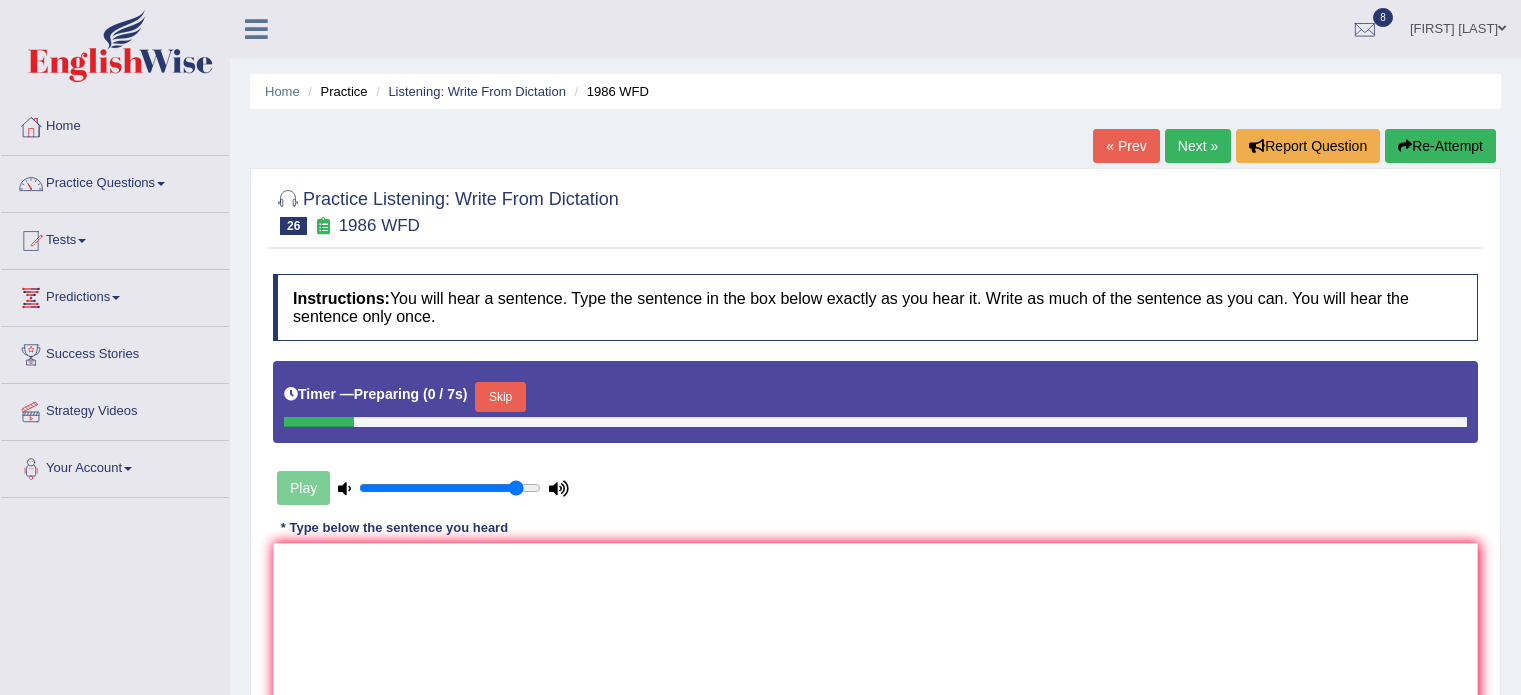 scroll, scrollTop: 0, scrollLeft: 0, axis: both 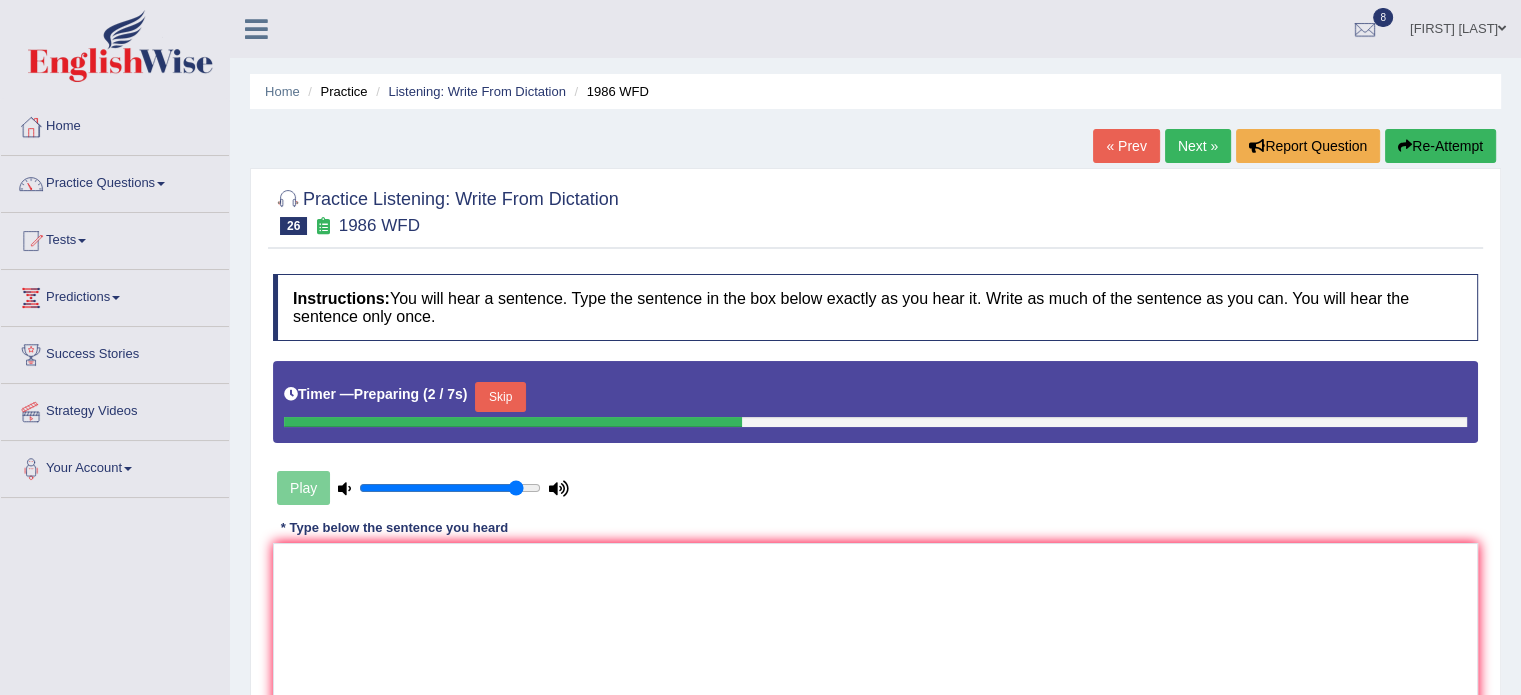 click on "Skip" at bounding box center [500, 397] 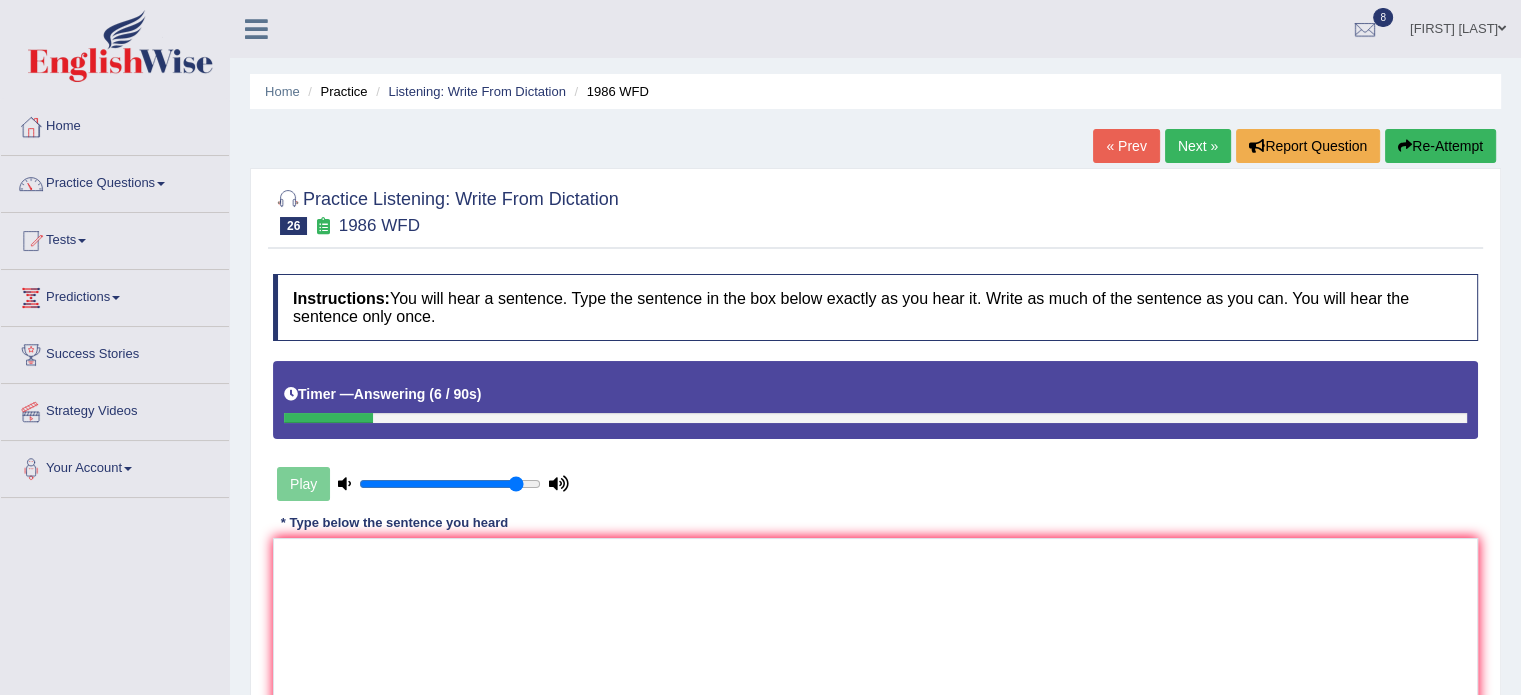 click on "Re-Attempt" at bounding box center (1440, 146) 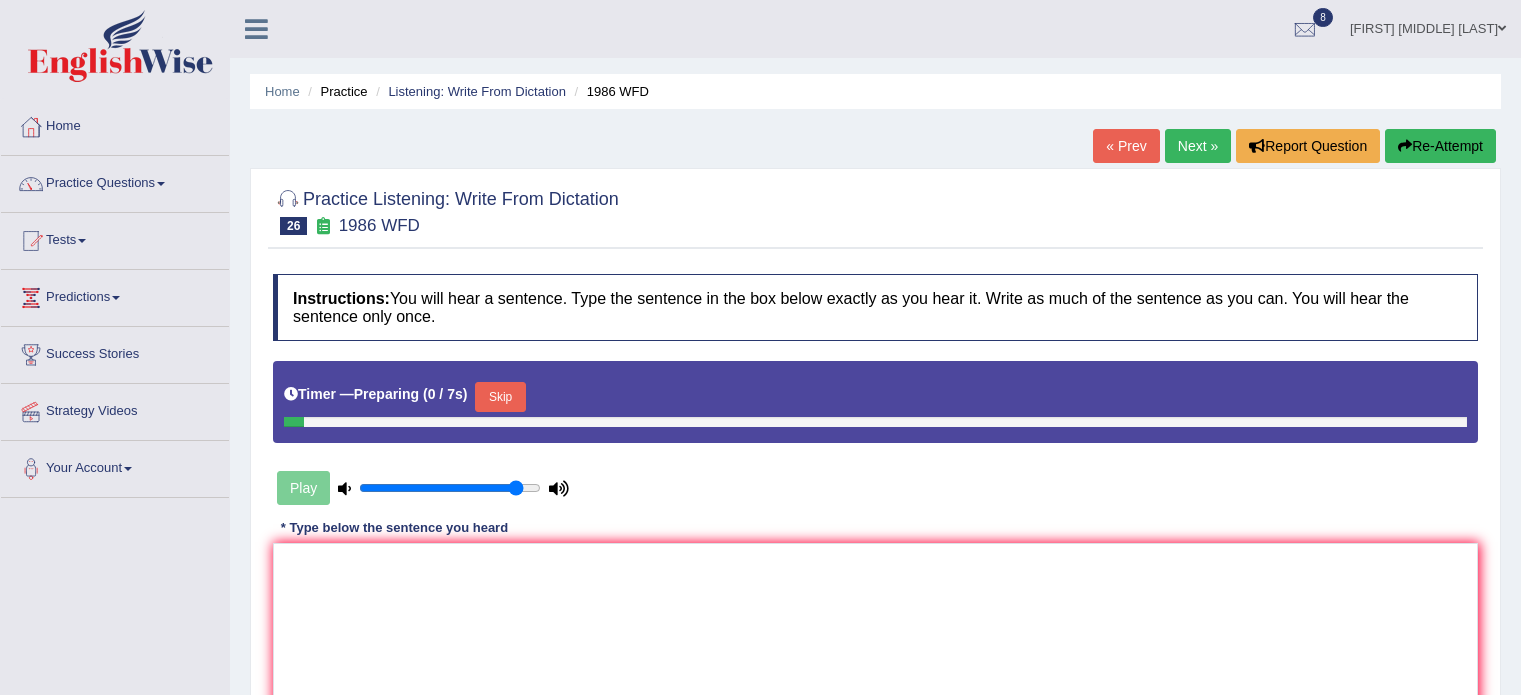 scroll, scrollTop: 0, scrollLeft: 0, axis: both 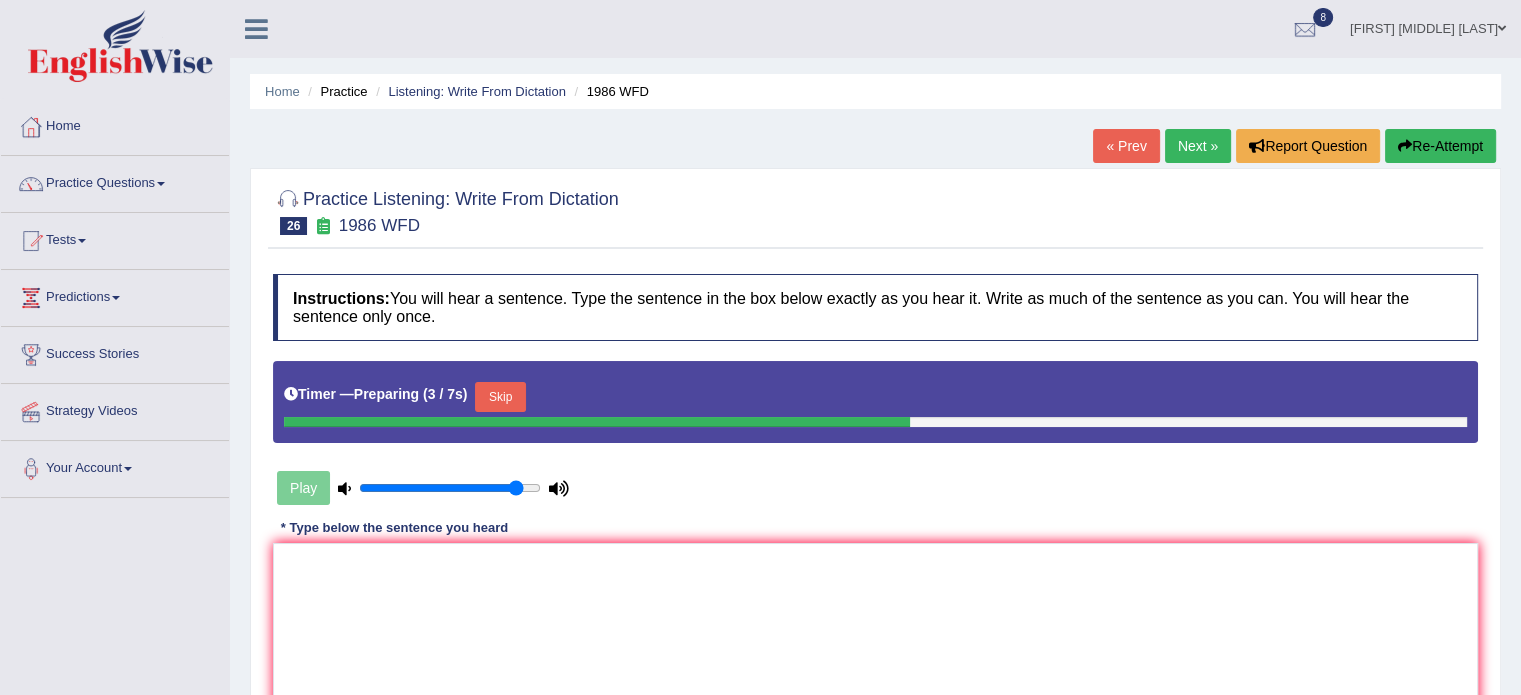 click on "Skip" at bounding box center [500, 397] 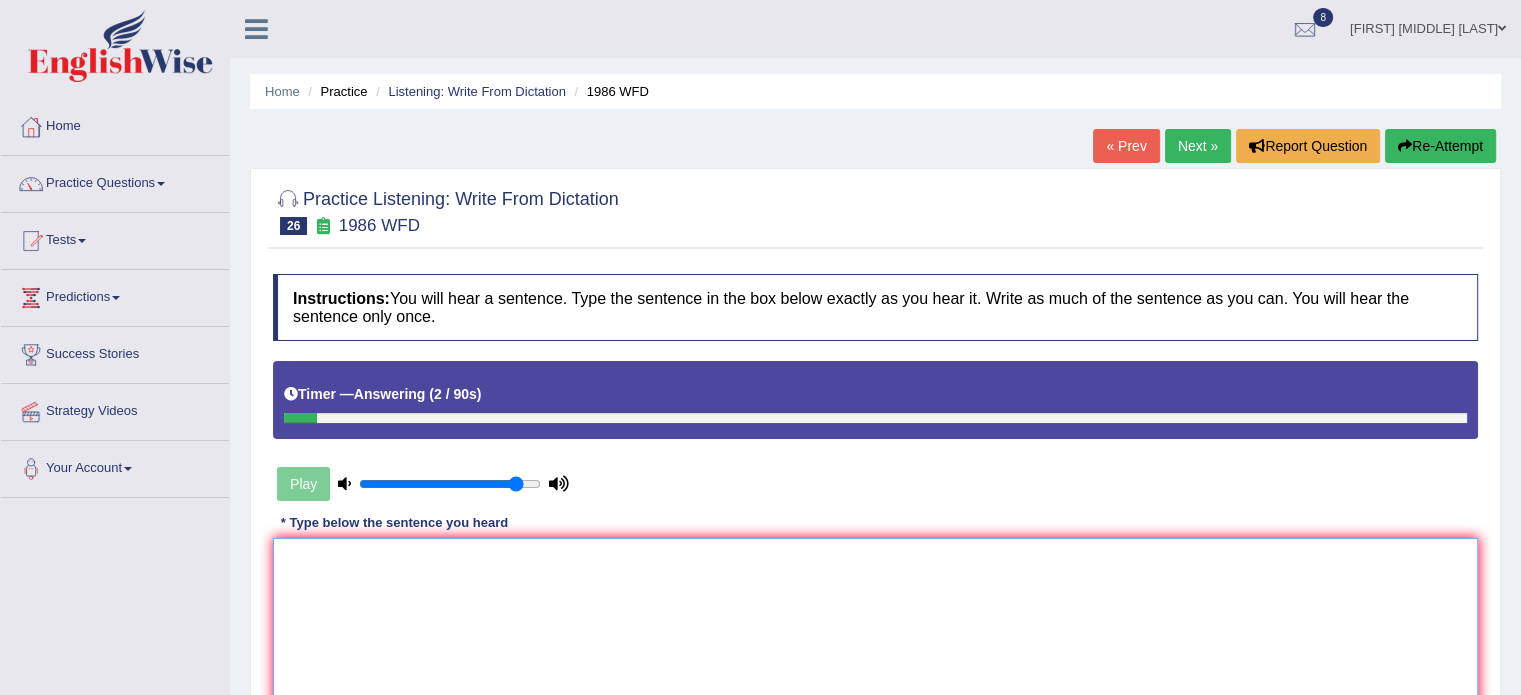click at bounding box center (875, 635) 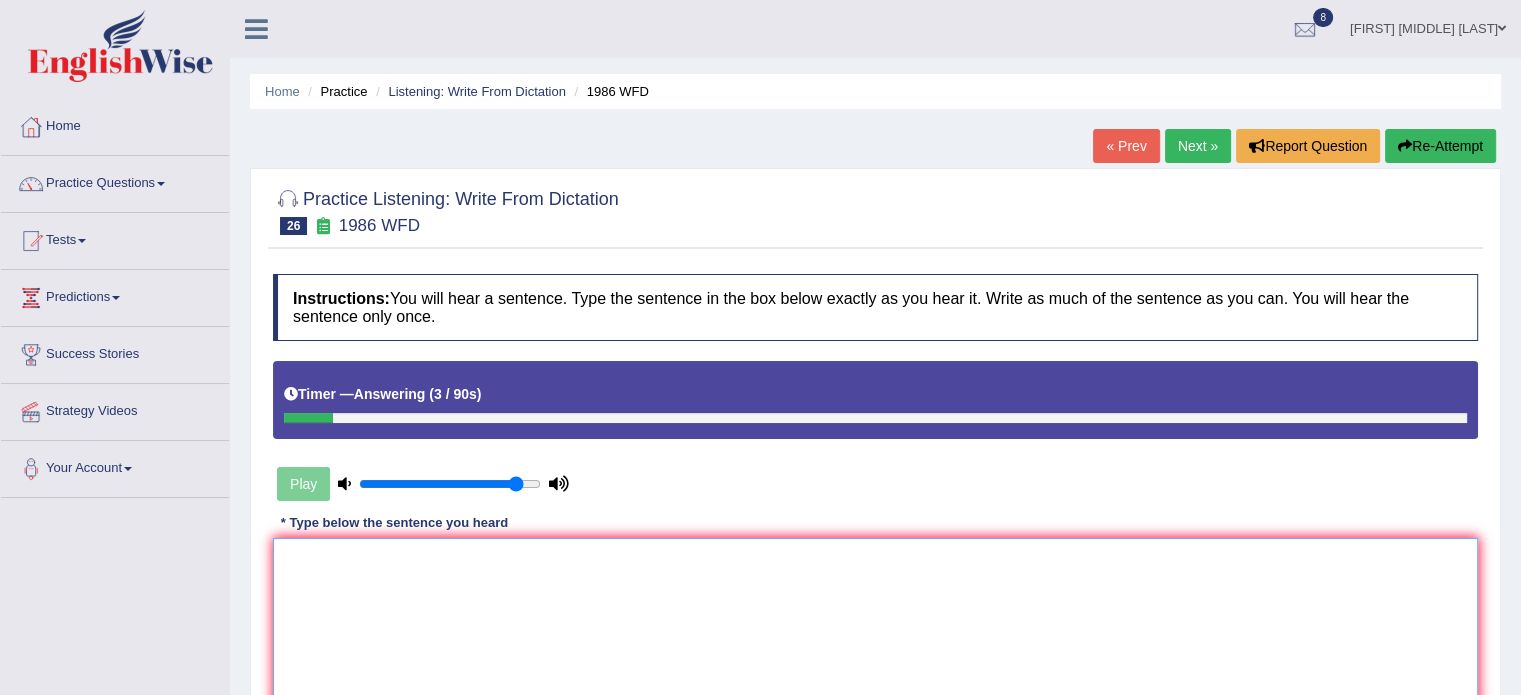 type on "a" 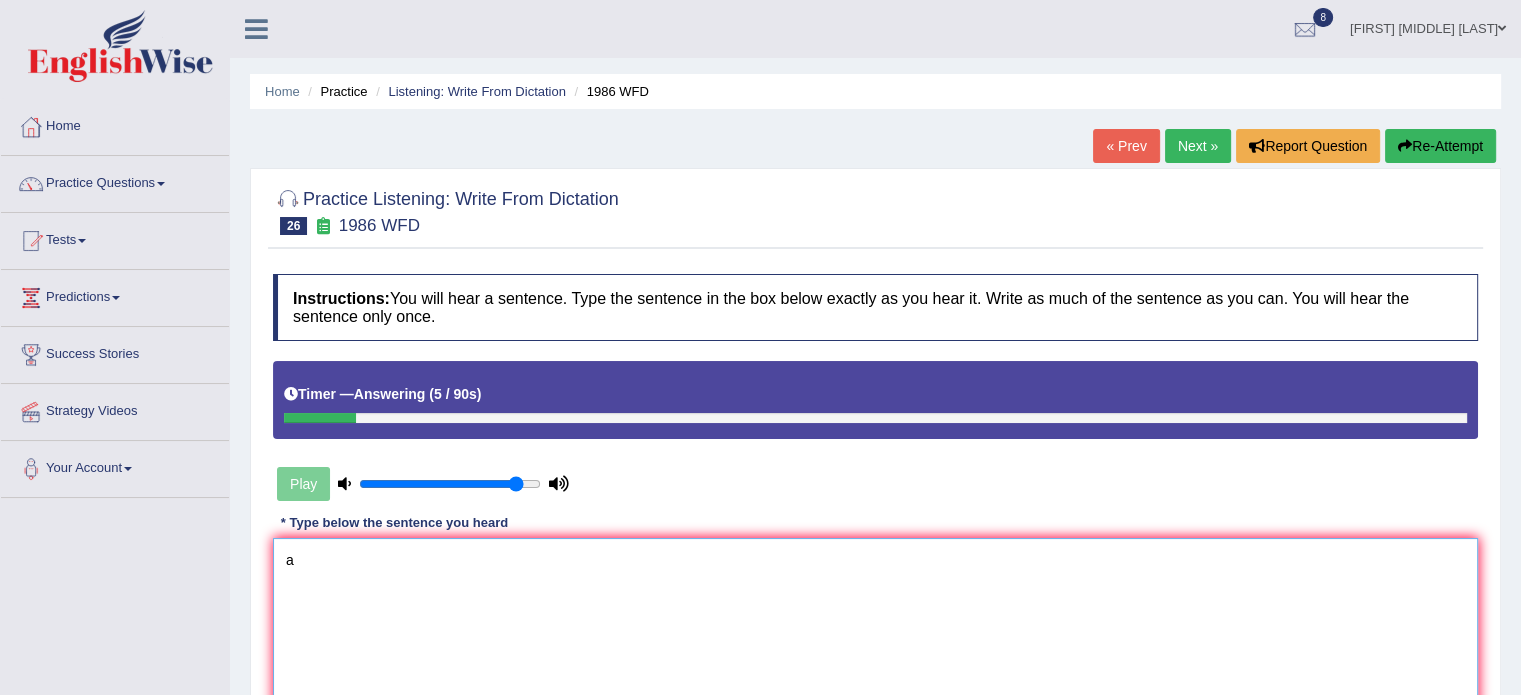 type on "a" 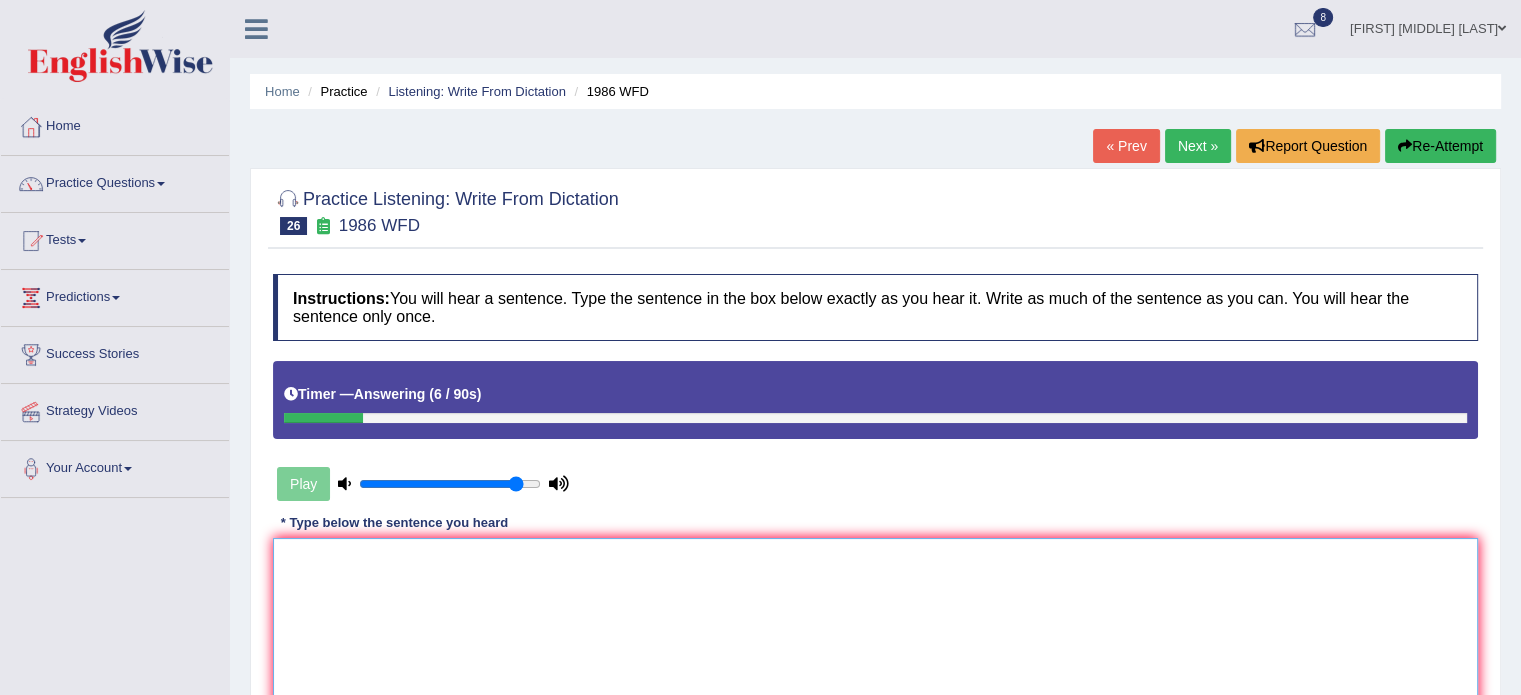 type on "a" 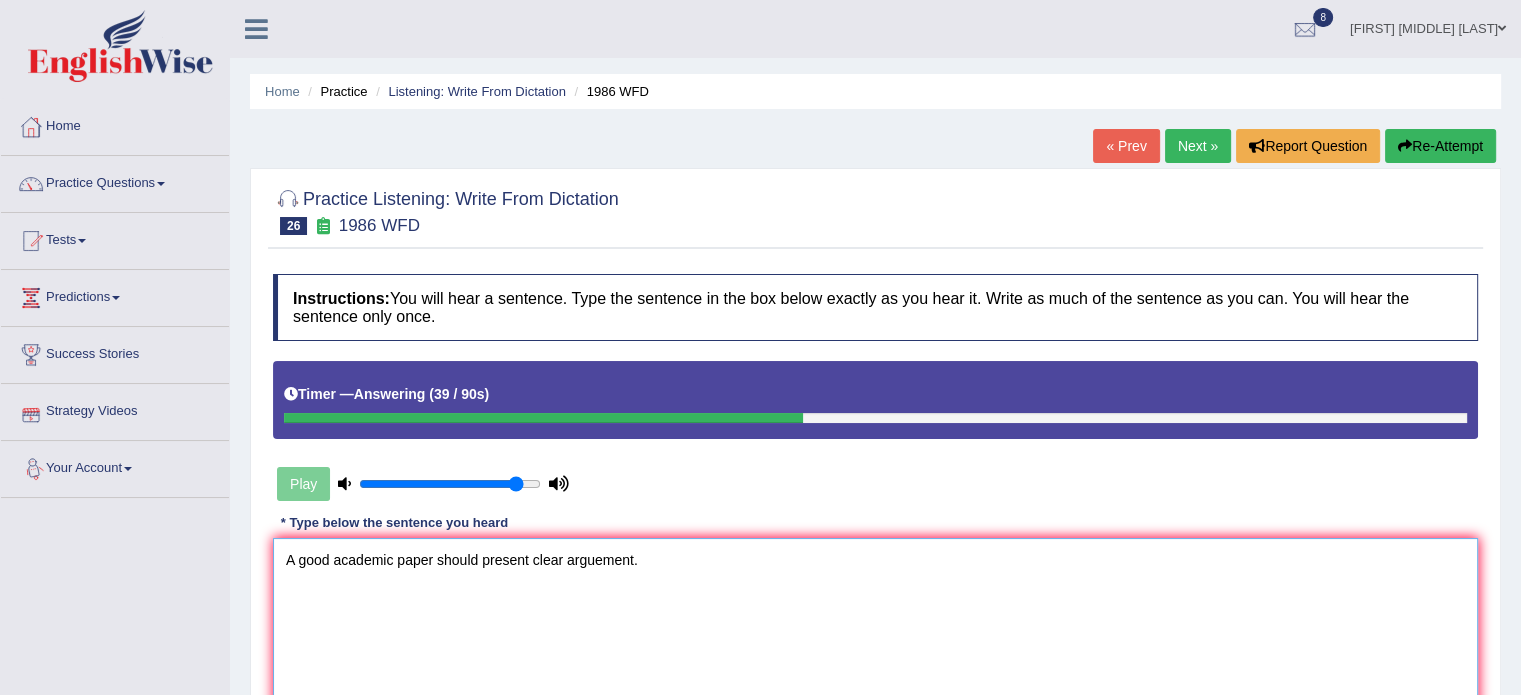 type on "A good academic paper should present clear arguement." 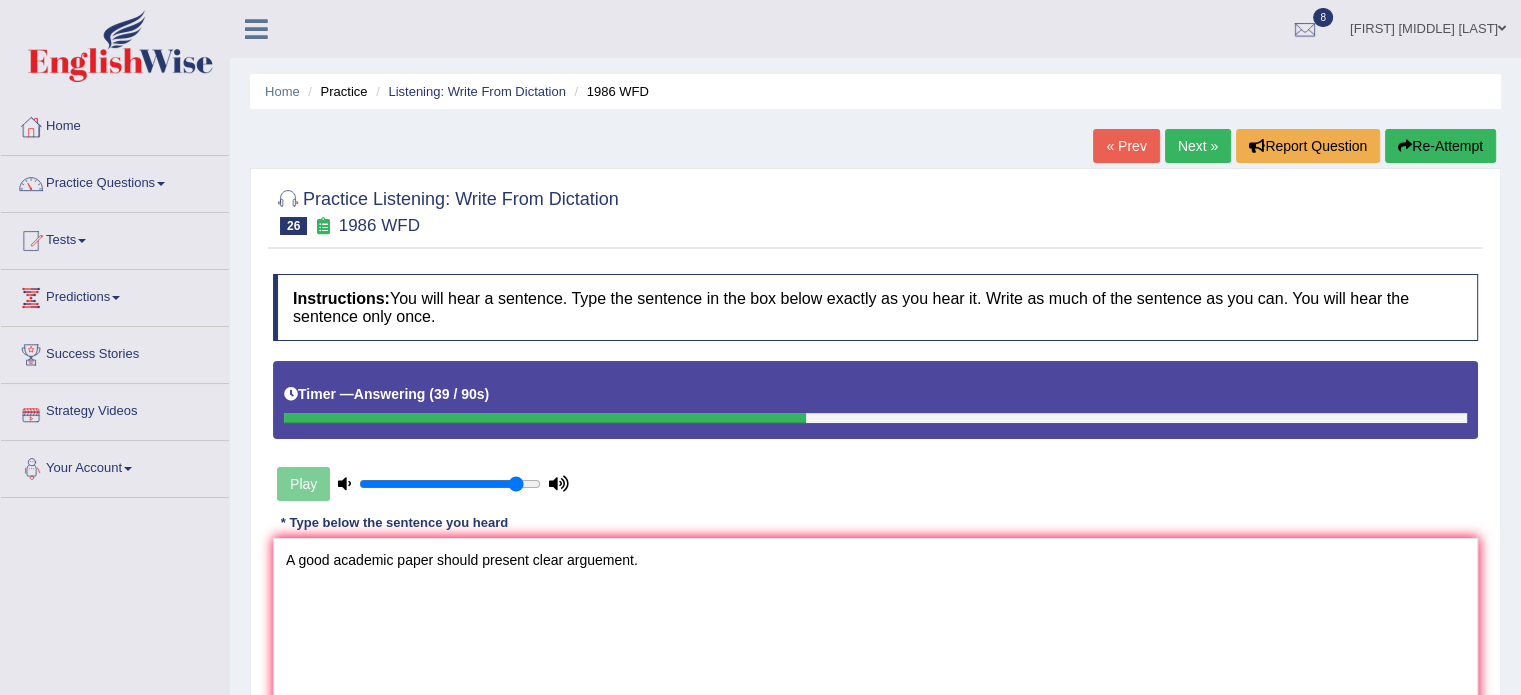 click on "Instructions:  You will hear a sentence. Type the sentence in the box below exactly as you hear it. Write as much of the sentence as you can. You will hear the sentence only once.
Timer —  Answering   ( 39 / 90s ) Play Transcript: A good academic paper should present a clear argument. * Type below the sentence you heard A good academic paper should present clear arguement. Accuracy Comparison for Writing Scores:
Red:  Missed Words
Green:  Correct Words
Blue:  Added/Mistyped Words
Accuracy:   Punctuation at the end  You wrote first capital letter A.I. Engine Result:  Processing... Verify" at bounding box center [875, 528] 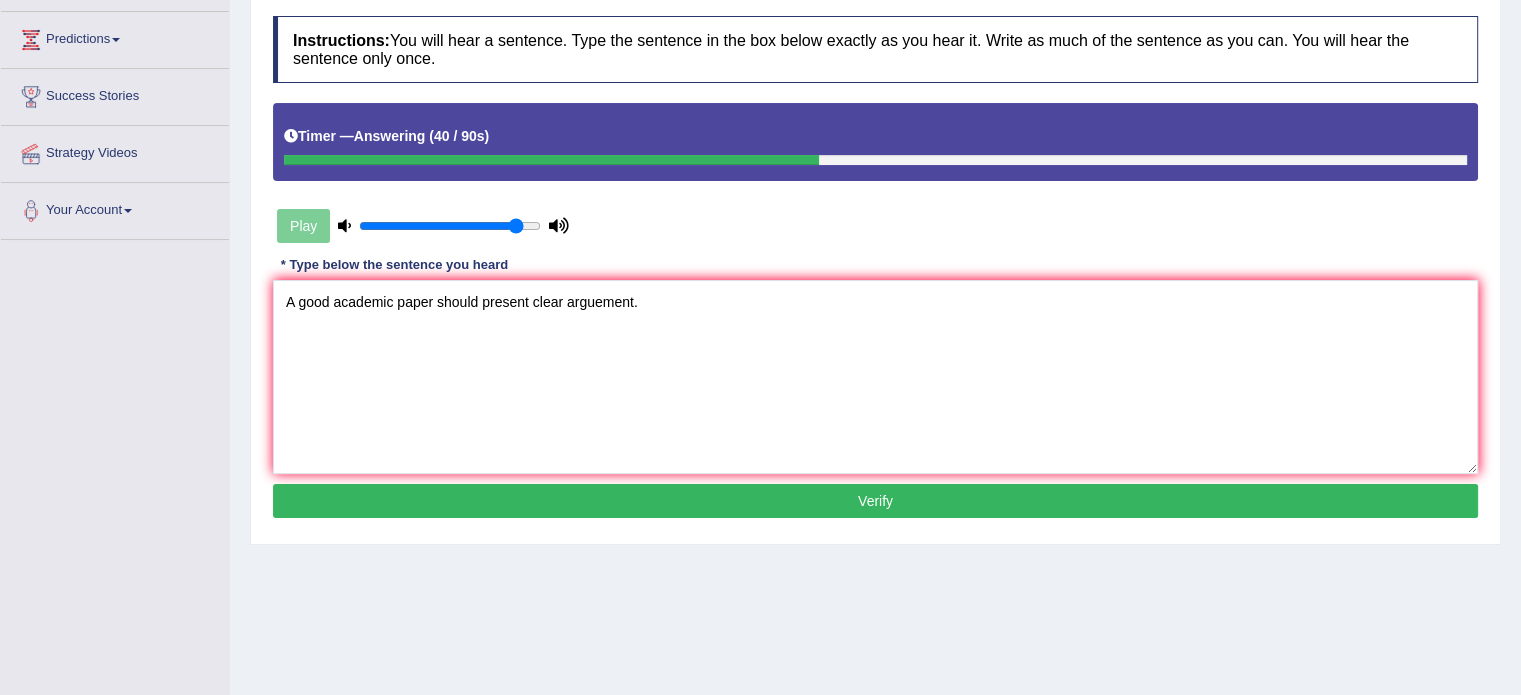 scroll, scrollTop: 355, scrollLeft: 0, axis: vertical 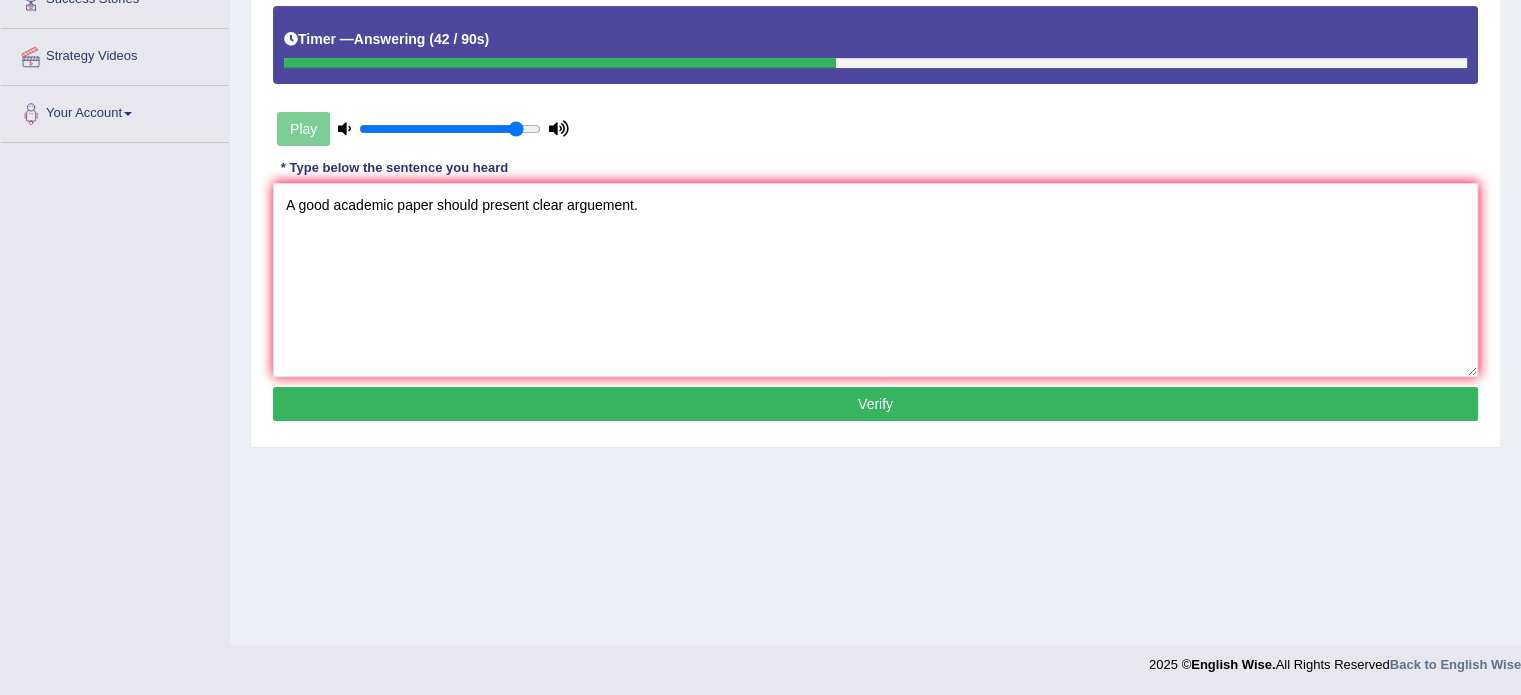 click on "Verify" at bounding box center [875, 404] 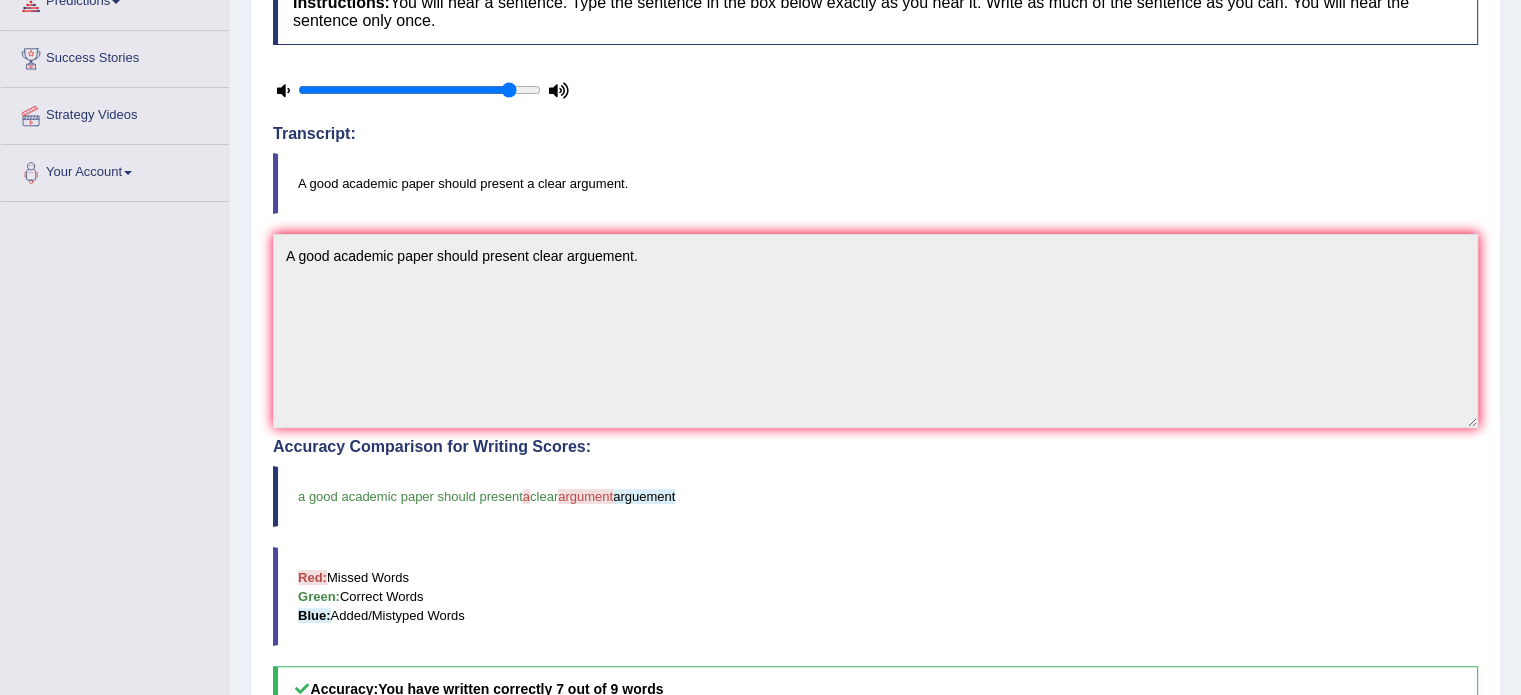 scroll, scrollTop: 295, scrollLeft: 0, axis: vertical 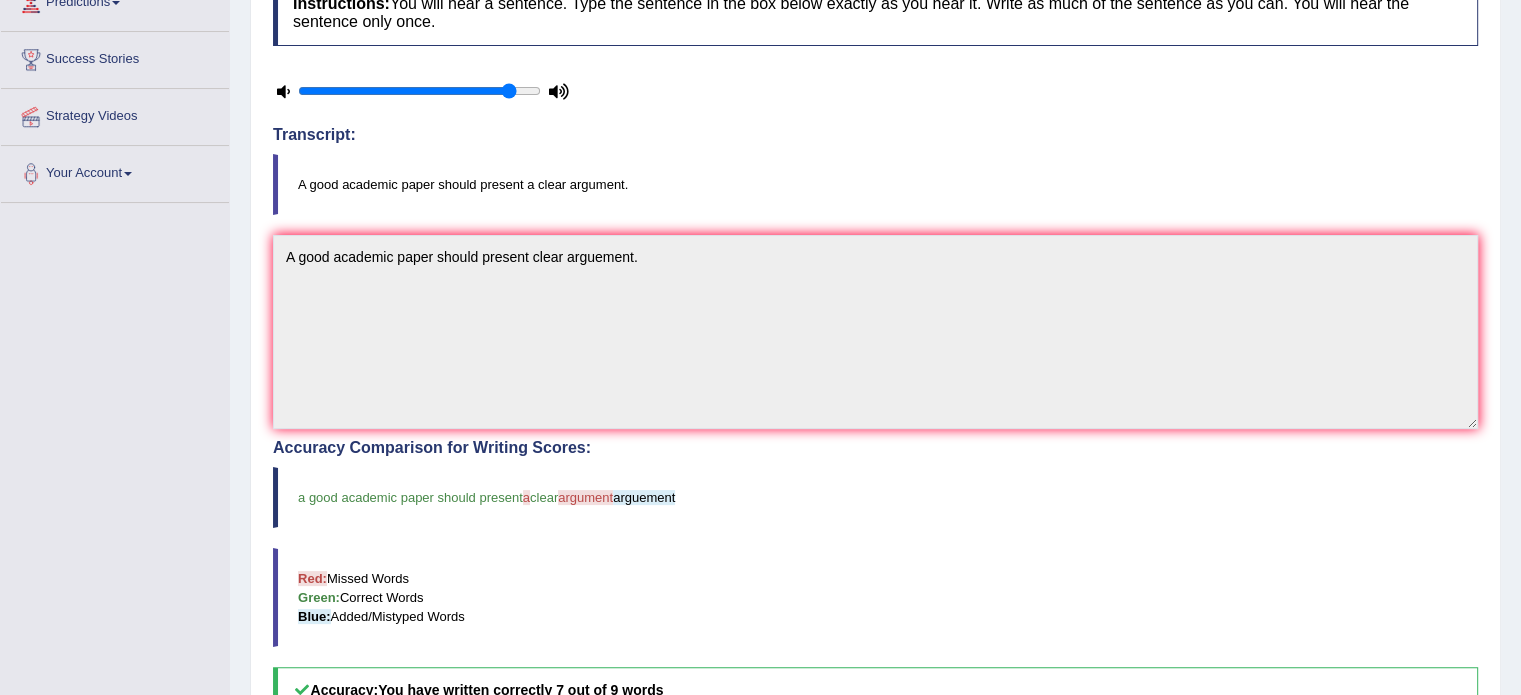 click on "Accuracy Comparison for Writing Scores: a good academic paper should present  a  clear  argument arguement
Red:  Missed Words
Green:  Correct Words
Blue:  Added/Mistyped Words
Accuracy:  You have written correctly 7 out of 9 words" at bounding box center [875, 576] 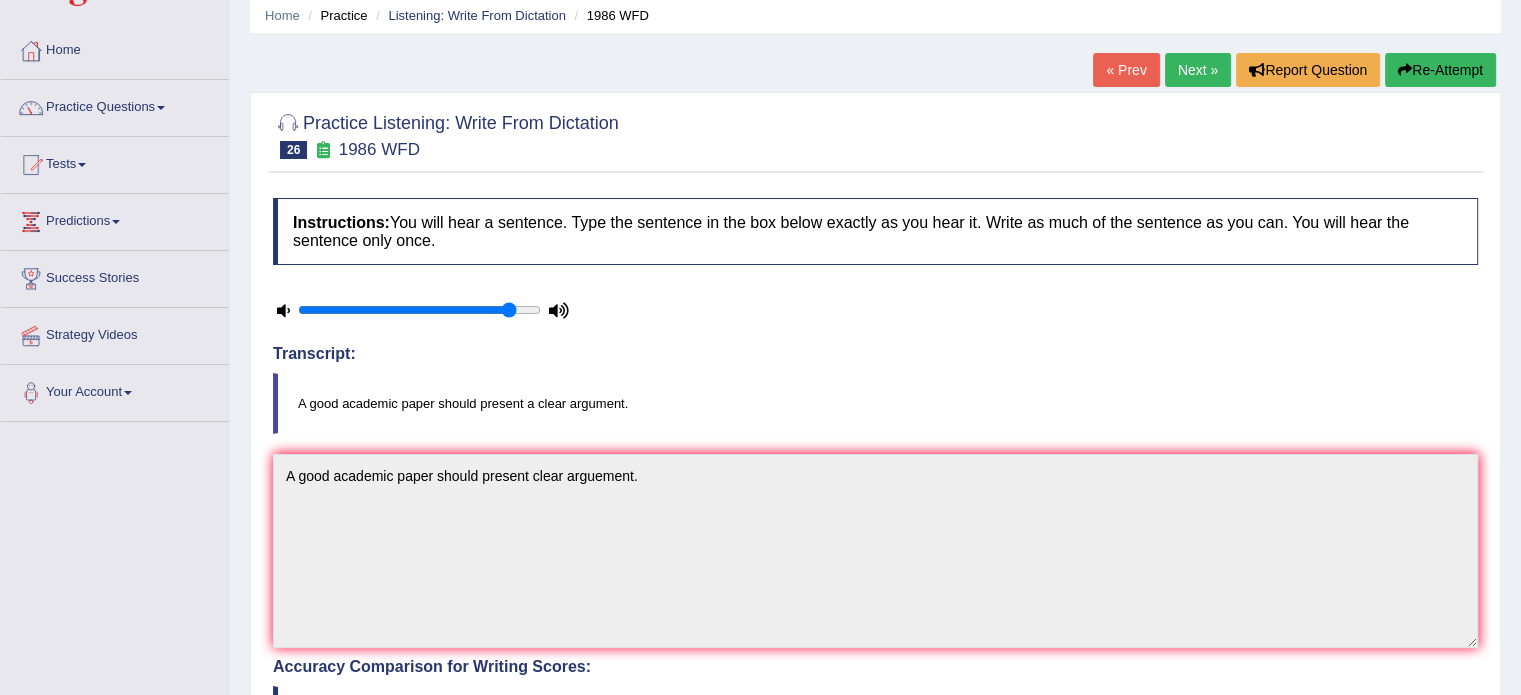 scroll, scrollTop: 15, scrollLeft: 0, axis: vertical 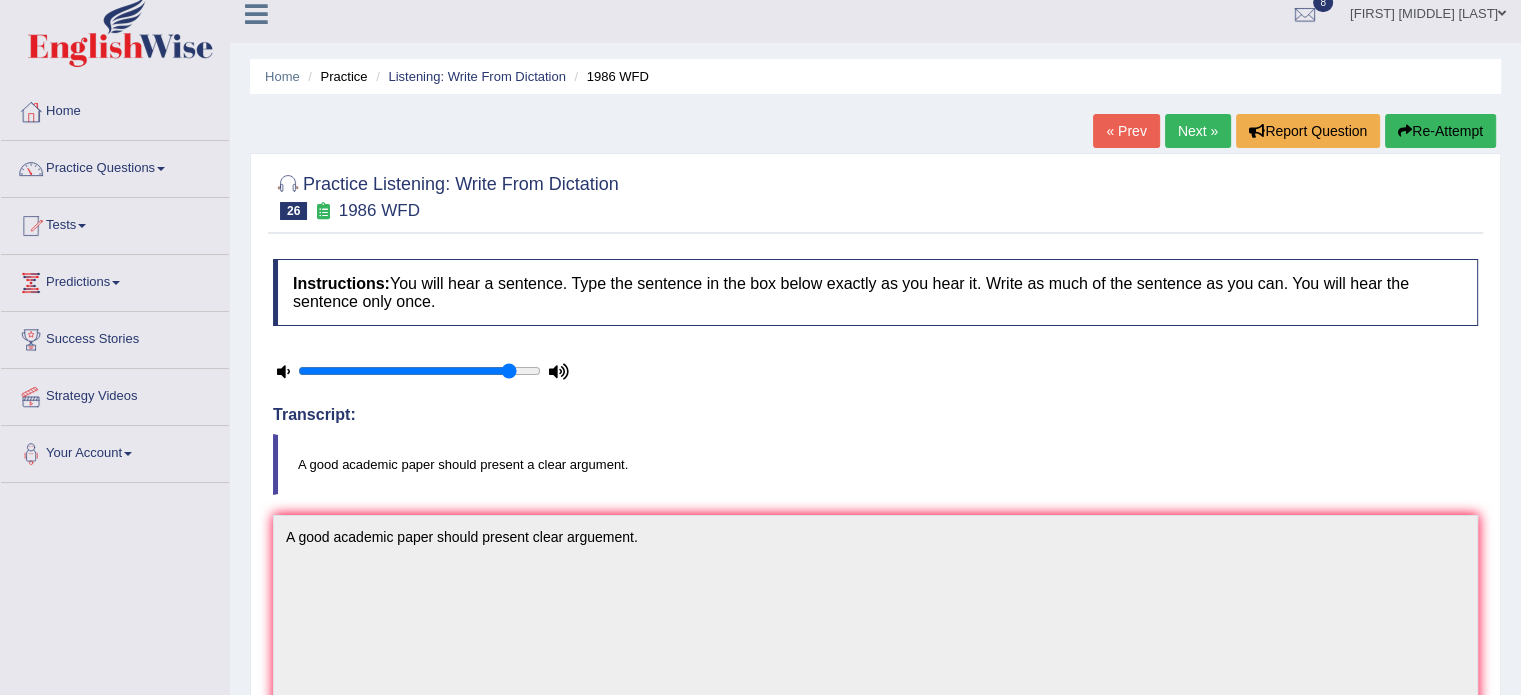 click on "Next »" at bounding box center (1198, 131) 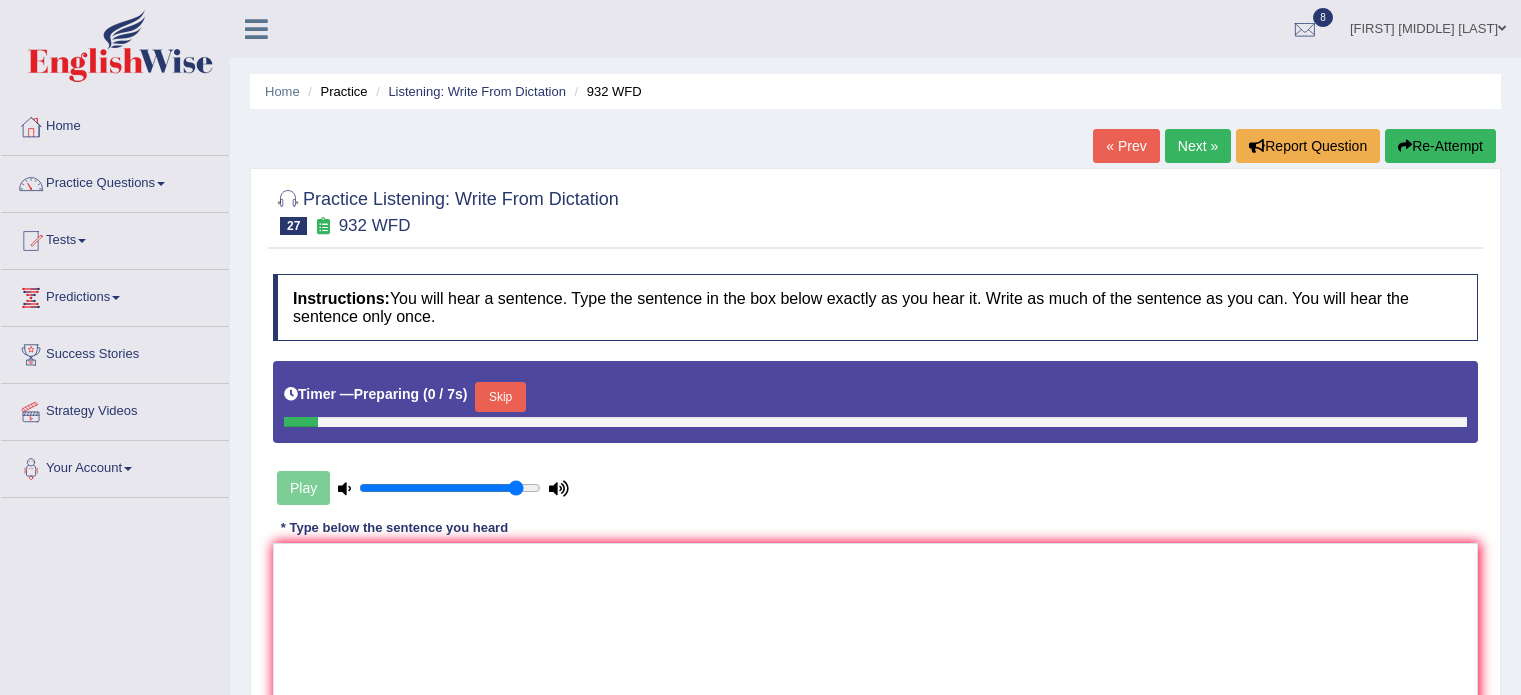 scroll, scrollTop: 0, scrollLeft: 0, axis: both 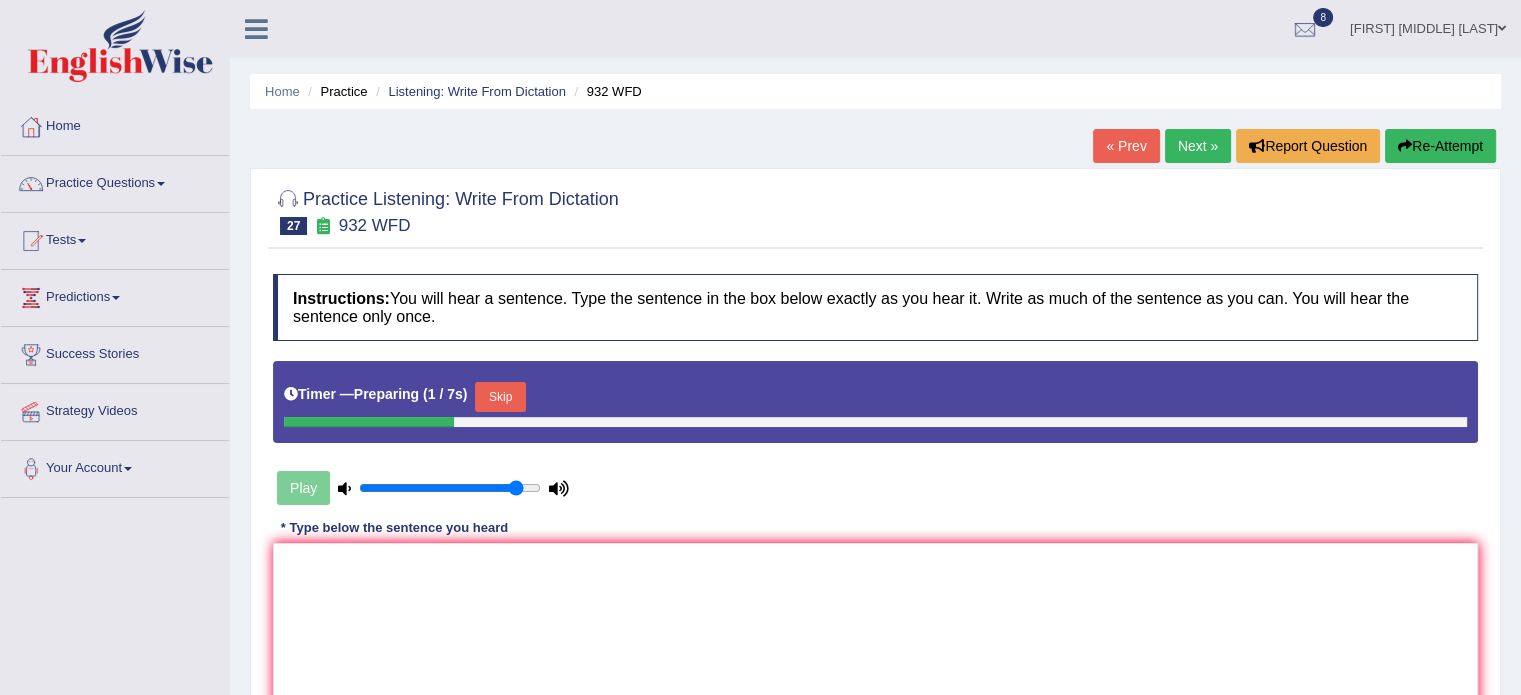 click on "Skip" at bounding box center [500, 397] 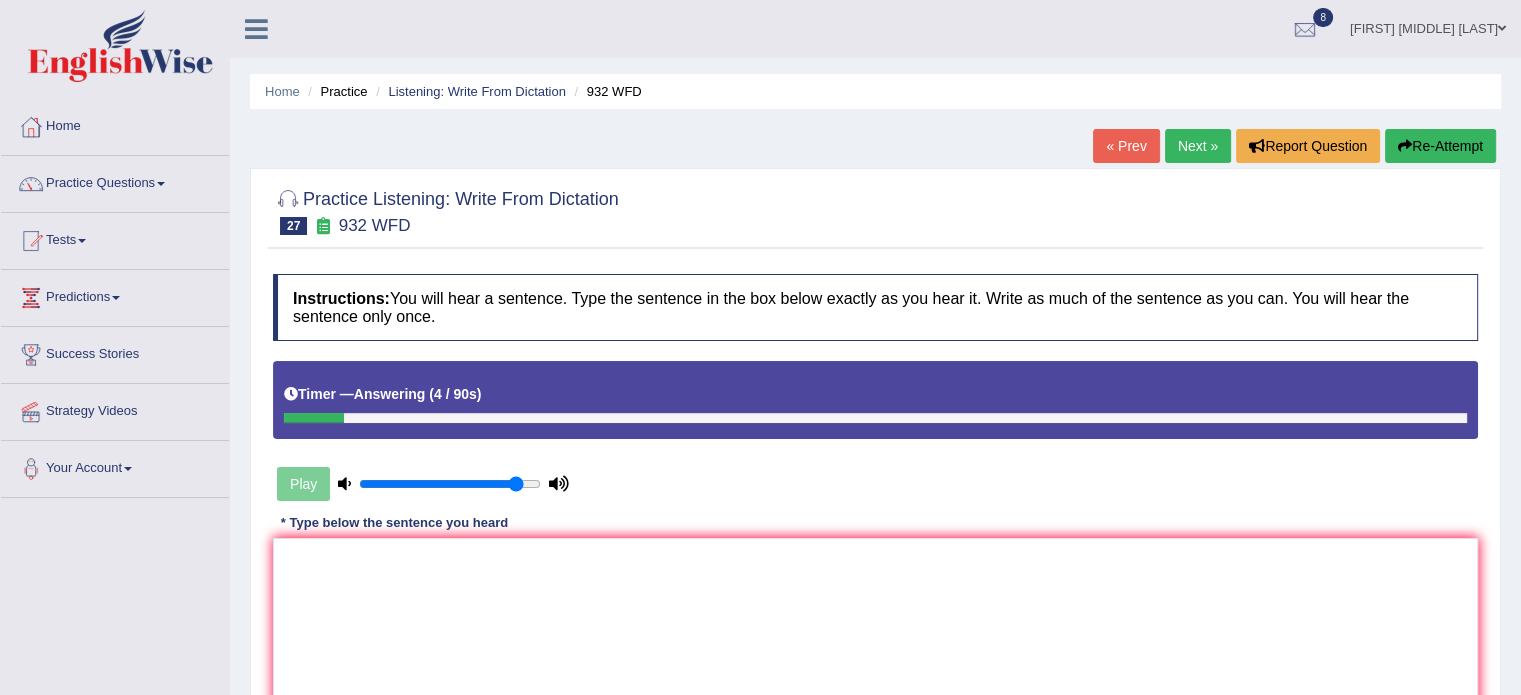 click on "Re-Attempt" at bounding box center [1440, 146] 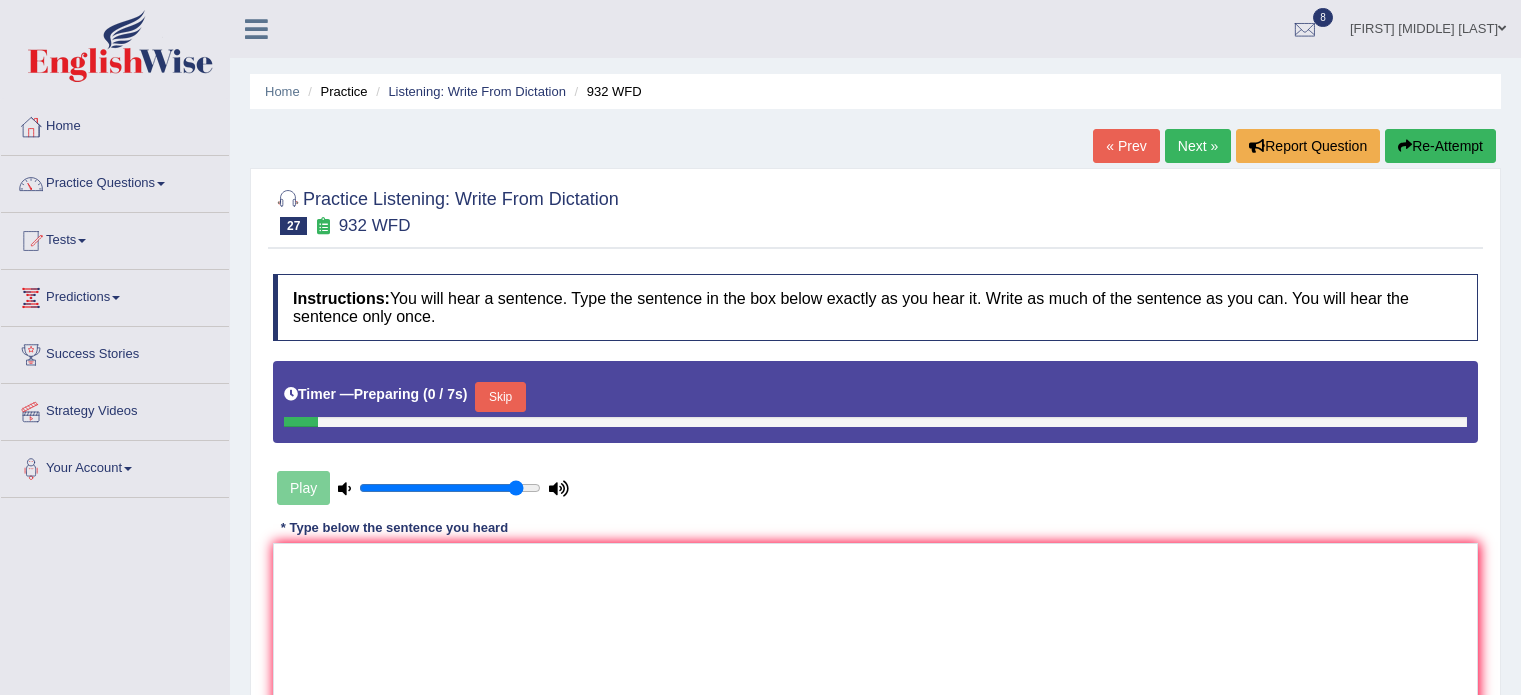 scroll, scrollTop: 0, scrollLeft: 0, axis: both 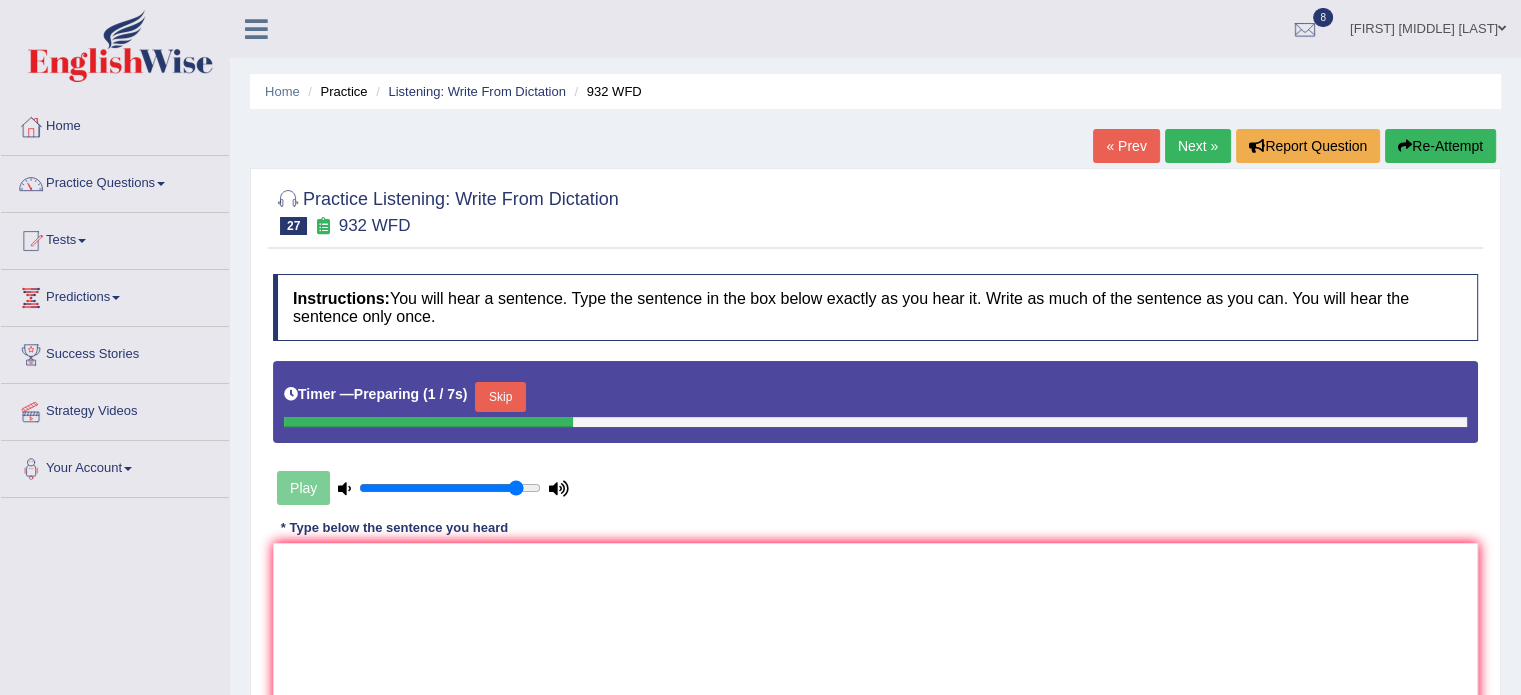 click on "Timer —  Preparing   ( 1 / 7s ) Skip" at bounding box center [875, 397] 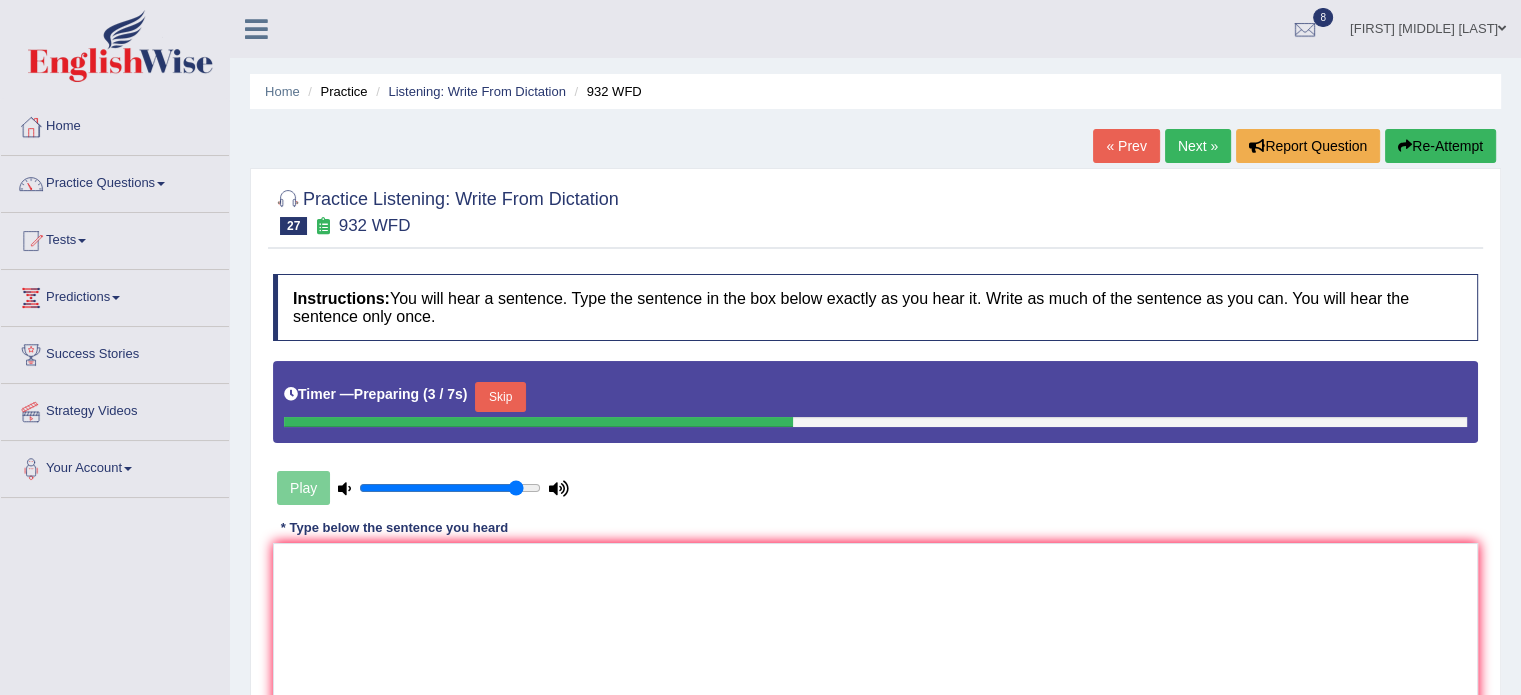 click on "Skip" at bounding box center [500, 397] 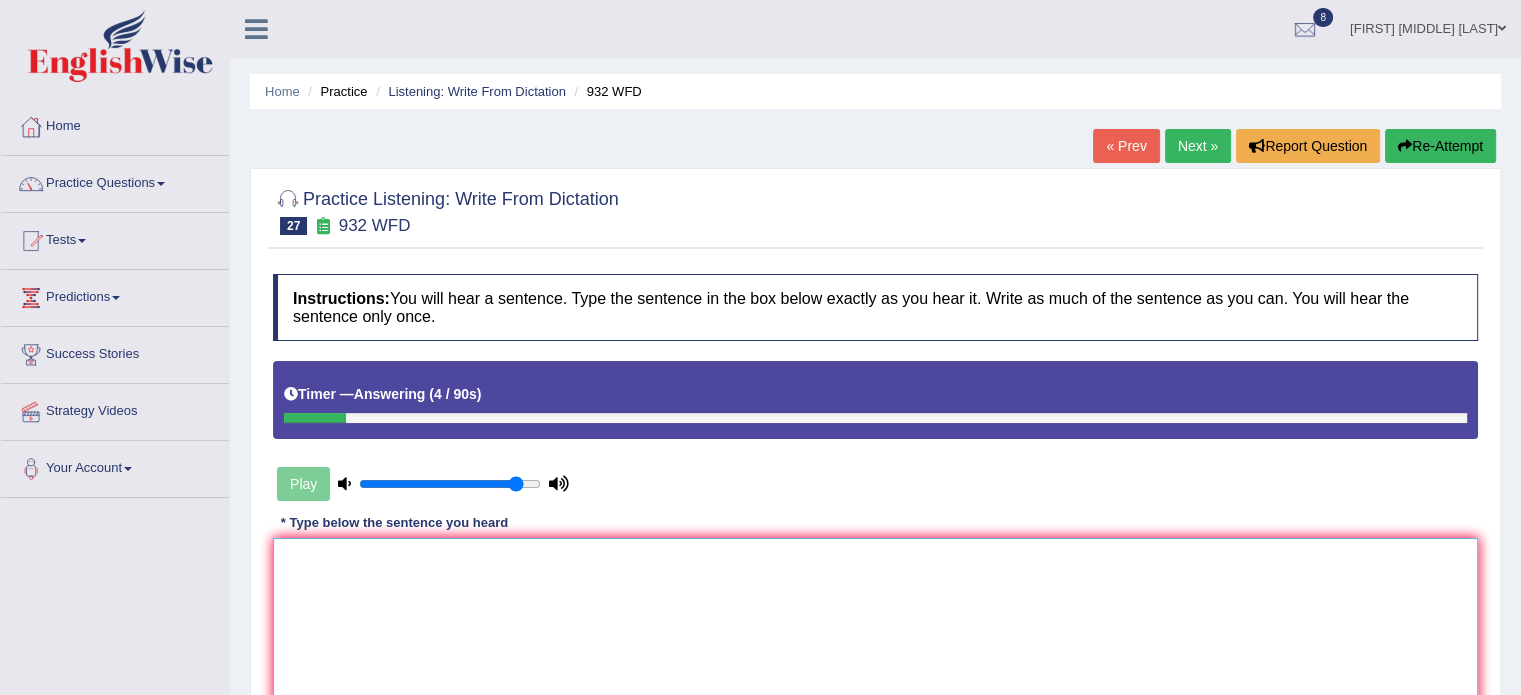 click at bounding box center (875, 635) 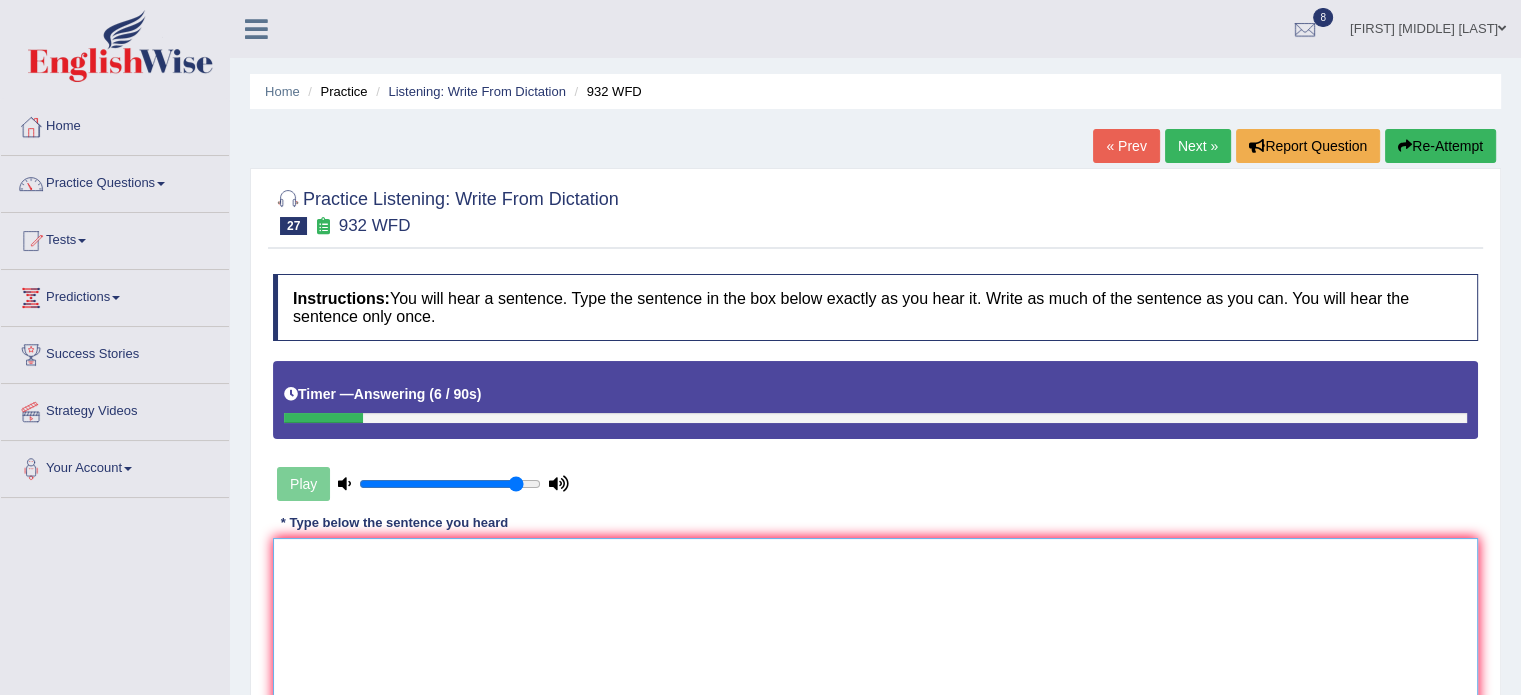type on "t" 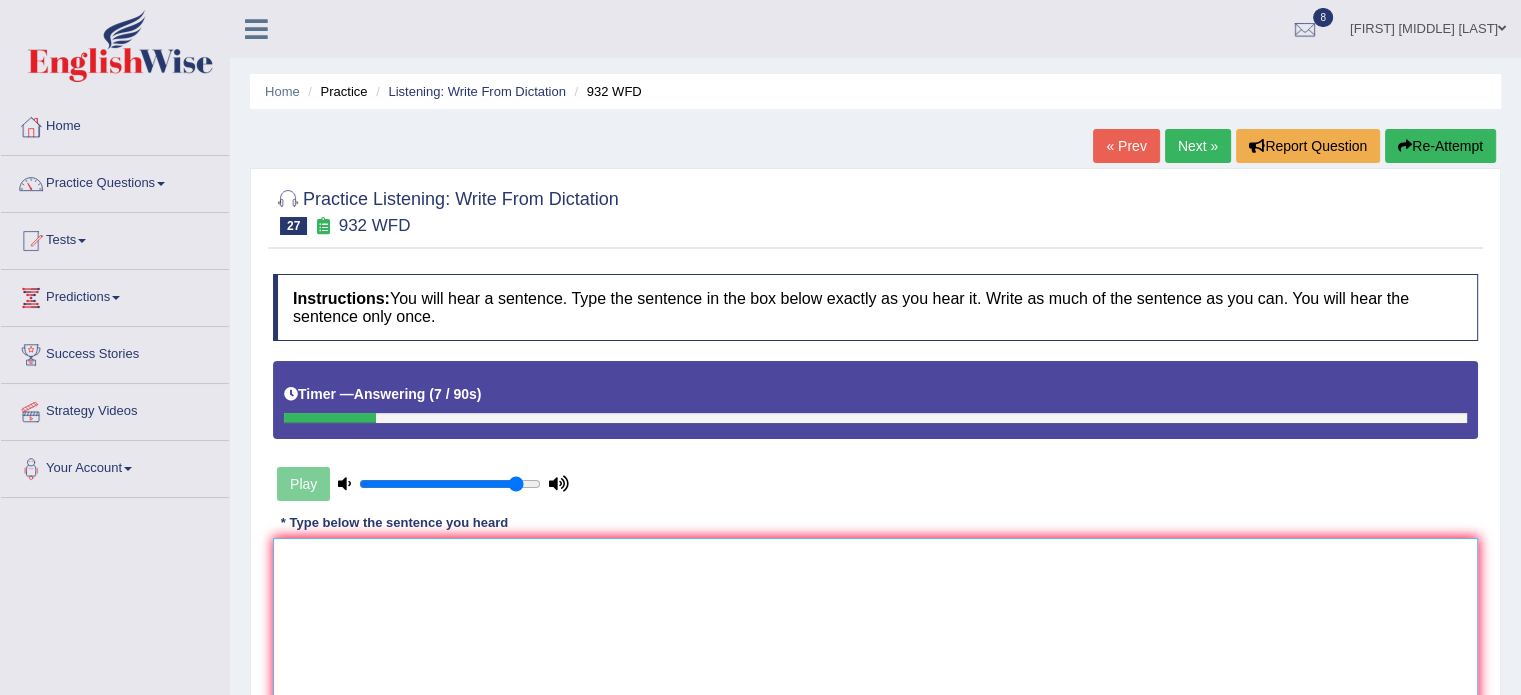 type on "Y" 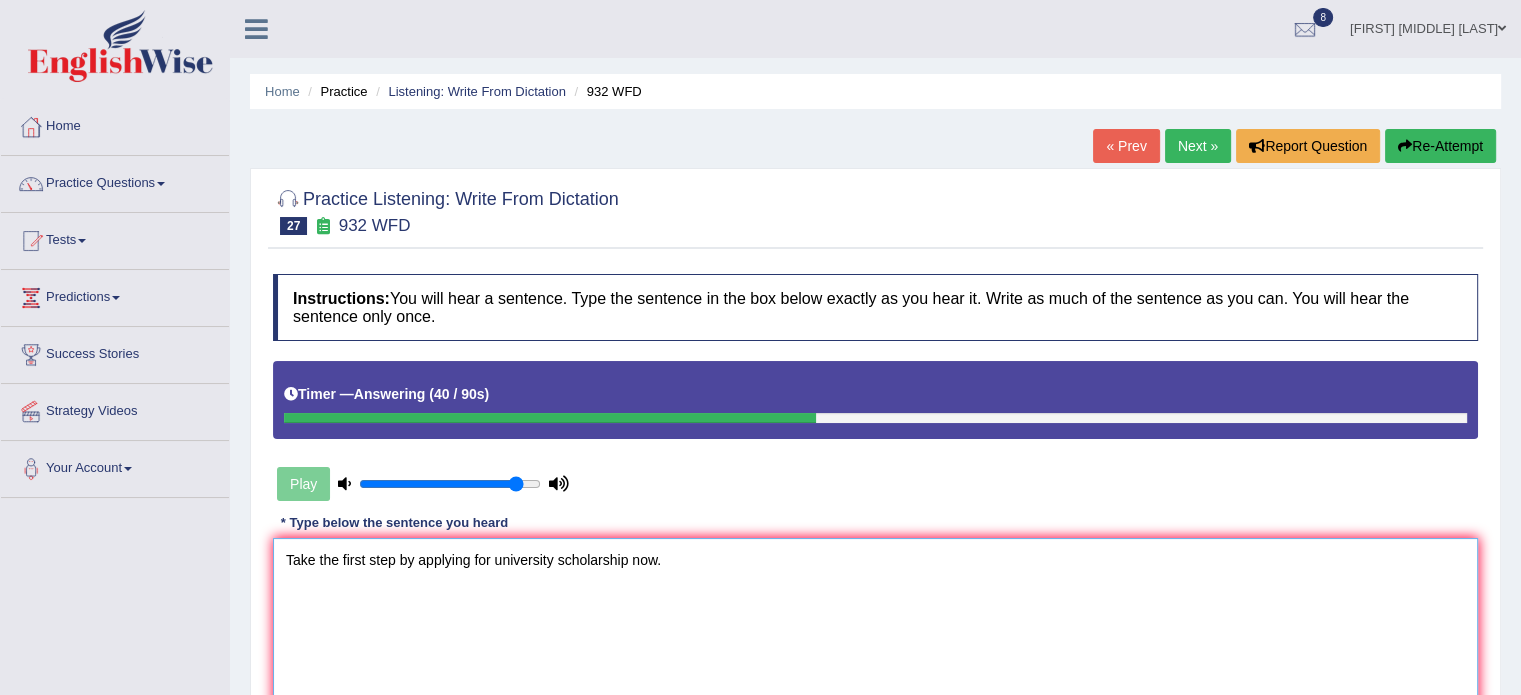 type on "Take the first step by applying for university scholarship now." 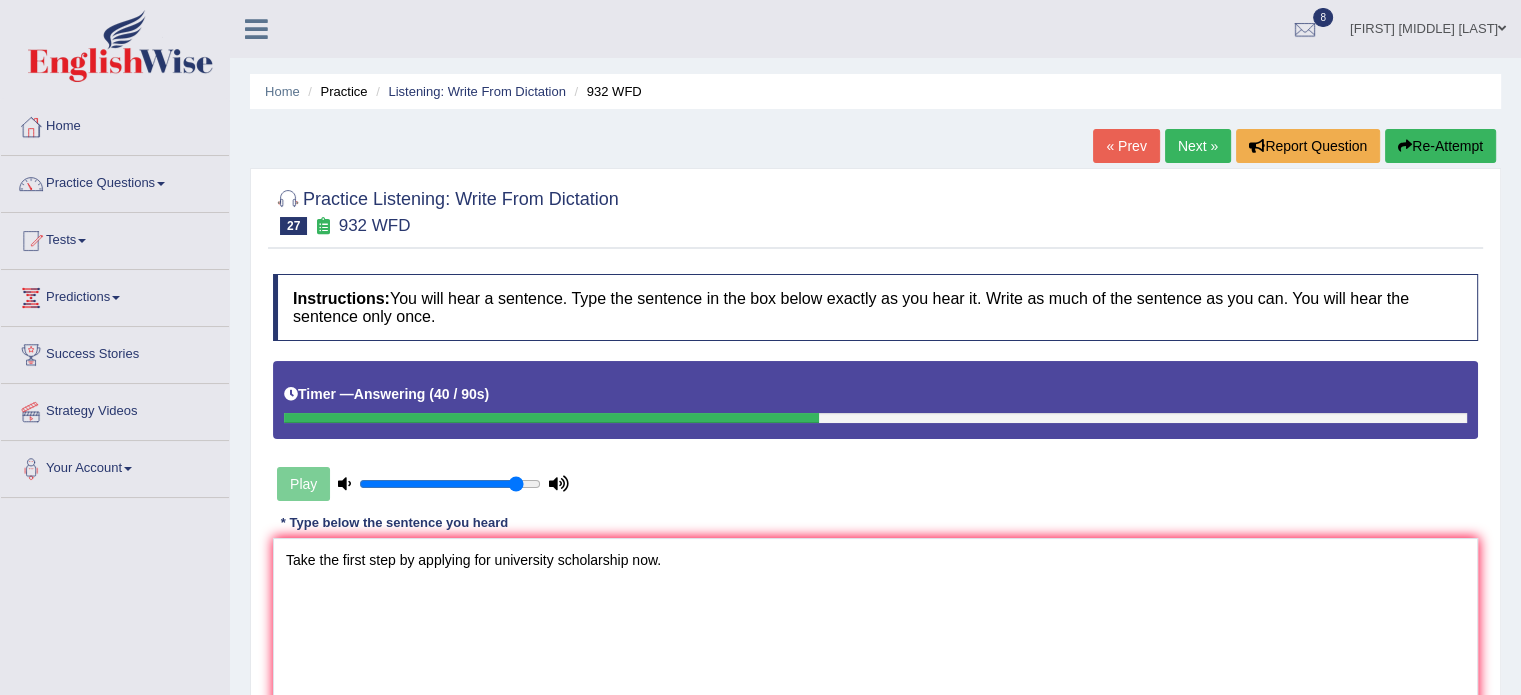 click on "Instructions:  You will hear a sentence. Type the sentence in the box below exactly as you hear it. Write as much of the sentence as you can. You will hear the sentence only once.
Timer —  Answering   ( 40 / 90s ) Play Transcript: Take the first step by applying for the university scholarship now. * Type below the sentence you heard Take the first step by applying for university scholarship now. Accuracy Comparison for Writing Scores:
Red:  Missed Words
Green:  Correct Words
Blue:  Added/Mistyped Words
Accuracy:   Punctuation at the end  You wrote first capital letter A.I. Engine Result:  Processing... Verify" at bounding box center [875, 528] 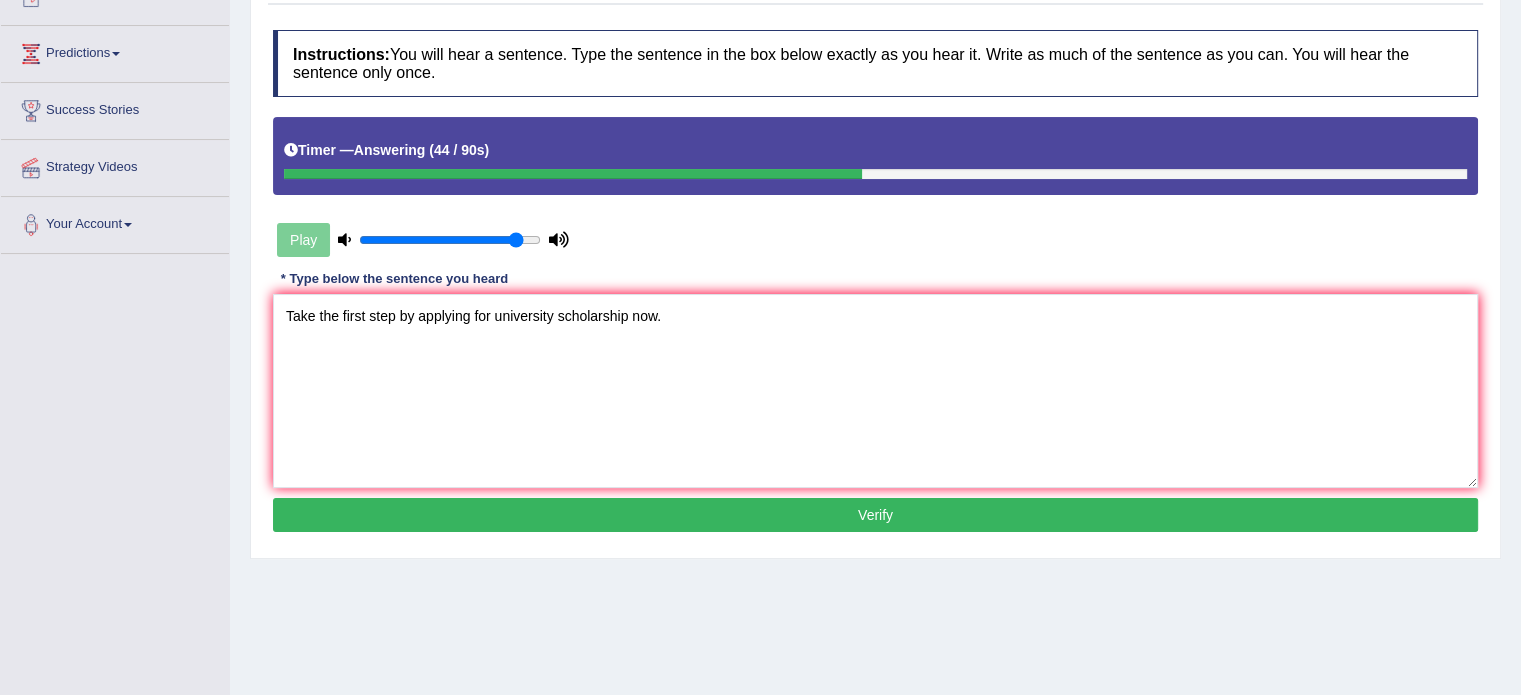 scroll, scrollTop: 355, scrollLeft: 0, axis: vertical 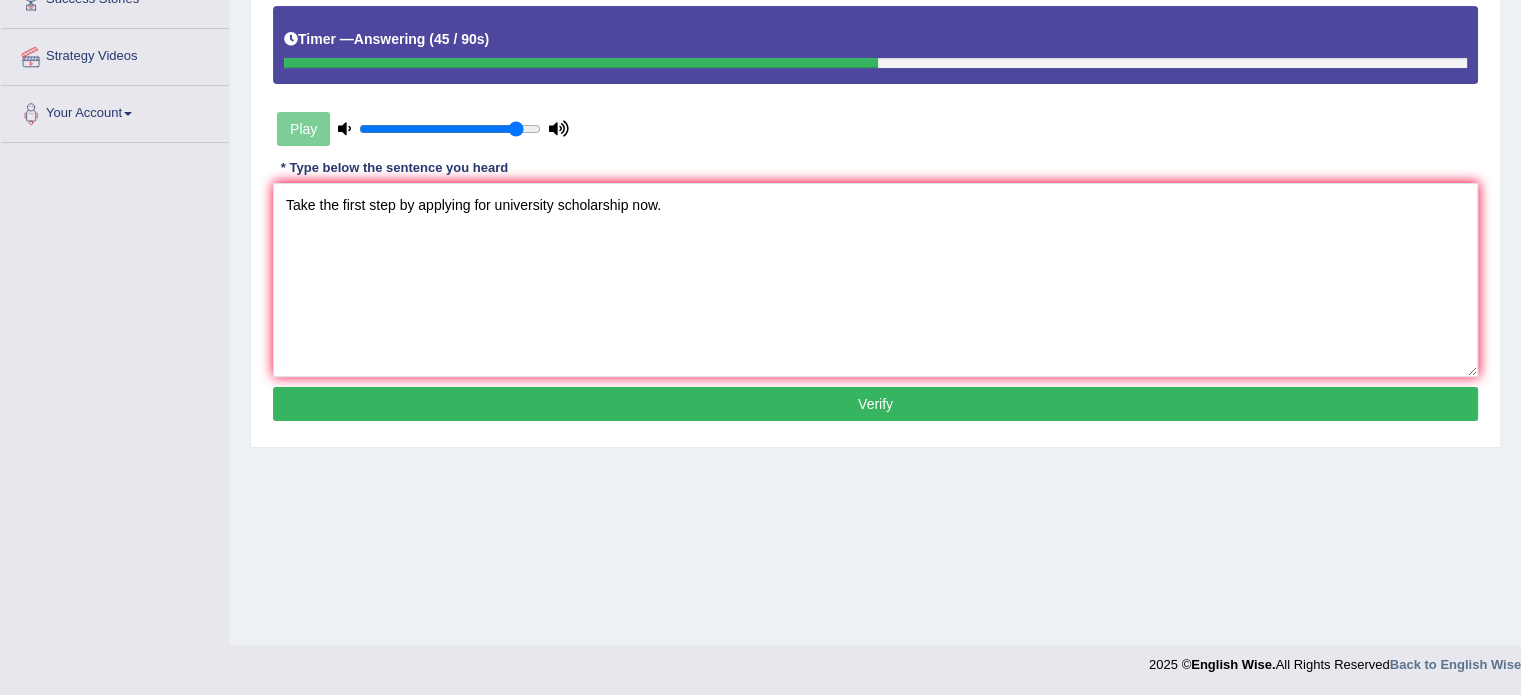click on "Verify" at bounding box center (875, 404) 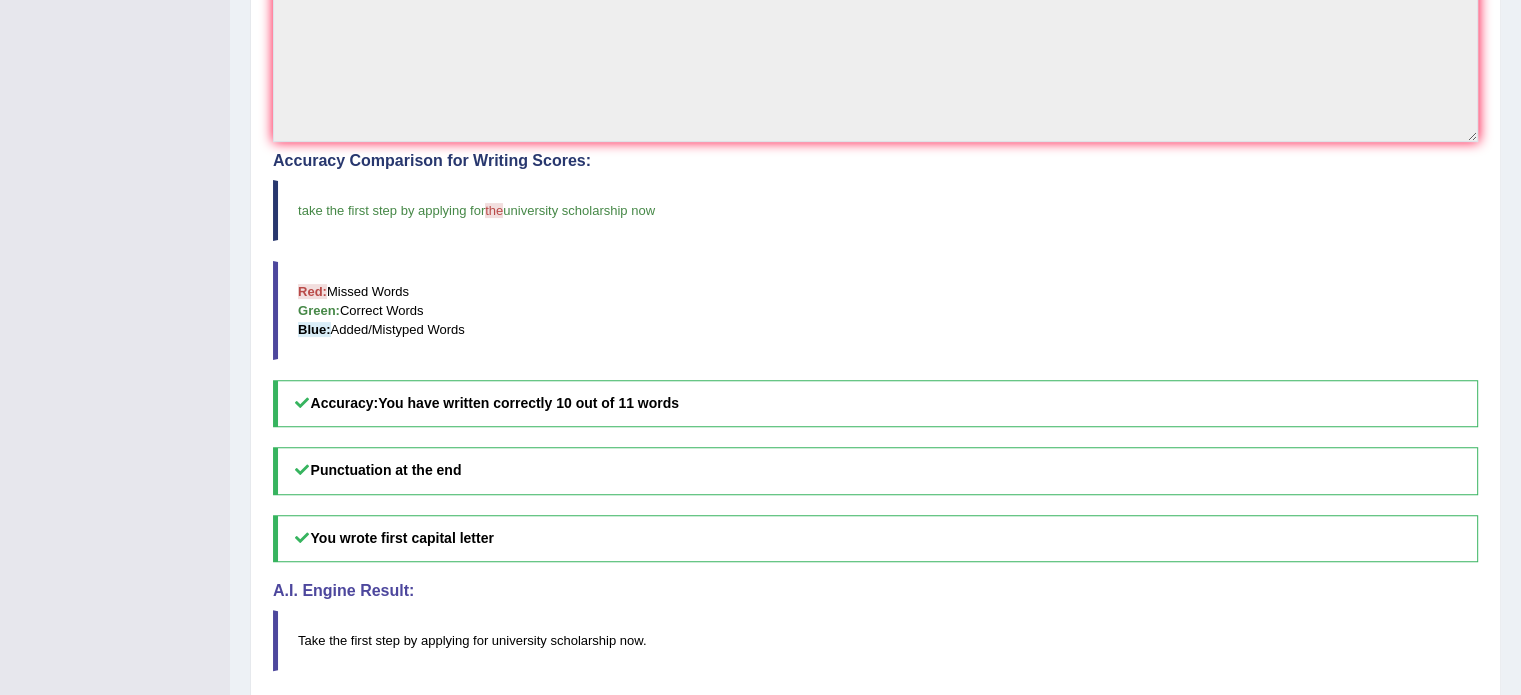 scroll, scrollTop: 655, scrollLeft: 0, axis: vertical 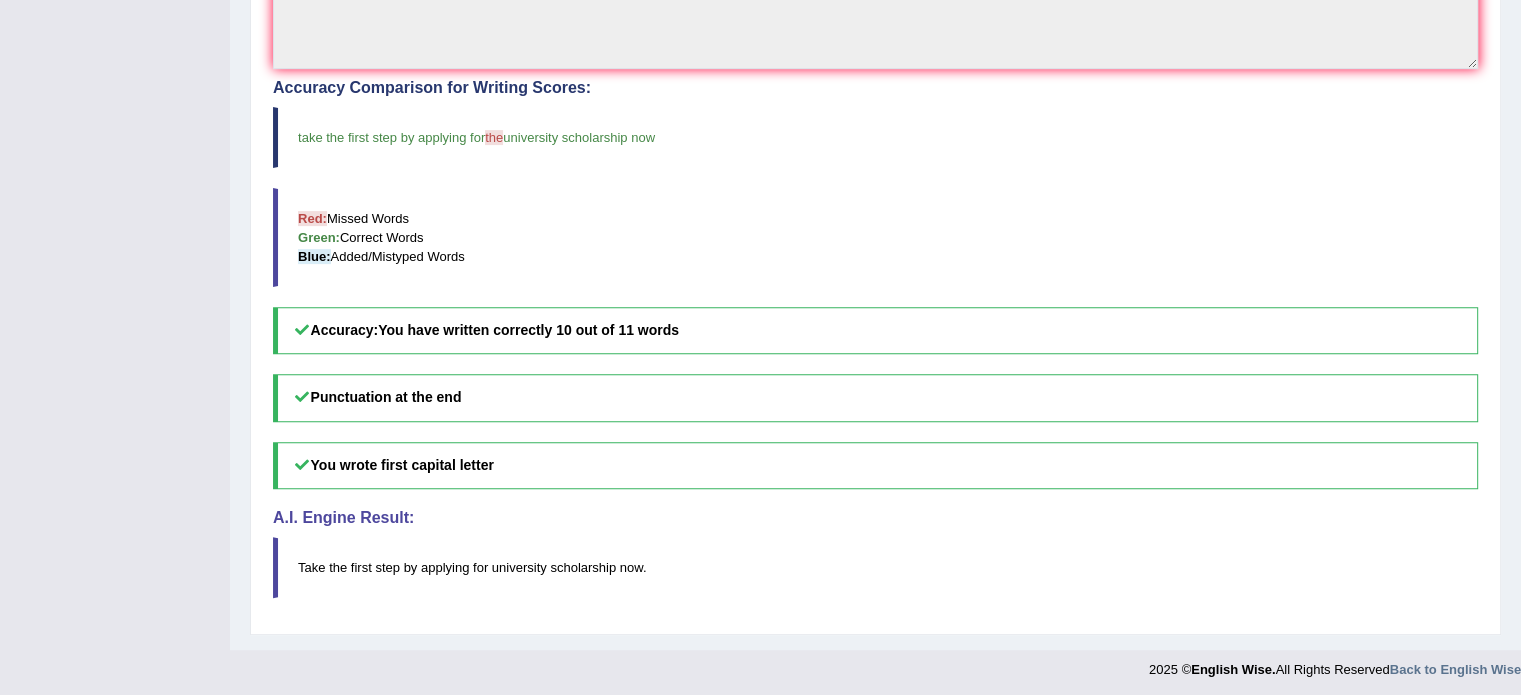 click on "Red:  Missed Words
Green:  Correct Words
Blue:  Added/Mistyped Words" at bounding box center [875, 237] 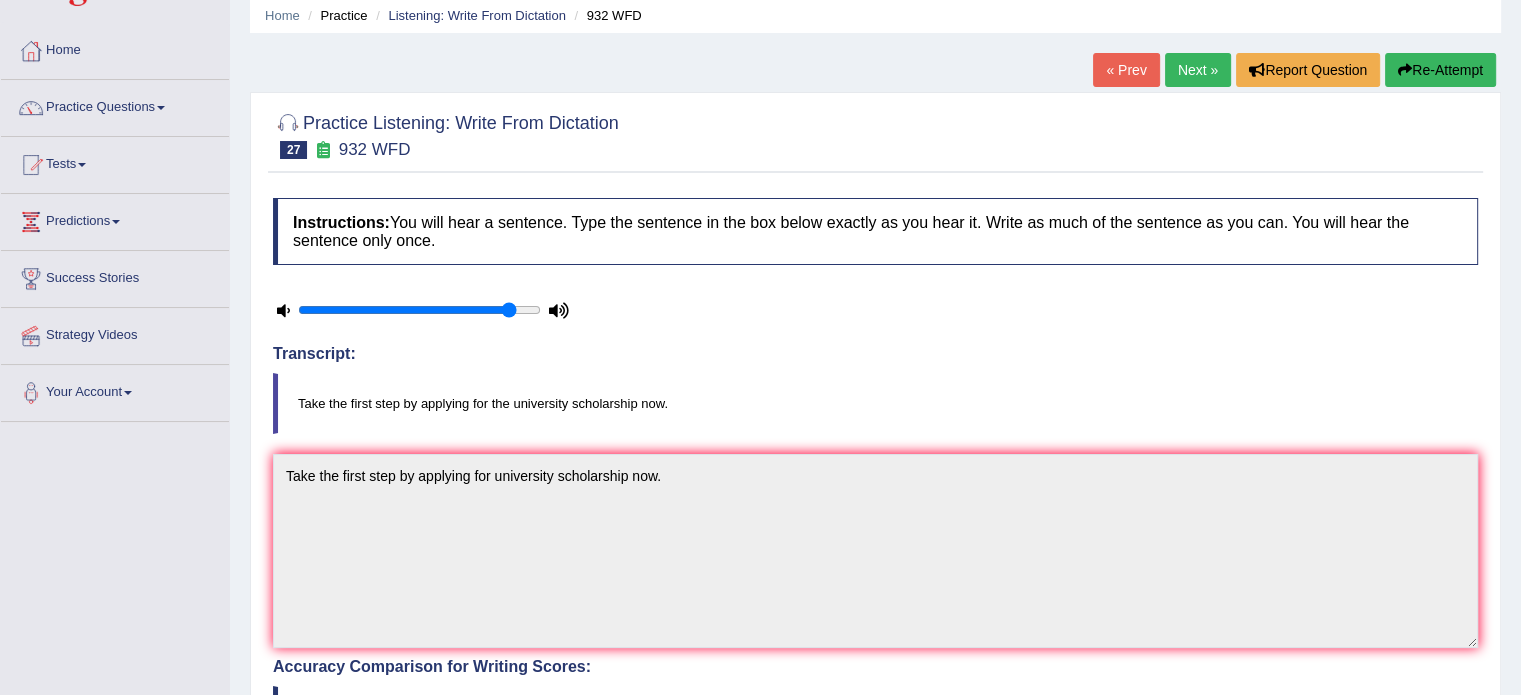 scroll, scrollTop: 55, scrollLeft: 0, axis: vertical 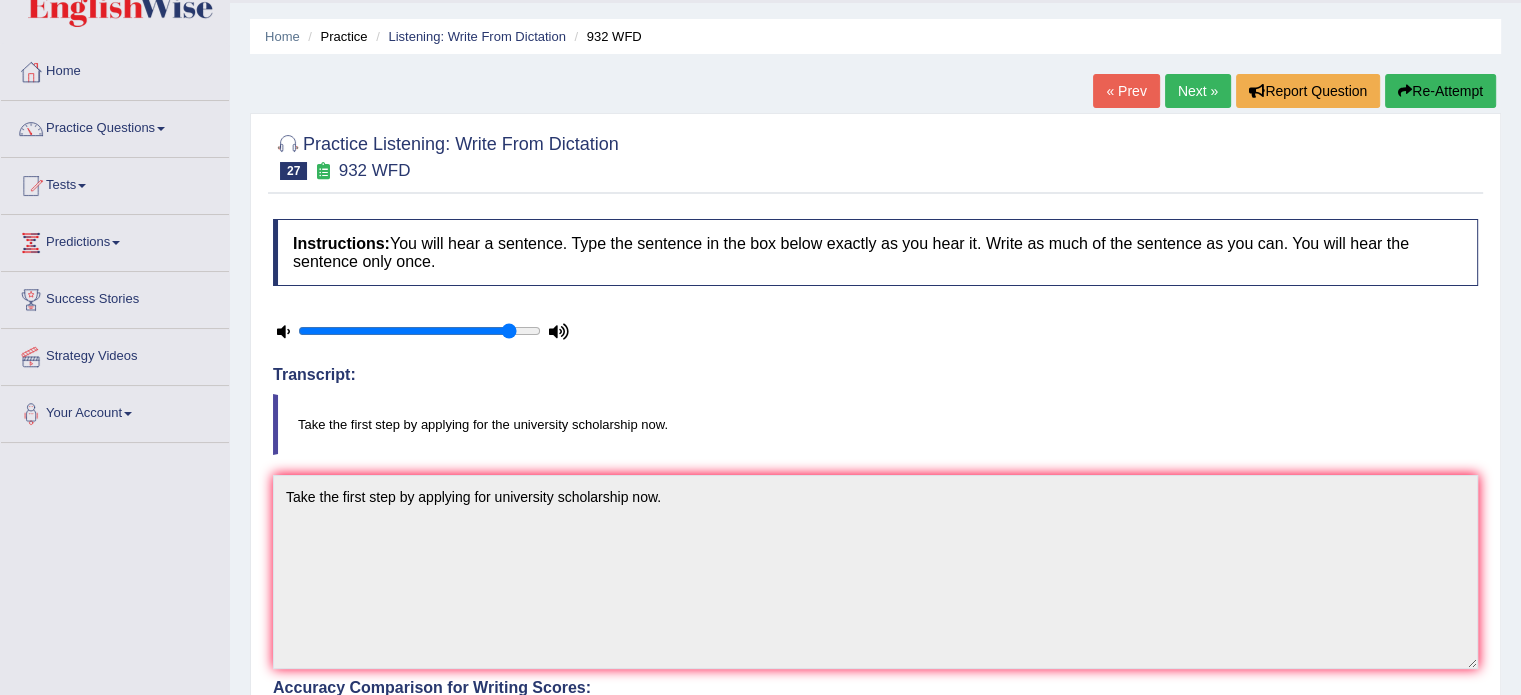 click on "Next »" at bounding box center (1198, 91) 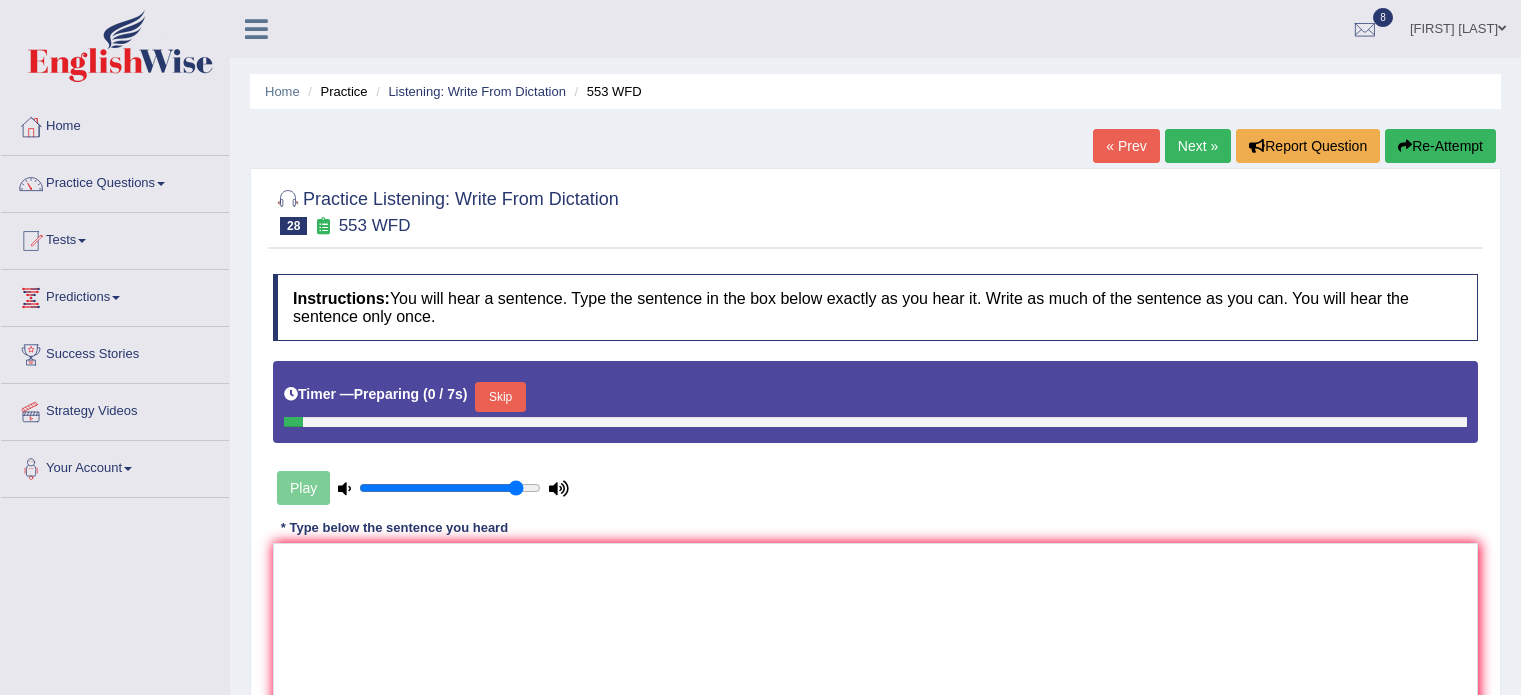 scroll, scrollTop: 0, scrollLeft: 0, axis: both 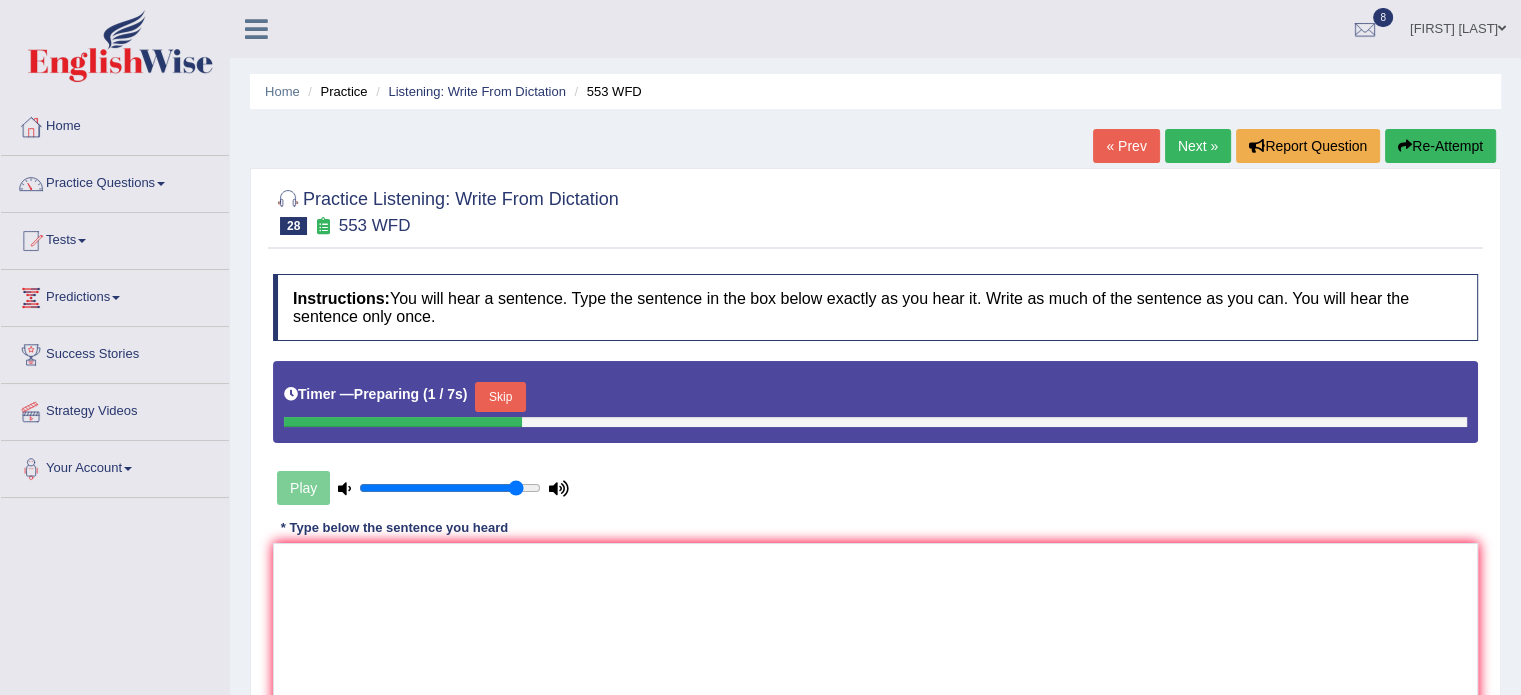click on "Skip" at bounding box center [500, 397] 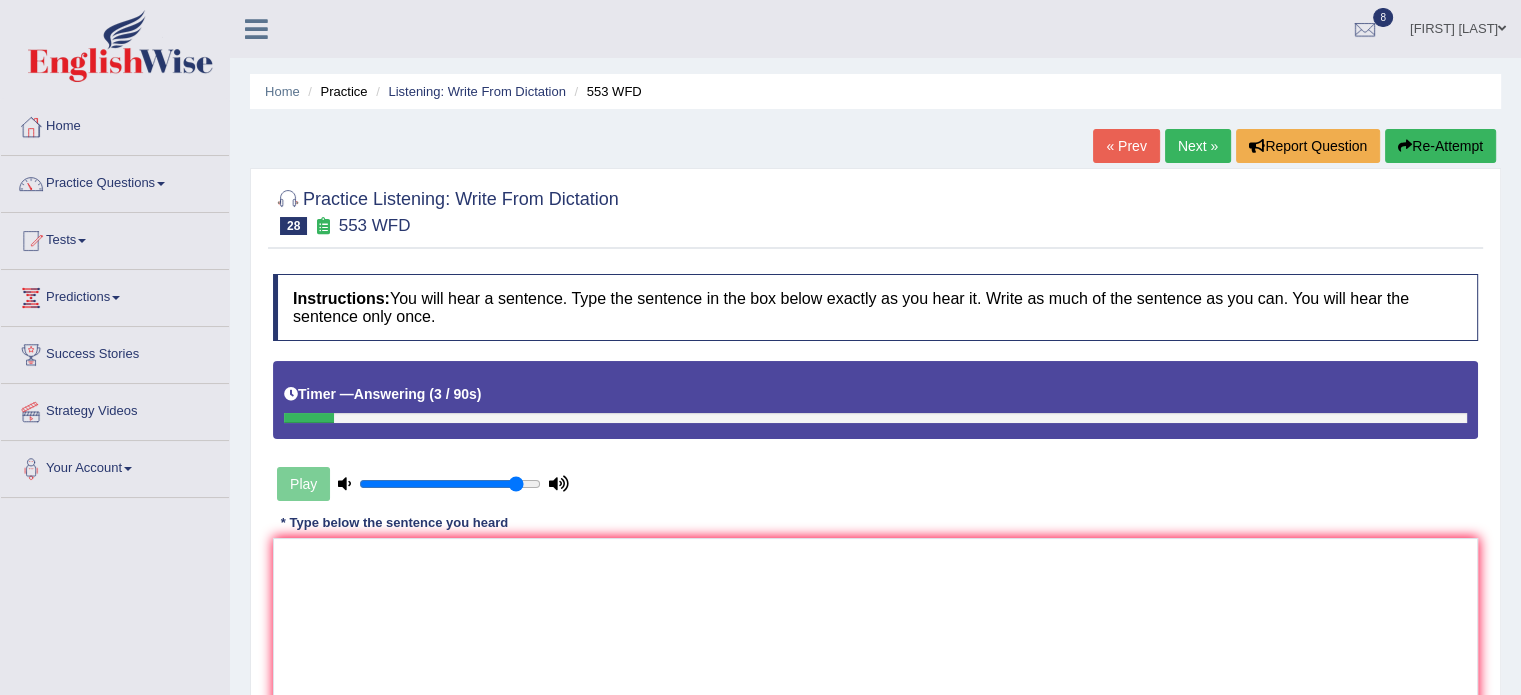 click on "Re-Attempt" at bounding box center [1440, 146] 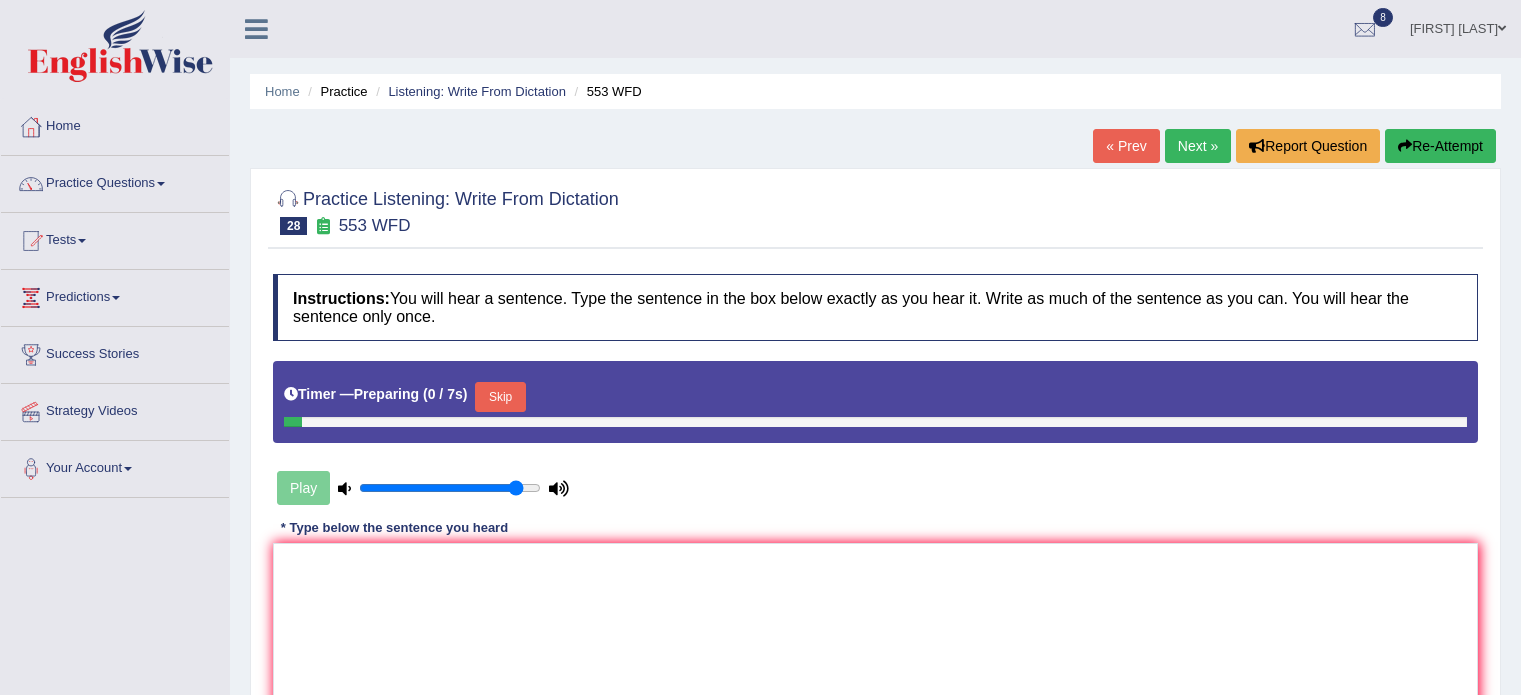 scroll, scrollTop: 0, scrollLeft: 0, axis: both 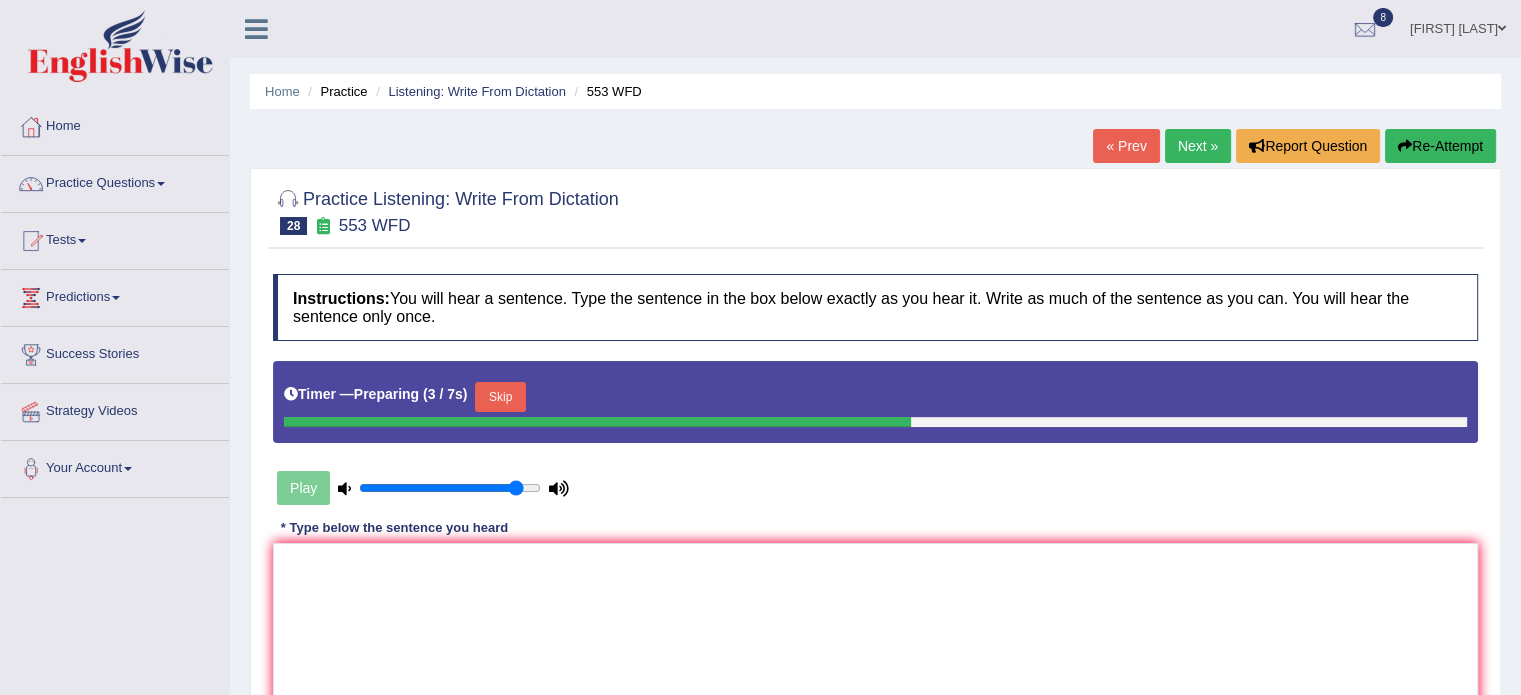 click on "Skip" at bounding box center (500, 397) 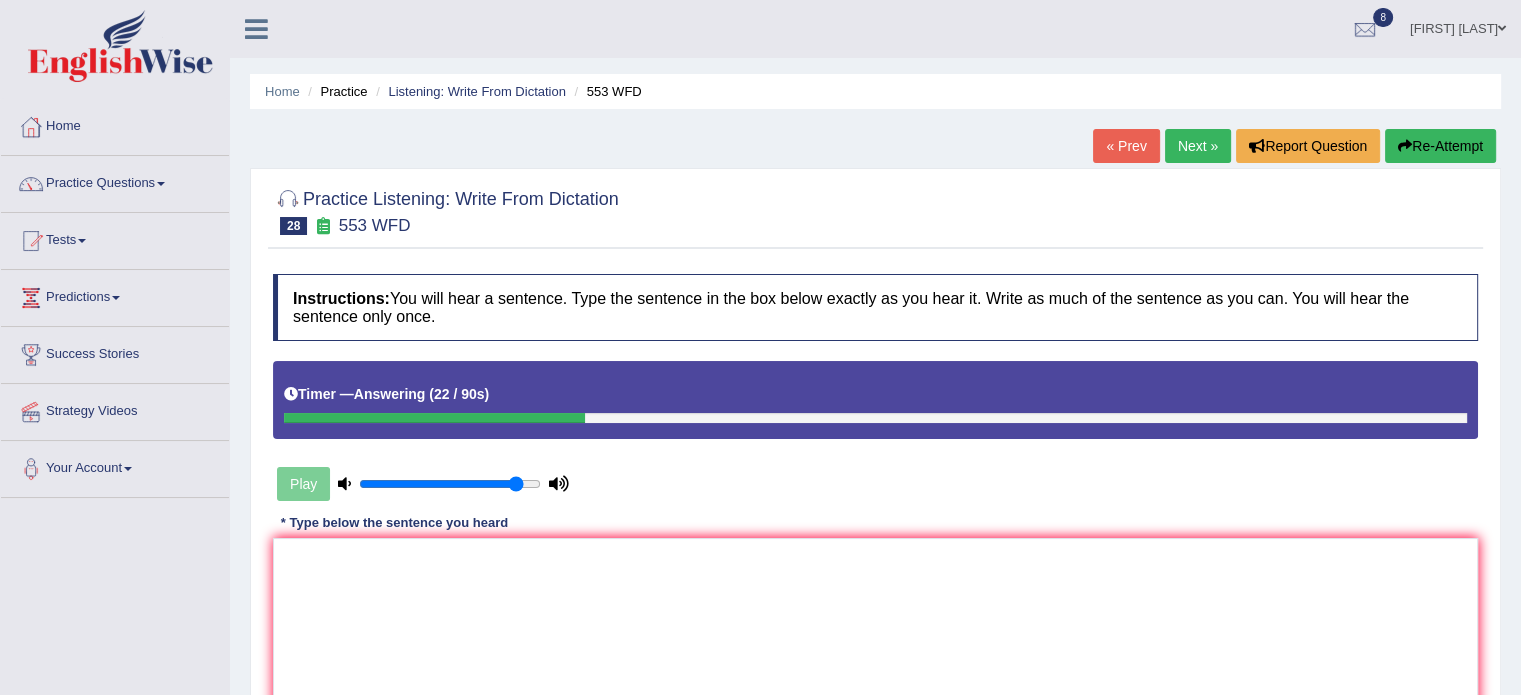 click on "Re-Attempt" at bounding box center (1440, 146) 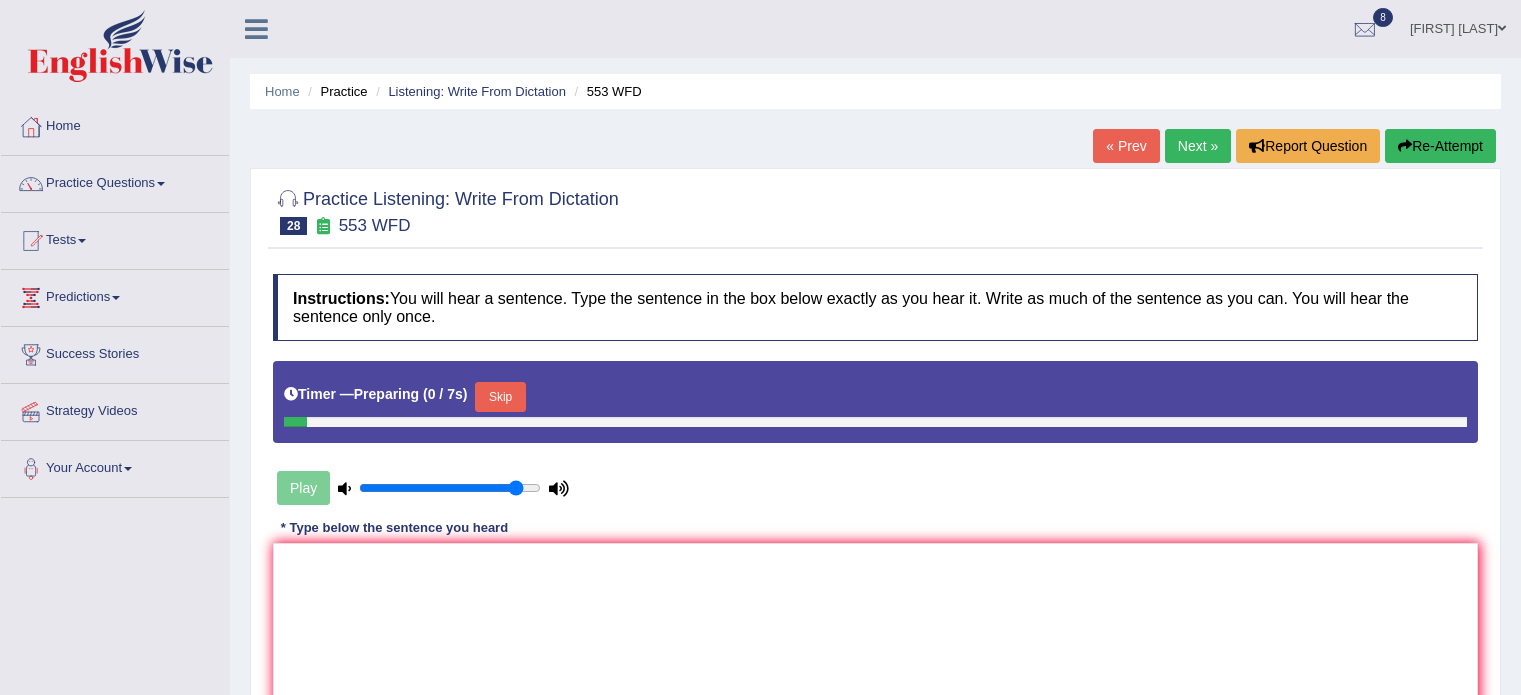 scroll, scrollTop: 0, scrollLeft: 0, axis: both 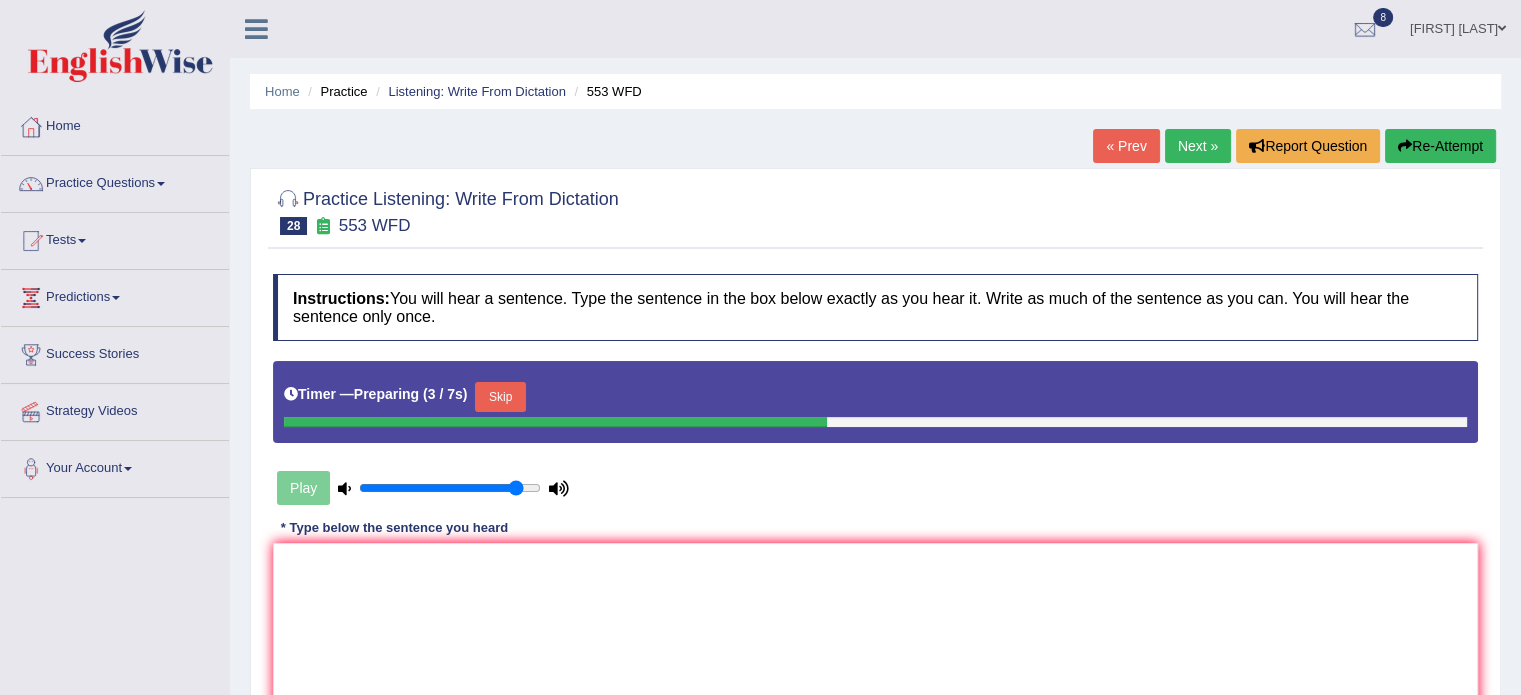 click on "Skip" at bounding box center [500, 397] 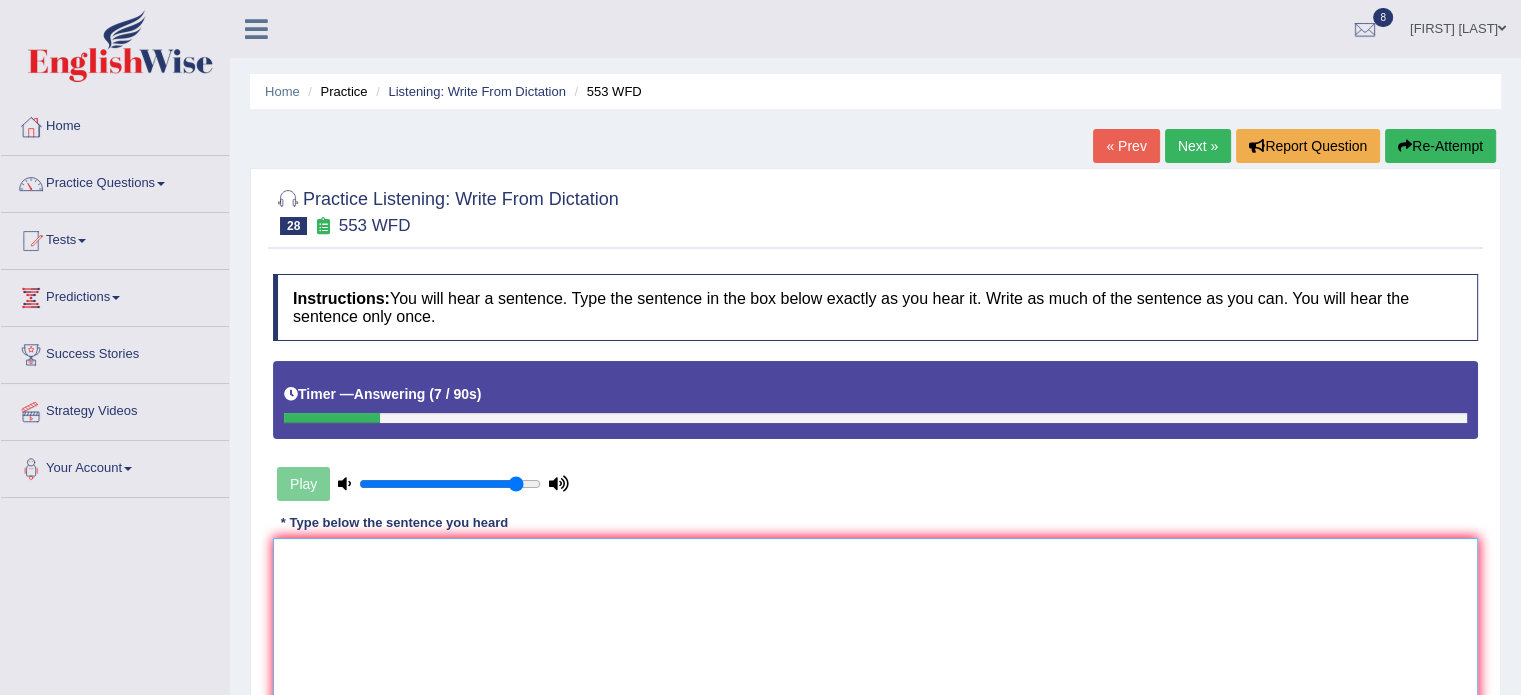 click at bounding box center [875, 635] 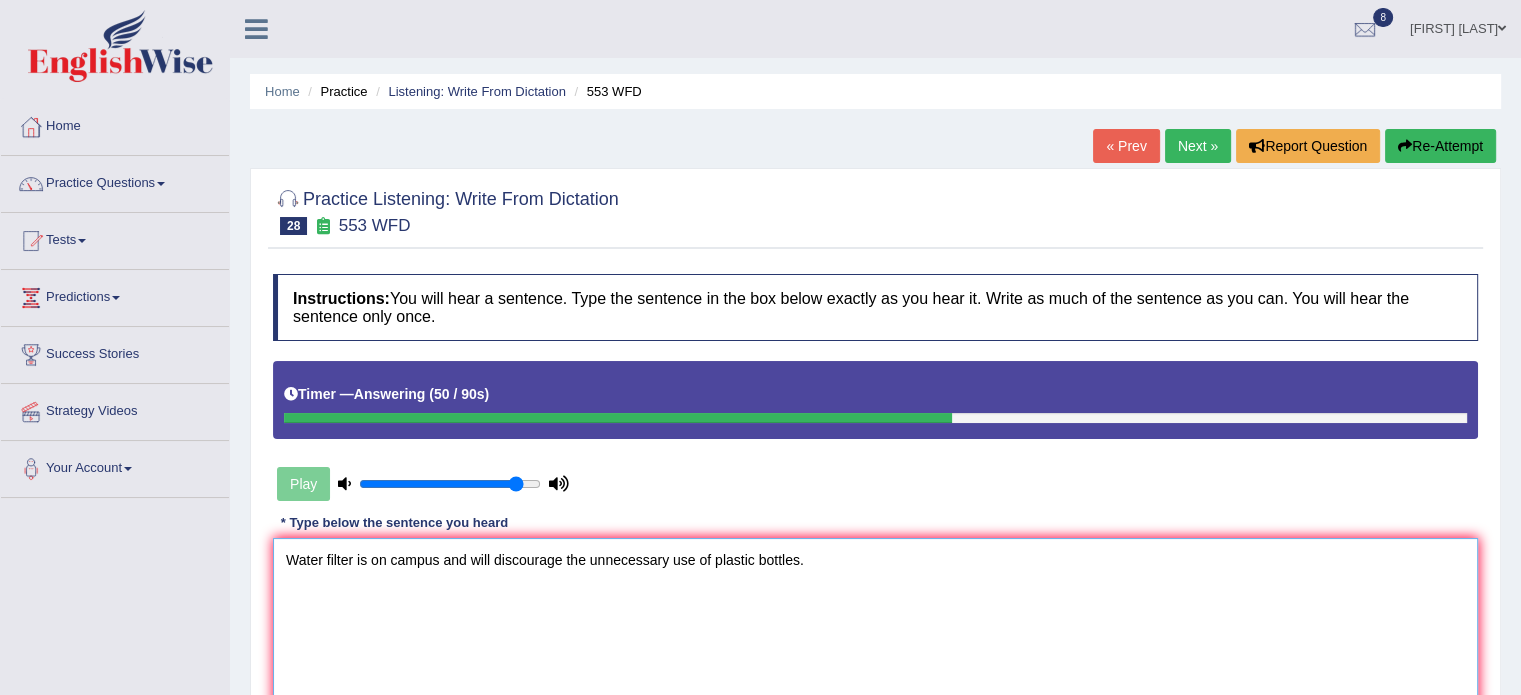 type on "Water filter is on campus and will discourage the unnecessary use of plastic bottles." 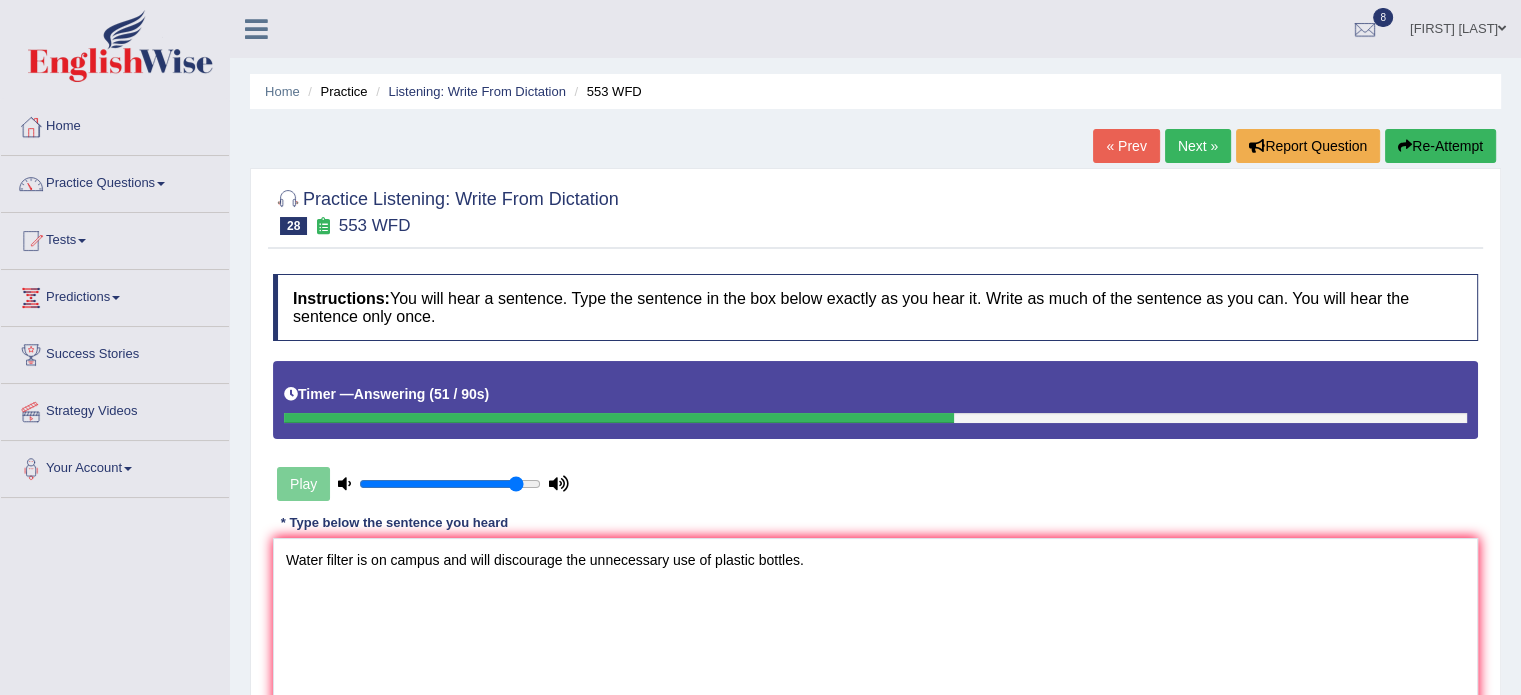 click on "Toggle navigation
Home
Practice Questions   Speaking Practice Read Aloud
Repeat Sentence
Describe Image
Re-tell Lecture
Answer Short Question
Summarize Group Discussion
Respond To A Situation
Writing Practice  Summarize Written Text
Write Essay
Reading Practice  Reading & Writing: Fill In The Blanks
Choose Multiple Answers
Re-order Paragraphs
Fill In The Blanks
Choose Single Answer
Listening Practice  Summarize Spoken Text
Highlight Incorrect Words
Highlight Correct Summary
Select Missing Word
Choose Single Answer
Choose Multiple Answers
Fill In The Blanks
Write From Dictation
Pronunciation
Tests  Take Practice Sectional Test
Take Mock Test" at bounding box center (760, 520) 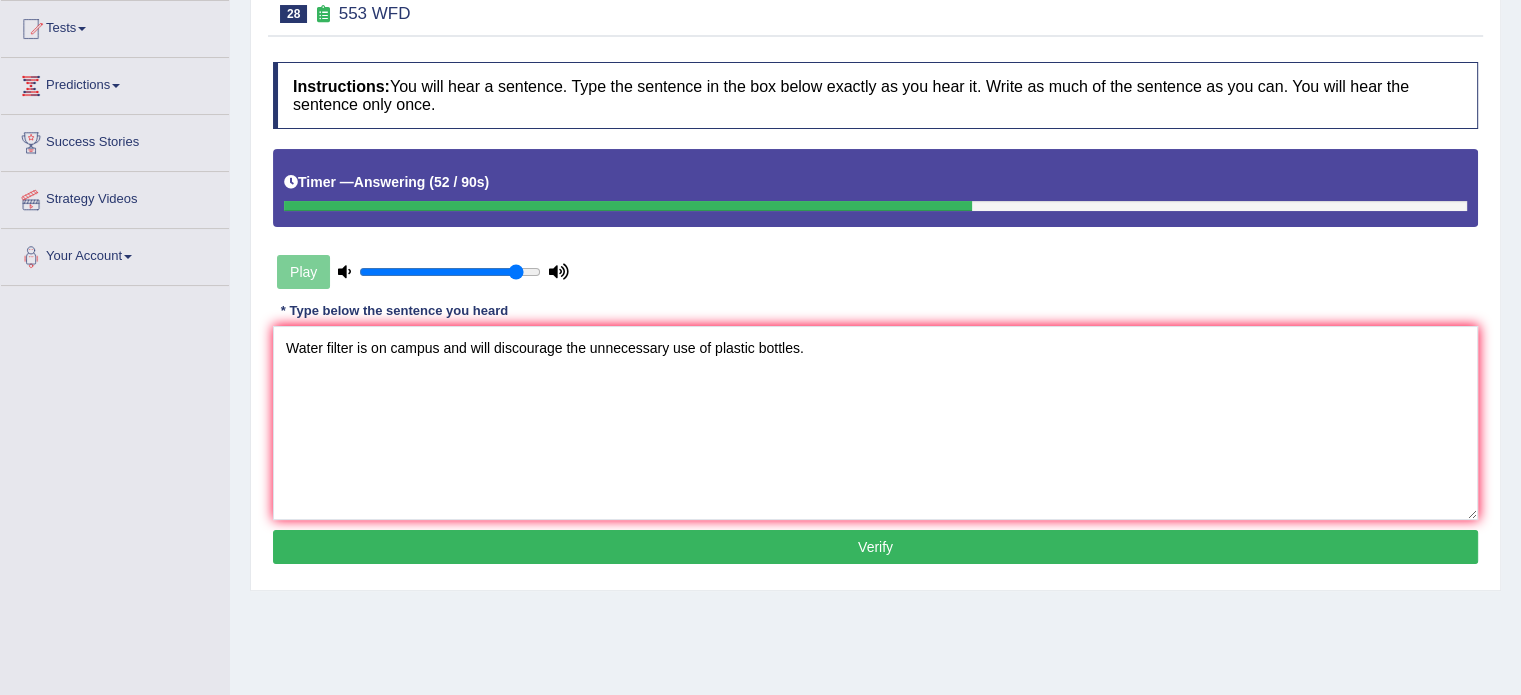 scroll, scrollTop: 355, scrollLeft: 0, axis: vertical 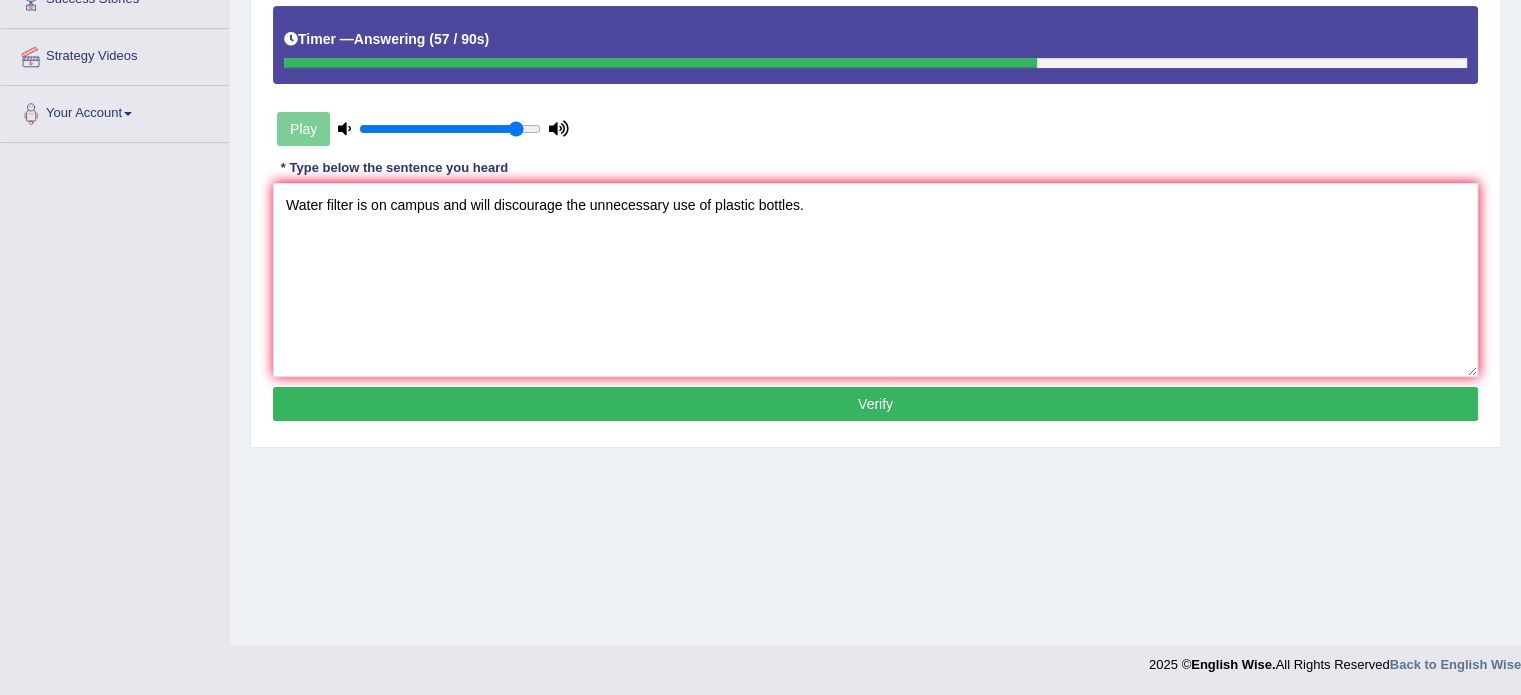 click on "Verify" at bounding box center (875, 404) 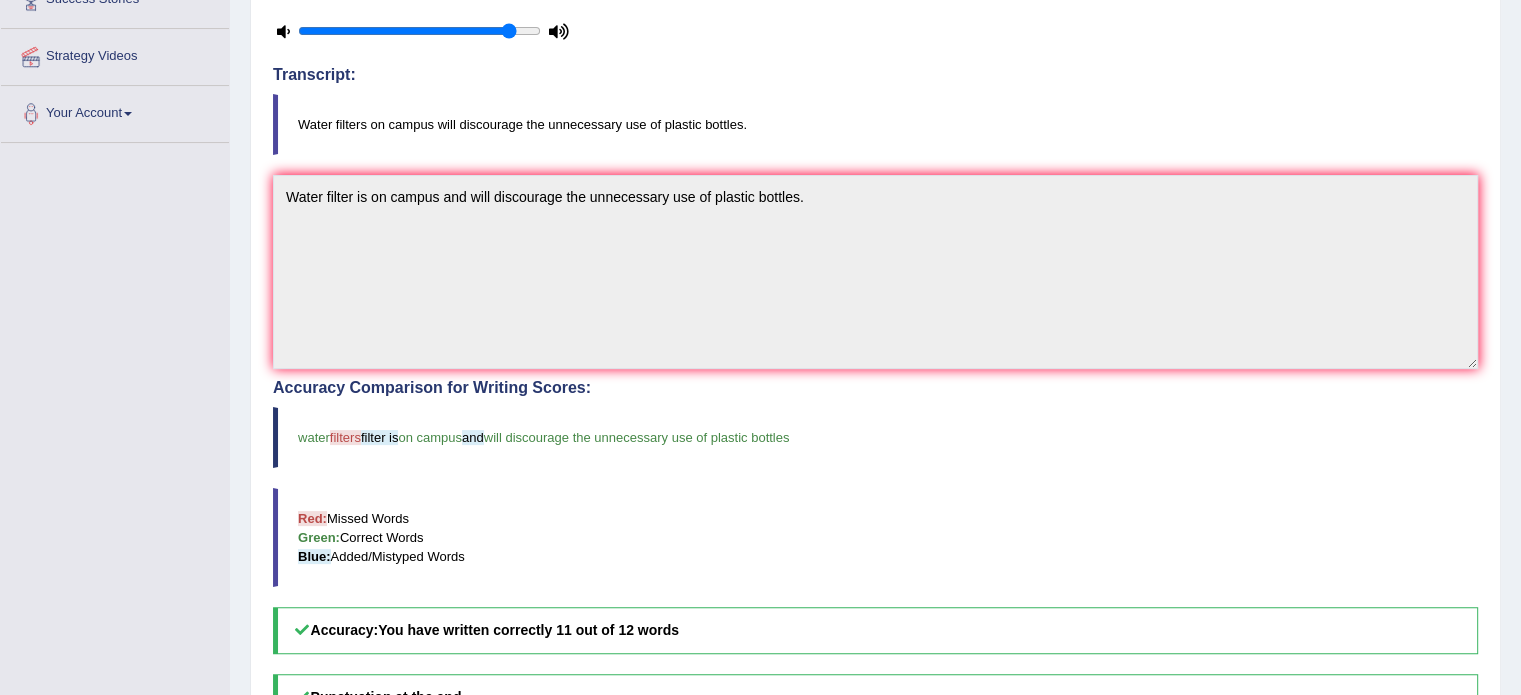click on "water  filters filter is  on campus  and  will discourage the unnecessary use of plastic bottles" at bounding box center (875, 437) 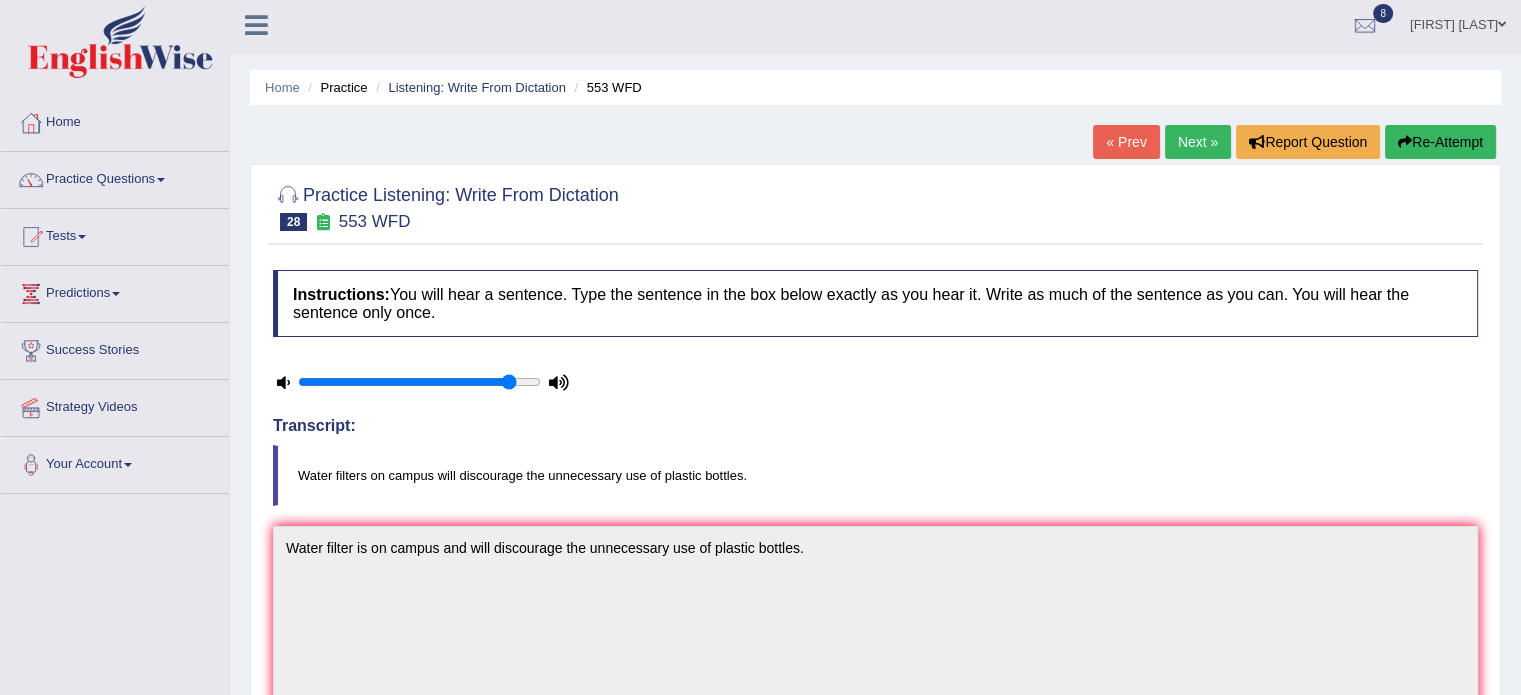 scroll, scrollTop: 0, scrollLeft: 0, axis: both 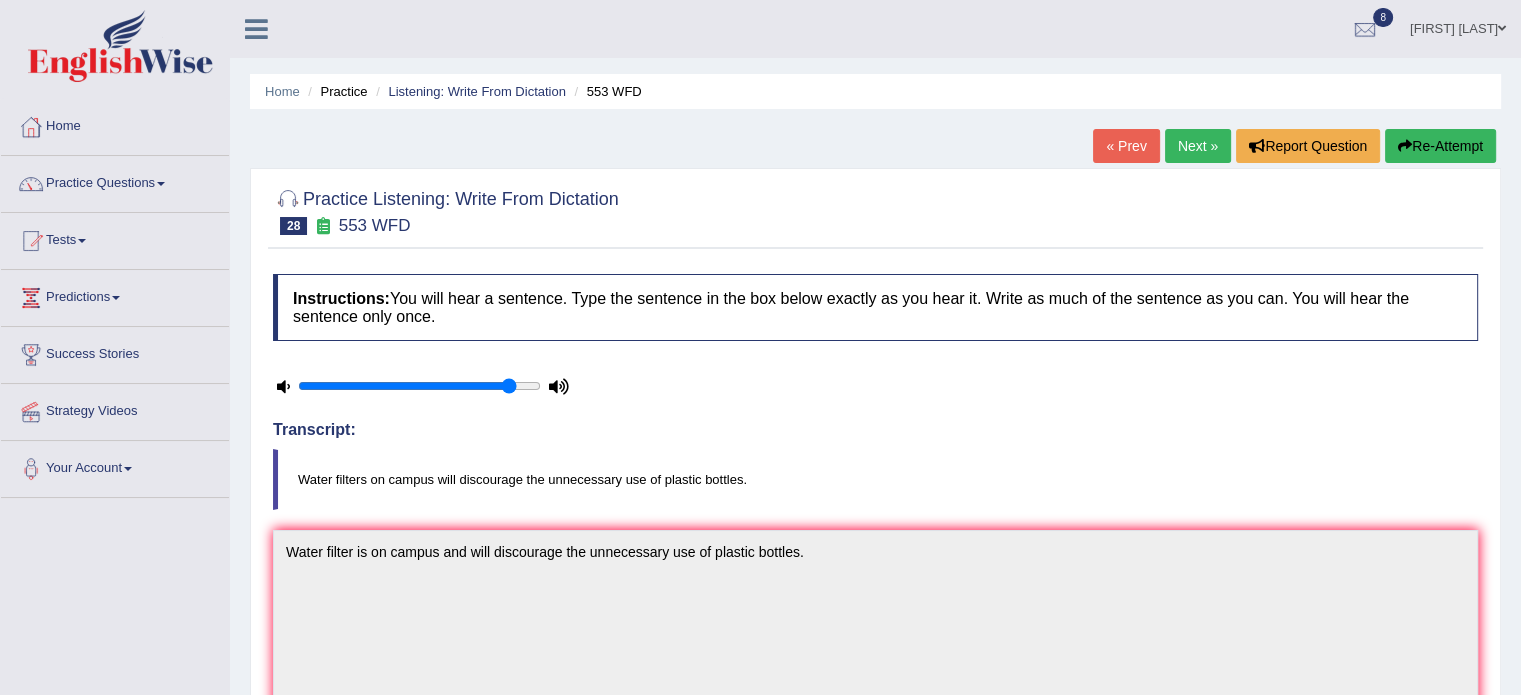 click on "Next »" at bounding box center [1198, 146] 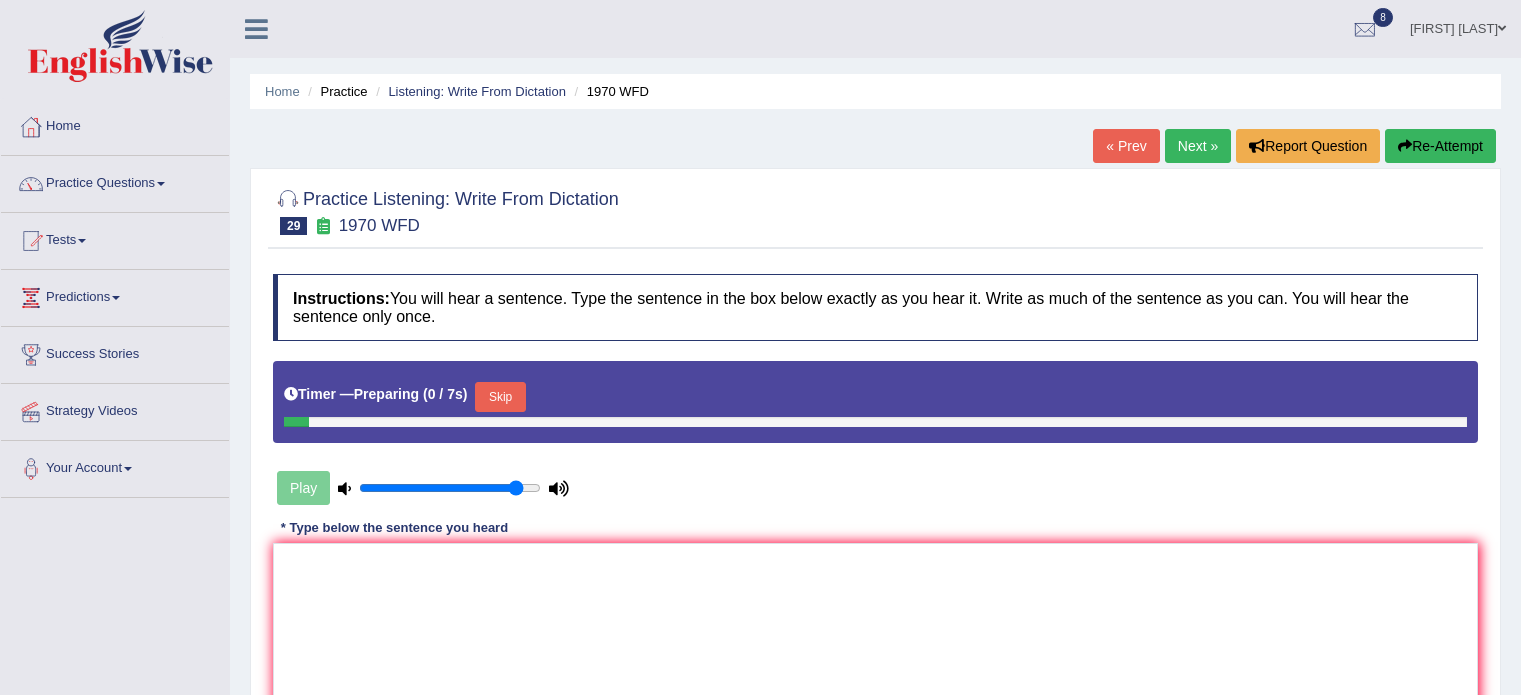 scroll, scrollTop: 0, scrollLeft: 0, axis: both 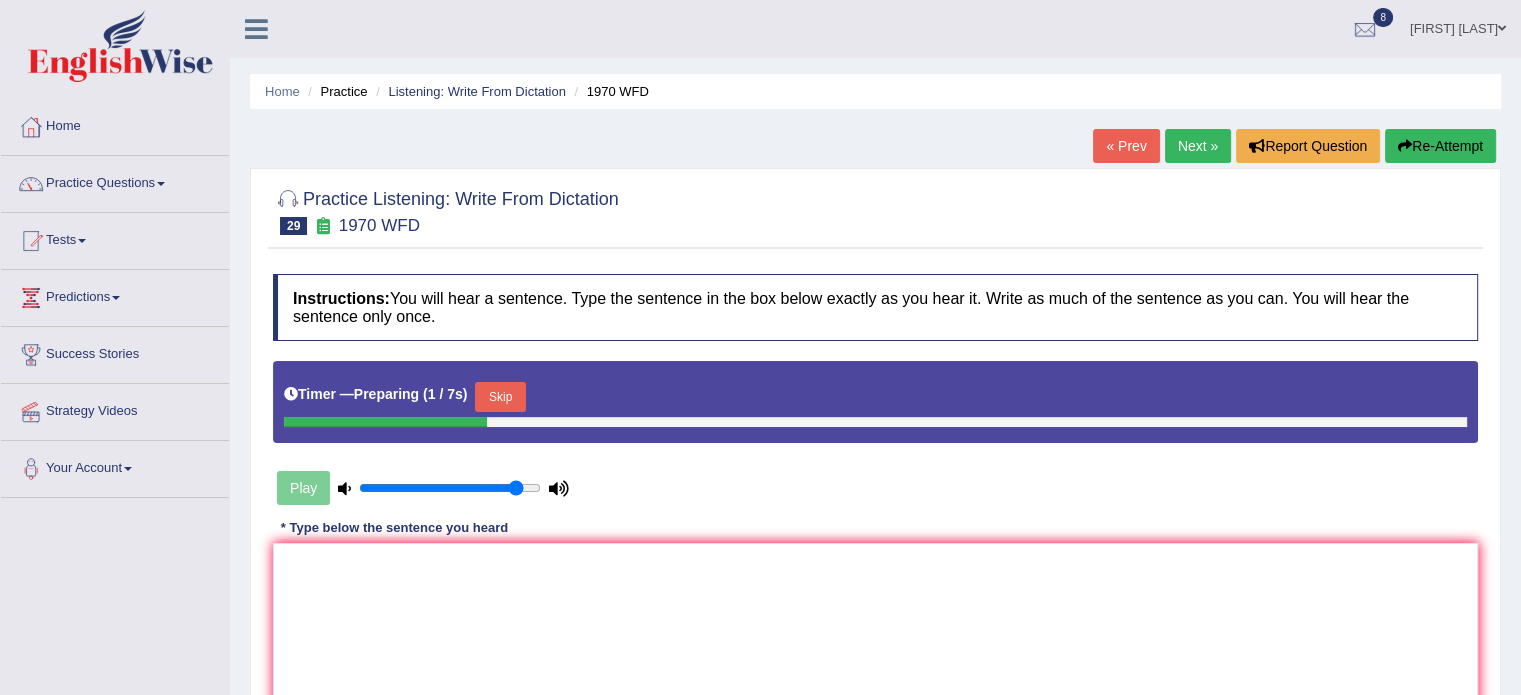 click on "Skip" at bounding box center (500, 397) 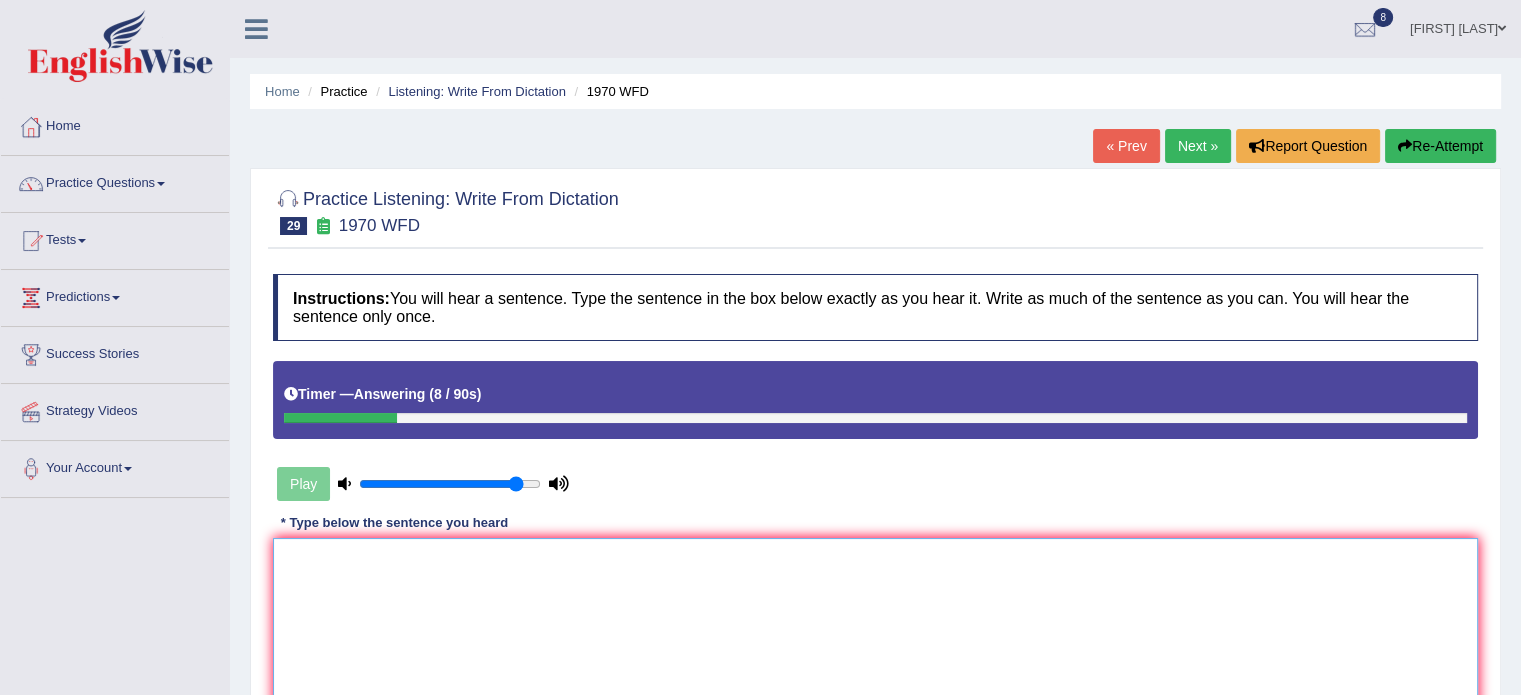 click at bounding box center (875, 635) 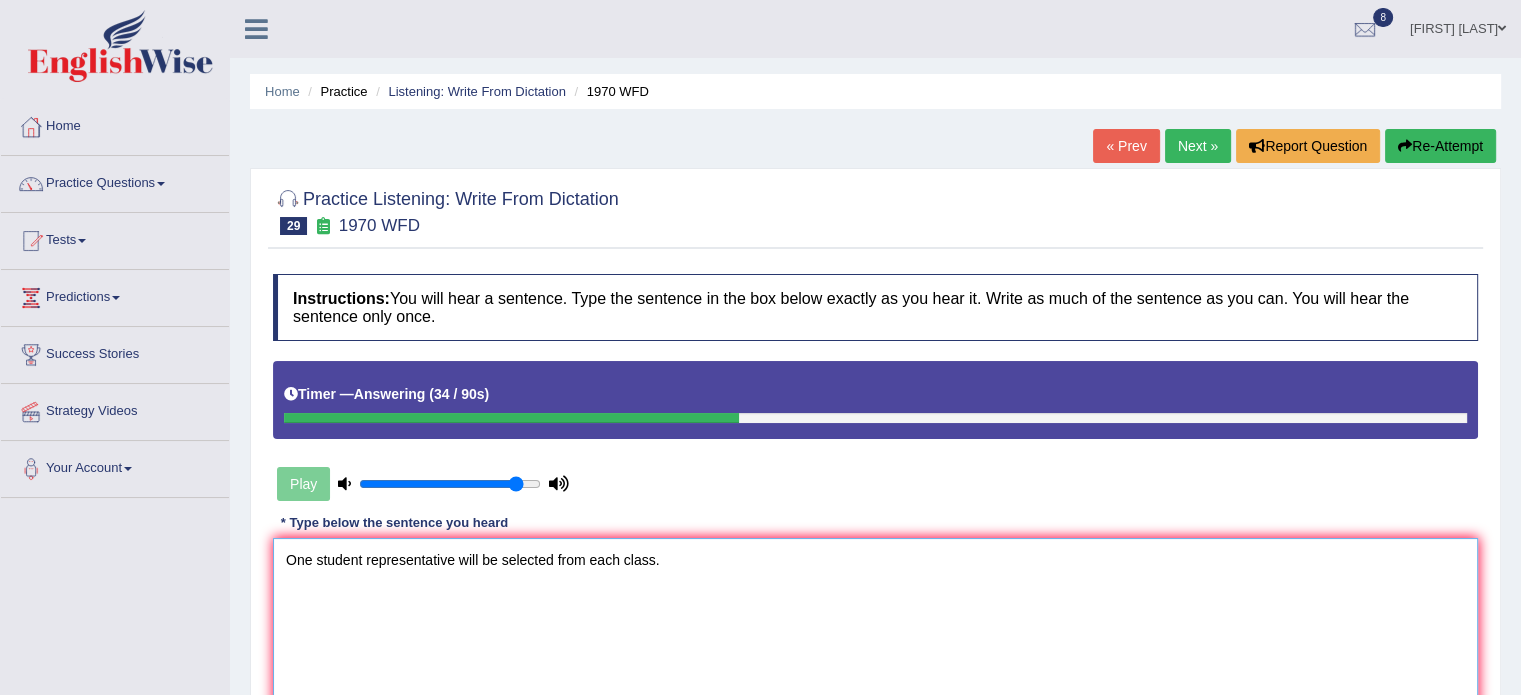 type on "One student representative will be selected from each class." 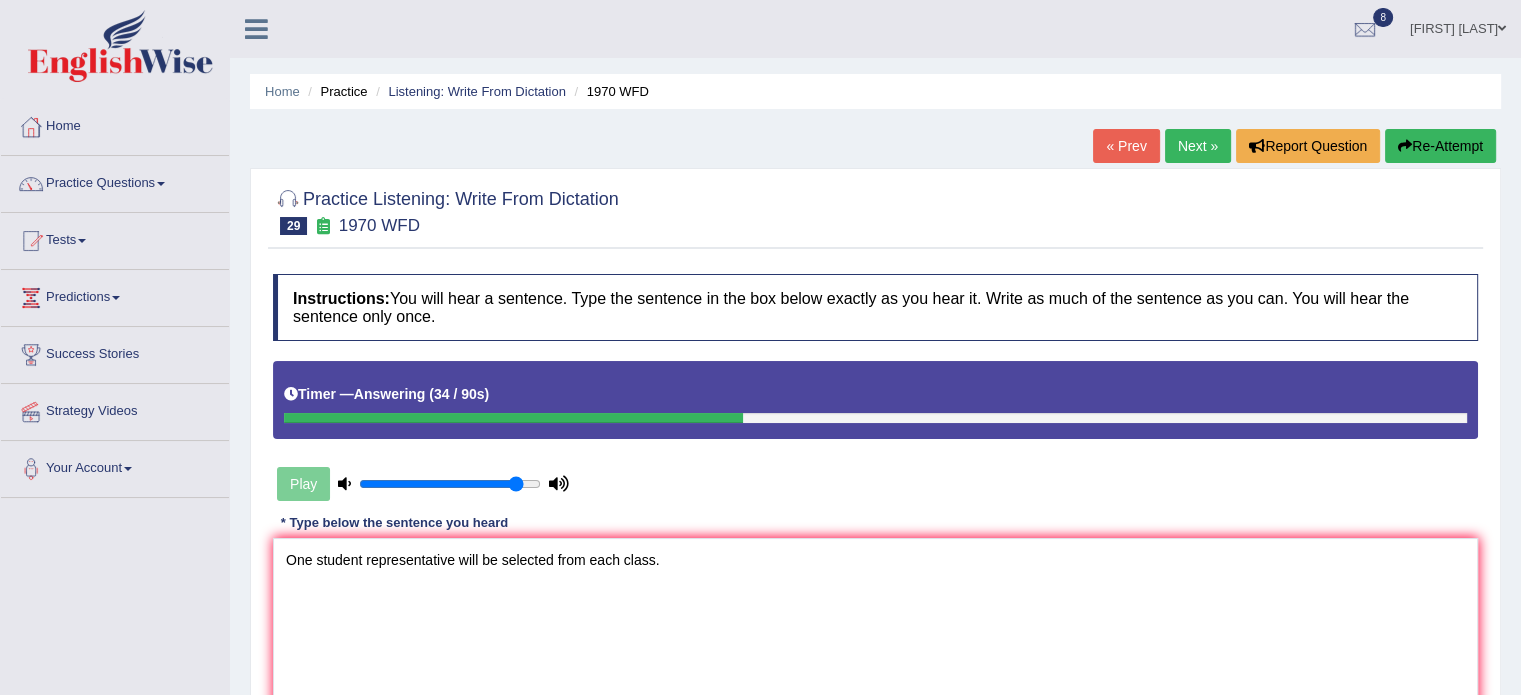 click on "Instructions:  You will hear a sentence. Type the sentence in the box below exactly as you hear it. Write as much of the sentence as you can. You will hear the sentence only once.
Timer —  Answering   ( 34 / 90s ) Play Transcript: One student representative will be selected from each class. * Type below the sentence you heard One student representative will be selected from each class. Accuracy Comparison for Writing Scores:
Red:  Missed Words
Green:  Correct Words
Blue:  Added/Mistyped Words
Accuracy:   Punctuation at the end  You wrote first capital letter A.I. Engine Result:  Processing... Verify" at bounding box center (875, 528) 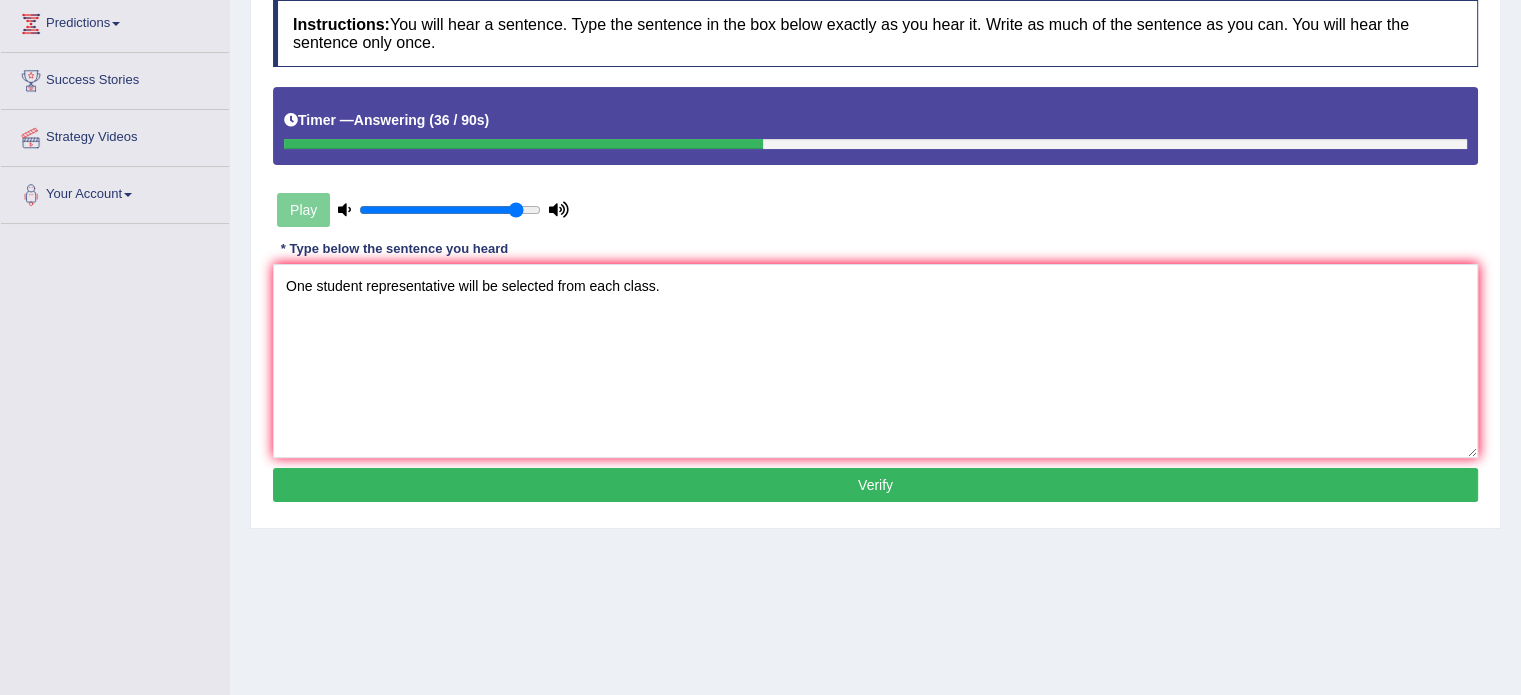 scroll, scrollTop: 355, scrollLeft: 0, axis: vertical 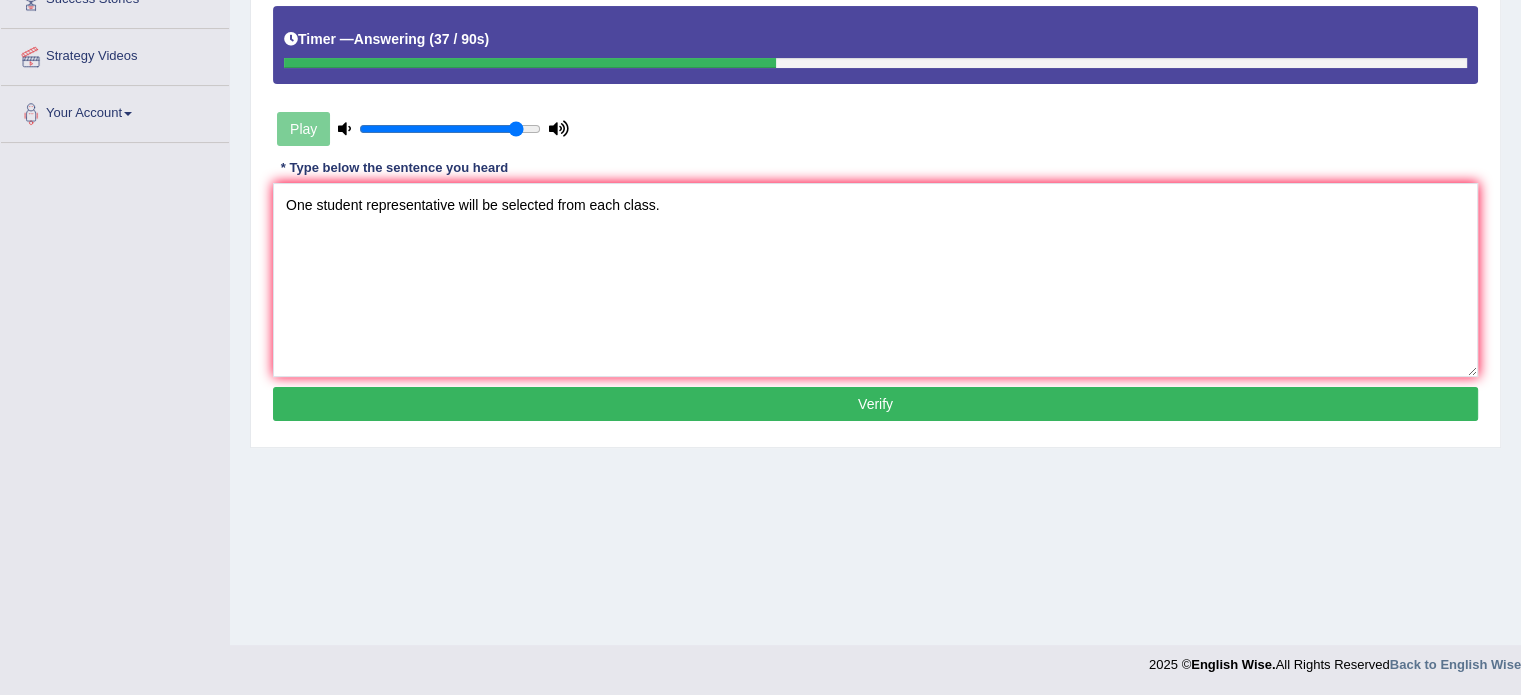click on "Verify" at bounding box center [875, 404] 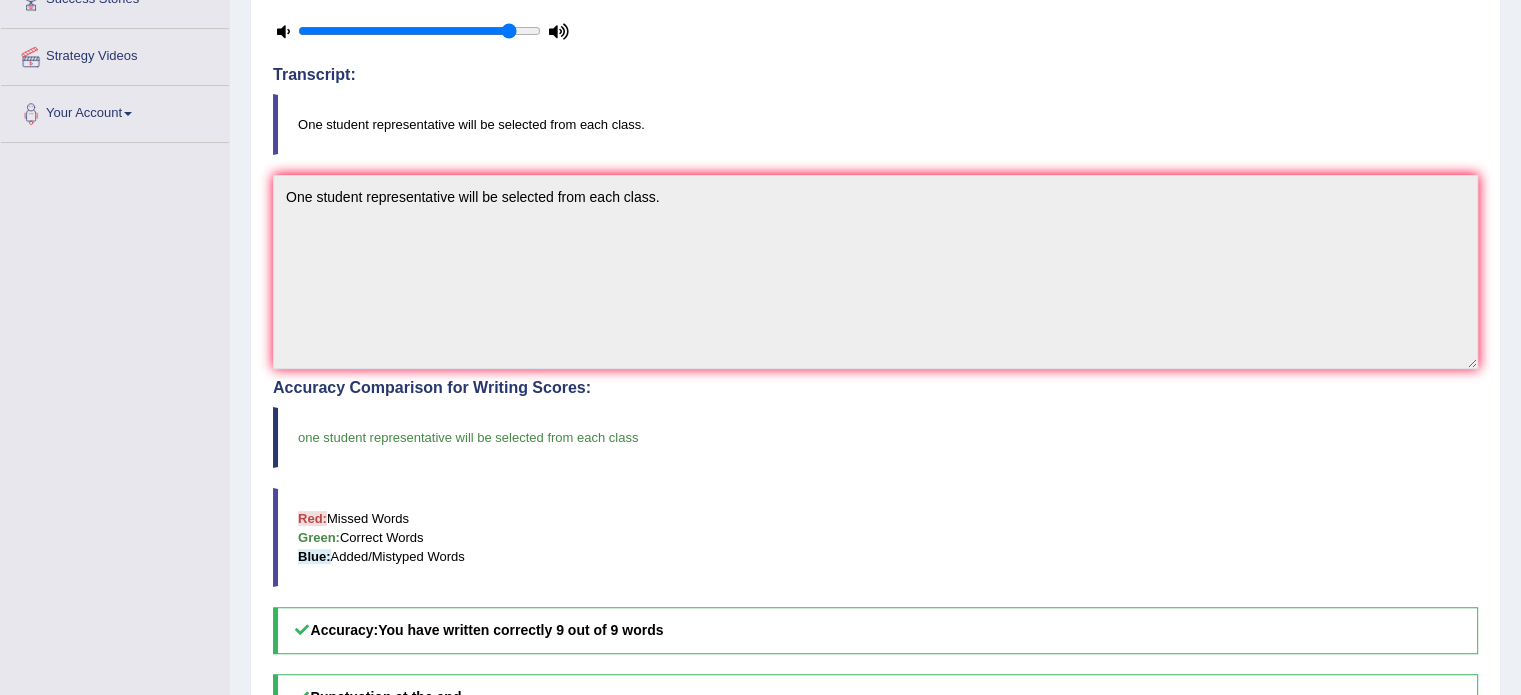 click on "One student representative will be selected from each class." at bounding box center (875, 124) 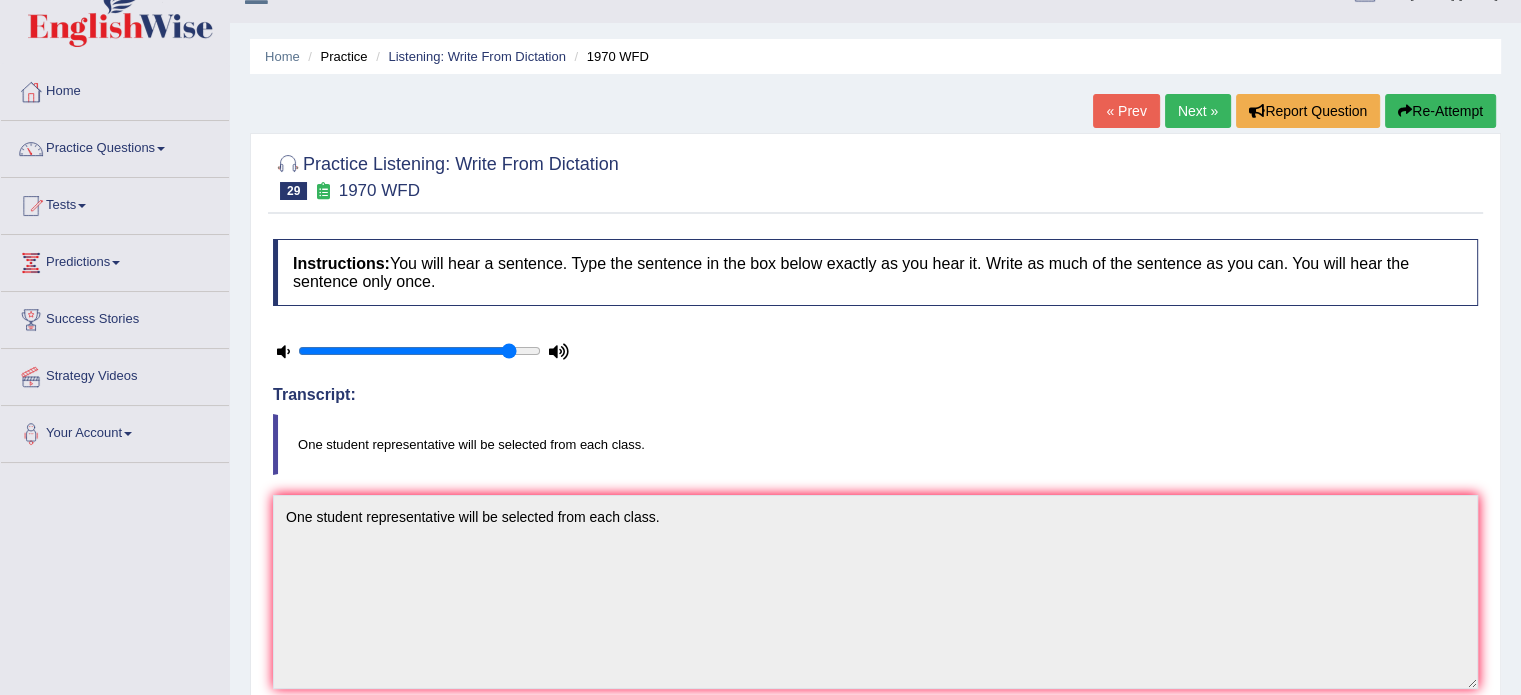 scroll, scrollTop: 0, scrollLeft: 0, axis: both 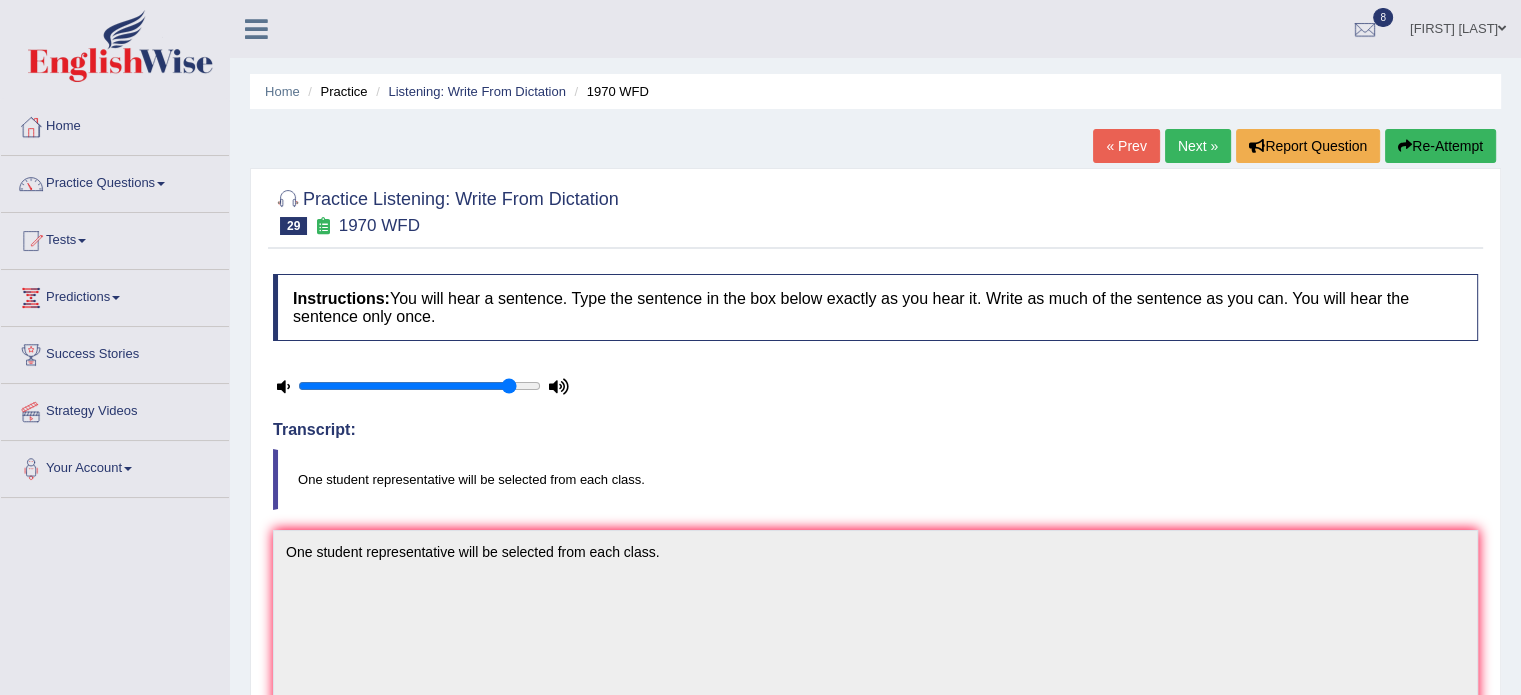 click on "Next »" at bounding box center (1198, 146) 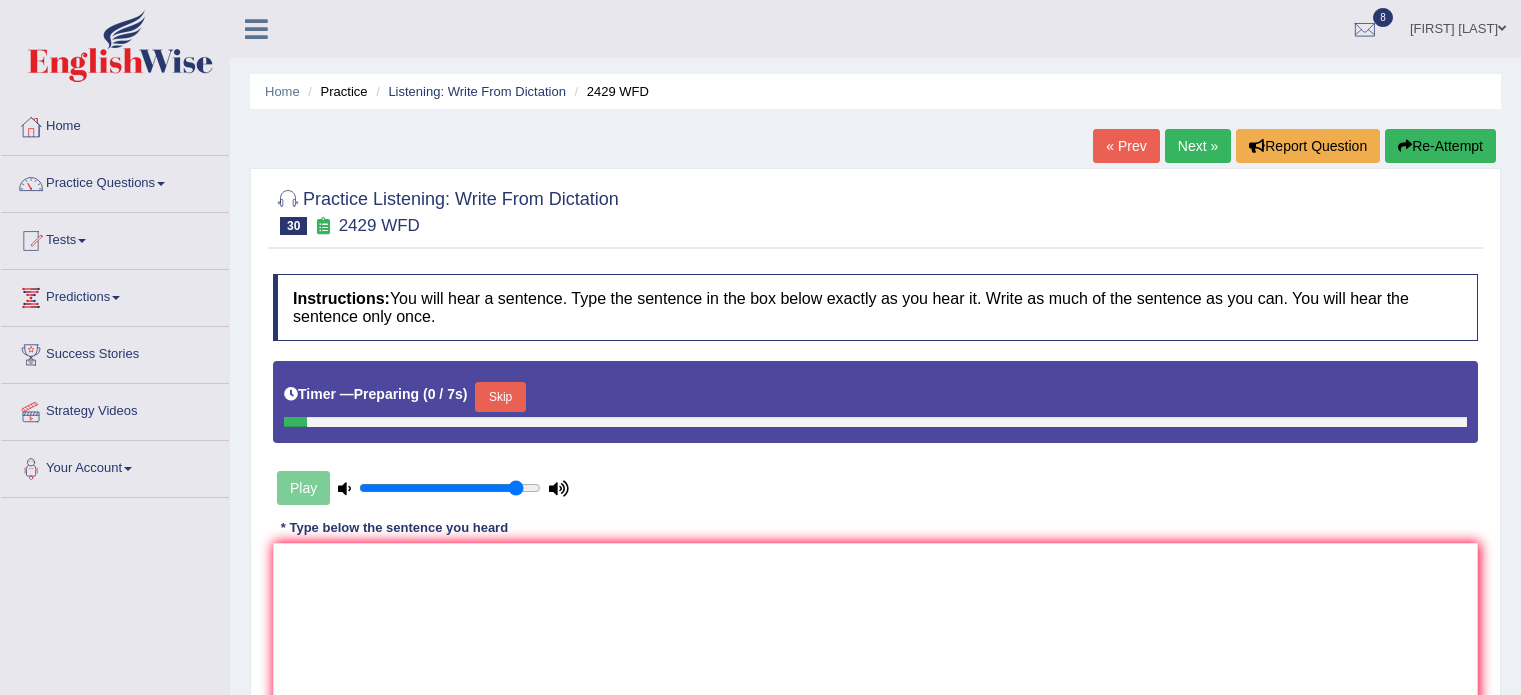 scroll, scrollTop: 0, scrollLeft: 0, axis: both 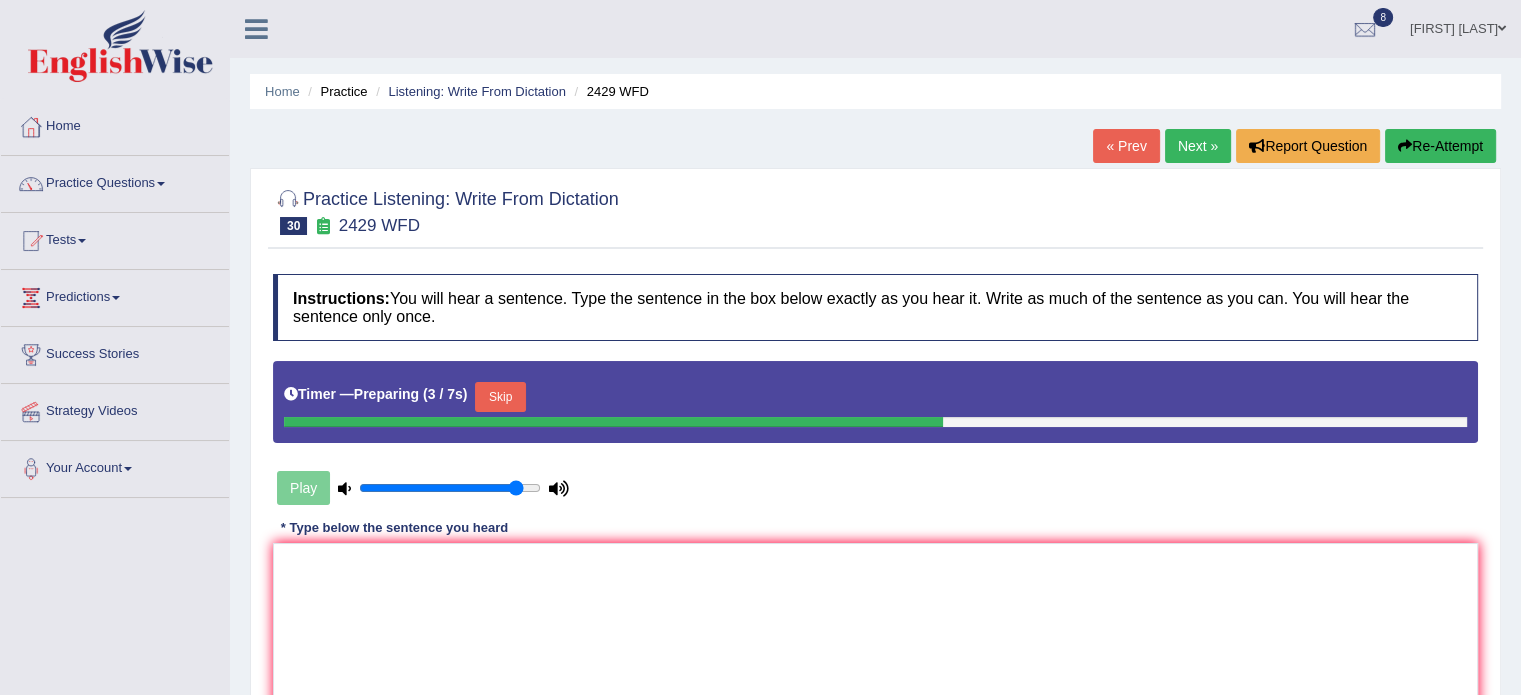 click on "Skip" at bounding box center [500, 397] 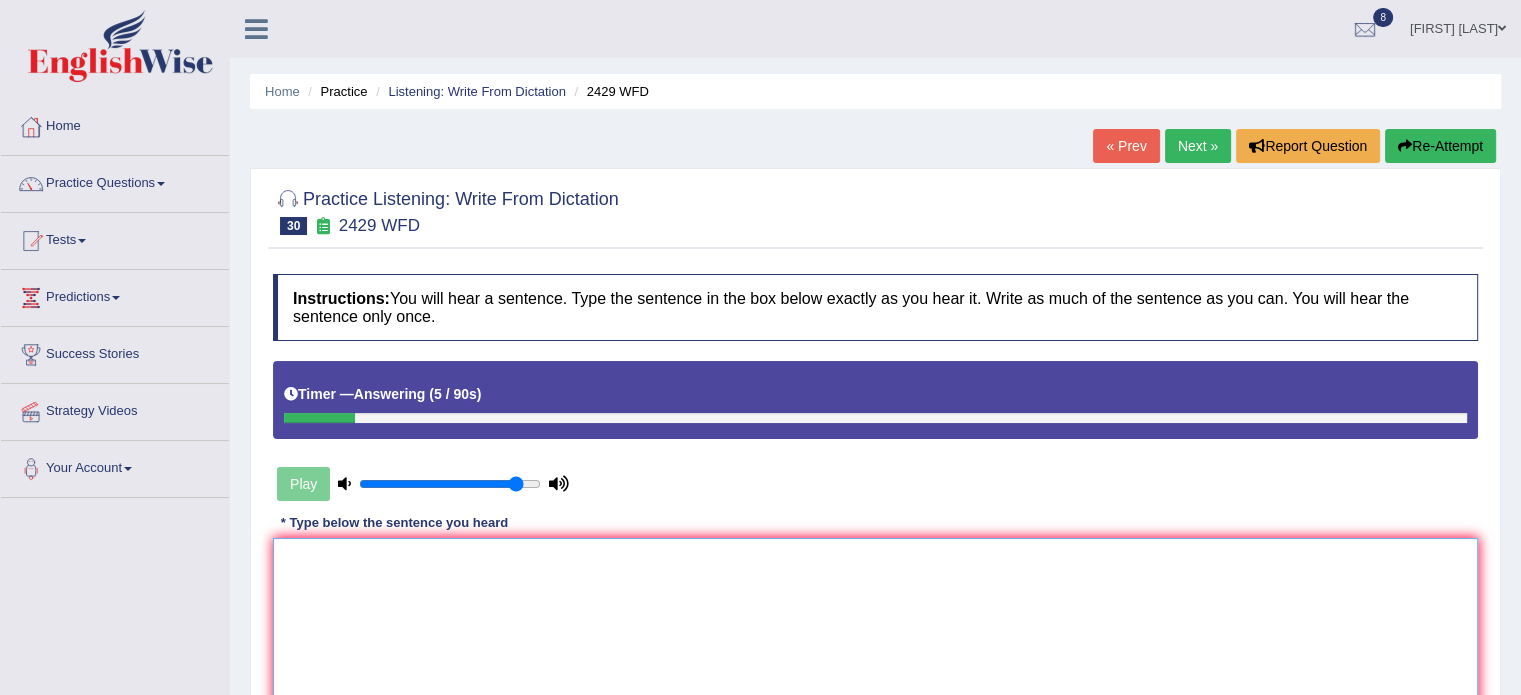 click at bounding box center [875, 635] 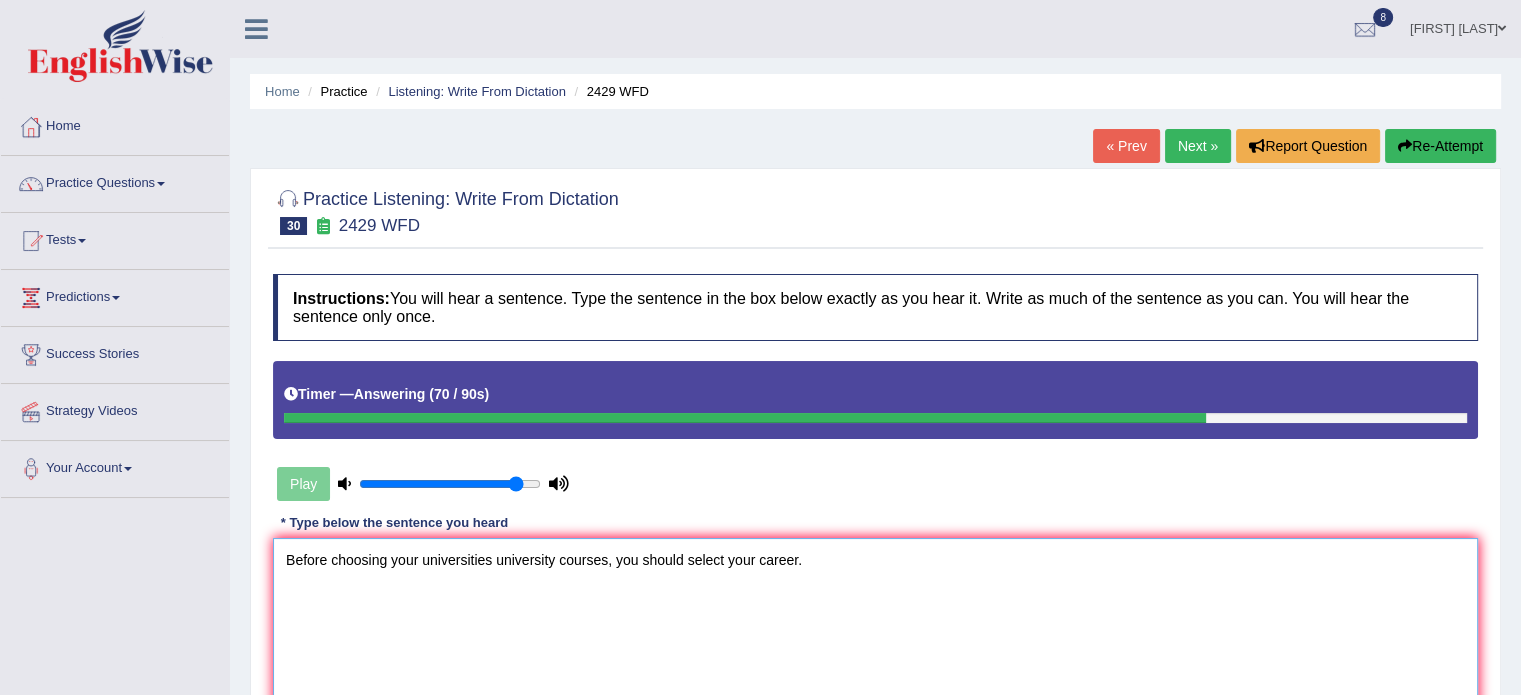click on "Before choosing your universities university courses, you should select your career." at bounding box center (875, 635) 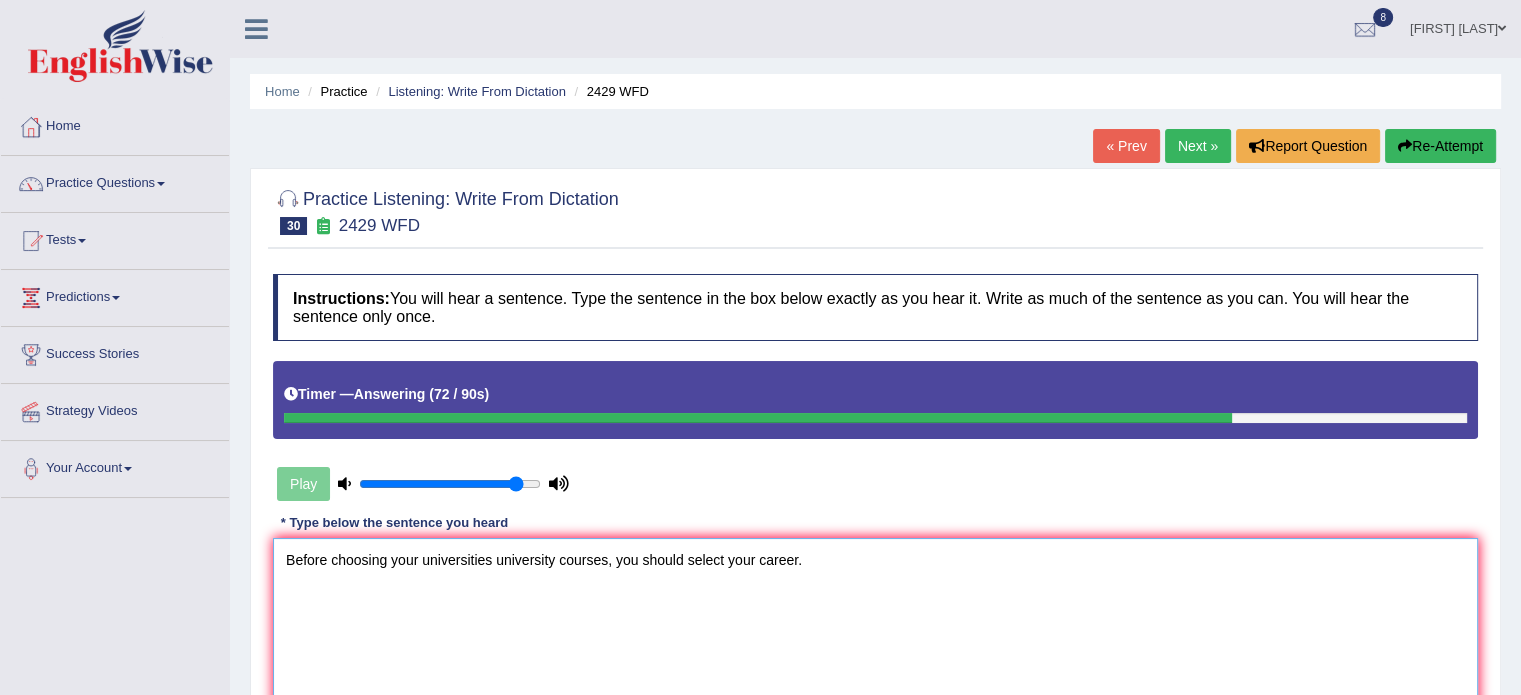 click on "Before choosing your universities university courses, you should select your career." at bounding box center [875, 635] 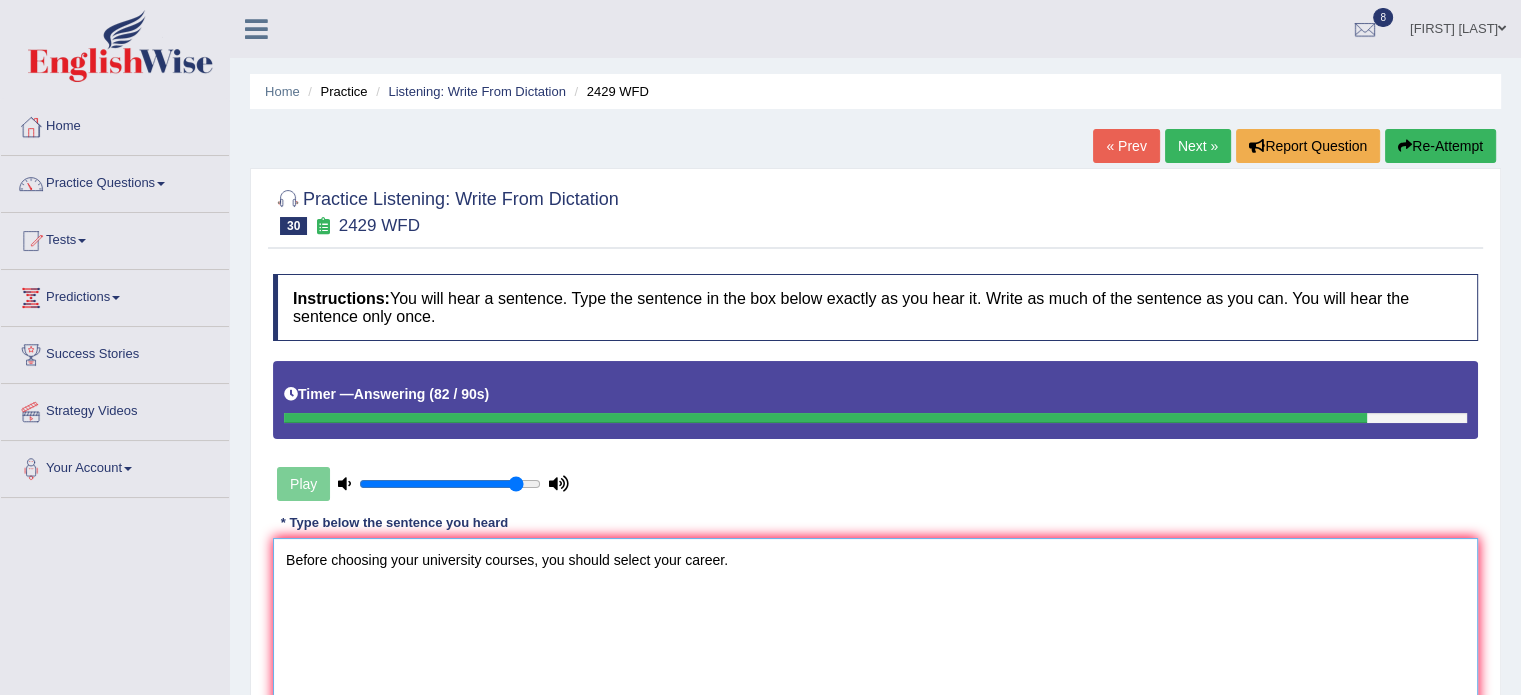 type on "Before choosing your university courses, you should select your career." 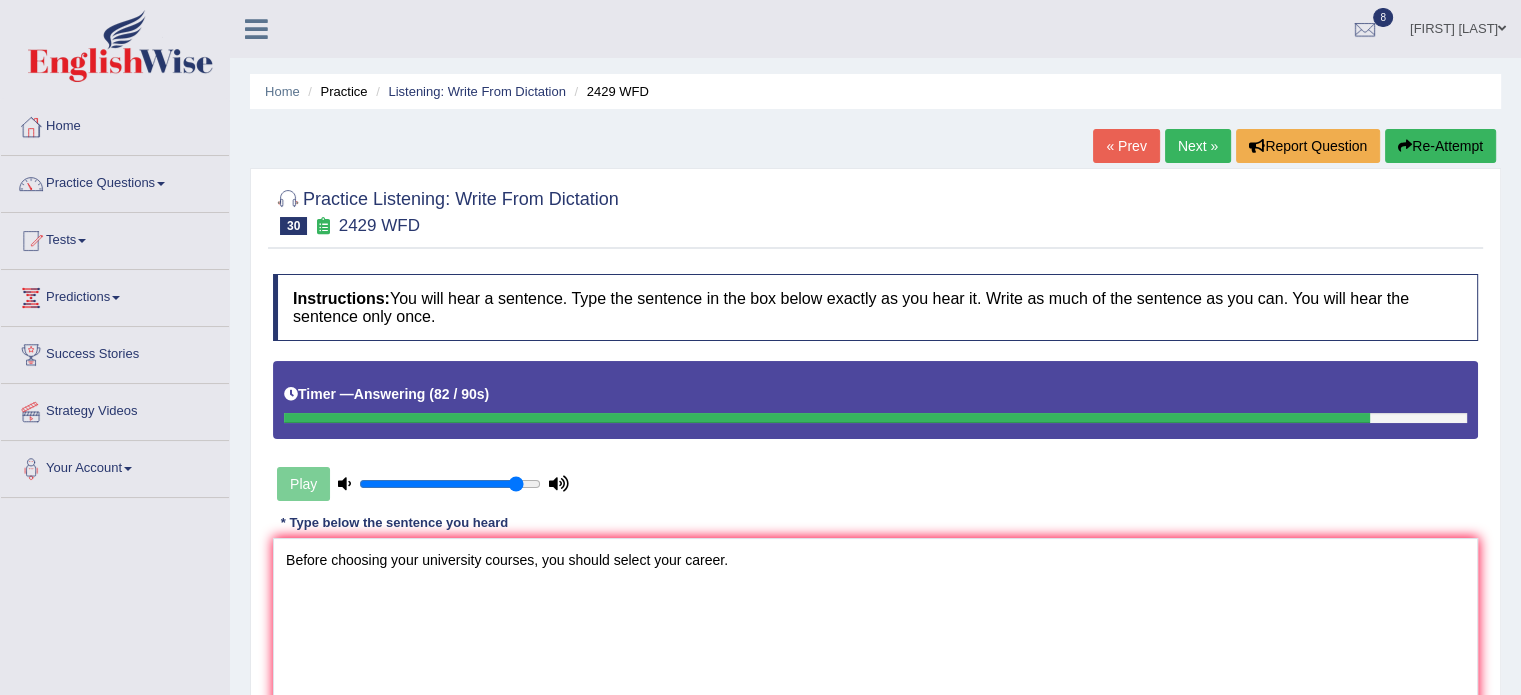 click on "Timer —  Answering   ( 82 / 90s )" at bounding box center [875, 399] 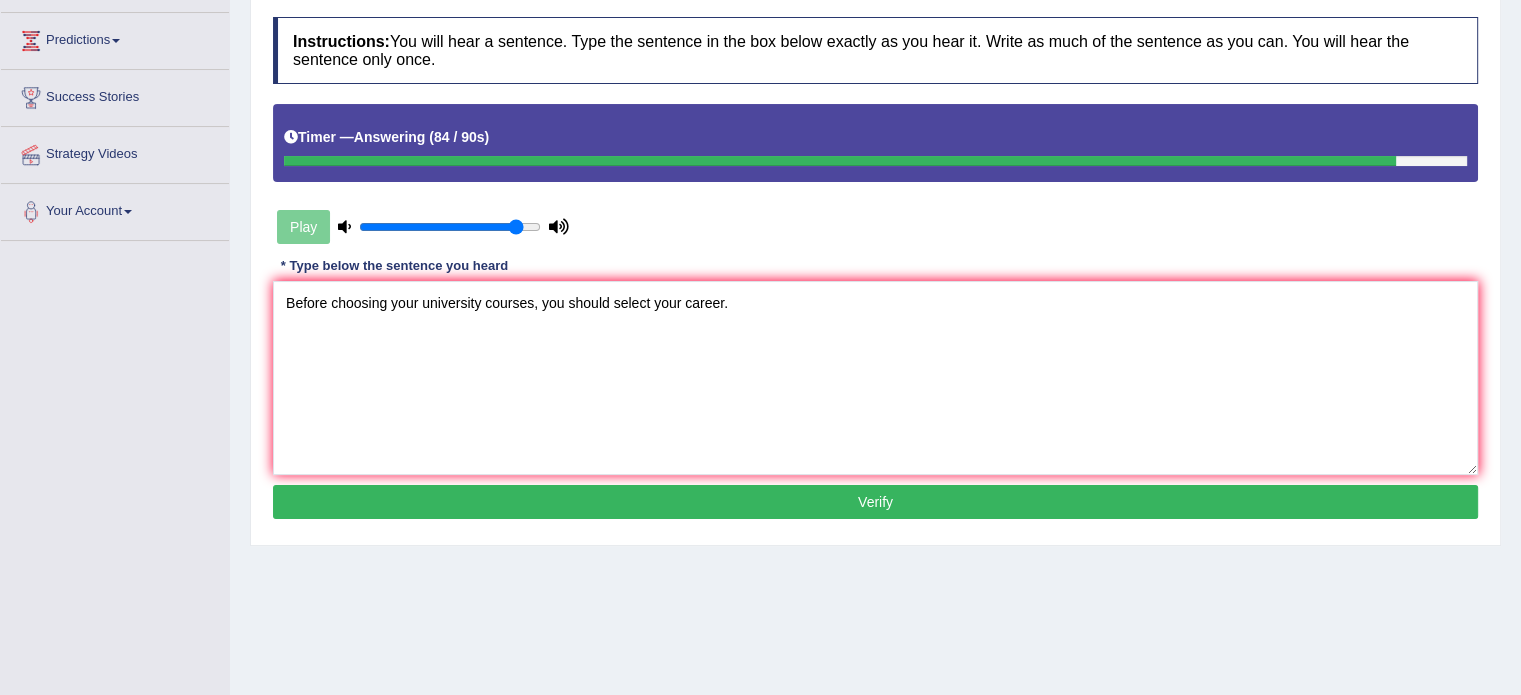 scroll, scrollTop: 355, scrollLeft: 0, axis: vertical 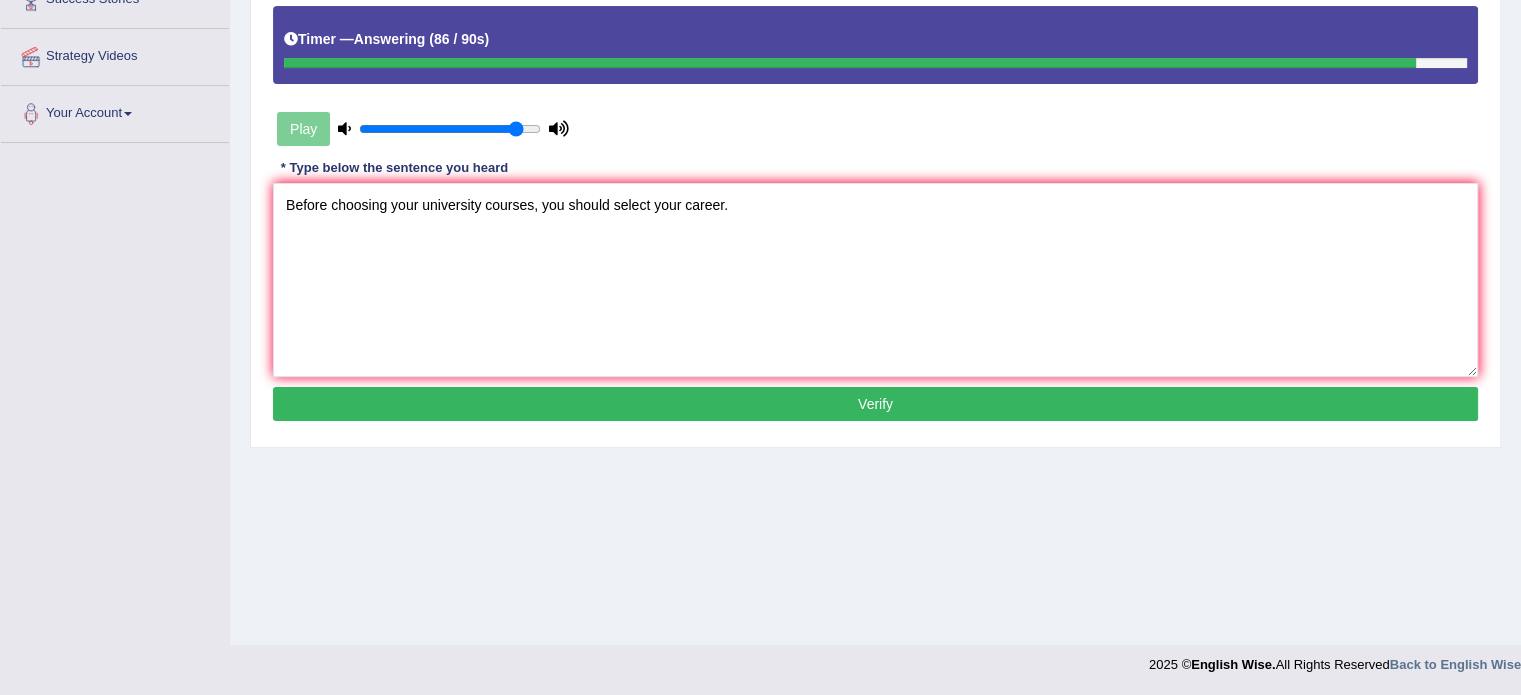 click on "Verify" at bounding box center [875, 404] 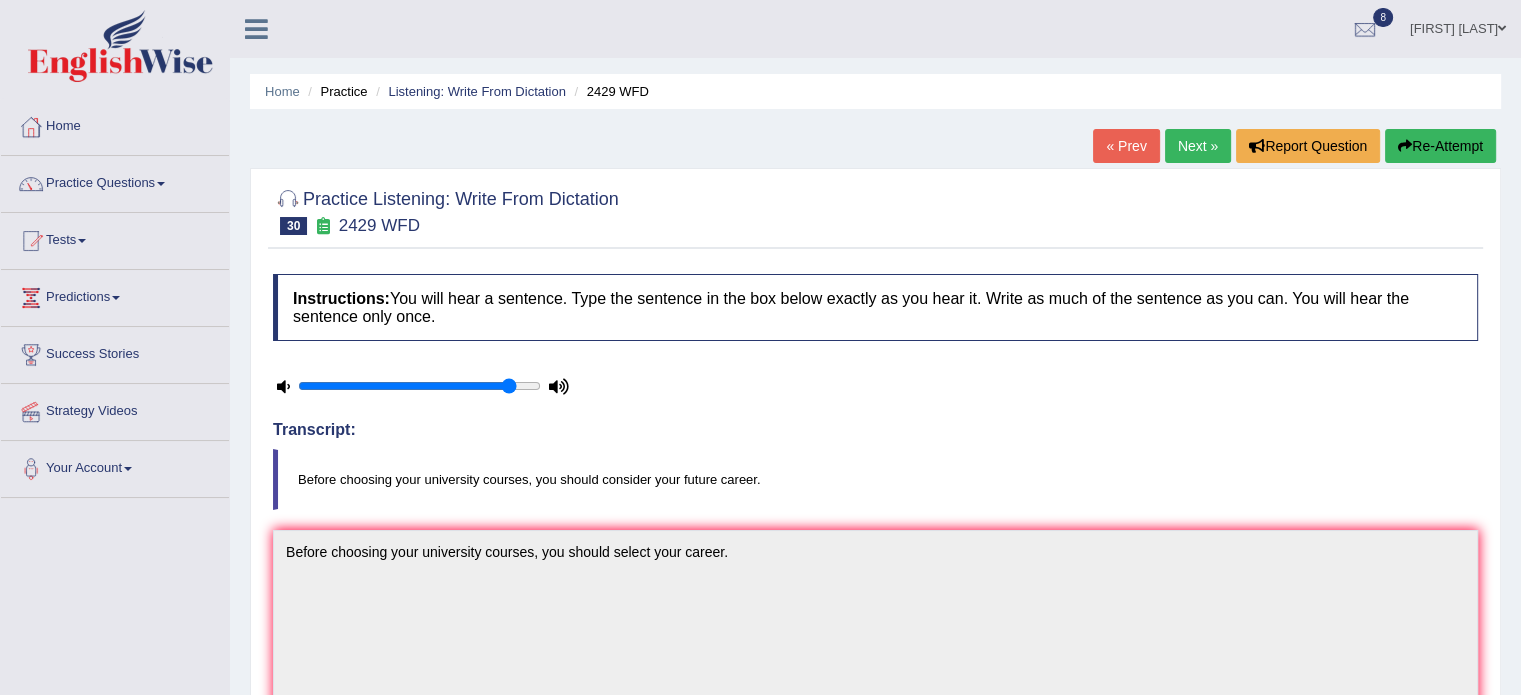 scroll, scrollTop: 0, scrollLeft: 0, axis: both 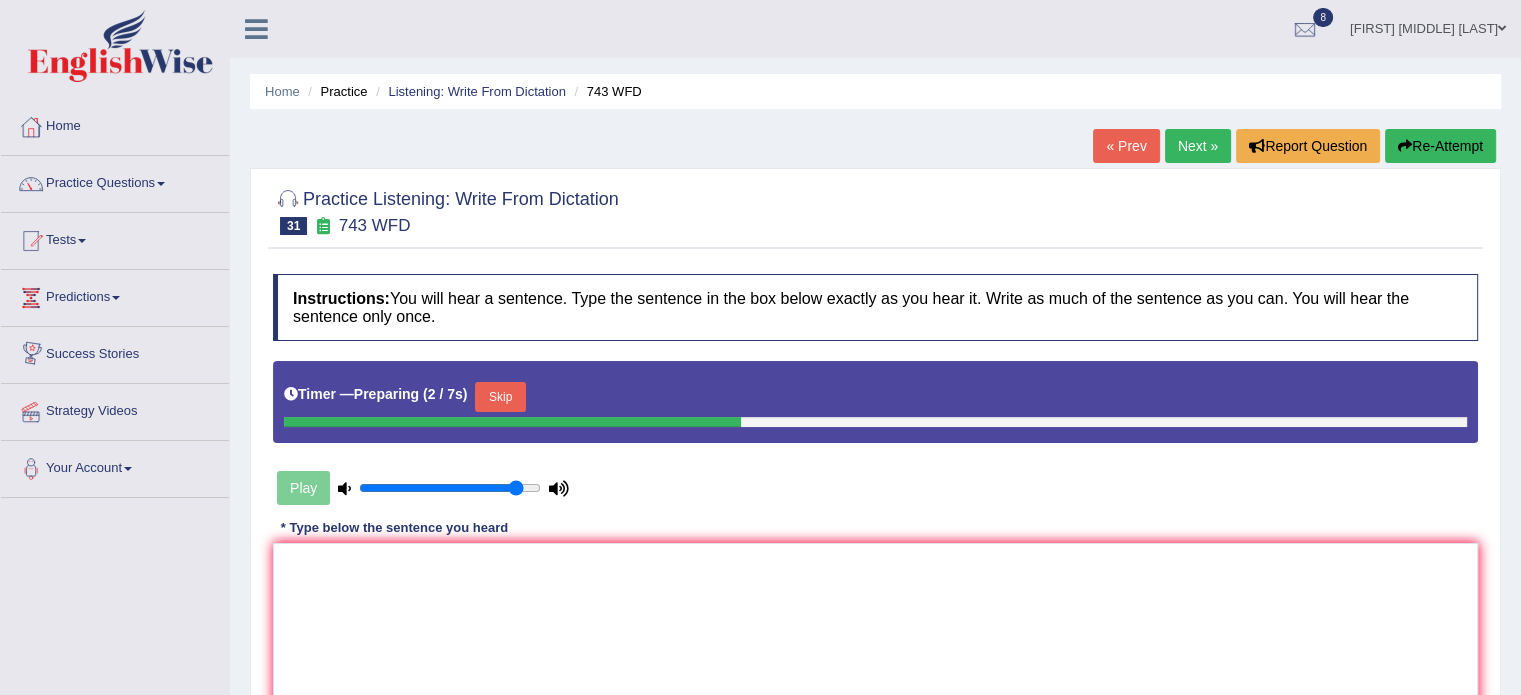 click on "Skip" at bounding box center (500, 397) 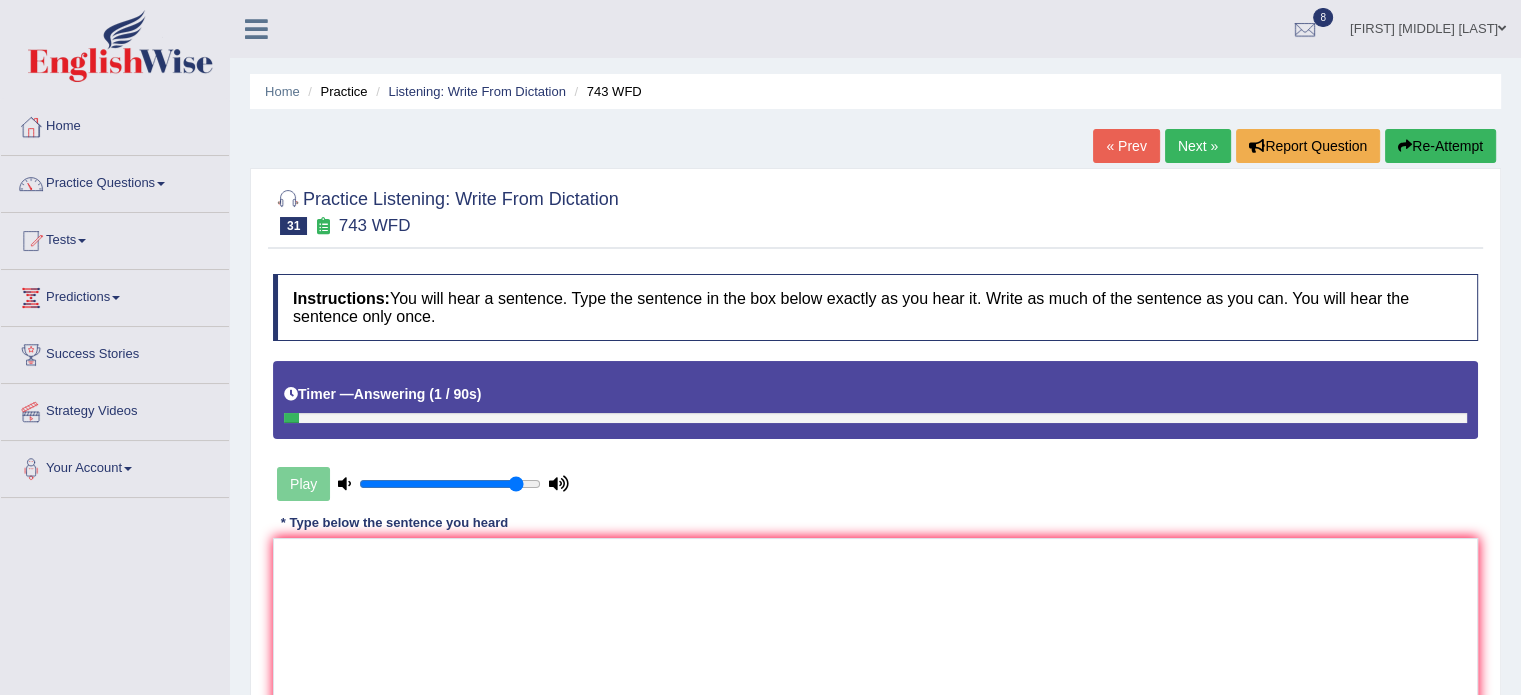 click on "Re-Attempt" at bounding box center (1440, 146) 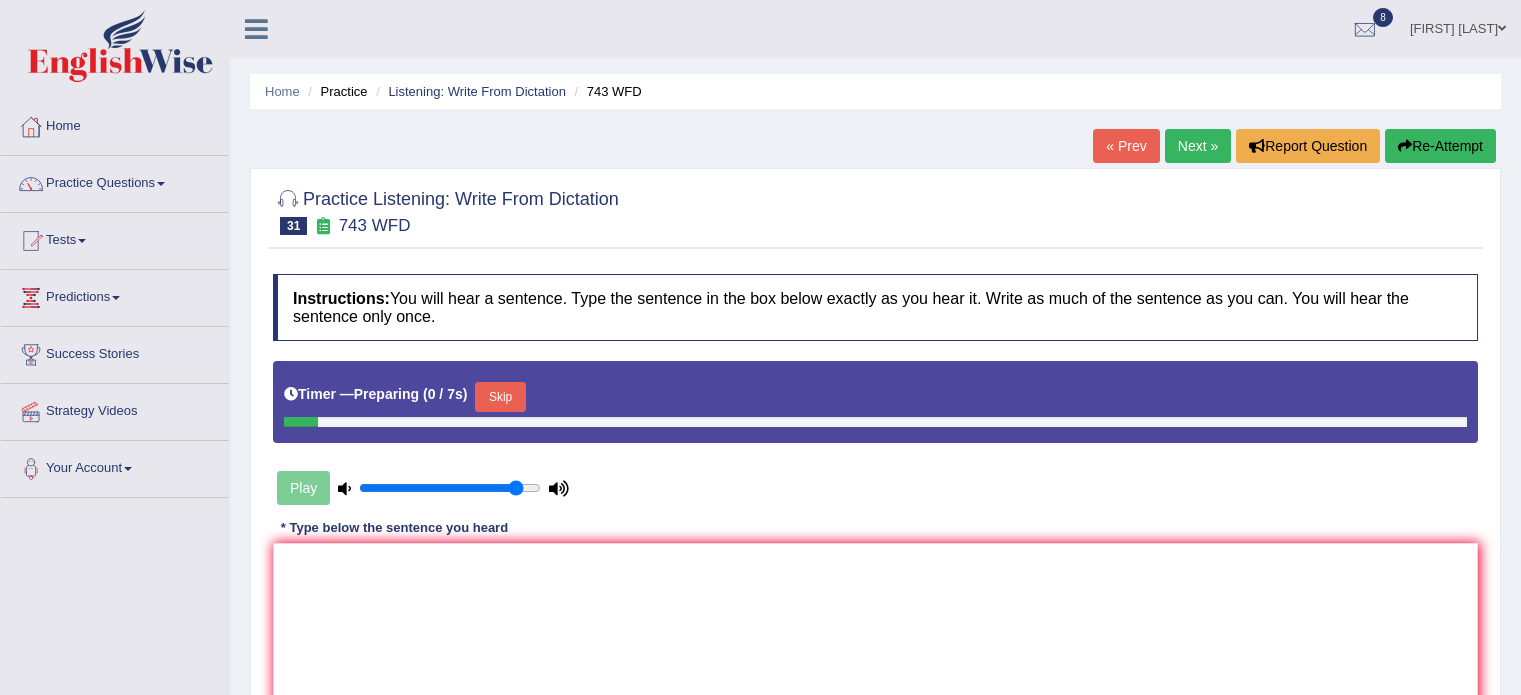 scroll, scrollTop: 0, scrollLeft: 0, axis: both 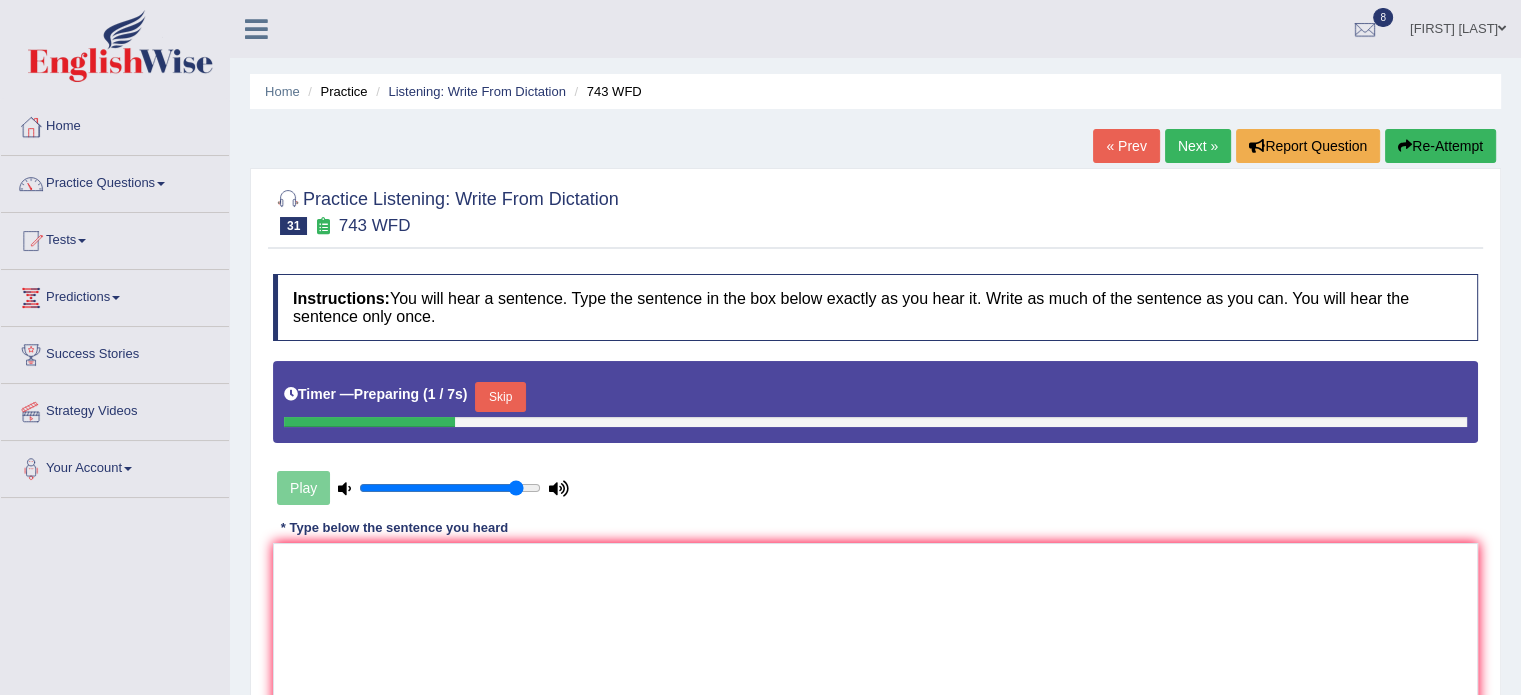 click on "Skip" at bounding box center [500, 397] 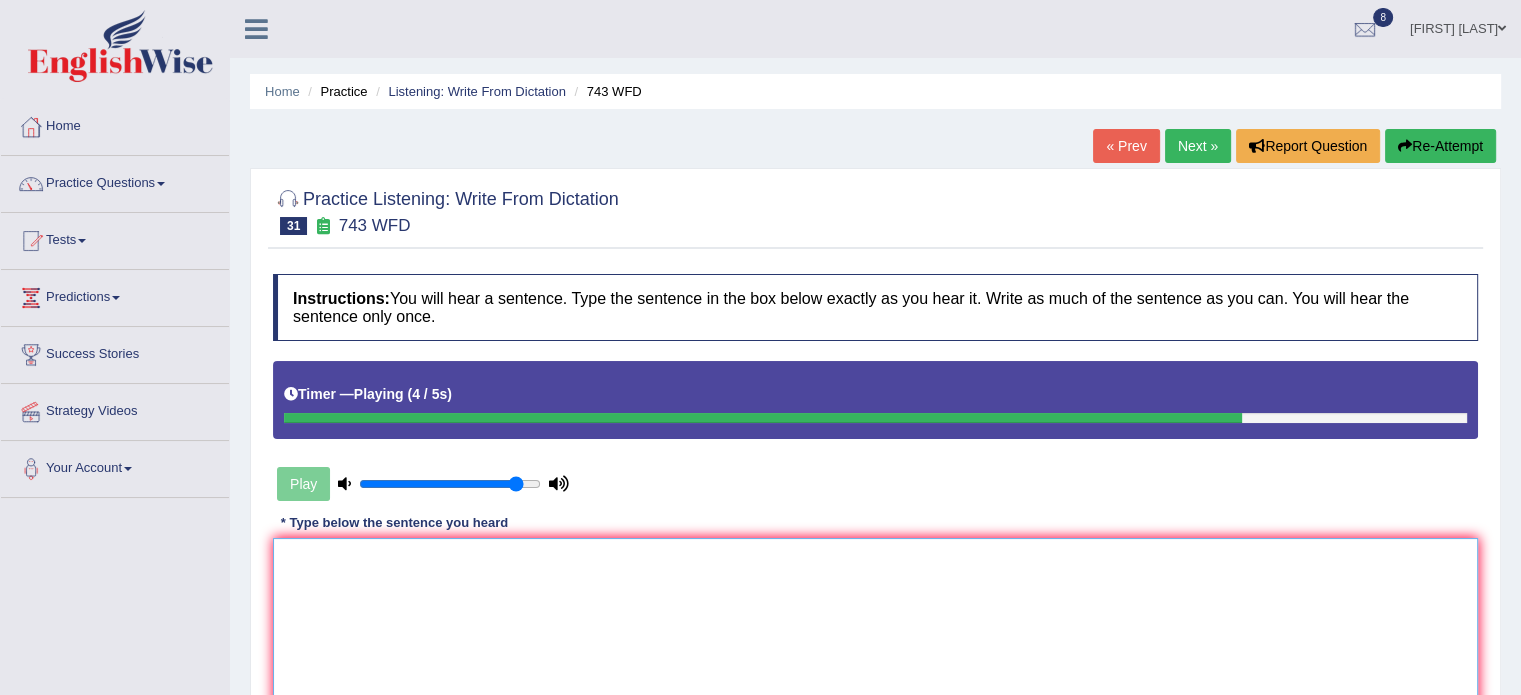 click at bounding box center (875, 635) 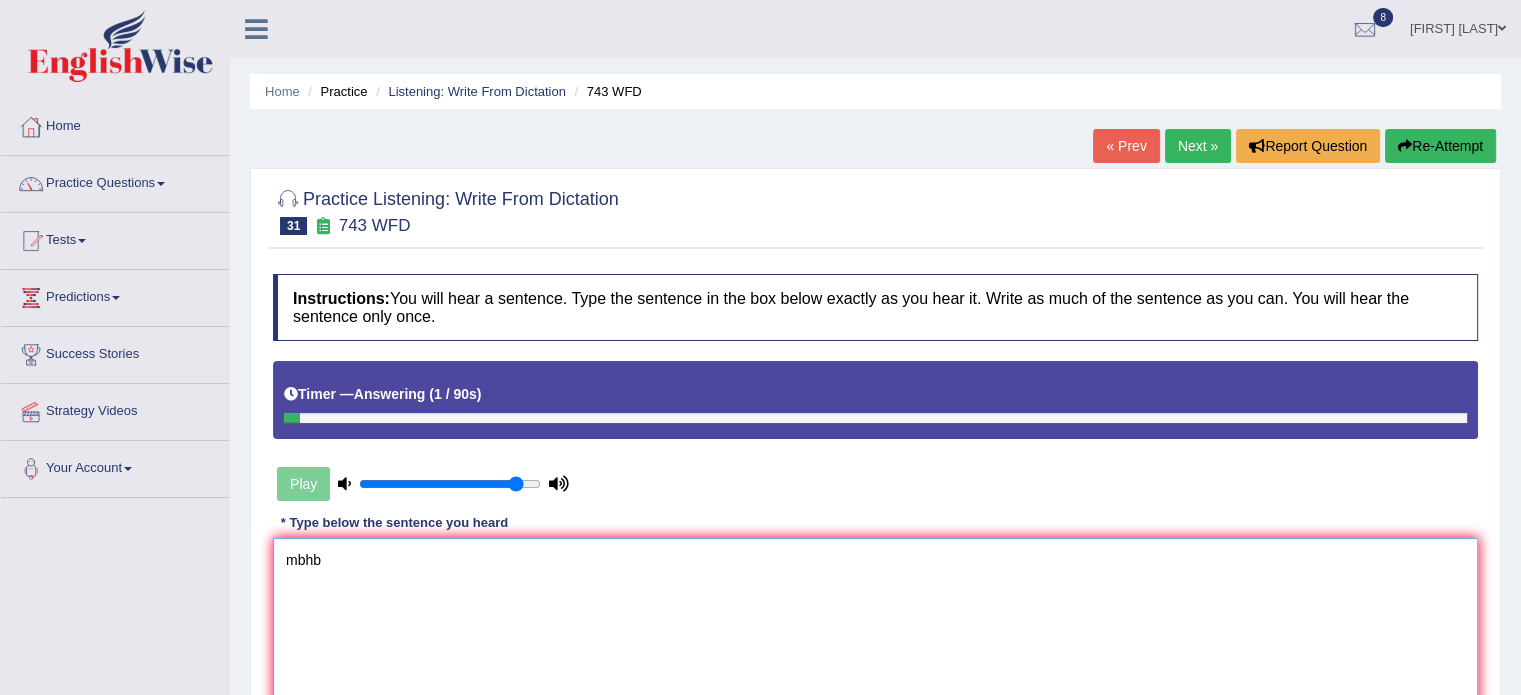 type on "mbhb" 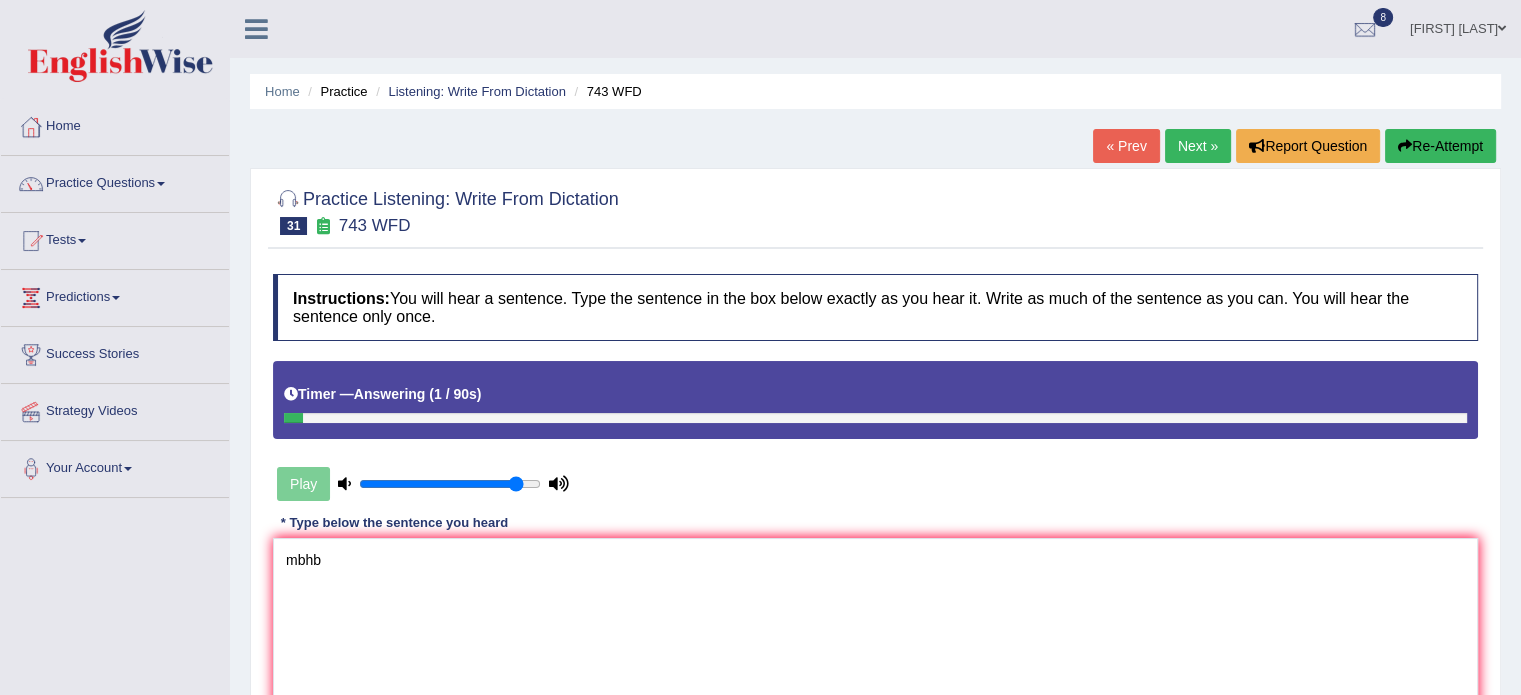 click on "Instructions:  You will hear a sentence. Type the sentence in the box below exactly as you hear it. Write as much of the sentence as you can. You will hear the sentence only once.
Timer —  Answering   ( 1 / 90s ) Play Transcript: Being bilingual does not necessarily mean having the ability to analyze the languages. * Type below the sentence you heard mbhb Accuracy Comparison for Writing Scores:
Red:  Missed Words
Green:  Correct Words
Blue:  Added/Mistyped Words
Accuracy:   Punctuation at the end  You wrote first capital letter A.I. Engine Result:  Processing... Verify" at bounding box center (875, 528) 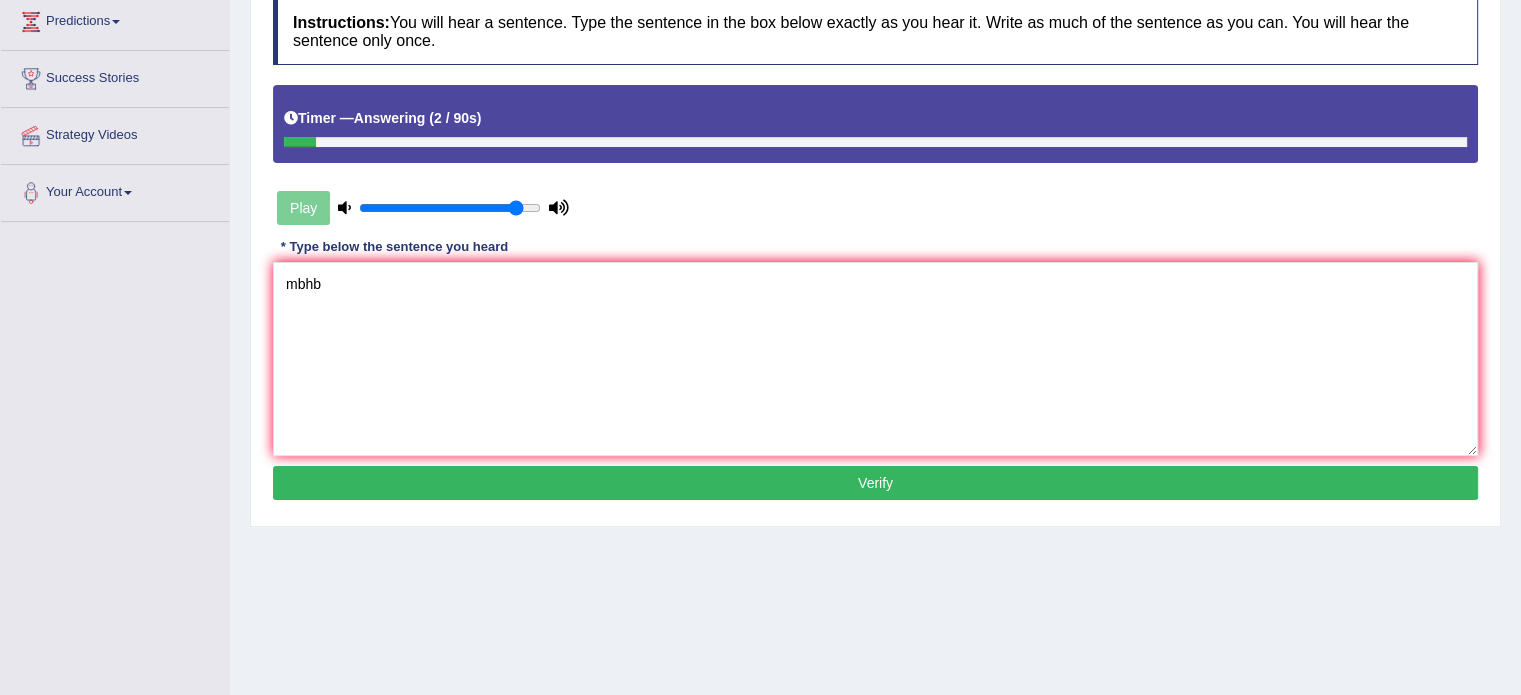 scroll, scrollTop: 355, scrollLeft: 0, axis: vertical 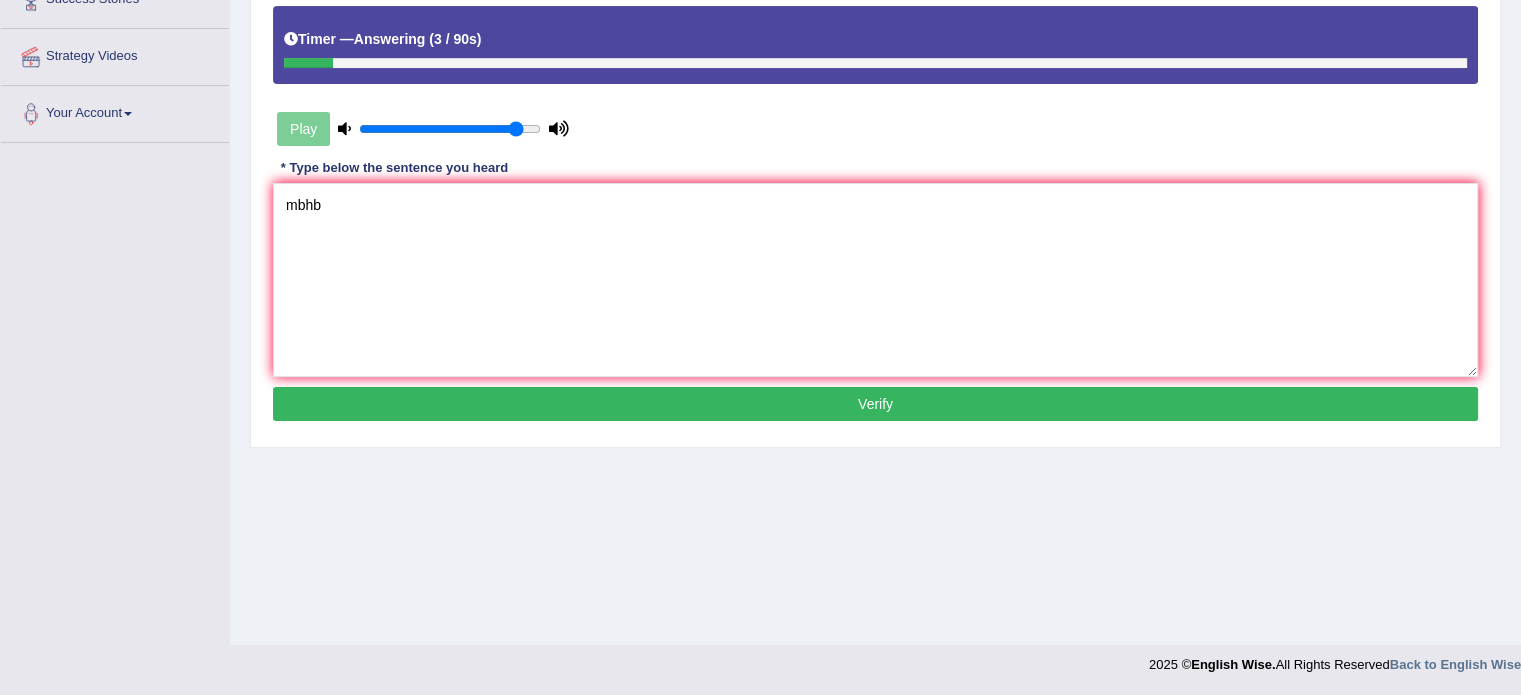 click on "Verify" at bounding box center [875, 404] 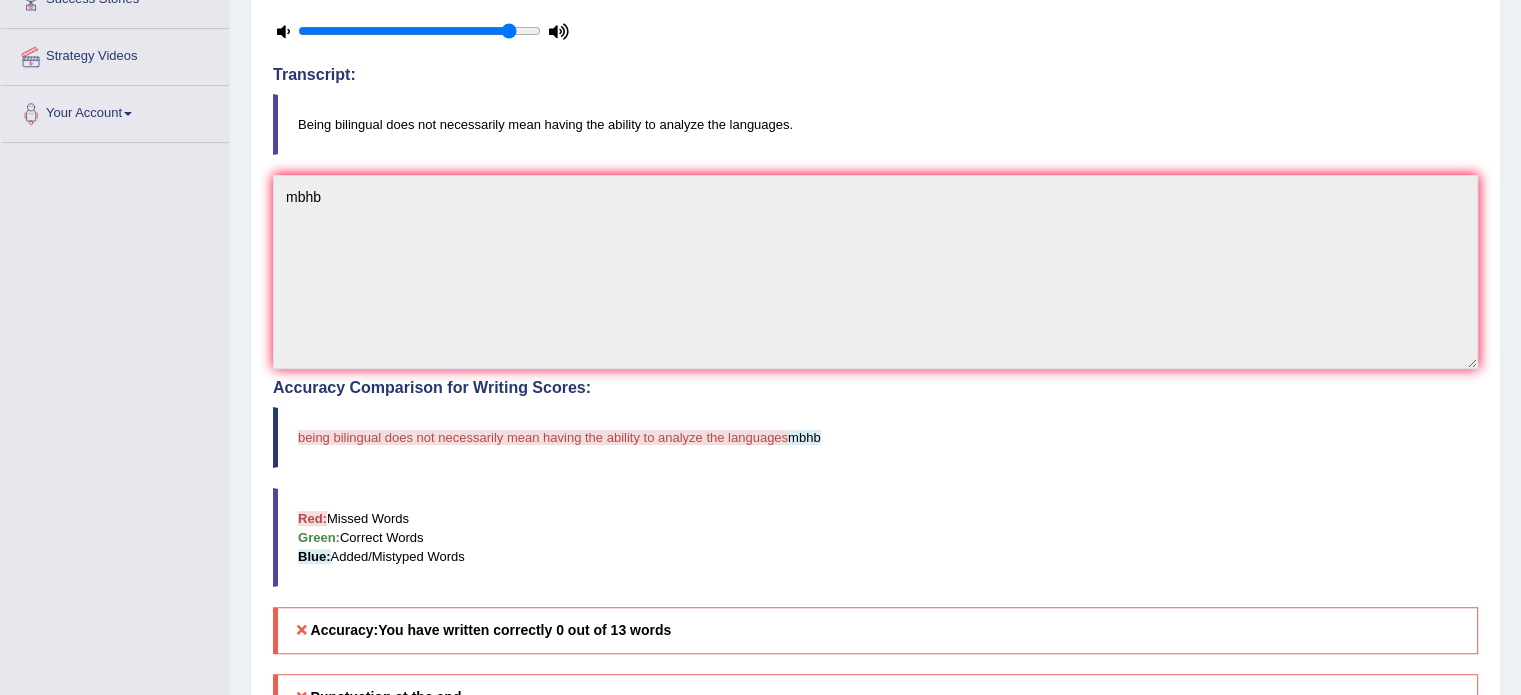 click on "Being bilingual does not necessarily mean having the ability to analyze the languages." at bounding box center [875, 124] 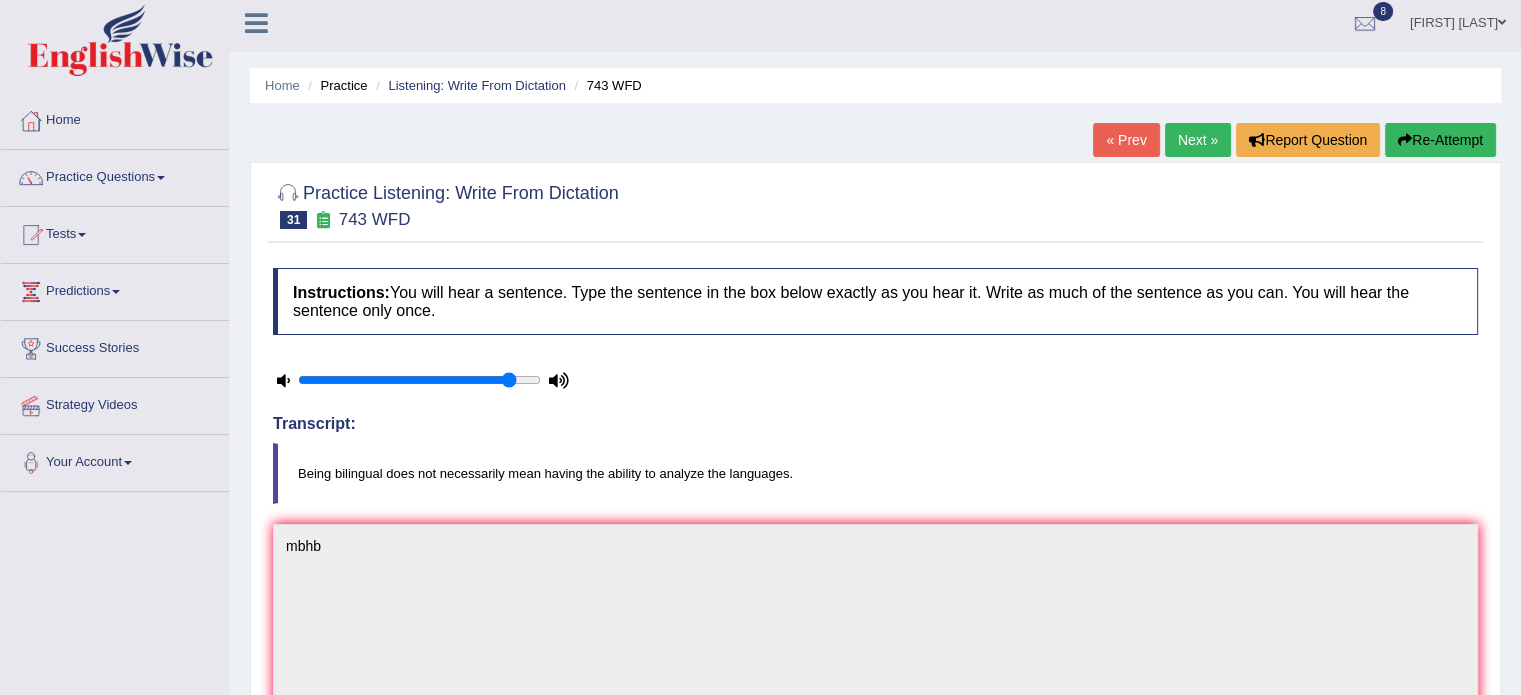 scroll, scrollTop: 0, scrollLeft: 0, axis: both 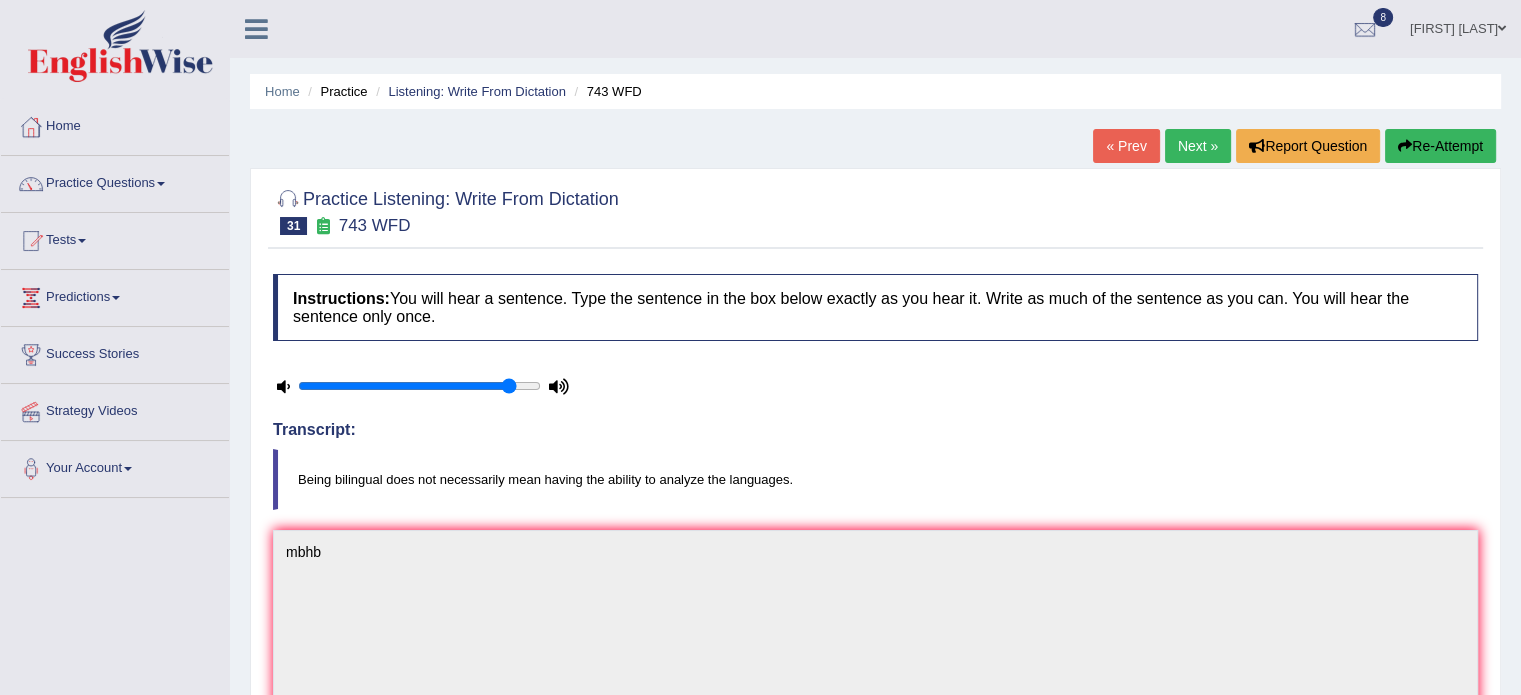click on "Re-Attempt" at bounding box center (1440, 146) 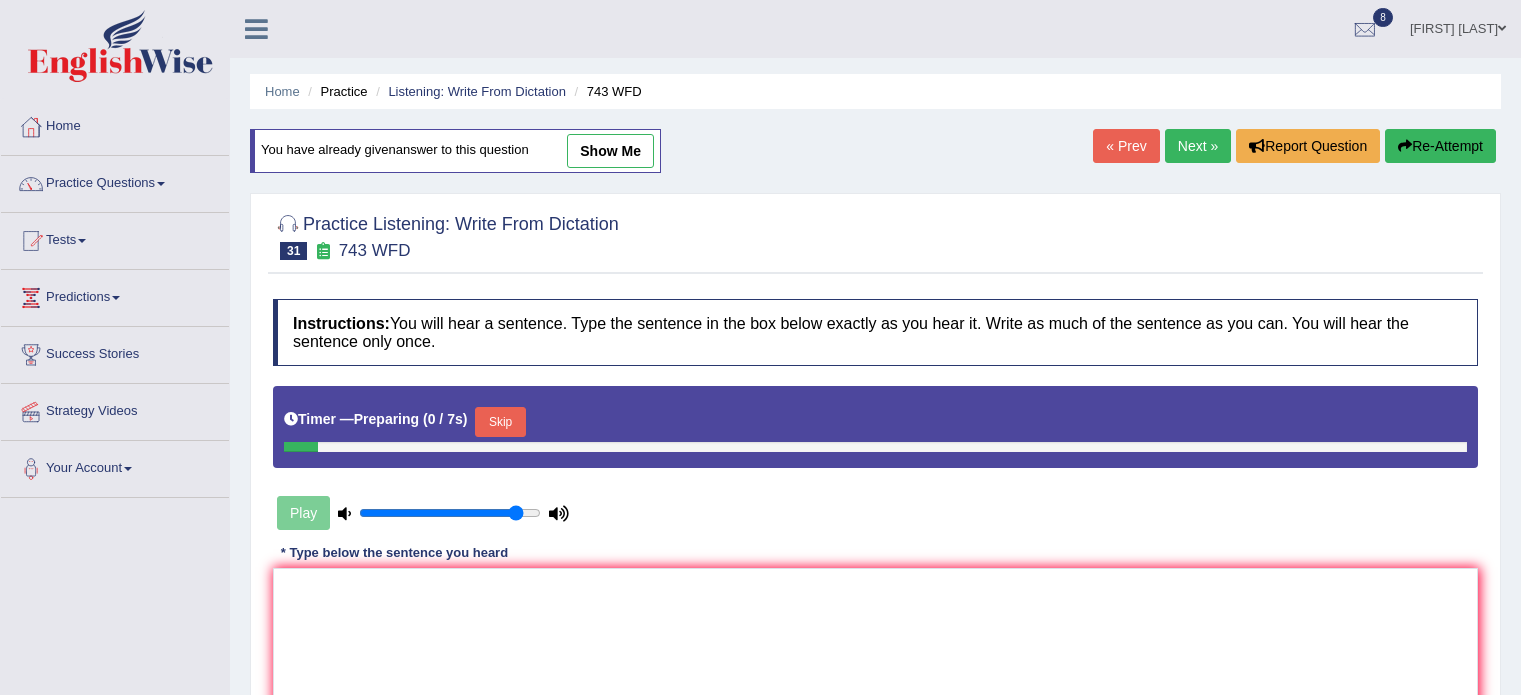 scroll, scrollTop: 0, scrollLeft: 0, axis: both 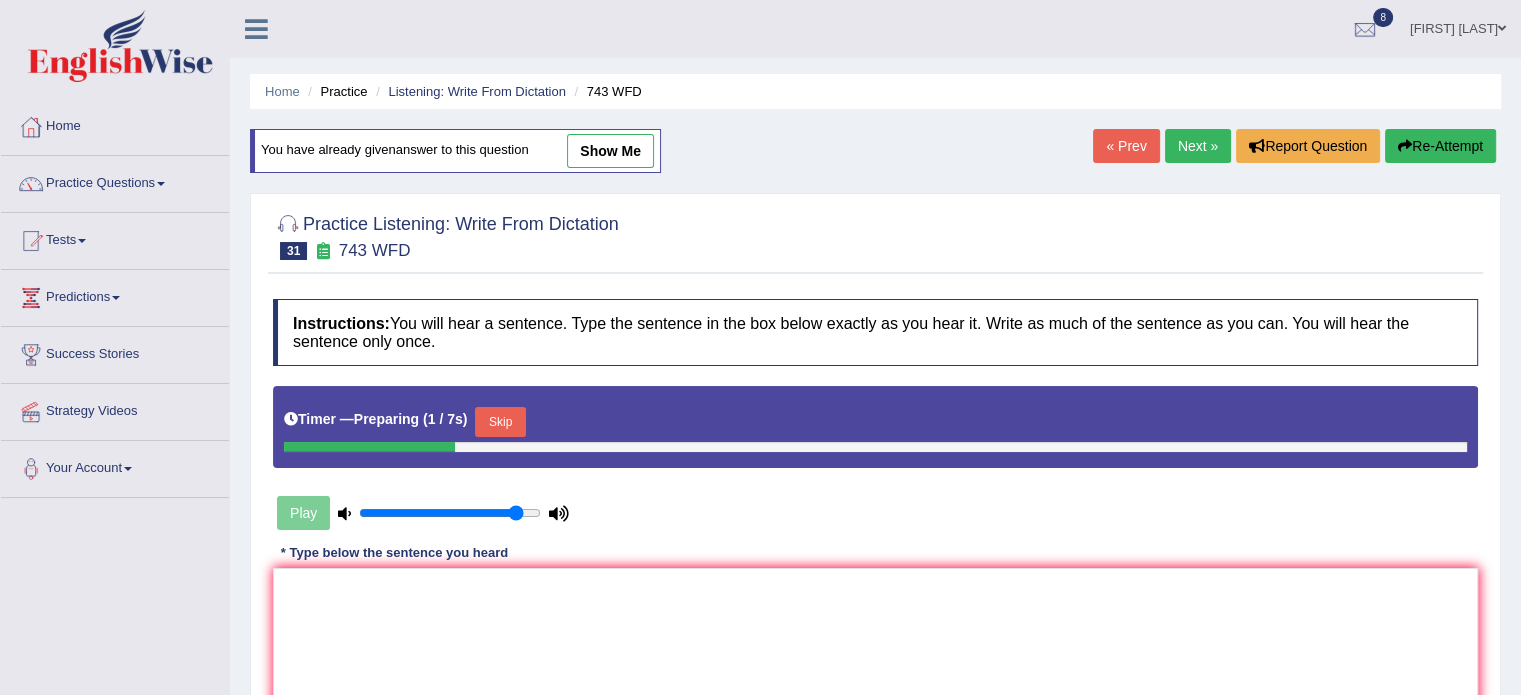 click on "Skip" at bounding box center (500, 422) 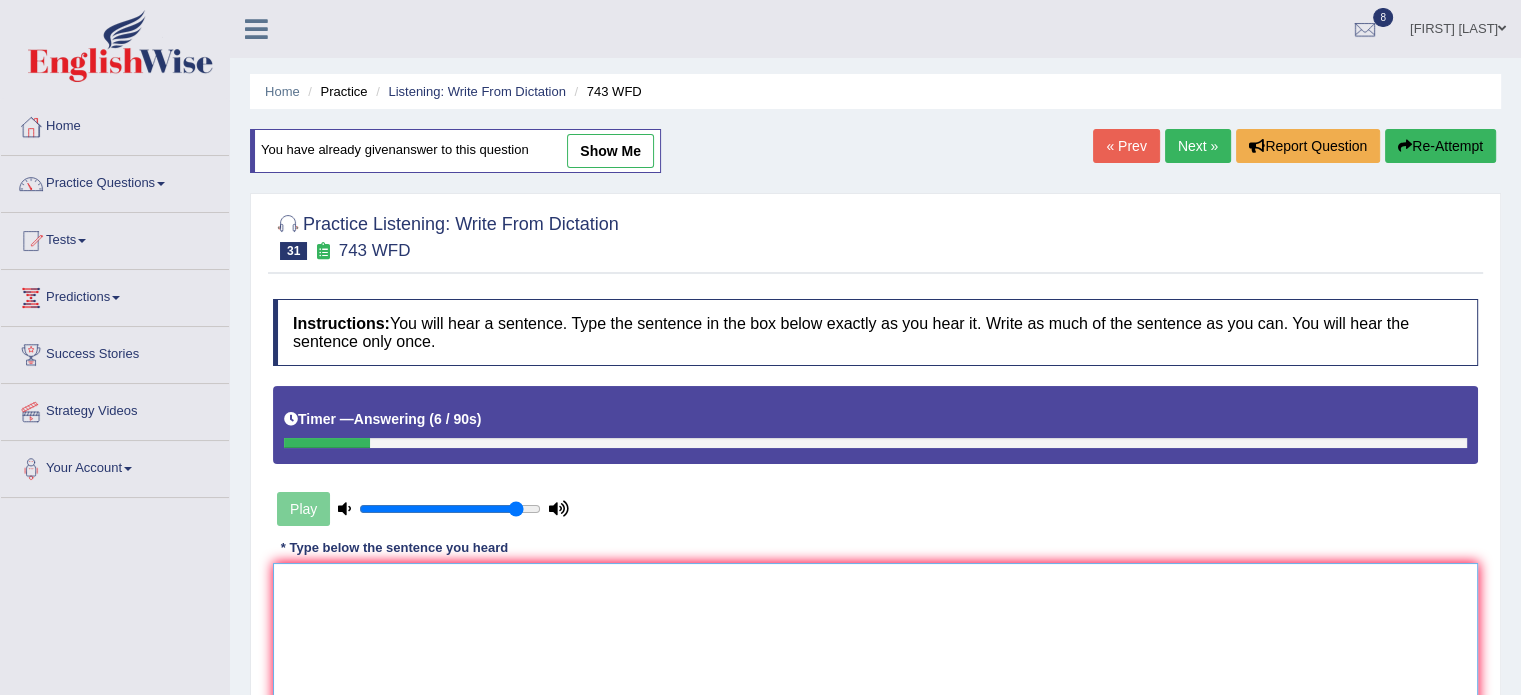 click at bounding box center (875, 660) 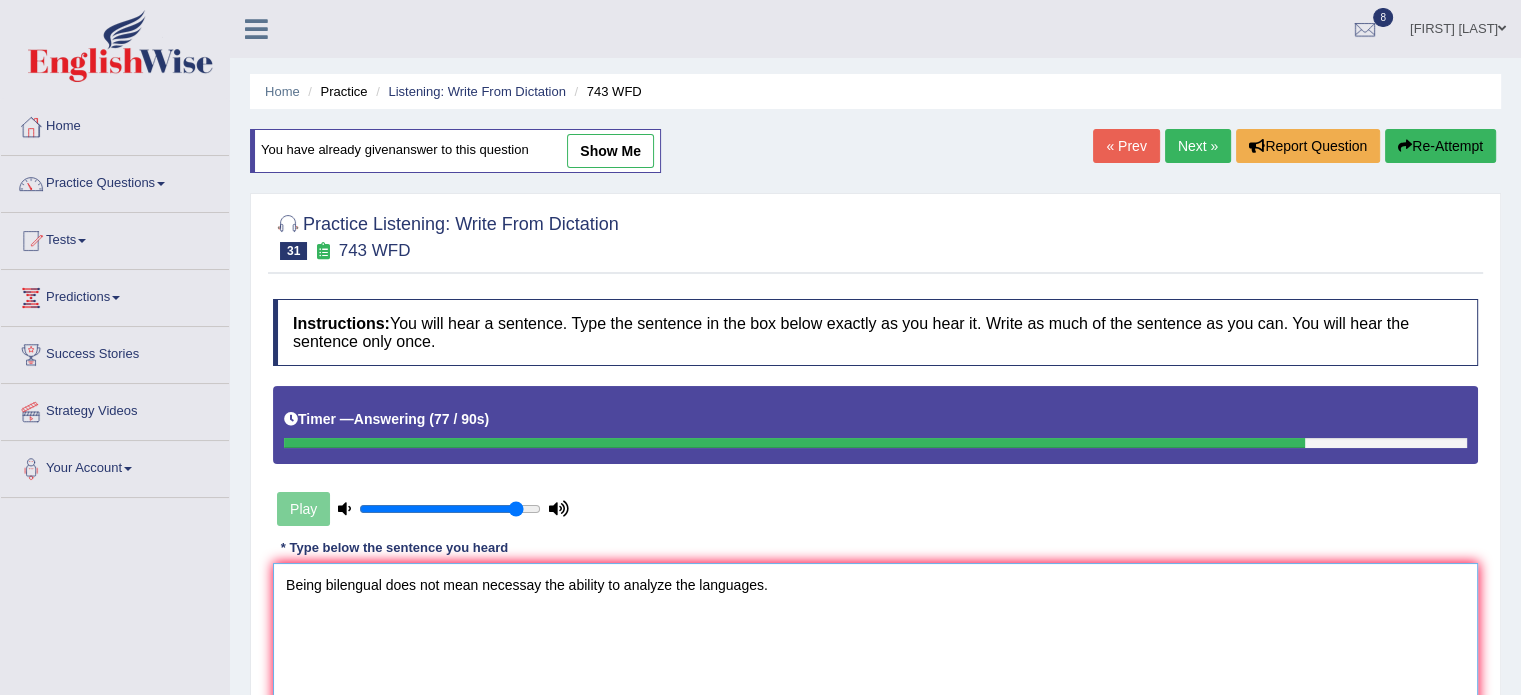 type on "Being bilengual does not mean necessay the ability to analyze the languages." 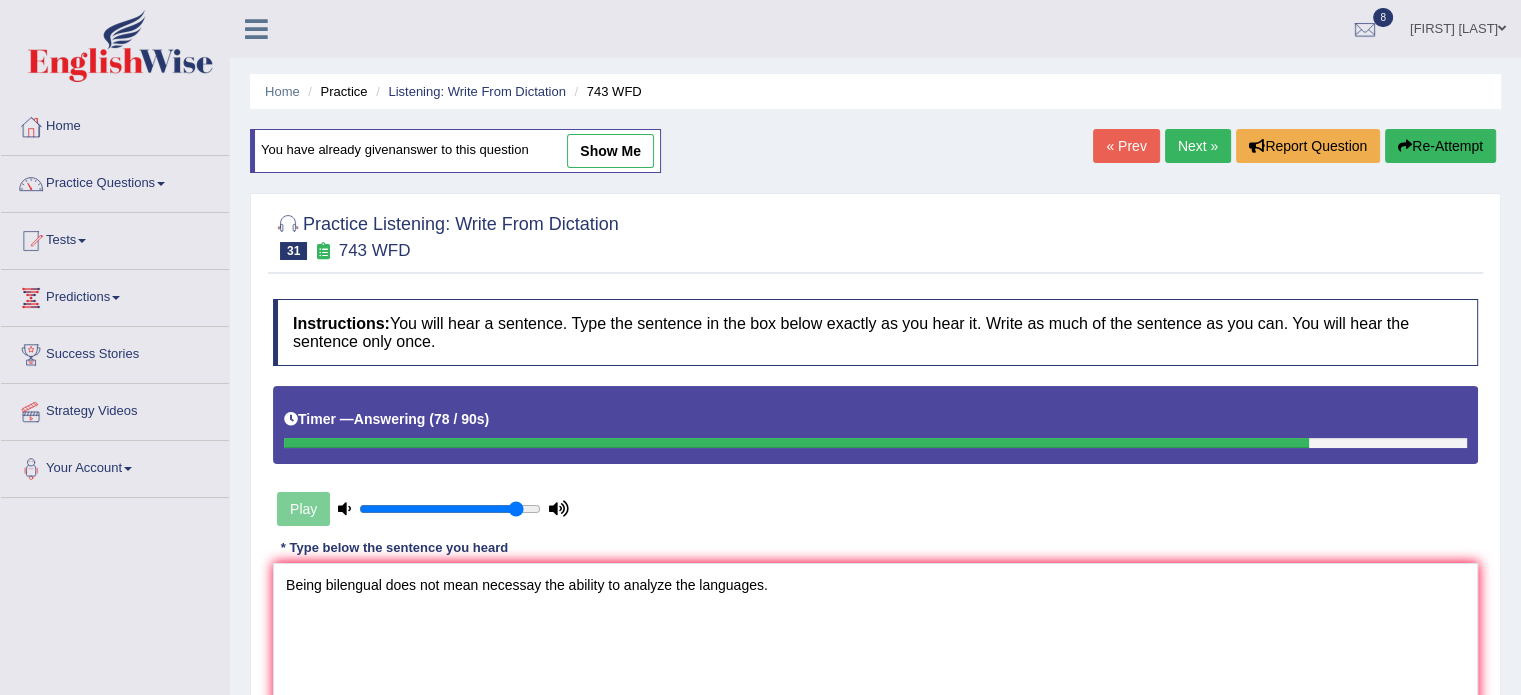 click on "Instructions:  You will hear a sentence. Type the sentence in the box below exactly as you hear it. Write as much of the sentence as you can. You will hear the sentence only once.
Timer —  Answering   ( 78 / 90s ) Play Transcript: Being bilingual does not necessarily mean having the ability to analyze the languages. * Type below the sentence you heard Being bilengual does not mean necessay the ability to analyze the languages. Accuracy Comparison for Writing Scores:
Red:  Missed Words
Green:  Correct Words
Blue:  Added/Mistyped Words
Accuracy:   Punctuation at the end  You wrote first capital letter A.I. Engine Result:  Processing... Verify" at bounding box center [875, 553] 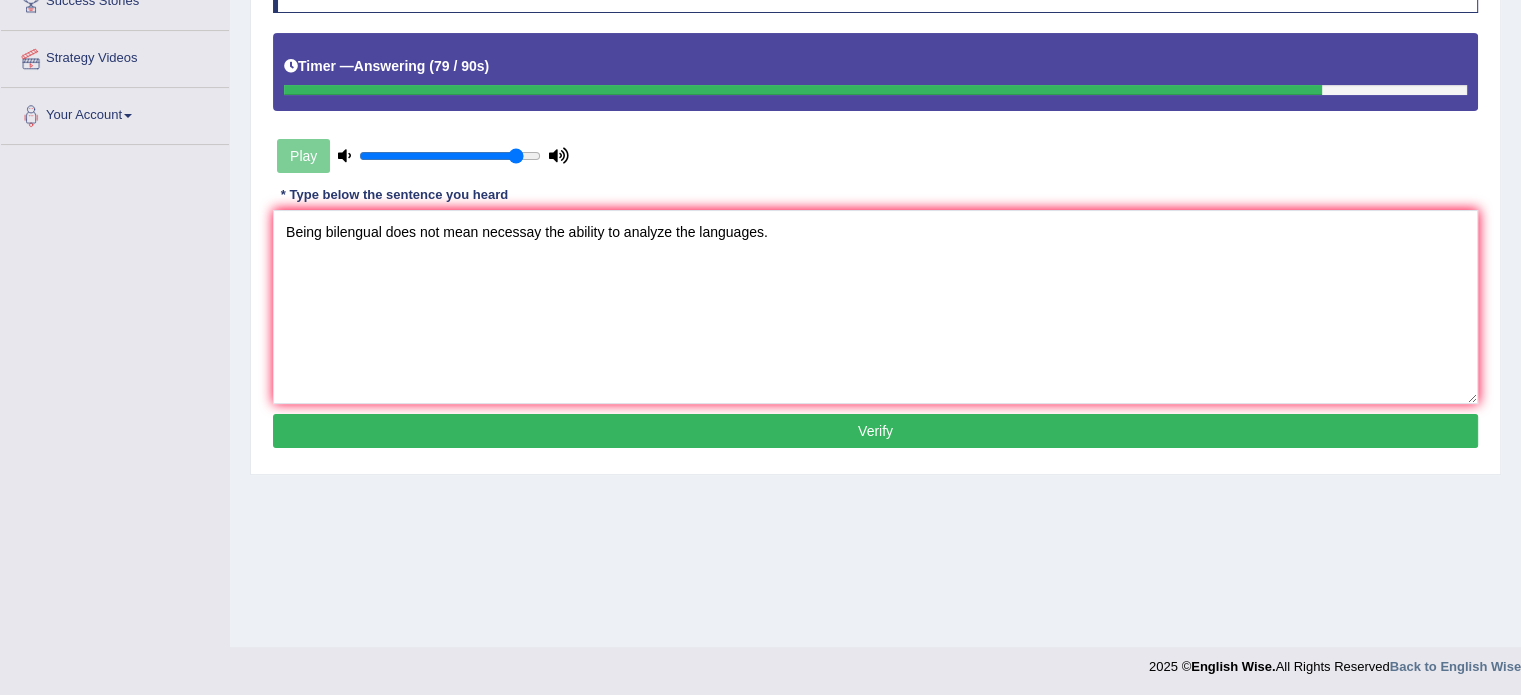 scroll, scrollTop: 355, scrollLeft: 0, axis: vertical 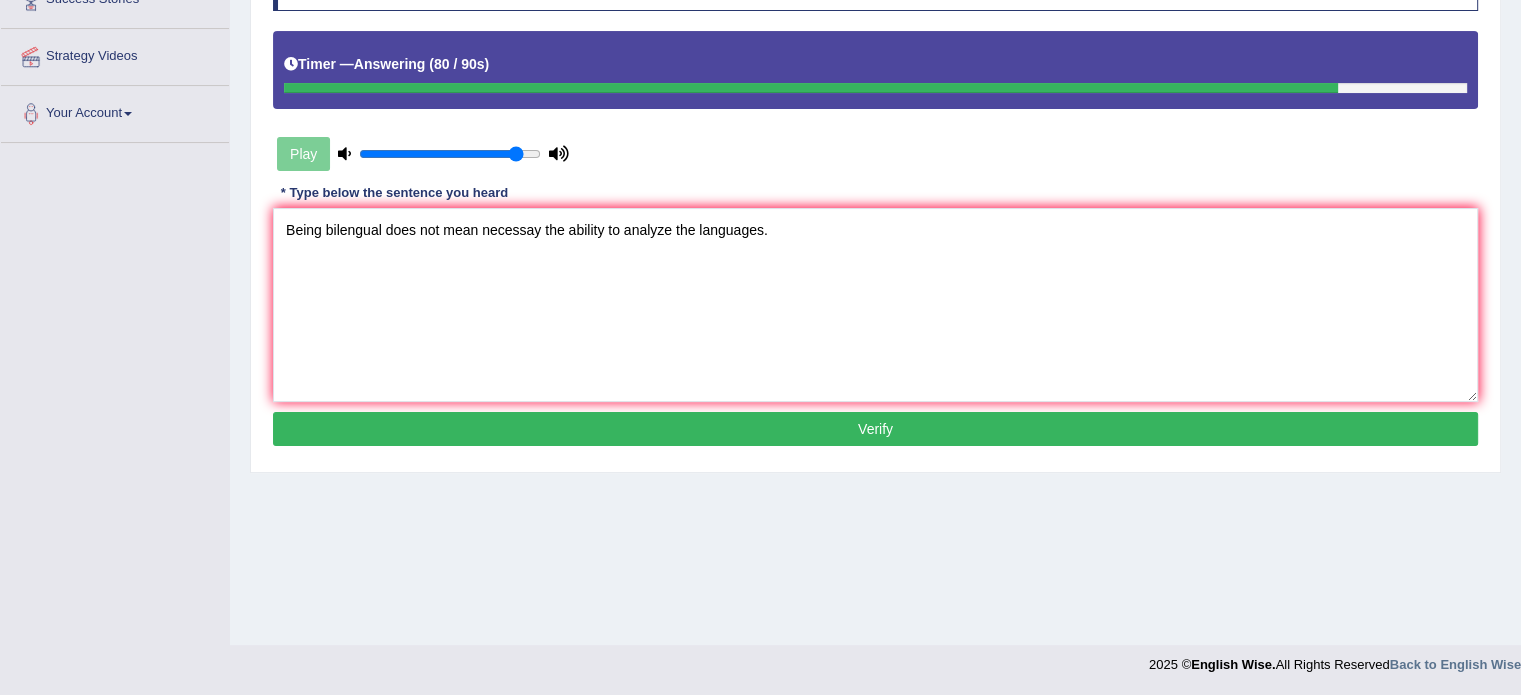click on "Verify" at bounding box center [875, 429] 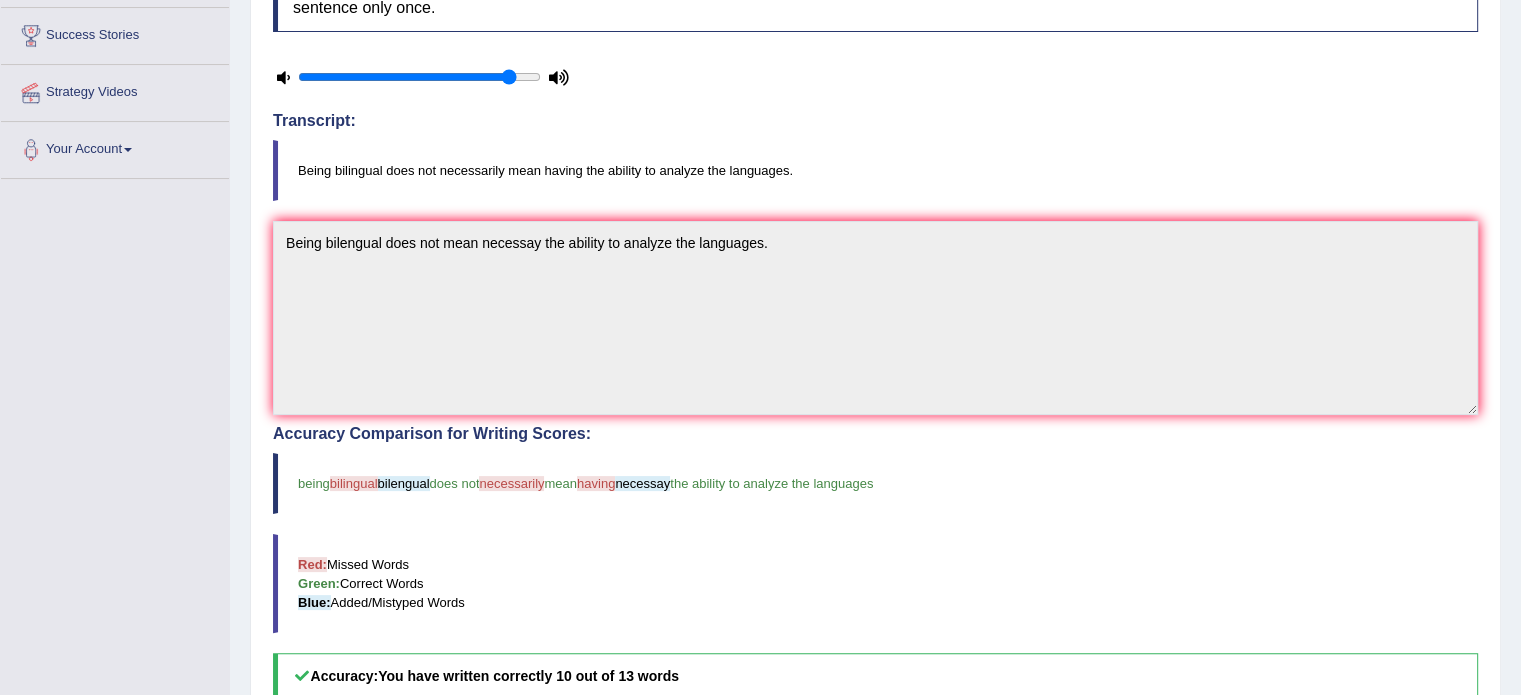 scroll, scrollTop: 315, scrollLeft: 0, axis: vertical 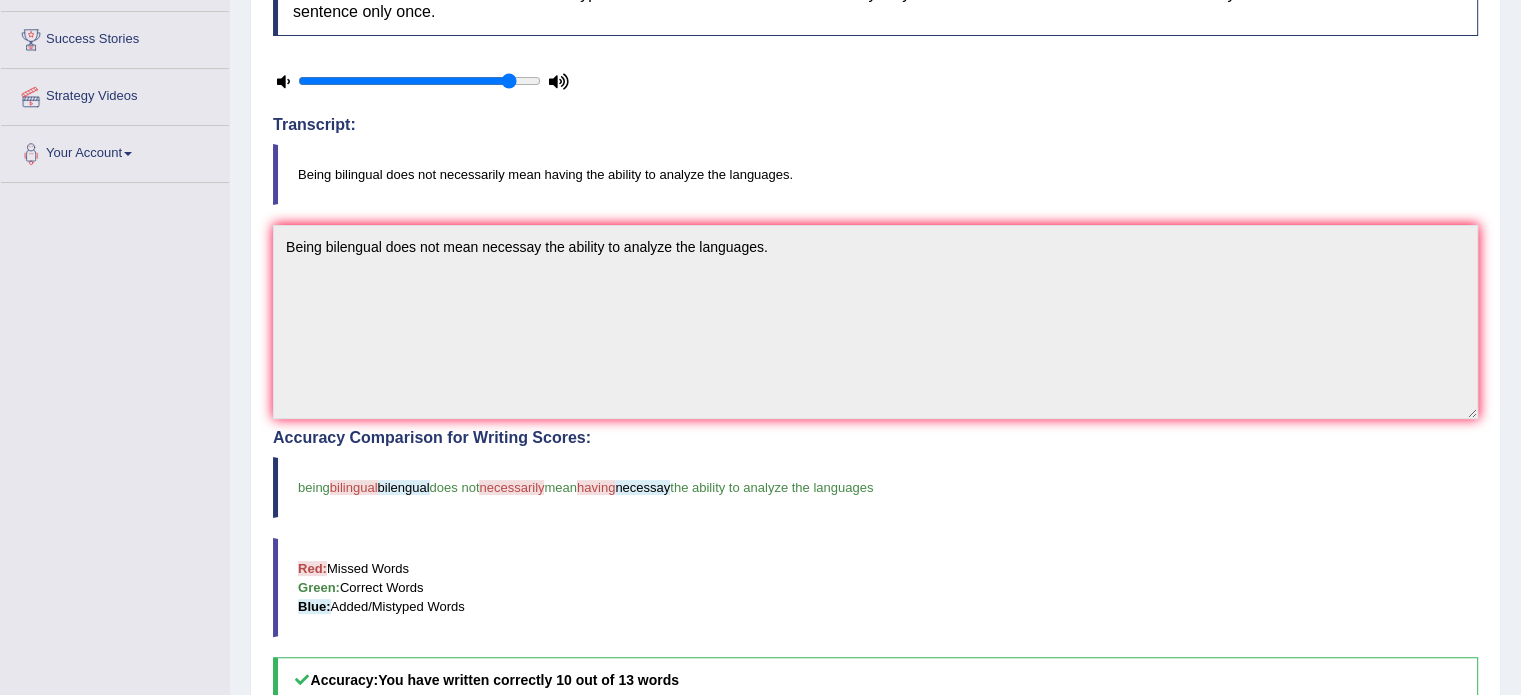 click on "Transcript: Being bilingual does not necessarily mean having the ability to analyze the languages." at bounding box center (875, 160) 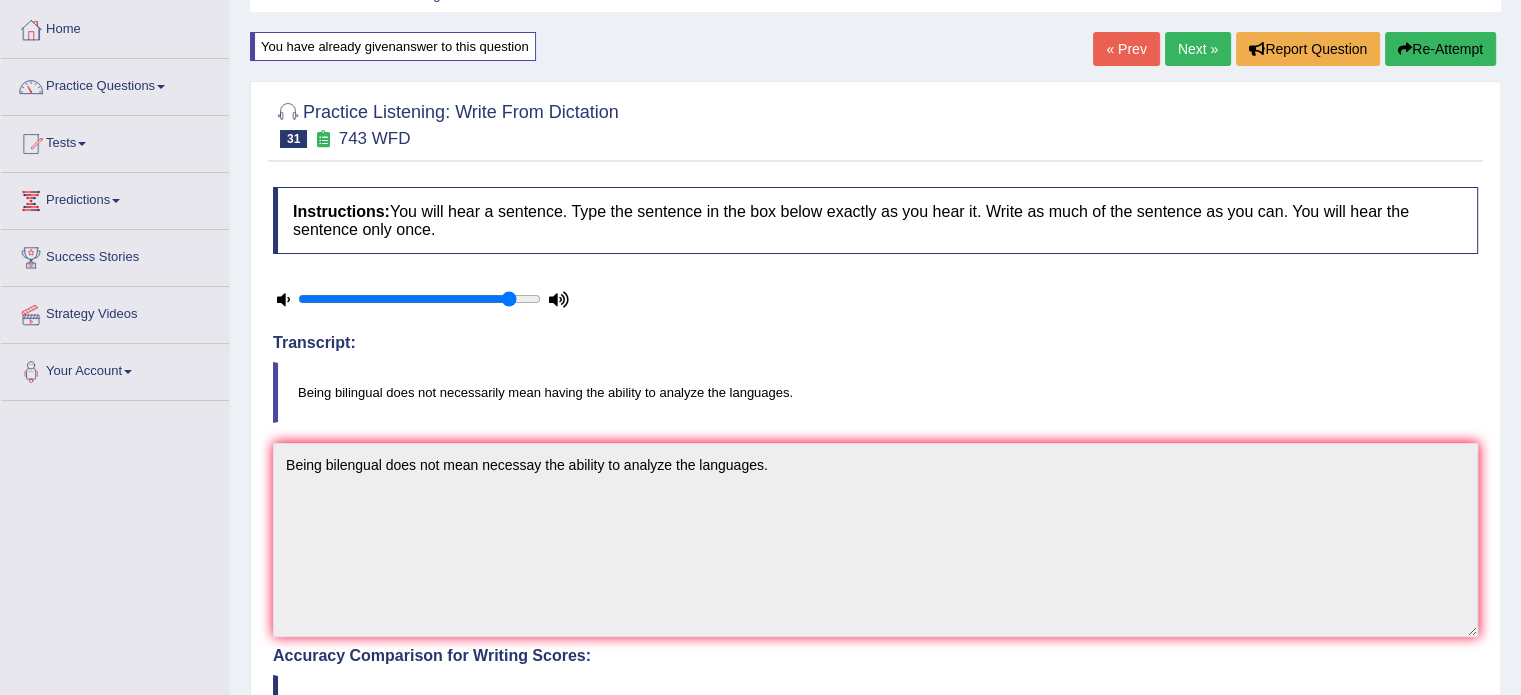 scroll, scrollTop: 0, scrollLeft: 0, axis: both 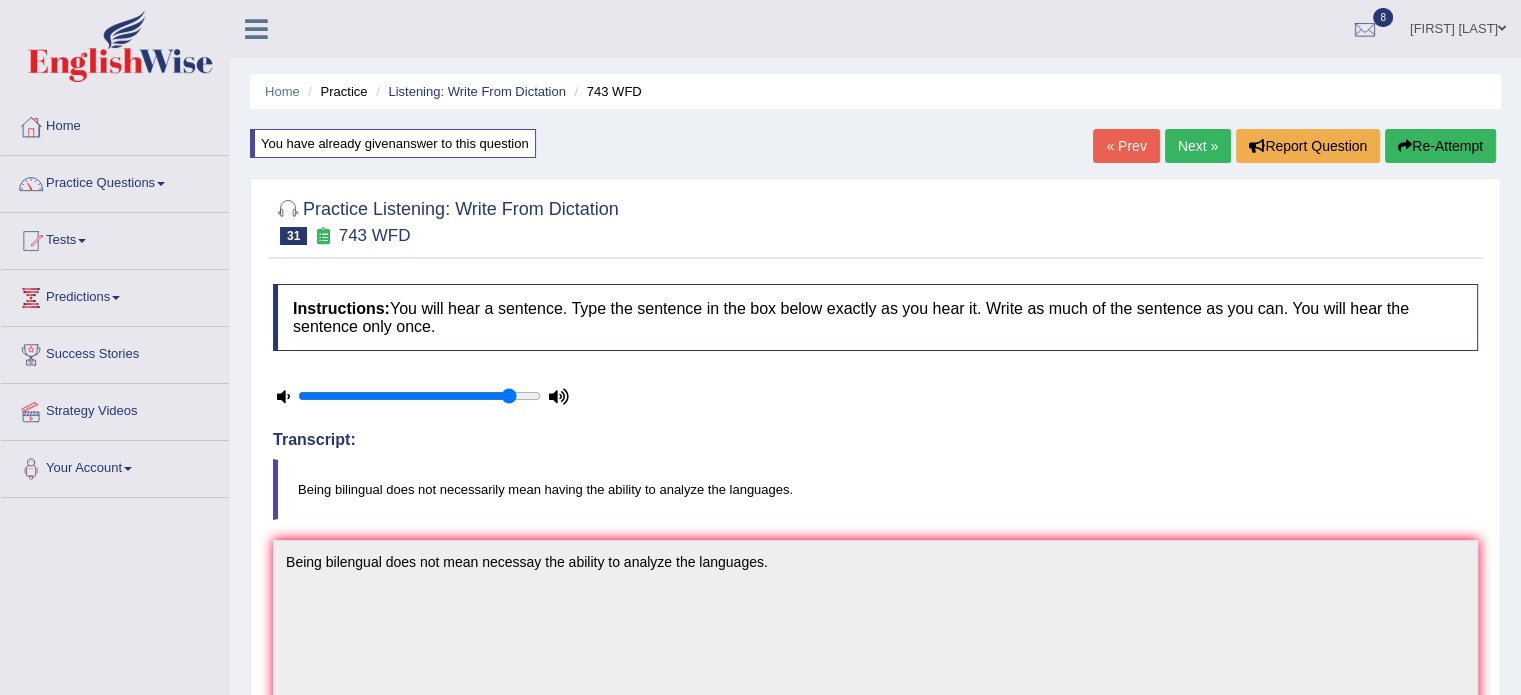 click on "Next »" at bounding box center [1198, 146] 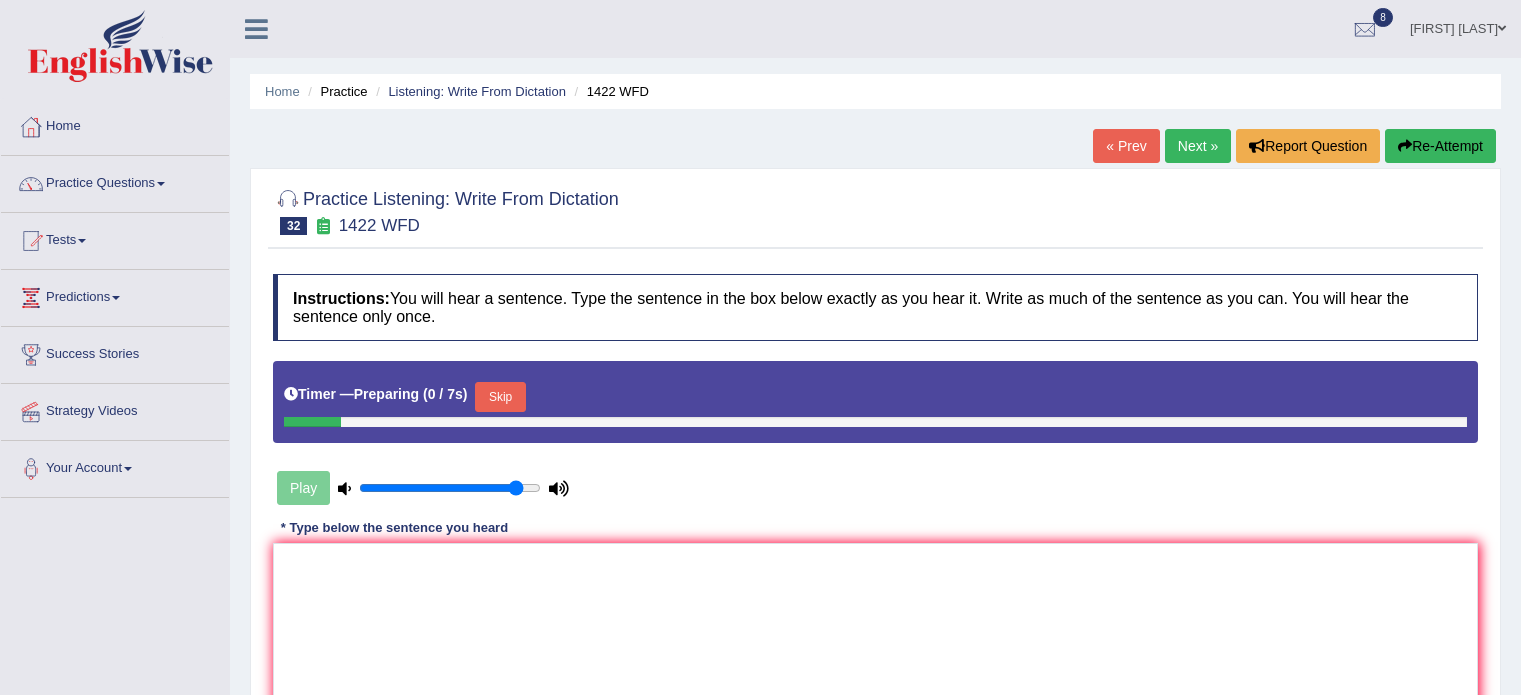 scroll, scrollTop: 0, scrollLeft: 0, axis: both 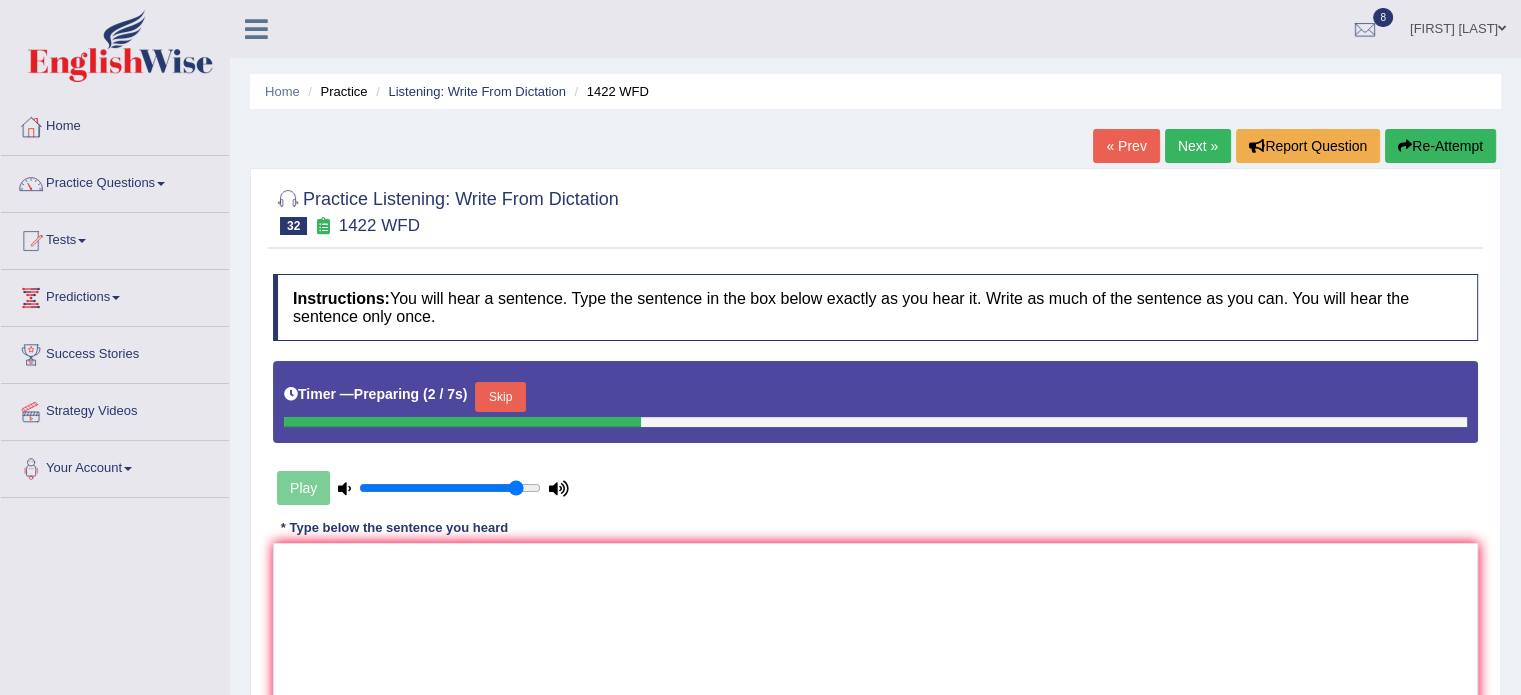 click on "Skip" at bounding box center (500, 397) 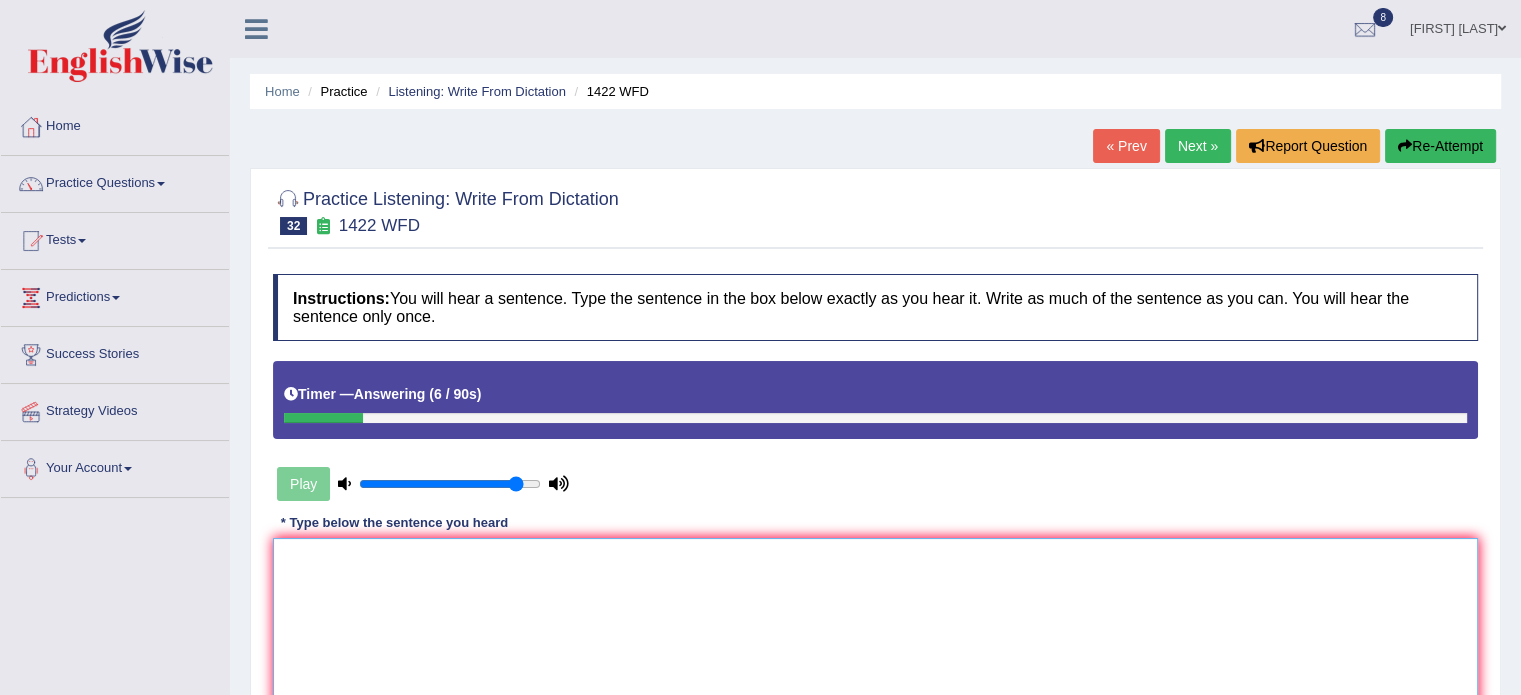 click at bounding box center (875, 635) 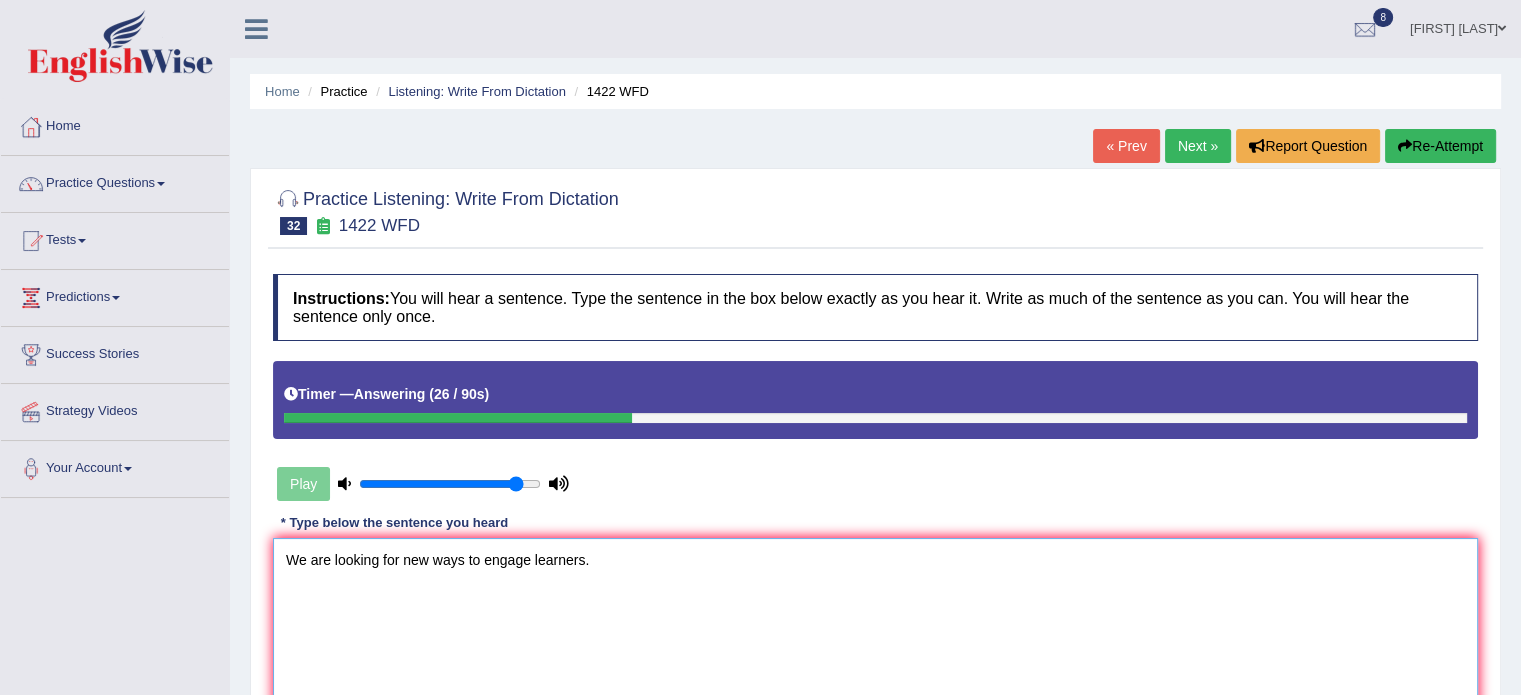 click on "We are looking for new ways to engage learners." at bounding box center [875, 635] 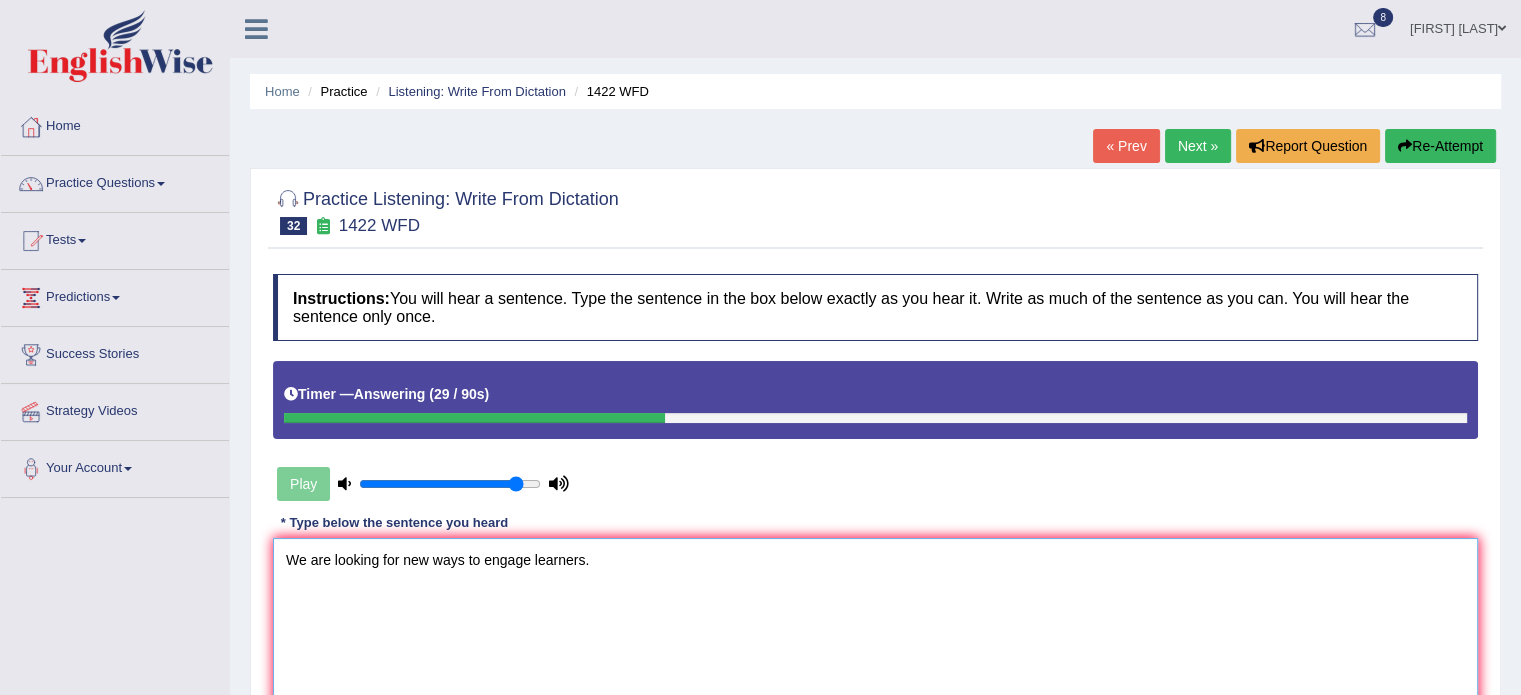 type on "We are looking for new ways to engage learners." 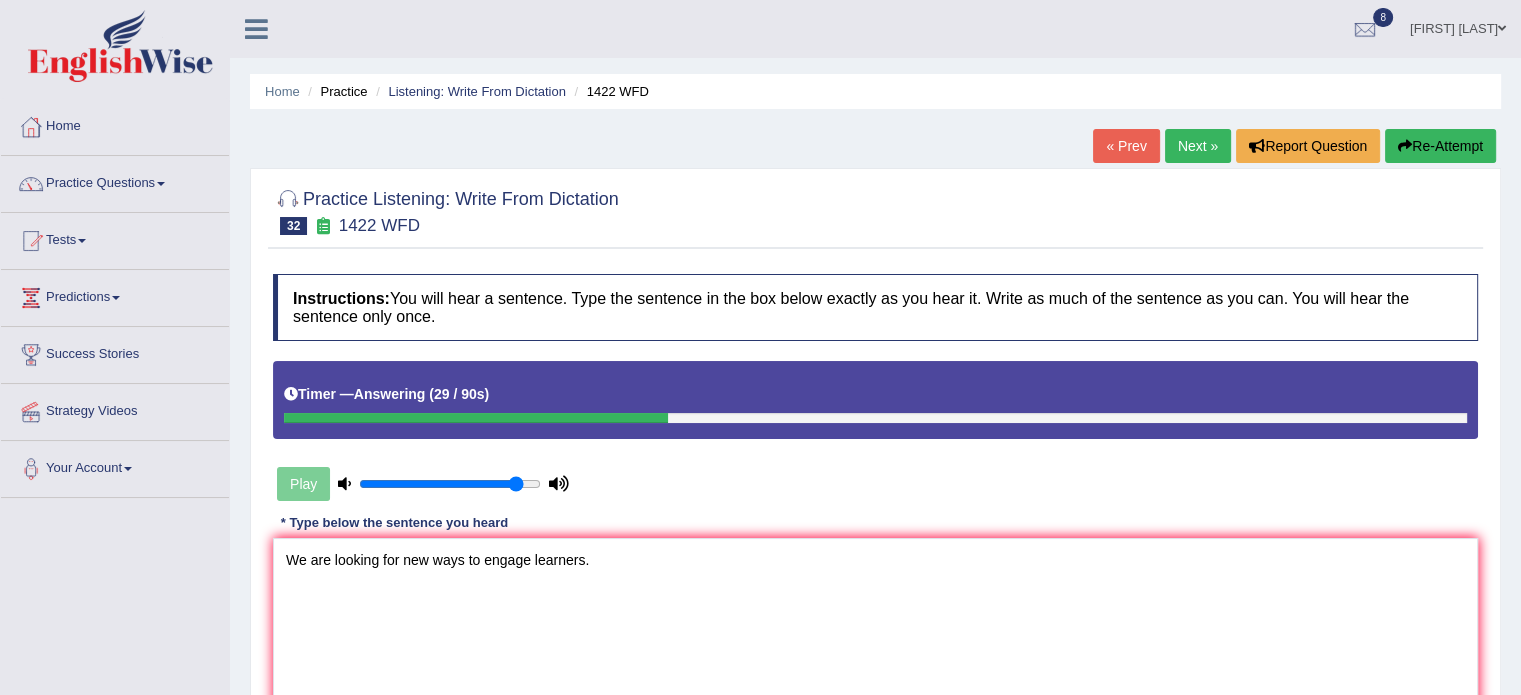 click on "Instructions:  You will hear a sentence. Type the sentence in the box below exactly as you hear it. Write as much of the sentence as you can. You will hear the sentence only once.
Timer —  Answering   ( 29 / 90s ) Play Transcript: We are looking for new ways to engage learners. * Type below the sentence you heard We are looking for new ways to engage learners. Accuracy Comparison for Writing Scores:
Red:  Missed Words
Green:  Correct Words
Blue:  Added/Mistyped Words
Accuracy:   Punctuation at the end  You wrote first capital letter A.I. Engine Result:  Processing... Verify" at bounding box center (875, 528) 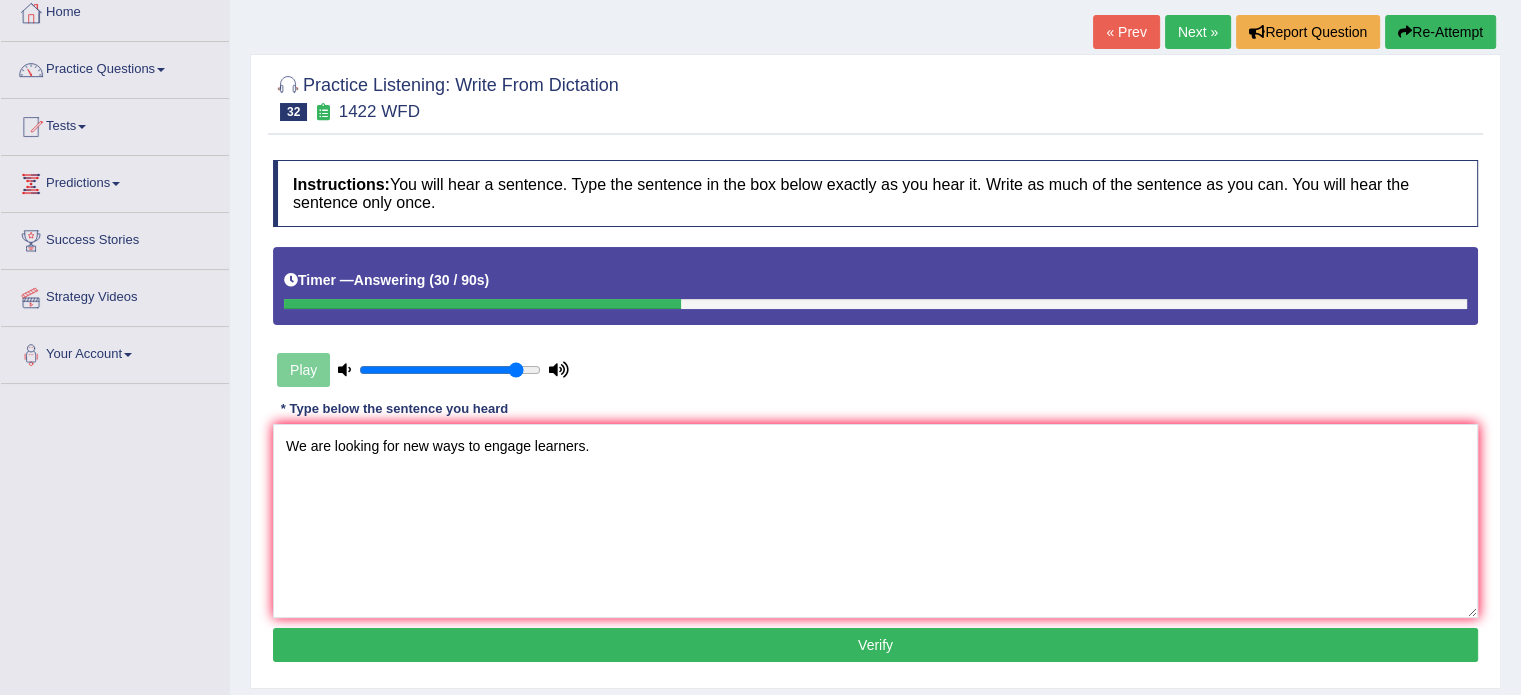 scroll, scrollTop: 355, scrollLeft: 0, axis: vertical 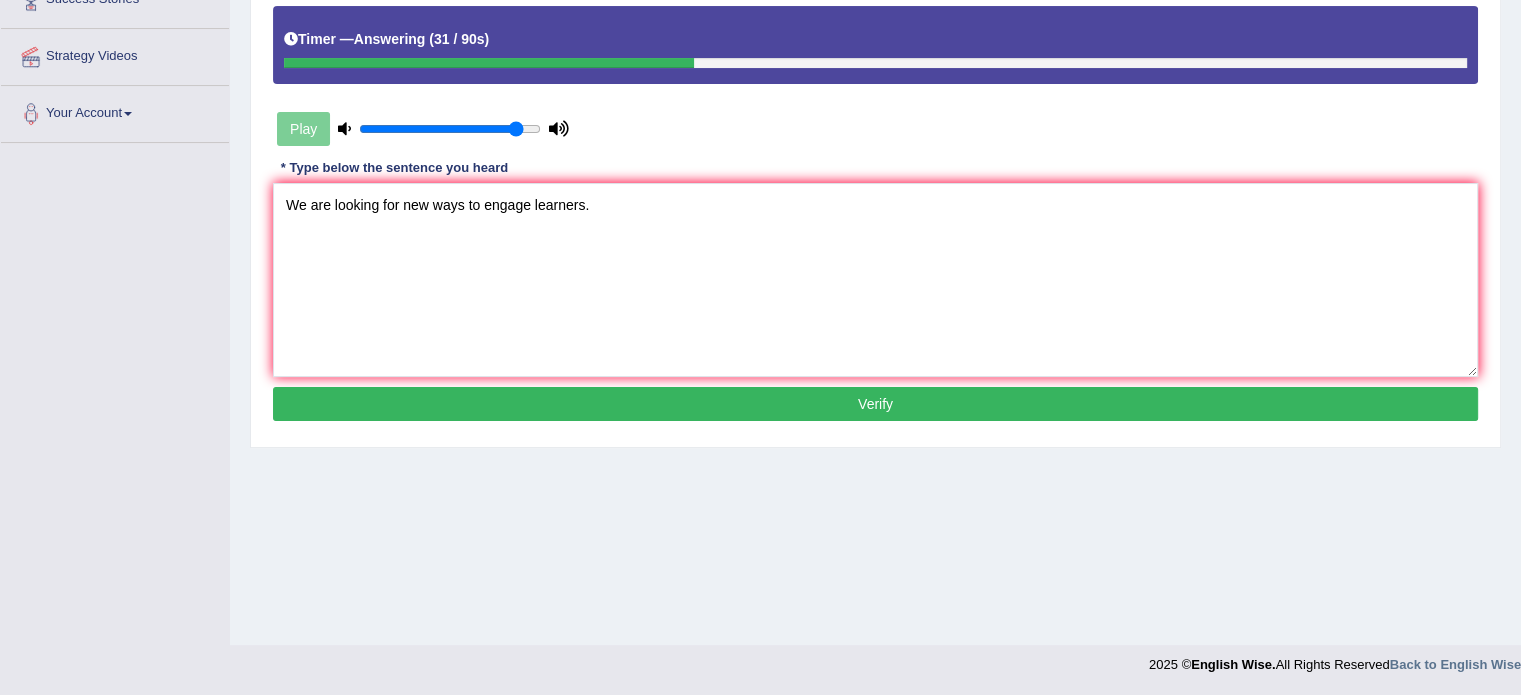 click on "Verify" at bounding box center (875, 404) 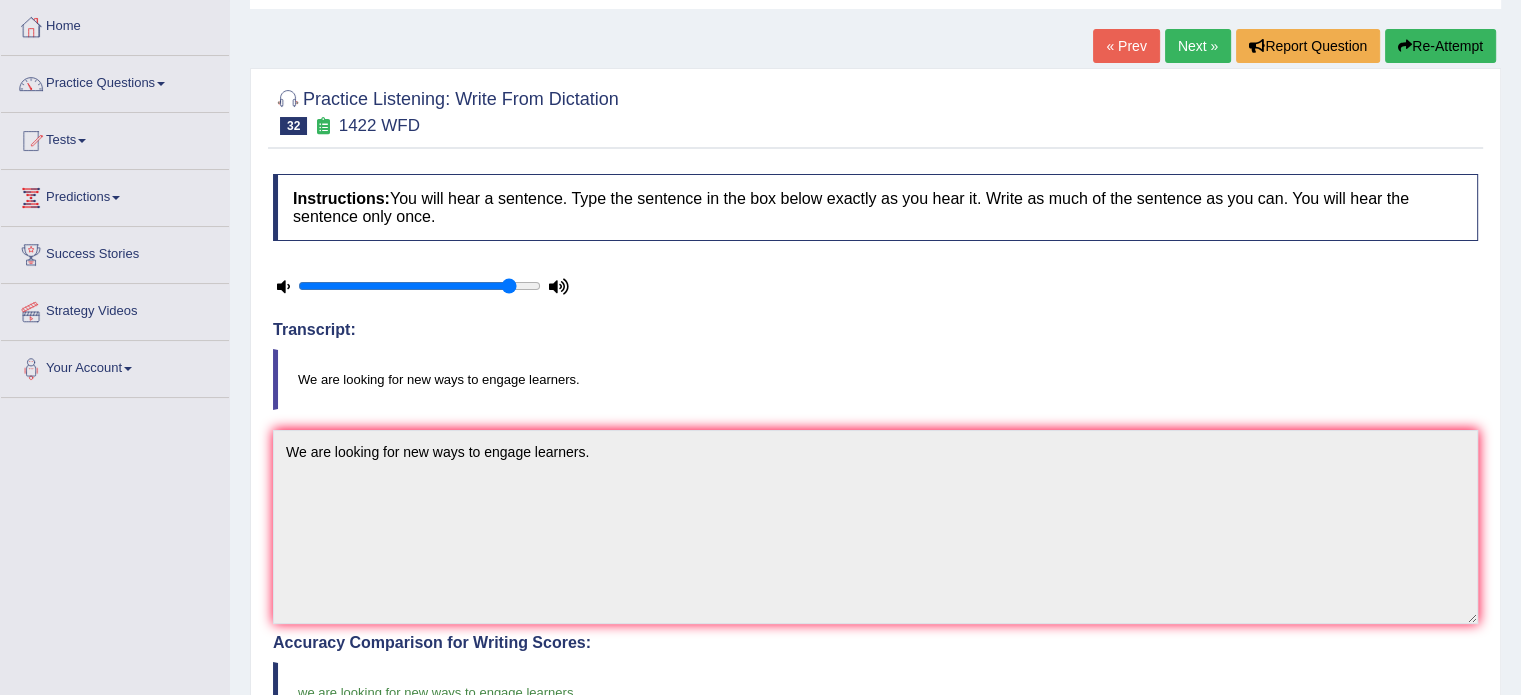scroll, scrollTop: 0, scrollLeft: 0, axis: both 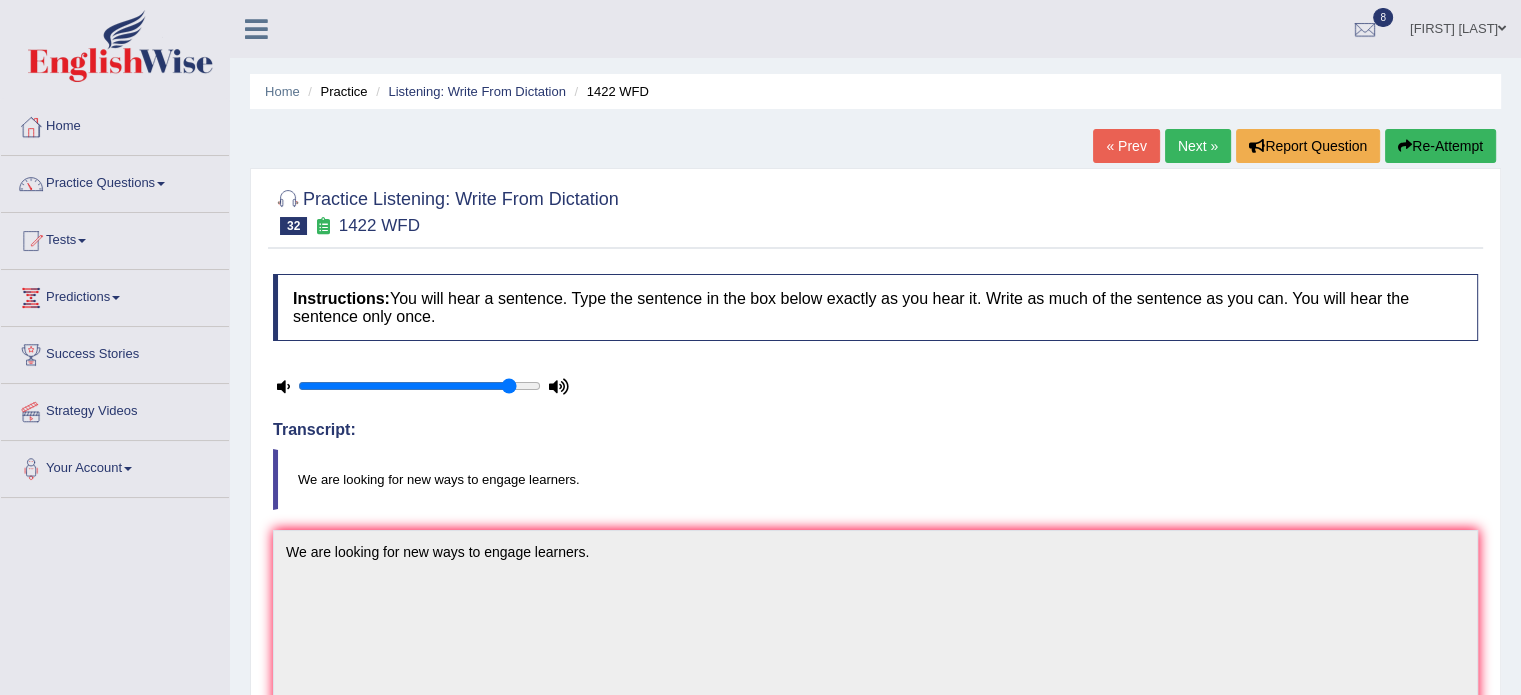 click on "Next »" at bounding box center [1198, 146] 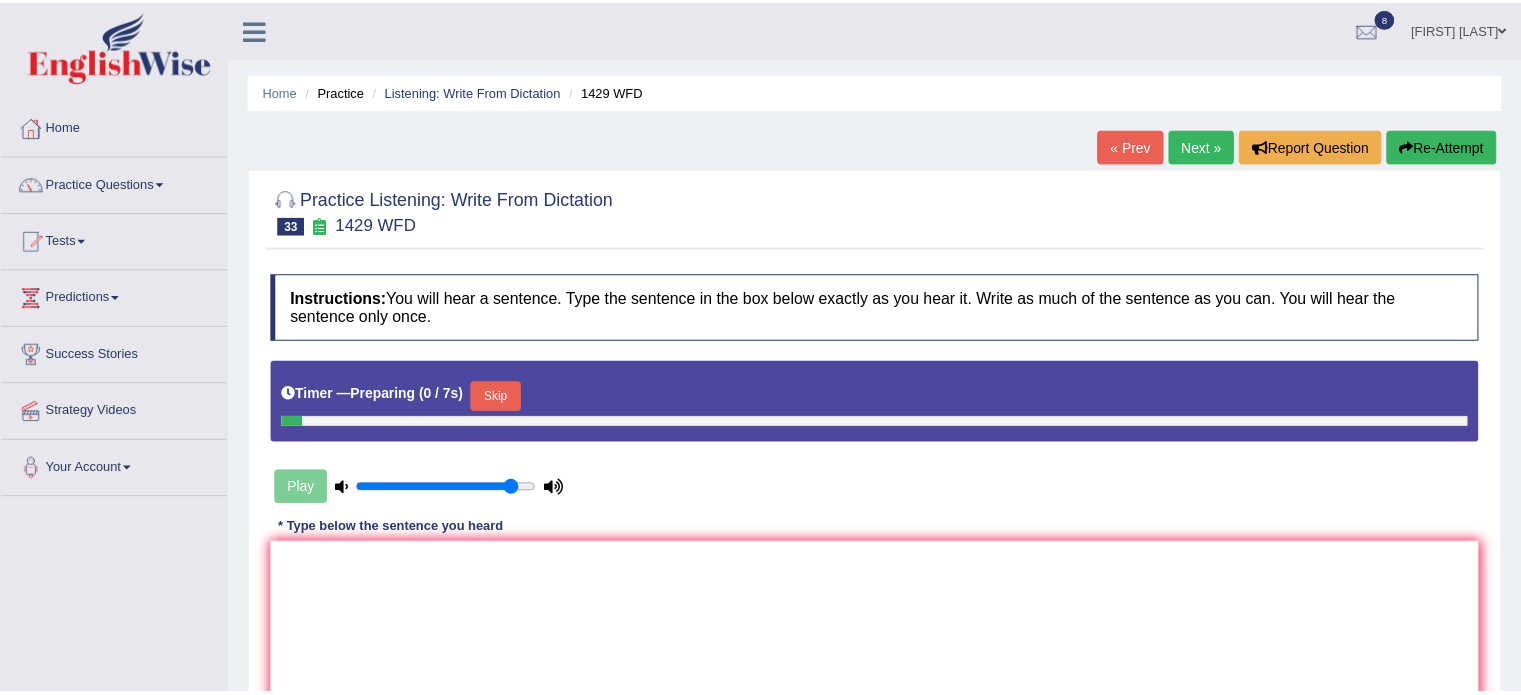 scroll, scrollTop: 0, scrollLeft: 0, axis: both 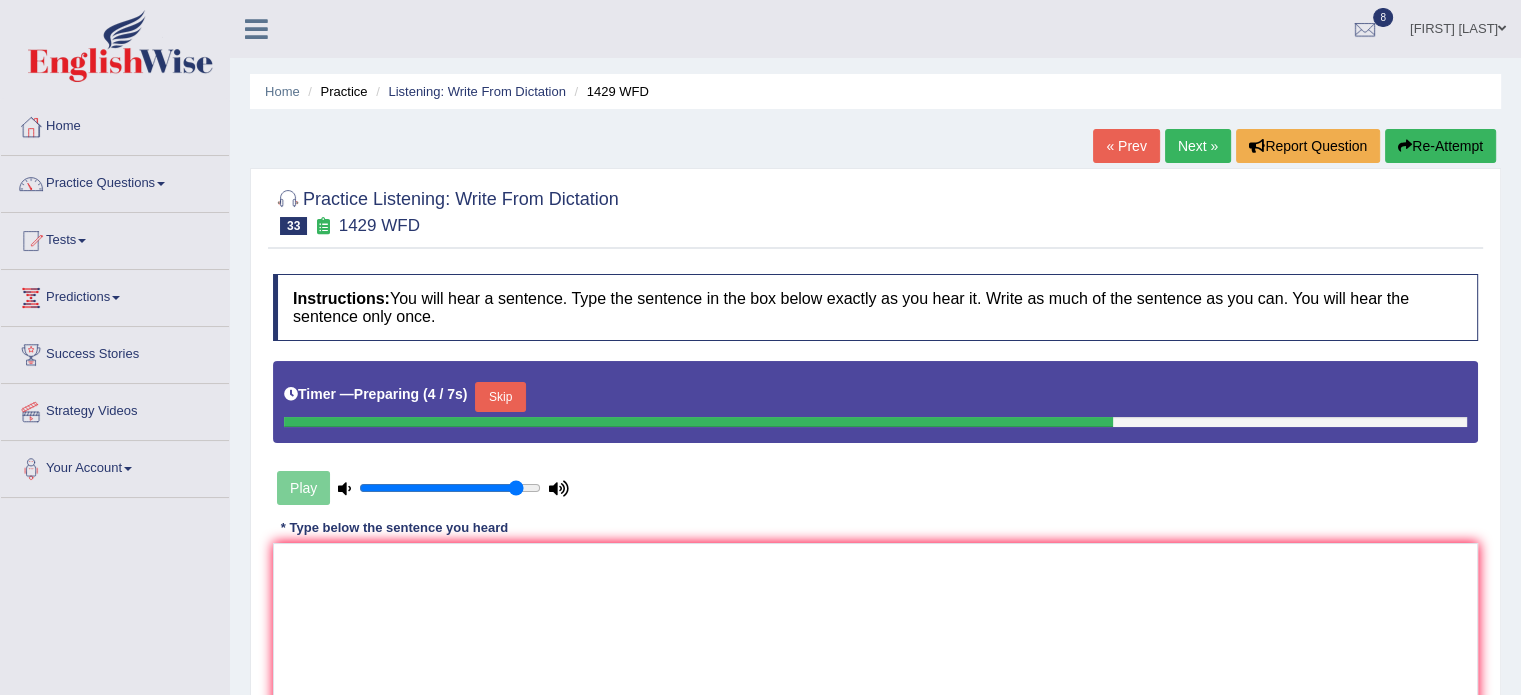 click on "Timer —  Preparing   ( 4 / 7s ) Skip" at bounding box center [875, 397] 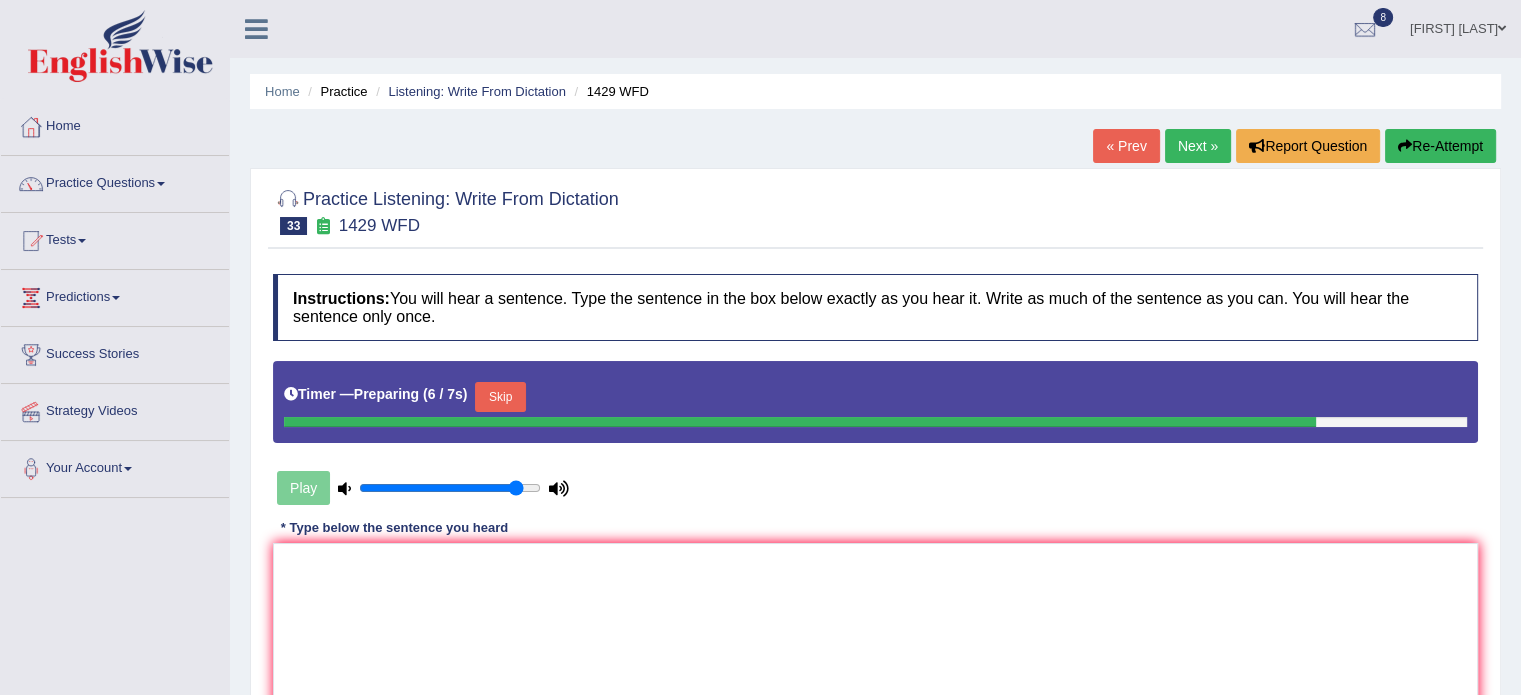 click on "Skip" at bounding box center (500, 397) 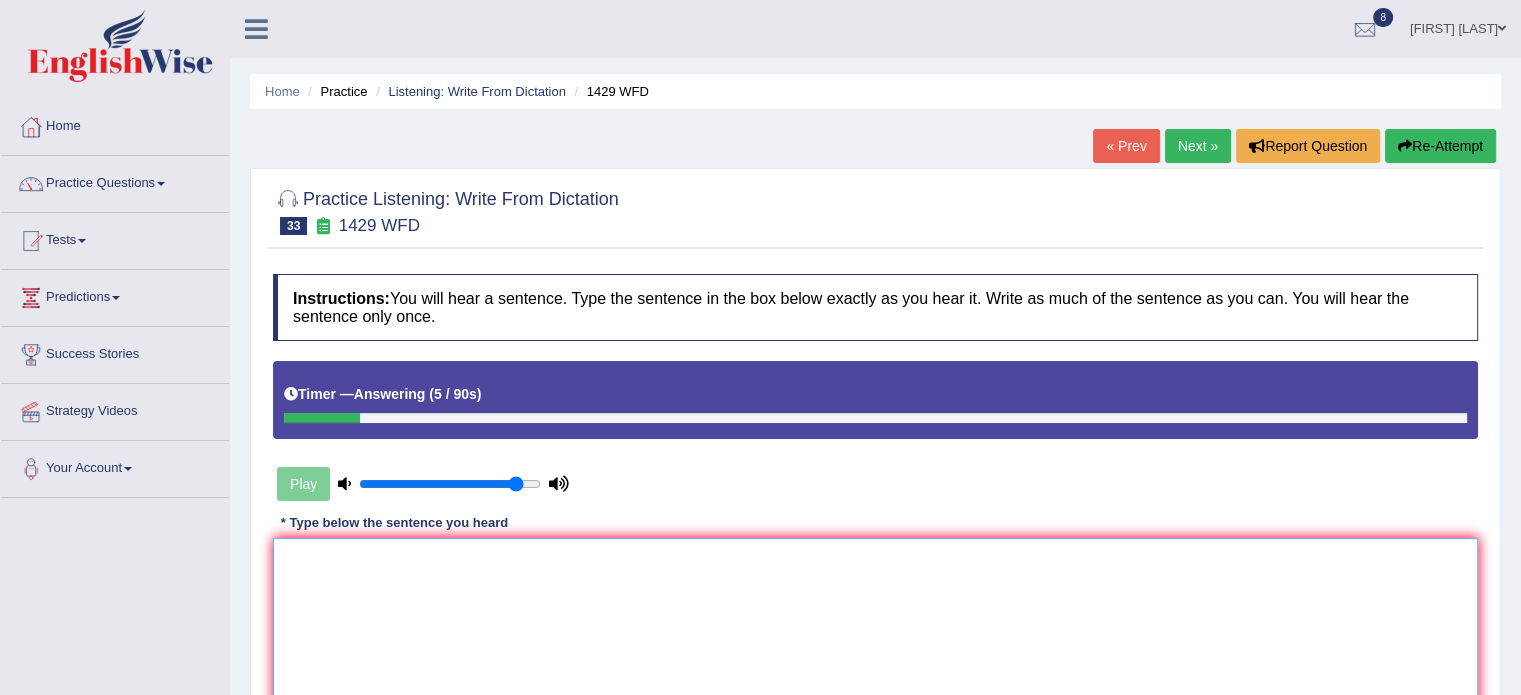 click at bounding box center [875, 635] 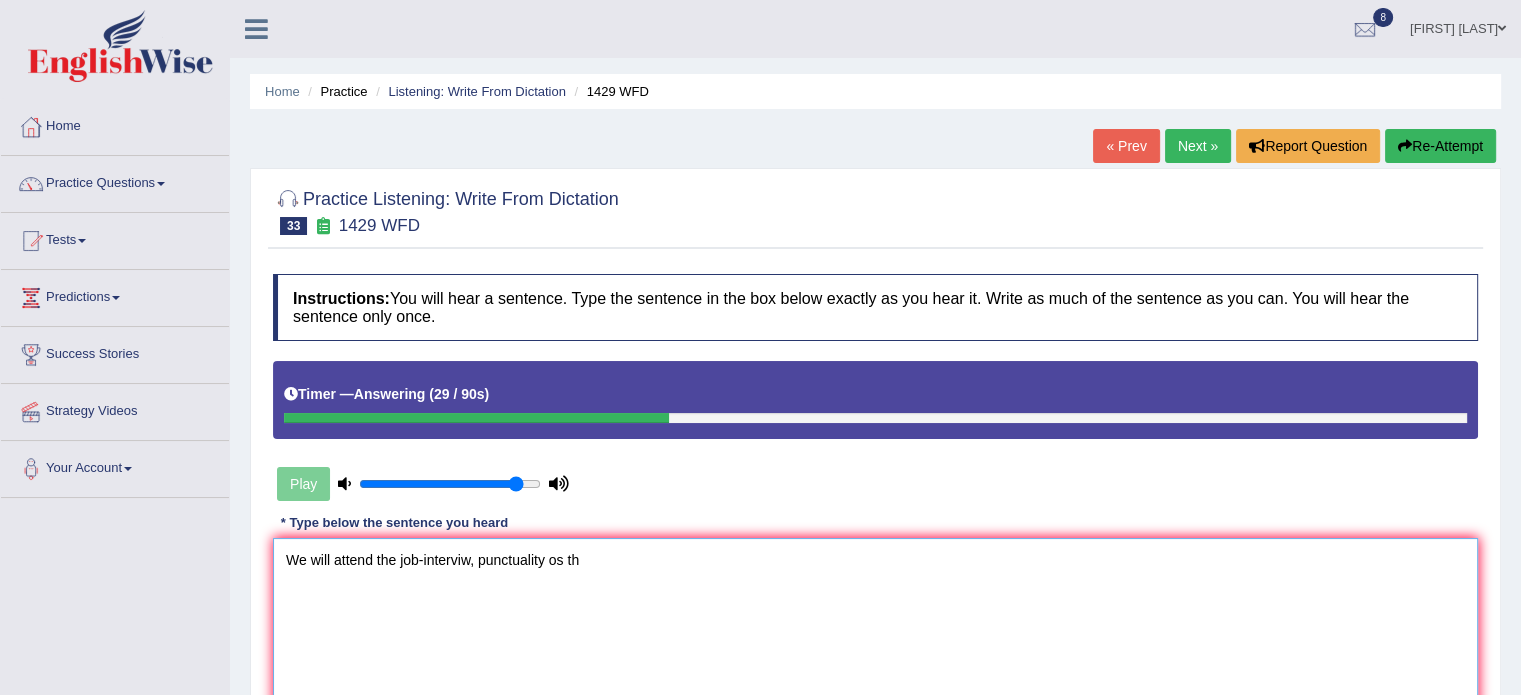 click on "We will attend the job-interviw, punctuality os th" at bounding box center [875, 635] 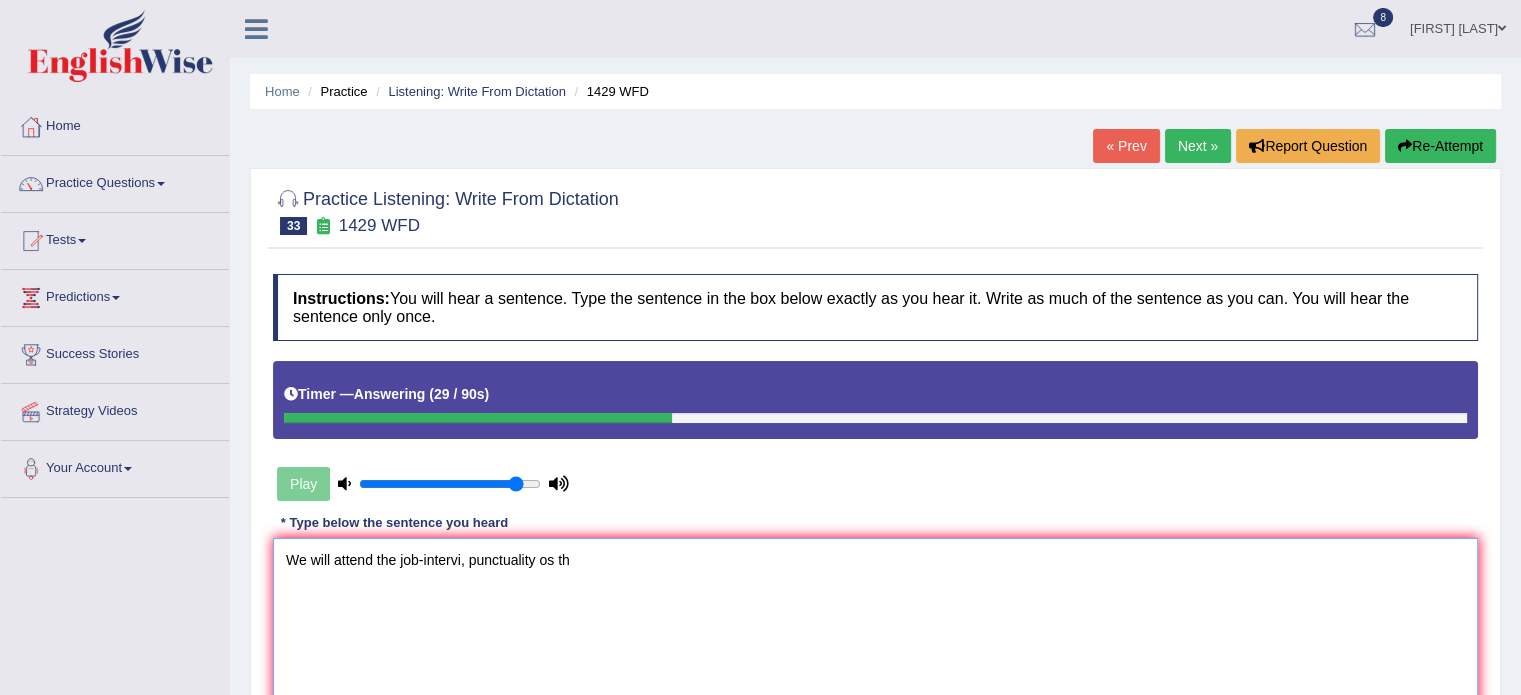 click on "We will attend the job-intervi, punctuality os th" at bounding box center [875, 635] 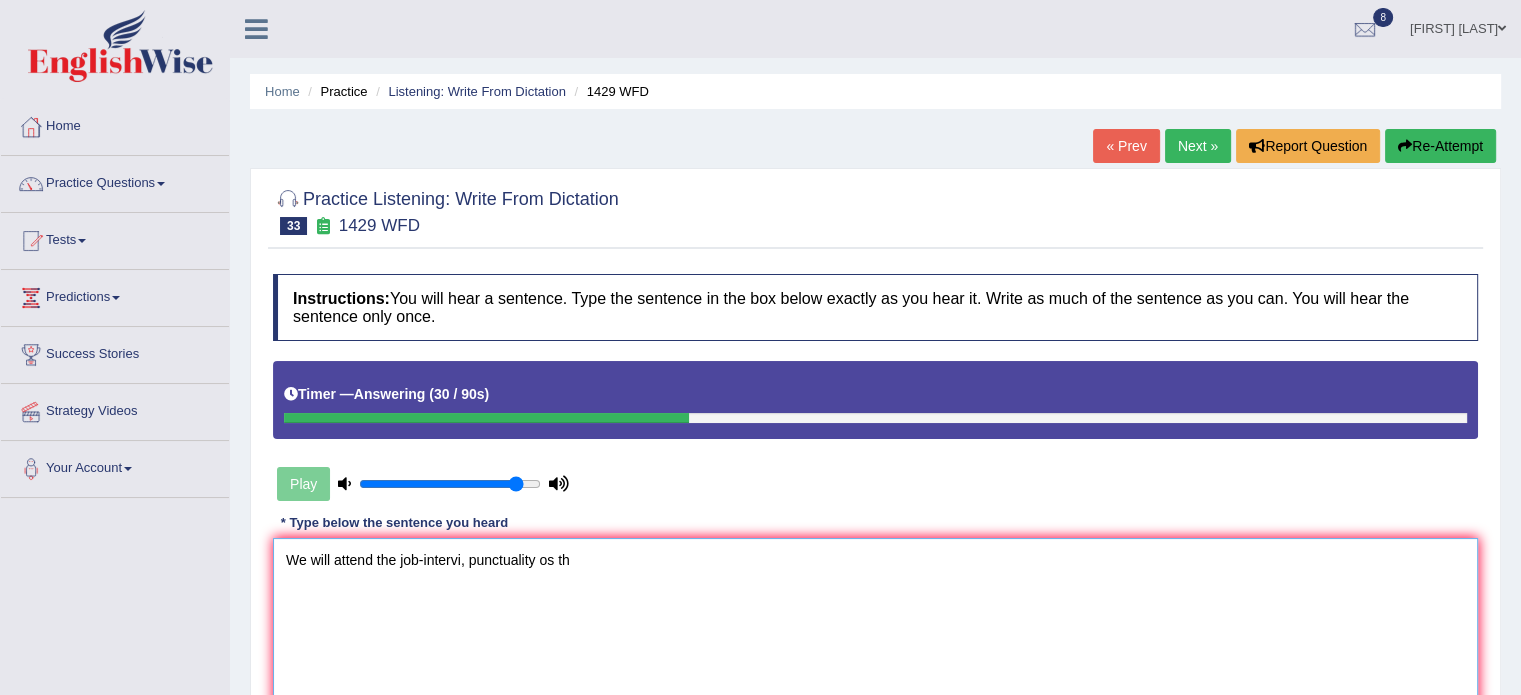 click on "We will attend the job-intervi, punctuality os th" at bounding box center (875, 635) 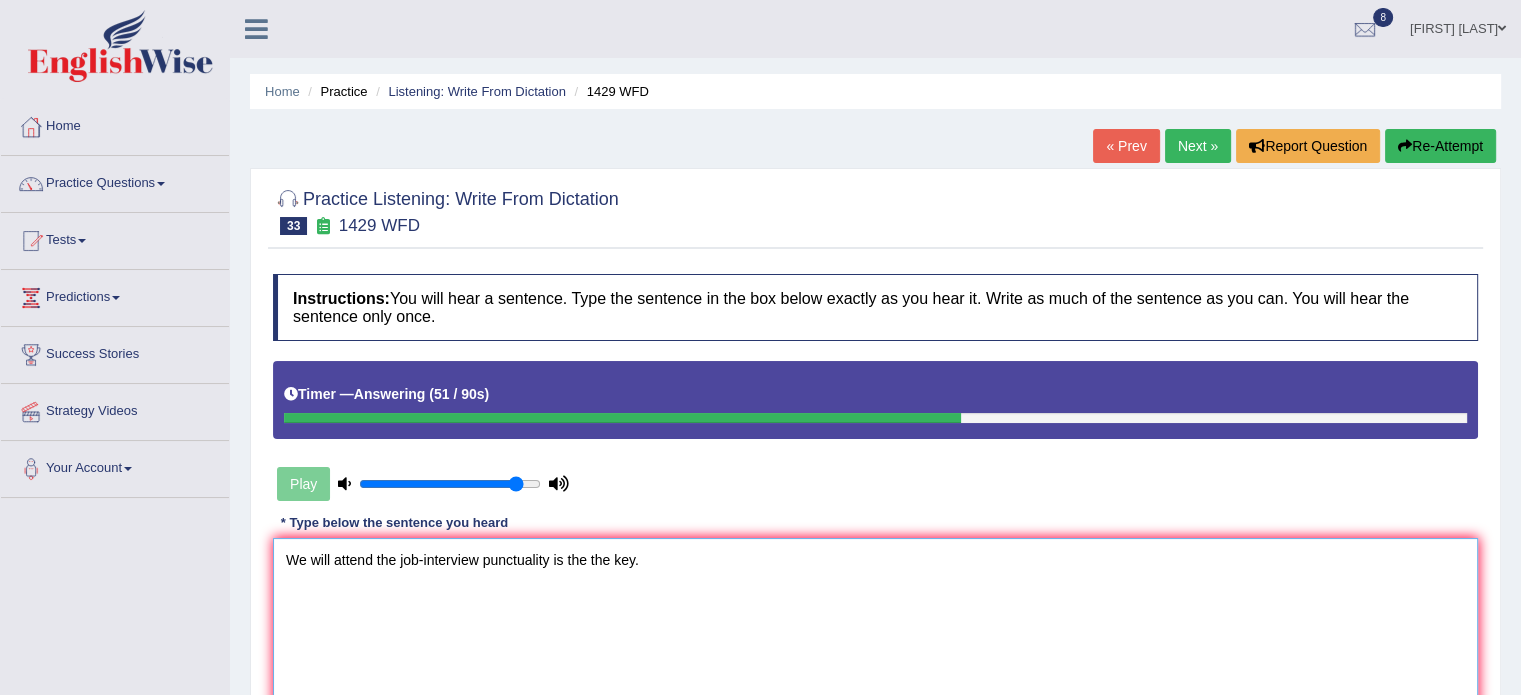 type on "We will attend the job-interview punctuality is the the key." 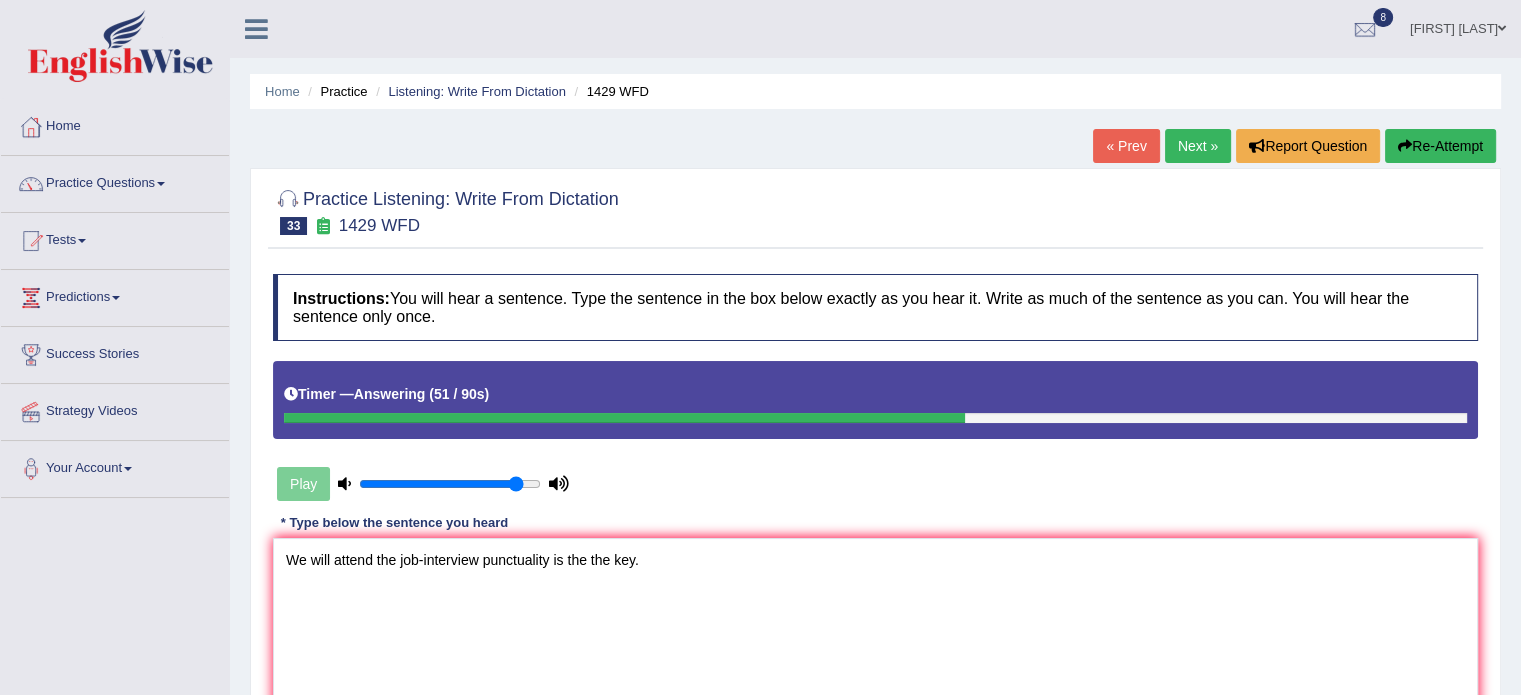 click on "Instructions:  You will hear a sentence. Type the sentence in the box below exactly as you hear it. Write as much of the sentence as you can. You will hear the sentence only once.
Timer —  Answering   ( 51 / 90s ) Play Transcript: When you attend a job interview, punctuality is the key. * Type below the sentence you heard We will attend the job-interview punctuality is the the key. Accuracy Comparison for Writing Scores:
Red:  Missed Words
Green:  Correct Words
Blue:  Added/Mistyped Words
Accuracy:   Punctuation at the end  You wrote first capital letter A.I. Engine Result:  Processing... Verify" at bounding box center [875, 528] 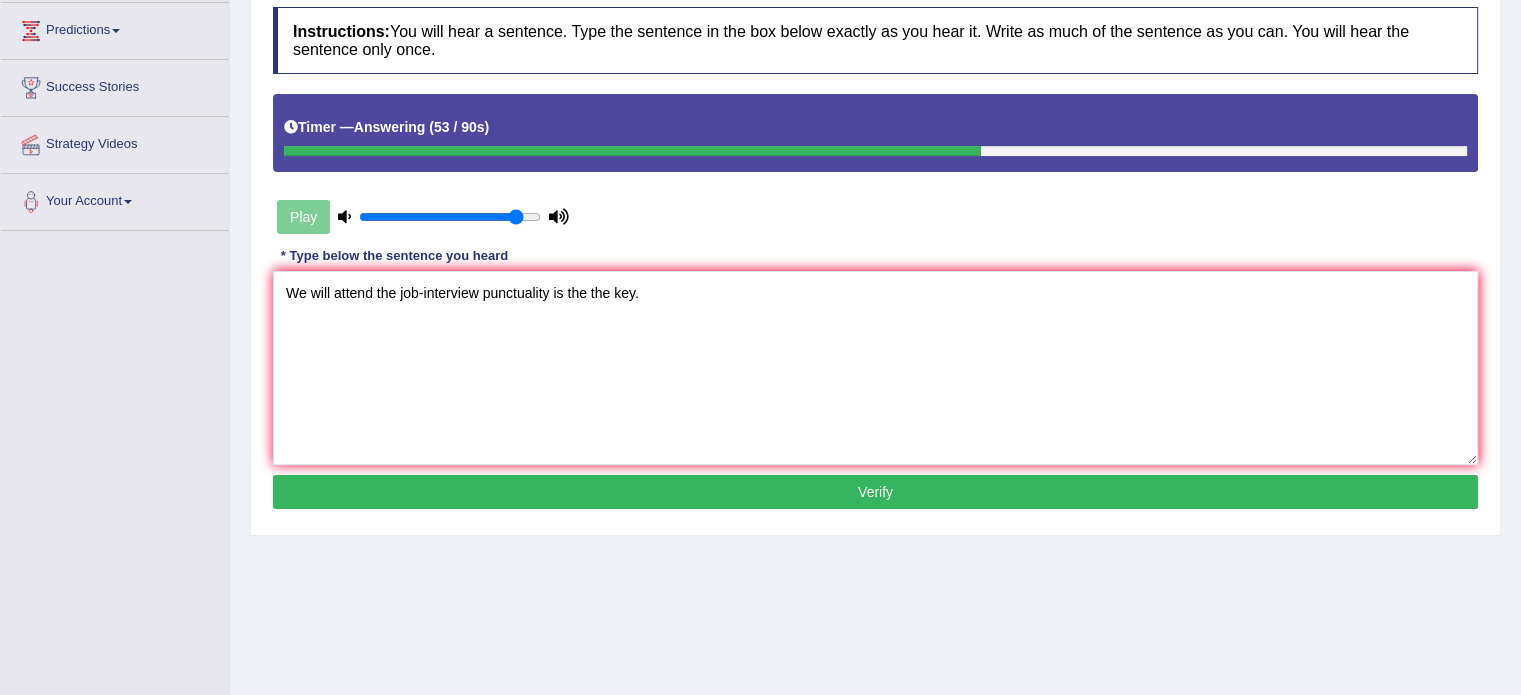 scroll, scrollTop: 355, scrollLeft: 0, axis: vertical 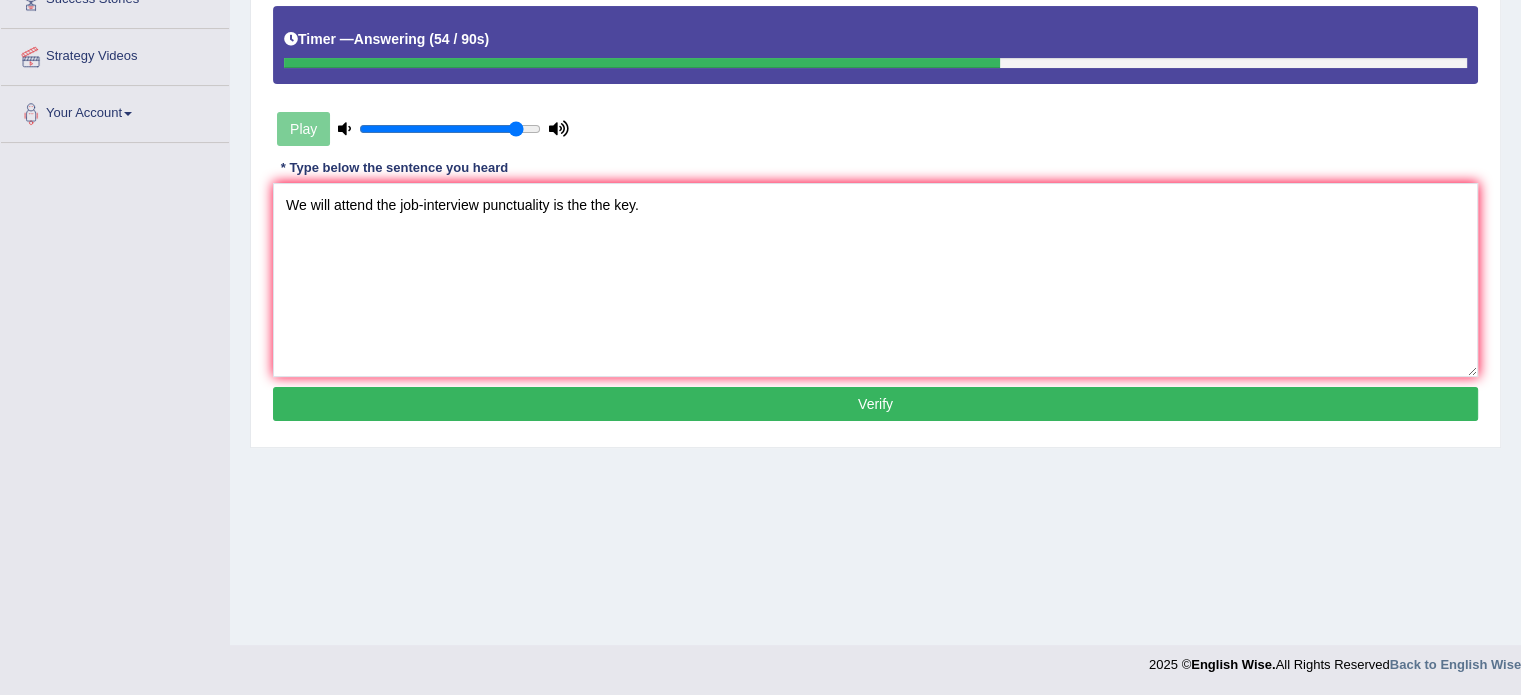 click on "Verify" at bounding box center [875, 404] 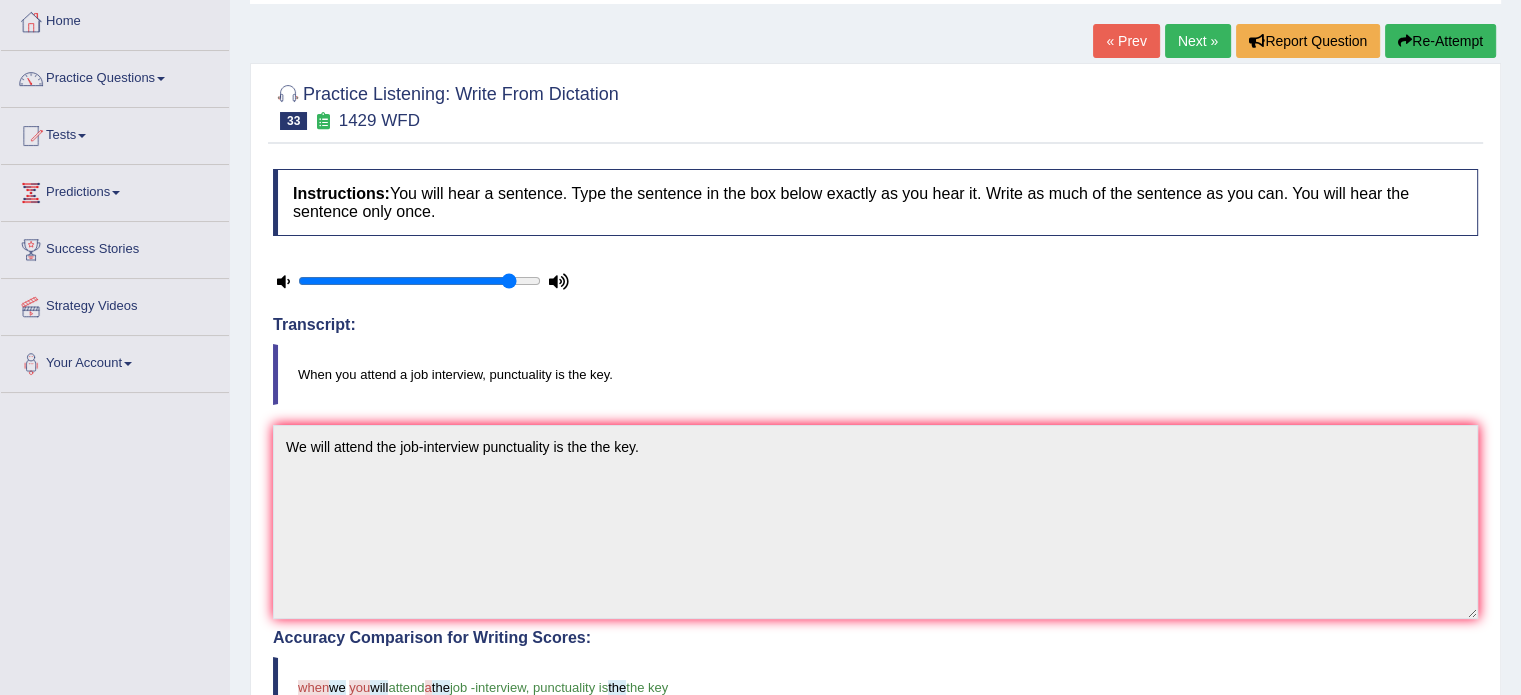 scroll, scrollTop: 0, scrollLeft: 0, axis: both 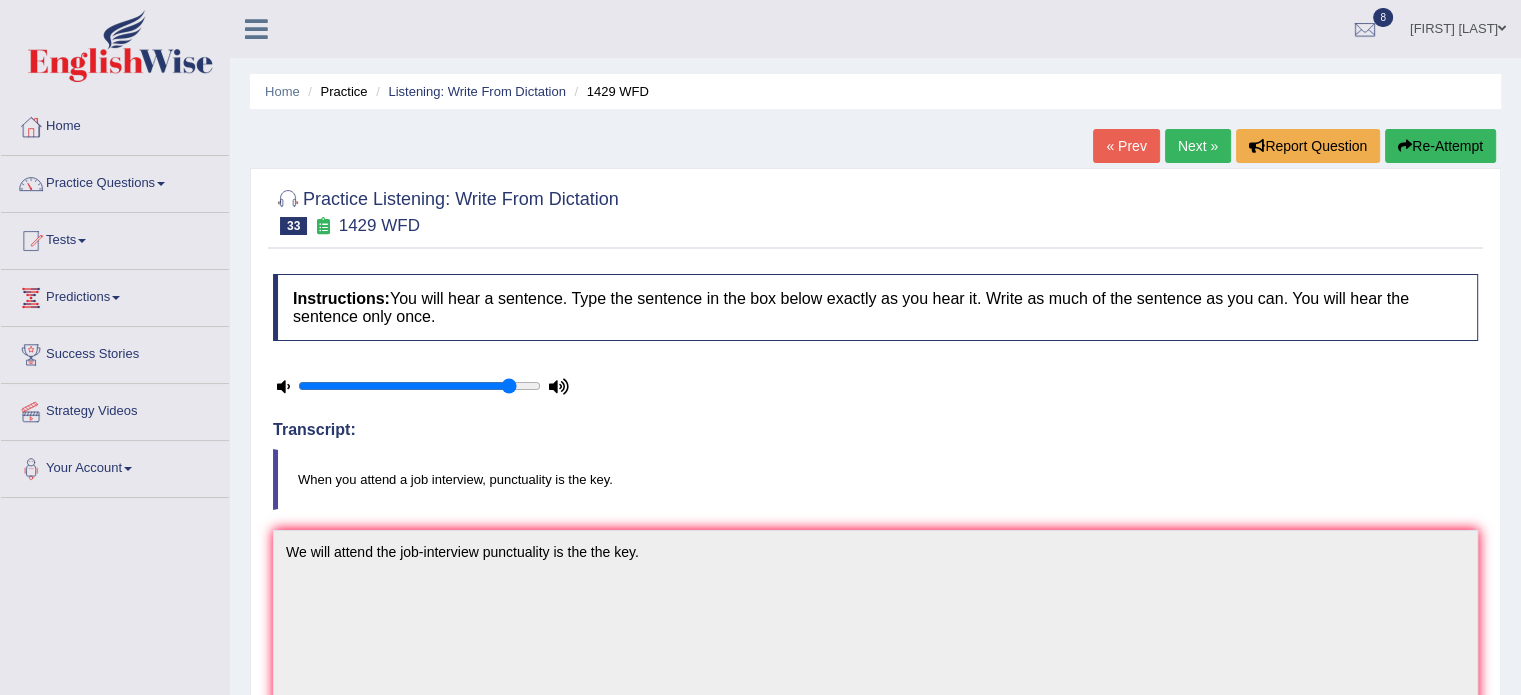 click on "Next »" at bounding box center (1198, 146) 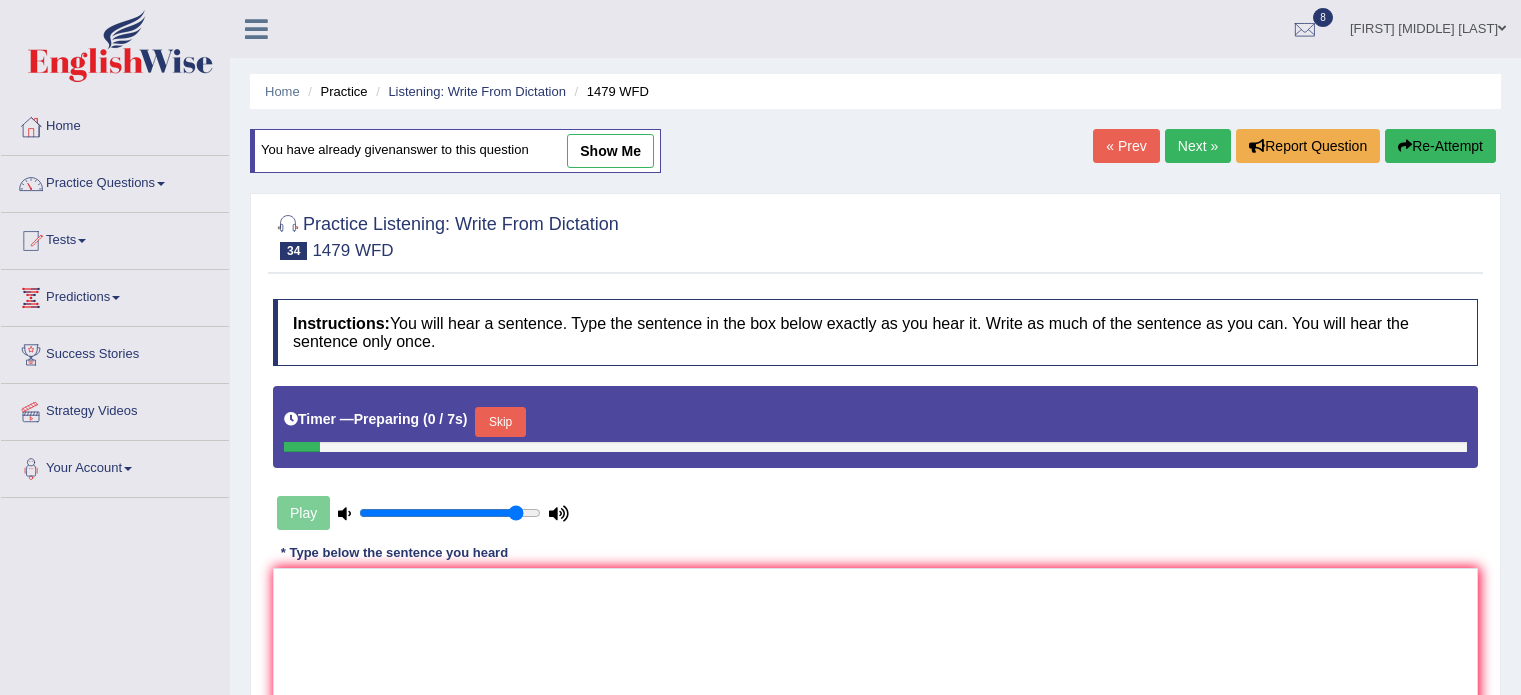 scroll, scrollTop: 0, scrollLeft: 0, axis: both 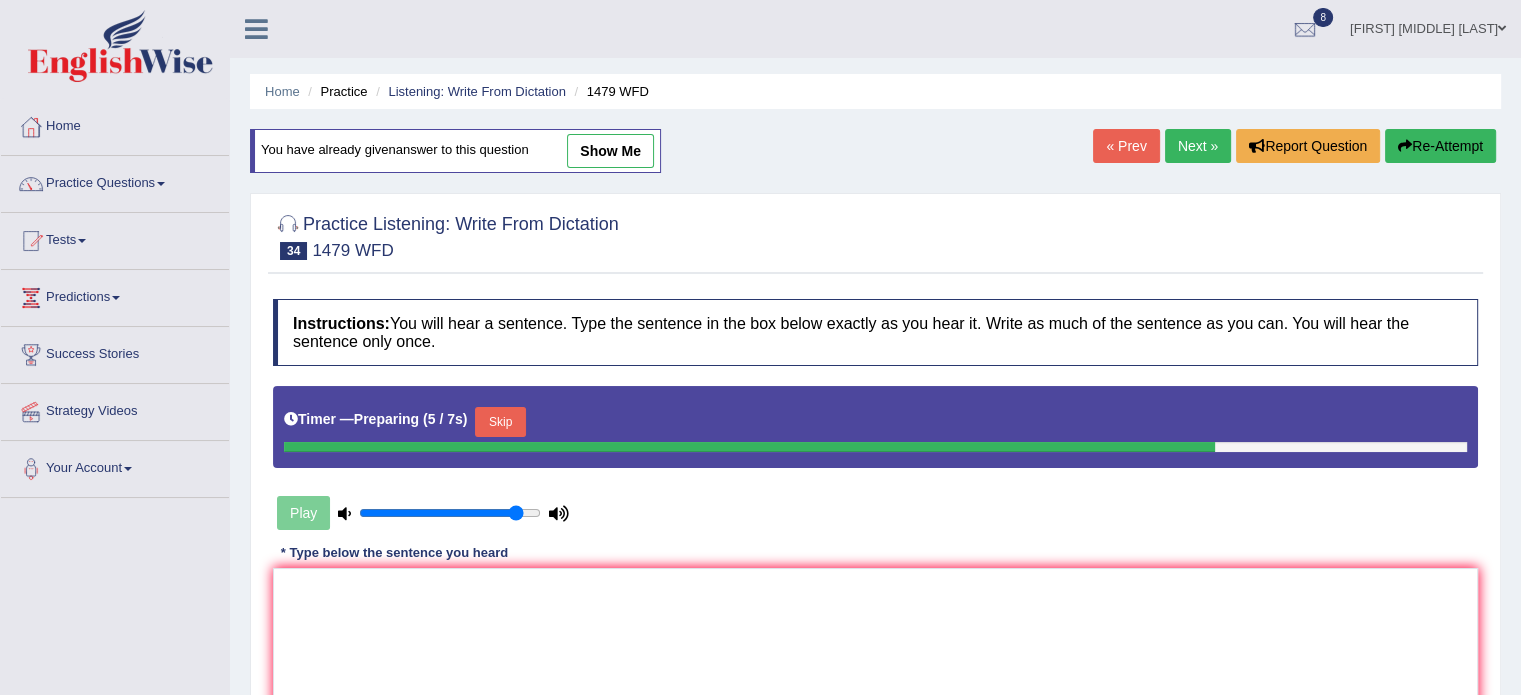 click on "Skip" at bounding box center [500, 422] 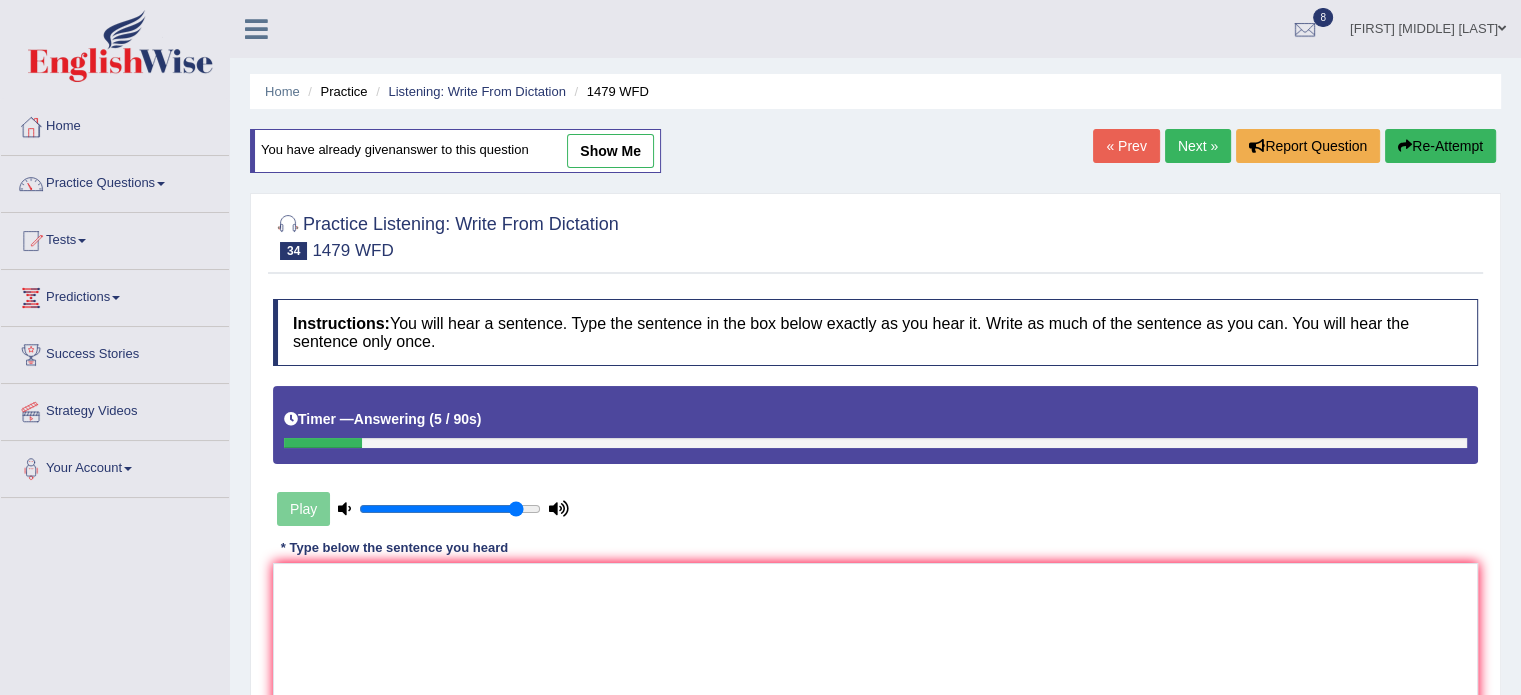 click on "Re-Attempt" at bounding box center (1440, 146) 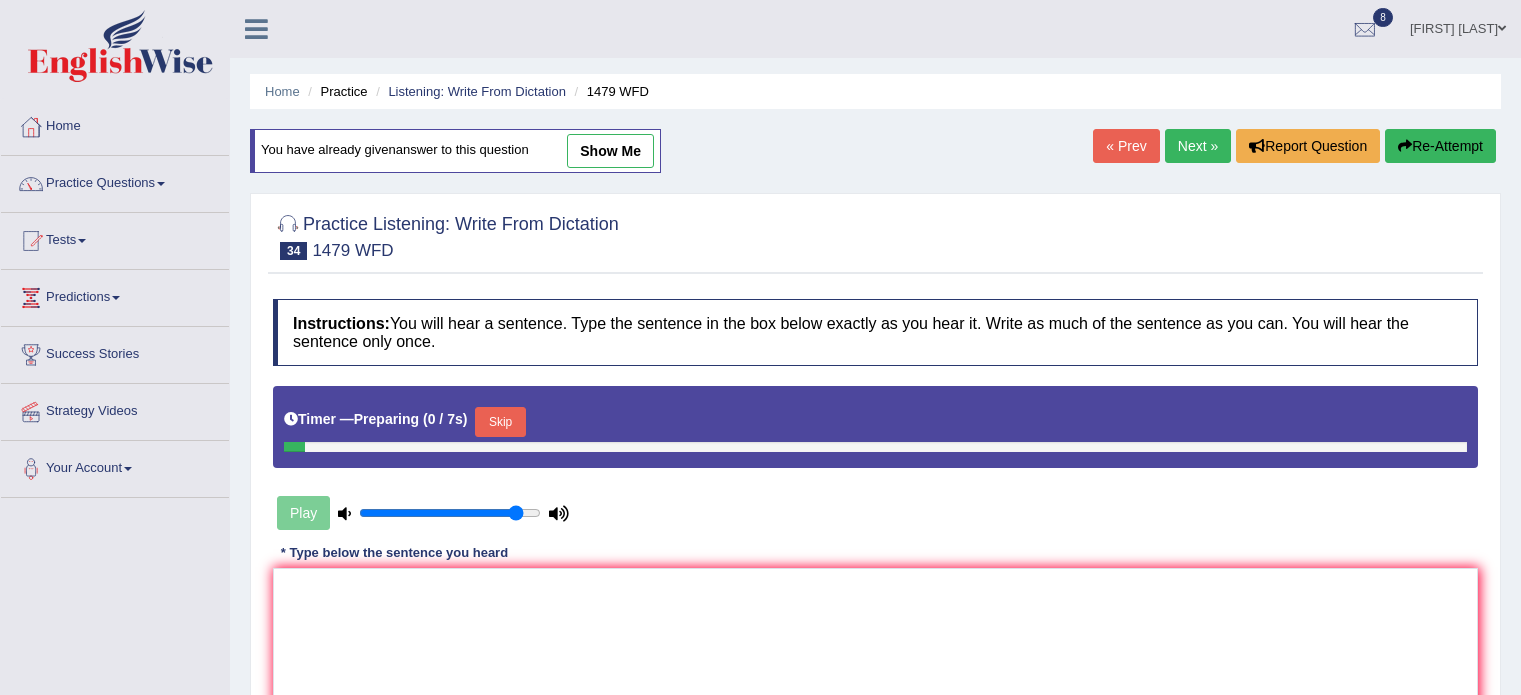 scroll, scrollTop: 0, scrollLeft: 0, axis: both 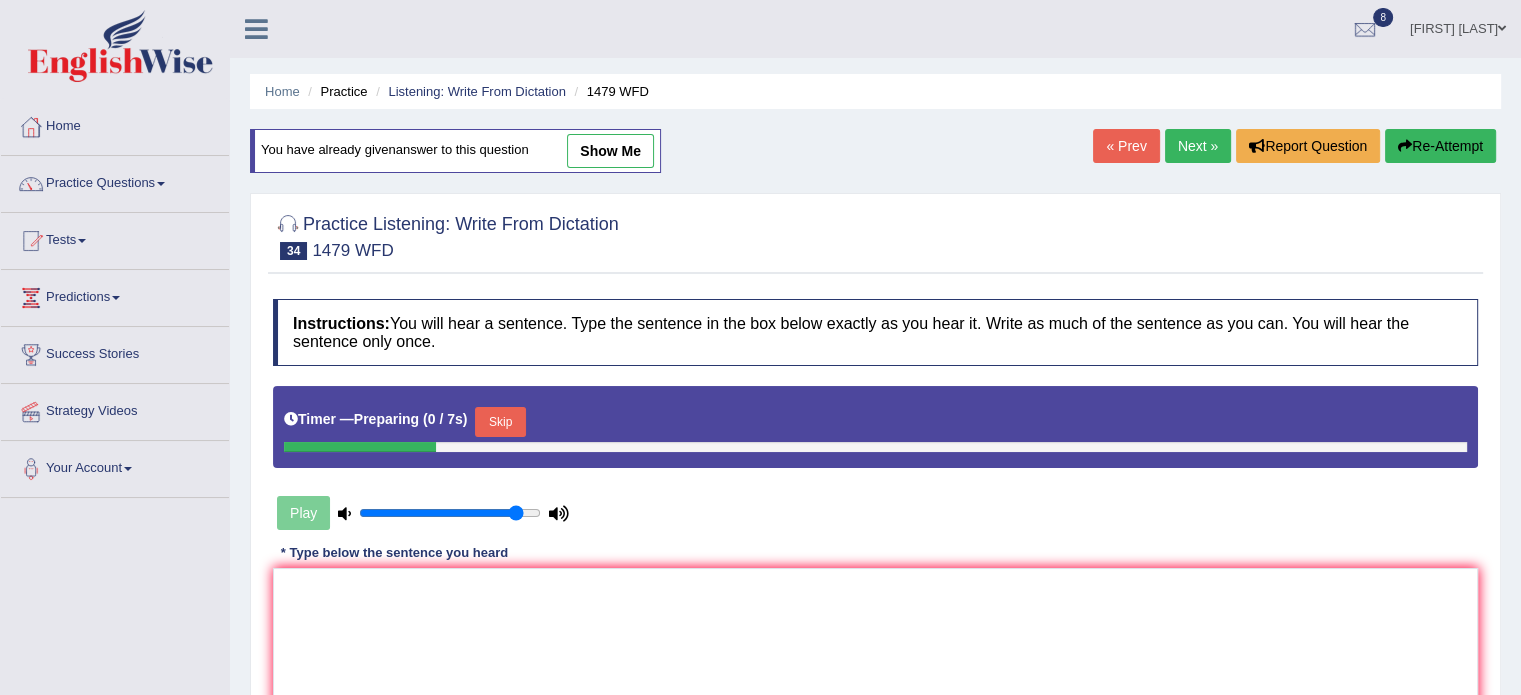 click on "Skip" at bounding box center (500, 422) 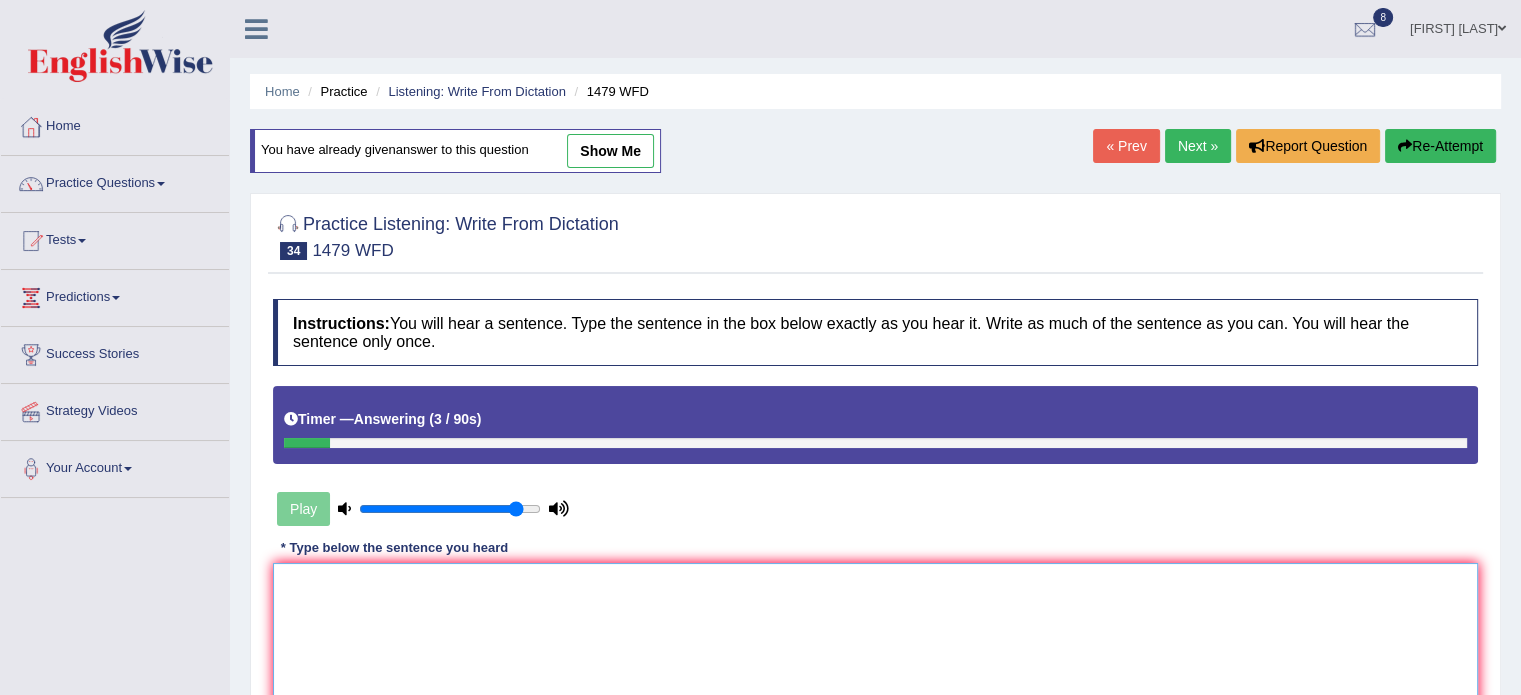 click at bounding box center [875, 660] 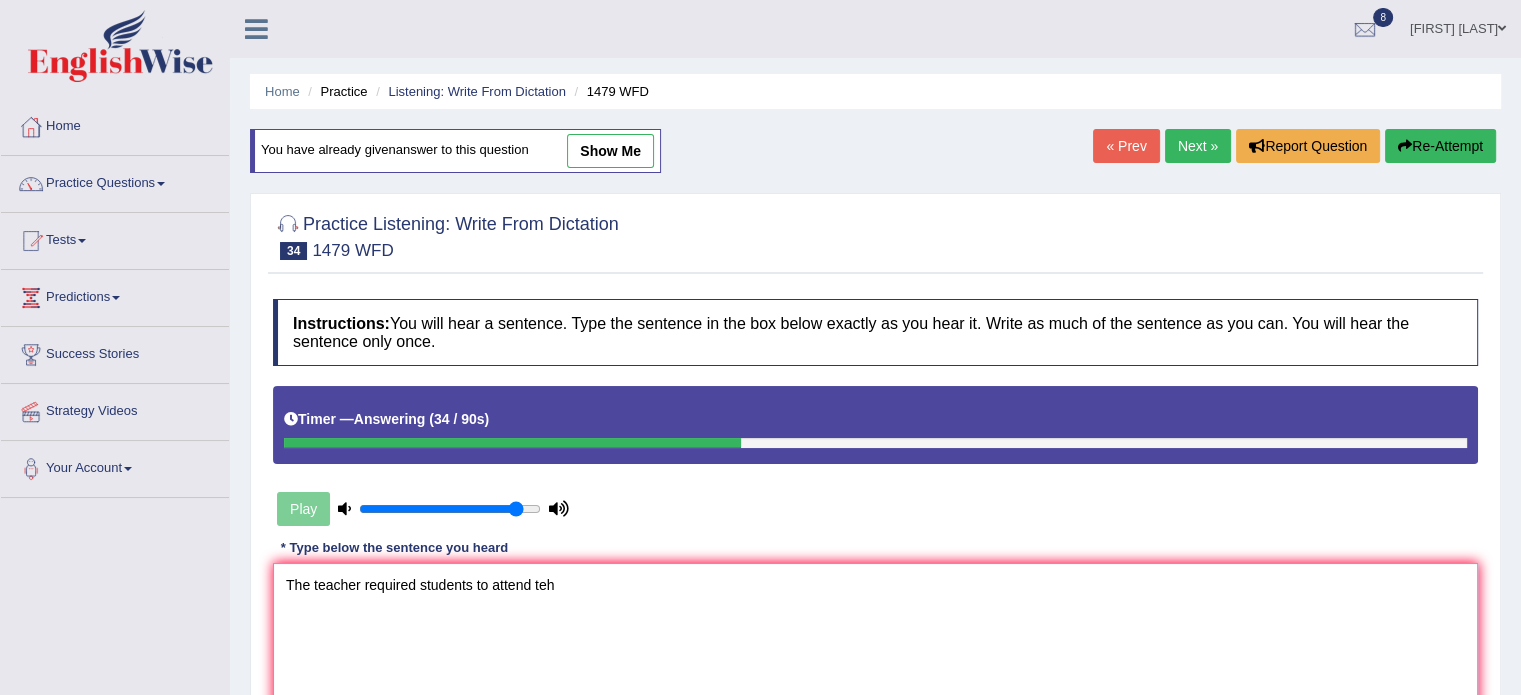 click on "The teacher required students to attend teh" at bounding box center [875, 660] 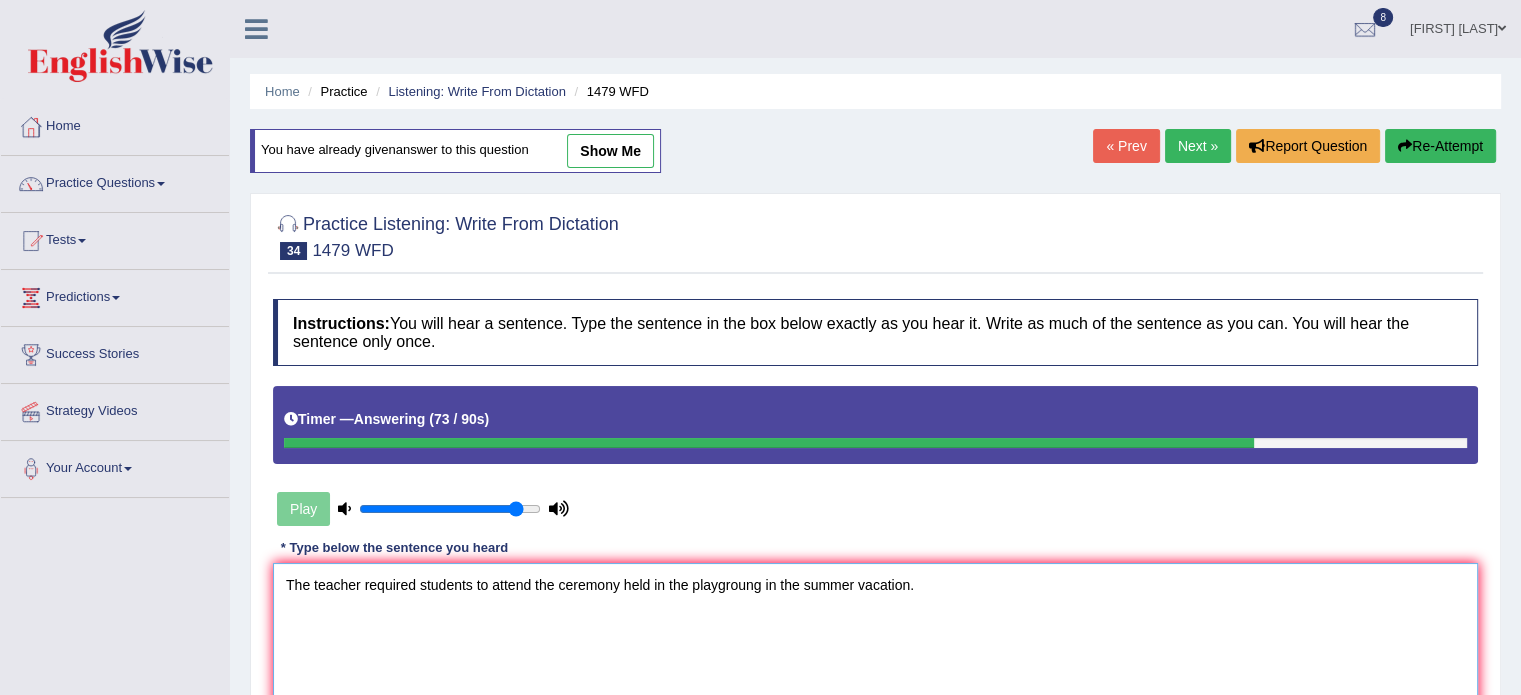 type on "The teacher required students to attend the ceremony held in the playgroung in the summer vacation." 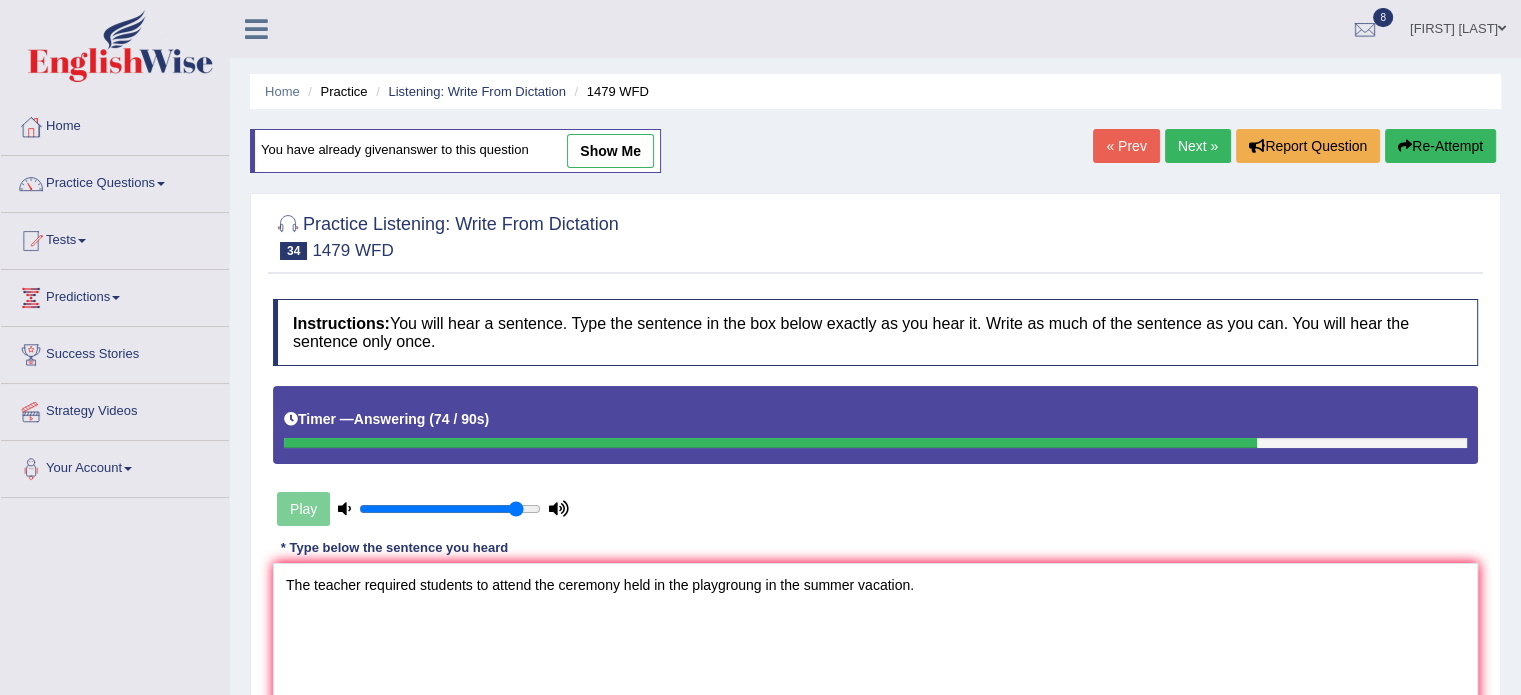 click at bounding box center (450, 509) 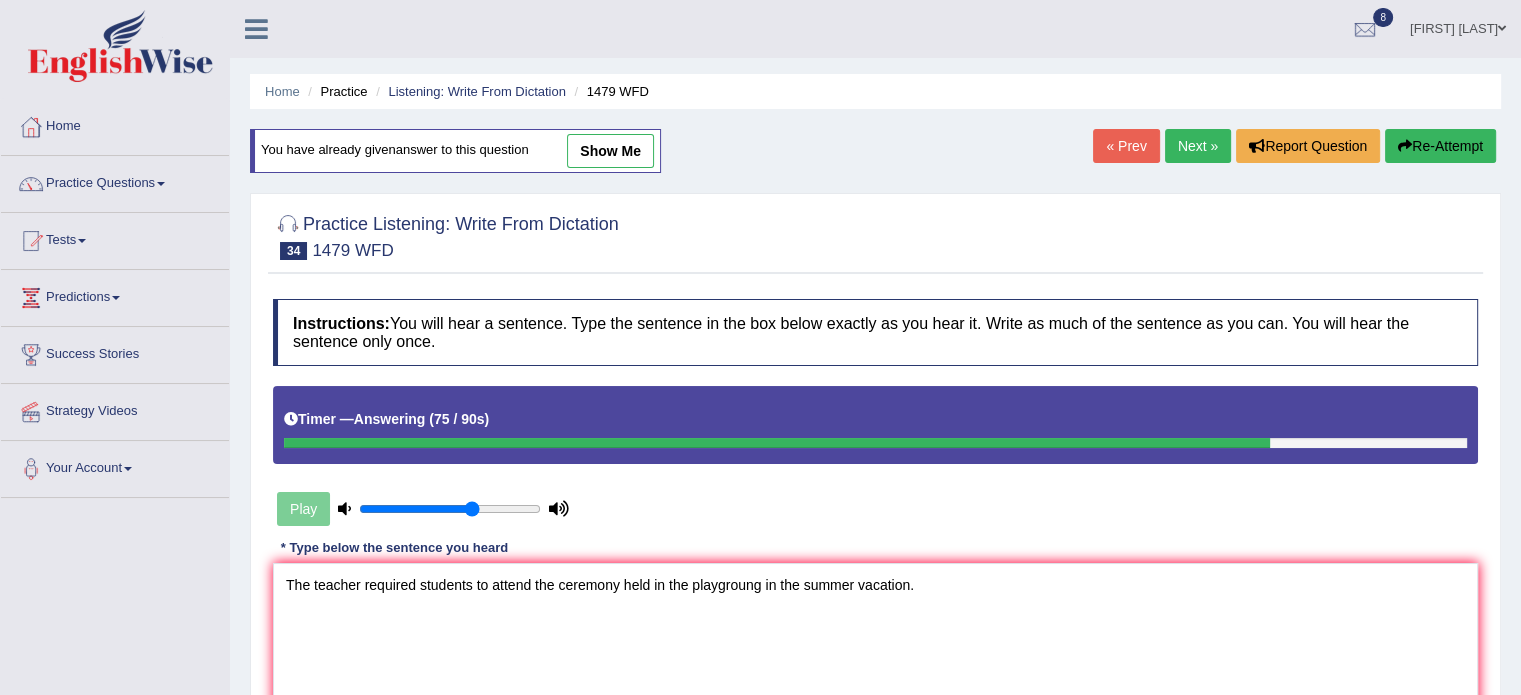 type on "0.6" 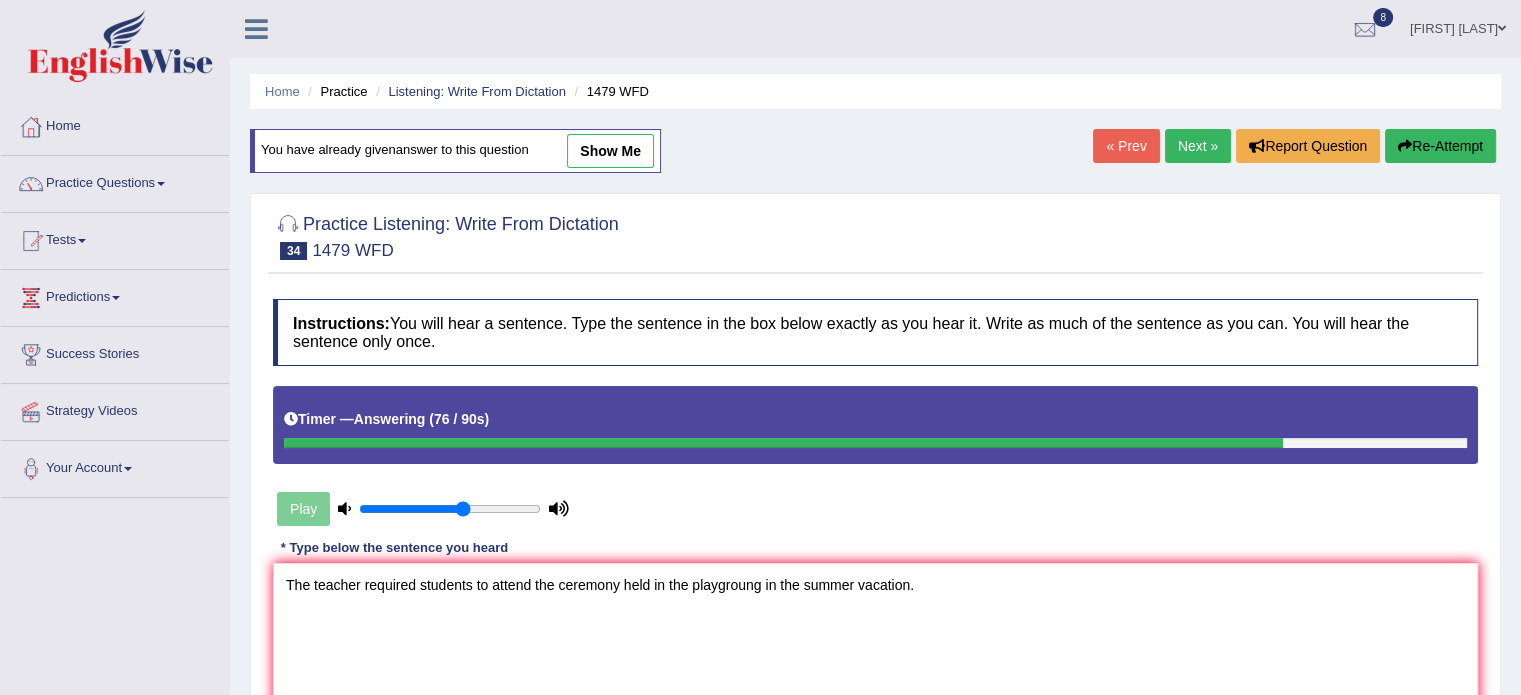 click on "Instructions:  You will hear a sentence. Type the sentence in the box below exactly as you hear it. Write as much of the sentence as you can. You will hear the sentence only once.
Timer —  Answering   ( 76 / 90s ) Play Transcript: The teacher required students to attend a ceremony held in the playground in the summer vacation. * Type below the sentence you heard The teacher required students to attend the ceremony held in the playgroung in the summer vacation. Accuracy Comparison for Writing Scores:
Red:  Missed Words
Green:  Correct Words
Blue:  Added/Mistyped Words
Accuracy:   Punctuation at the end  You wrote first capital letter A.I. Engine Result:  Processing... Verify" at bounding box center (875, 553) 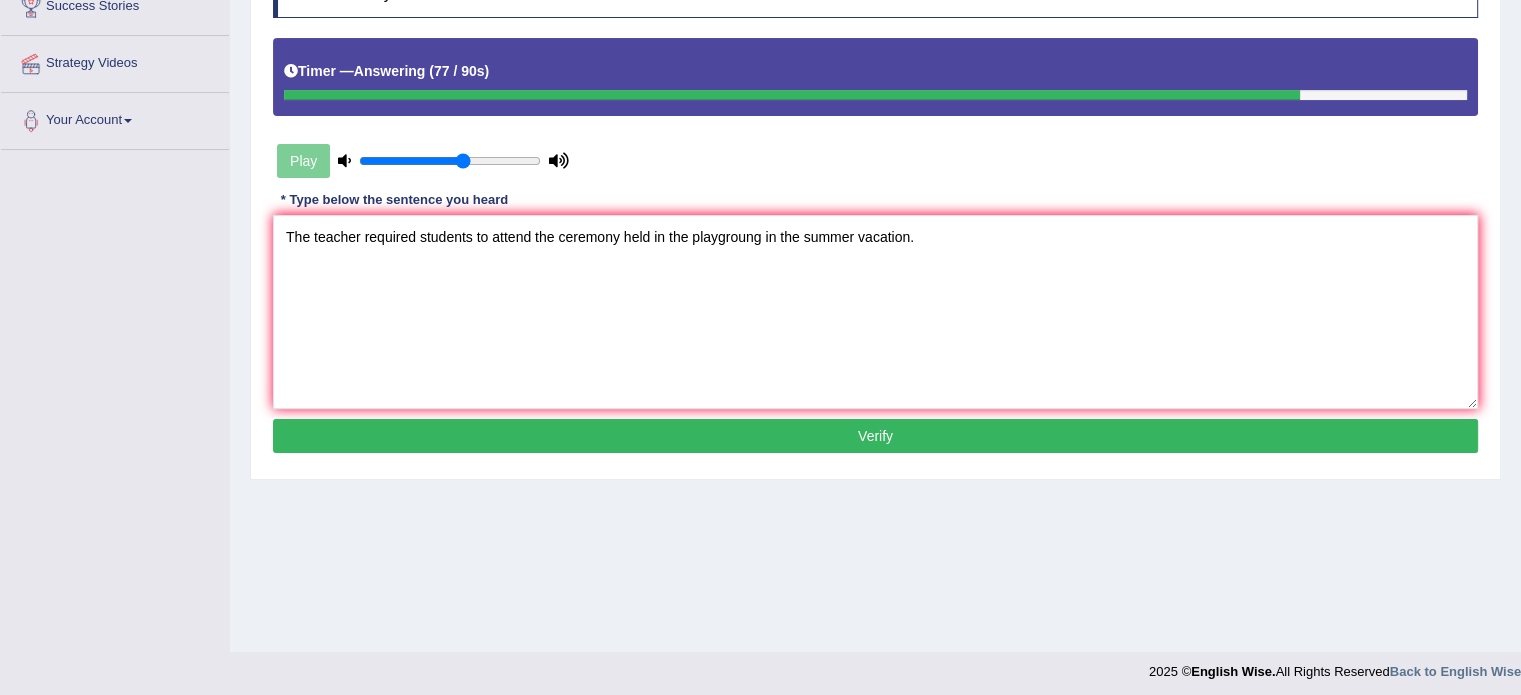 scroll, scrollTop: 355, scrollLeft: 0, axis: vertical 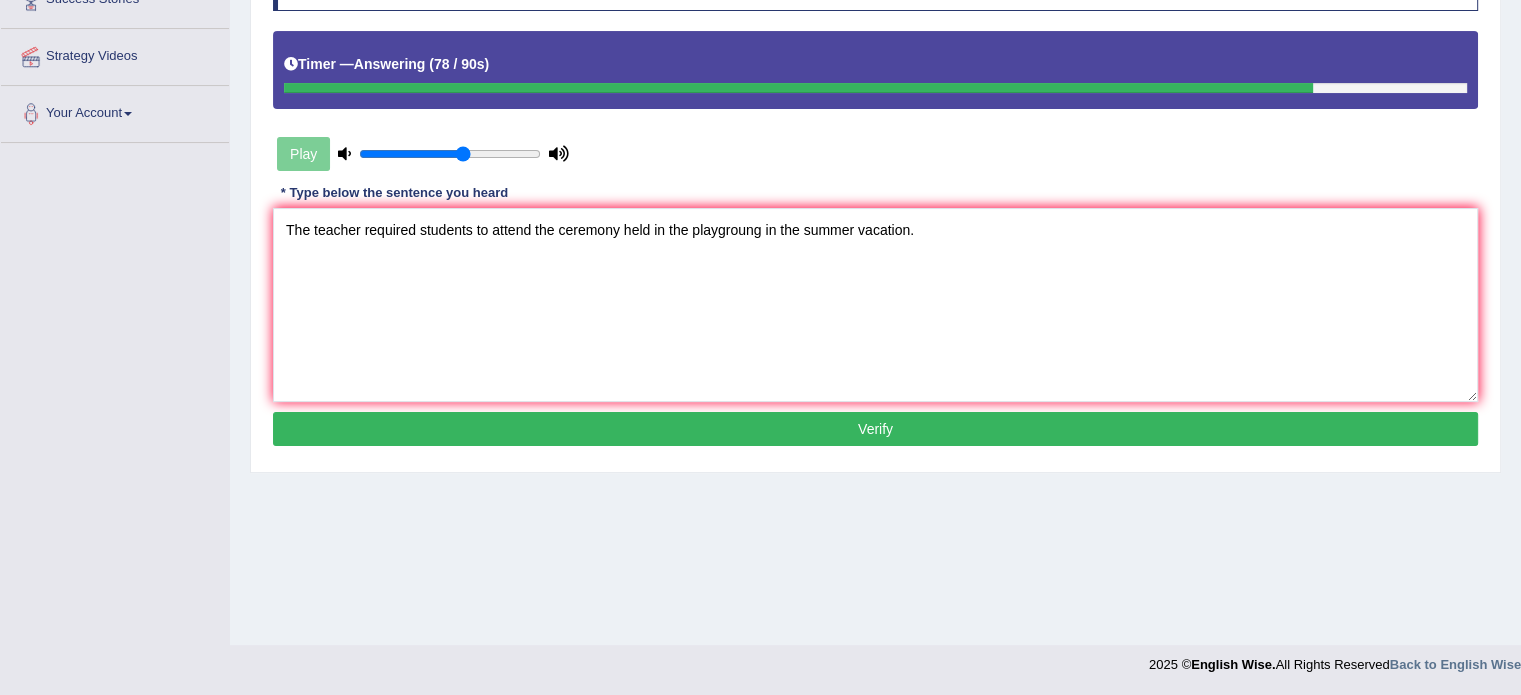 click on "Verify" at bounding box center [875, 429] 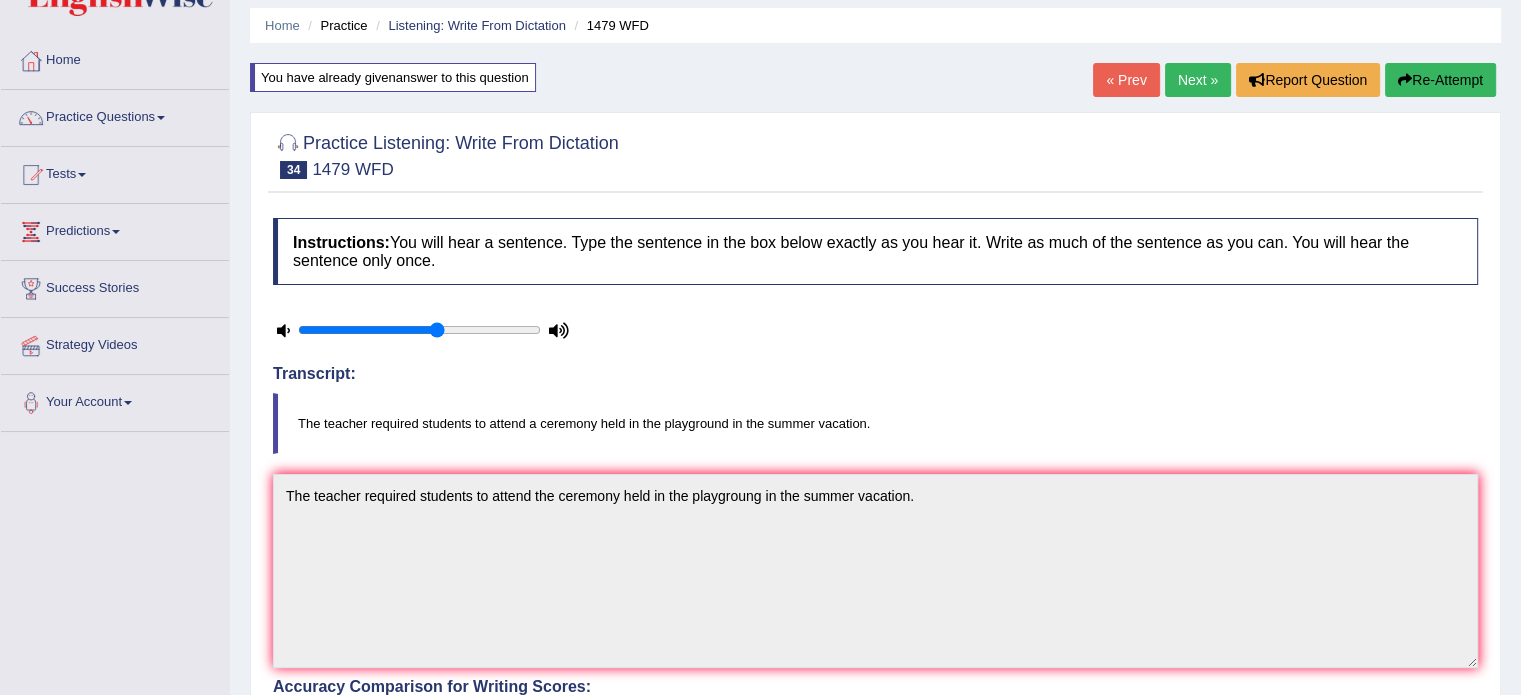scroll, scrollTop: 0, scrollLeft: 0, axis: both 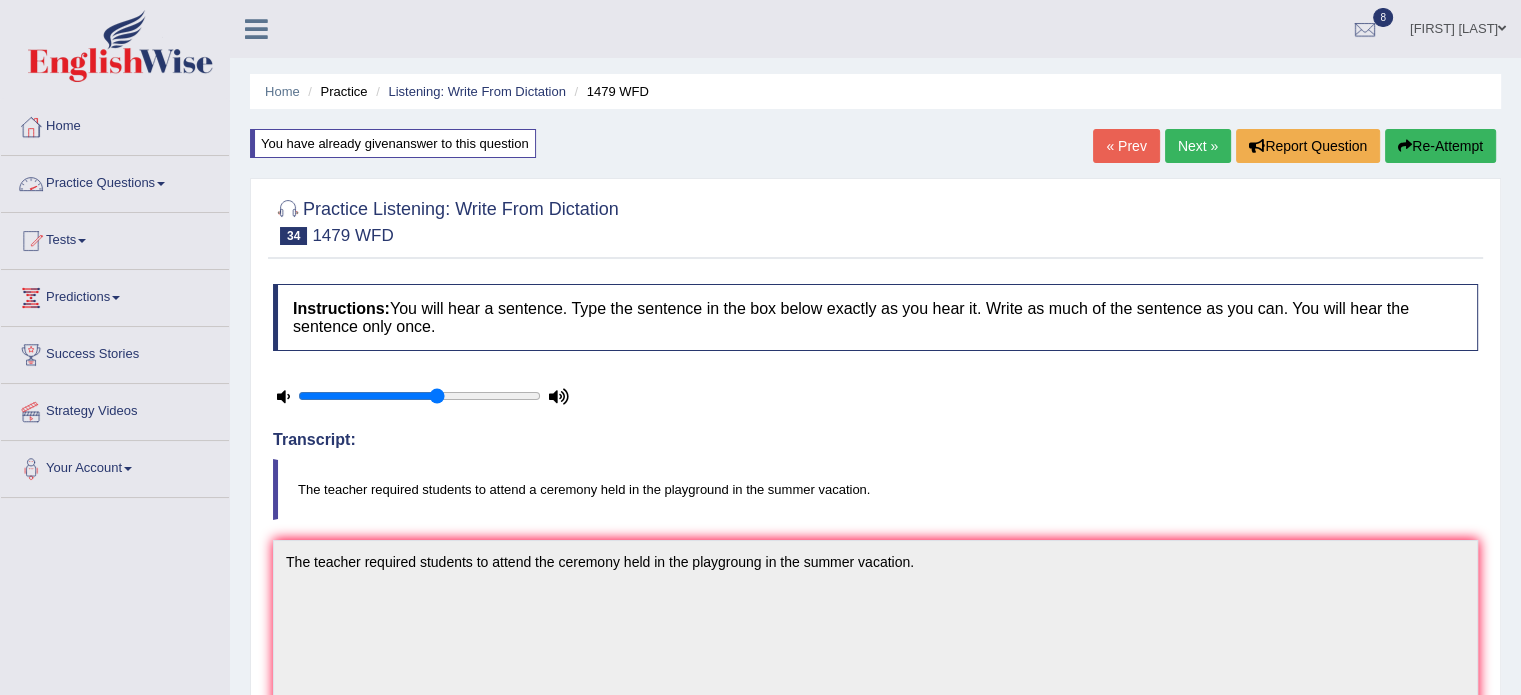 click on "Practice Questions" at bounding box center [115, 181] 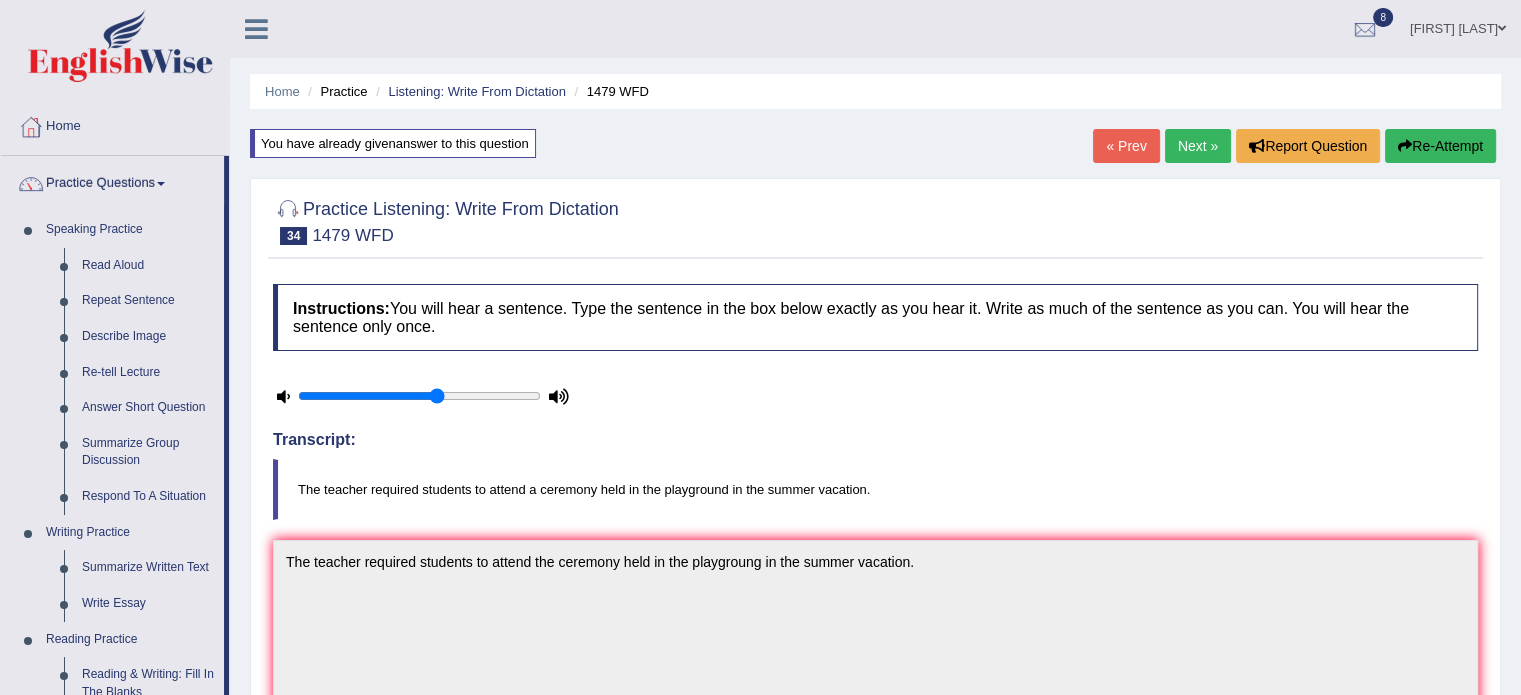 click on "Practice Questions   Speaking Practice Read Aloud
Repeat Sentence
Describe Image
Re-tell Lecture
Answer Short Question
Summarize Group Discussion
Respond To A Situation
Writing Practice  Summarize Written Text
Write Essay
Reading Practice  Reading & Writing: Fill In The Blanks
Choose Multiple Answers
Re-order Paragraphs
Fill In The Blanks
Choose Single Answer
Listening Practice  Summarize Spoken Text
Highlight Incorrect Words
Highlight Correct Summary
Select Missing Word
Choose Single Answer
Choose Multiple Answers
Fill In The Blanks
Write From Dictation
Pronunciation" at bounding box center [115, 718] 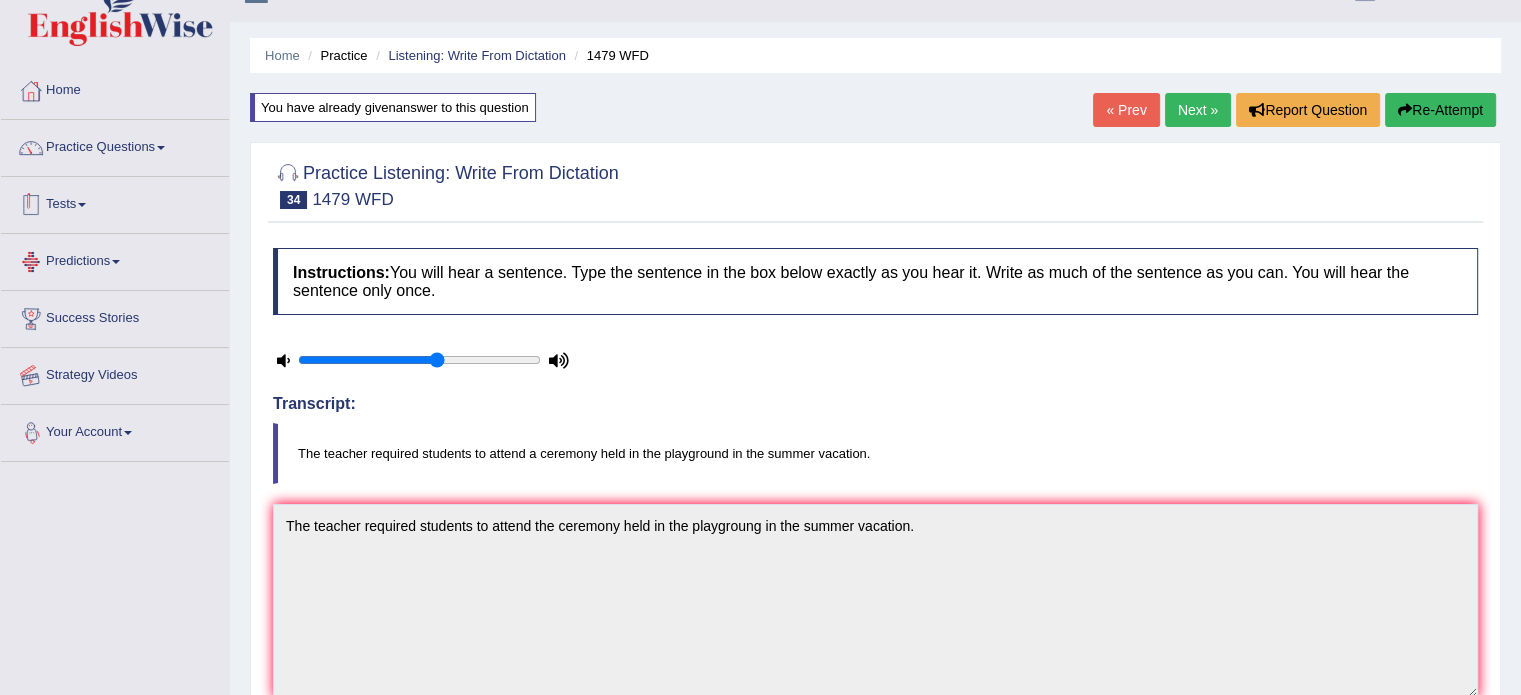 scroll, scrollTop: 40, scrollLeft: 0, axis: vertical 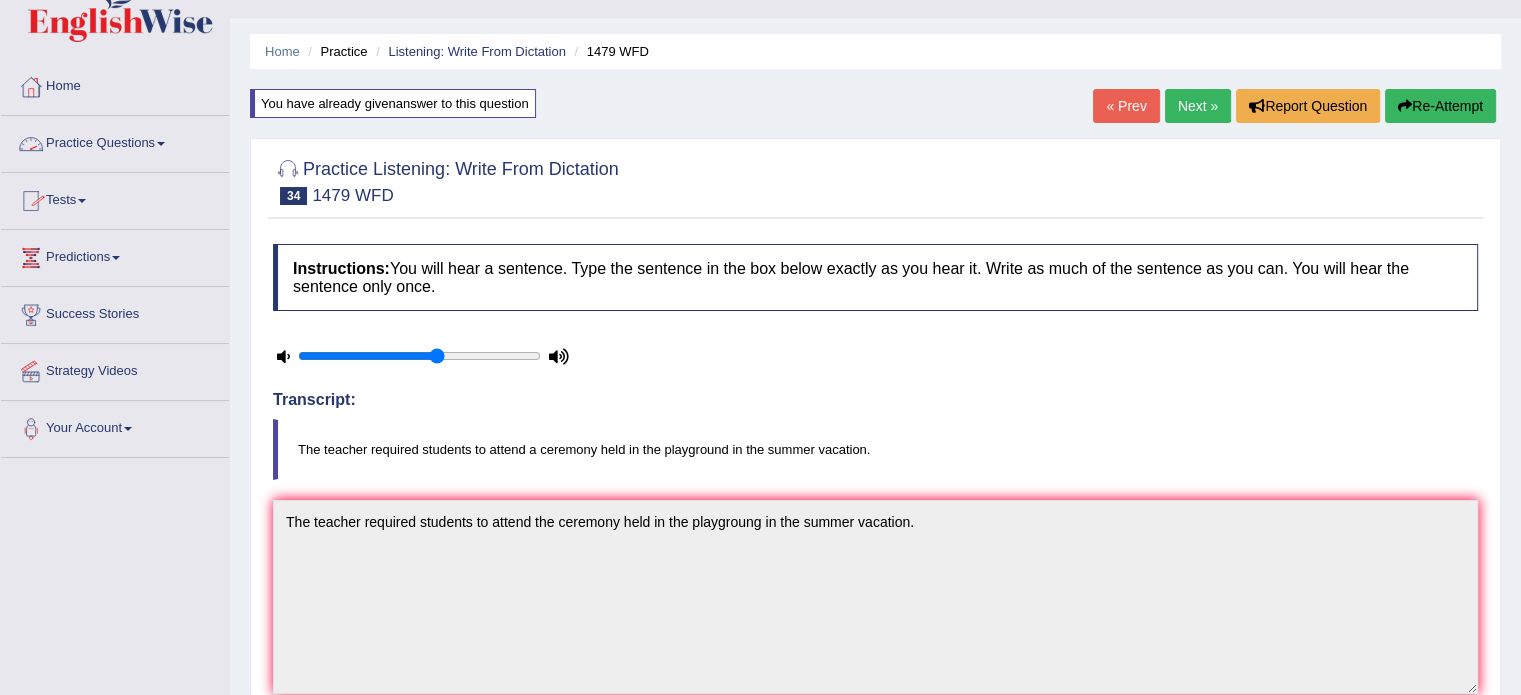 click on "Practice Questions" at bounding box center (115, 141) 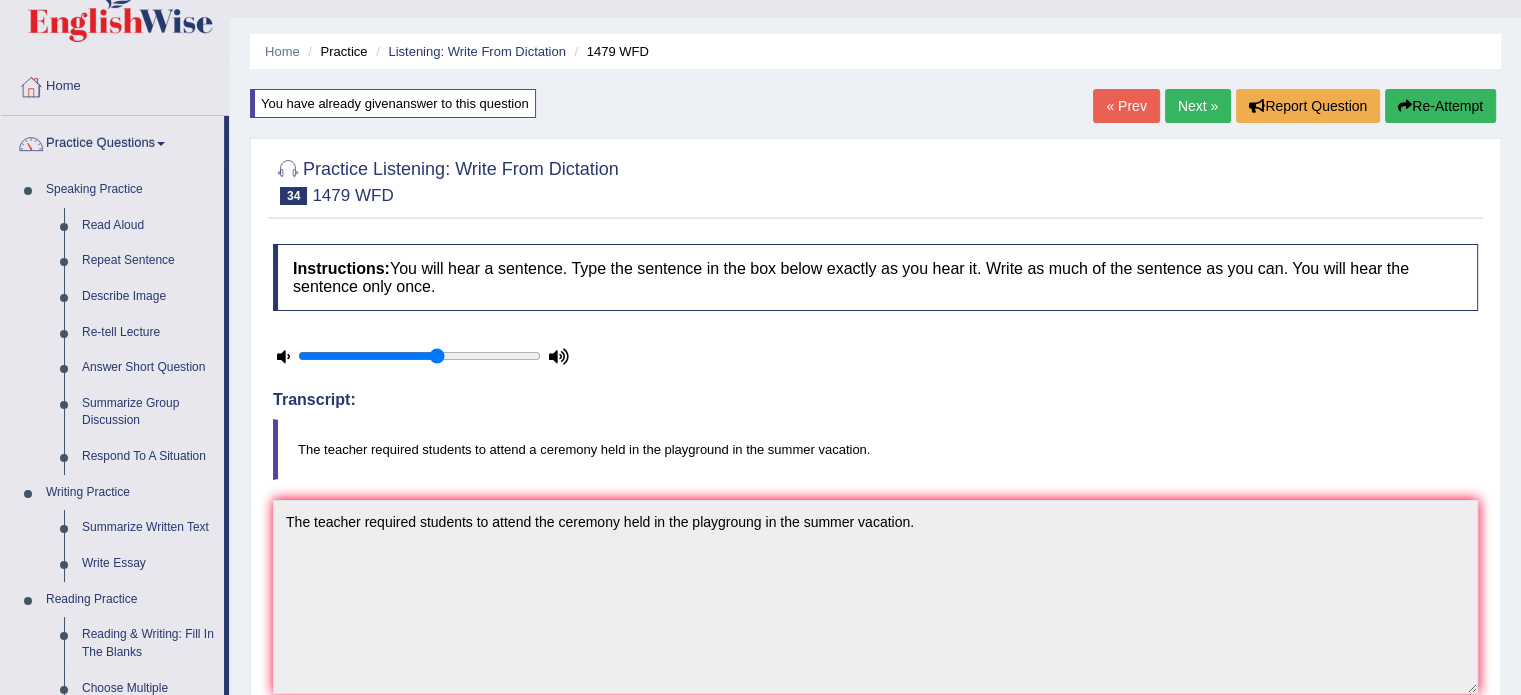 click on "Home
Practice
Listening: Write From Dictation
1479 WFD
You have already given   answer to this question
« Prev Next »  Report Question  Re-Attempt
Practice Listening: Write From Dictation
34
1479 WFD
Instructions:  You will hear a sentence. Type the sentence in the box below exactly as you hear it. Write as much of the sentence as you can. You will hear the sentence only once.
Timer —  Answering   ( 78 / 90s ) Transcript: The teacher required students to attend a ceremony held in the playground in the summer vacation. * Type below the sentence you heard The teacher required students to attend the ceremony held in the playgroung in the summer vacation. Accuracy Comparison for Writing Scores: the teacher required students to attend  a the  ceremony held in the  playground playgroung" at bounding box center (875, 617) 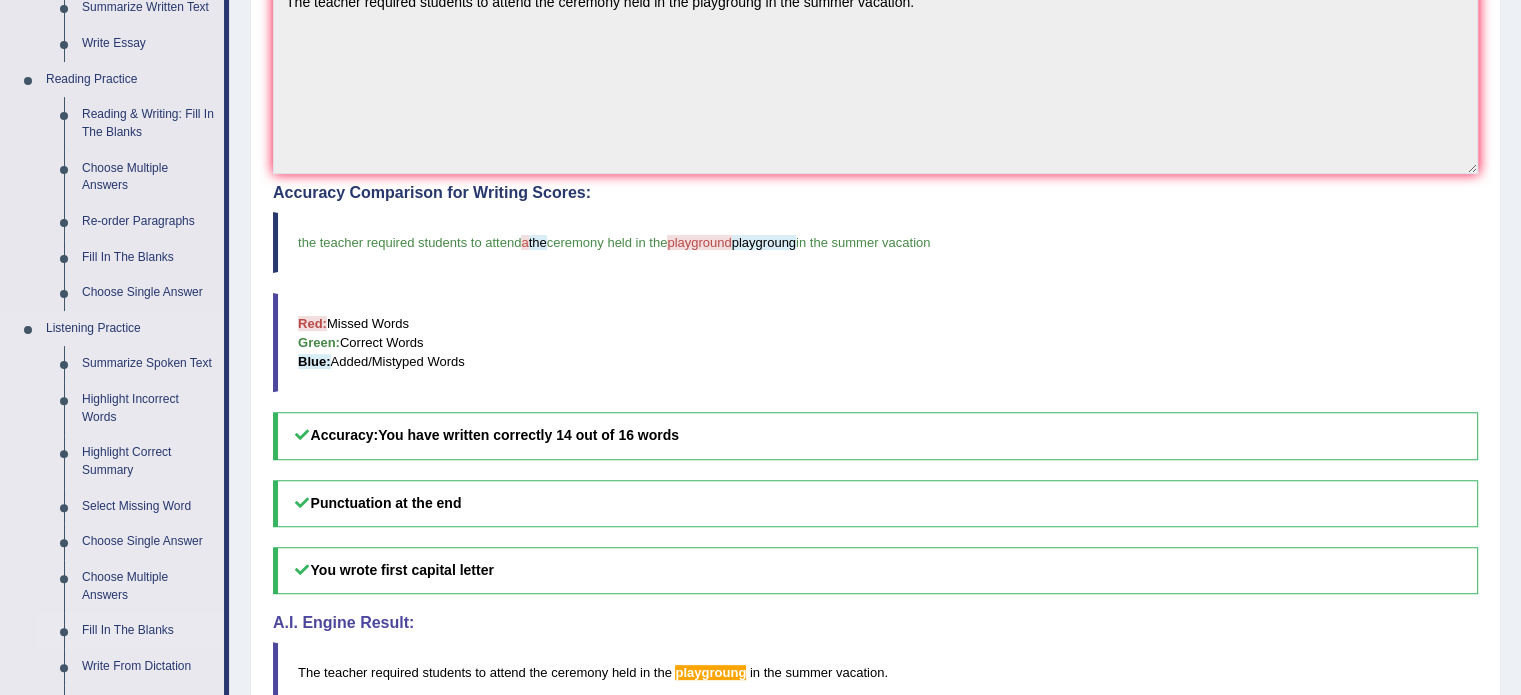 scroll, scrollTop: 600, scrollLeft: 0, axis: vertical 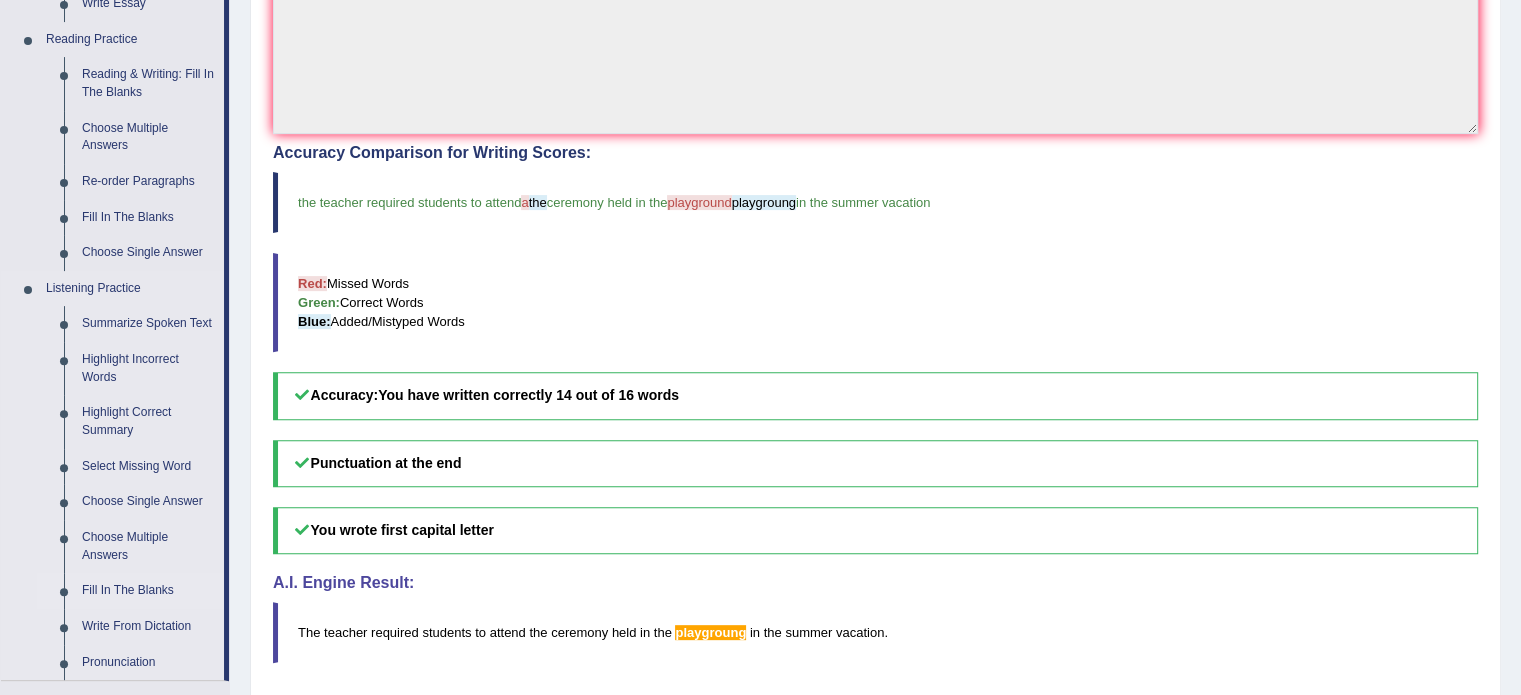 click on "Fill In The Blanks" at bounding box center (148, 591) 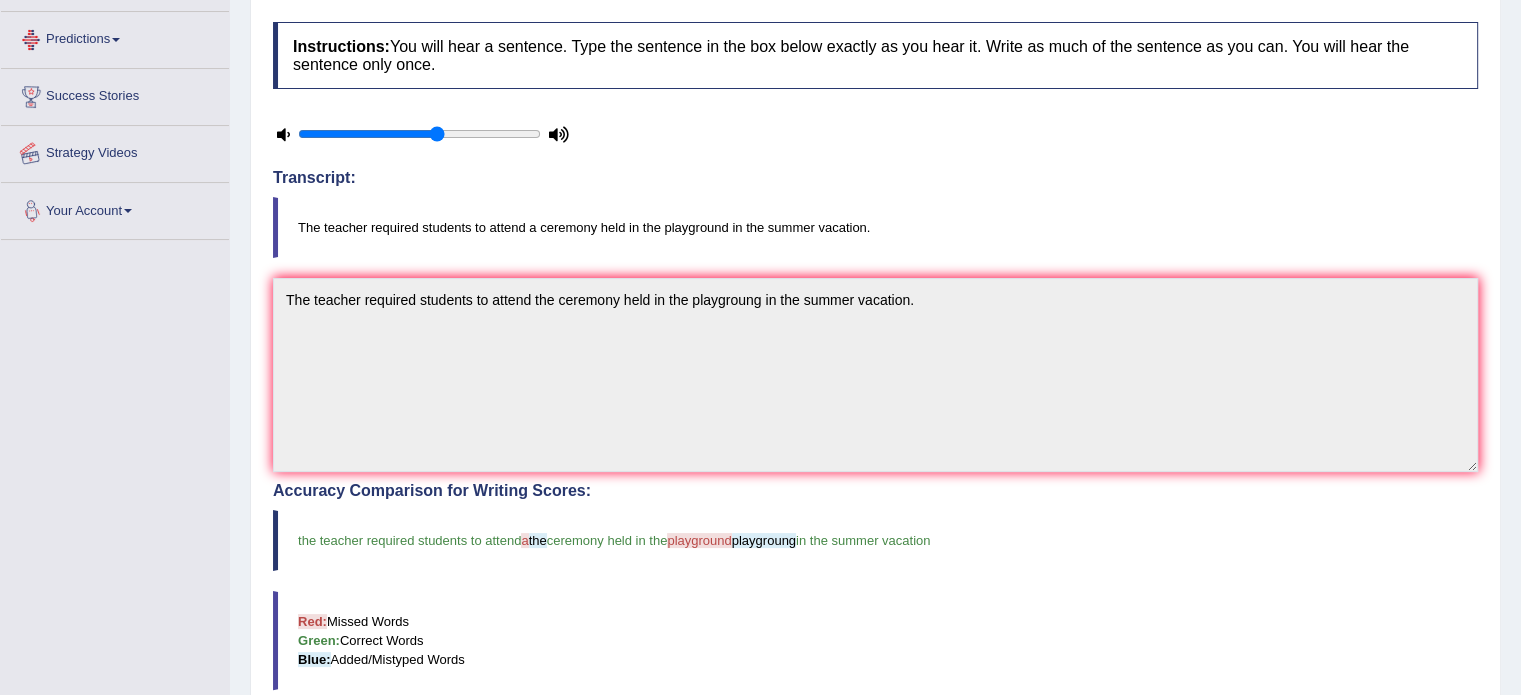 scroll, scrollTop: 273, scrollLeft: 0, axis: vertical 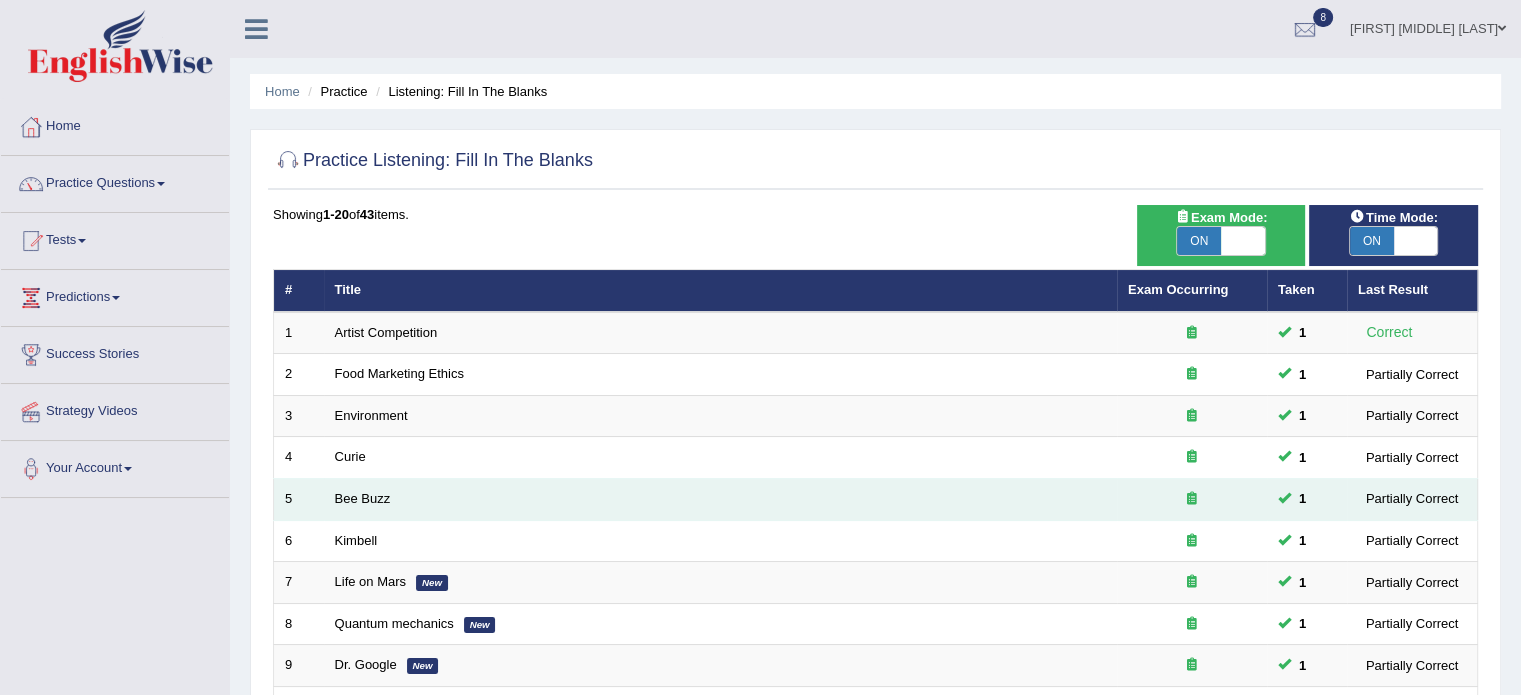 click on "Bee Buzz" at bounding box center [720, 500] 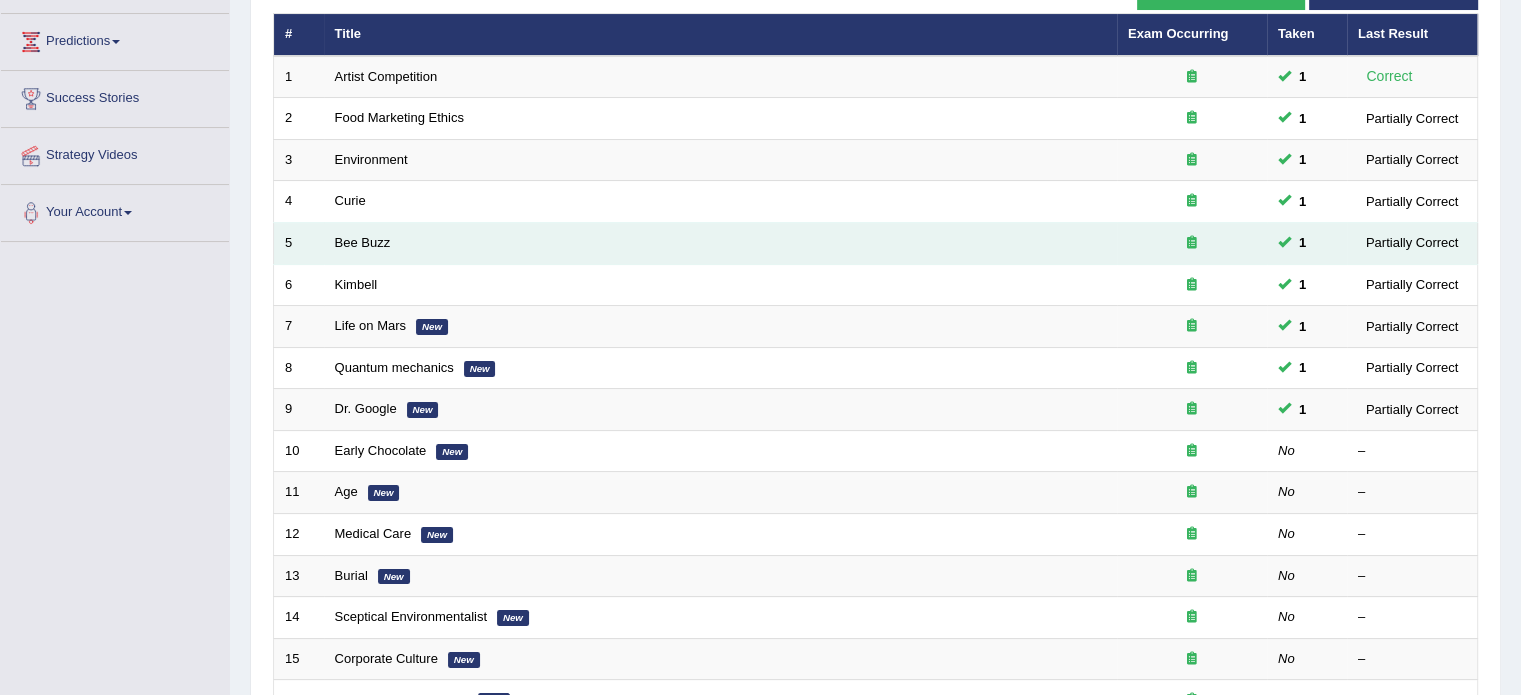 scroll, scrollTop: 440, scrollLeft: 0, axis: vertical 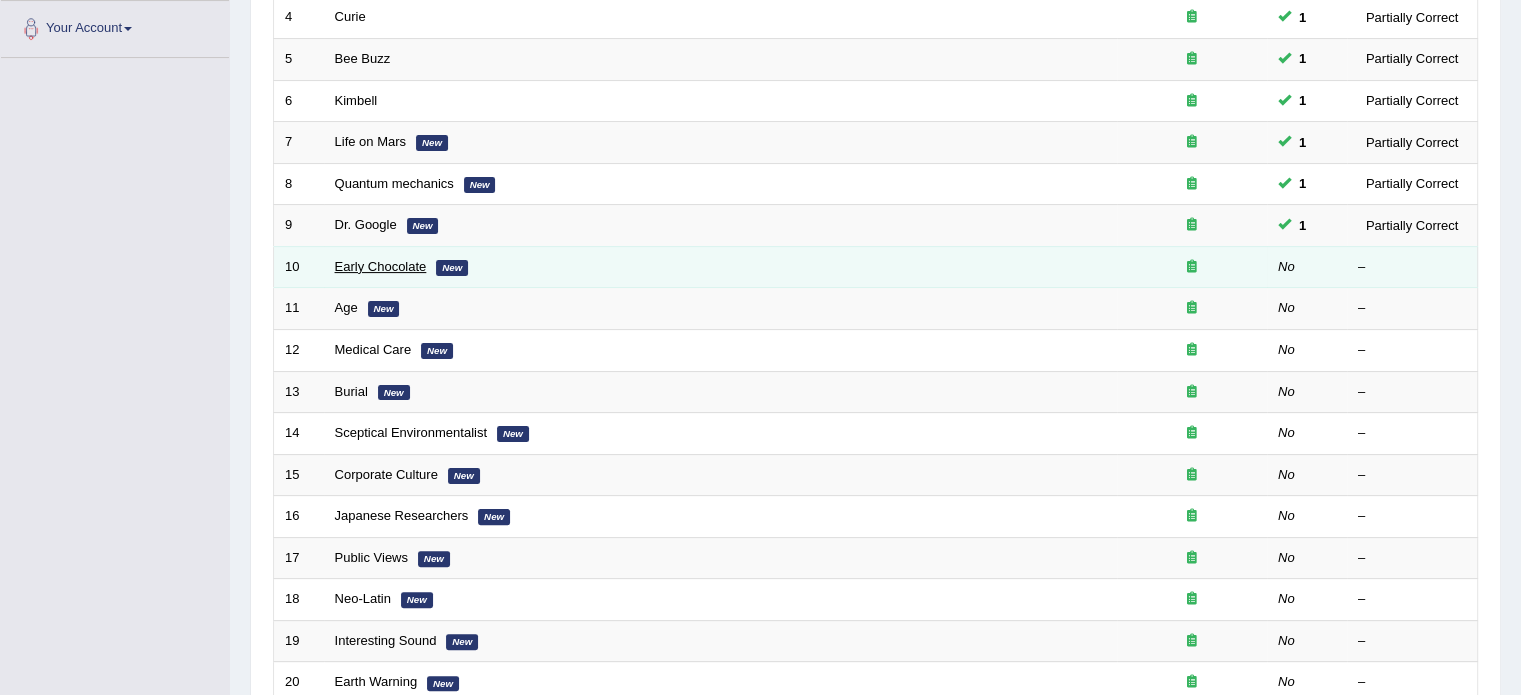 click on "Early Chocolate" at bounding box center (381, 266) 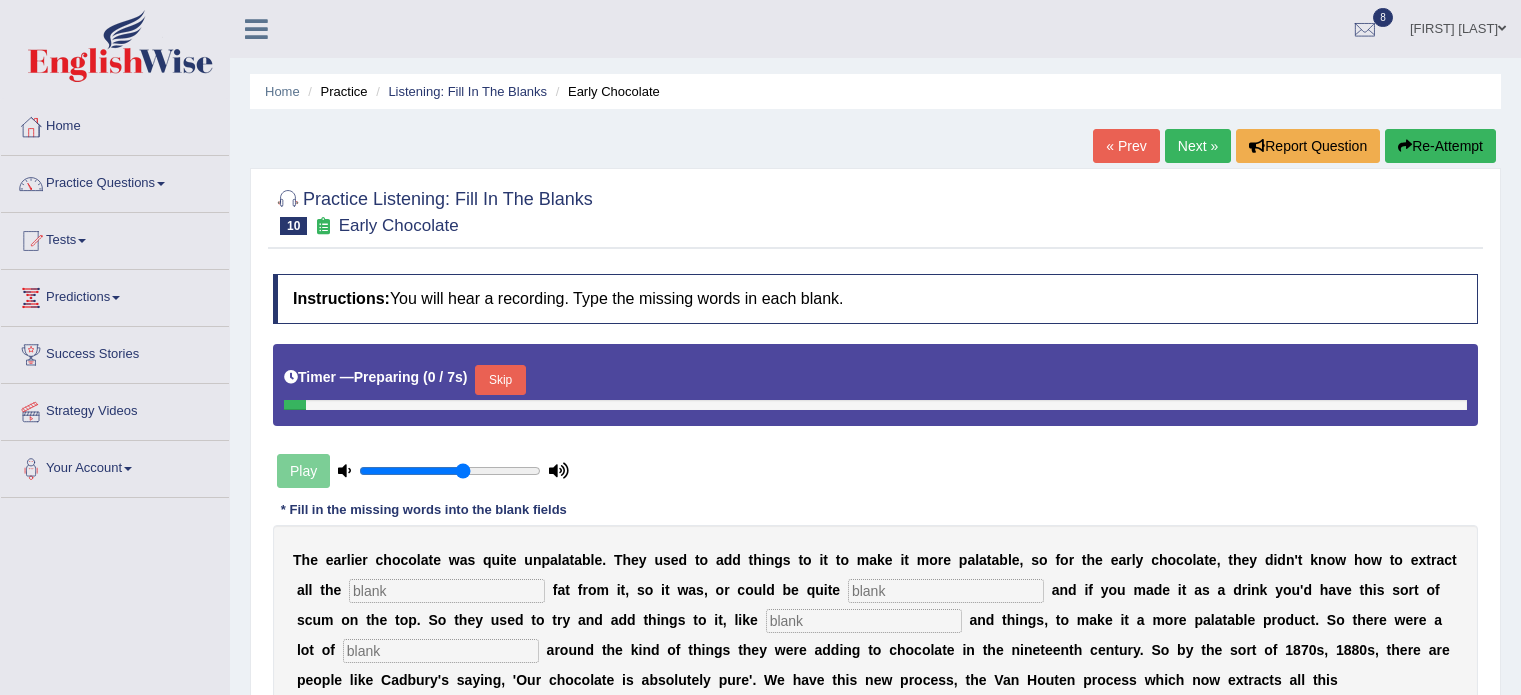 scroll, scrollTop: 0, scrollLeft: 0, axis: both 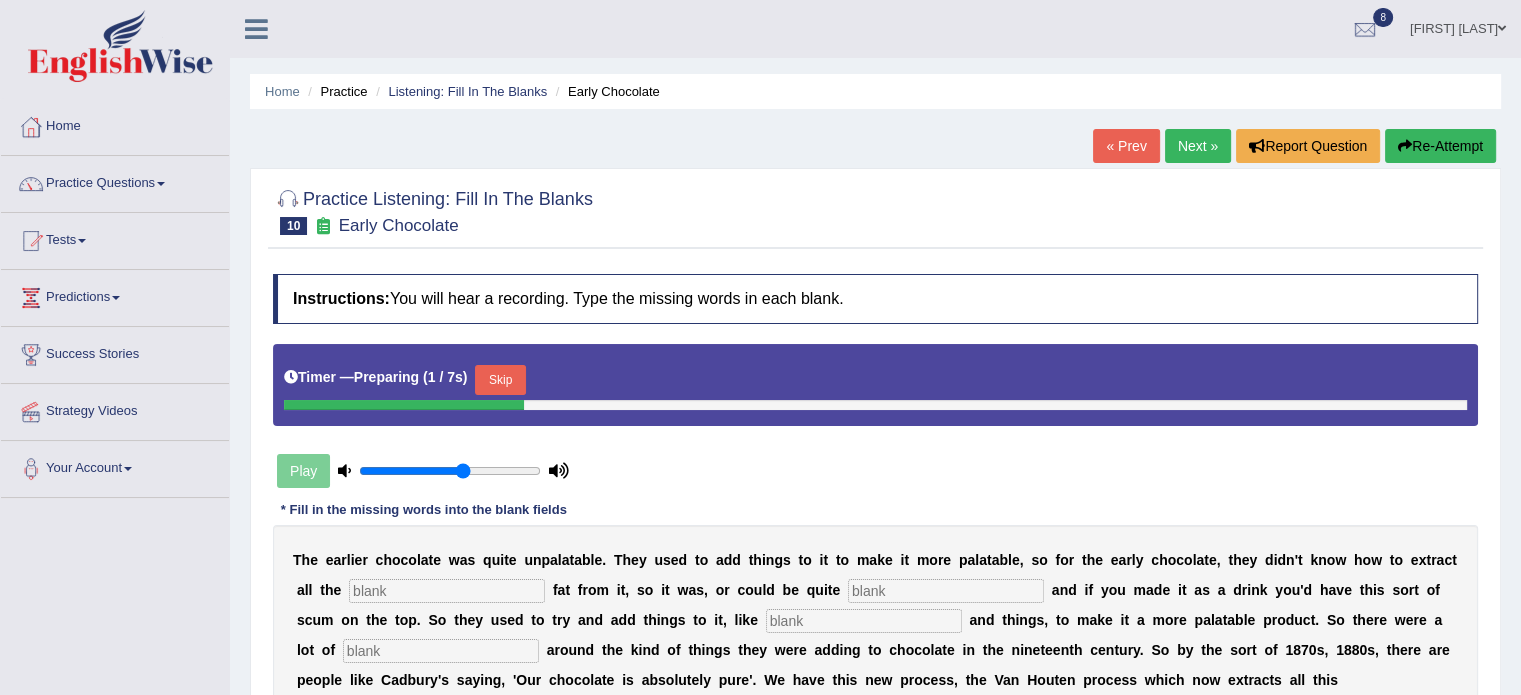 click on "Skip" at bounding box center [500, 380] 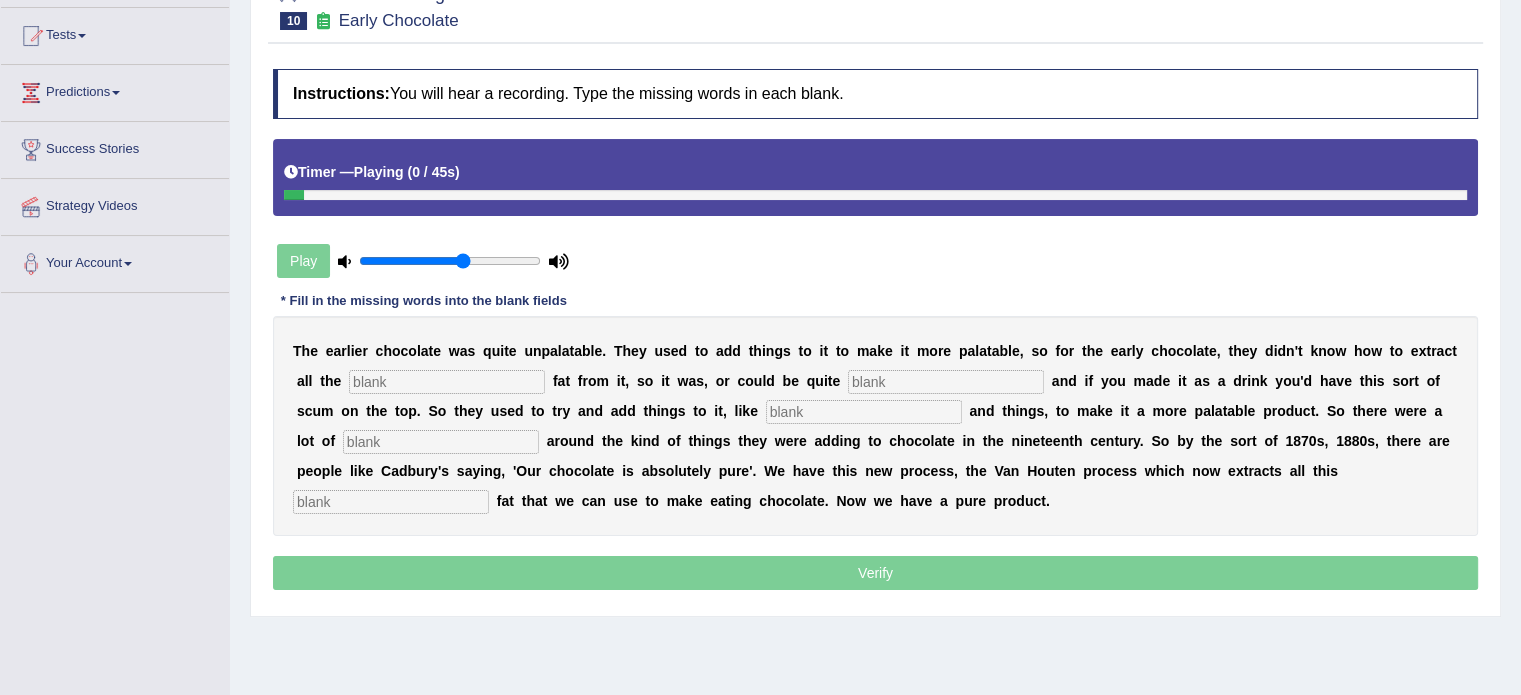 scroll, scrollTop: 240, scrollLeft: 0, axis: vertical 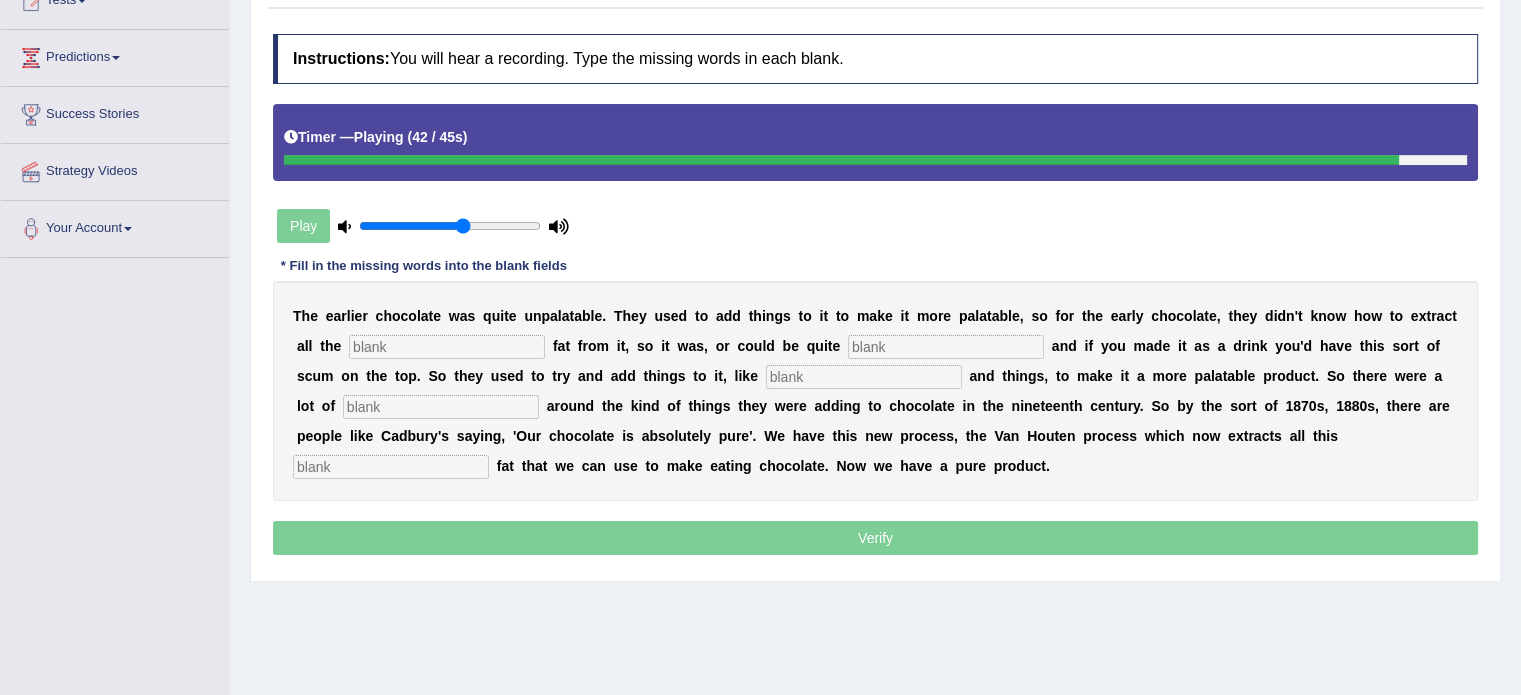 click at bounding box center (391, 467) 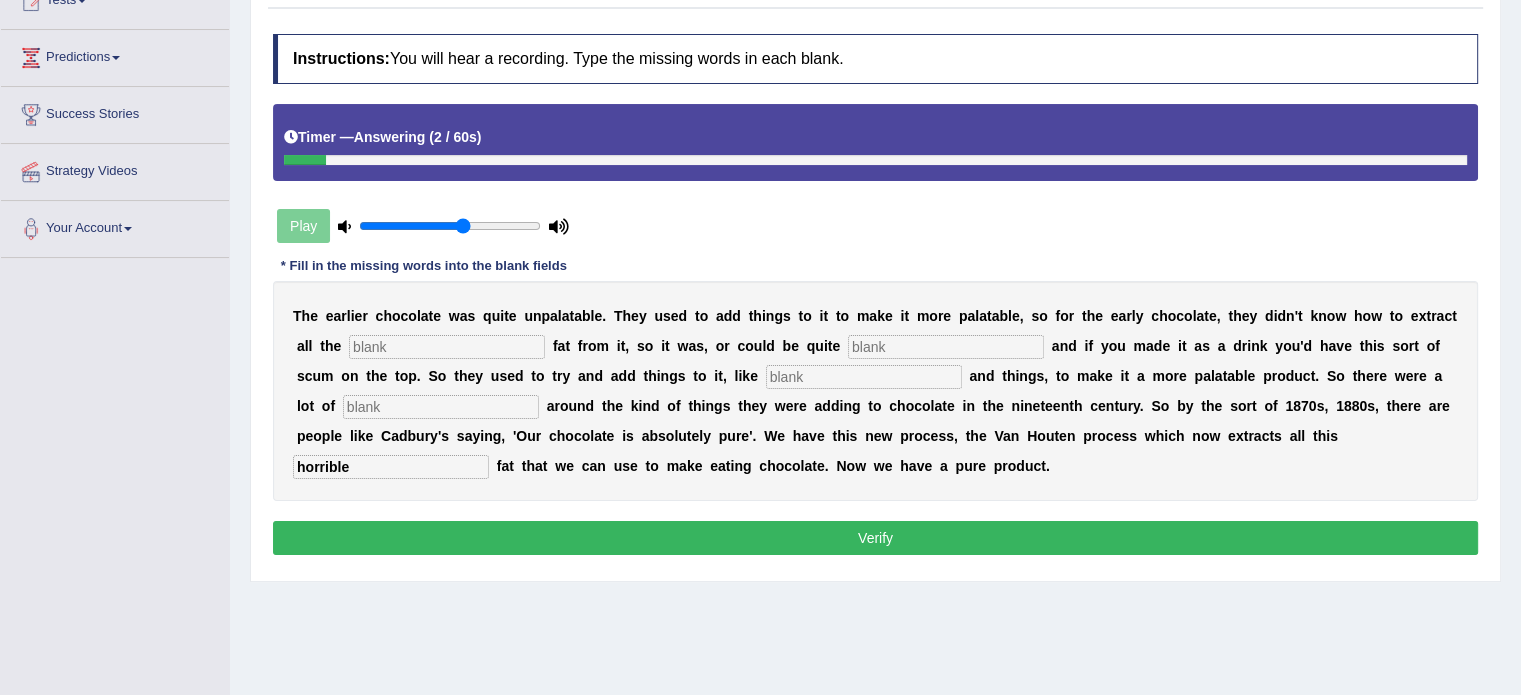 type on "horrible" 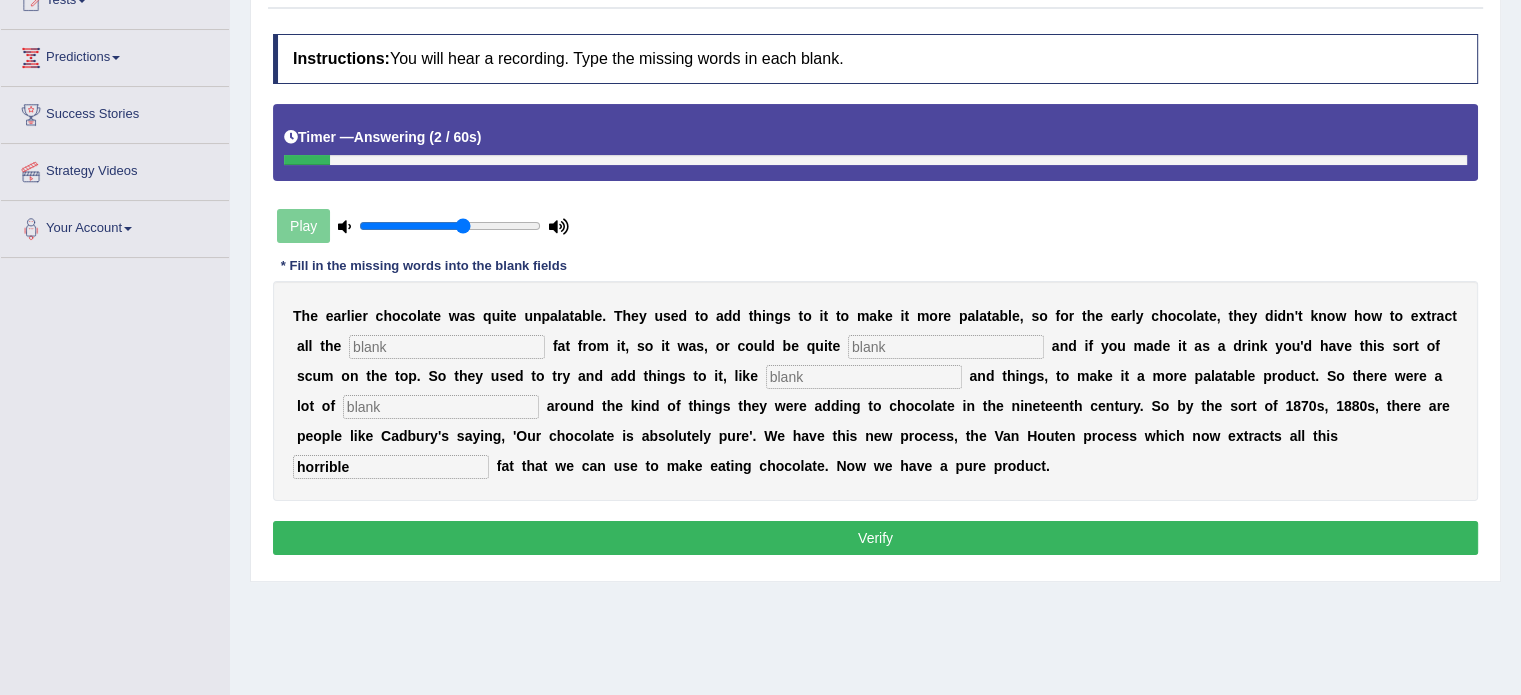 click at bounding box center (441, 407) 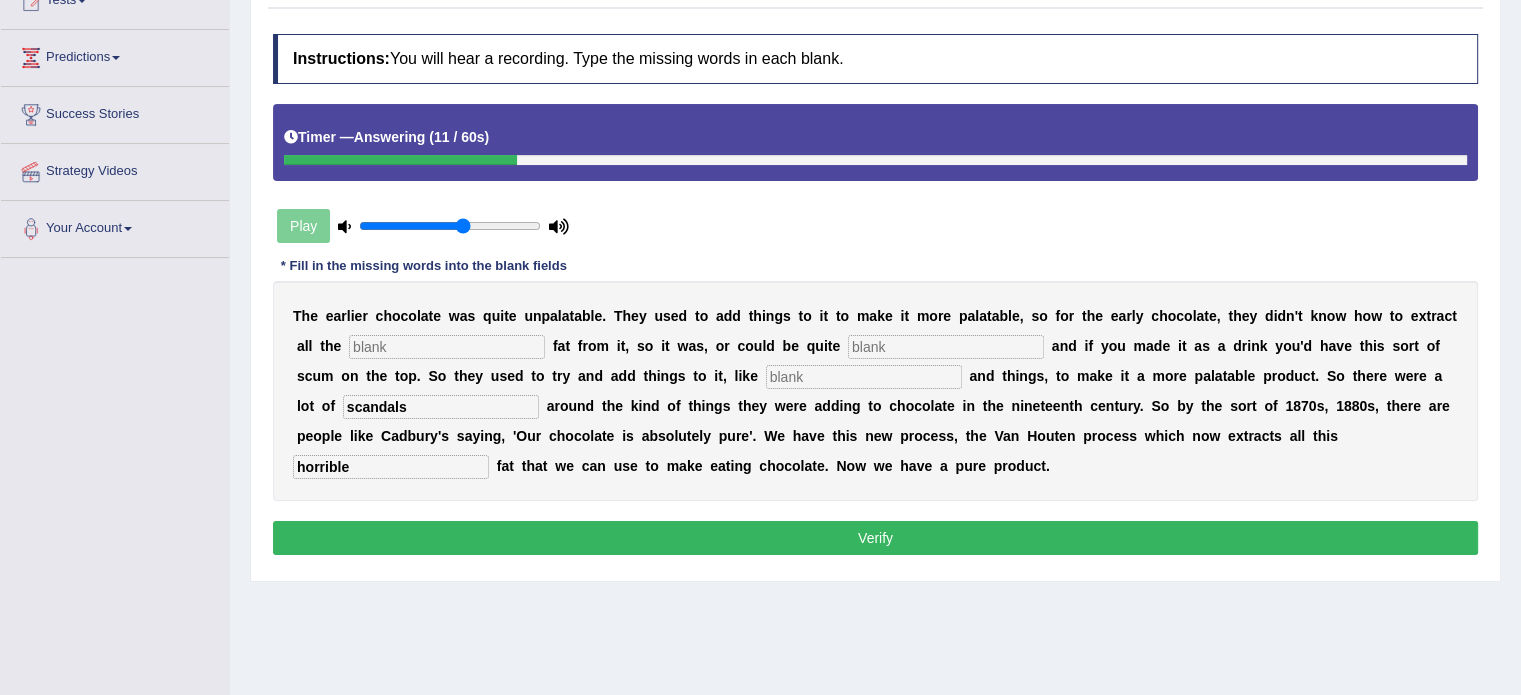 type on "scandals" 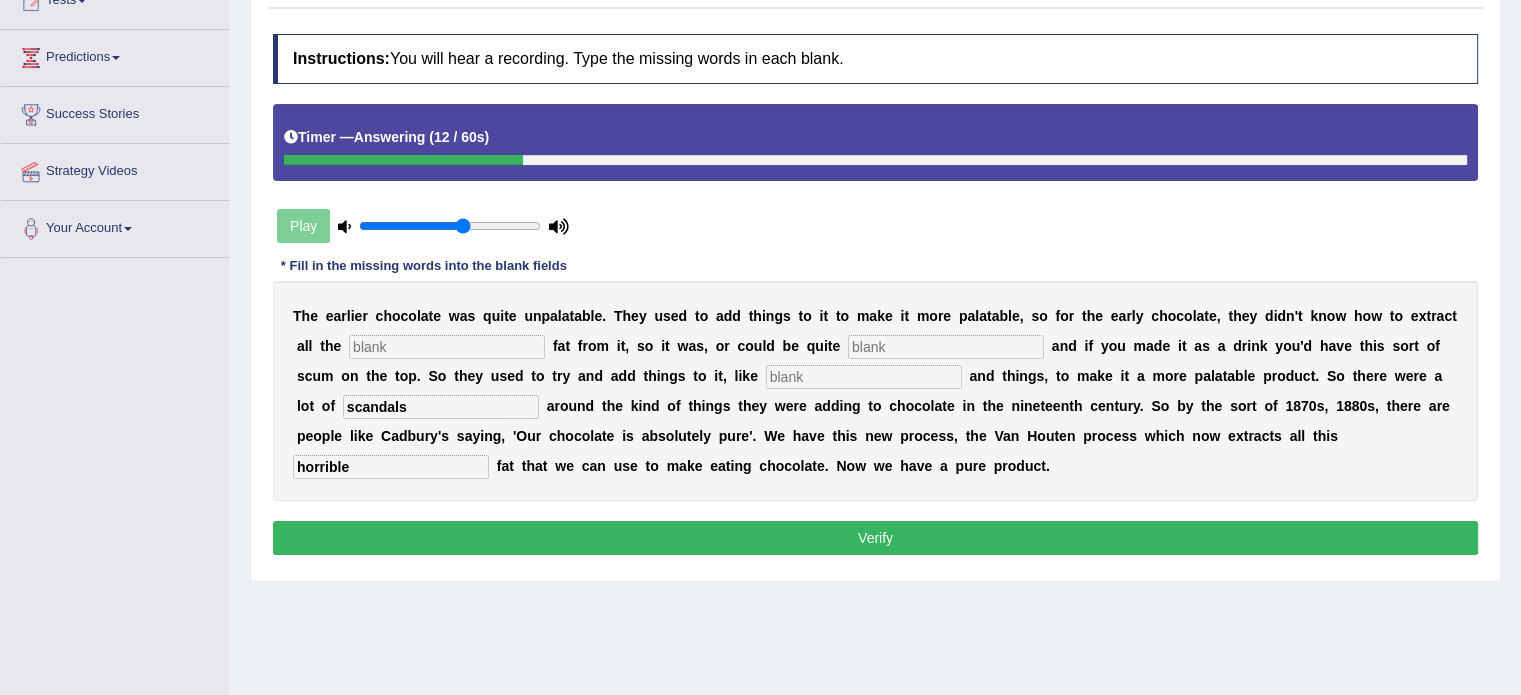 click at bounding box center [864, 377] 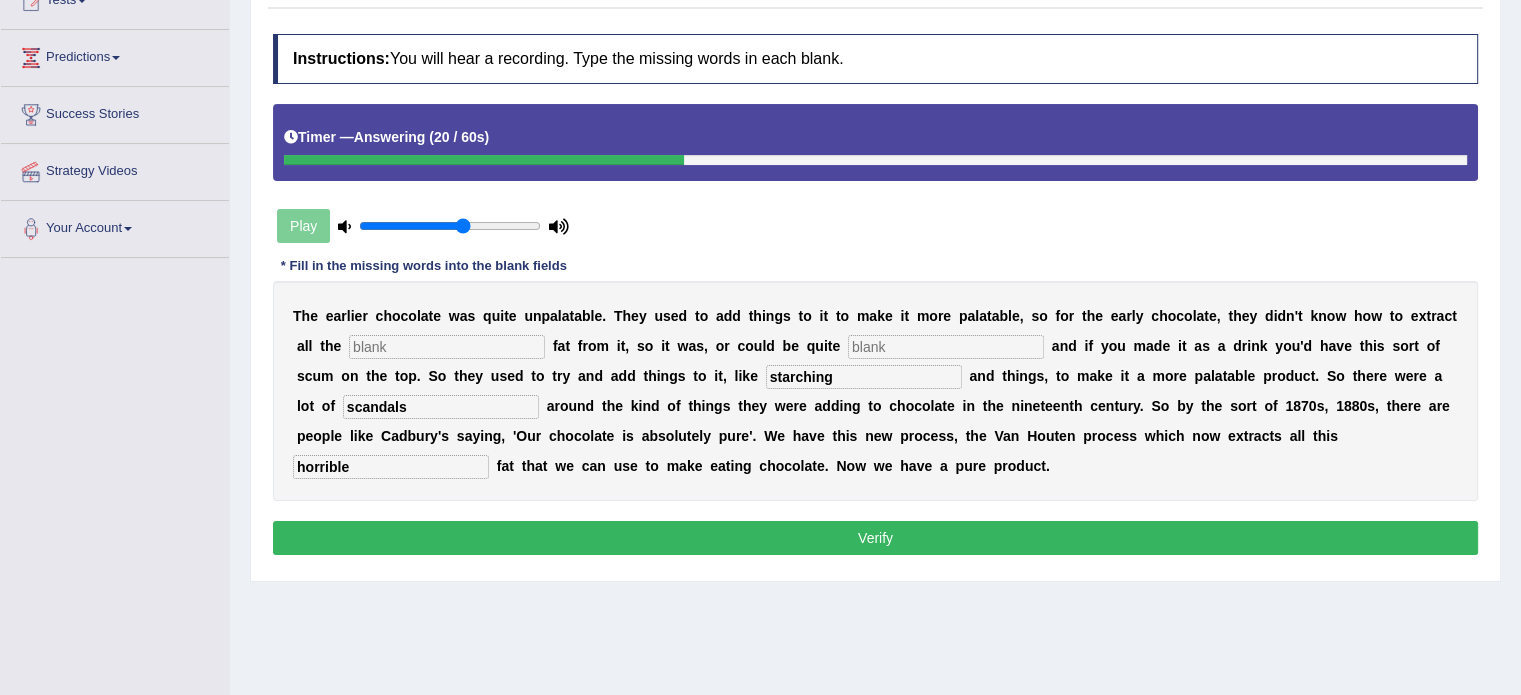 type on "starching" 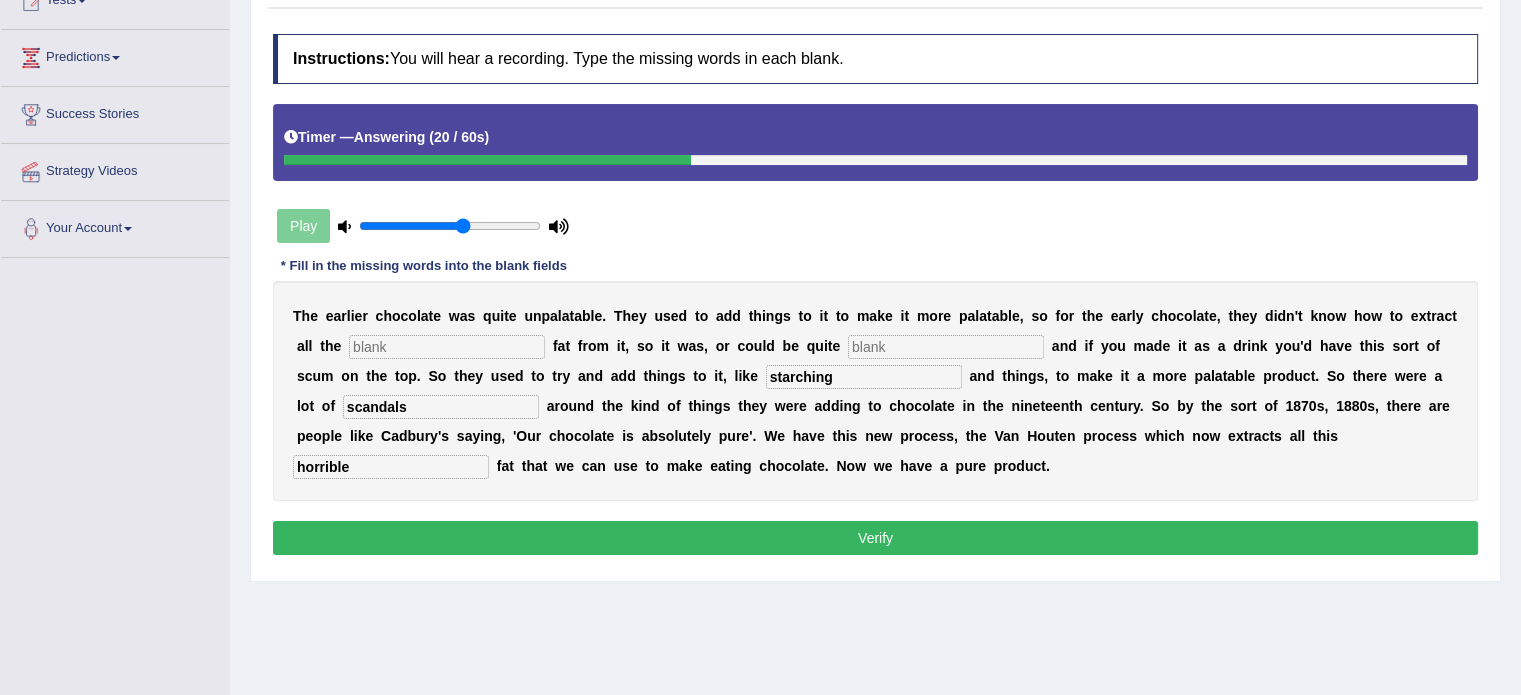 click at bounding box center (447, 347) 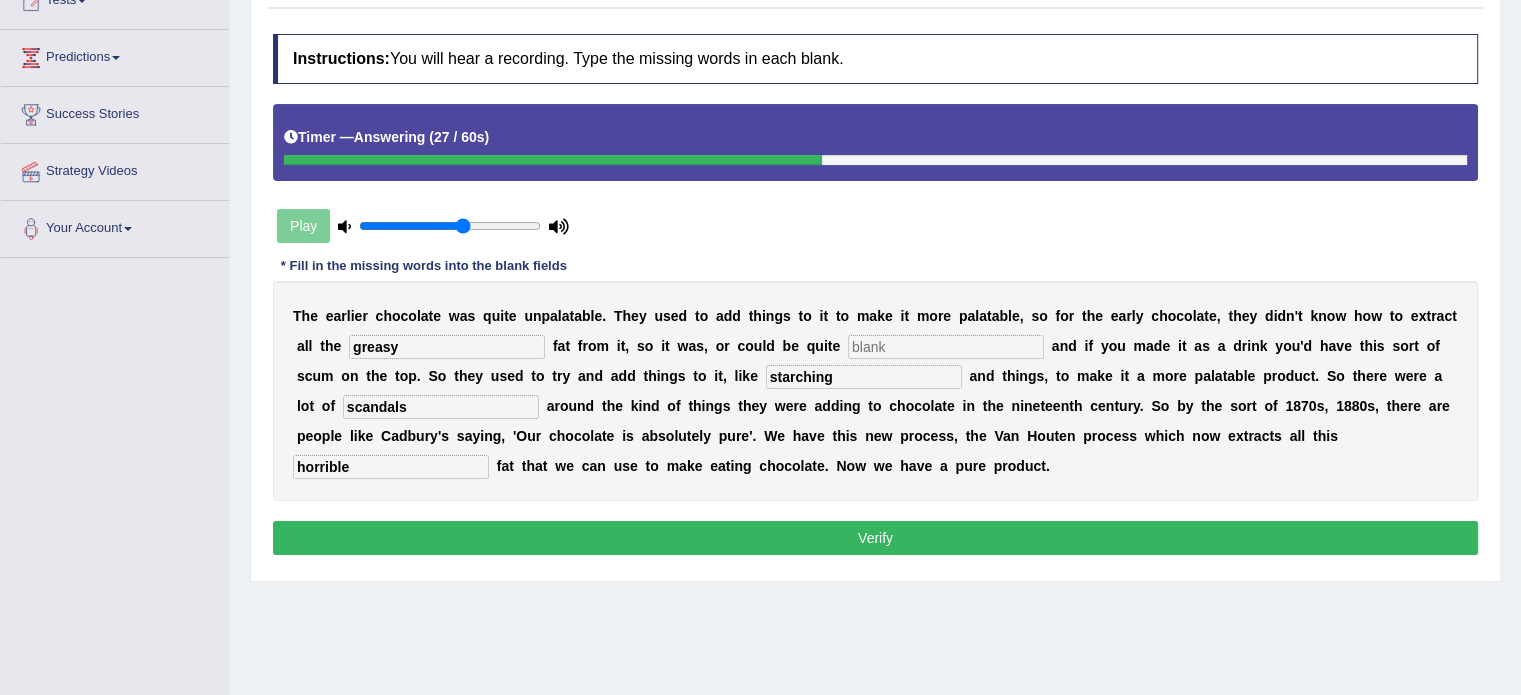 type on "greasy" 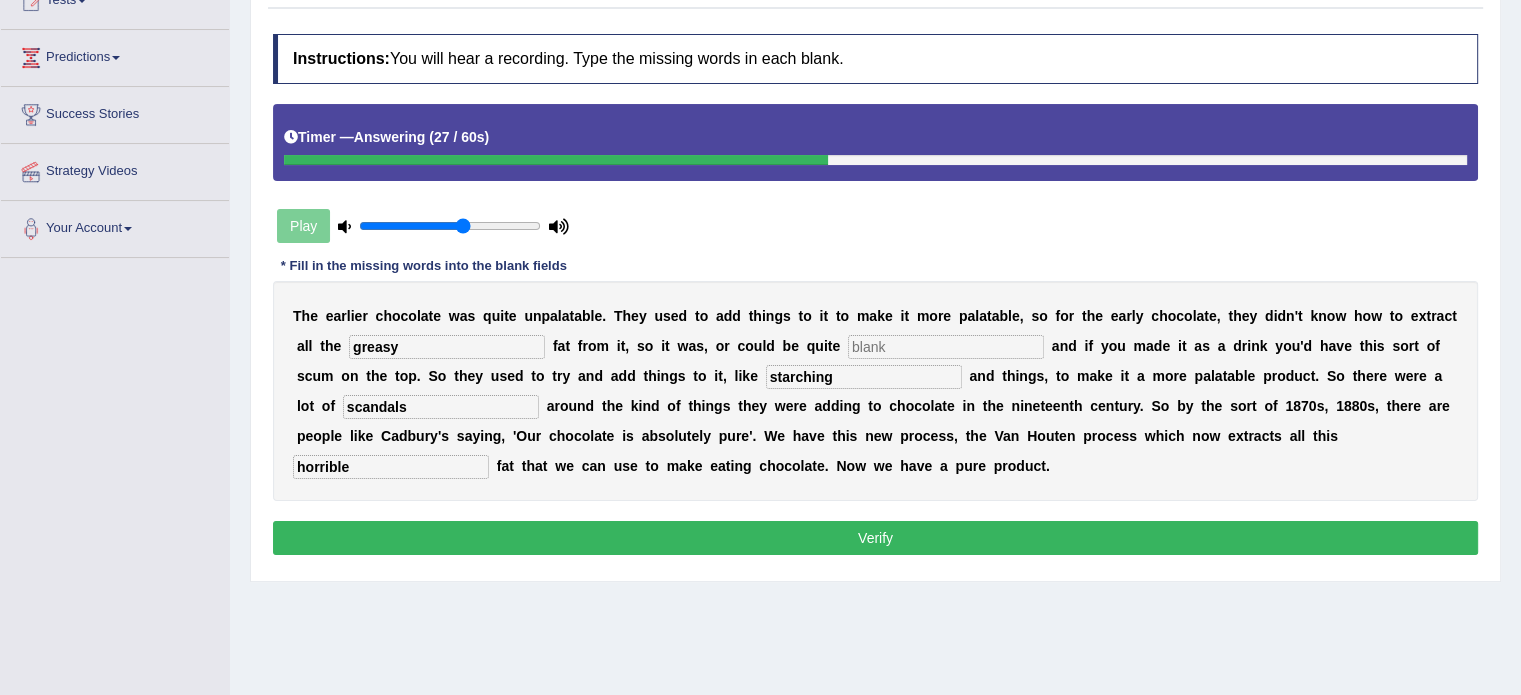 click on "T h e    e a r l i e r    c h o c o l a t e    w a s    q u i t e    u n p a l a t a b l e .    T h e y    u s e d    t o    a d d    t h i n g s    t o    i t    t o    m a k e    i t    m o r e    p a l a t a b l e ,    s o    f o r    t h e    e a r l y    c h o c o l a t e ,    t h e y    d i d n ' t    k n o w    h o w    t o    e x t r a c t    a l l    t h e    greasy    f a t    f r o m    i t ,    s o    i t    w a s ,    o r    c o u l d    b e    q u i t e       a n d    i f    y o u    m a d e    i t    a s    a    d r i n k    y o u ' d    h a v e    t h i s    s o r t    o f    s c u m    o n    t h e    t o p .    S o    t h e y    u s e d    t o    t r y    a n d    a d d    t h i n g s    t o    i t ,    l i k e    starching    a n d    t h i n g s ,    t o    m a k e    i t    a    m o r e    p a l a t a b l e    p r o d u c t .    S o    t h e r e    w e r e    a    l o t    o f    scandals    a r o u n" at bounding box center (875, 391) 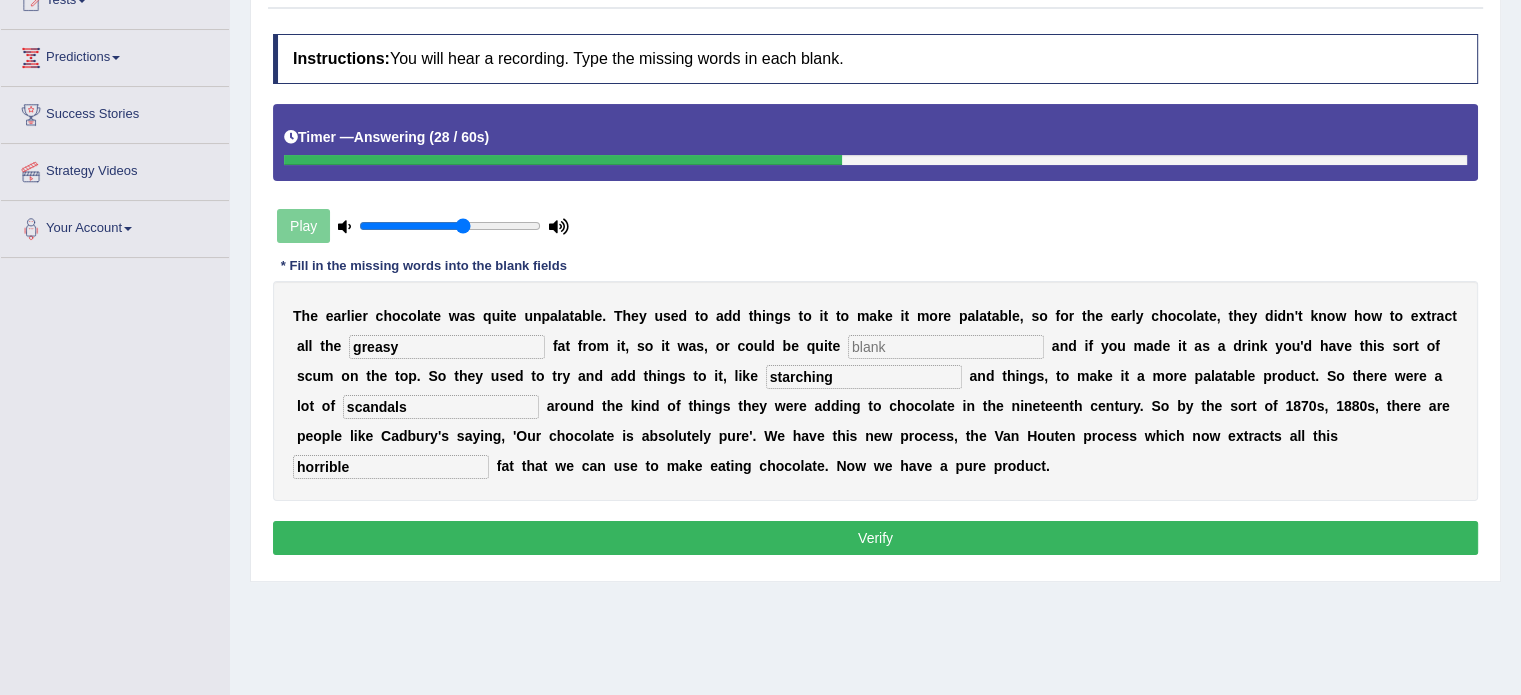 click at bounding box center [946, 347] 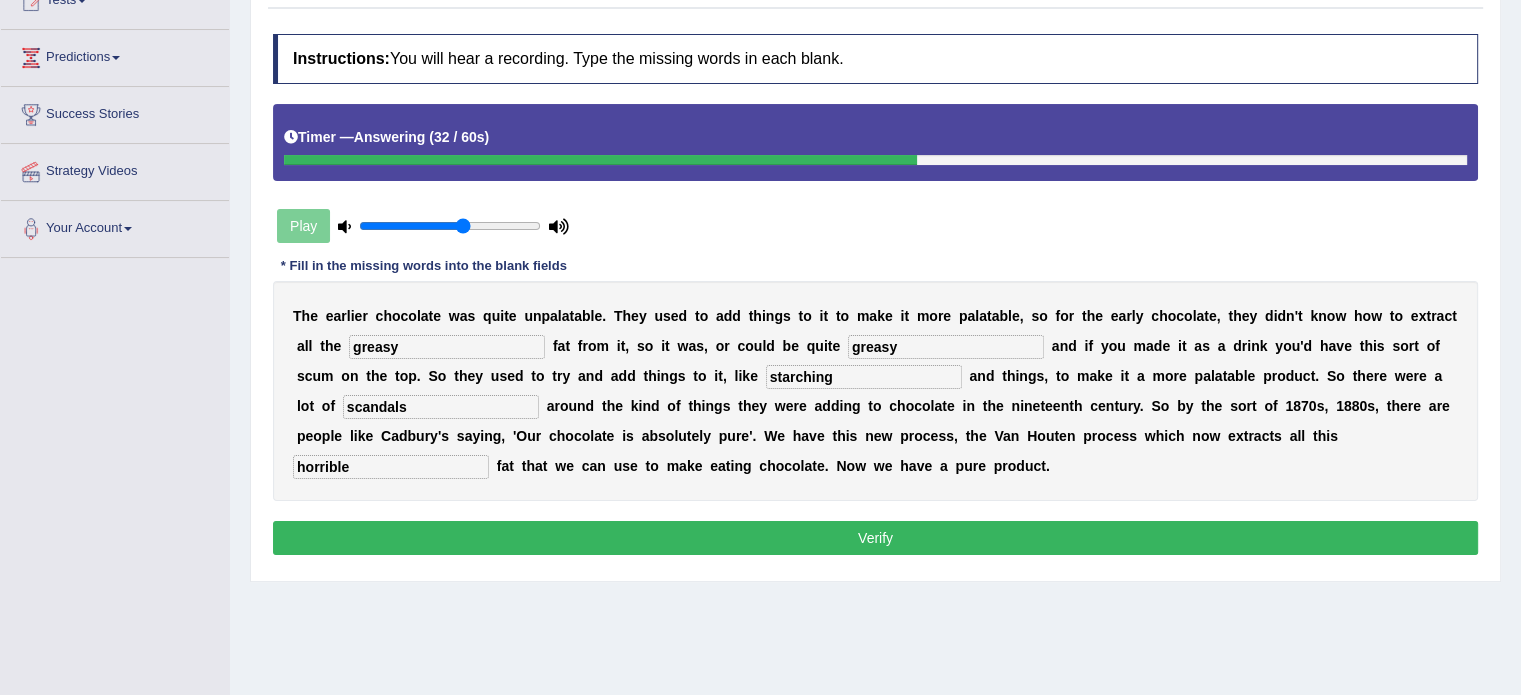 type on "greasy" 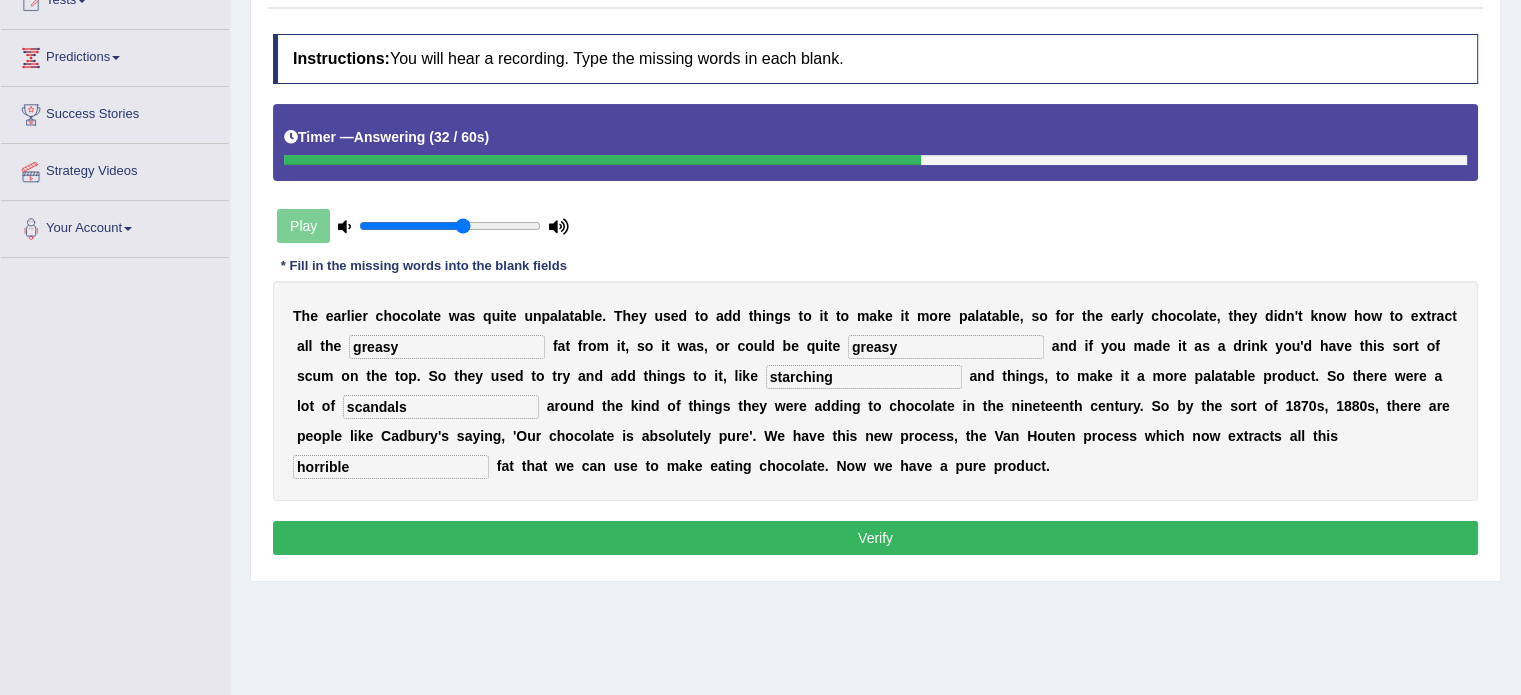 click on "T h e    e a r l i e r    c h o c o l a t e    w a s    q u i t e    u n p a l a t a b l e .    T h e y    u s e d    t o    a d d    t h i n g s    t o    i t    t o    m a k e    i t    m o r e    p a l a t a b l e ,    s o    f o r    t h e    e a r l y    c h o c o l a t e ,    t h e y    d i d n ' t    k n o w    h o w    t o    e x t r a c t    a l l    t h e    greasy    f a t    f r o m    i t ,    s o    i t    w a s ,    o r    c o u l d    b e    q u i t e    greasy    a n d    i f    y o u    m a d e    i t    a s    a    d r i n k    y o u ' d    h a v e    t h i s    s o r t    o f    s c u m    o n    t h e    t o p .    S o    t h e y    u s e d    t o    t r y    a n d    a d d    t h i n g s    t o    i t ,    l i k e    starching    a n d    t h i n g s ,    t o    m a k e    i t    a    m o r e    p a l a t a b l e    p r o d u c t .    S o    t h e r e    w e r e    a    l o t    o f    scandals    a r" at bounding box center (875, 391) 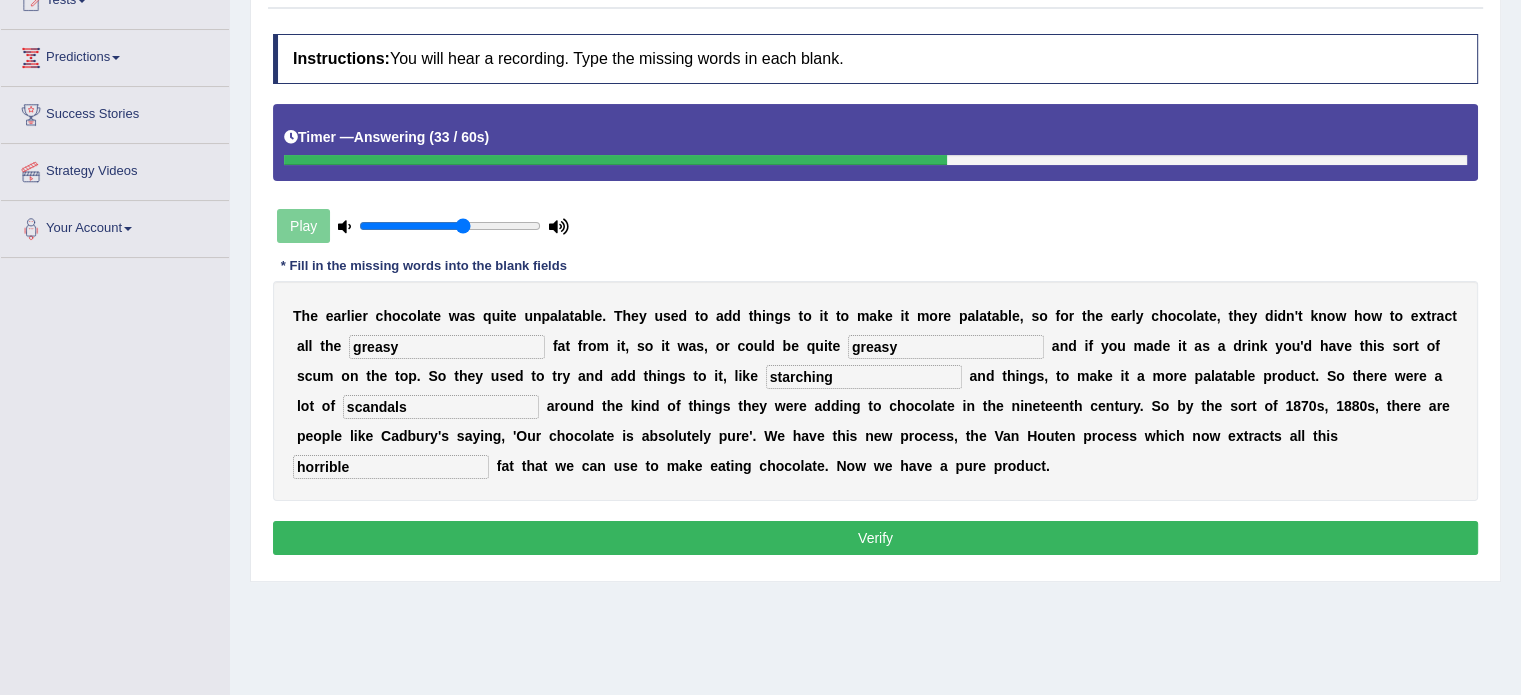 click on "greasy" at bounding box center [447, 347] 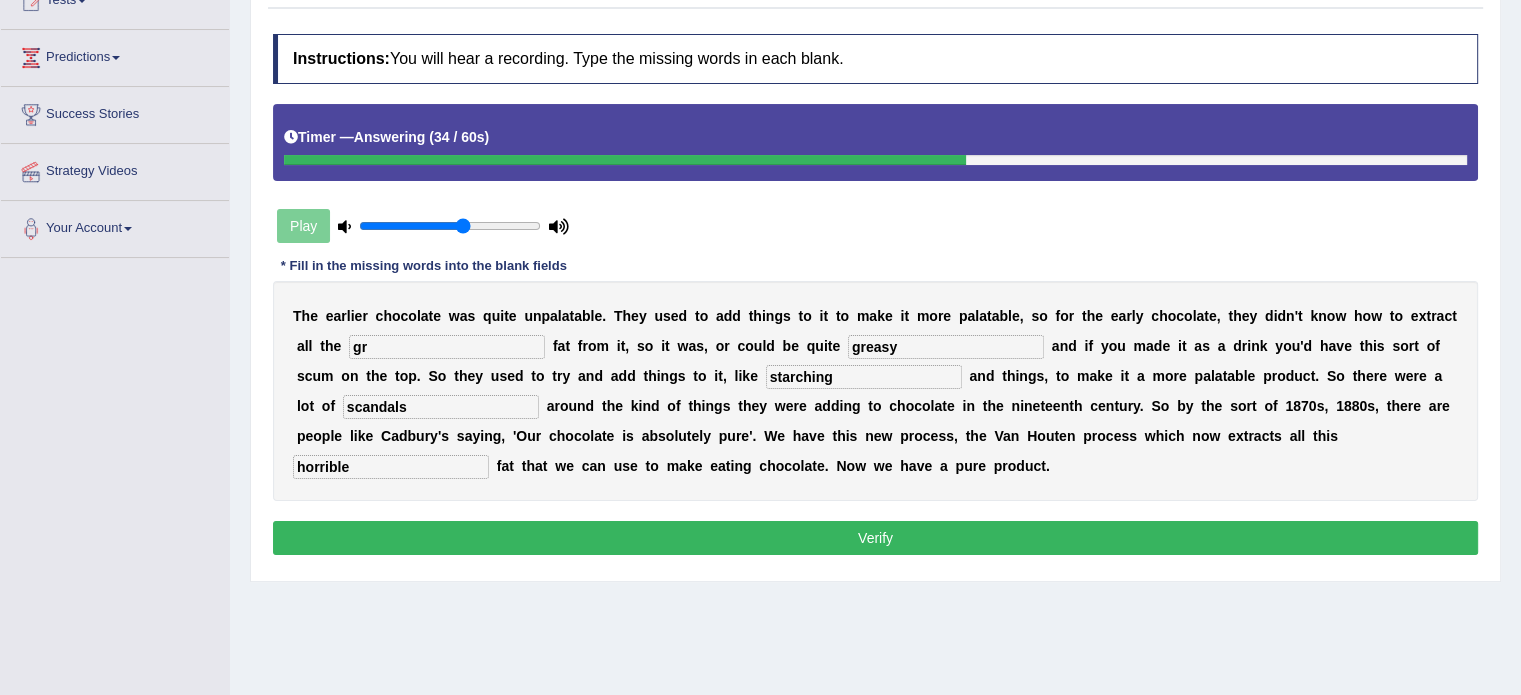 type on "g" 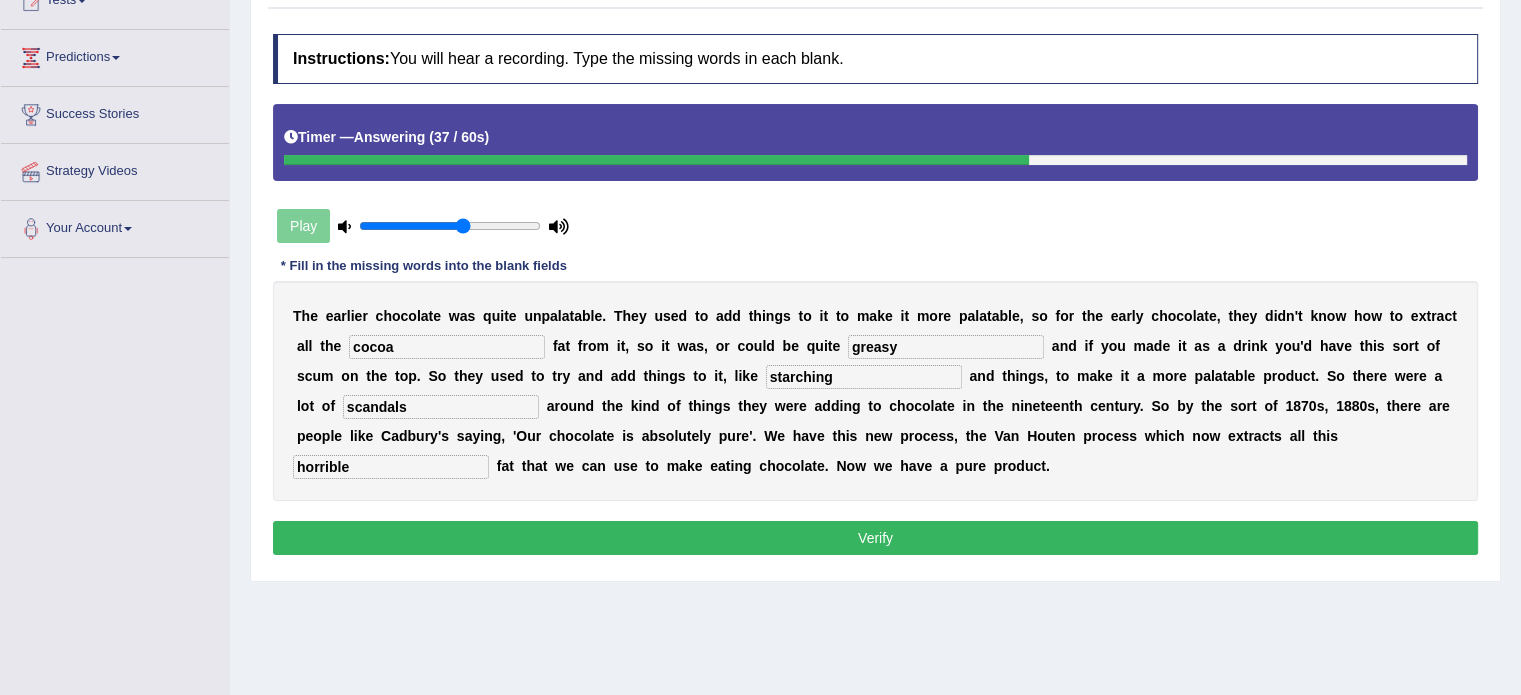 type on "cocoa" 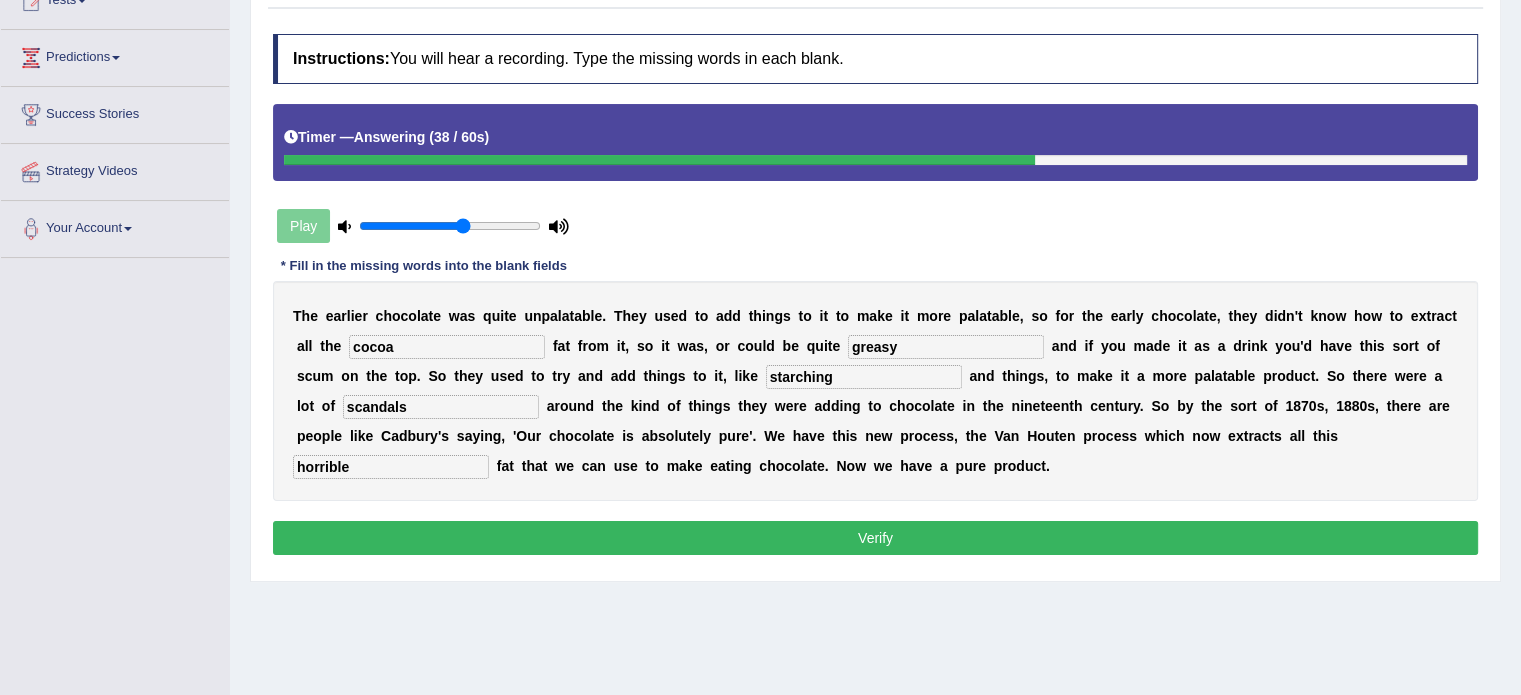 click on "Verify" at bounding box center [875, 538] 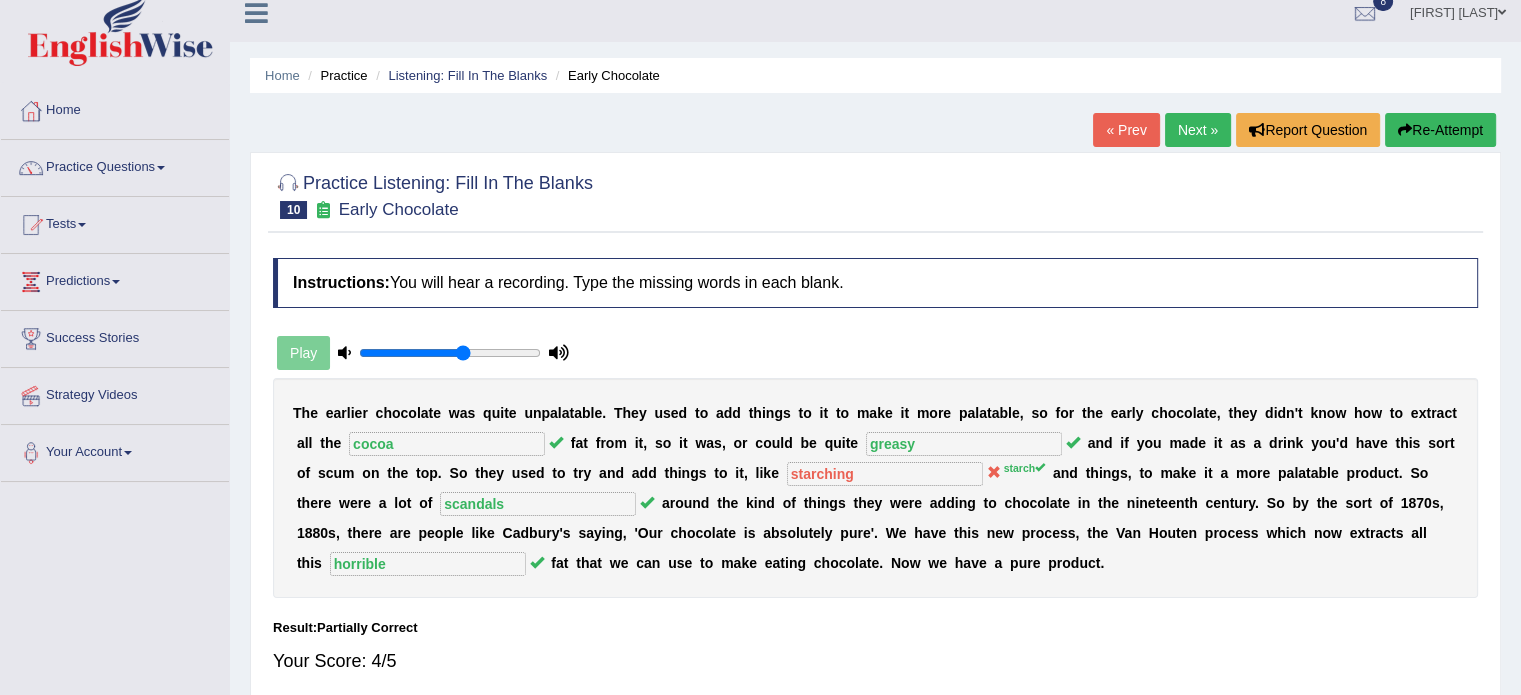 scroll, scrollTop: 0, scrollLeft: 0, axis: both 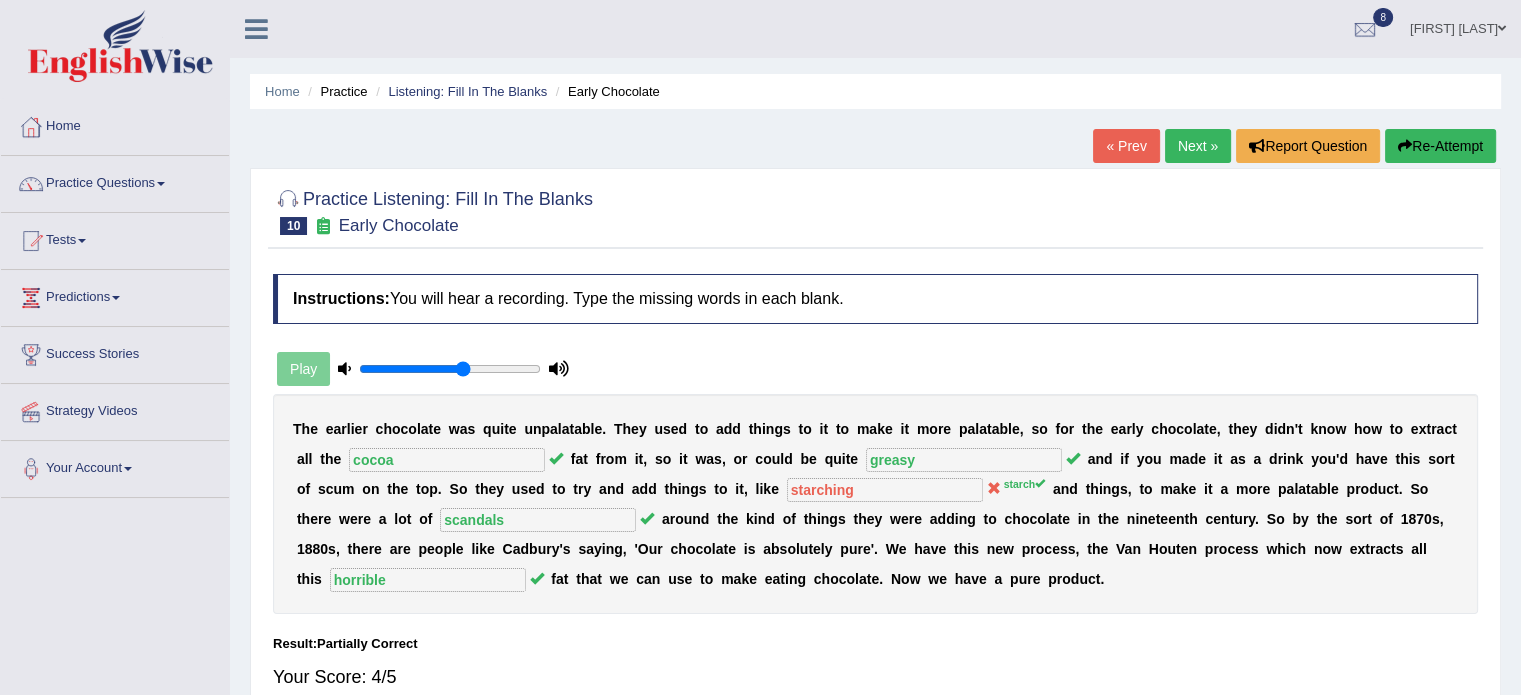 click on "Next »" at bounding box center (1198, 146) 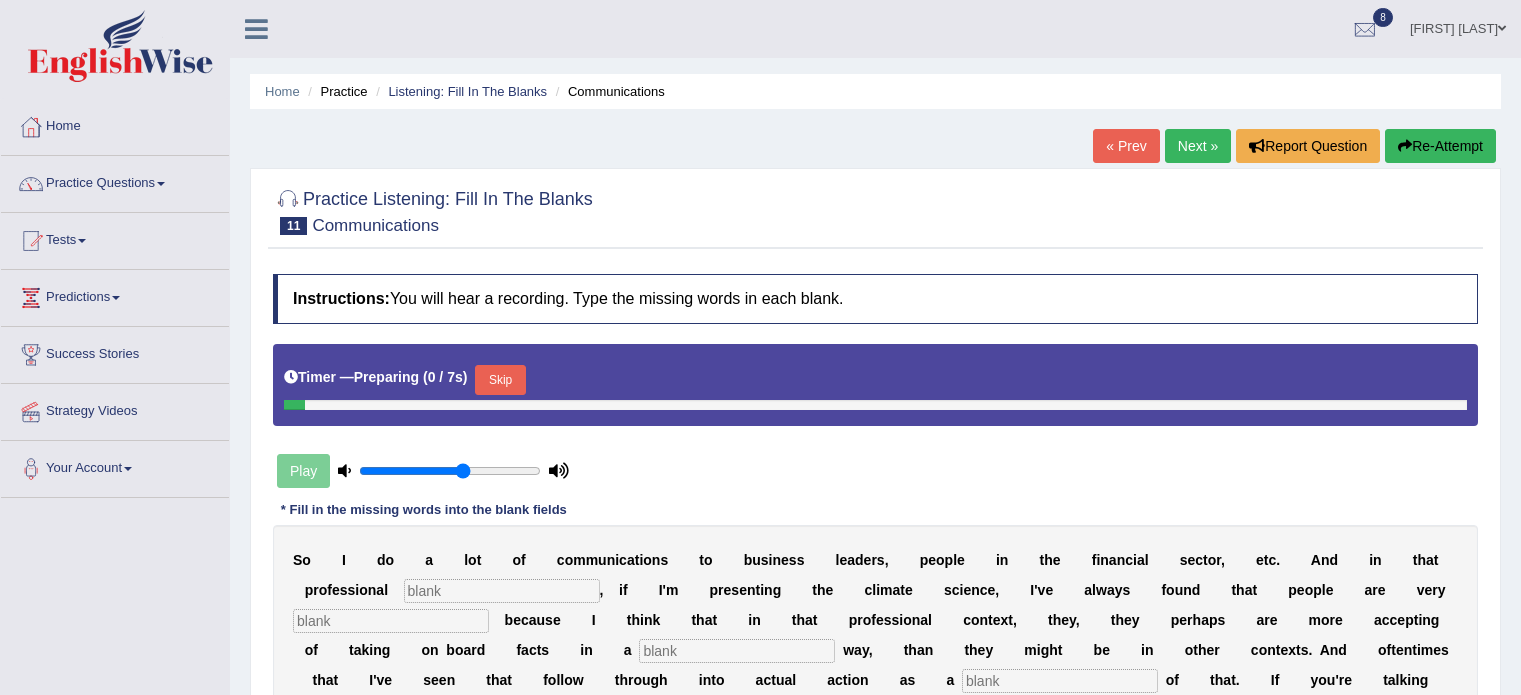 scroll, scrollTop: 355, scrollLeft: 0, axis: vertical 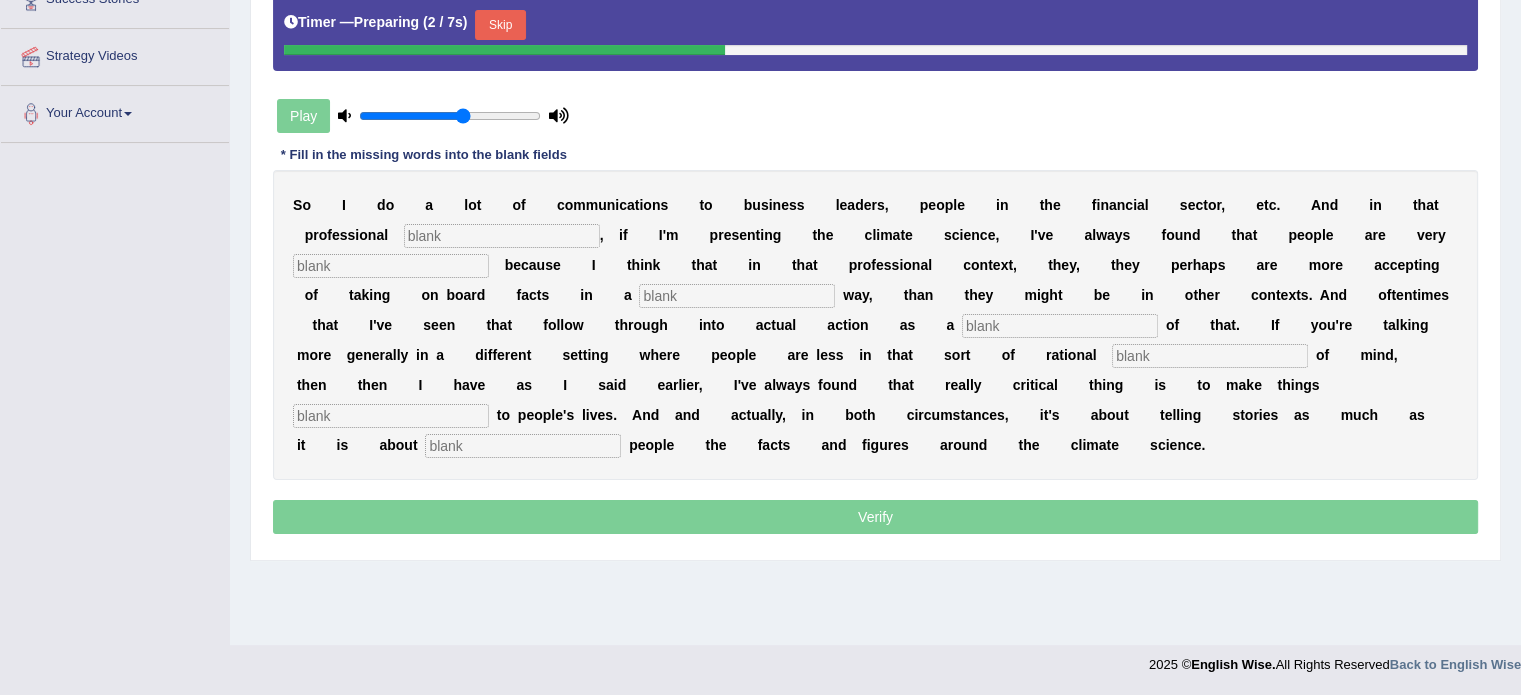 click on "Skip" at bounding box center (500, 25) 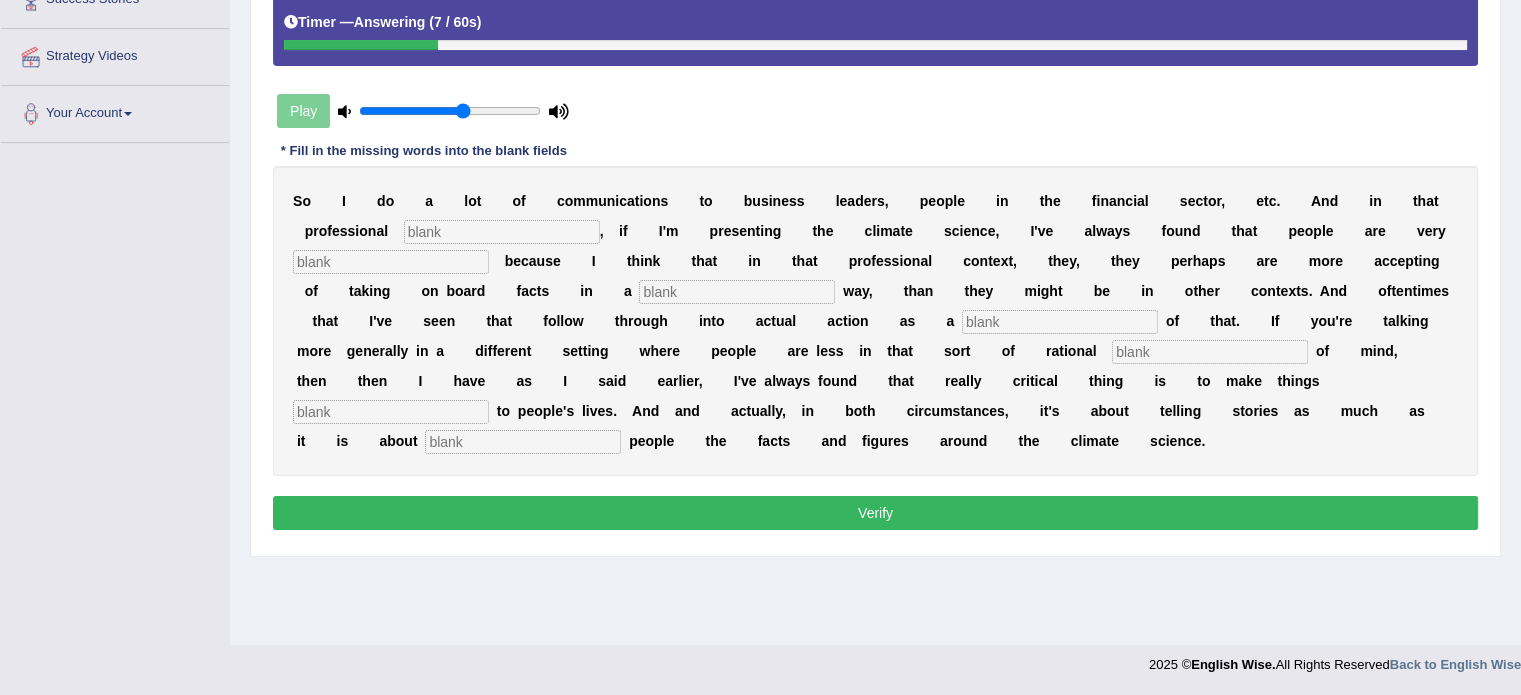 click at bounding box center [502, 232] 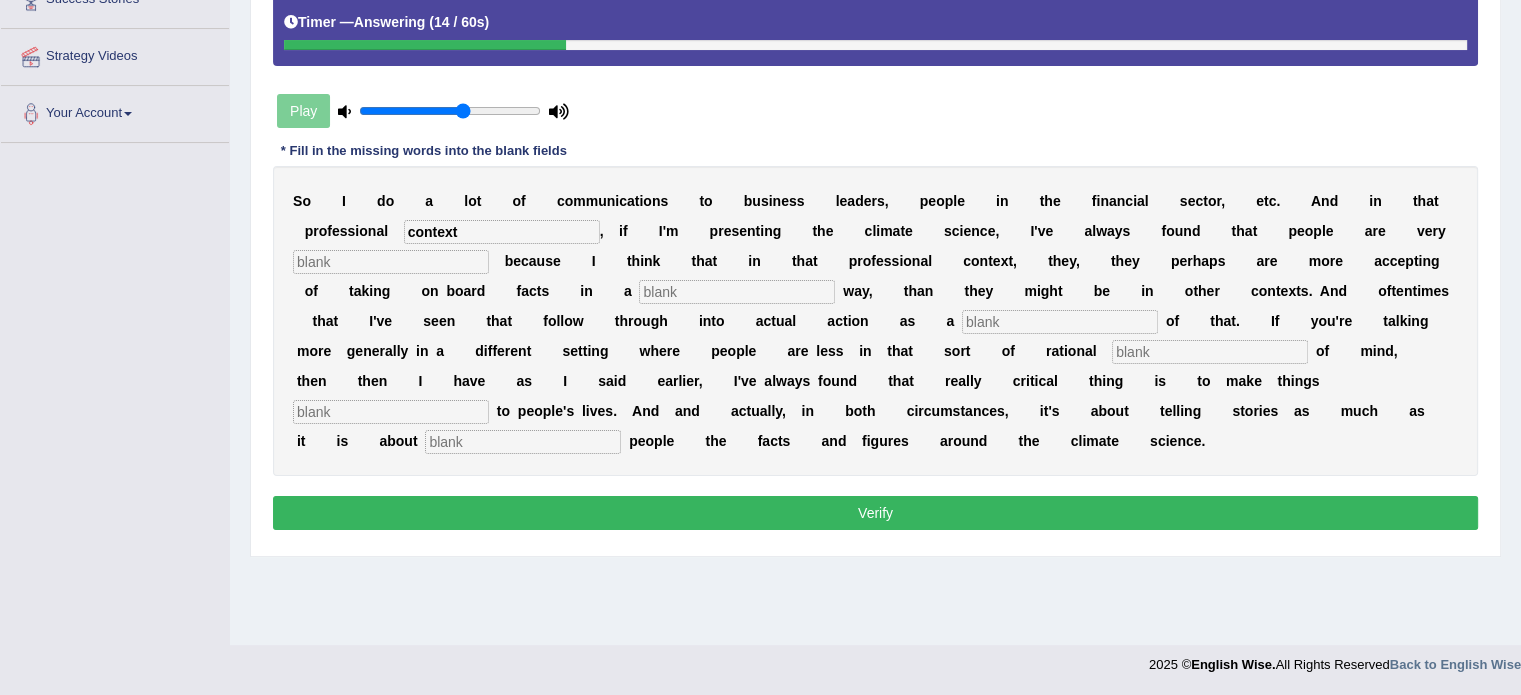 type on "context" 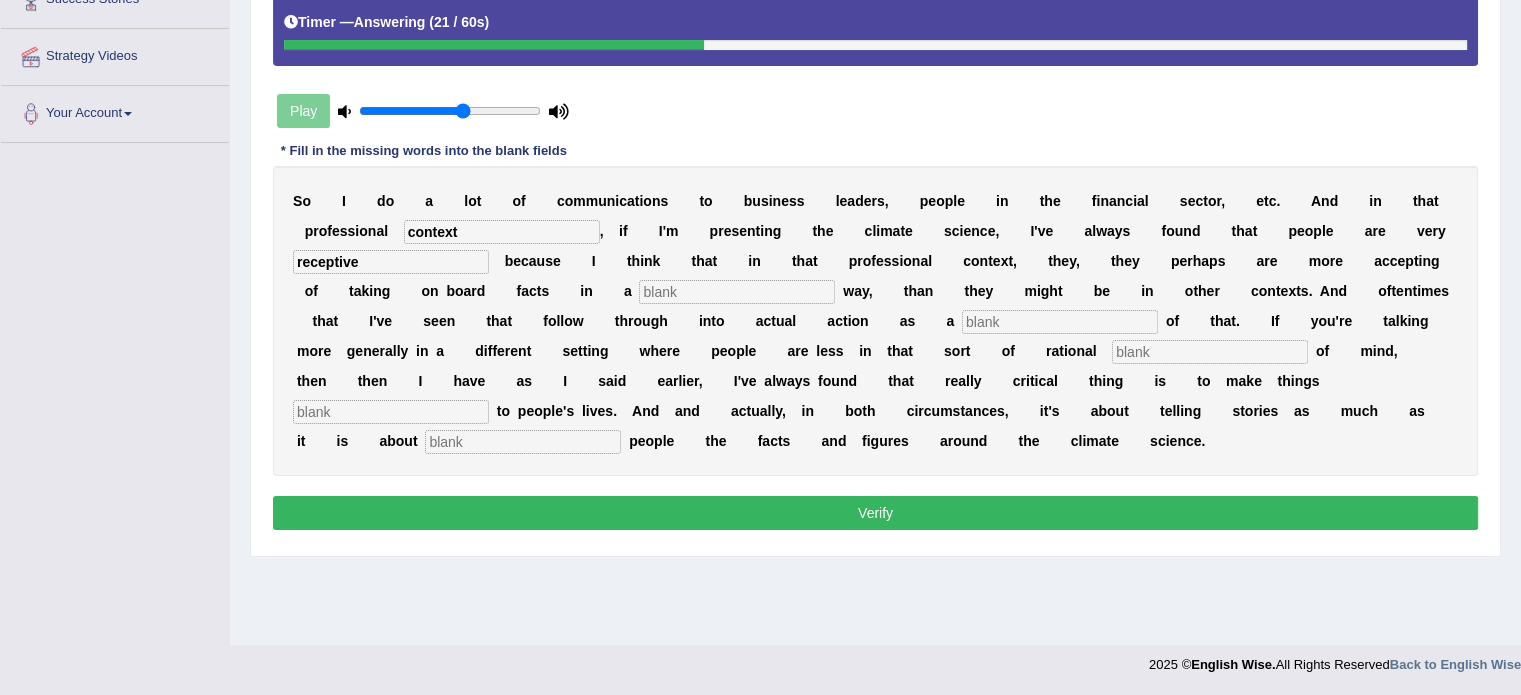 type on "receptive" 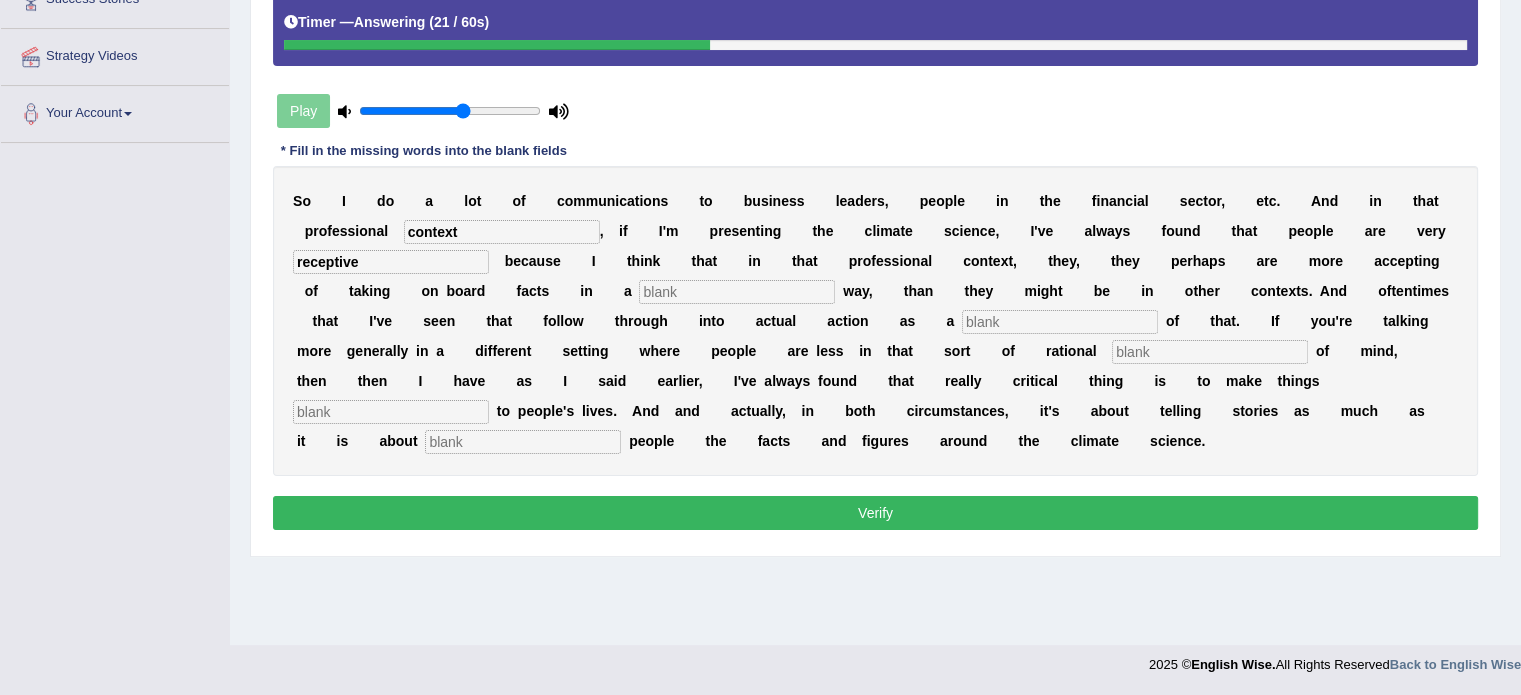 click at bounding box center [737, 292] 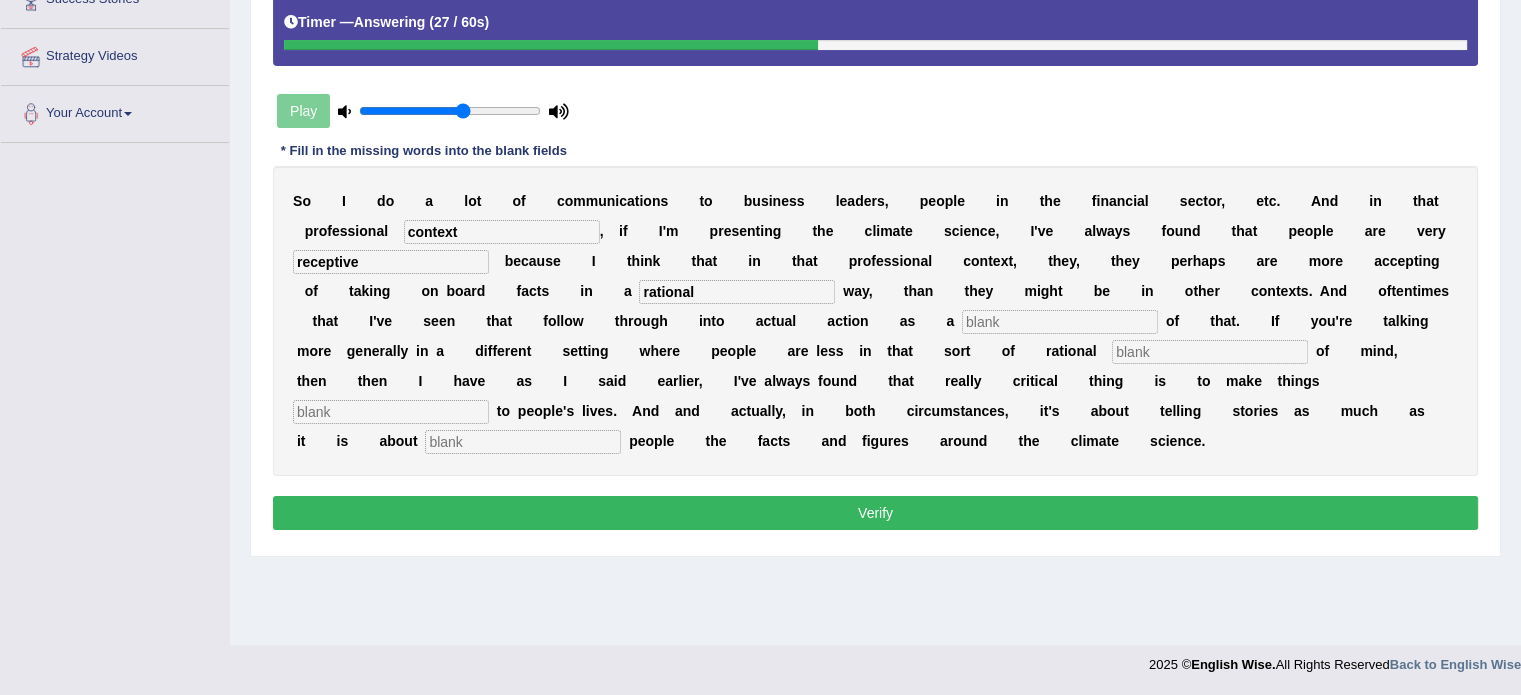 type on "rational" 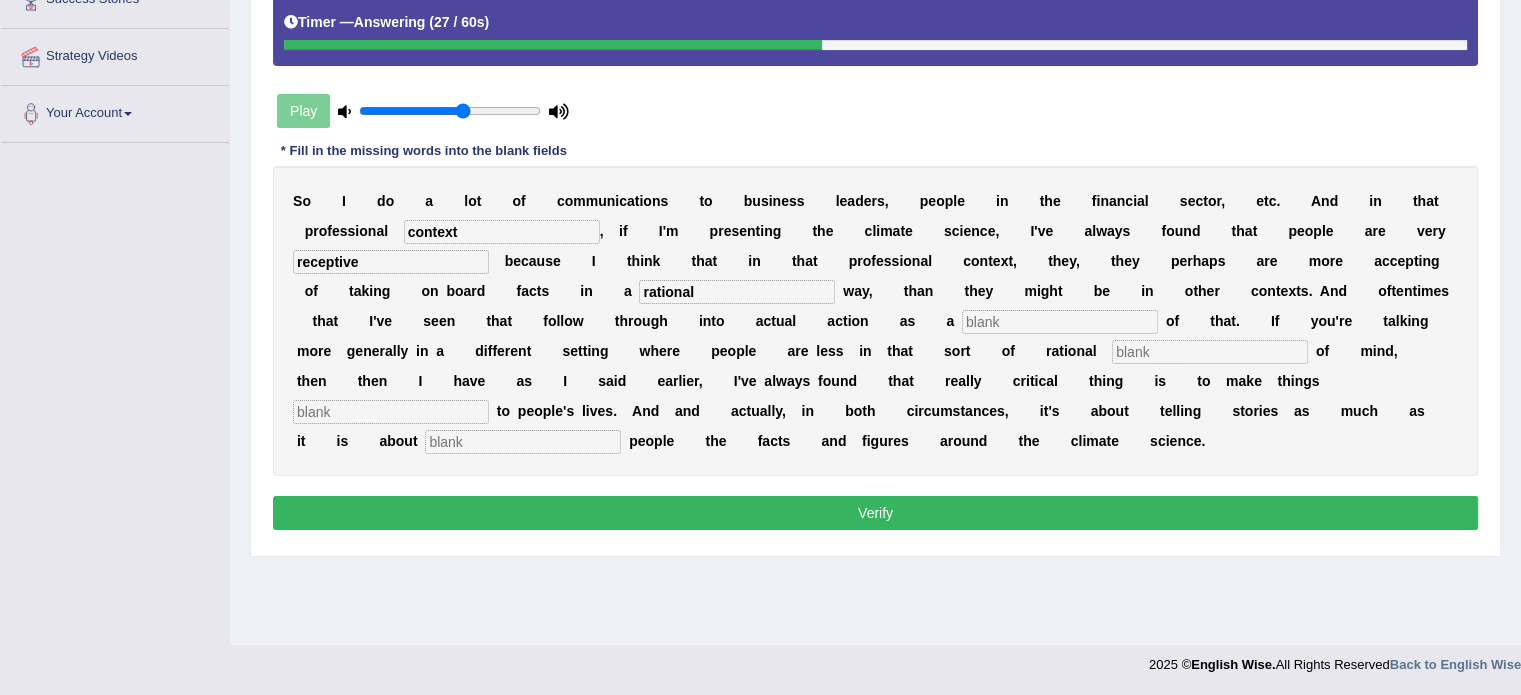 click at bounding box center (1060, 322) 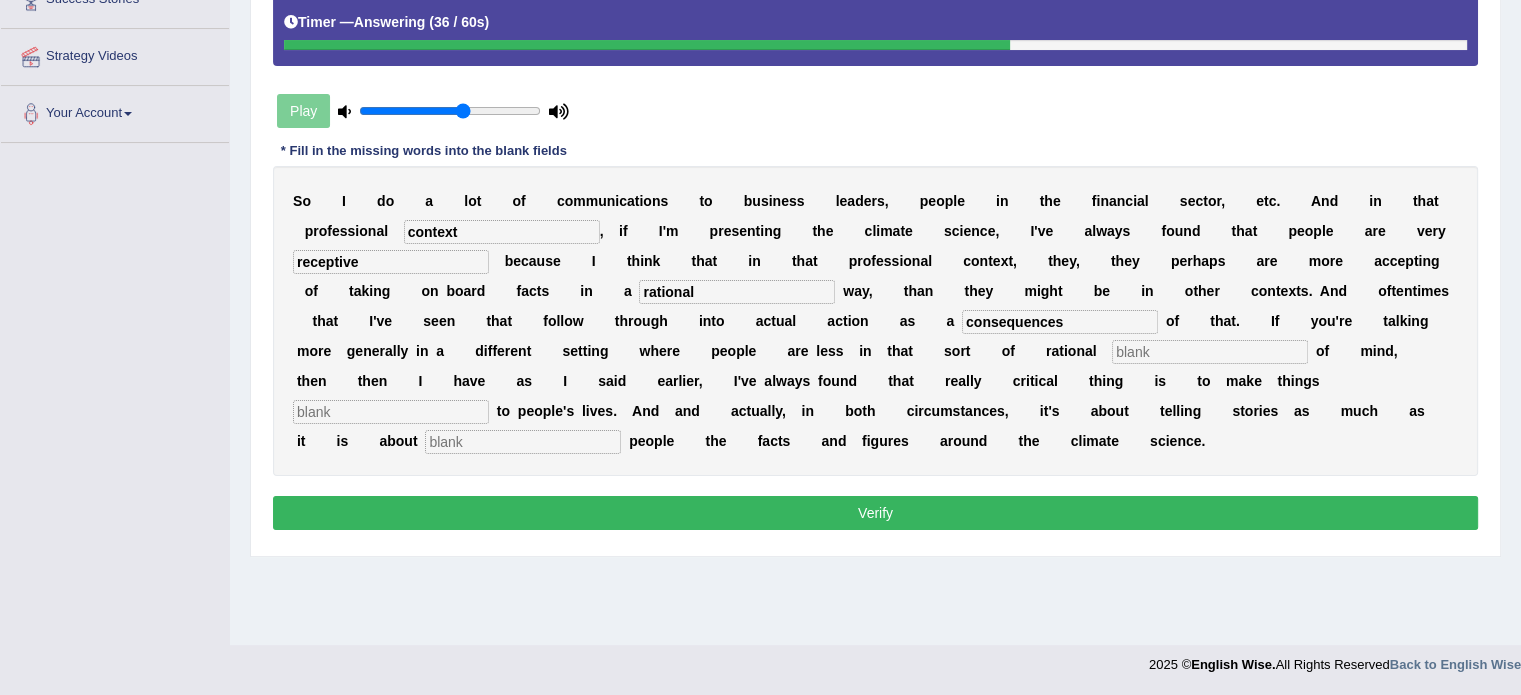 type on "consequences" 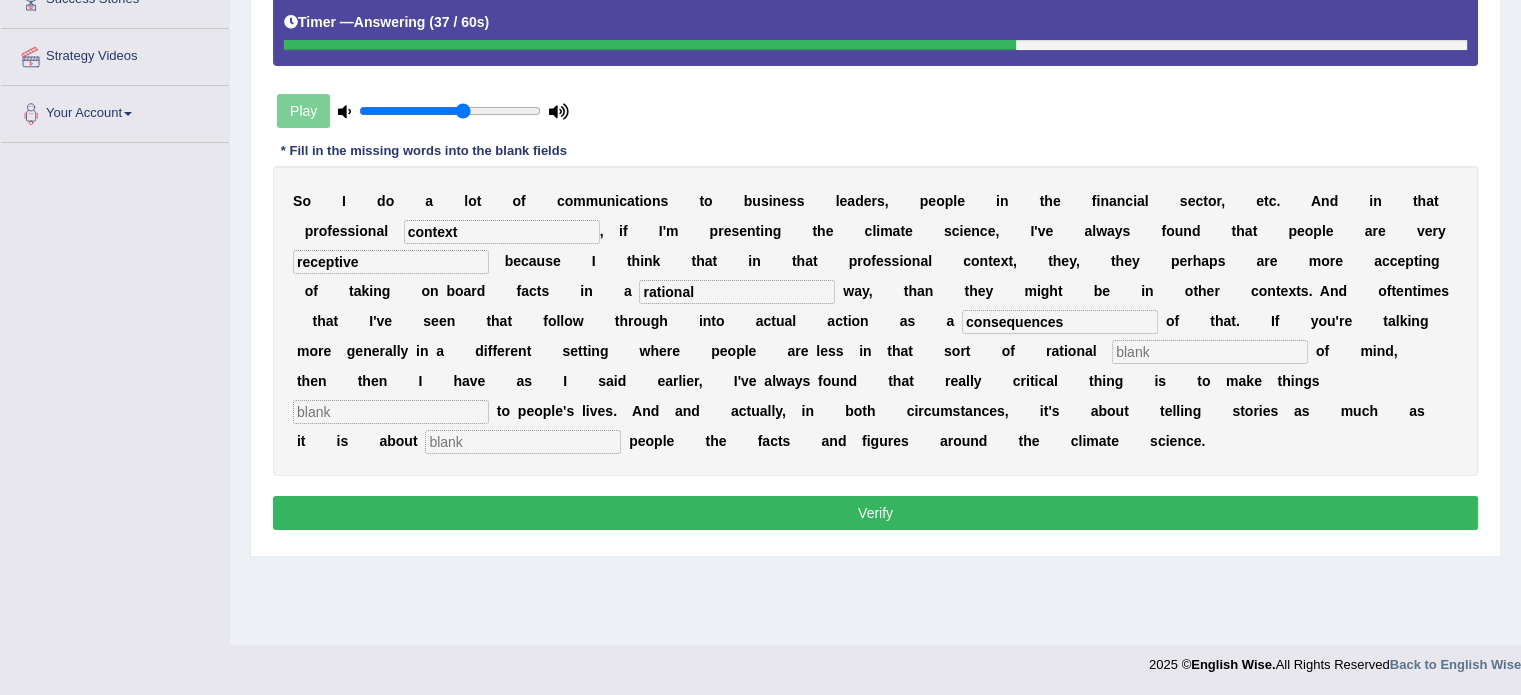 click at bounding box center (1210, 352) 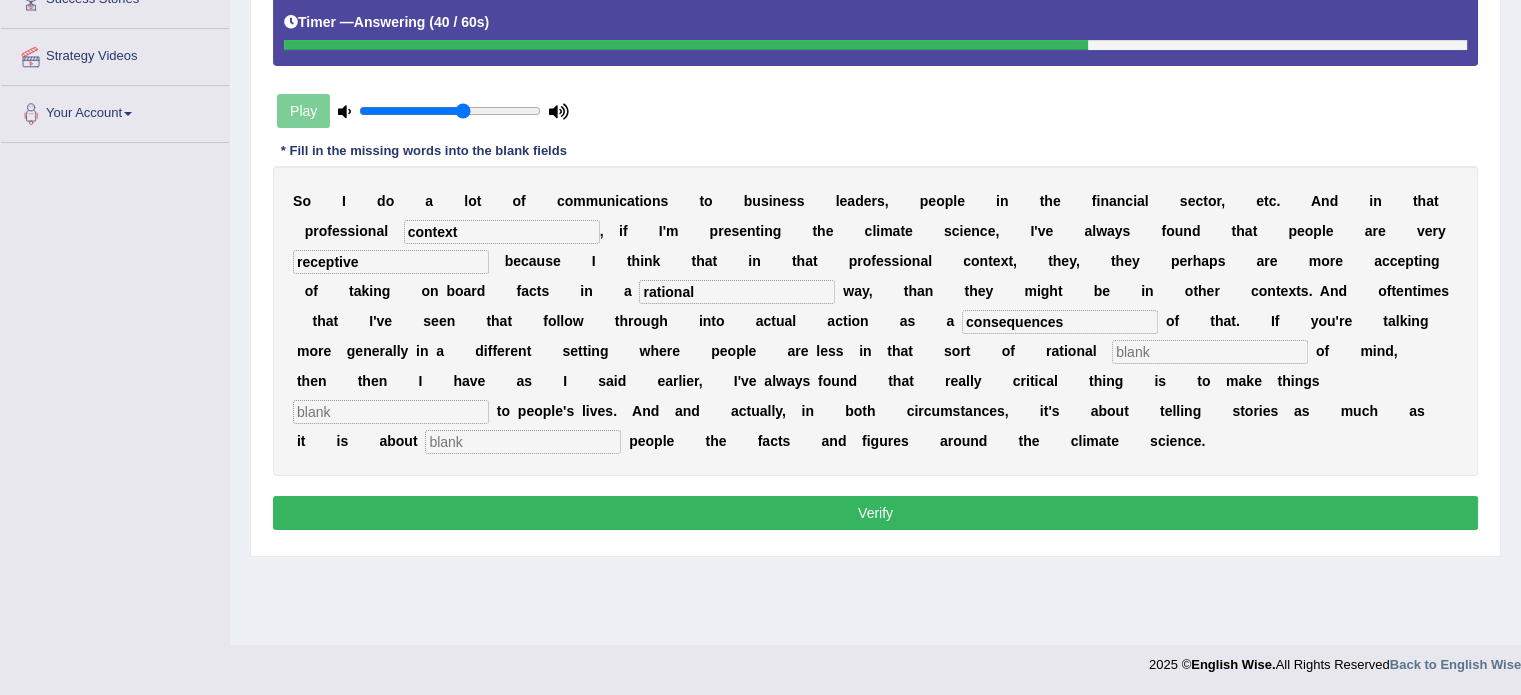 click at bounding box center [1210, 352] 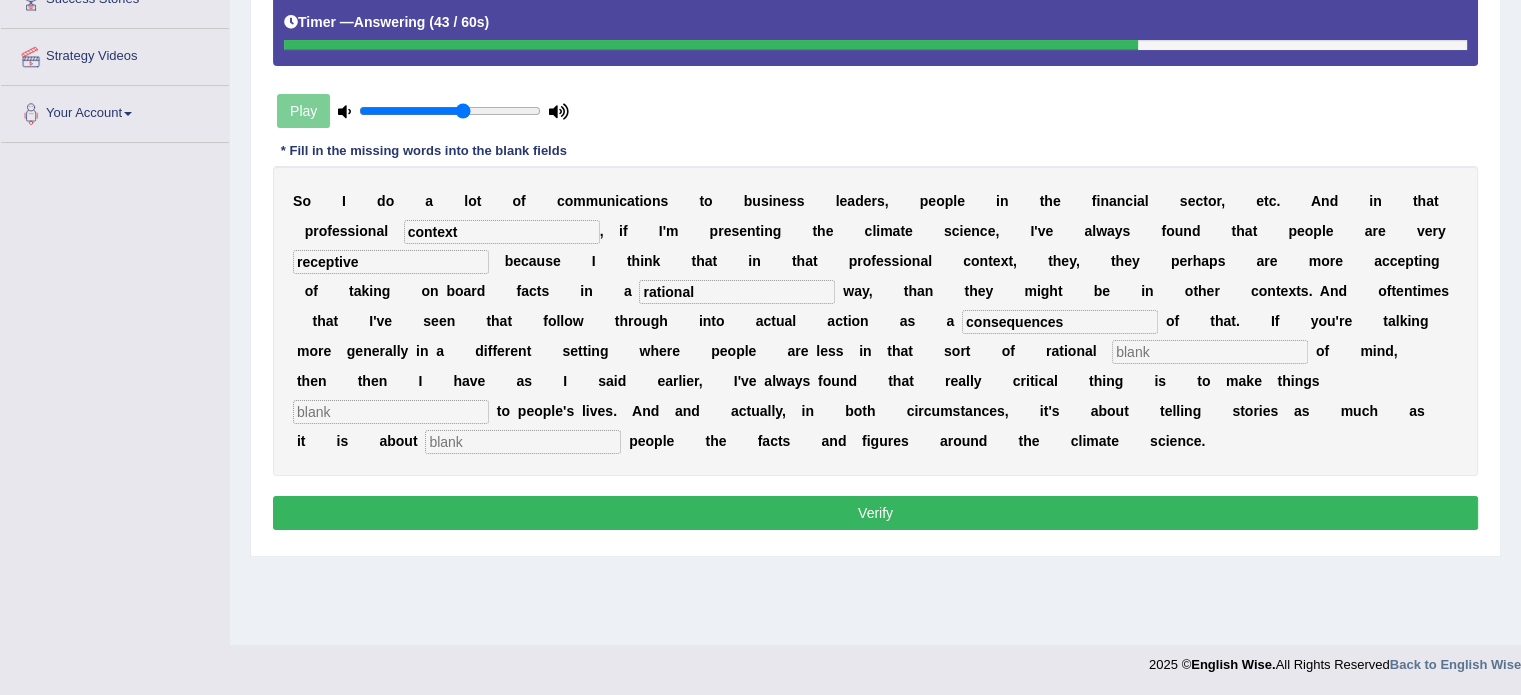 click at bounding box center (391, 412) 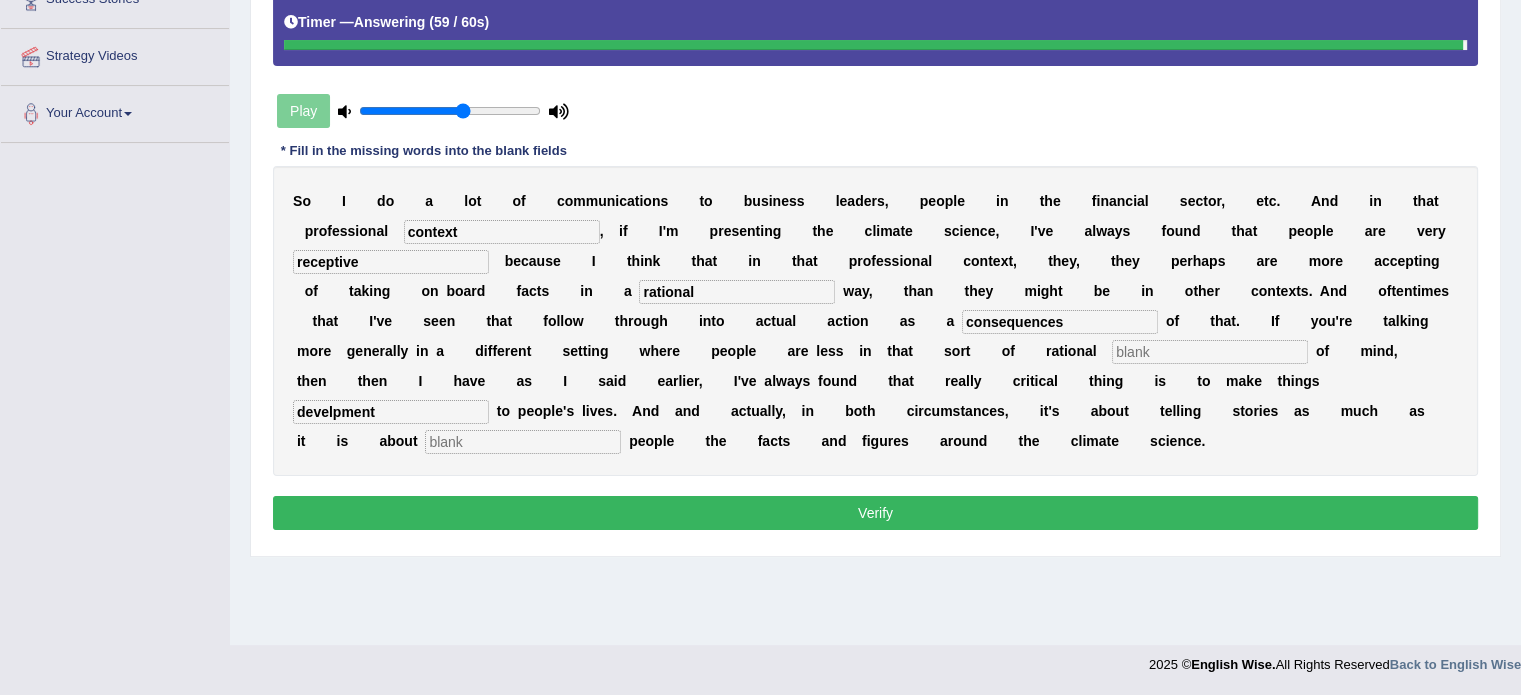 type on "develpment" 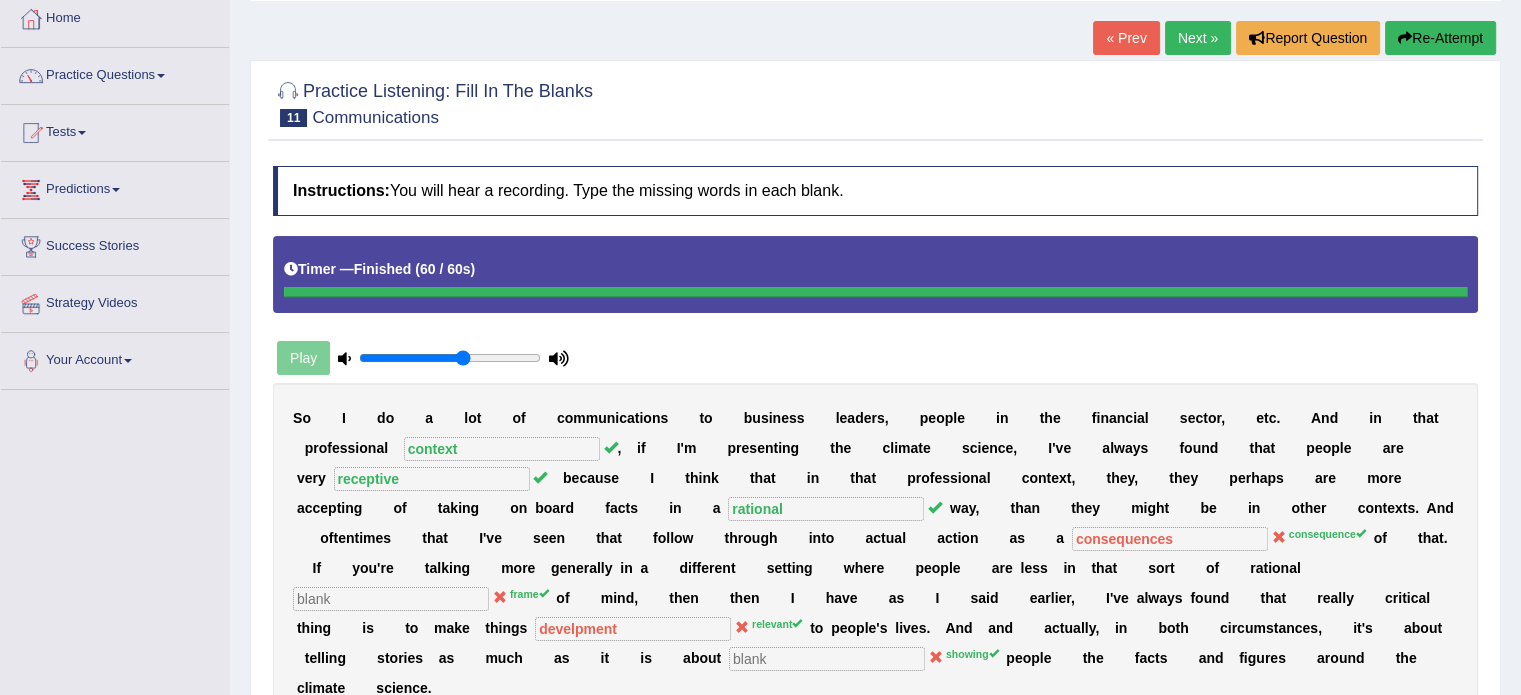 scroll, scrollTop: 35, scrollLeft: 0, axis: vertical 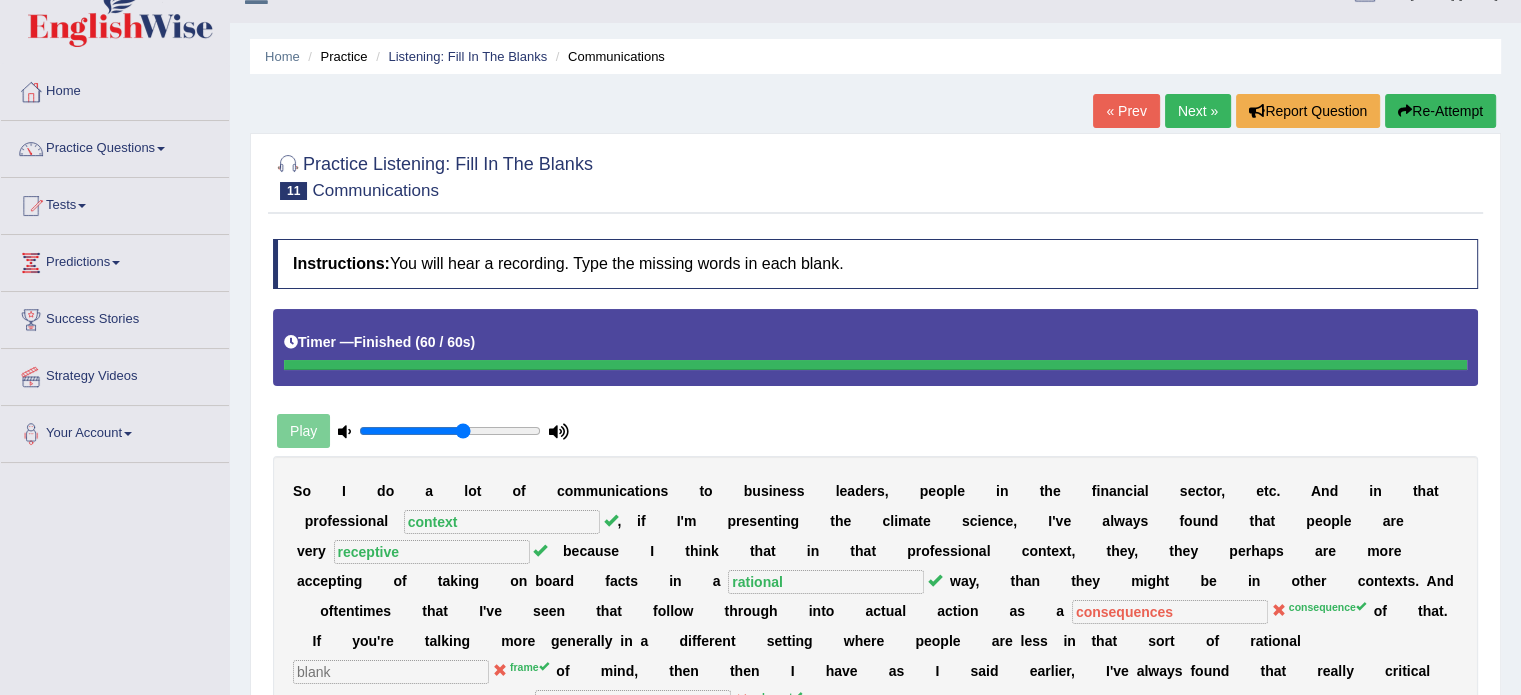 click on "Next »" at bounding box center (1198, 111) 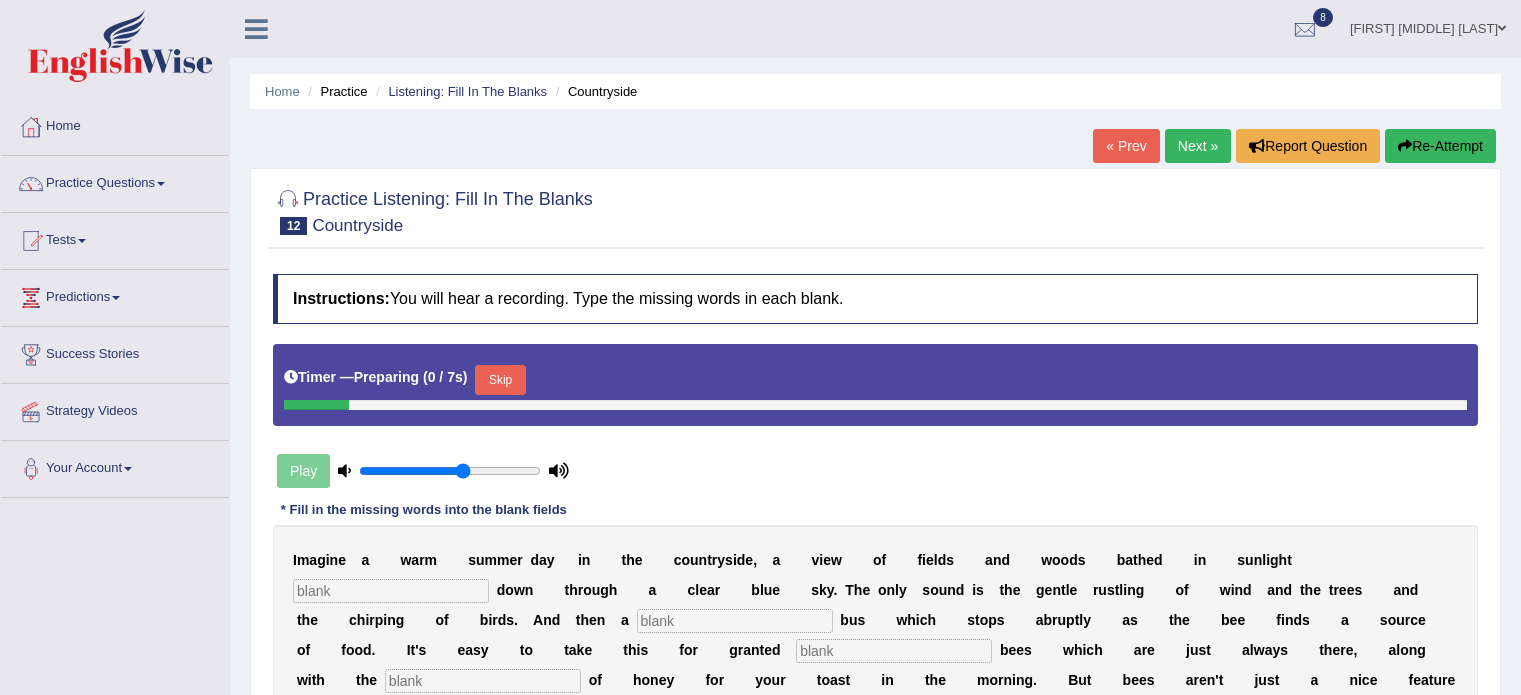 scroll, scrollTop: 10, scrollLeft: 0, axis: vertical 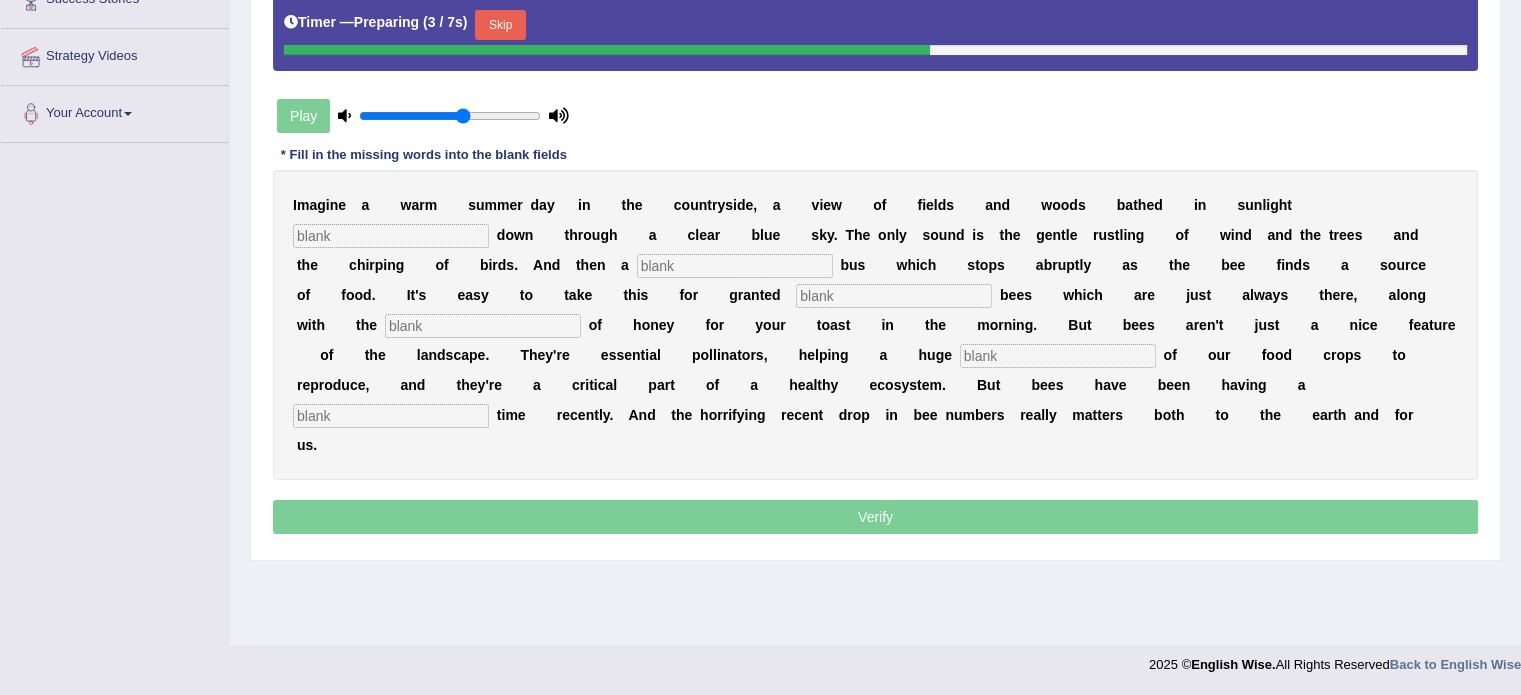 click on "Skip" at bounding box center [500, 25] 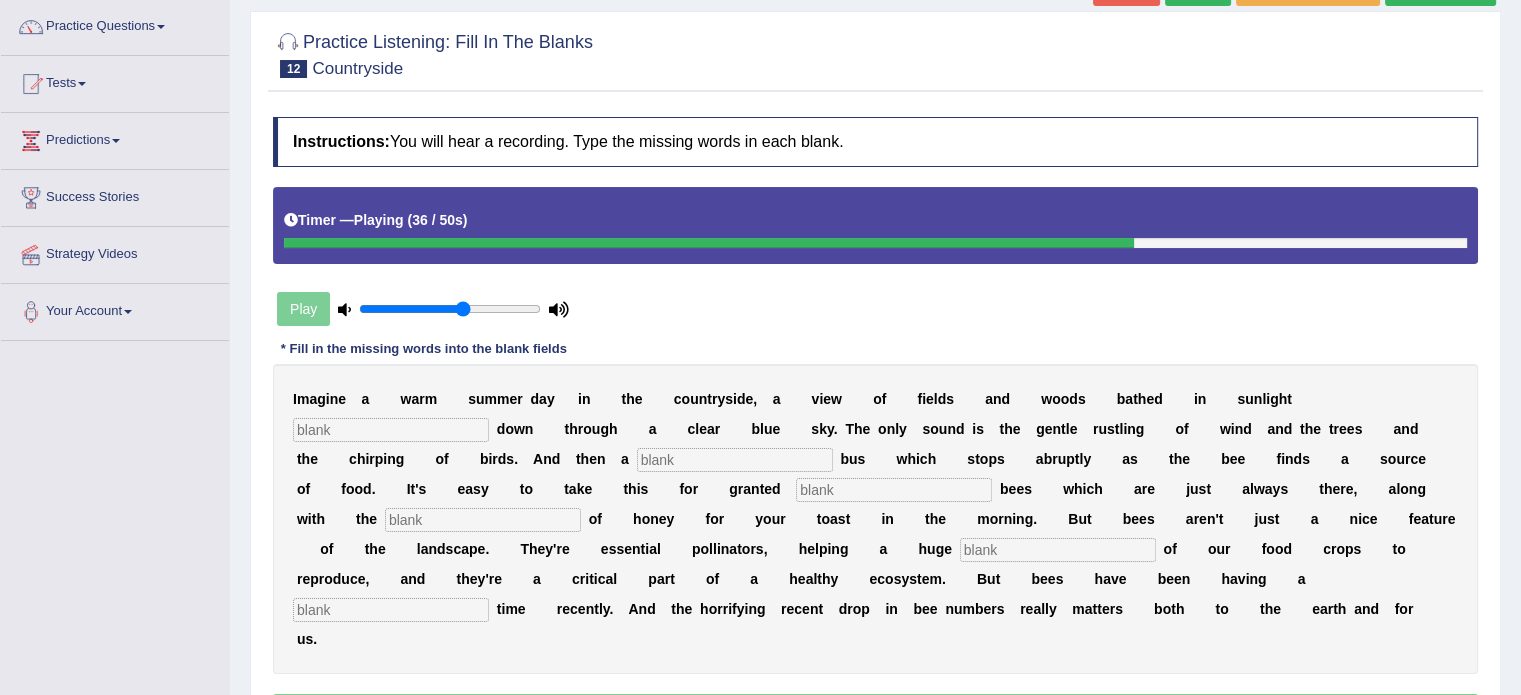 scroll, scrollTop: 0, scrollLeft: 0, axis: both 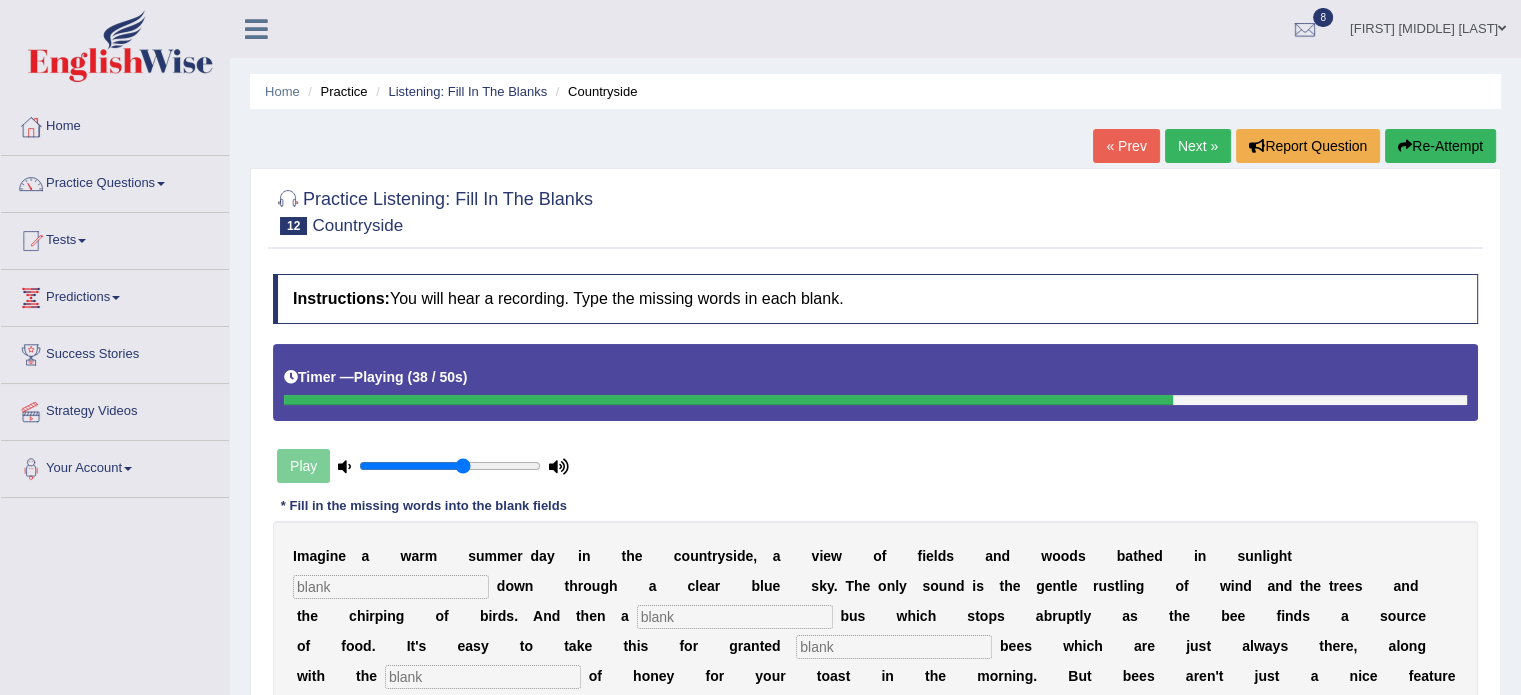click on "Re-Attempt" at bounding box center (1440, 146) 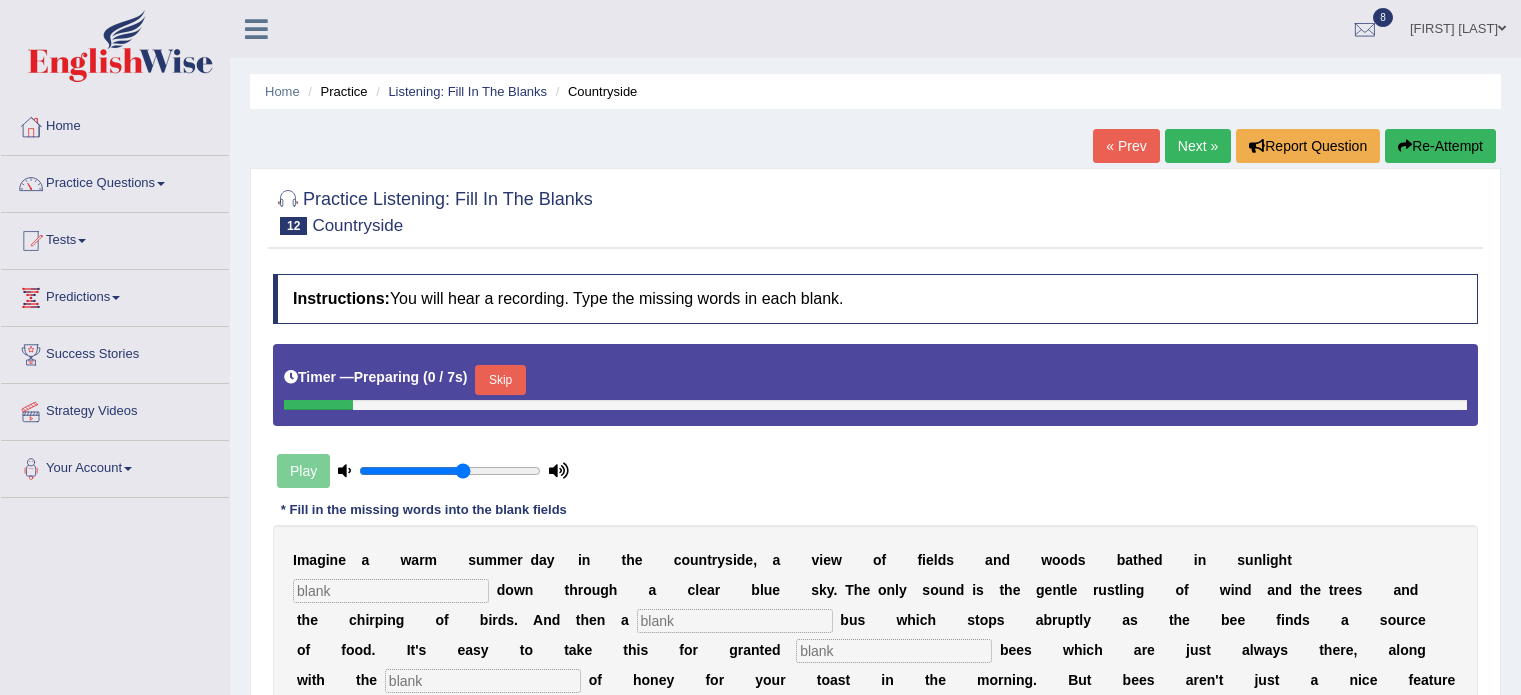 scroll, scrollTop: 0, scrollLeft: 0, axis: both 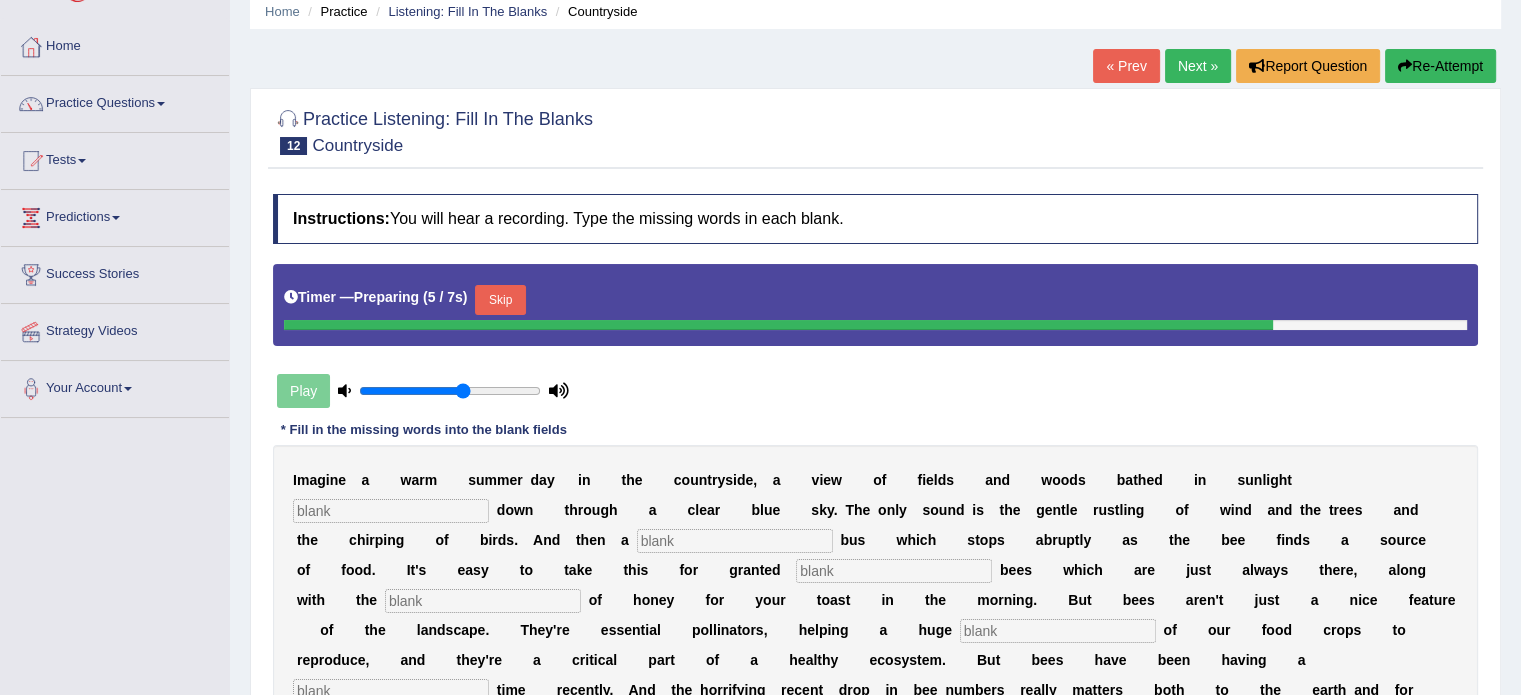 click on "Skip" at bounding box center [500, 300] 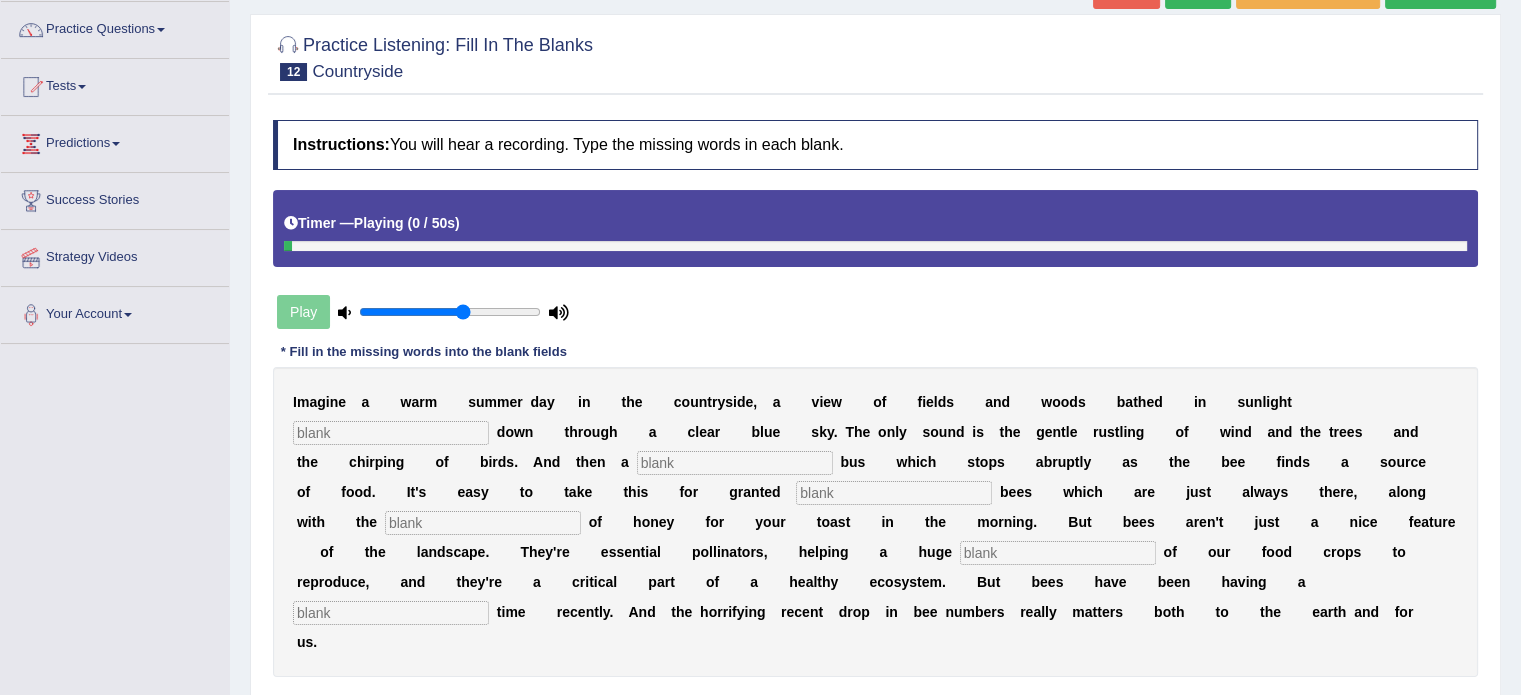 scroll, scrollTop: 200, scrollLeft: 0, axis: vertical 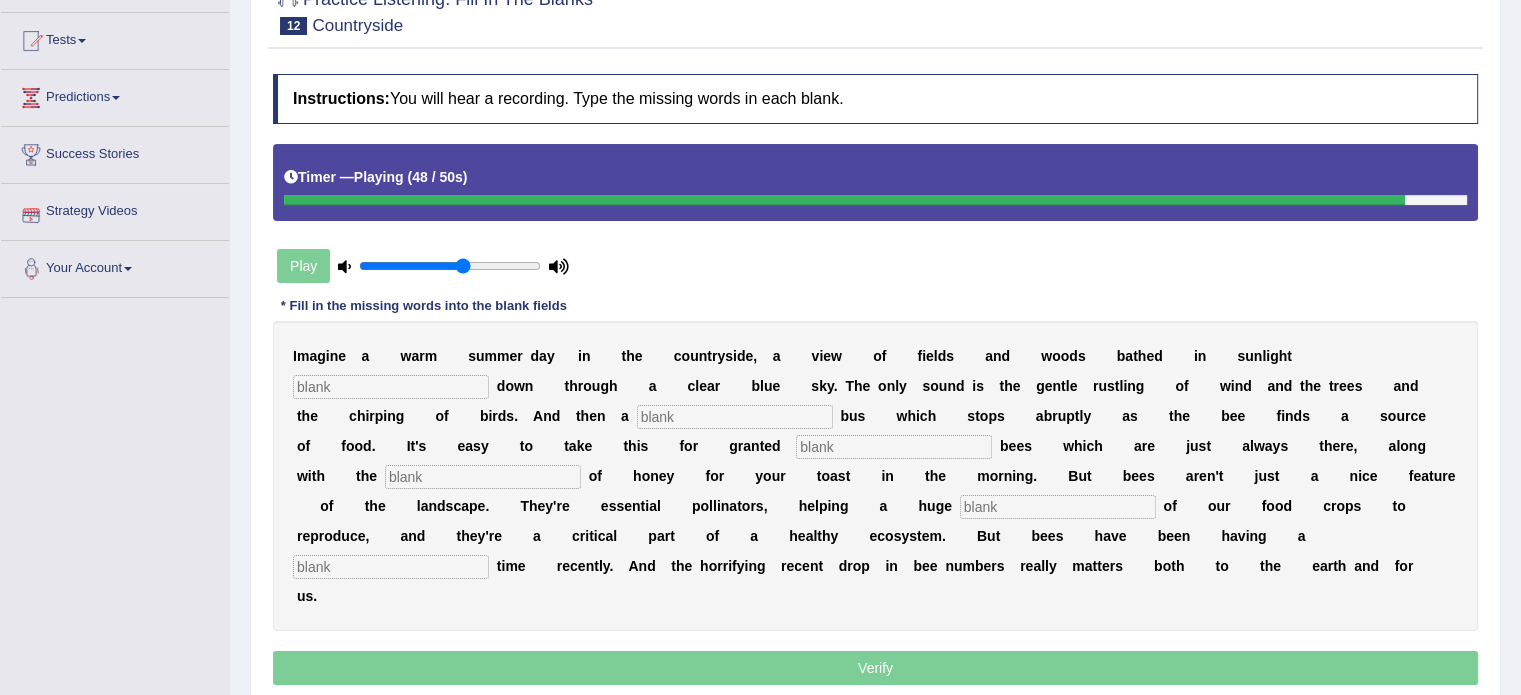 click at bounding box center [391, 567] 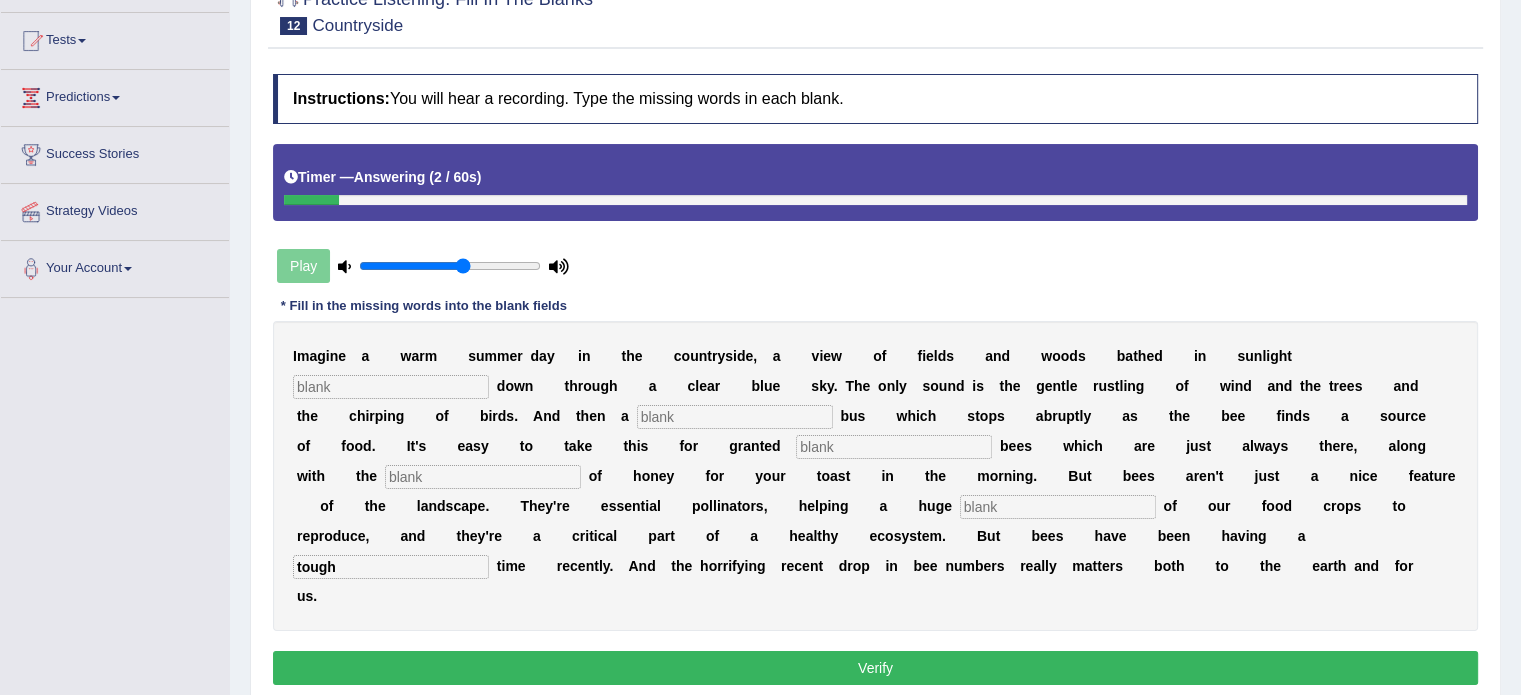 type on "tough" 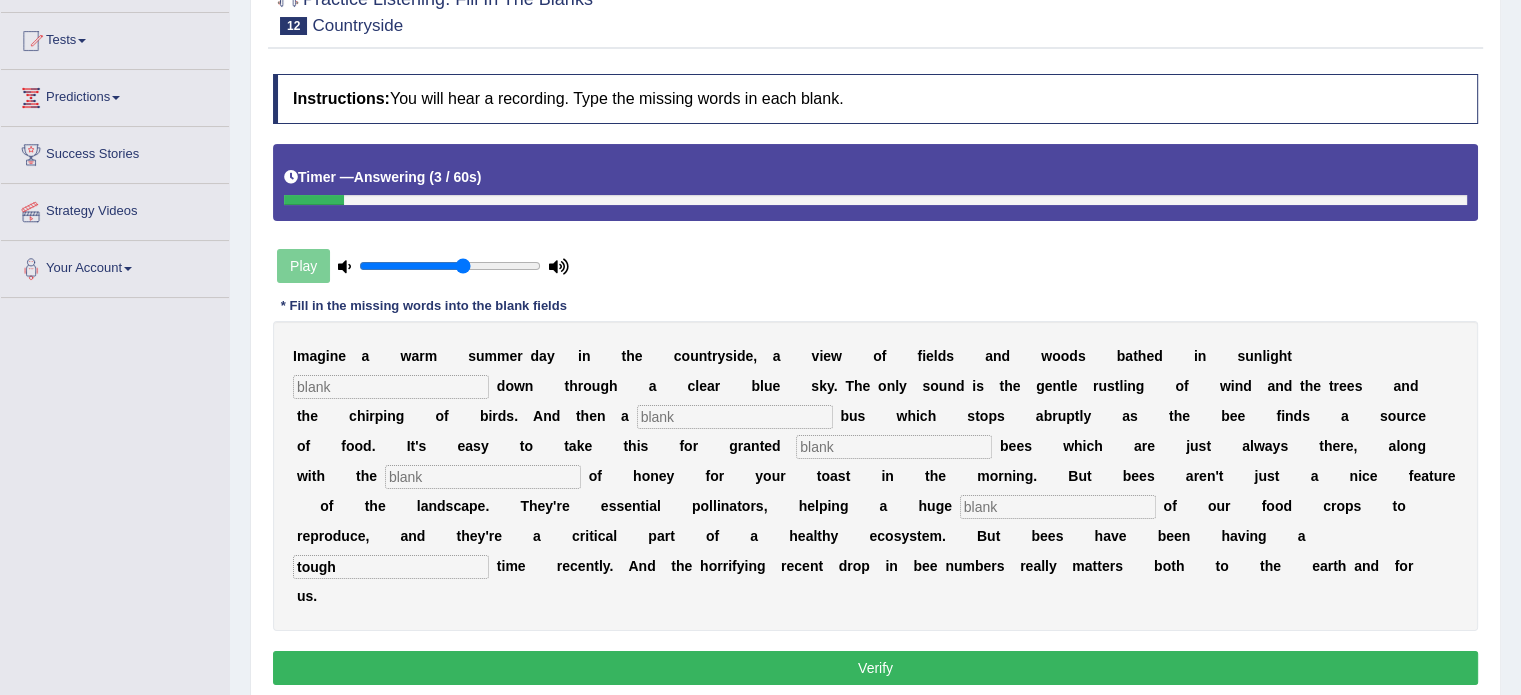 click at bounding box center [1058, 507] 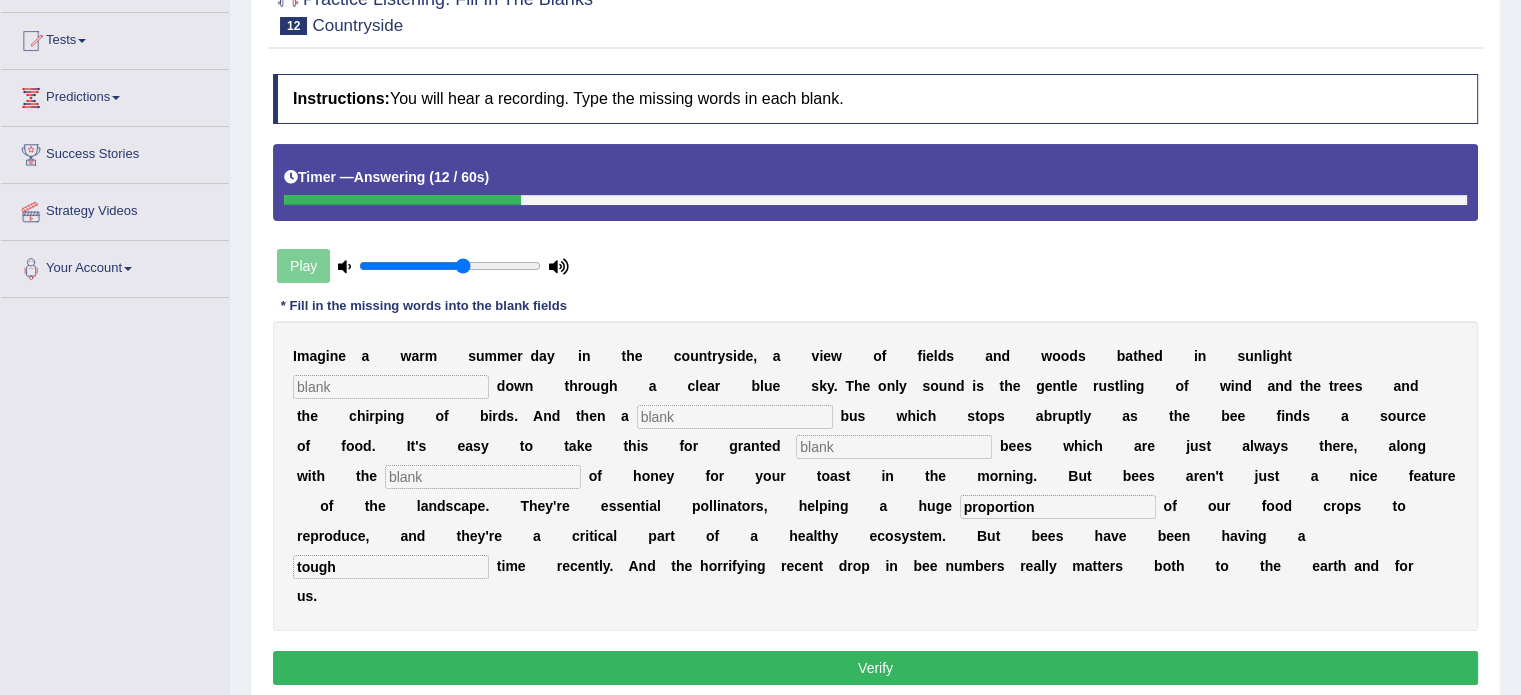 type on "proportion" 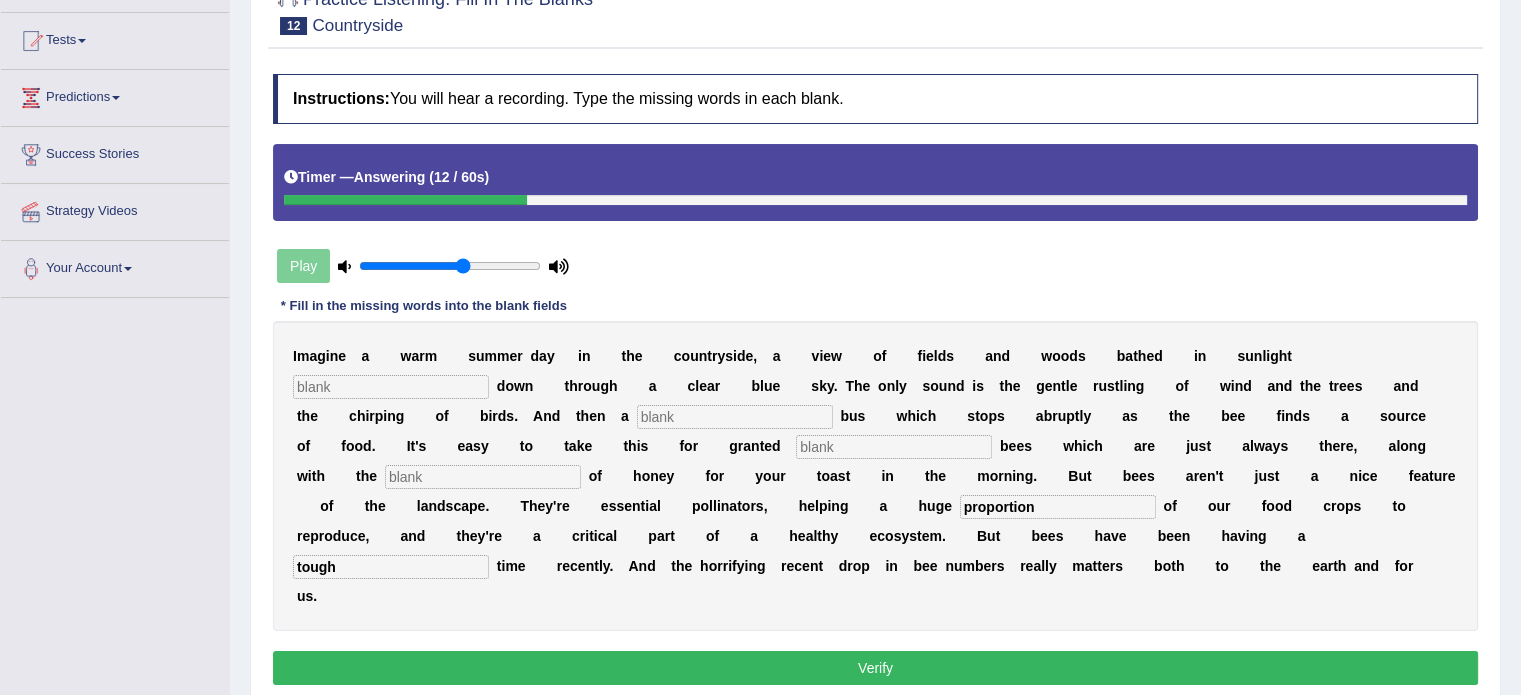 click at bounding box center (483, 477) 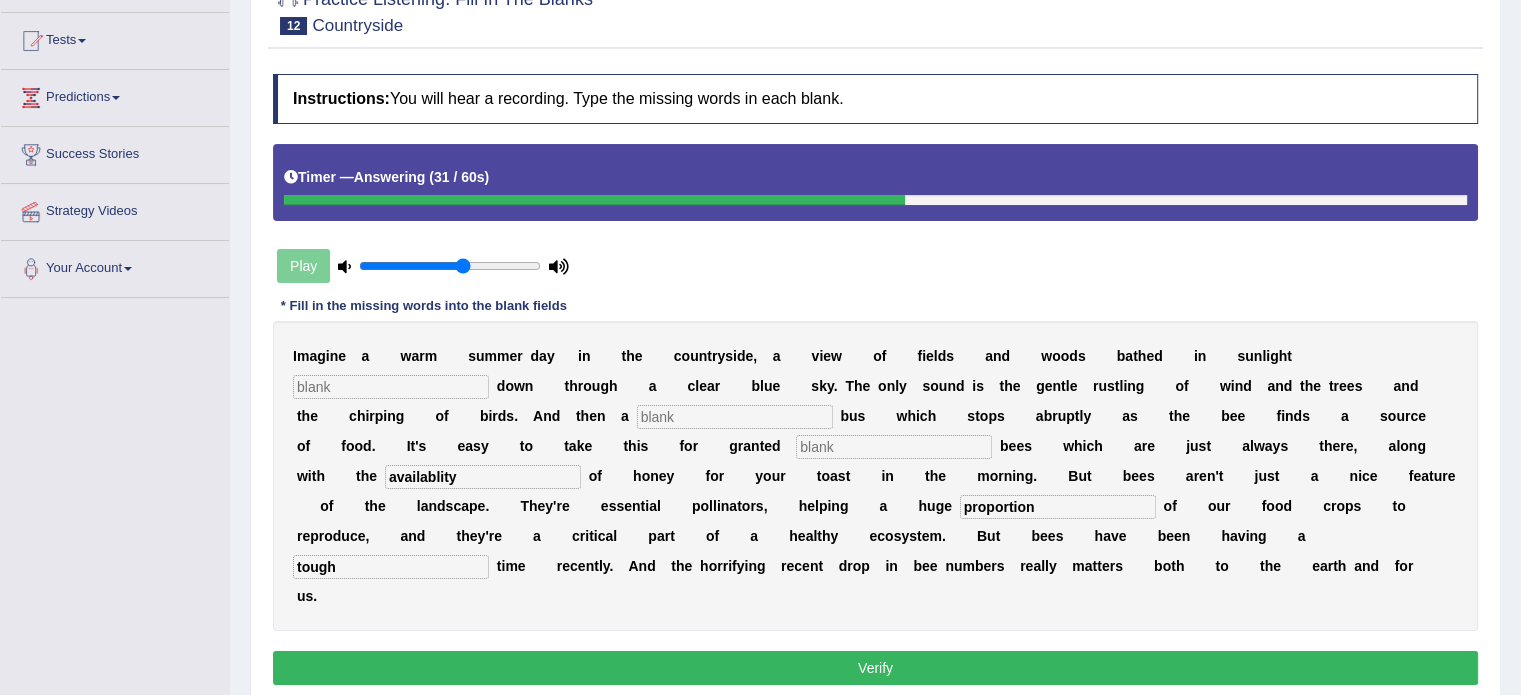 type on "availablity" 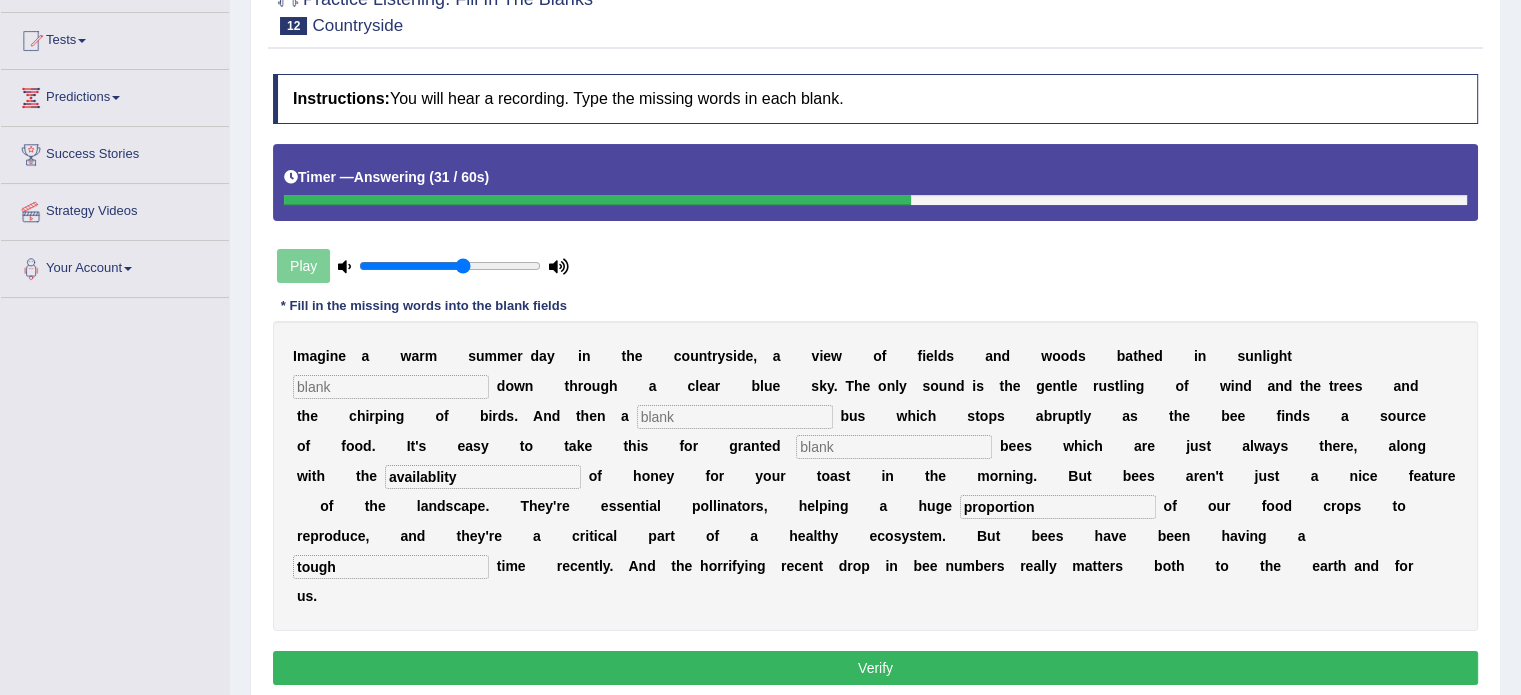 click on "I m a g i n e       a             w a r m             s u m m e r    d a y          i n             t h e             c o u n t r y s i d e ,       a             v i e w             o f             f i e l d s             a n d             w o o d s             b a t h e d             i n             s u n l i g h t          d o w n             t h r o u g h             a             c l e a r             b l u e             s k y .    T h e    o n l y       s o u n d    i s       t h e       g e n t l e       r u s t l i n g             o f             w i n d       a n d    t h e    t r e e s             a n d             t h e             c h i r p i n g             o f             b i r d s .       A n d       t h e n       a       b u s             w h i c h             s t o p s             a b r u p t l y             a s             t h e" at bounding box center [875, 476] 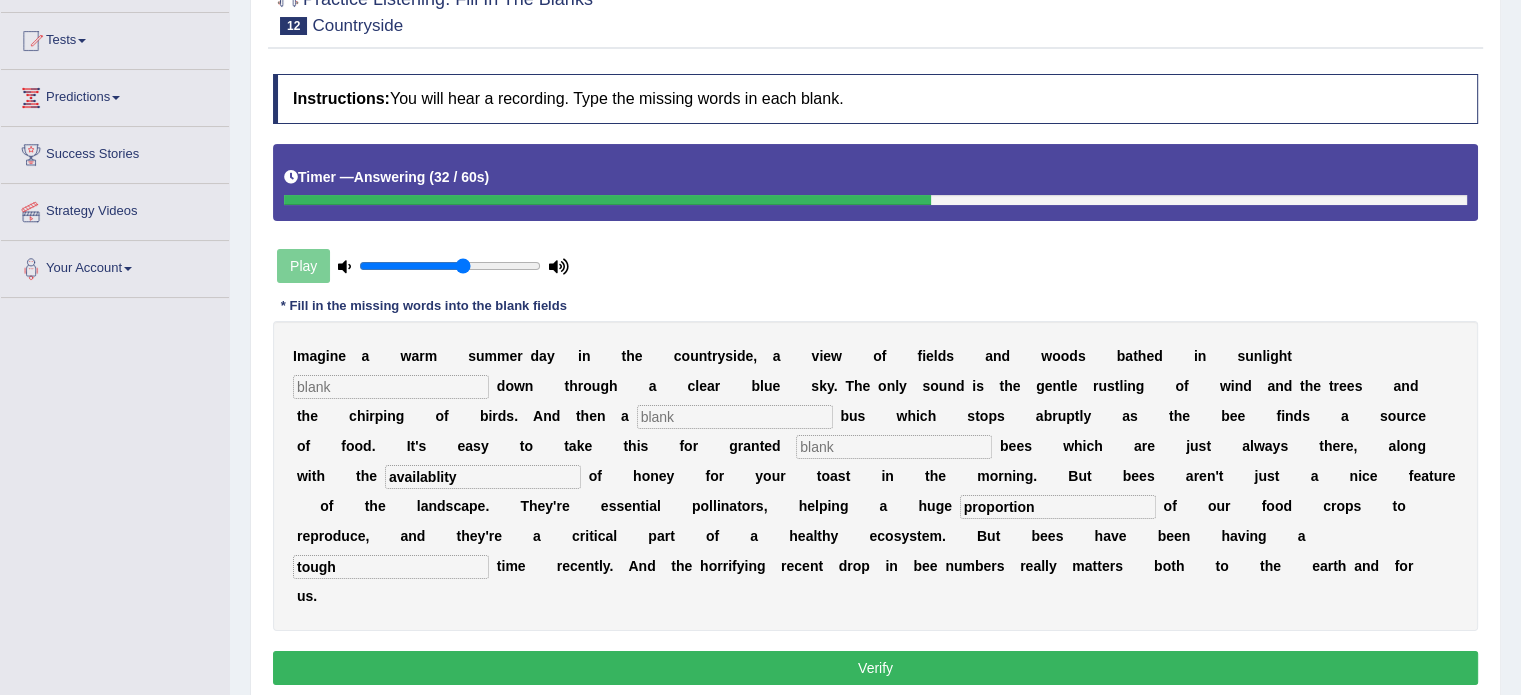 click at bounding box center (391, 387) 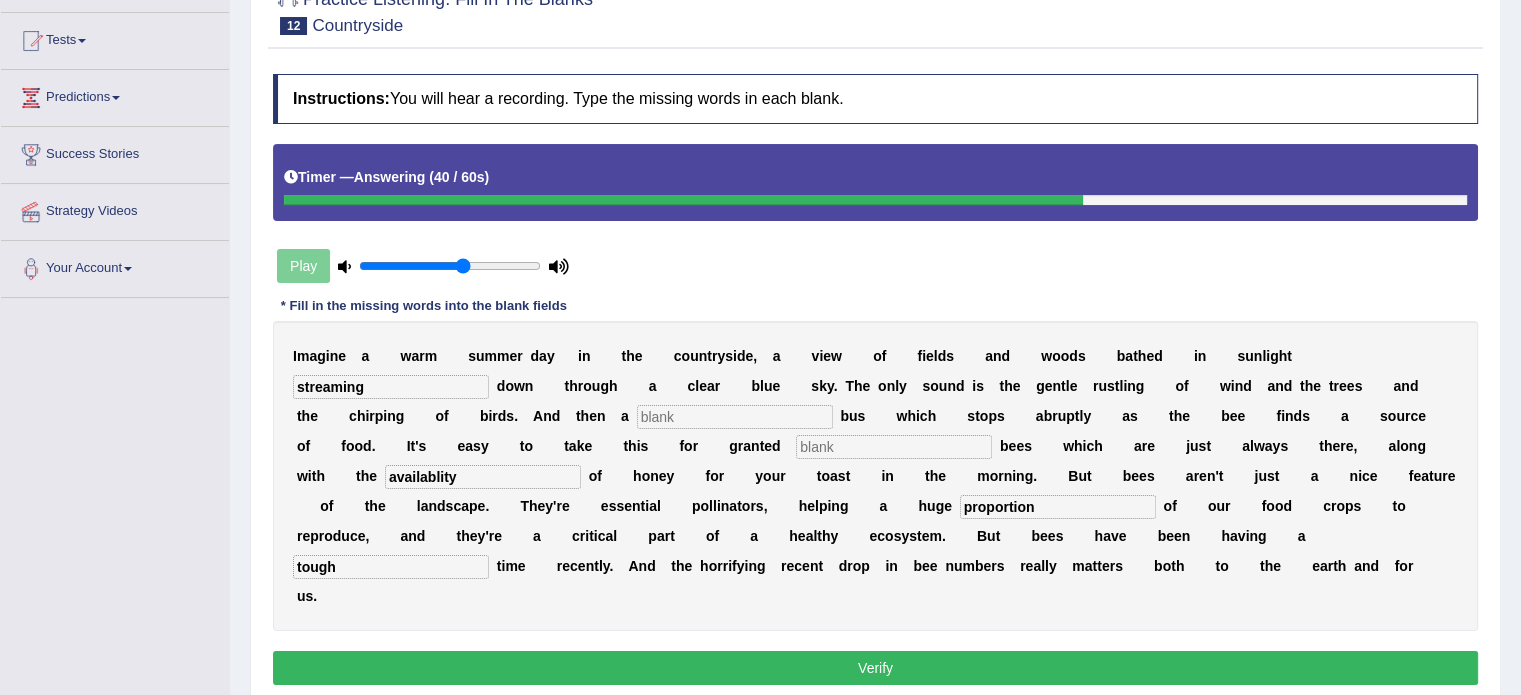 type on "streaming" 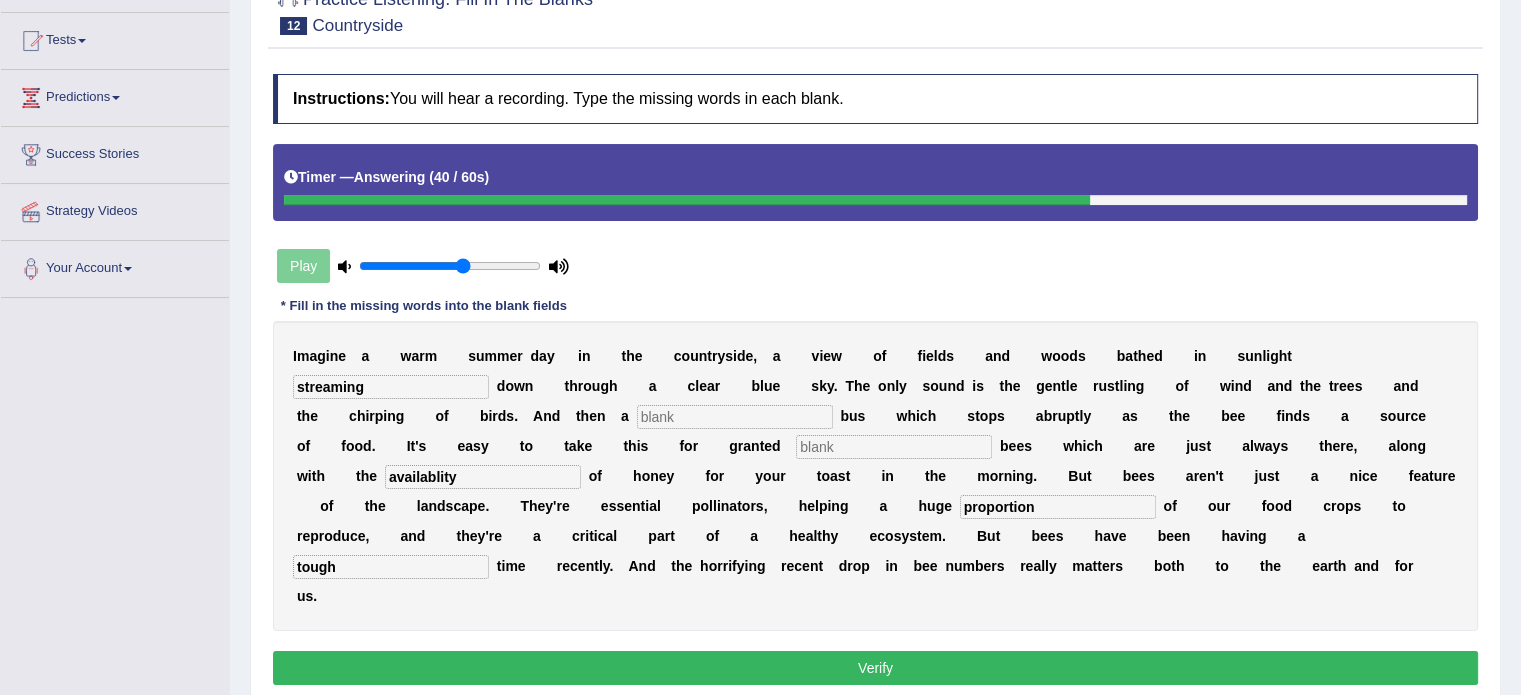 click at bounding box center [735, 417] 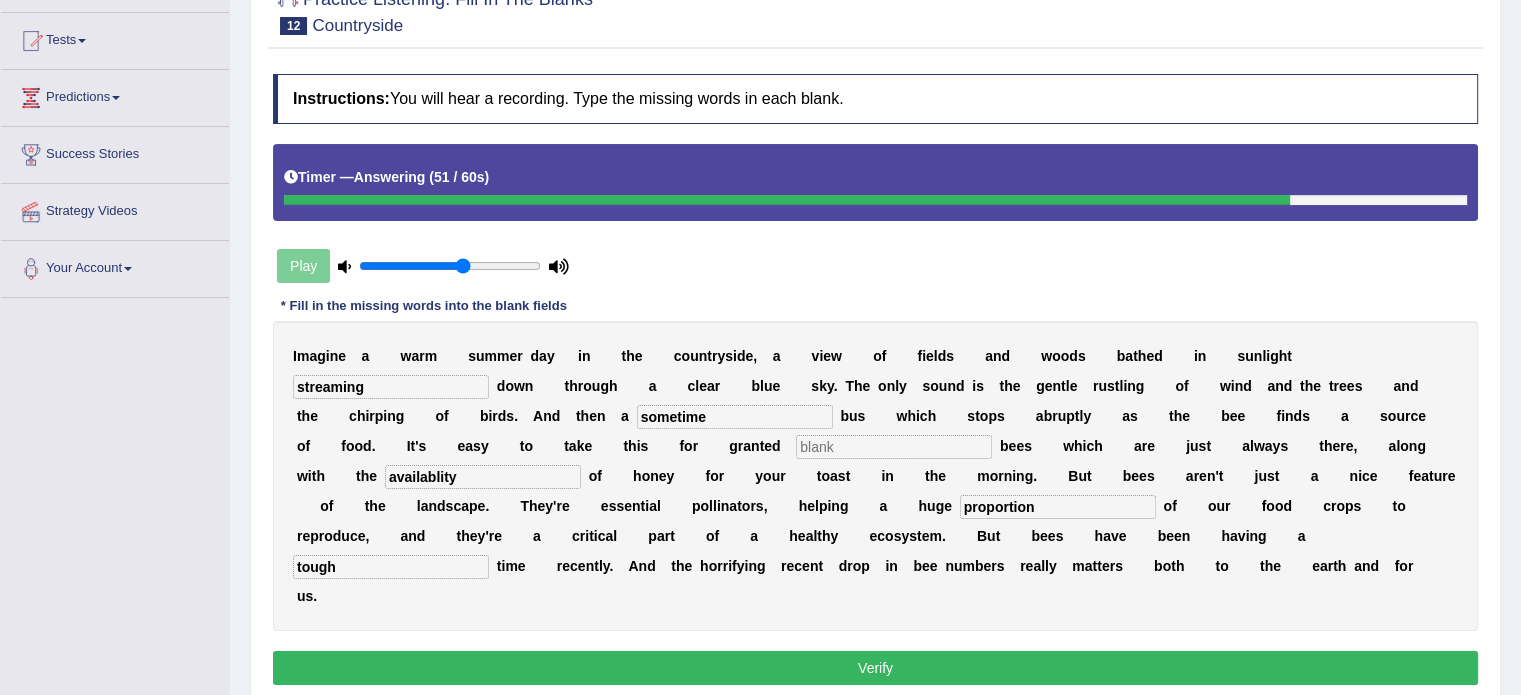 type on "sometime" 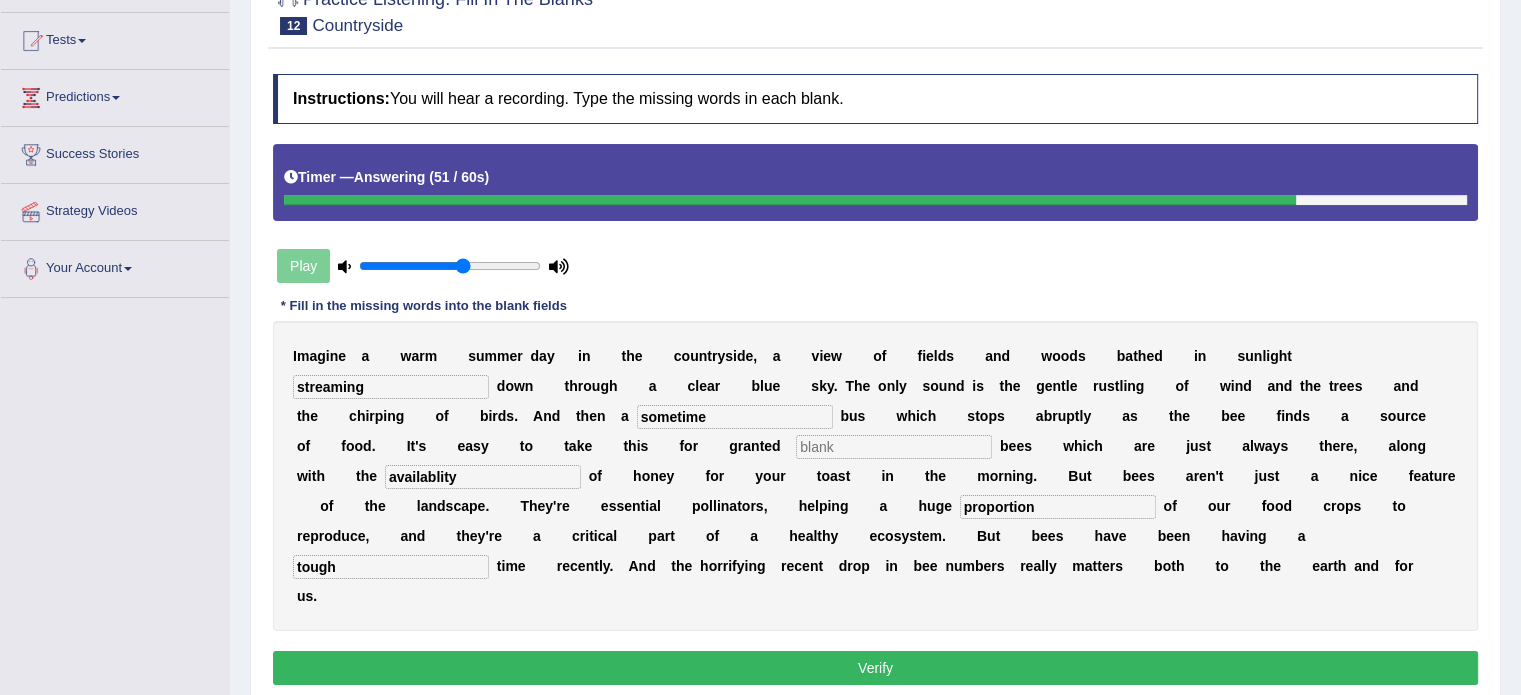click at bounding box center (894, 447) 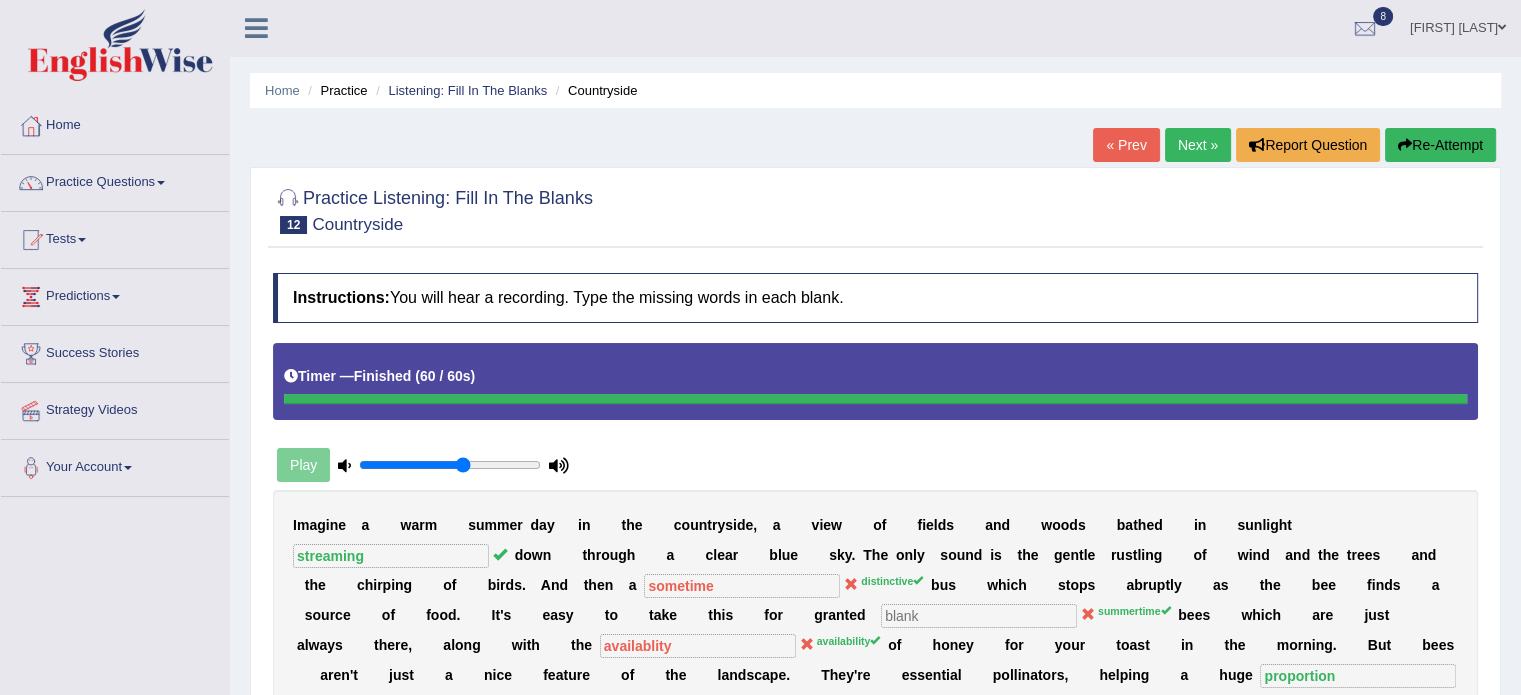 scroll, scrollTop: 0, scrollLeft: 0, axis: both 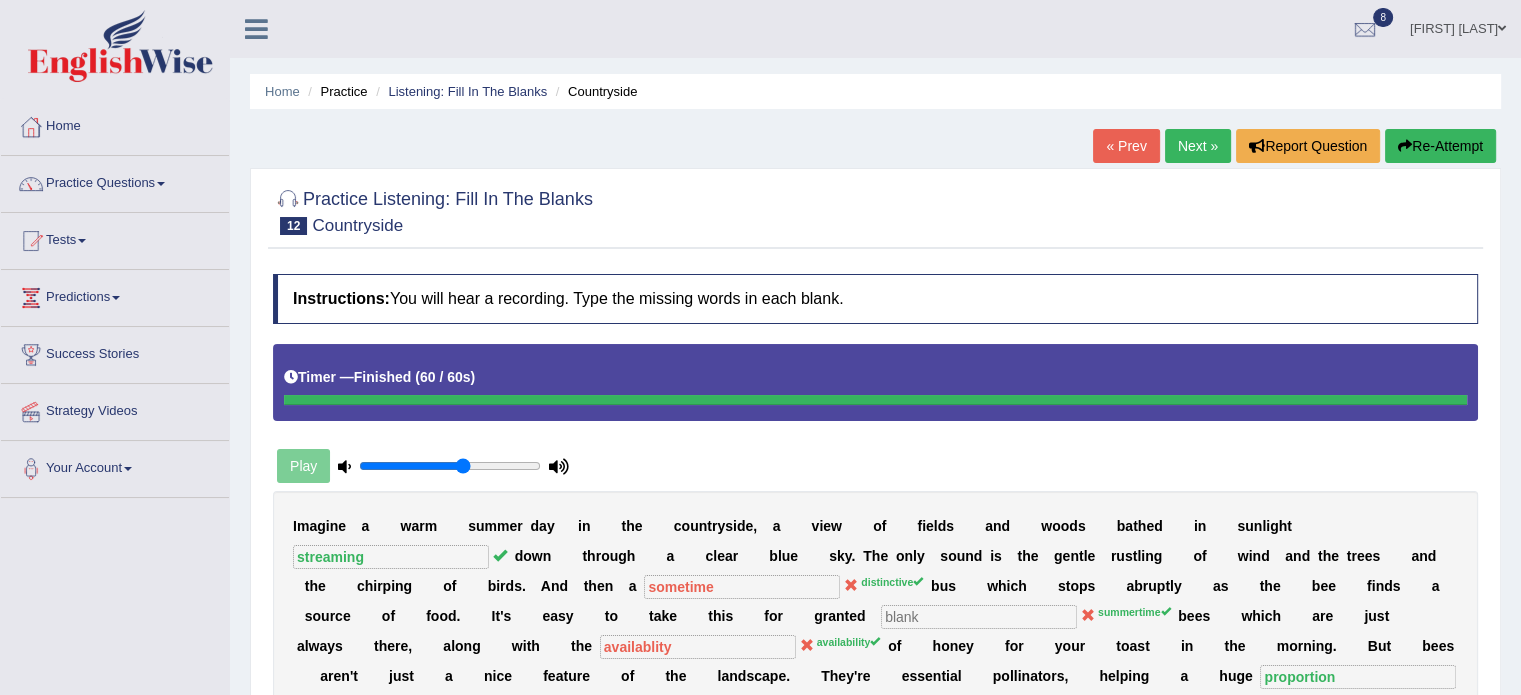 click on "Next »" at bounding box center (1198, 146) 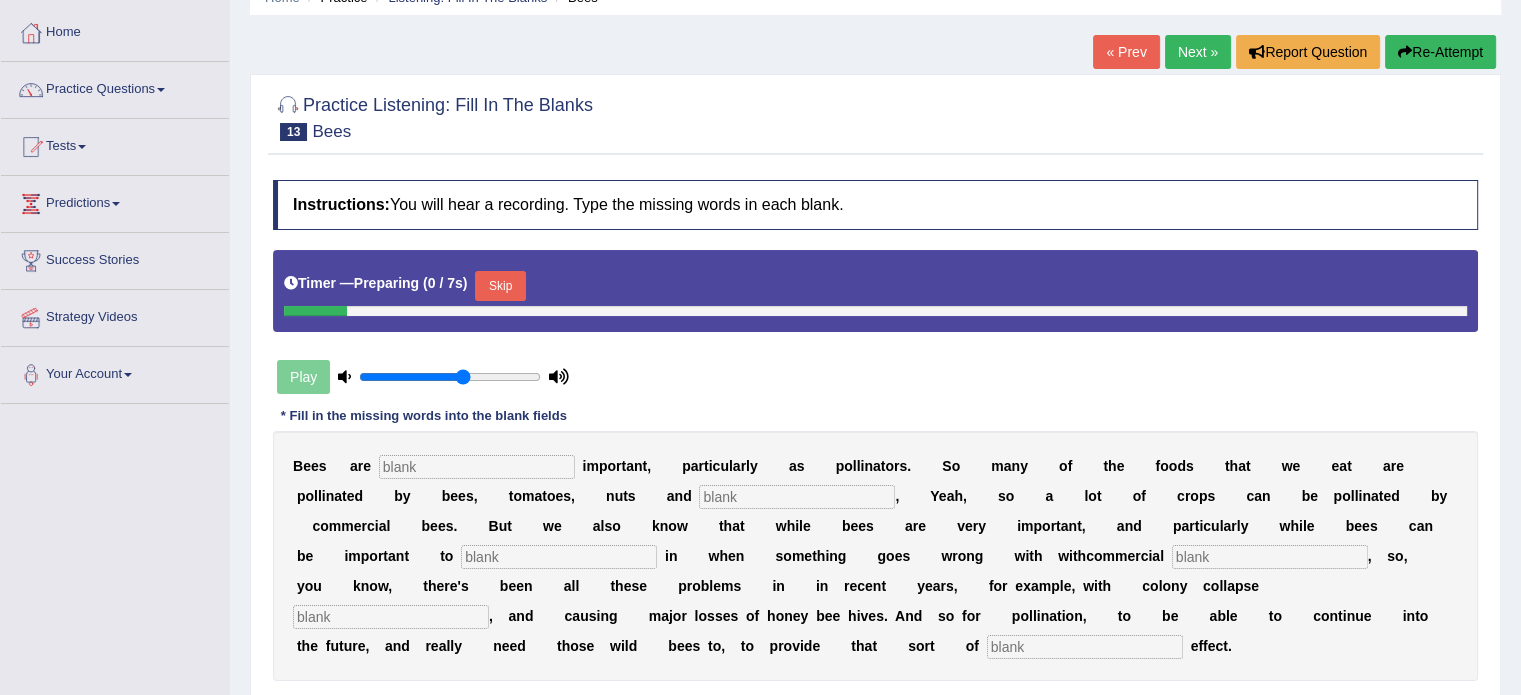 scroll, scrollTop: 0, scrollLeft: 0, axis: both 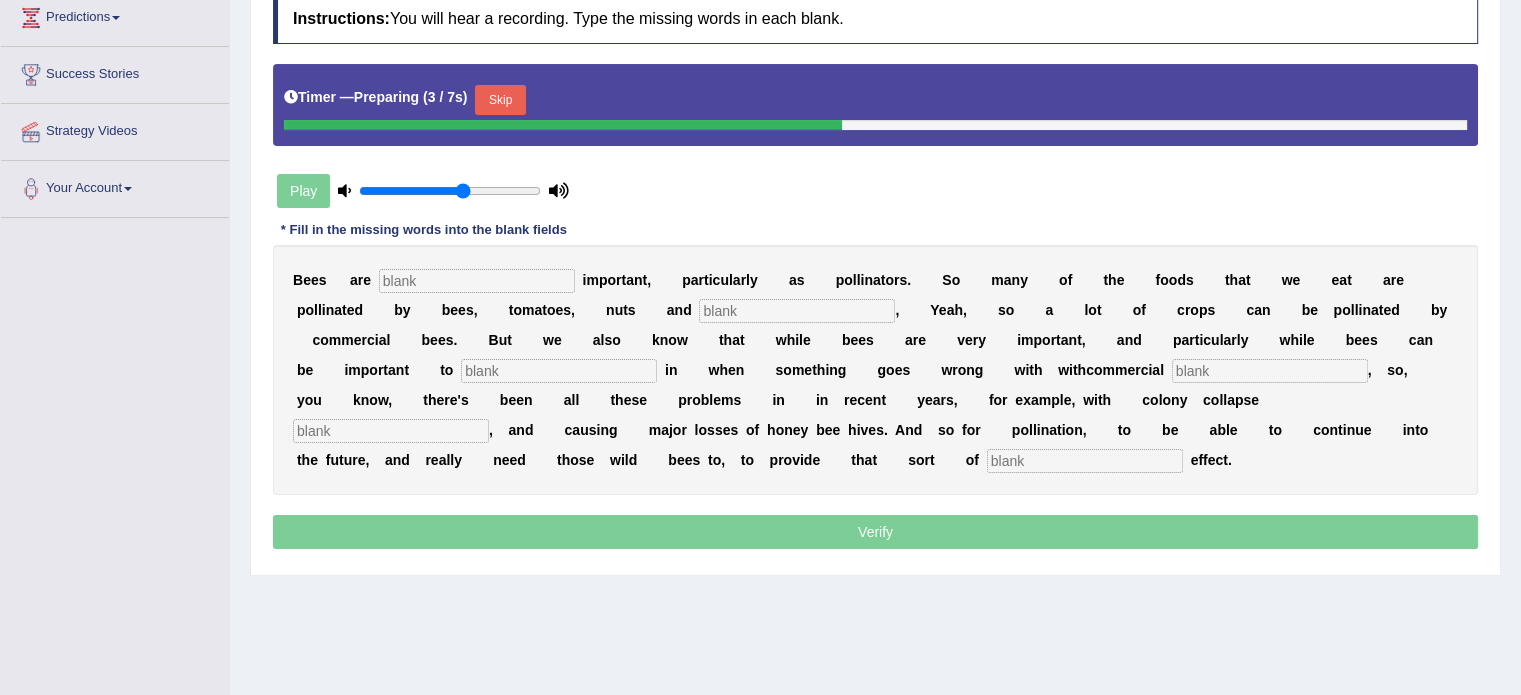 click on "Skip" at bounding box center [500, 100] 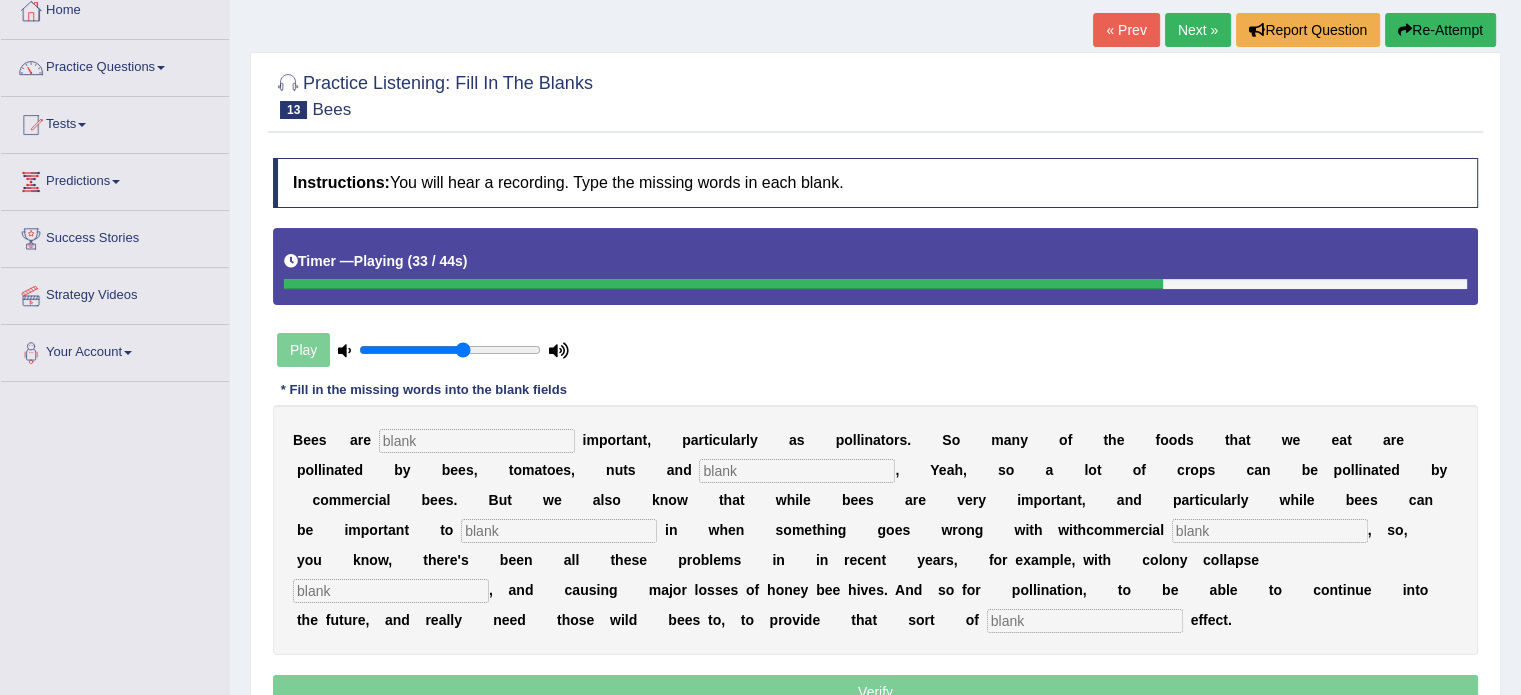 scroll, scrollTop: 80, scrollLeft: 0, axis: vertical 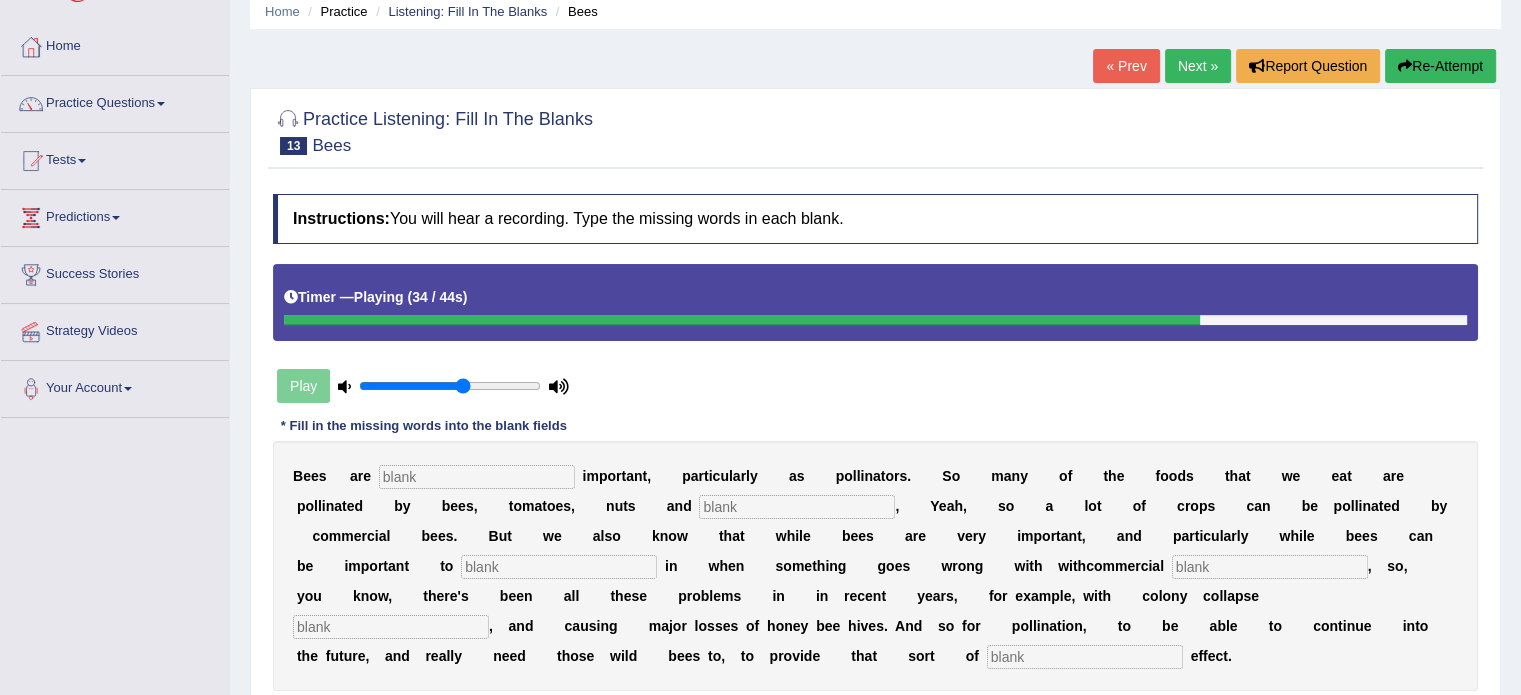 click on "Re-Attempt" at bounding box center [1440, 66] 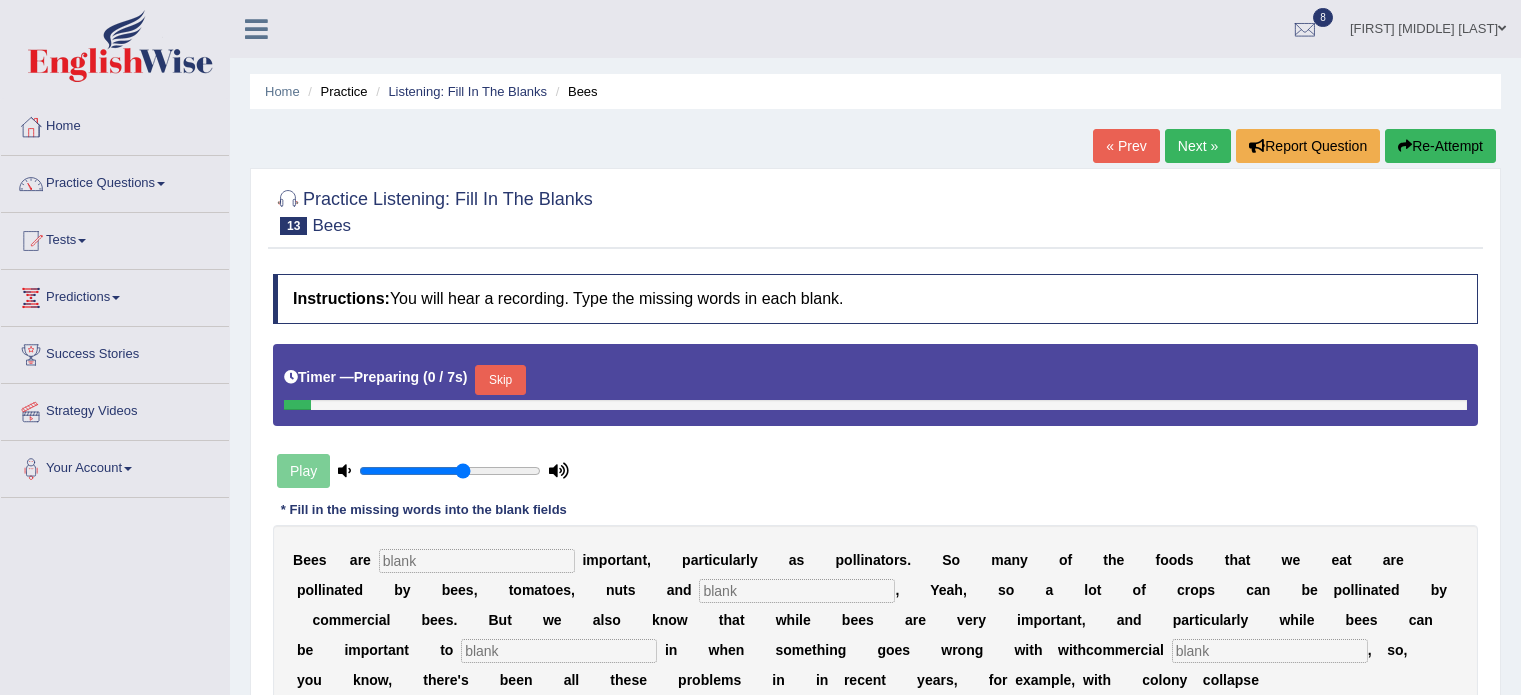 scroll, scrollTop: 80, scrollLeft: 0, axis: vertical 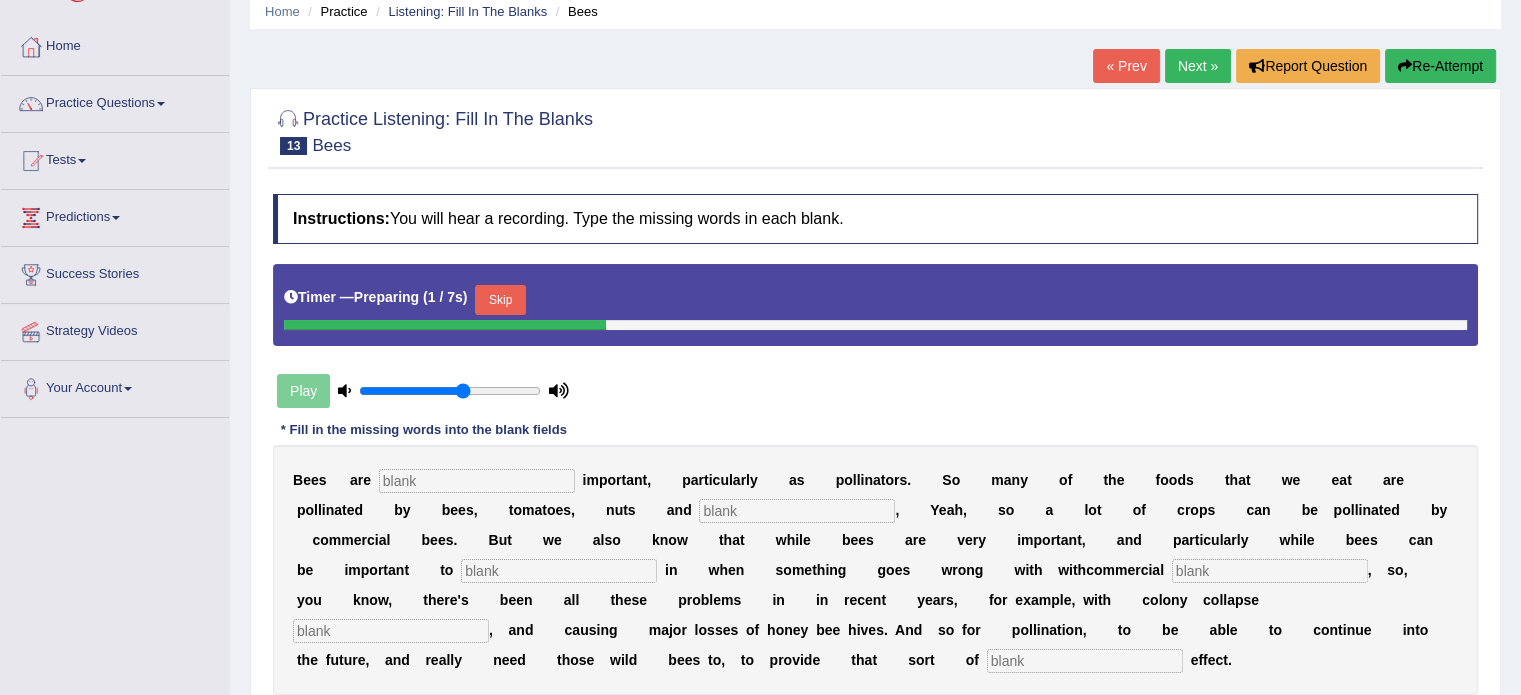 click on "Skip" at bounding box center (500, 300) 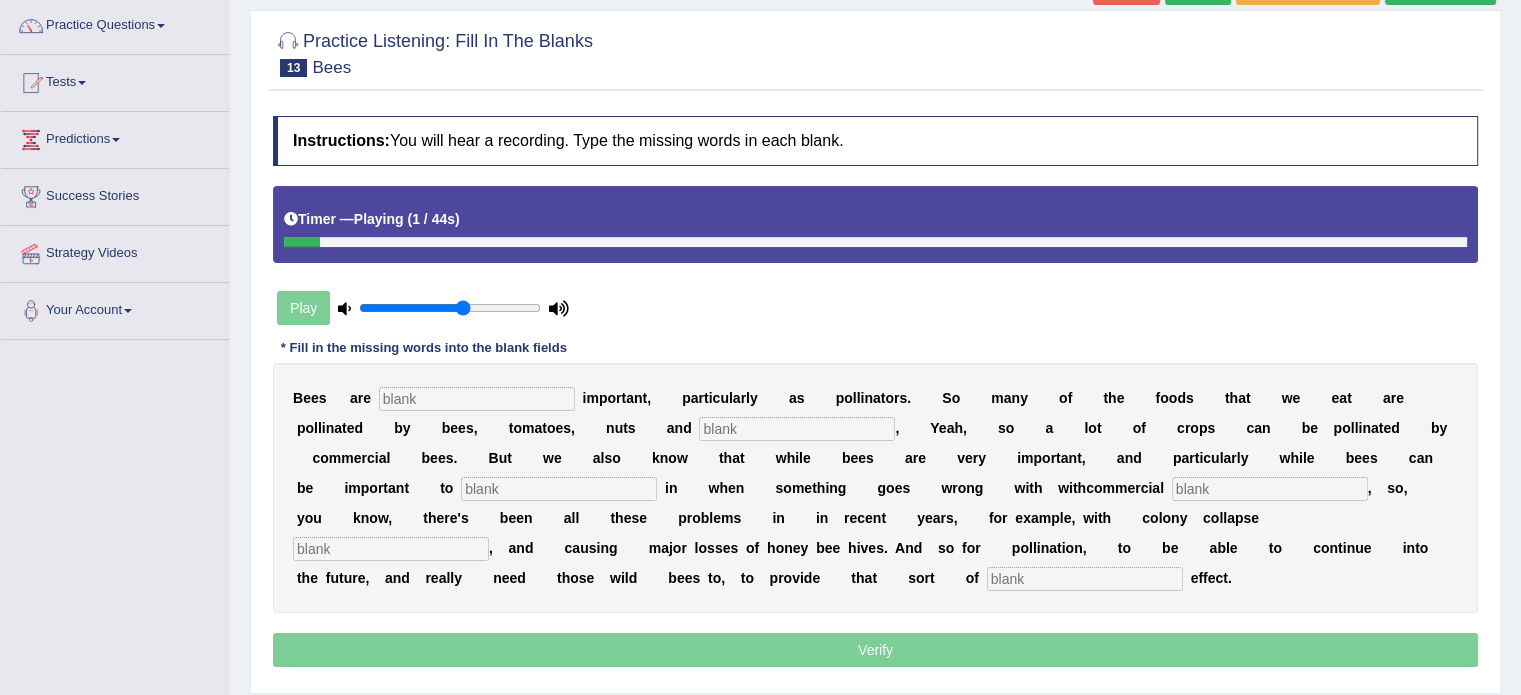 scroll, scrollTop: 160, scrollLeft: 0, axis: vertical 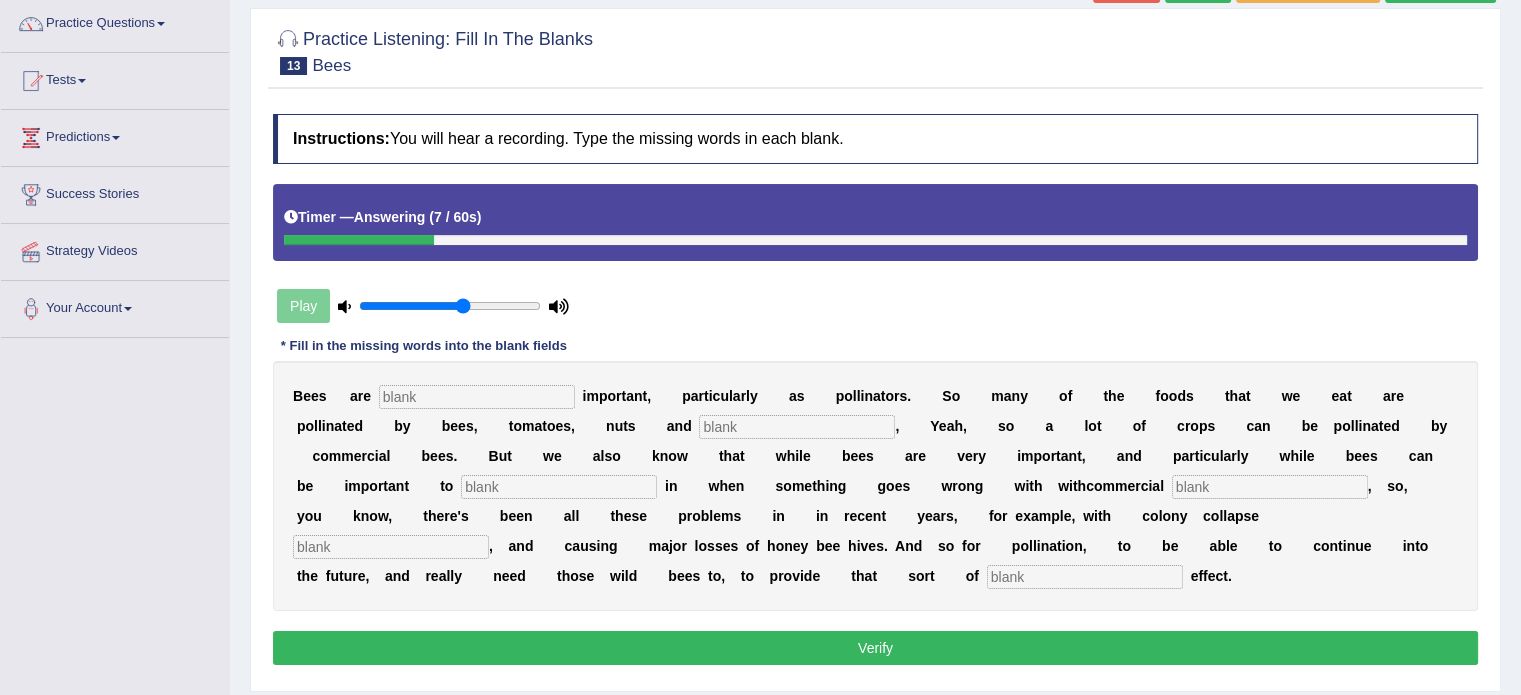 click at bounding box center (477, 397) 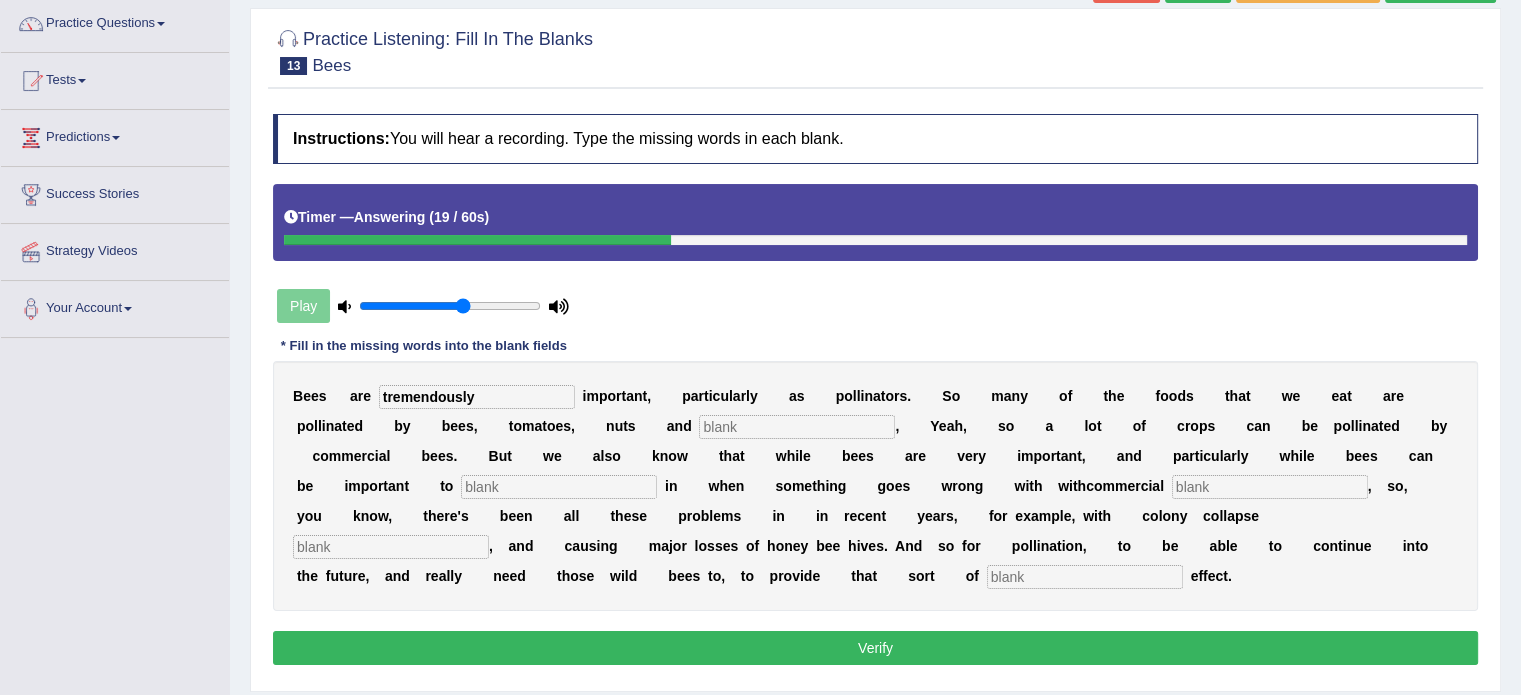 type on "tremendously" 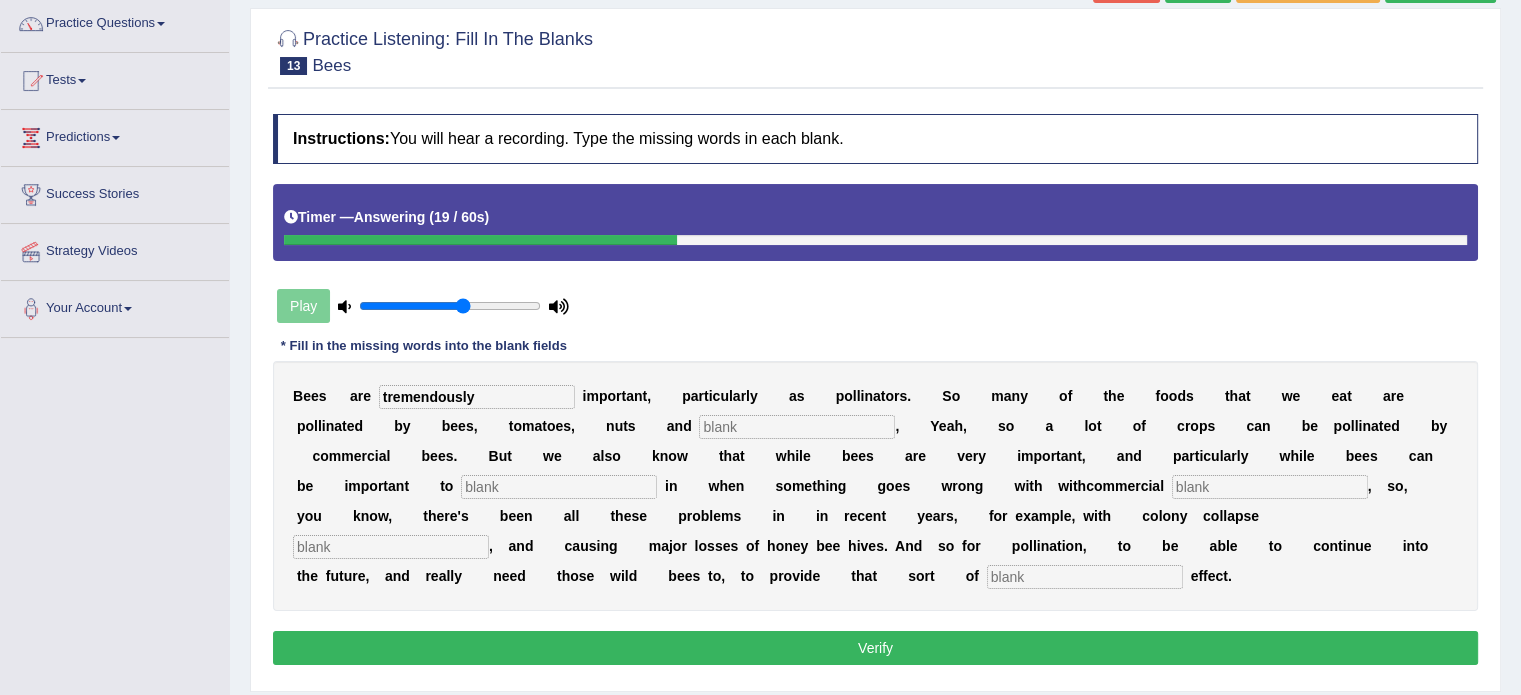 click at bounding box center [797, 427] 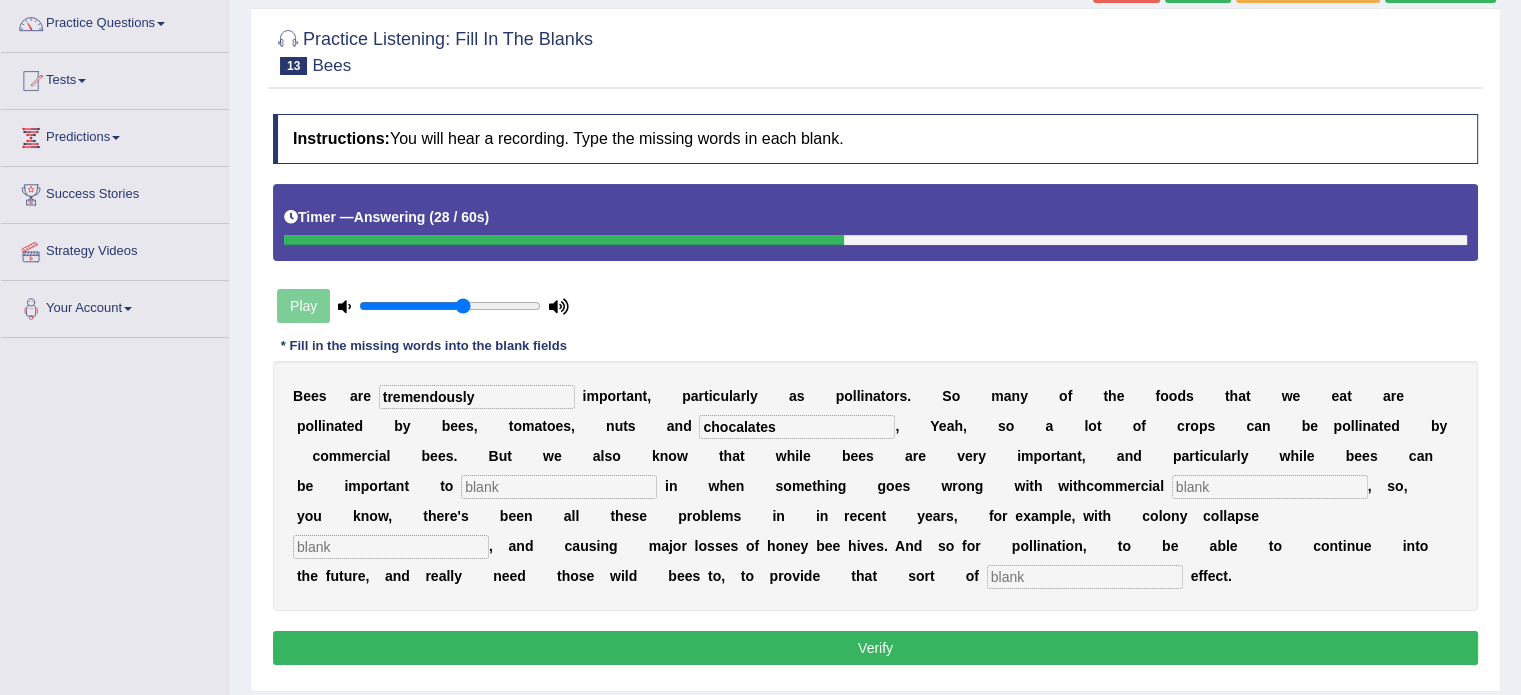 type on "chocalates" 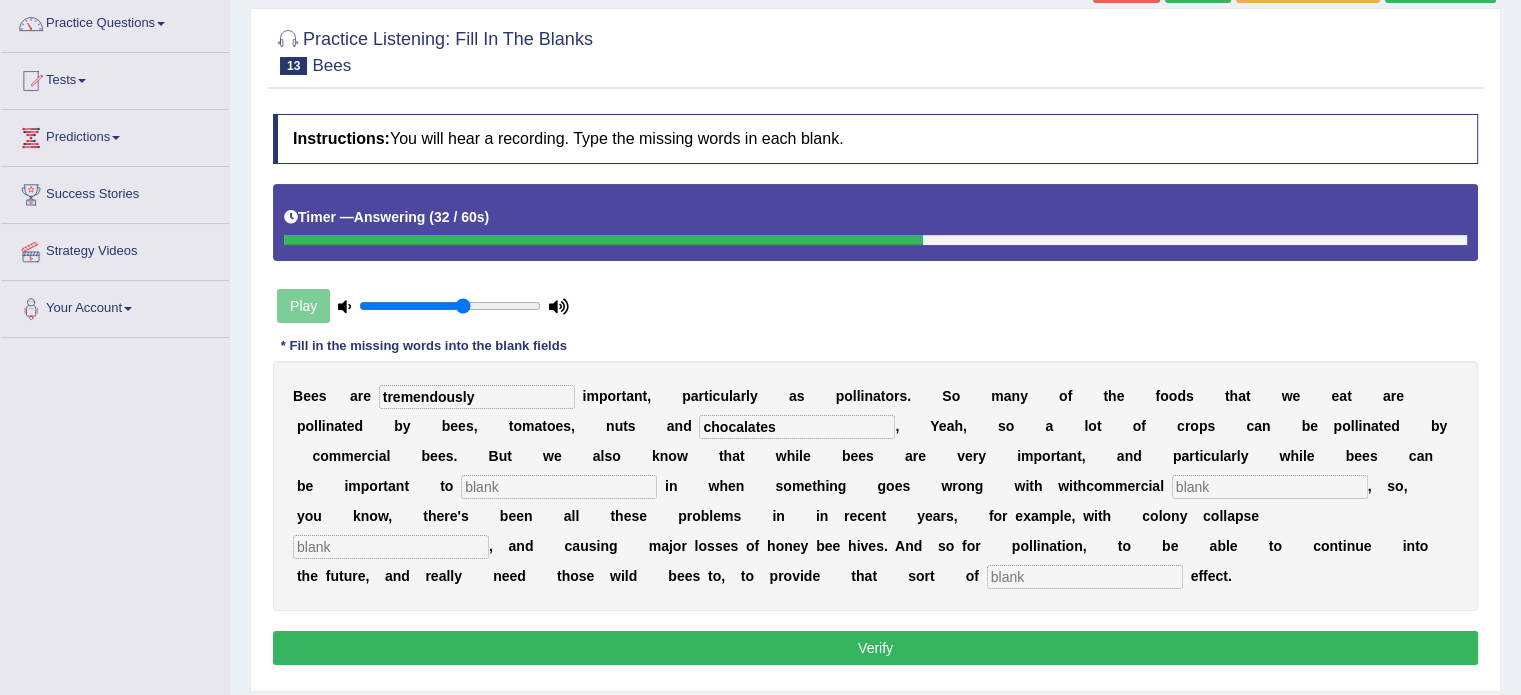 click on "B e e s          a r e    tremendously    i m p o r t a n t ,             p a r t i c u l a r l y             a s             p o l l i n a t o r s .             S o             m a n y             o f             t h e             f o o d s             t h a t             w e             e a t             a r e             p o l l i n a t e d             b y             b e e s ,             t o m a t o e s ,             n u t s             a n d    chocalates ,             Y e a h ,             s o             a             l o t             o f             c r o p s             c a n             b e       p o l l i n a t e d             b y             c o m m e r c i a l             b e e s .             B u t             w e             a l s o             k n o w             t h a t             w h i l e             b e e s             a r e" at bounding box center (875, 486) 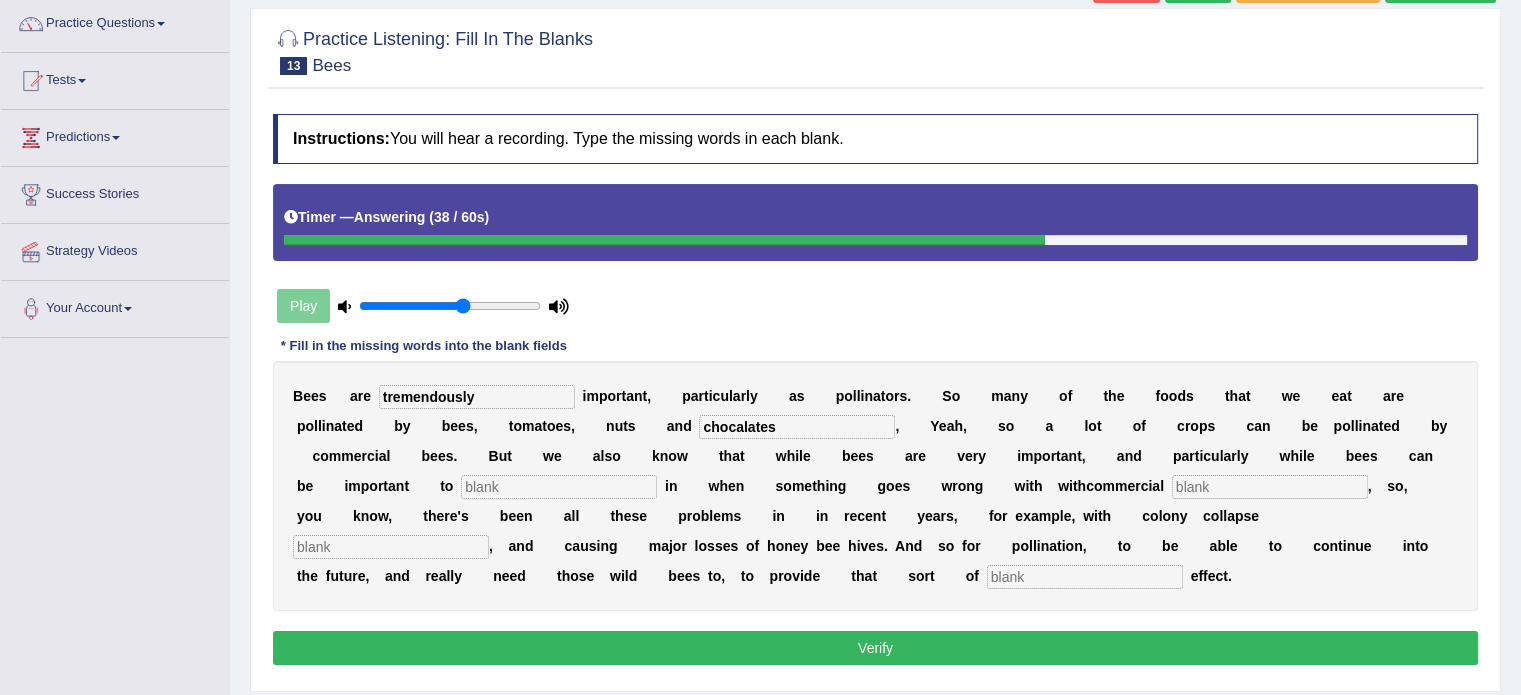 click at bounding box center (1270, 487) 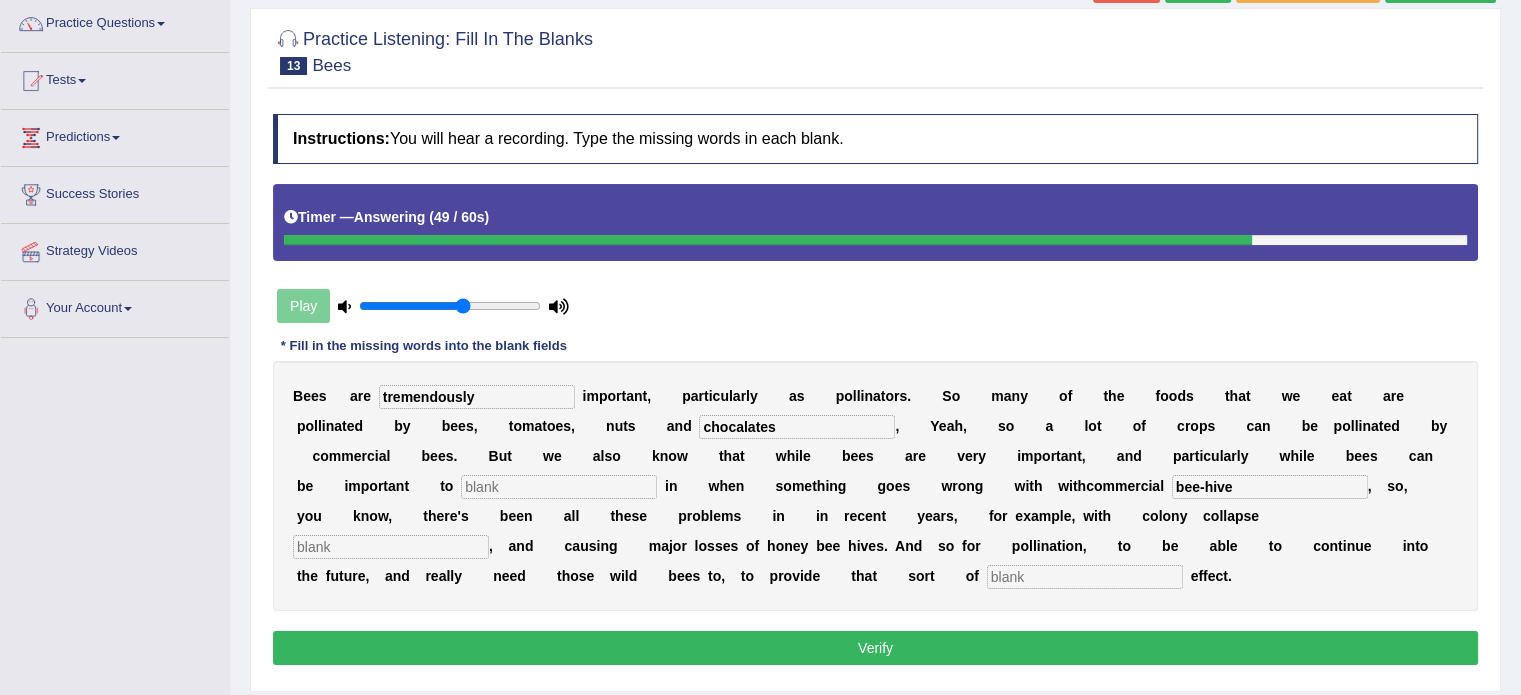 type on "bee-hive" 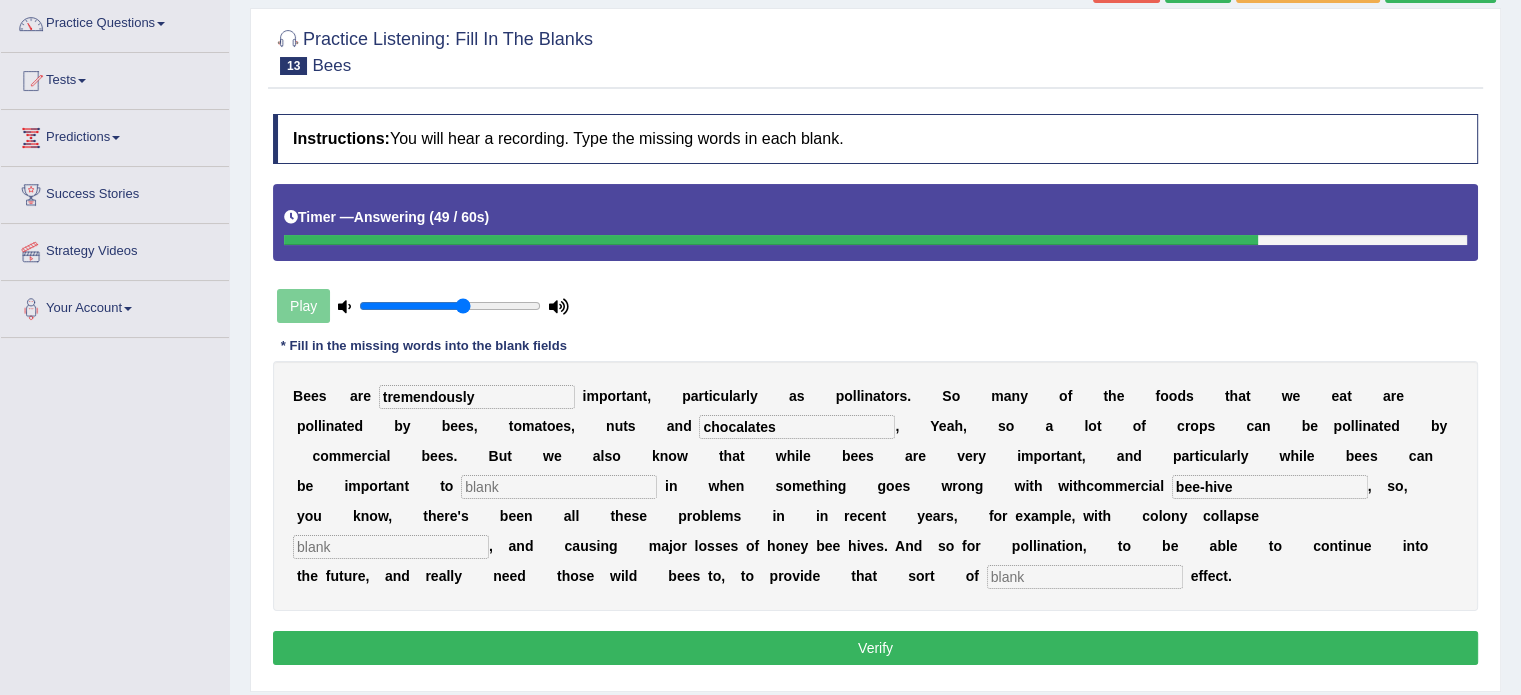click at bounding box center [559, 487] 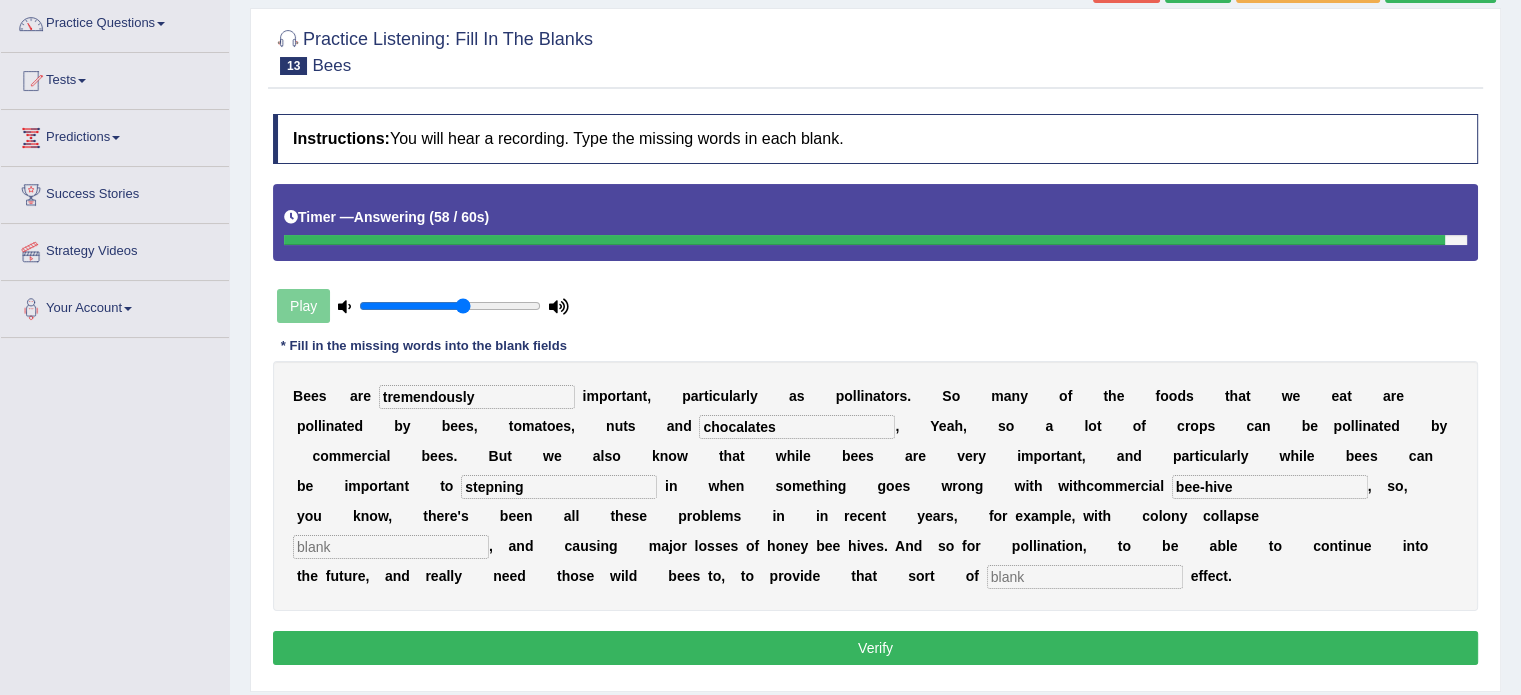 type on "stepning" 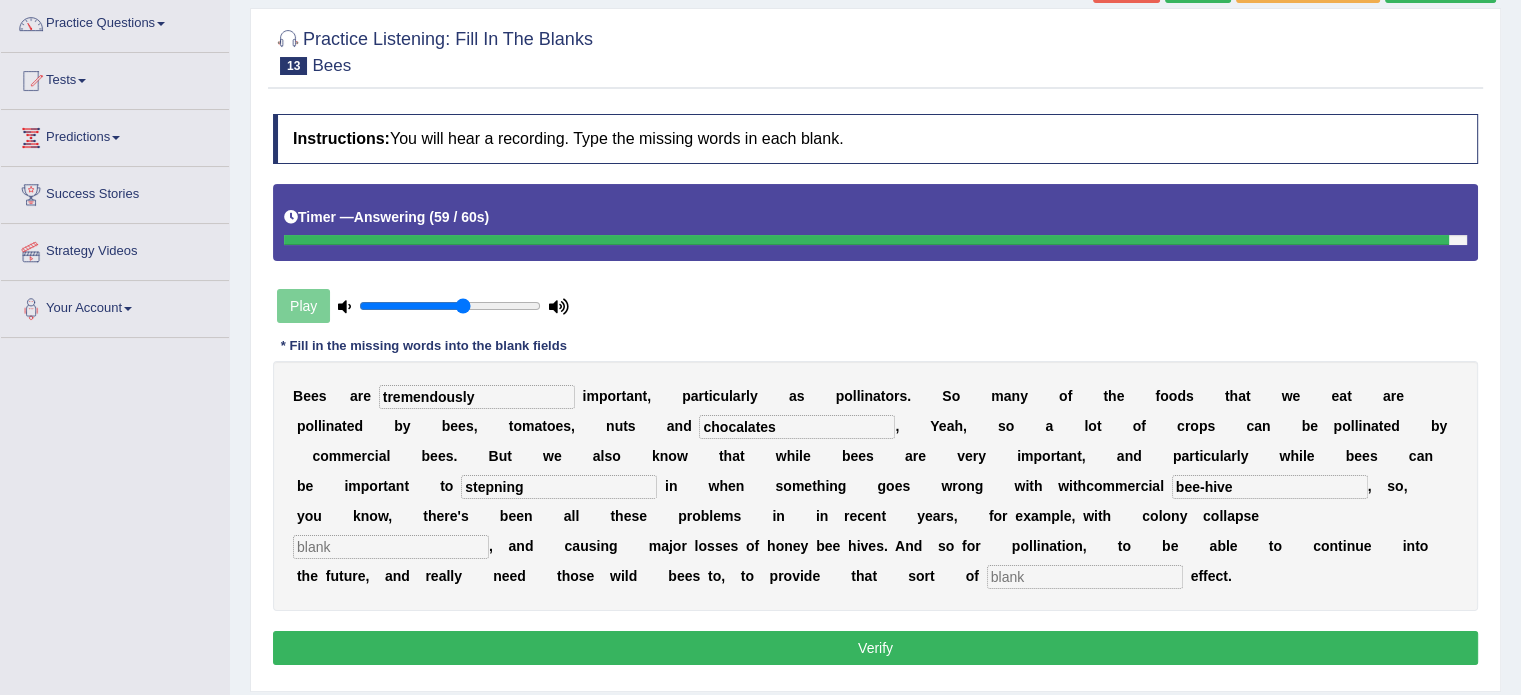 click at bounding box center [1085, 577] 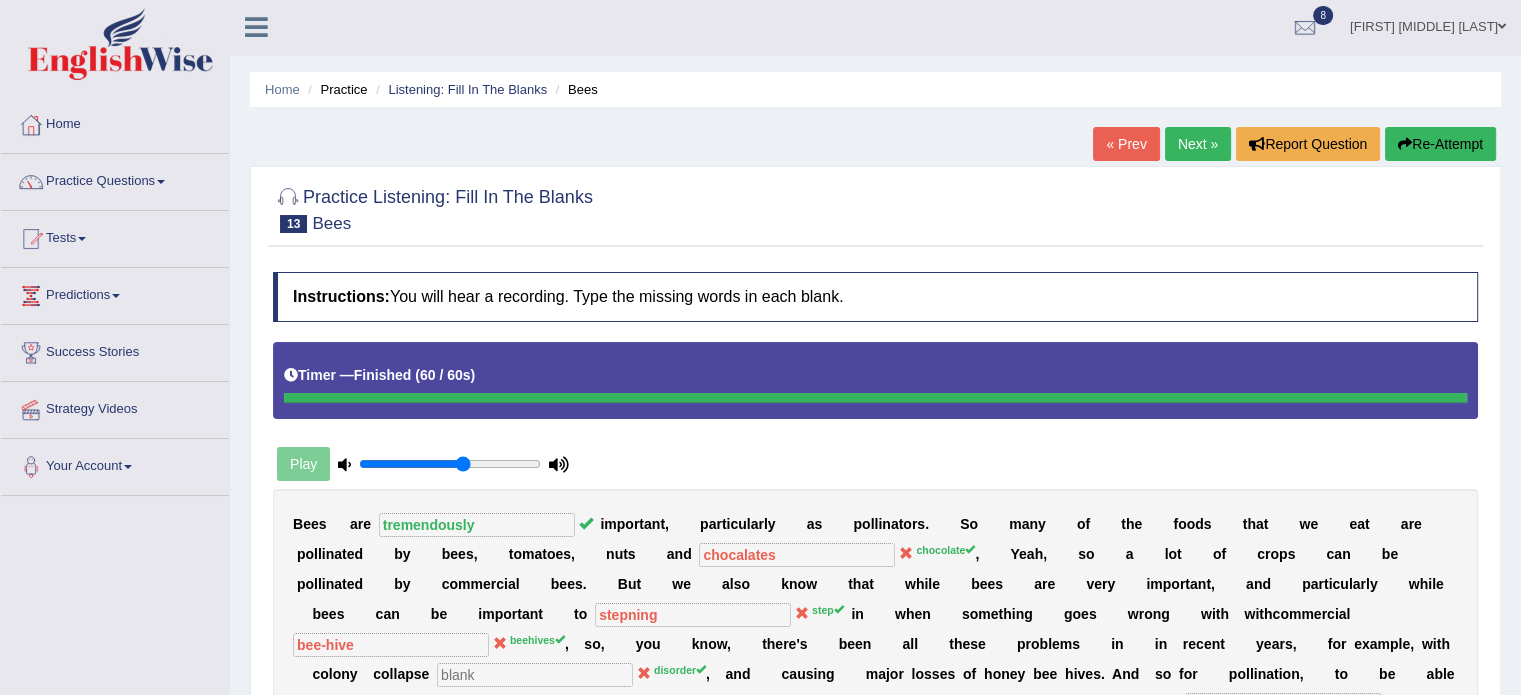scroll, scrollTop: 0, scrollLeft: 0, axis: both 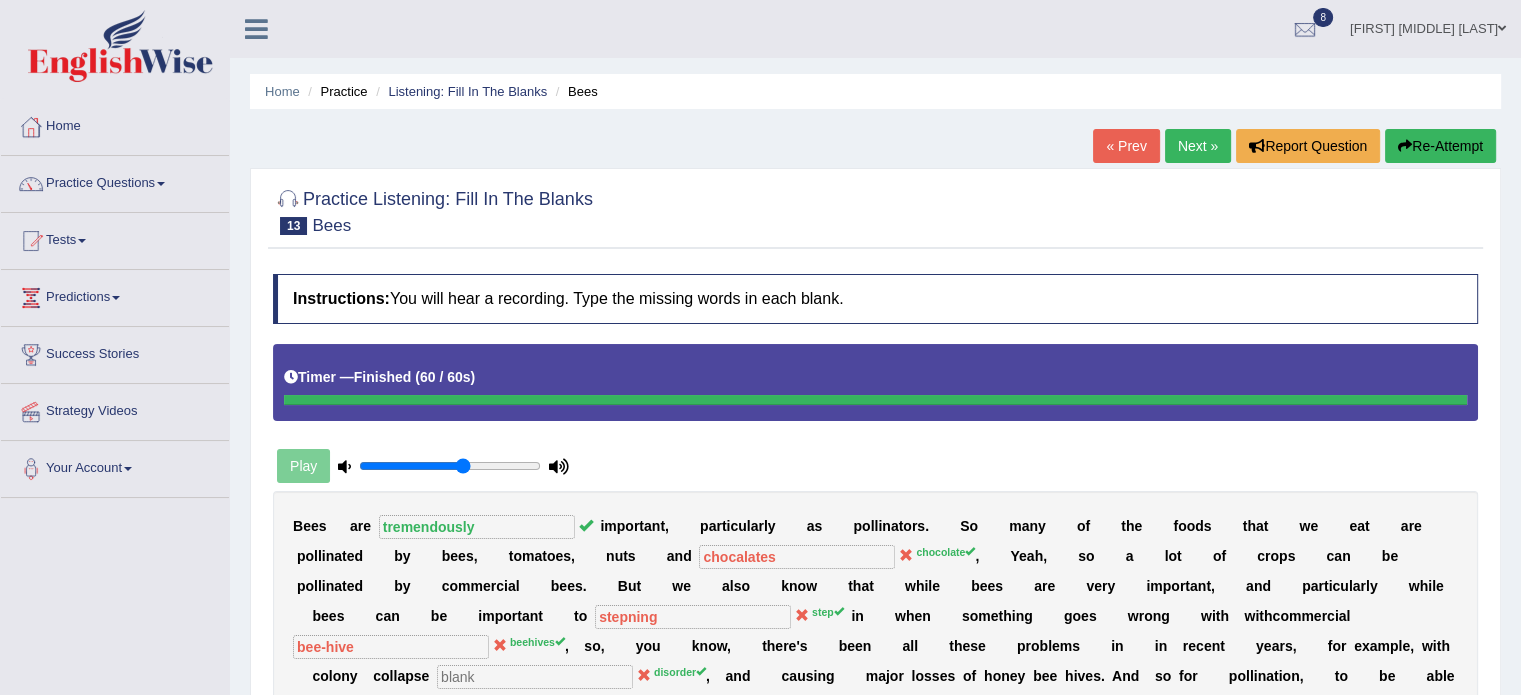click on "Next »" at bounding box center [1198, 146] 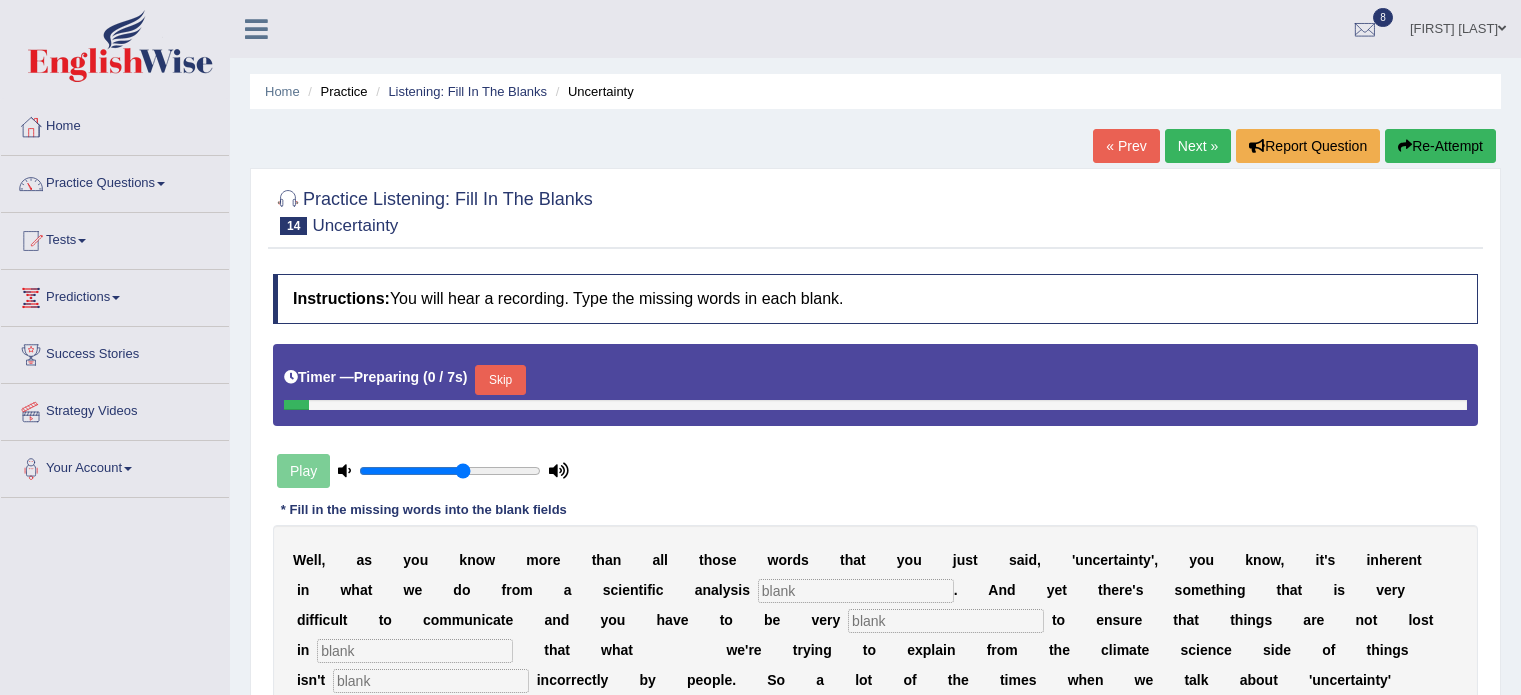 scroll, scrollTop: 0, scrollLeft: 0, axis: both 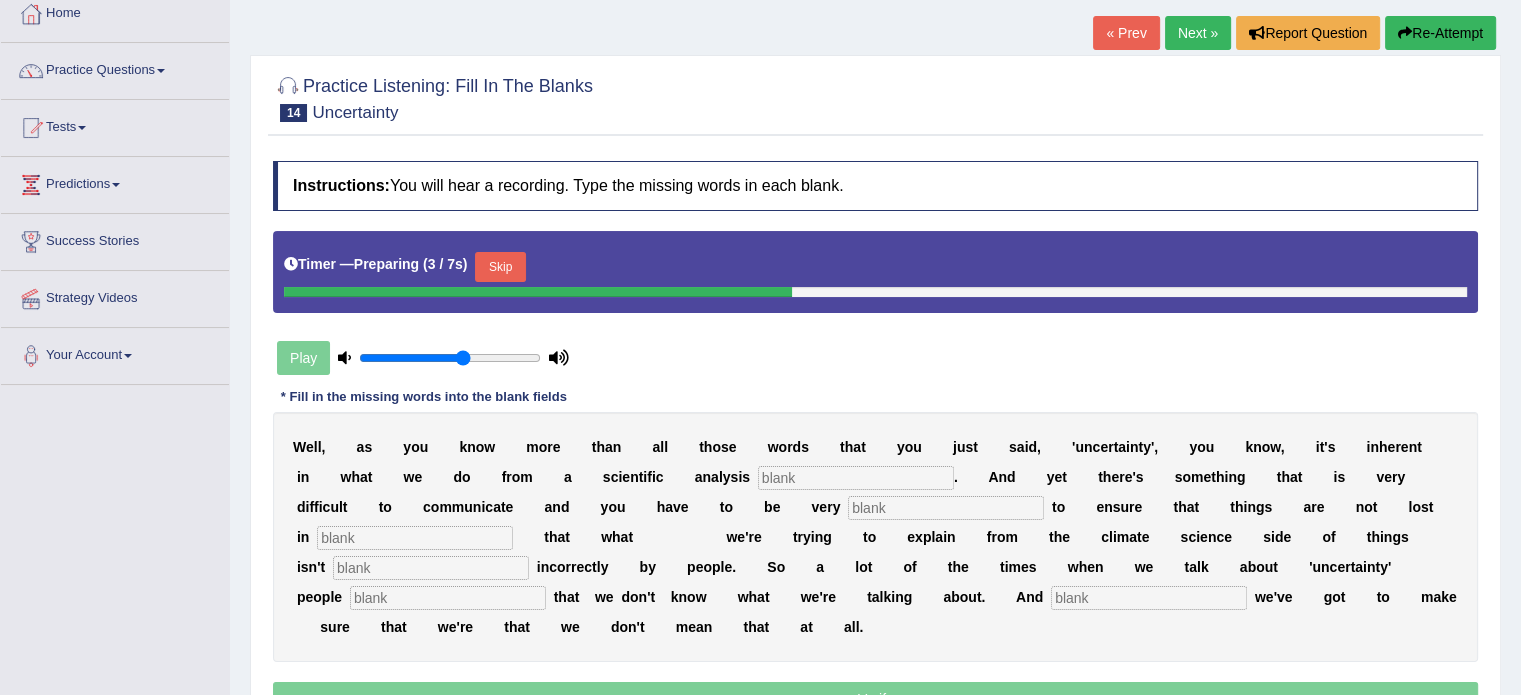 click on "Skip" at bounding box center [500, 267] 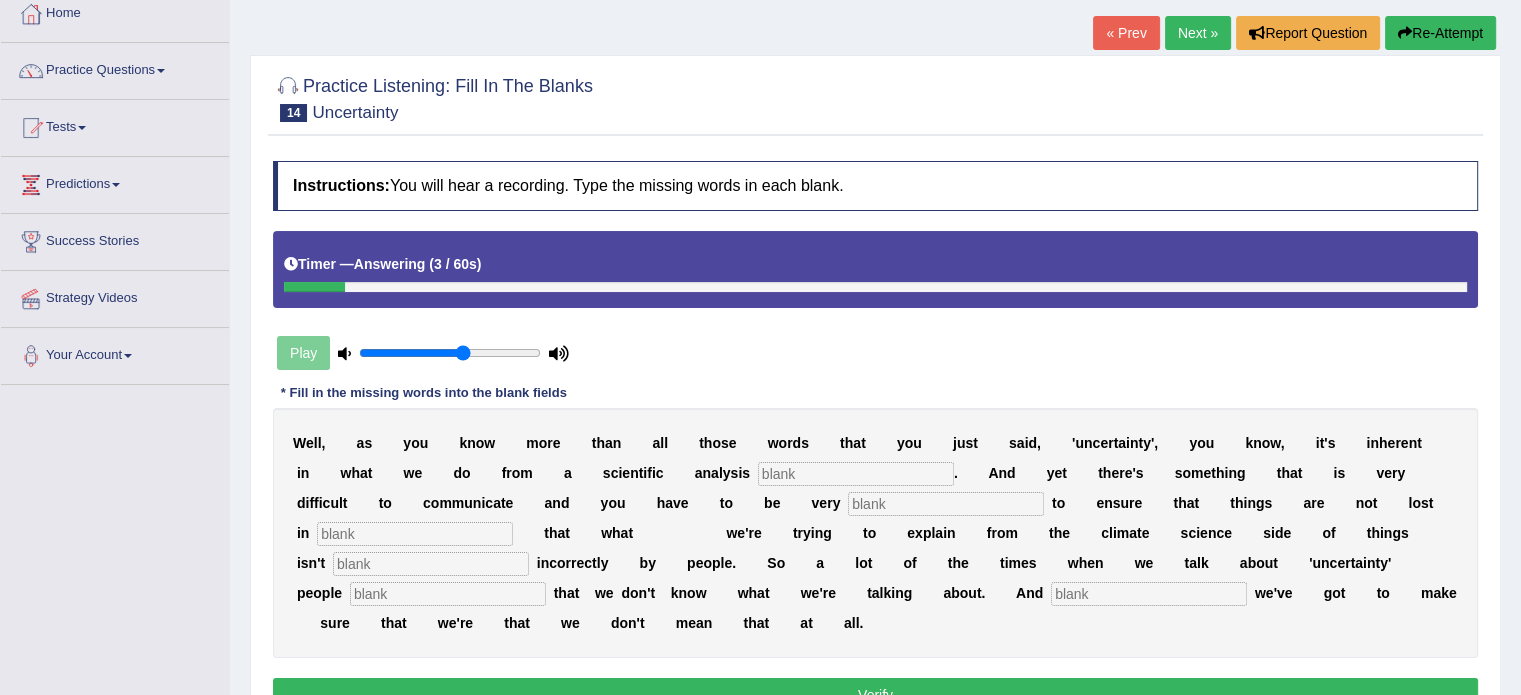 click at bounding box center [856, 474] 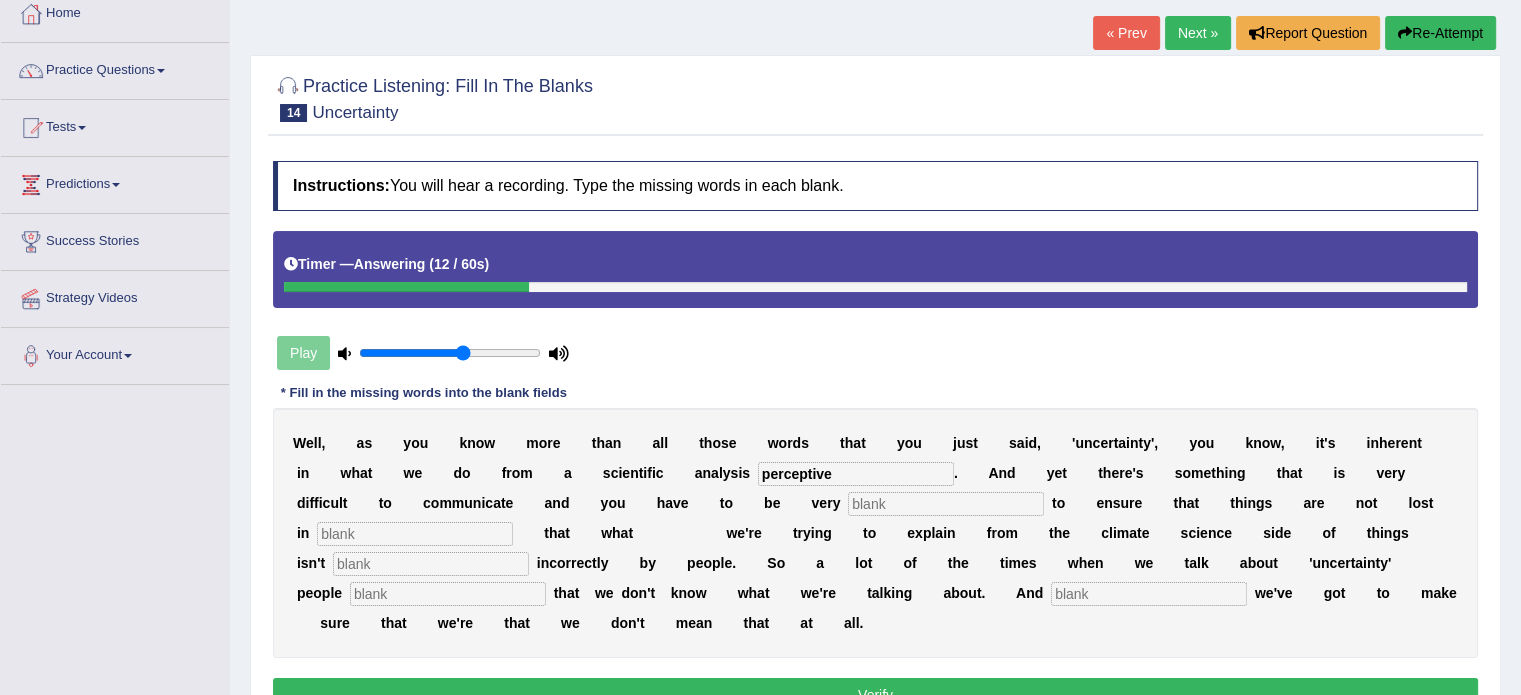 type on "perceptive" 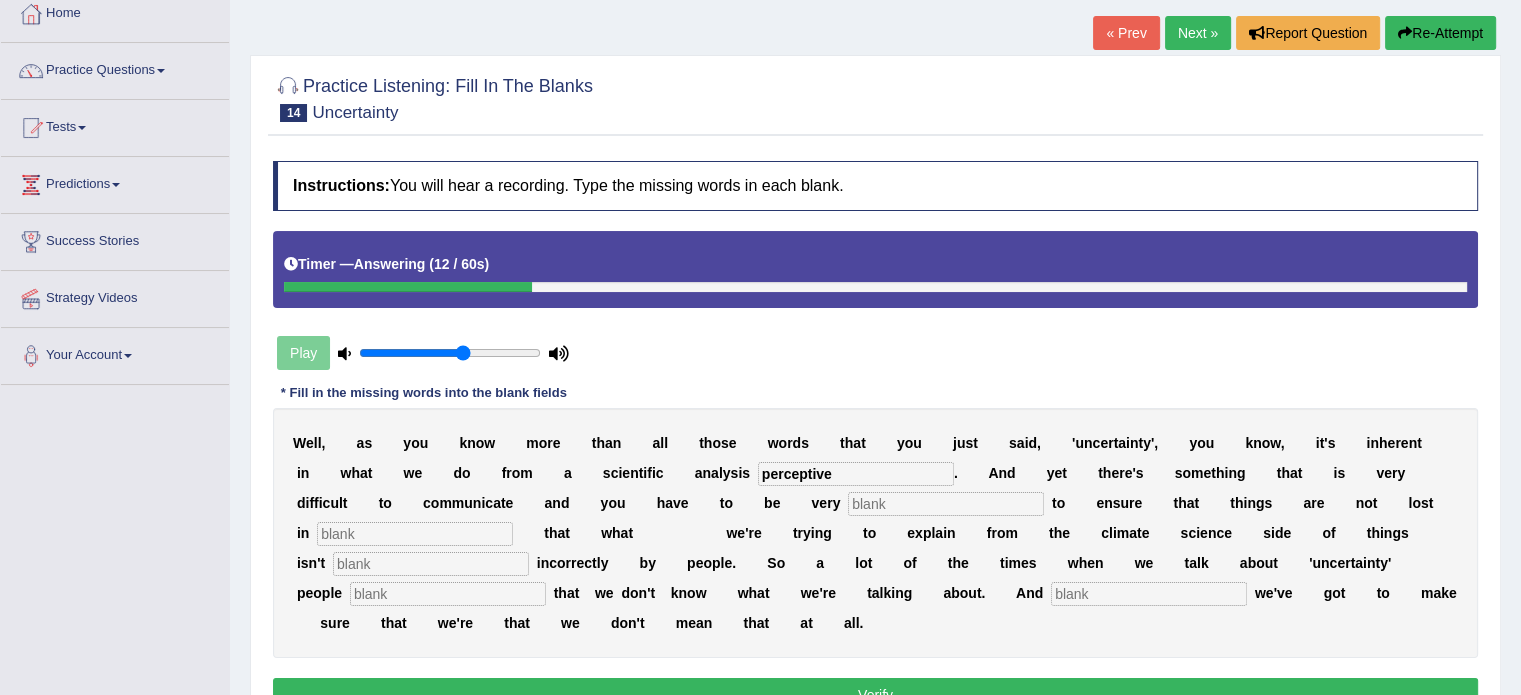 click at bounding box center [946, 504] 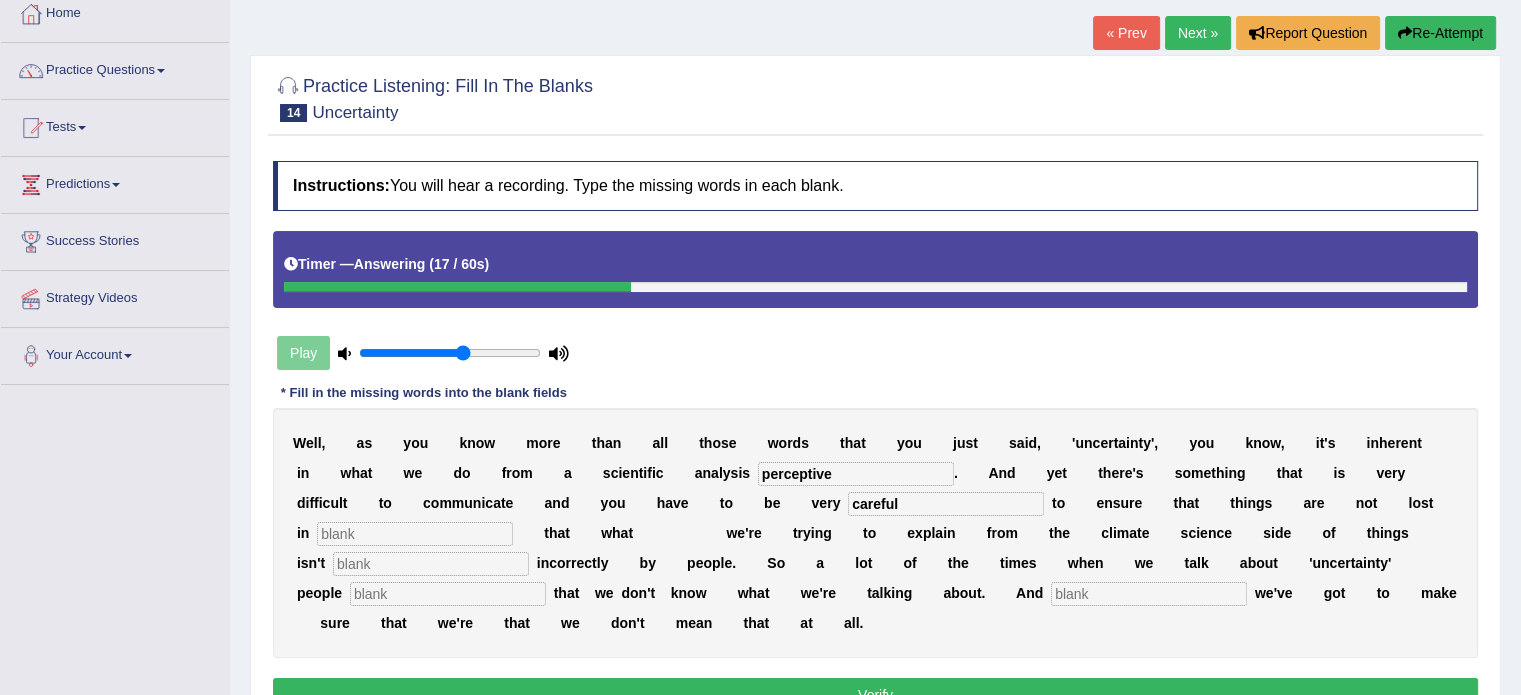 type on "careful" 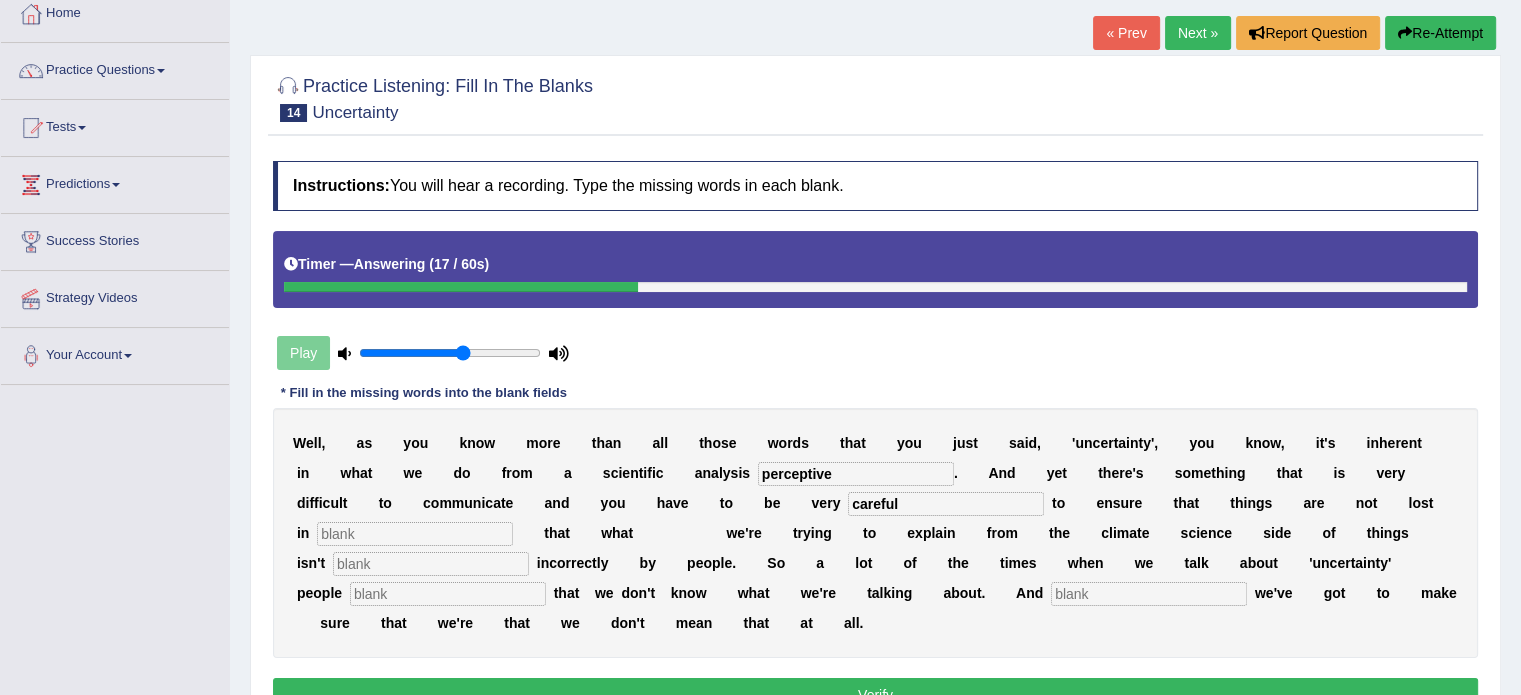 click at bounding box center [415, 534] 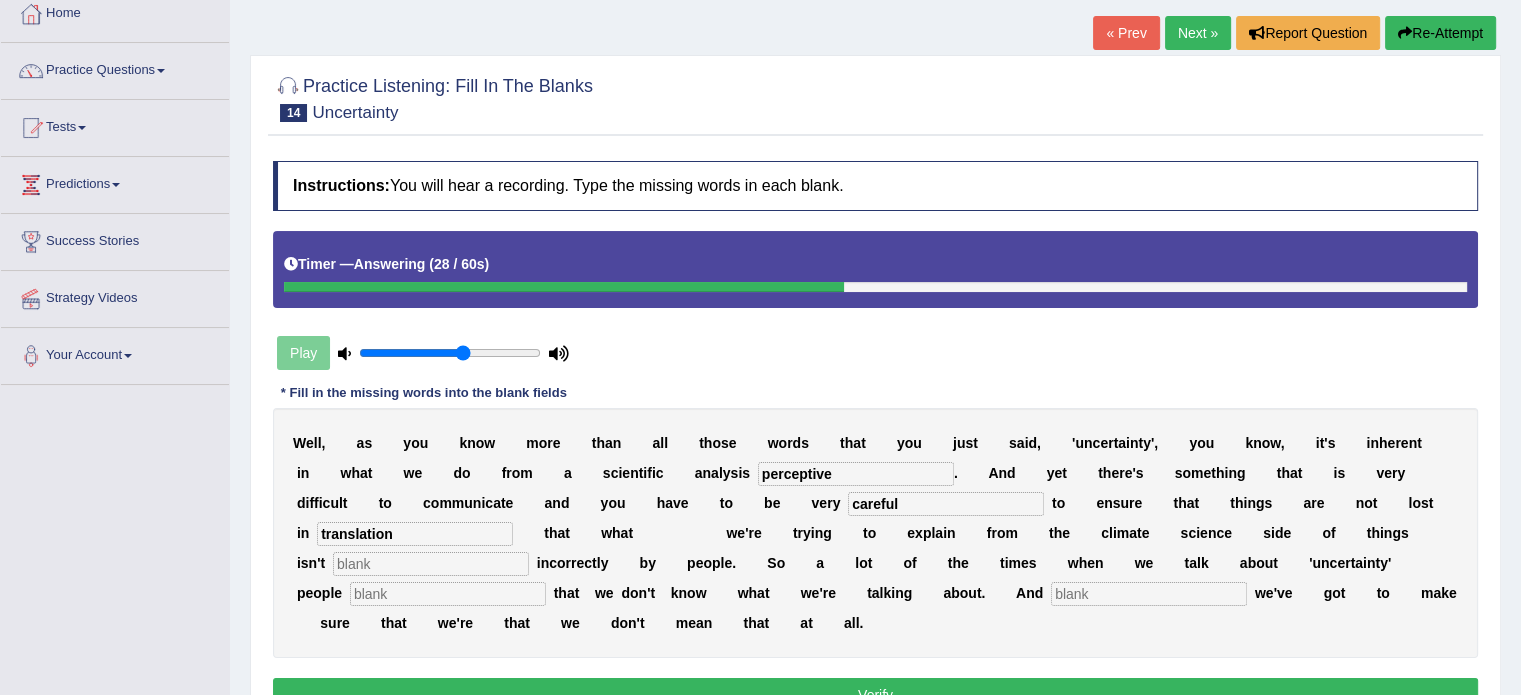 type on "translation" 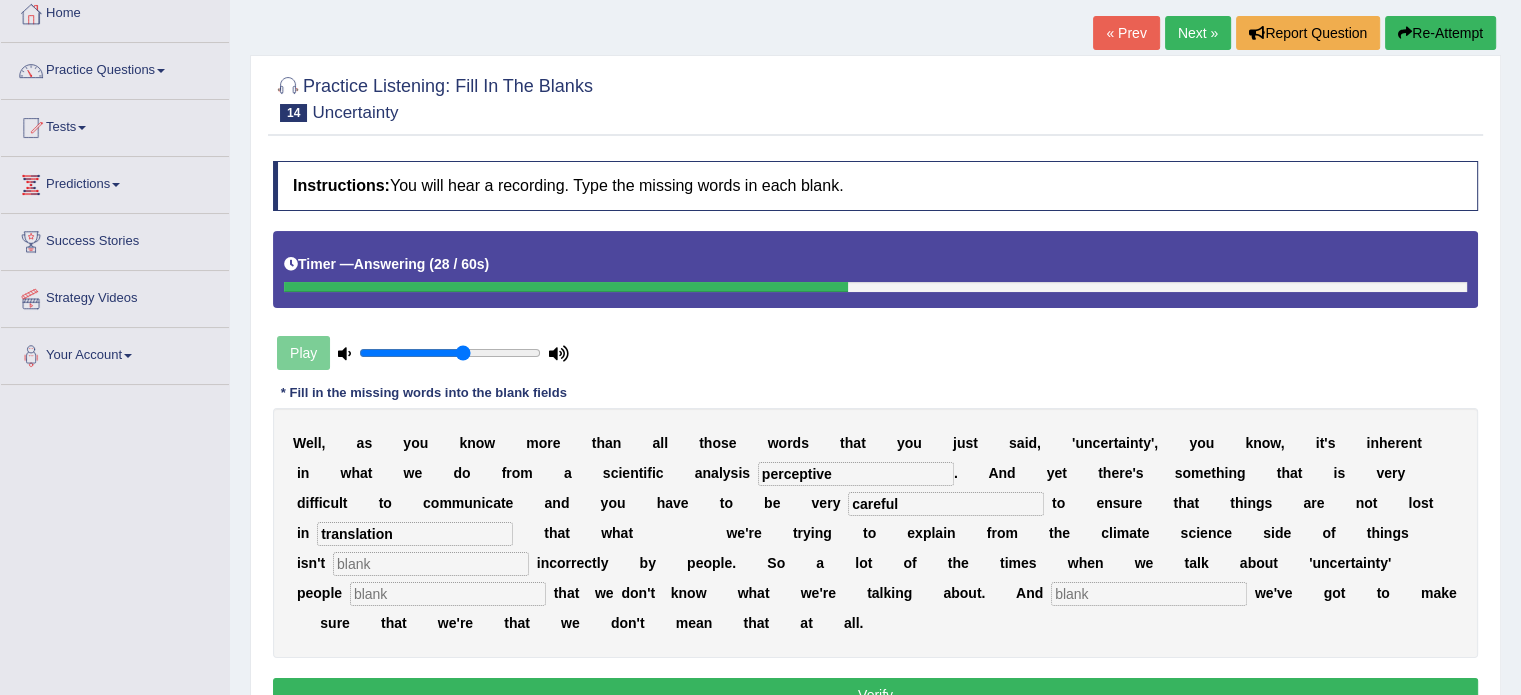 click on "W e l l ,             a s             y o u             k n o w             m o r e             t h a n             a l l             t h o s e             w o r d s             t h a t             y o u             j u s t             s a i d ,             ' u n c e r t a i n t y ' ,             y o u             k n o w ,             i t ' s             i n h e r e n t             i n             w h a t             w e             d o             f r o m             a             s c i e n t i f i c             a n a l y s i s    perceptive .             A n d             y e t             t h e r e ' s             s o m e t h i n g             t h a t             i s             v e r y             d i f f i c u l t             t o             c o m m u n i c a t e             a n d             y o u             h a v e             t o" at bounding box center [875, 533] 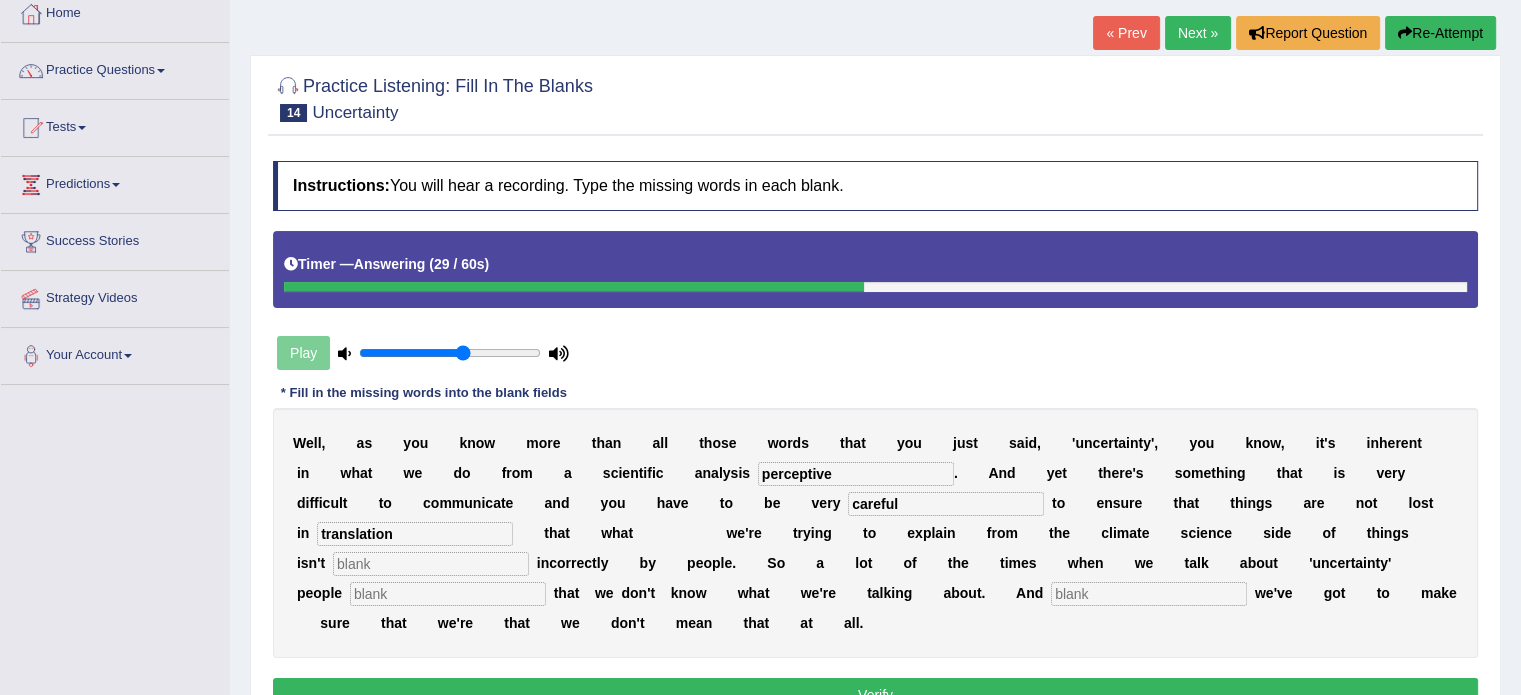 click at bounding box center [431, 564] 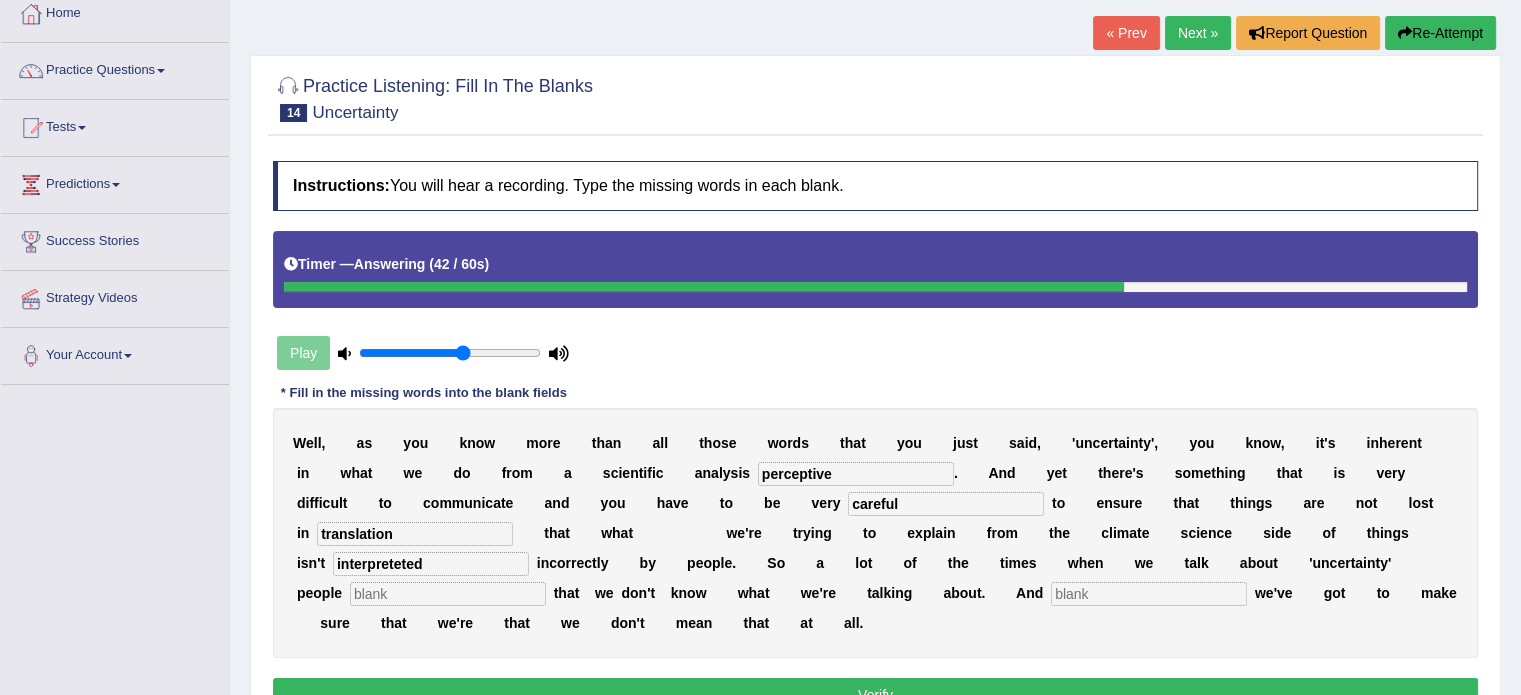 drag, startPoint x: 468, startPoint y: 558, endPoint x: 445, endPoint y: 603, distance: 50.537113 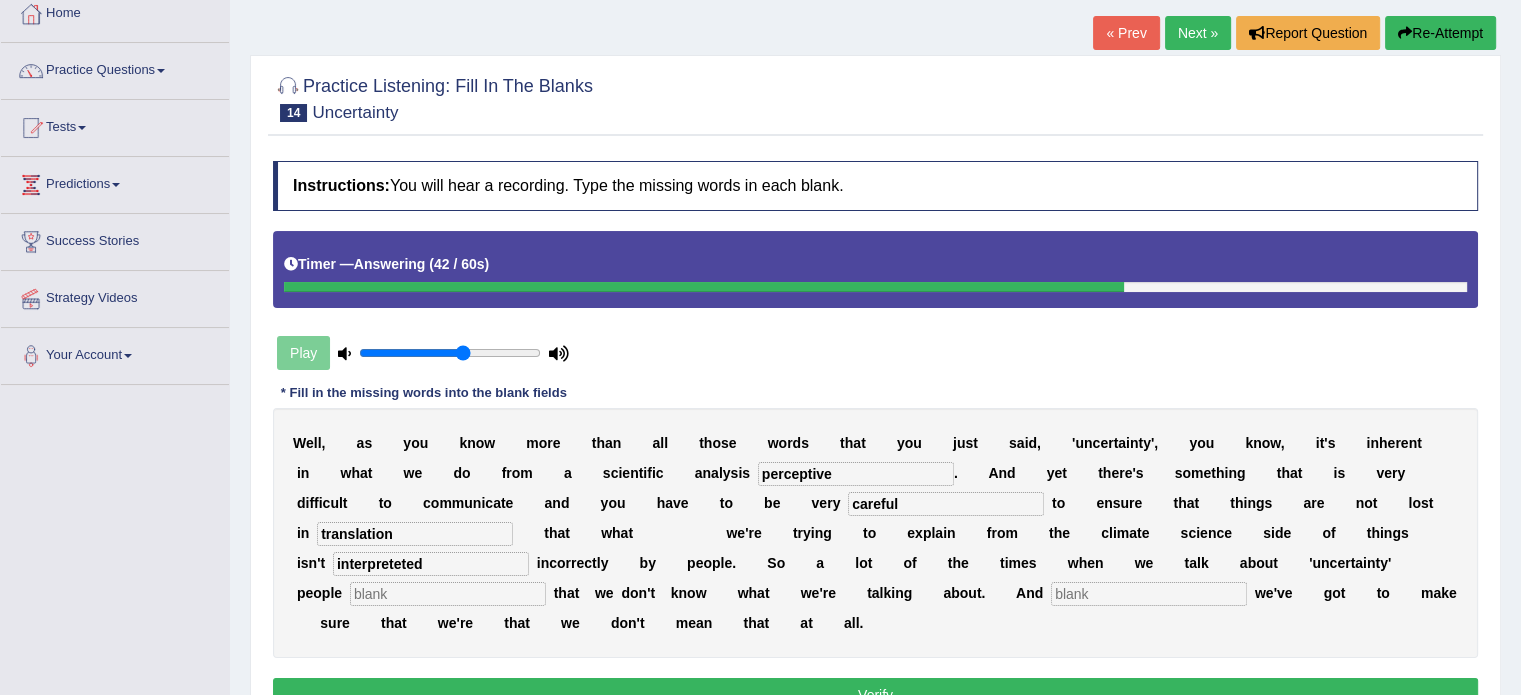 click on "W e l l ,             a s             y o u             k n o w             m o r e             t h a n             a l l             t h o s e             w o r d s             t h a t             y o u             j u s t             s a i d ,             ' u n c e r t a i n t y ' ,             y o u             k n o w ,             i t ' s             i n h e r e n t             i n             w h a t             w e             d o             f r o m             a             s c i e n t i f i c             a n a l y s i s    perceptive .             A n d             y e t             t h e r e ' s             s o m e t h i n g             t h a t             i s             v e r y             d i f f i c u l t             t o             c o m m u n i c a t e             a n d             y o u             h a v e             t o" at bounding box center [875, 533] 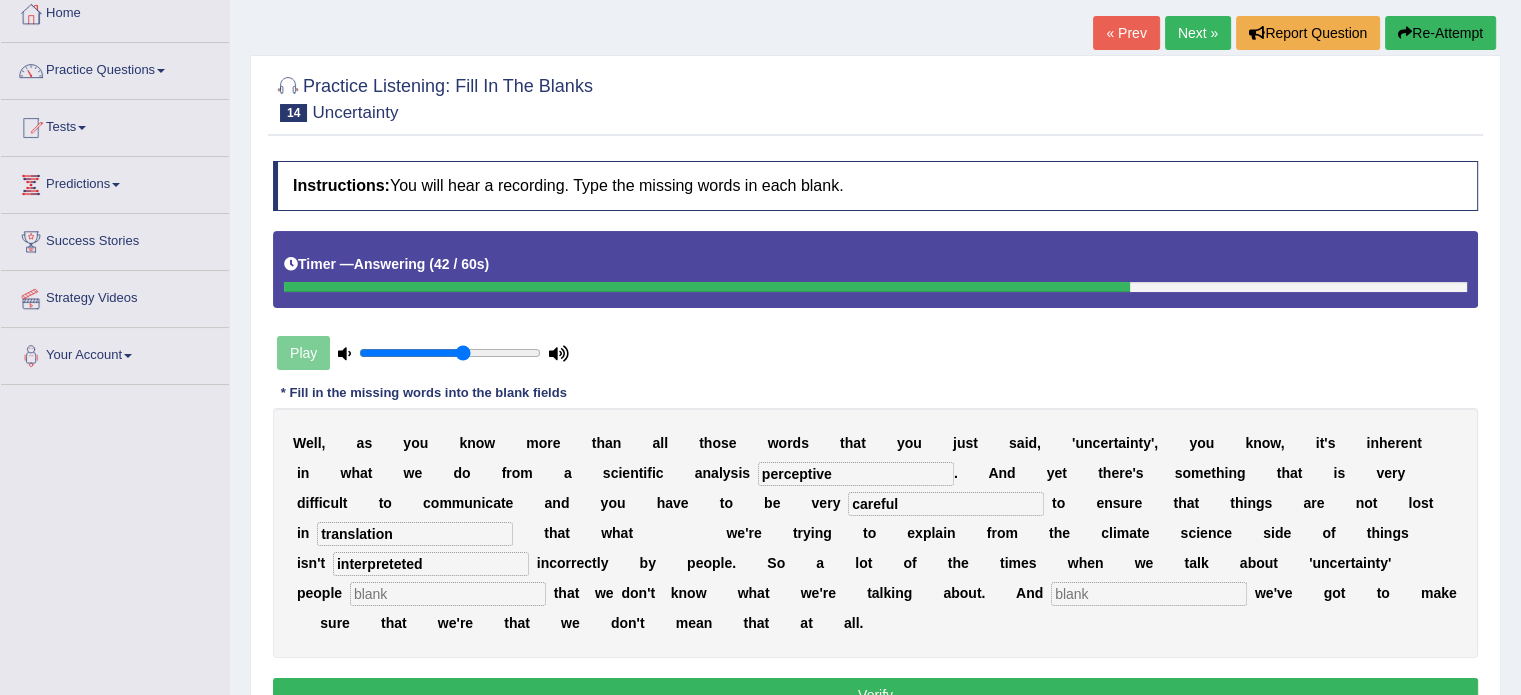 type on "interpreteted" 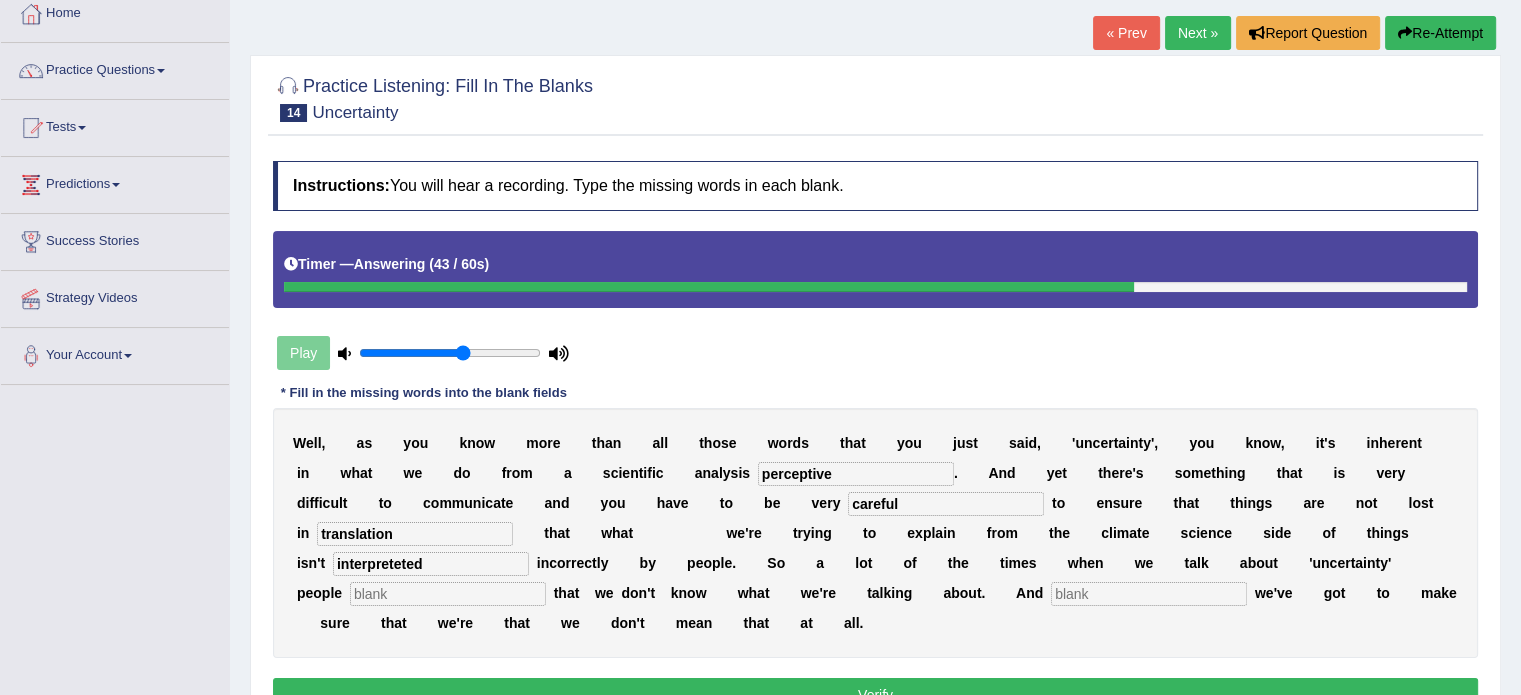 click on "W e l l ,             a s             y o u             k n o w             m o r e             t h a n             a l l             t h o s e             w o r d s             t h a t             y o u             j u s t             s a i d ,             ' u n c e r t a i n t y ' ,             y o u             k n o w ,             i t ' s             i n h e r e n t             i n             w h a t             w e             d o             f r o m             a             s c i e n t i f i c             a n a l y s i s    perceptive .             A n d             y e t             t h e r e ' s             s o m e t h i n g             t h a t             i s             v e r y             d i f f i c u l t             t o             c o m m u n i c a t e             a n d             y o u             h a v e             t o" at bounding box center [875, 533] 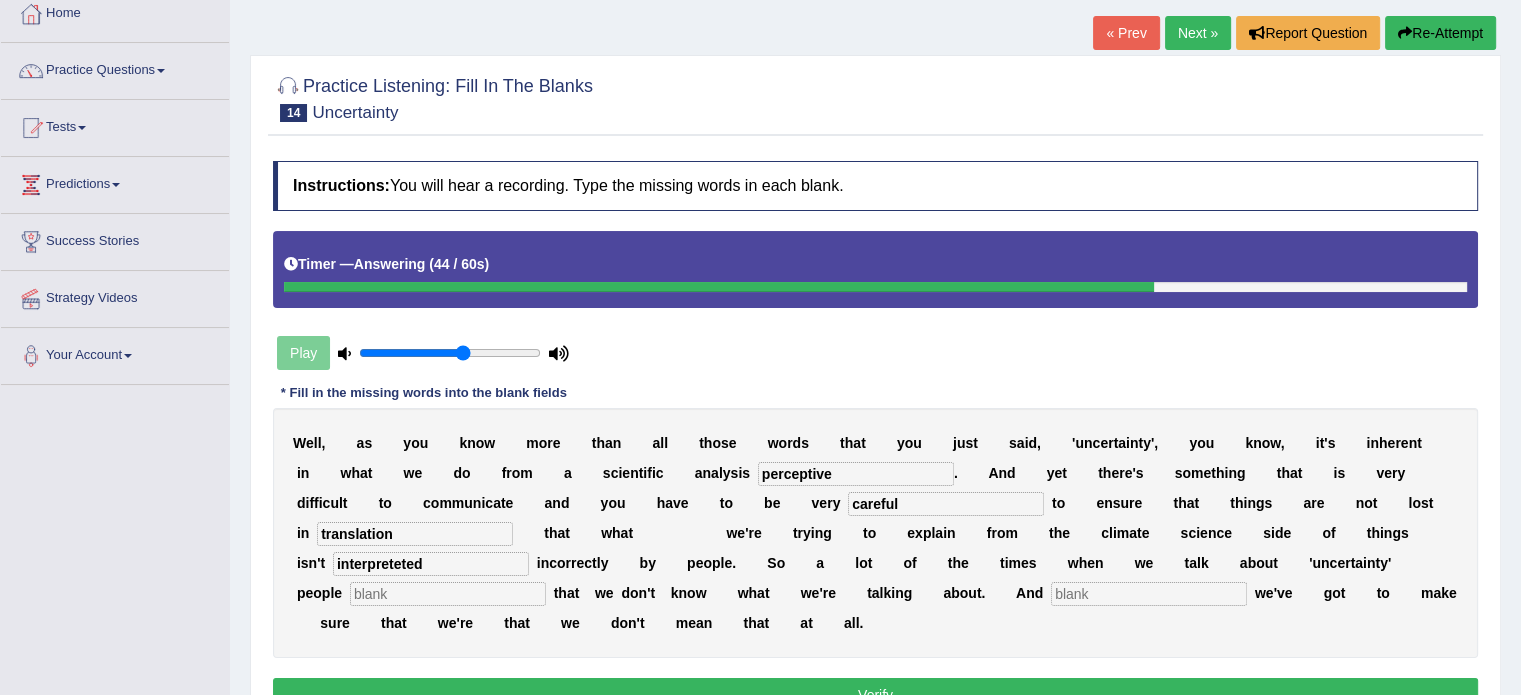 click at bounding box center (448, 594) 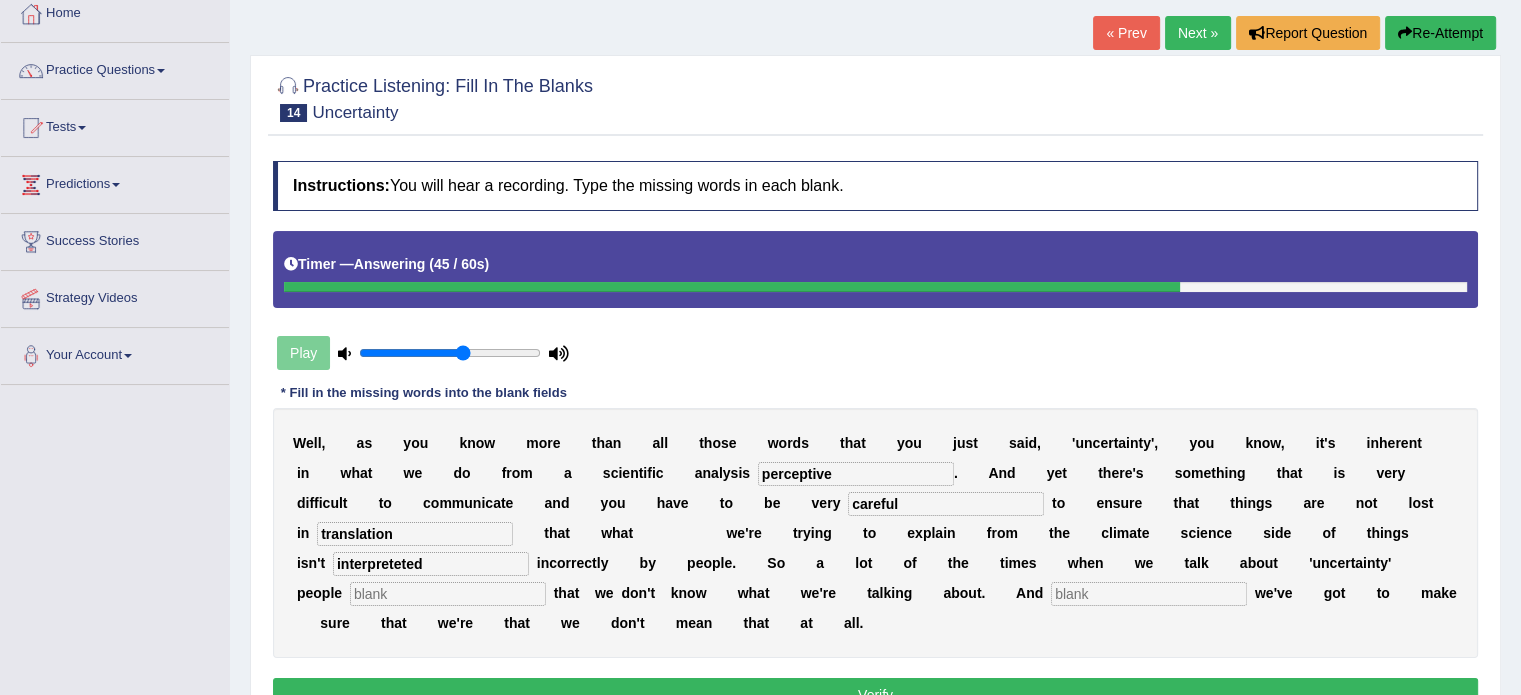 click on "interpreteted" at bounding box center [431, 564] 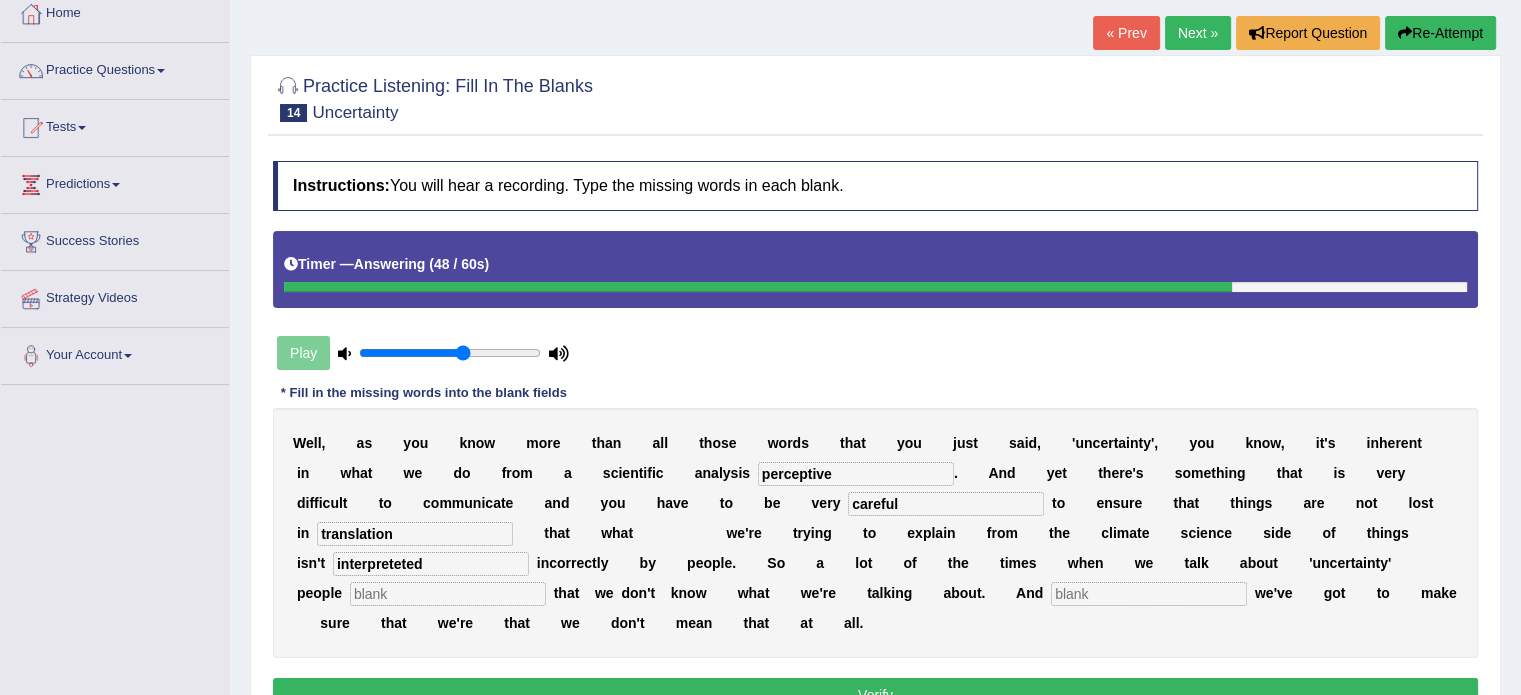drag, startPoint x: 376, startPoint y: 570, endPoint x: 360, endPoint y: 595, distance: 29.681644 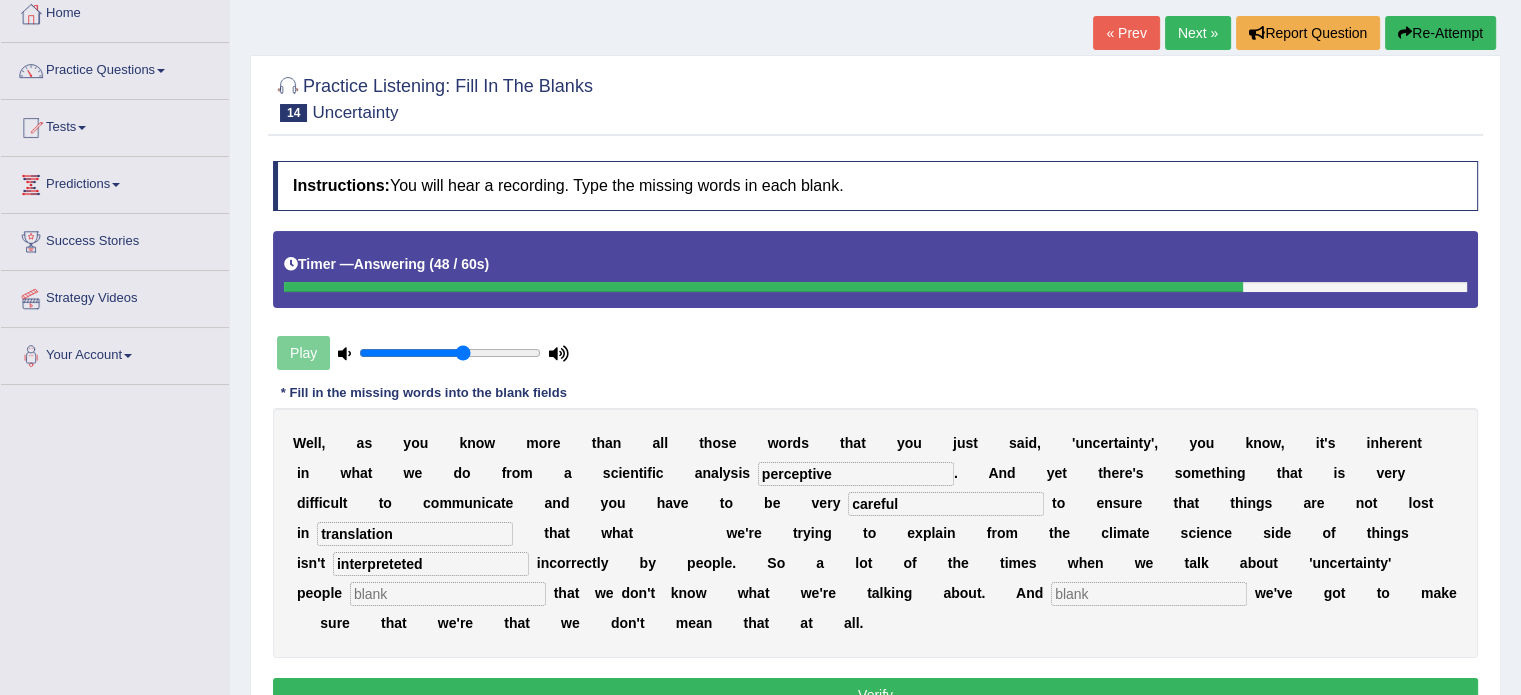 click at bounding box center [448, 594] 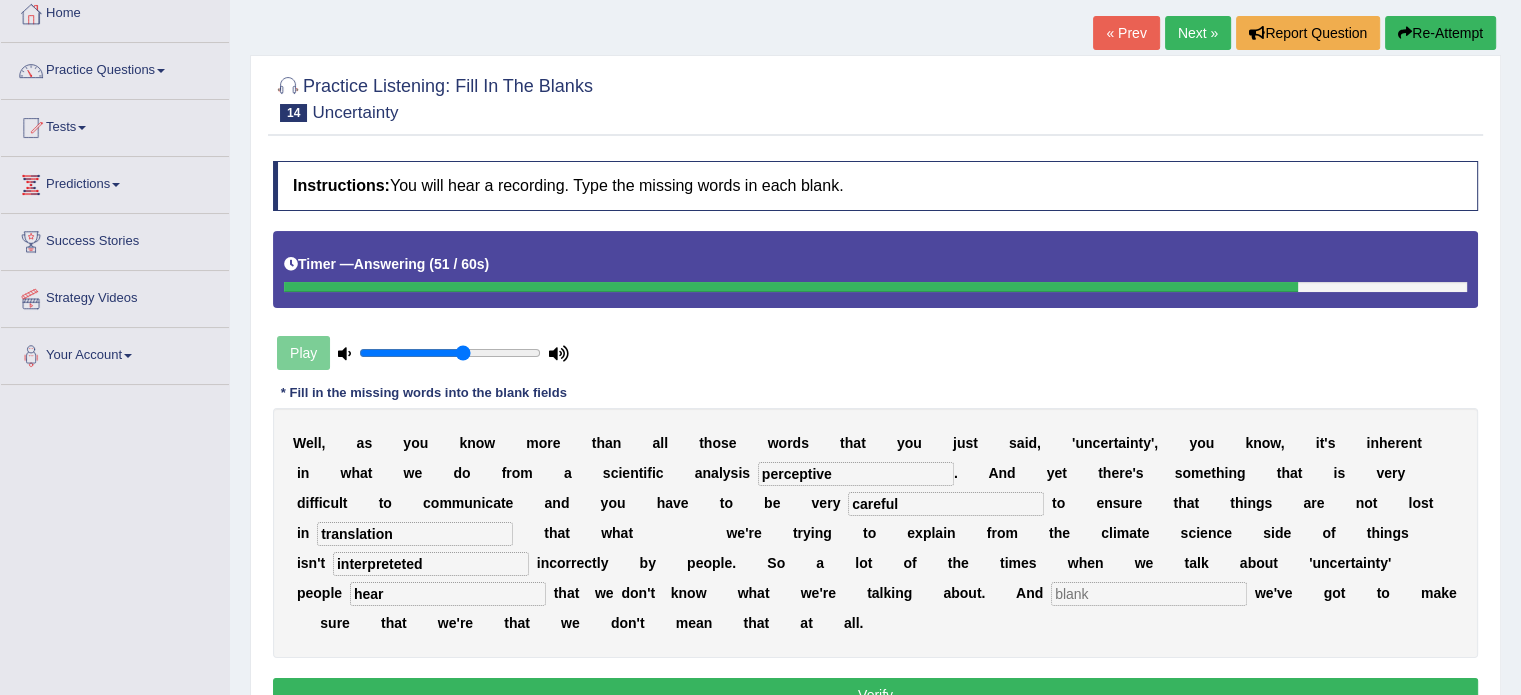 type on "hear" 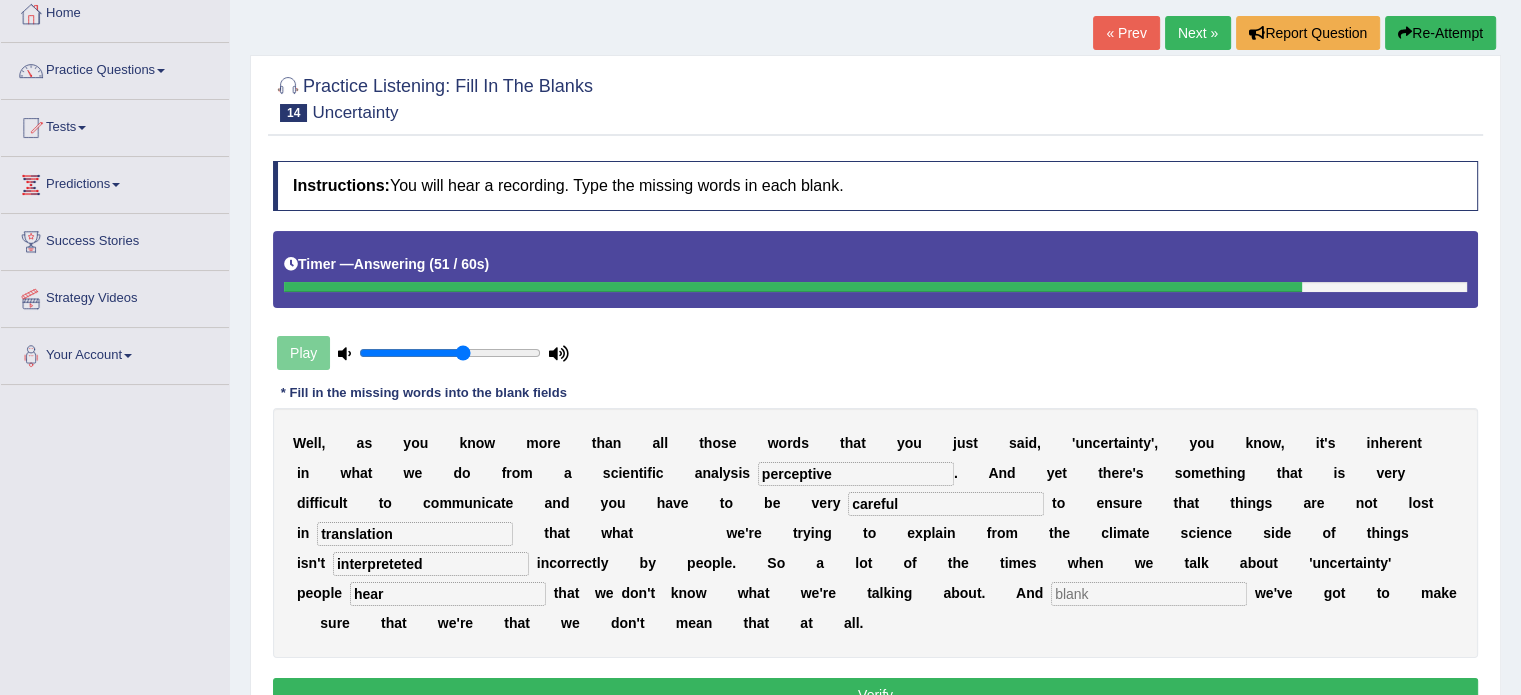click on "W e l l ,             a s             y o u             k n o w             m o r e             t h a n             a l l             t h o s e             w o r d s             t h a t             y o u             j u s t             s a i d ,             ' u n c e r t a i n t y ' ,             y o u             k n o w ,             i t ' s             i n h e r e n t             i n             w h a t             w e             d o             f r o m             a             s c i e n t i f i c             a n a l y s i s    perceptive .             A n d             y e t             t h e r e ' s             s o m e t h i n g             t h a t             i s             v e r y             d i f f i c u l t             t o             c o m m u n i c a t e             a n d             y o u             h a v e             t o" at bounding box center [875, 533] 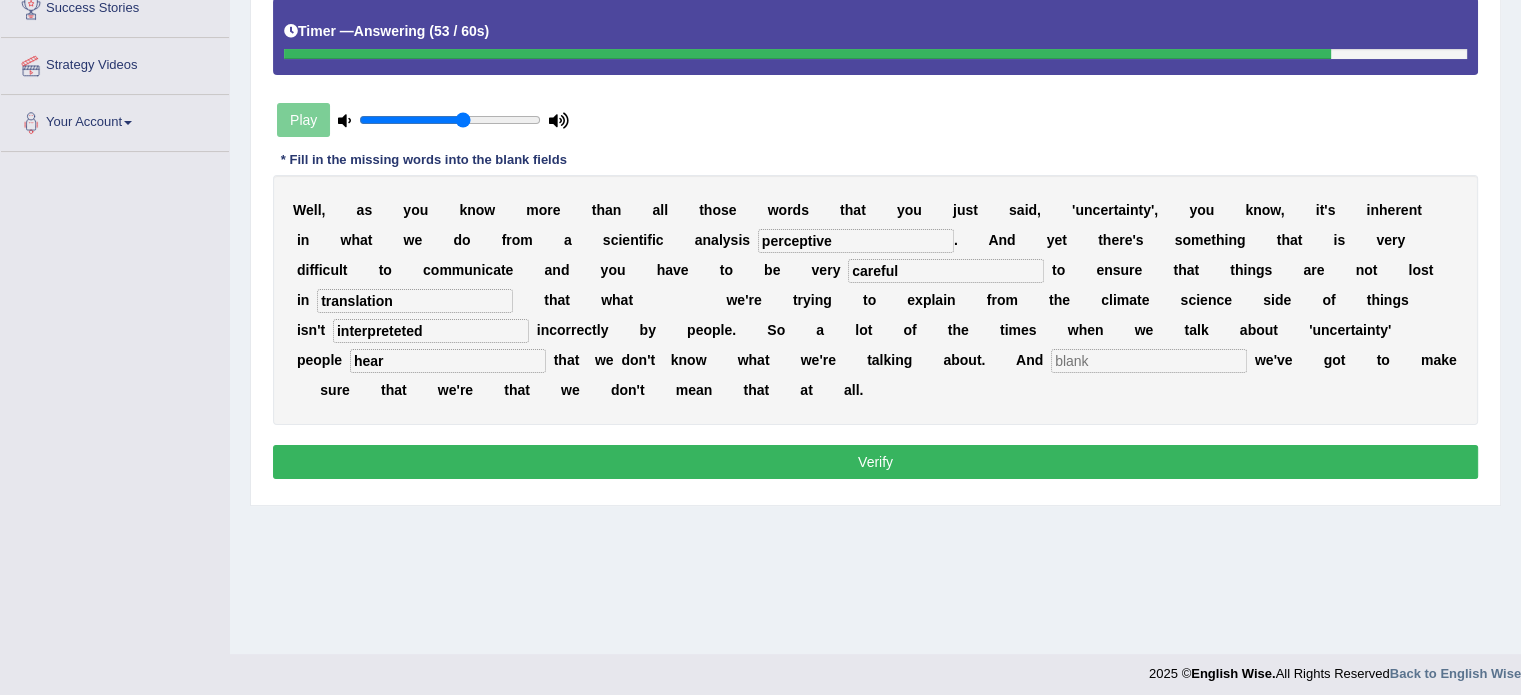 scroll, scrollTop: 353, scrollLeft: 0, axis: vertical 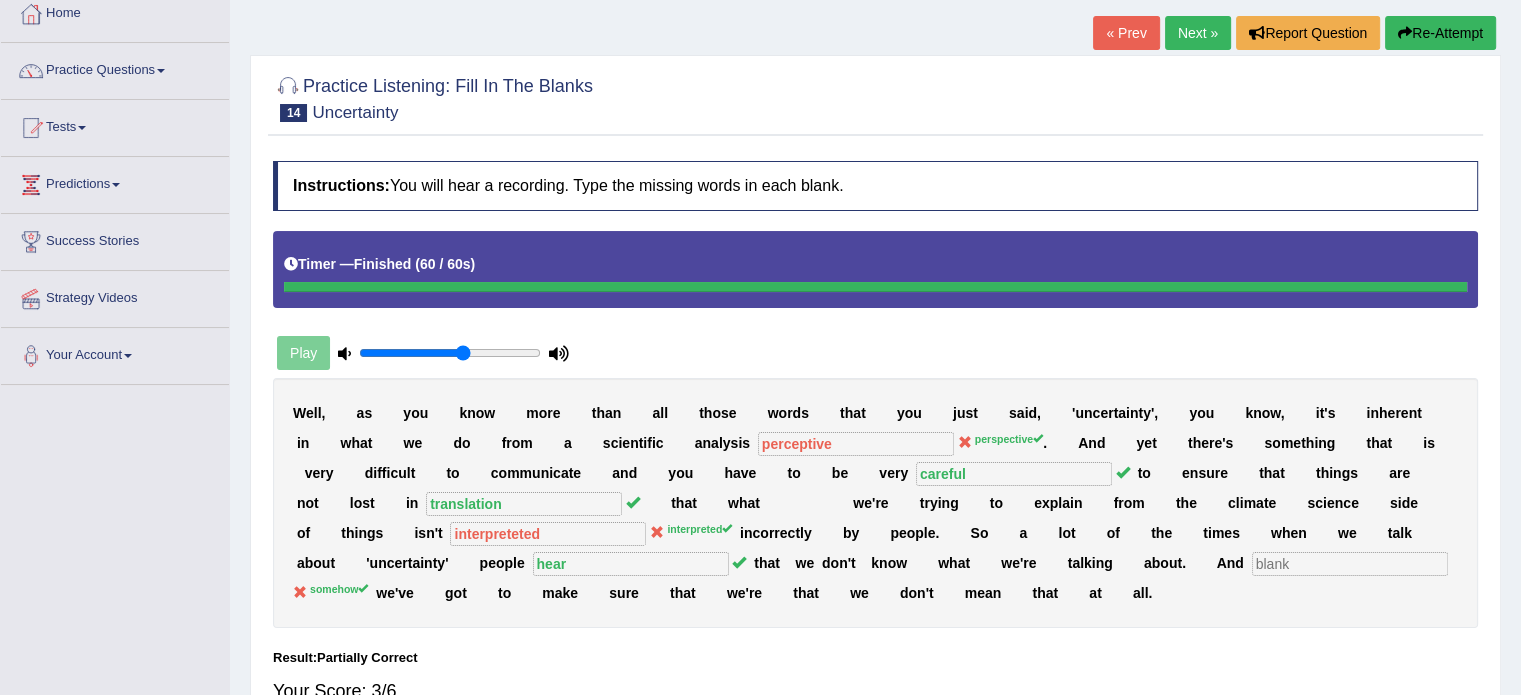 click on "Next »" at bounding box center (1198, 33) 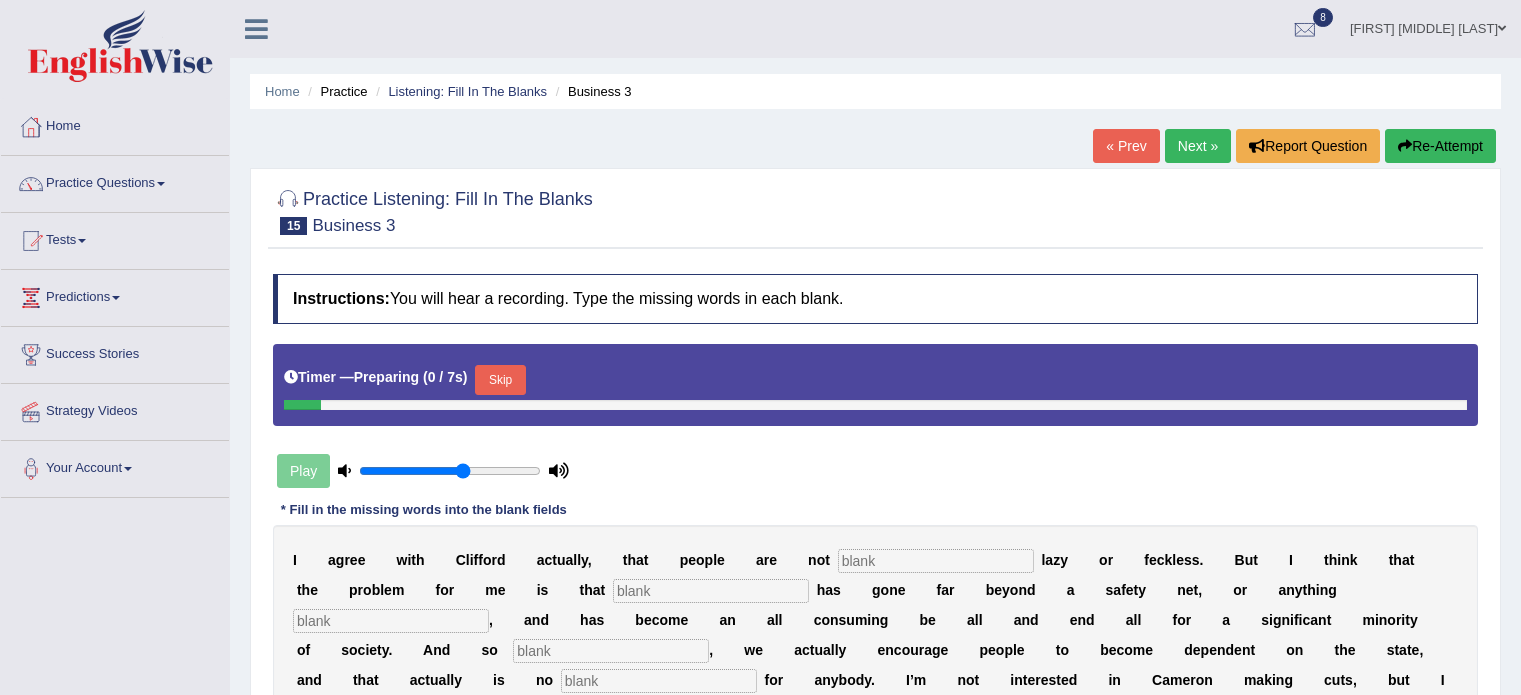 scroll, scrollTop: 0, scrollLeft: 0, axis: both 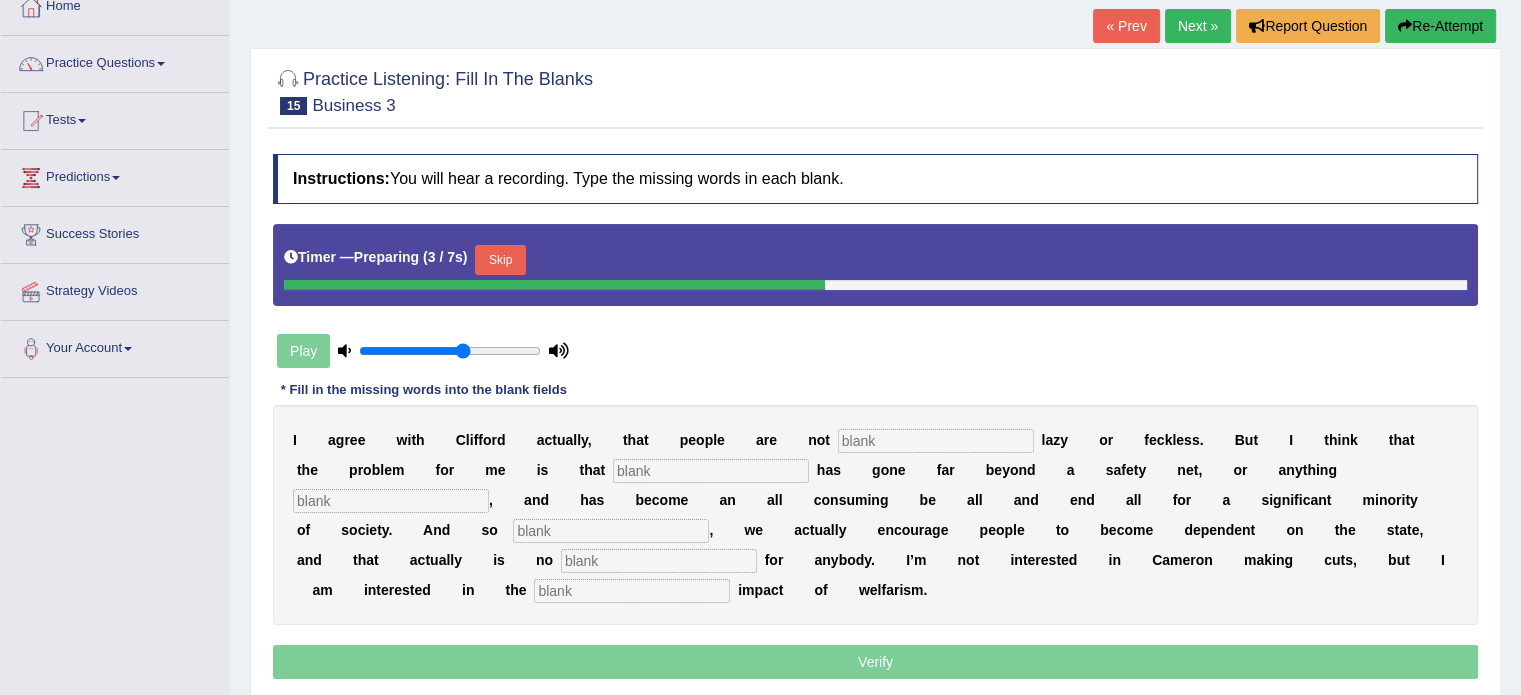 click on "Skip" at bounding box center [500, 260] 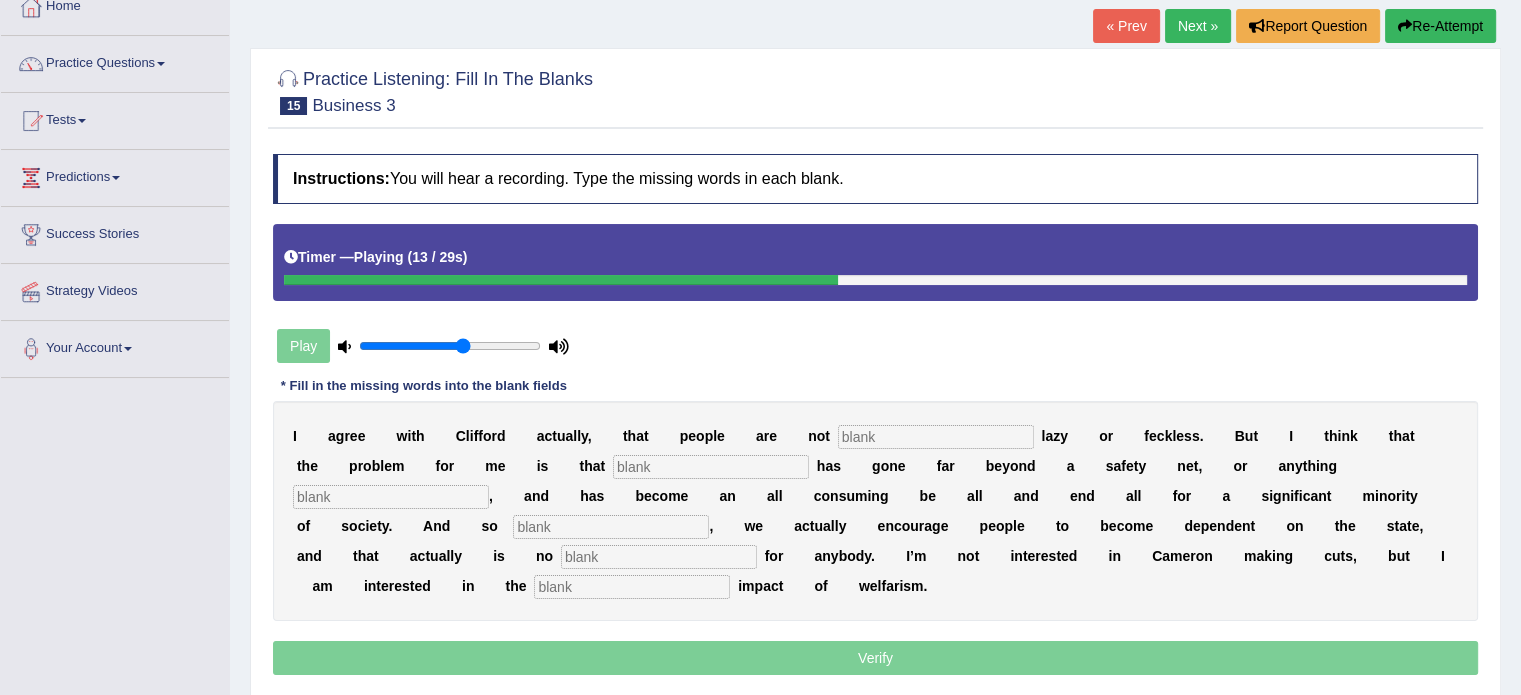 click on "Re-Attempt" at bounding box center [1440, 26] 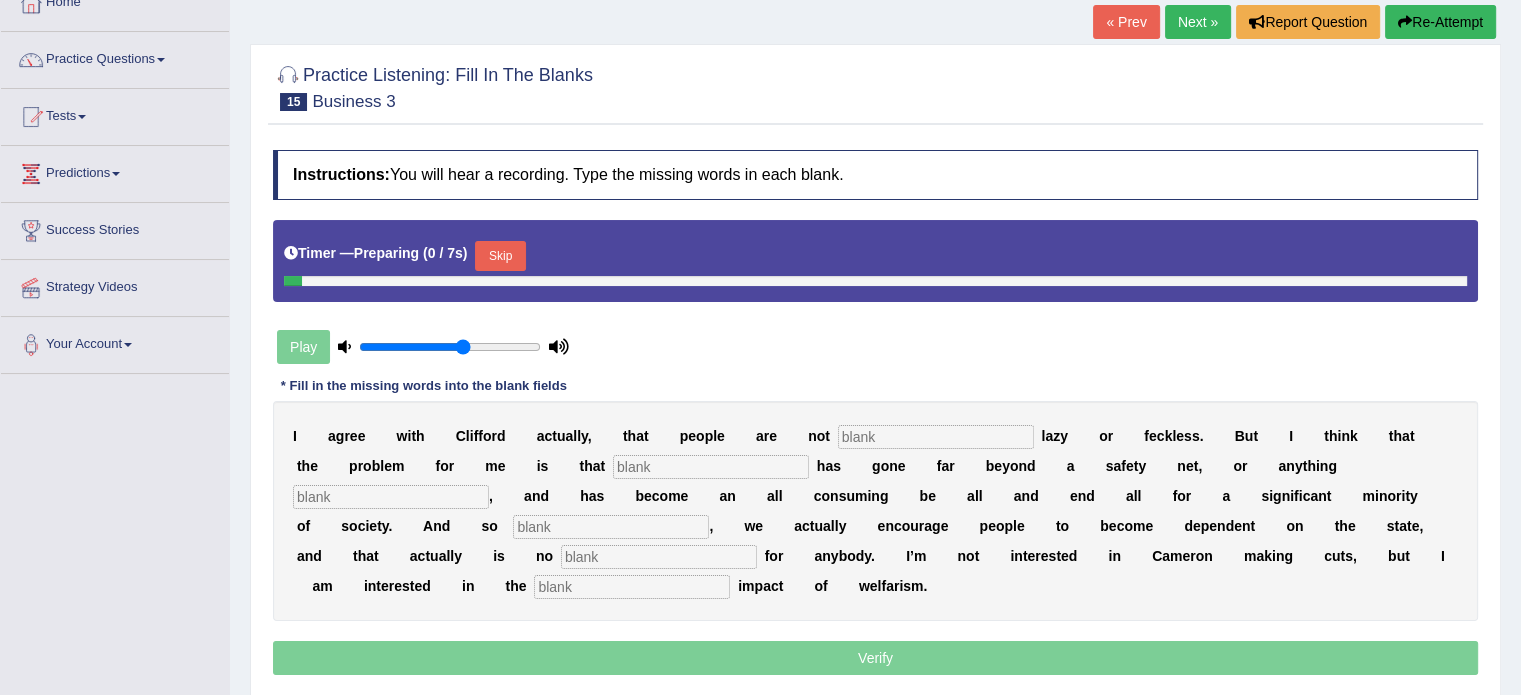 scroll, scrollTop: 0, scrollLeft: 0, axis: both 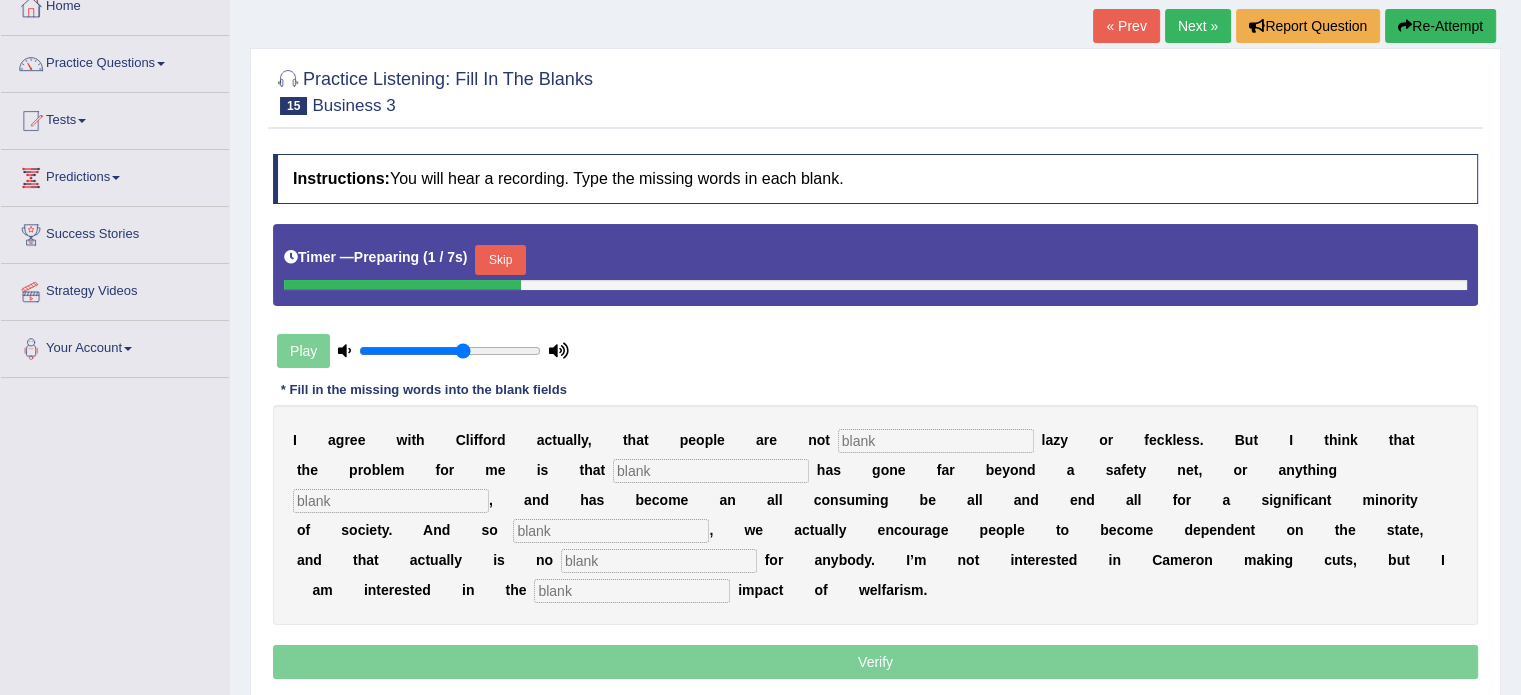click on "Skip" at bounding box center [500, 260] 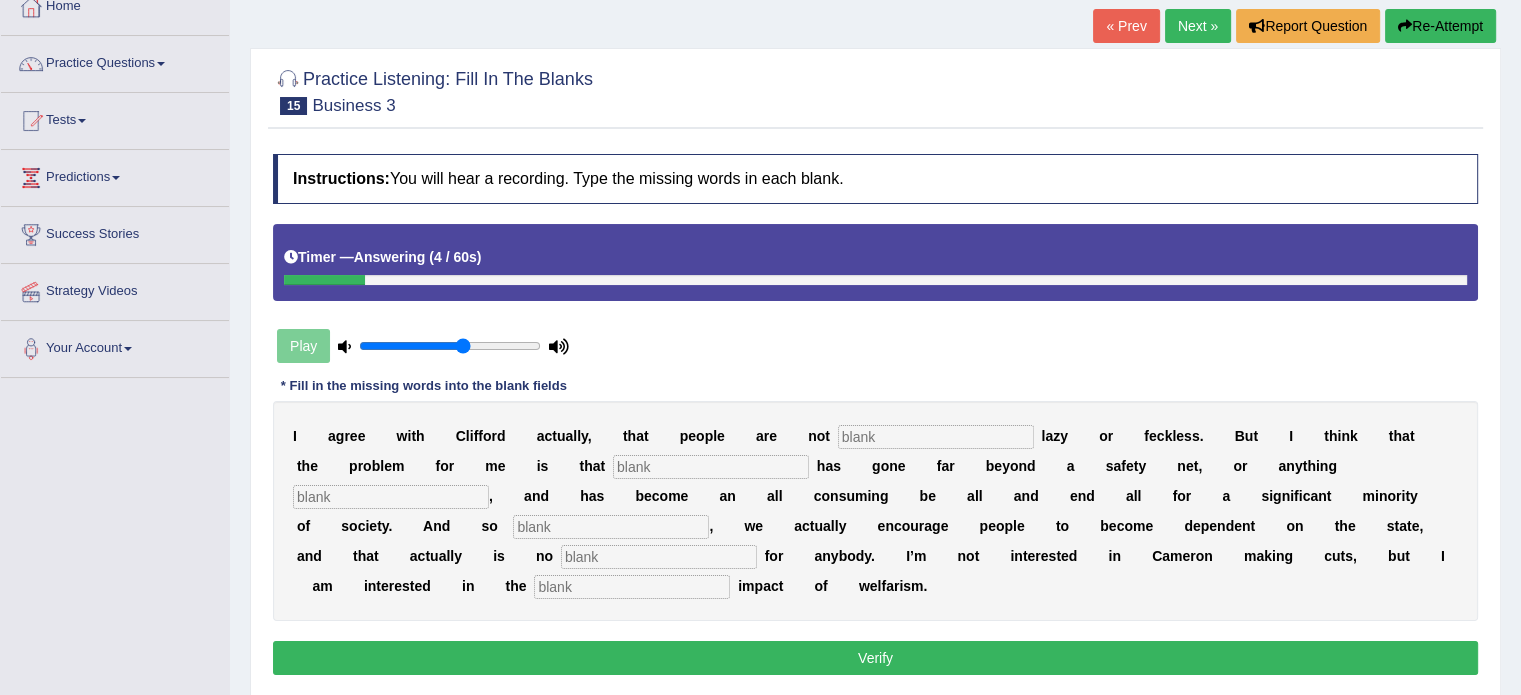 click at bounding box center [632, 587] 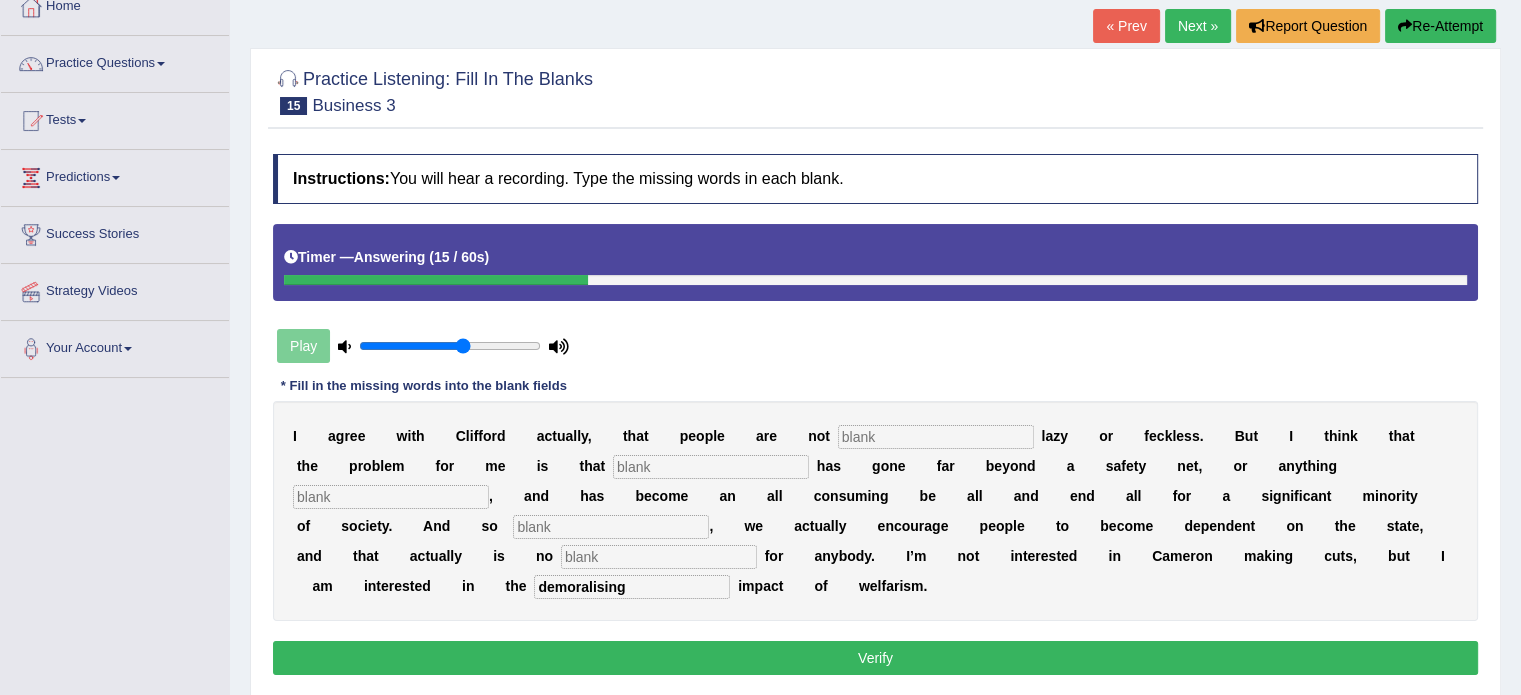 type on "demoralising" 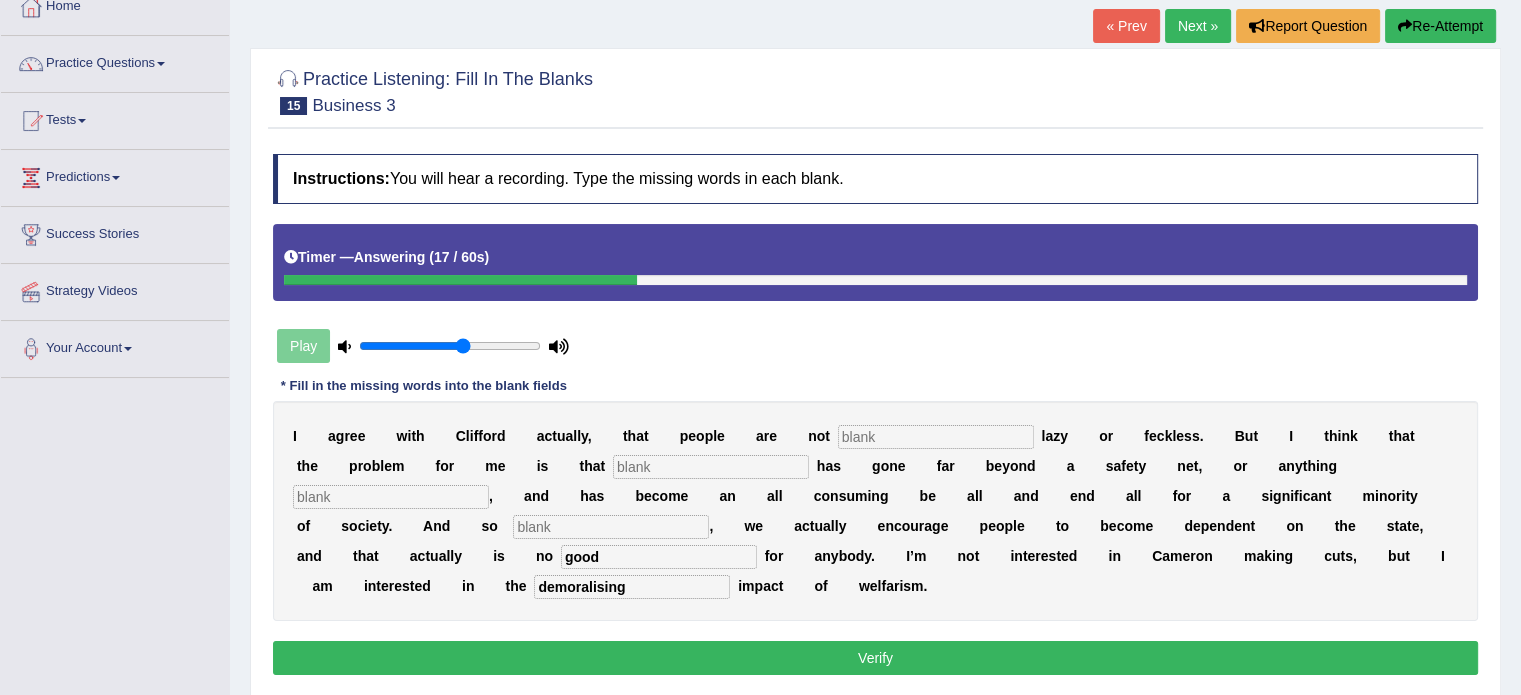 type on "good" 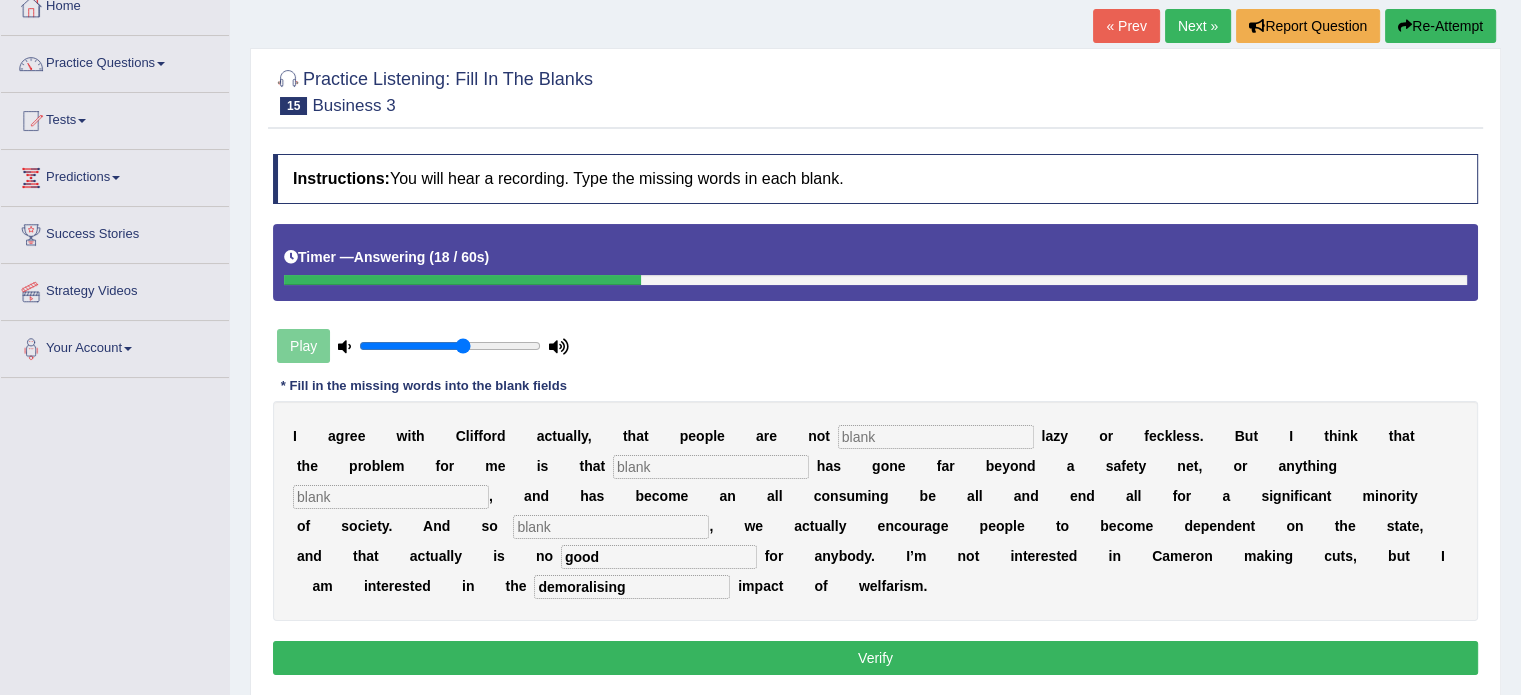 click at bounding box center [611, 527] 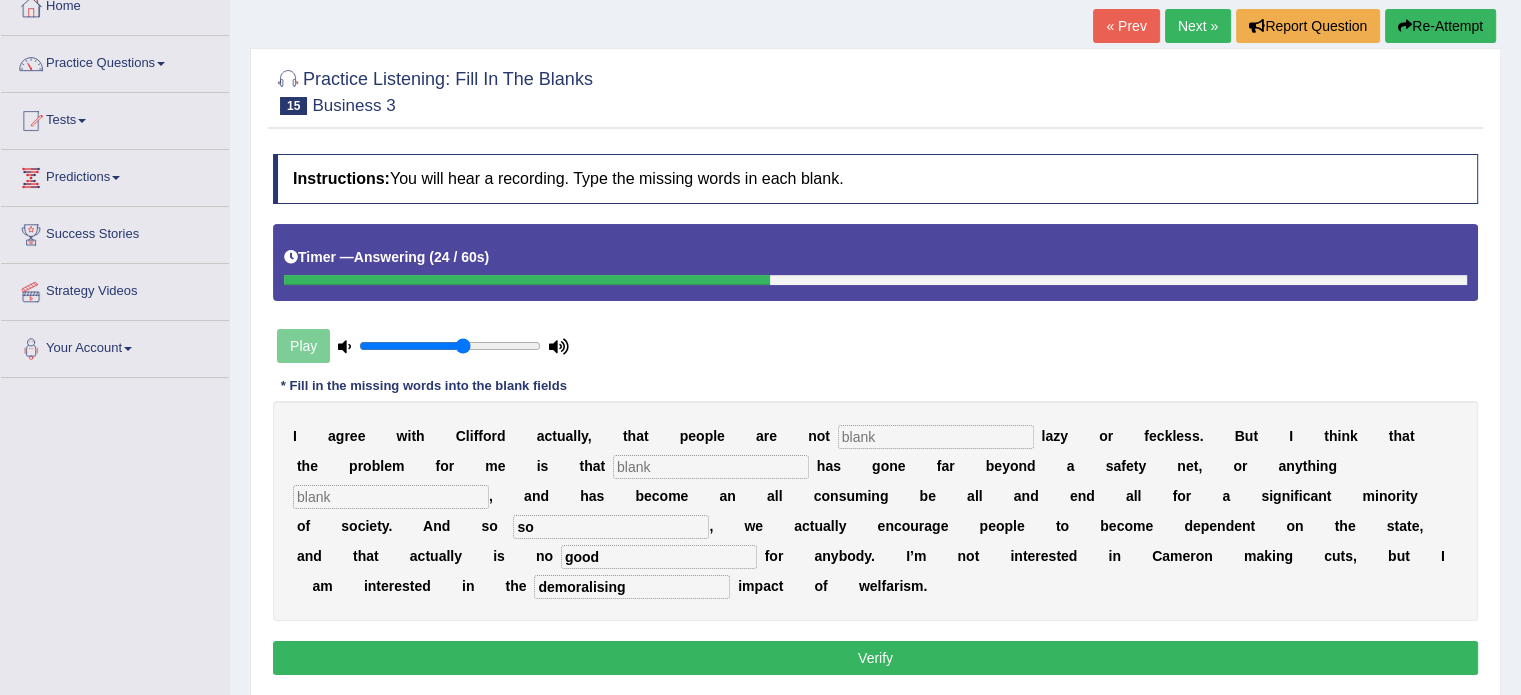 type on "s" 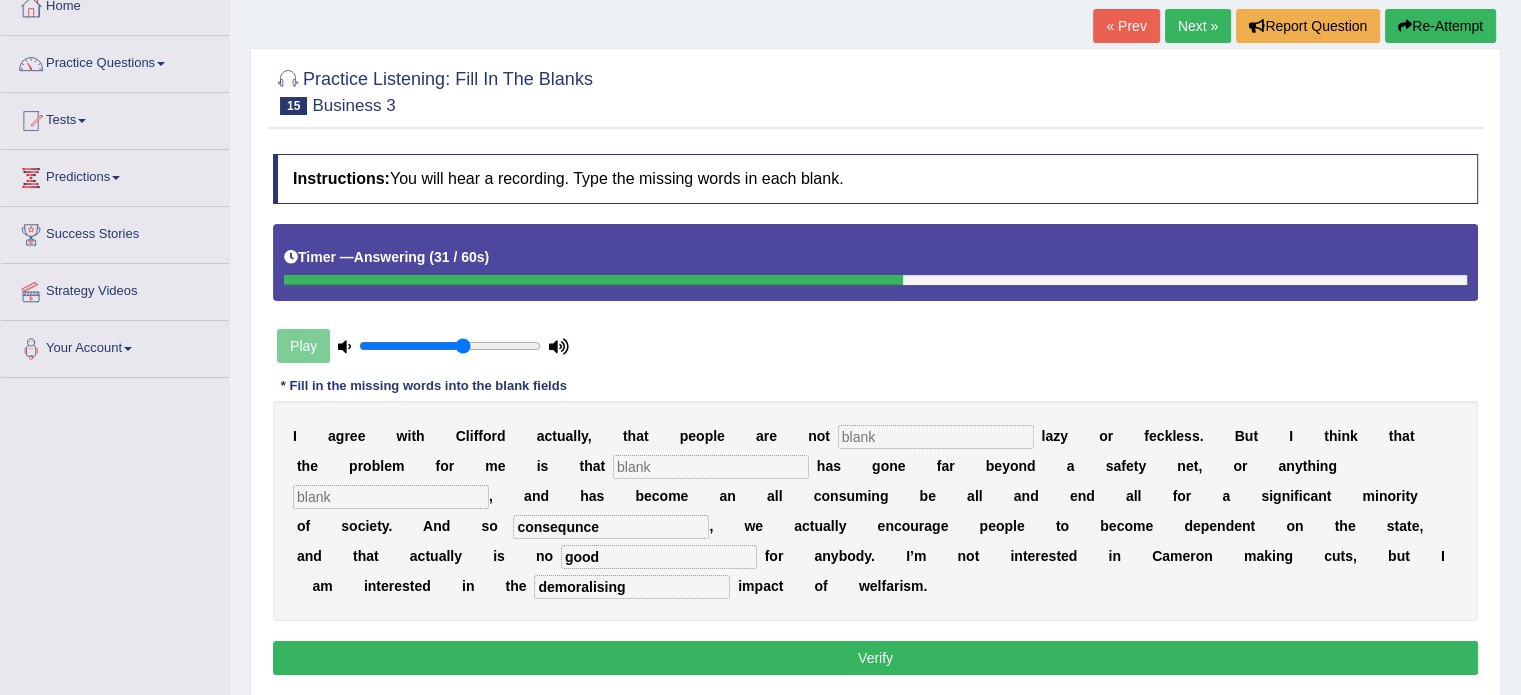 type on "consequnce" 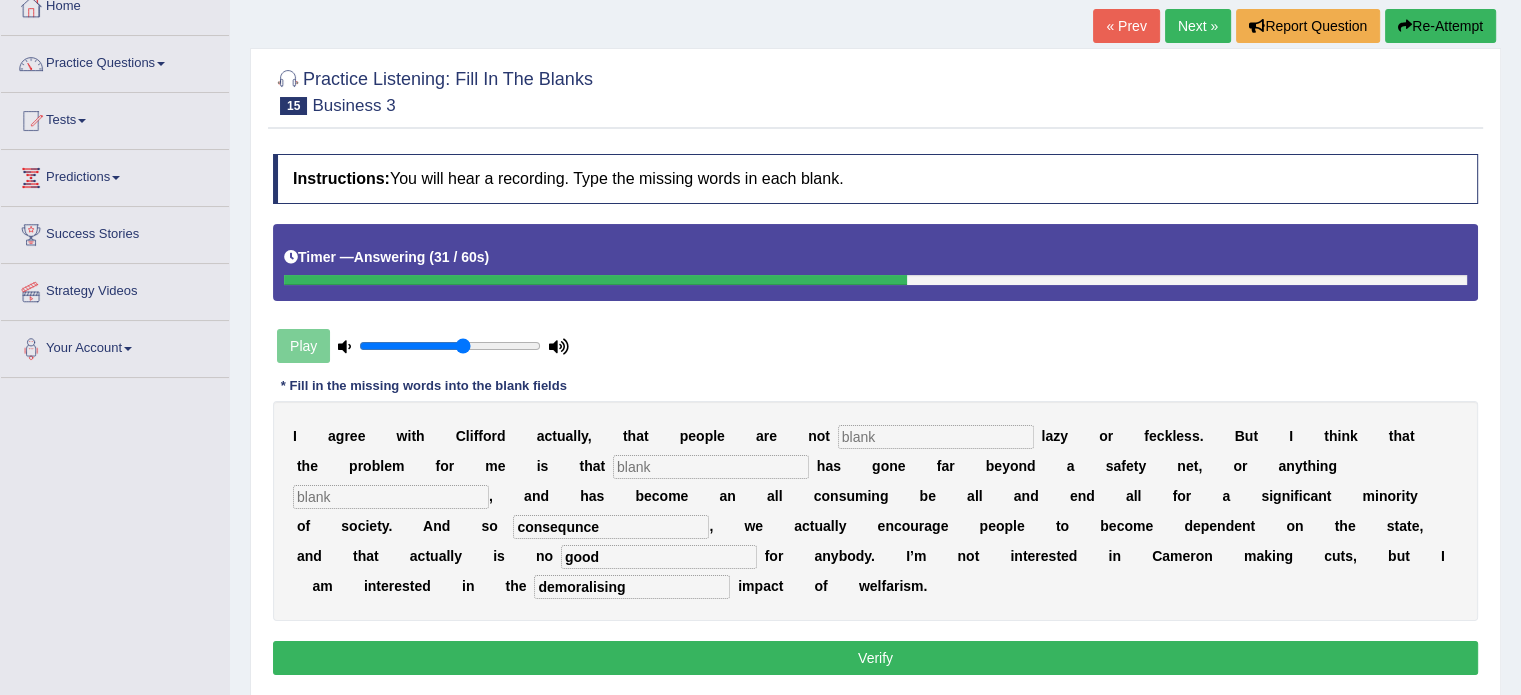 click at bounding box center (936, 437) 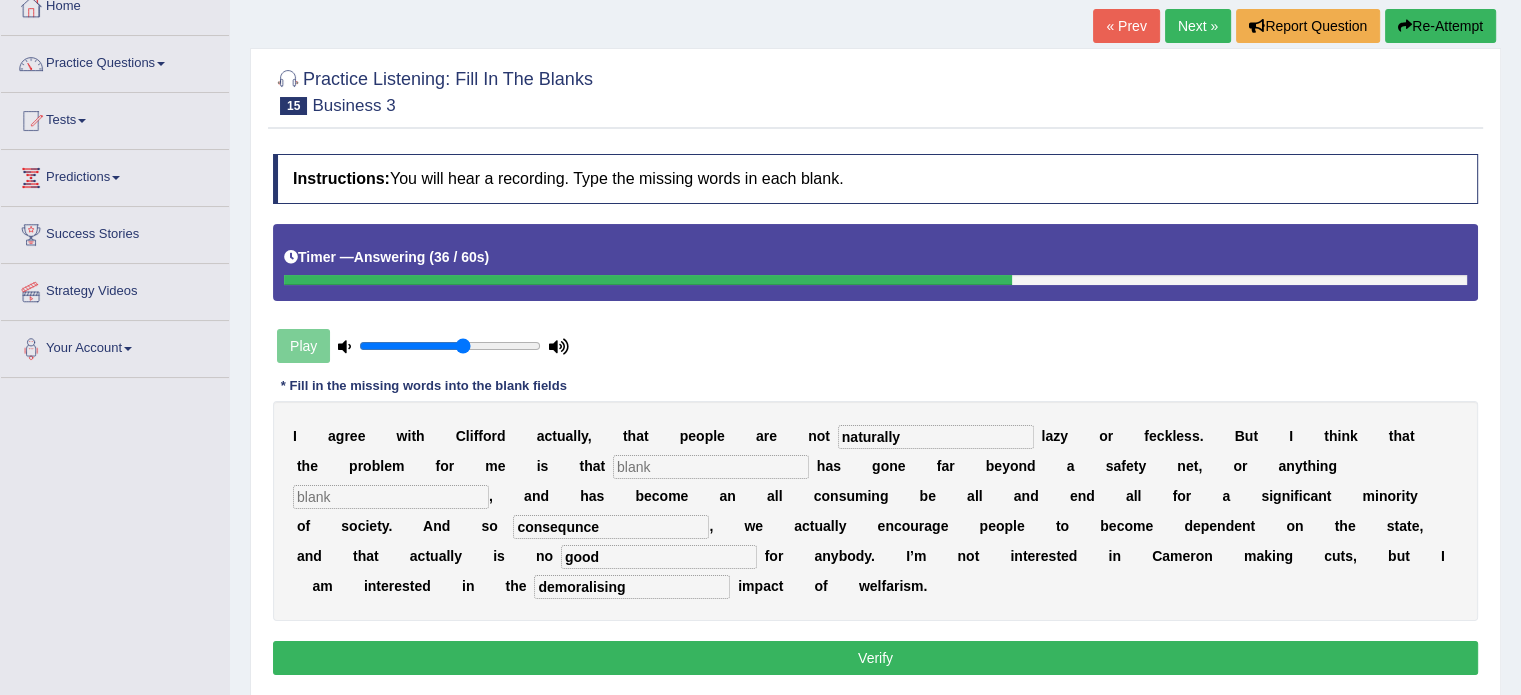 type on "naturally" 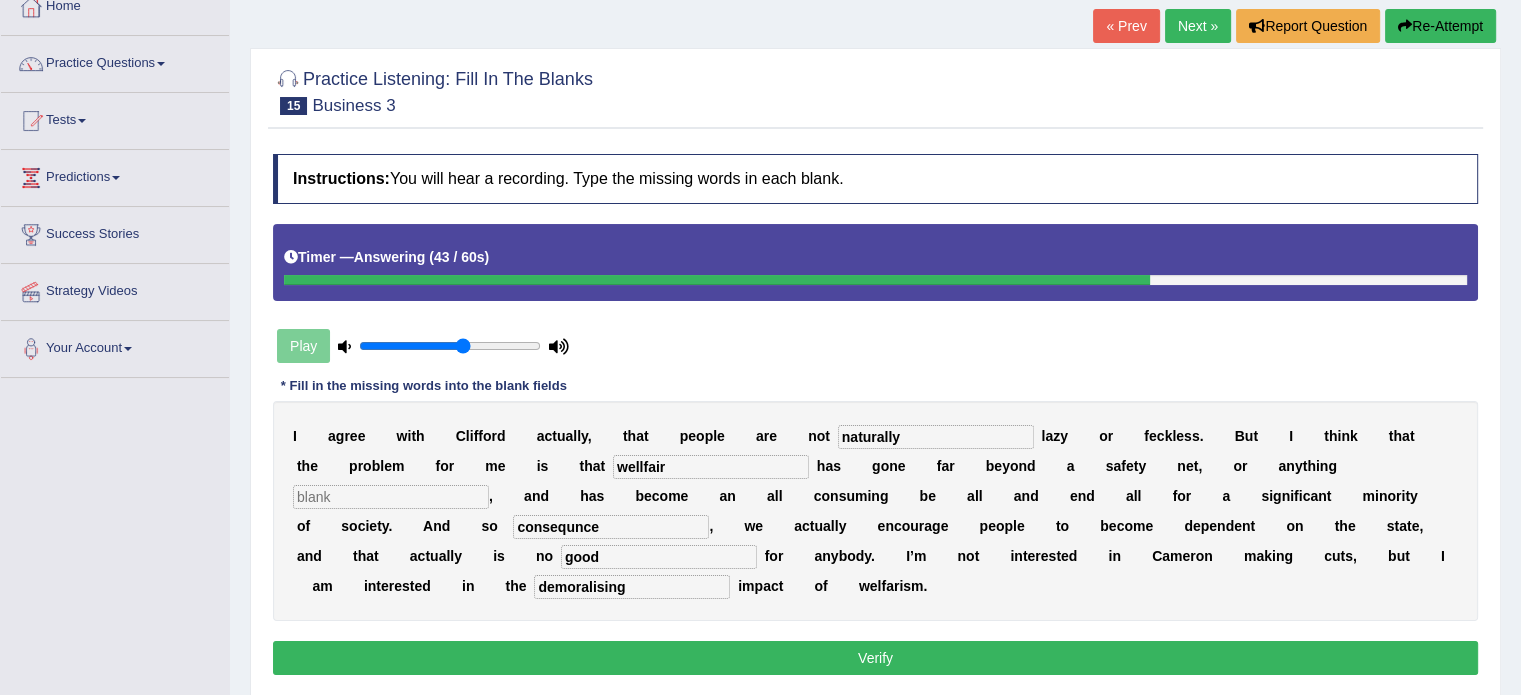 type on "wellfair" 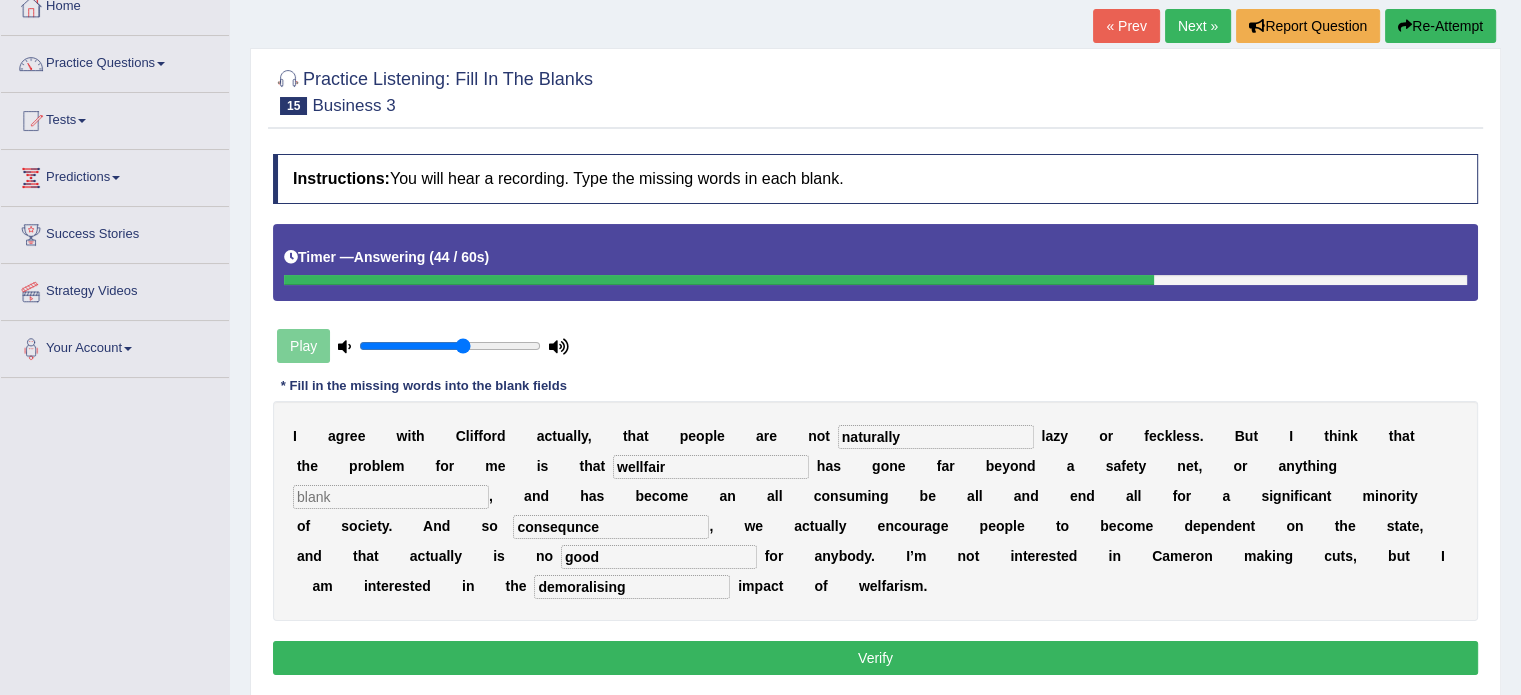 click at bounding box center (391, 497) 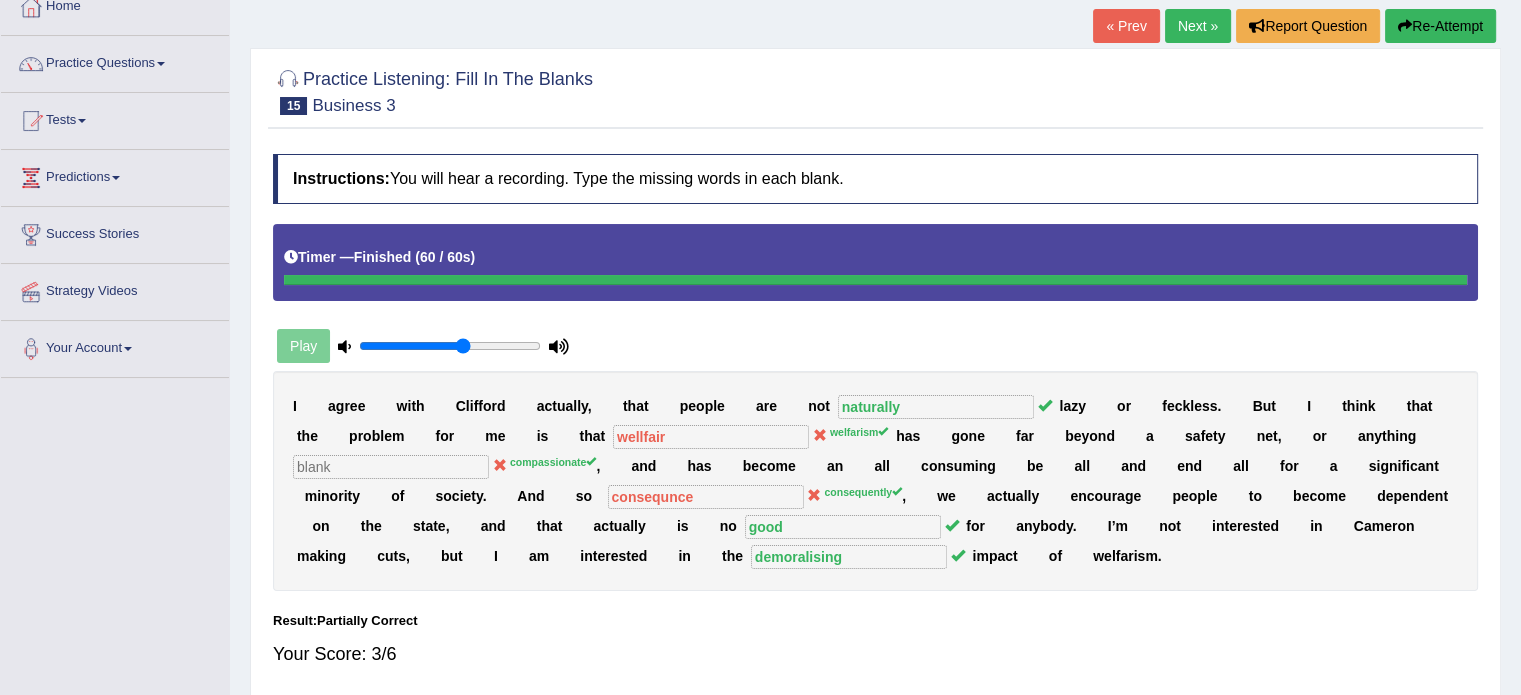 click on "Next »" at bounding box center [1198, 26] 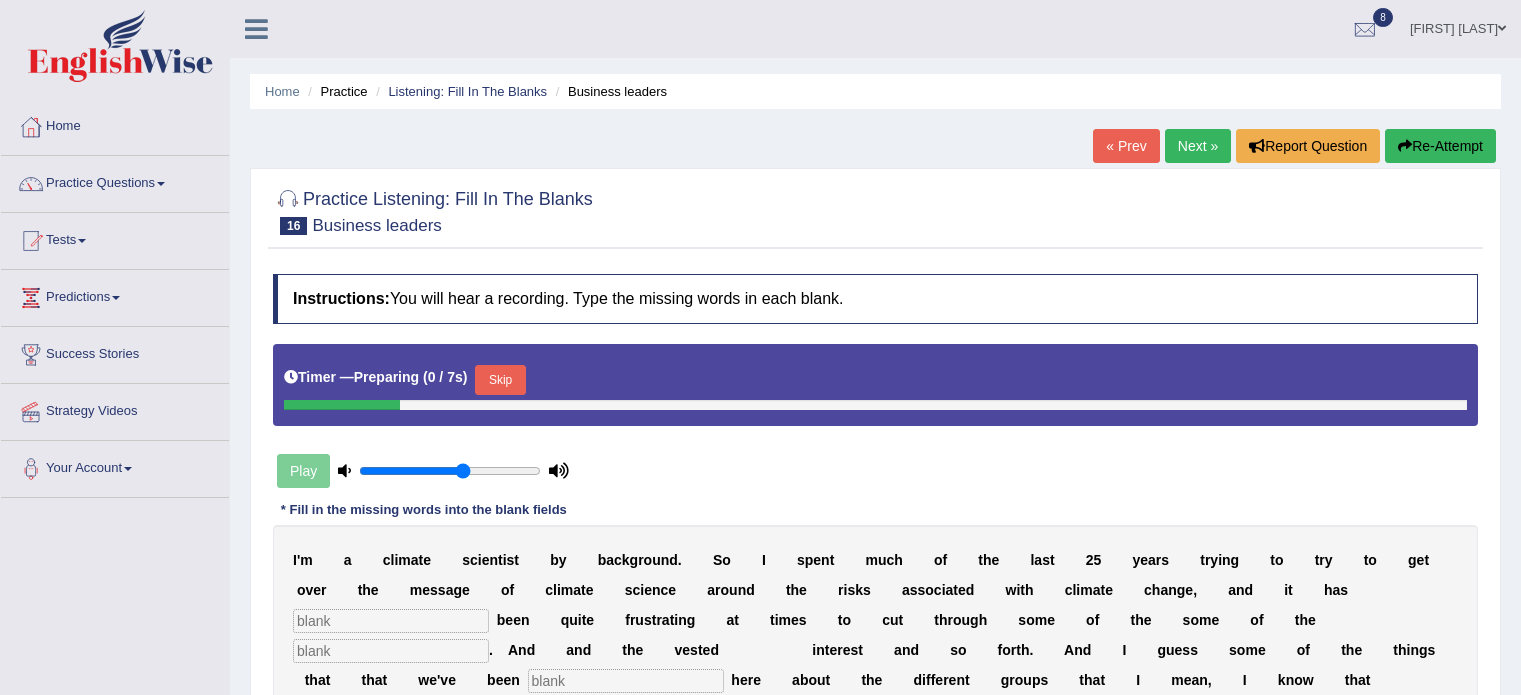 scroll, scrollTop: 0, scrollLeft: 0, axis: both 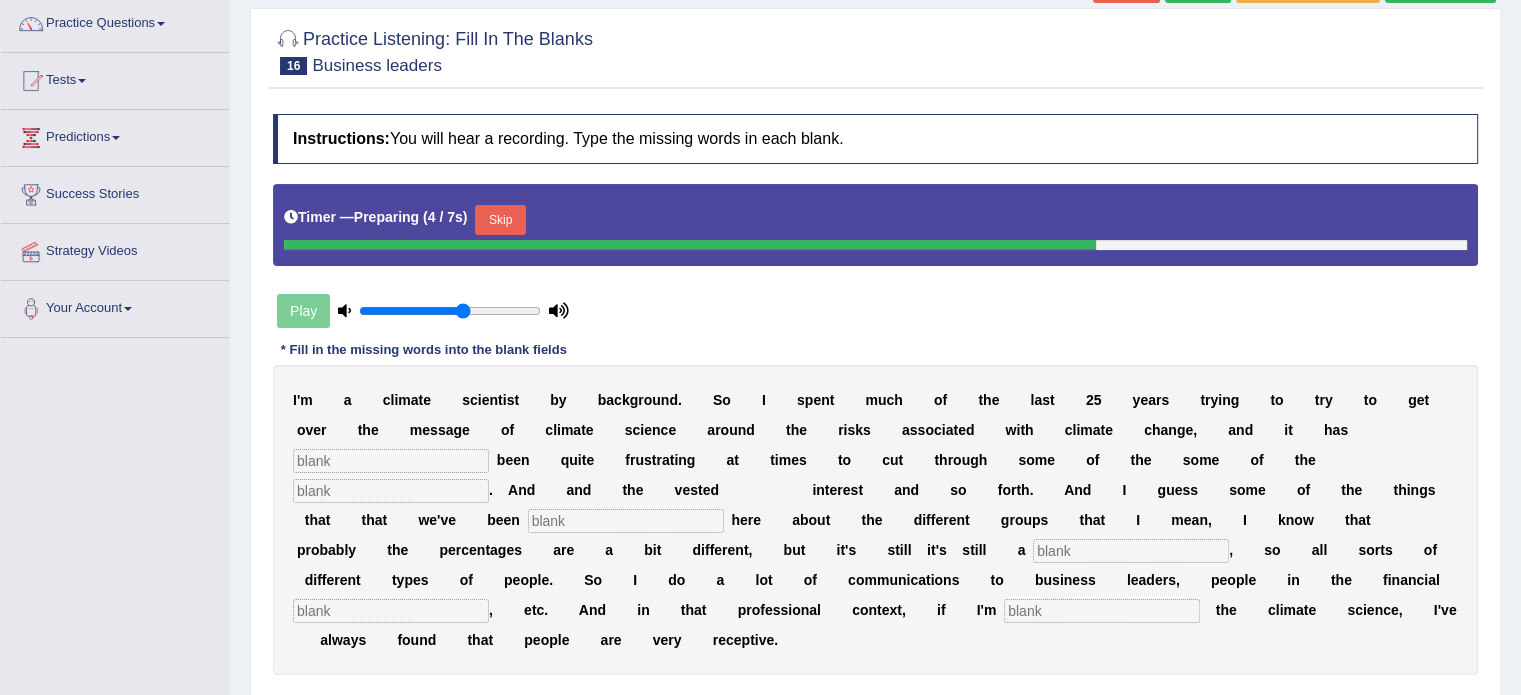 click on "Skip" at bounding box center [500, 220] 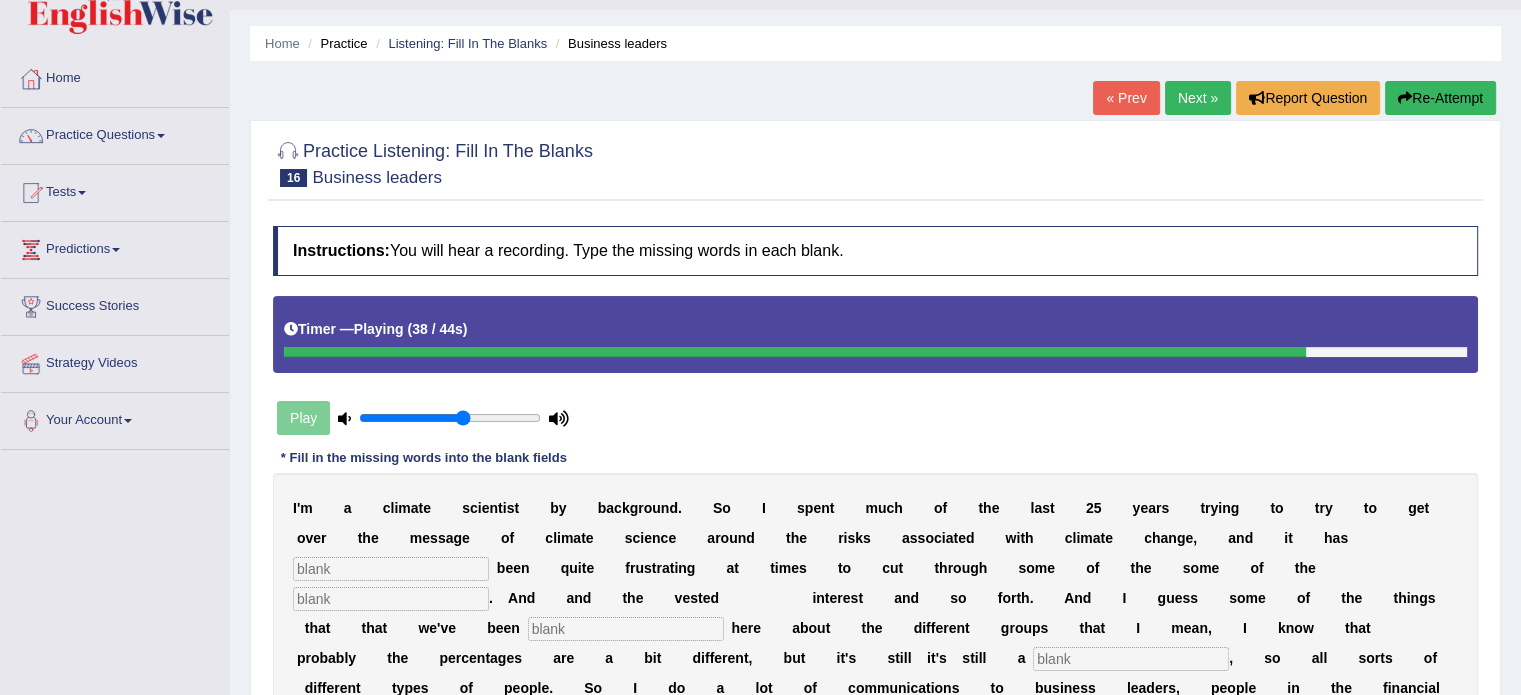 scroll, scrollTop: 0, scrollLeft: 0, axis: both 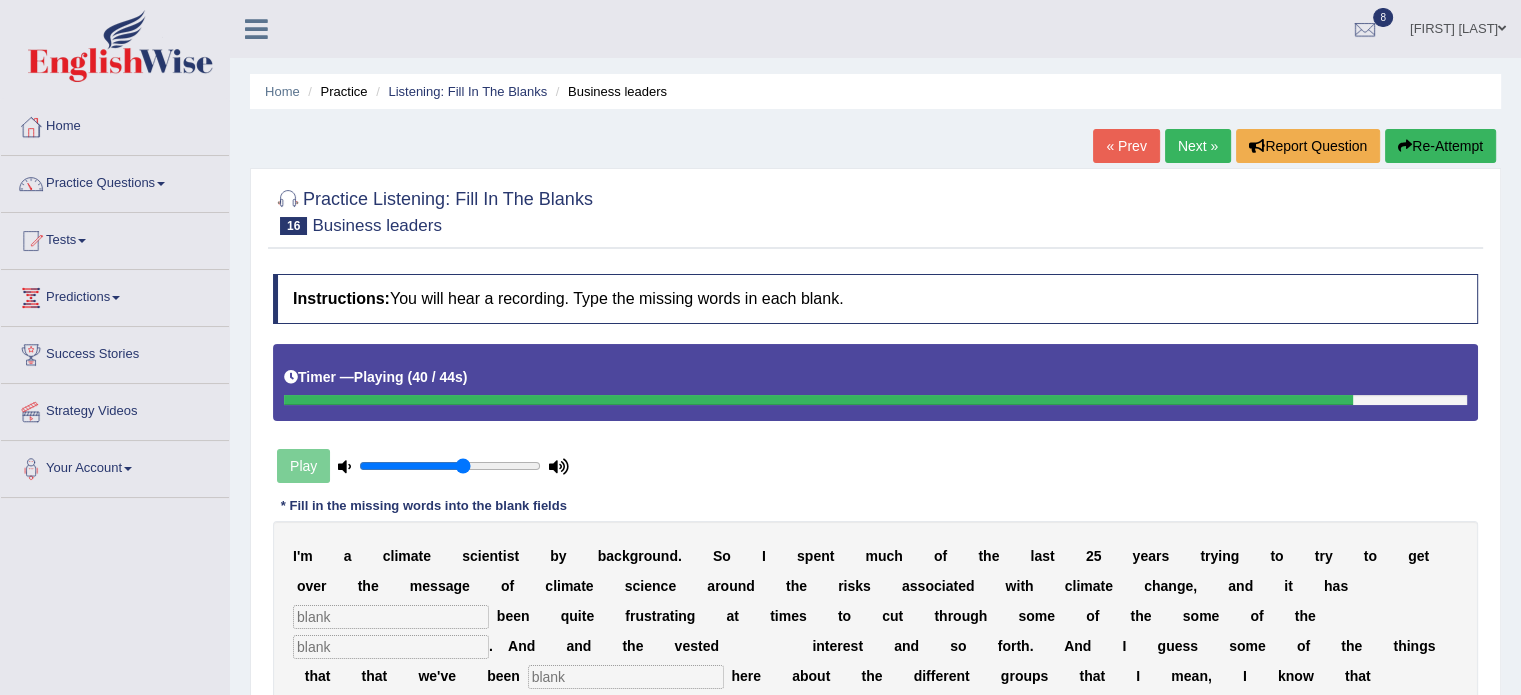 click on "Re-Attempt" at bounding box center (1440, 146) 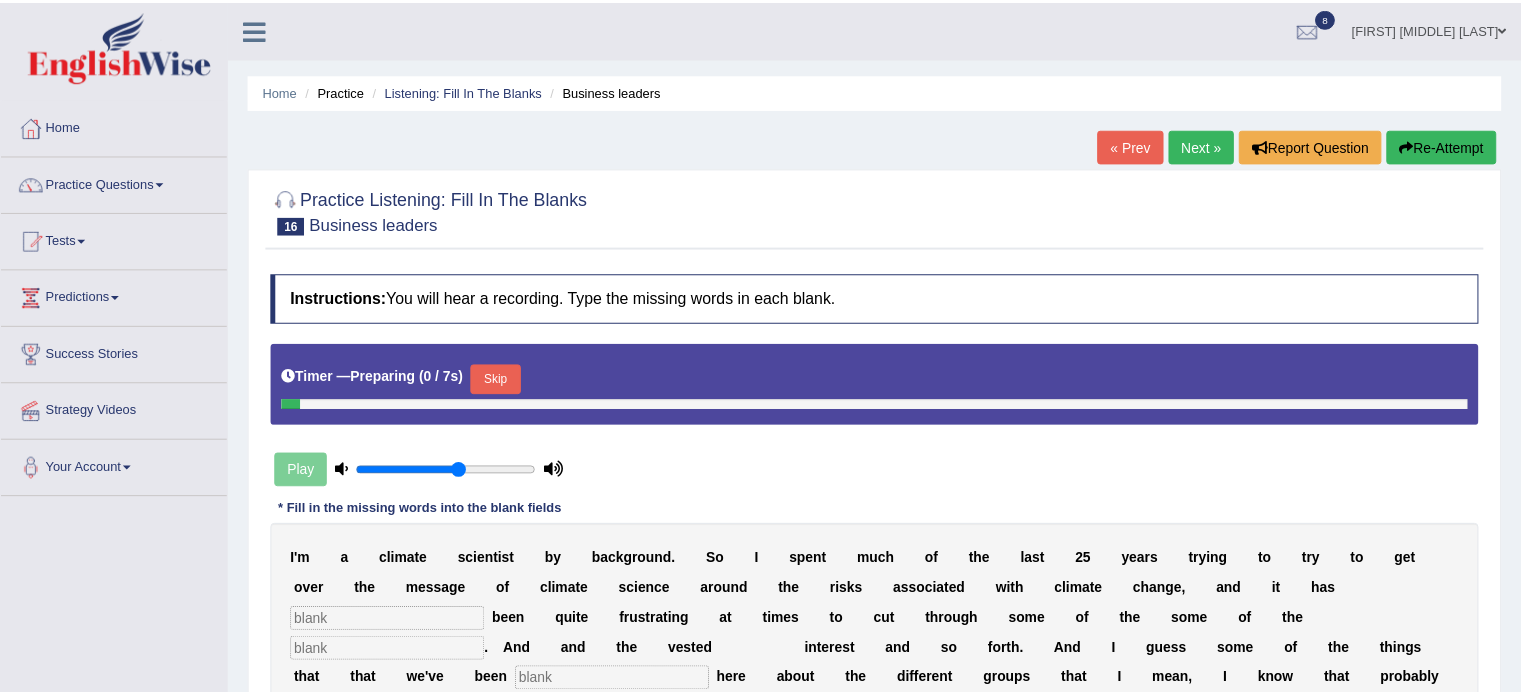 scroll, scrollTop: 0, scrollLeft: 0, axis: both 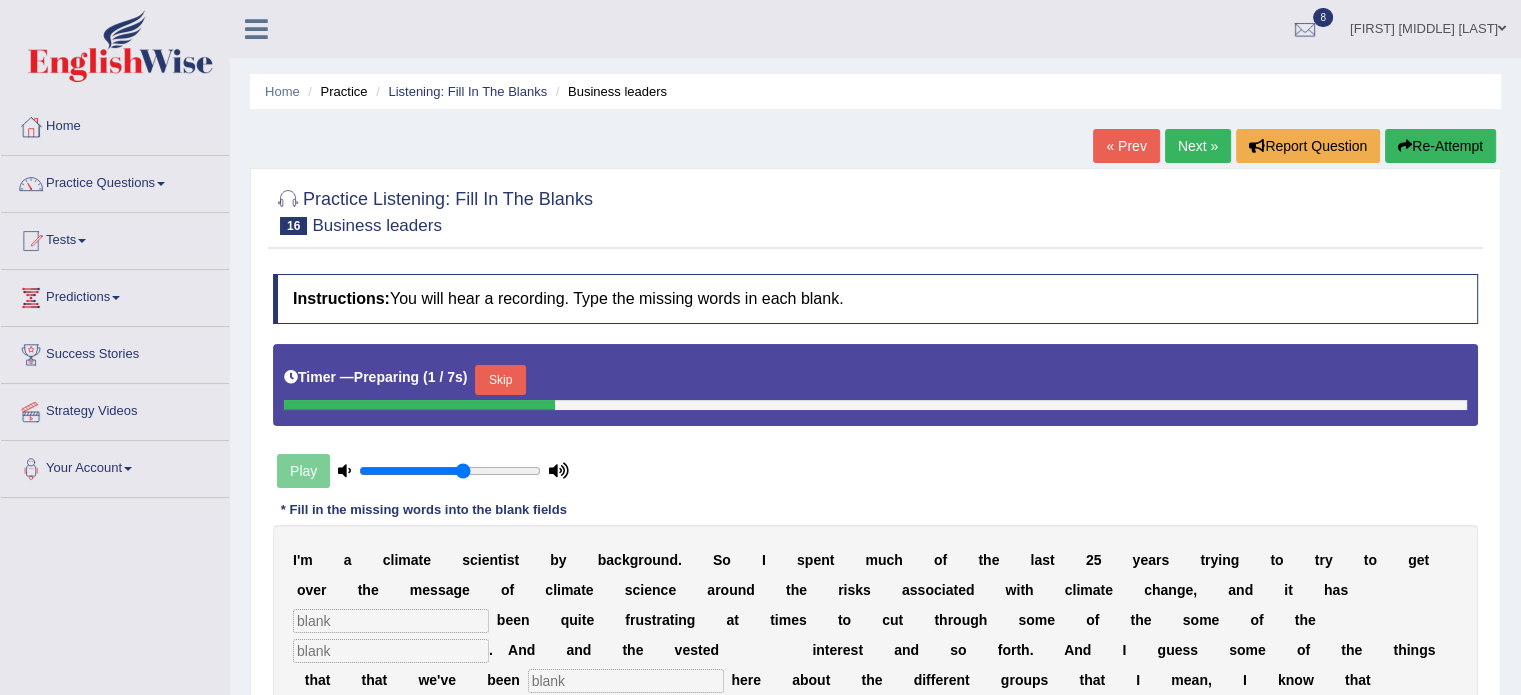 click on "Skip" at bounding box center (500, 380) 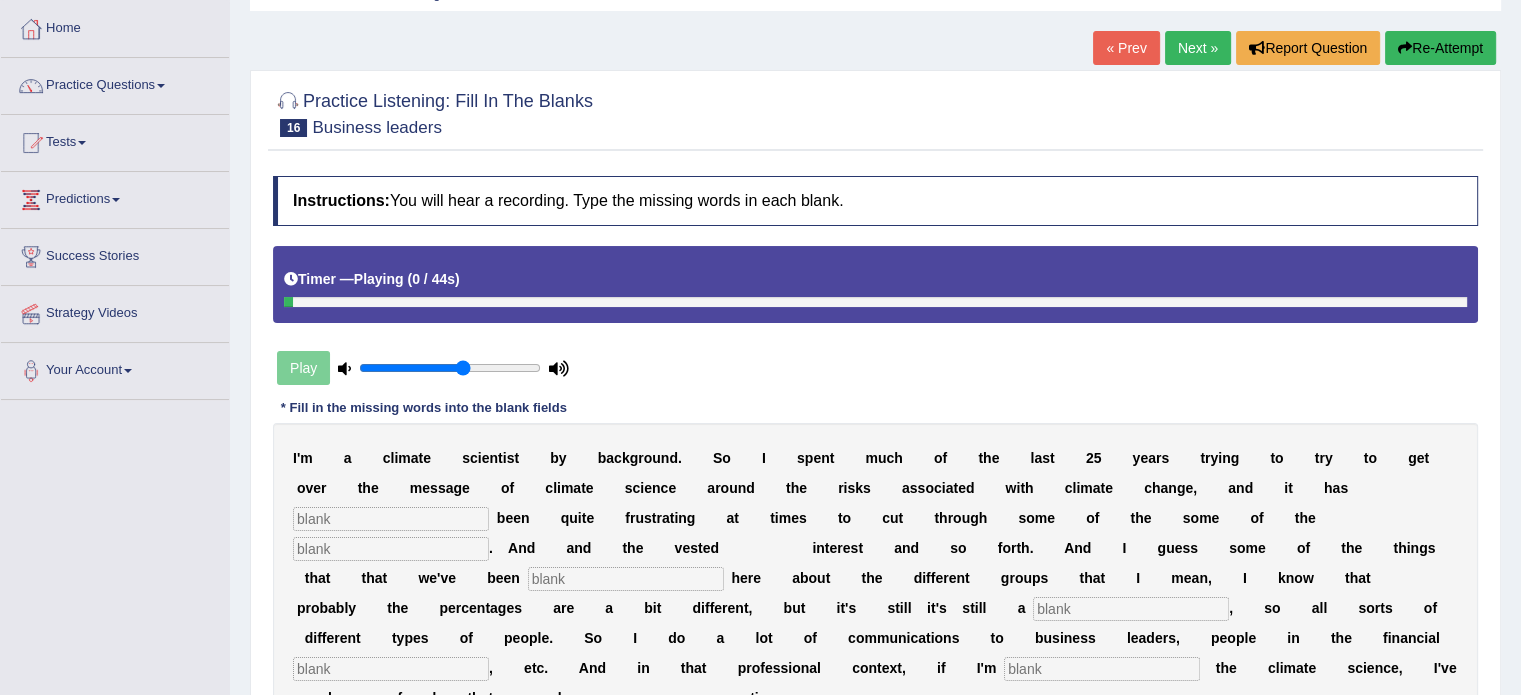 scroll, scrollTop: 160, scrollLeft: 0, axis: vertical 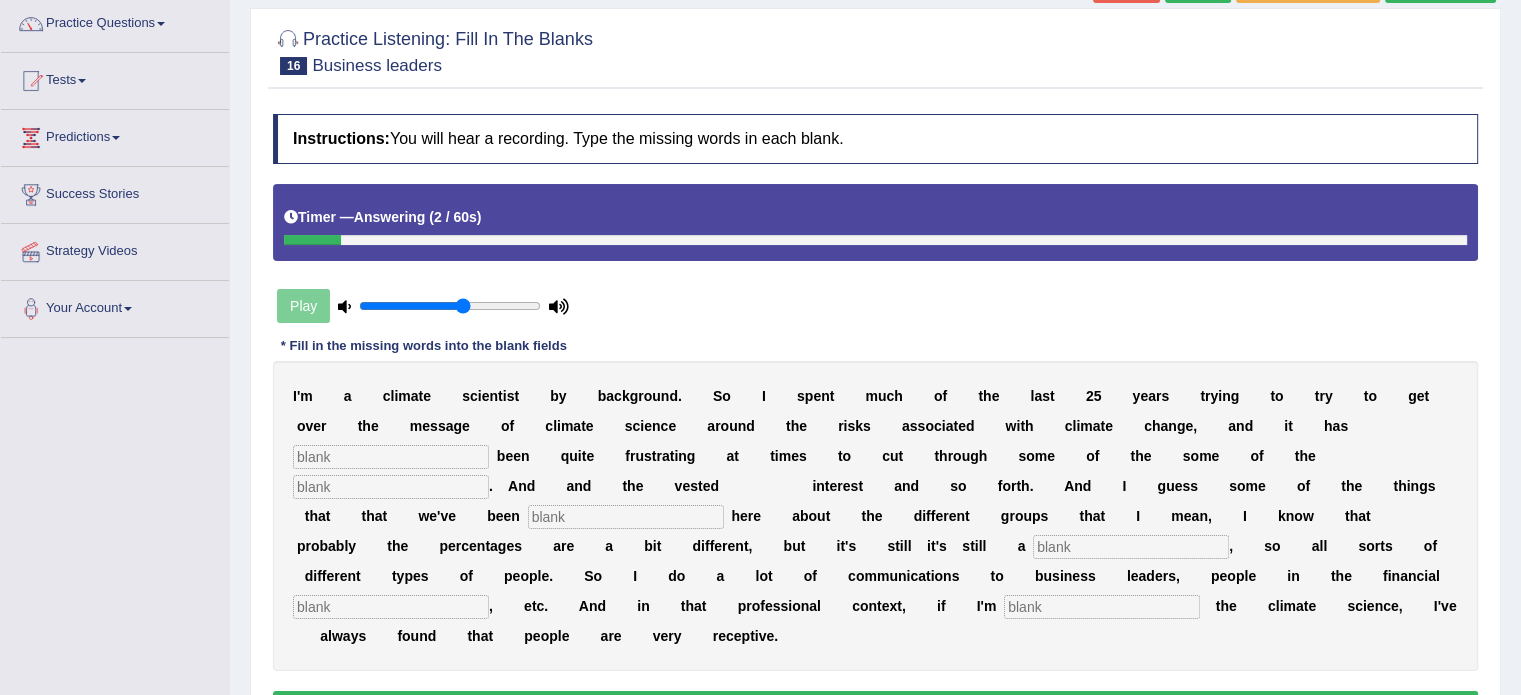click at bounding box center [1102, 607] 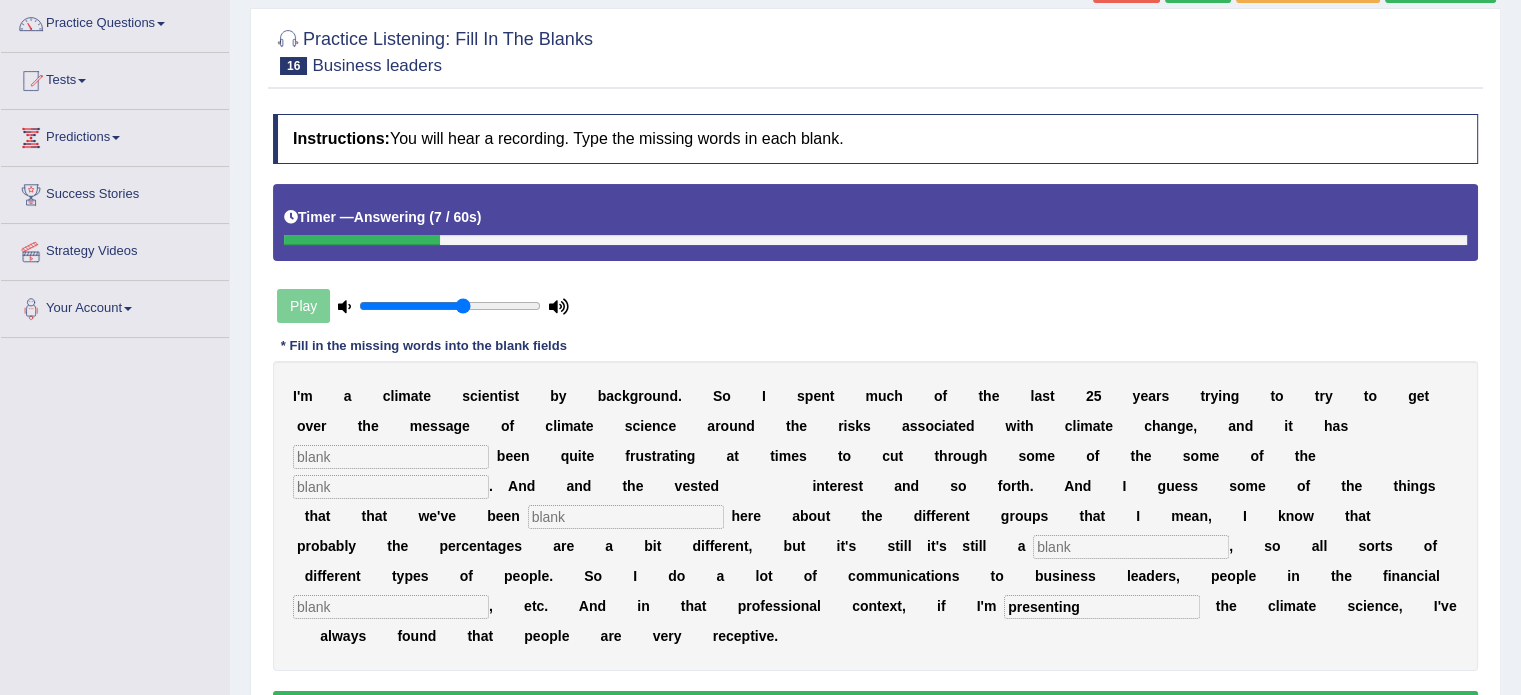 type on "presenting" 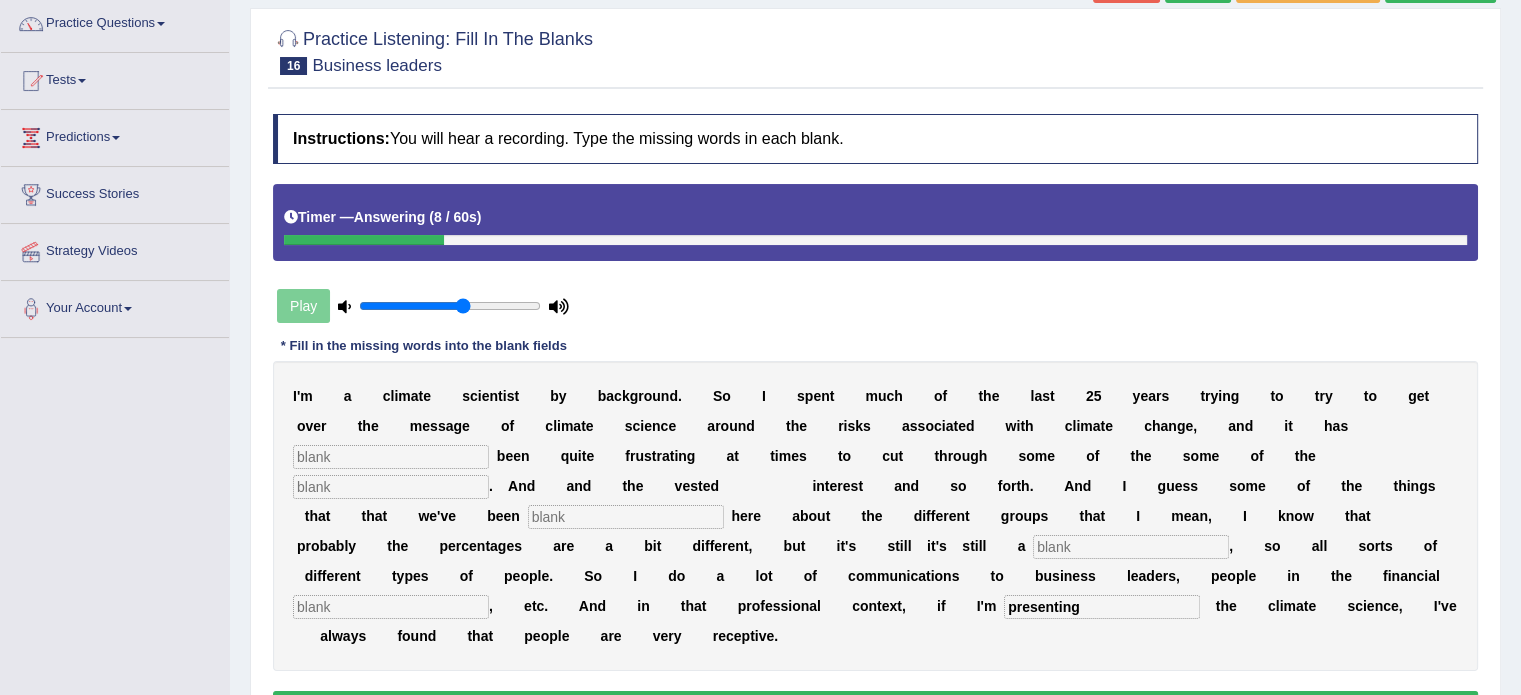 click at bounding box center [391, 607] 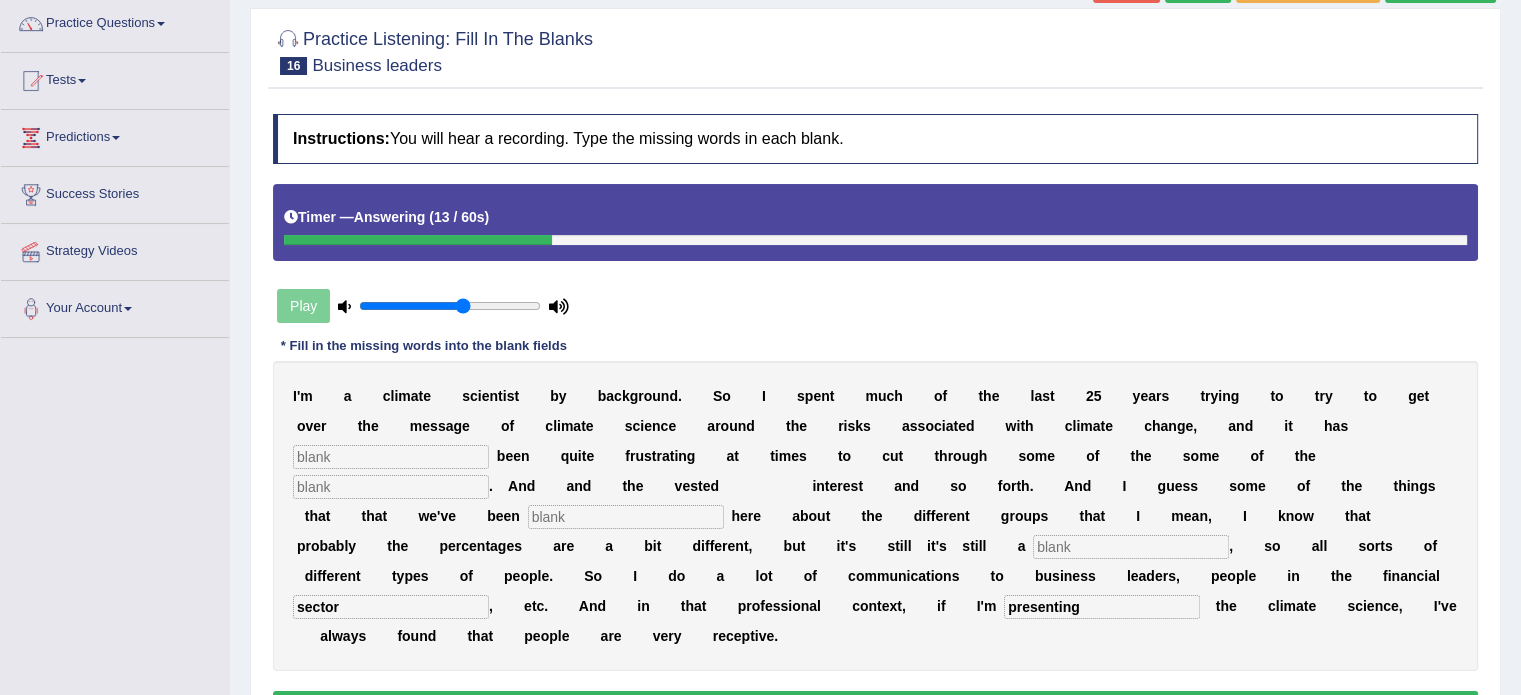 type on "sector" 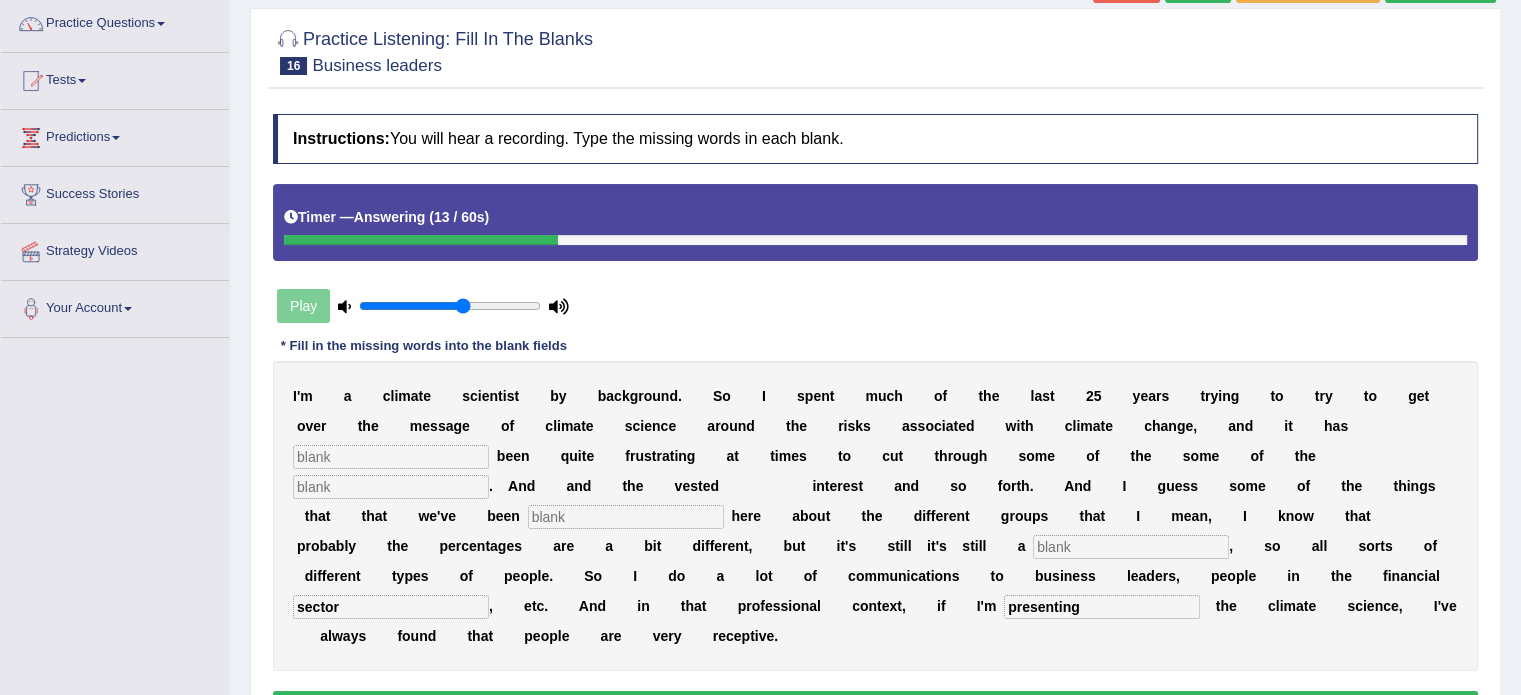 click at bounding box center (1131, 547) 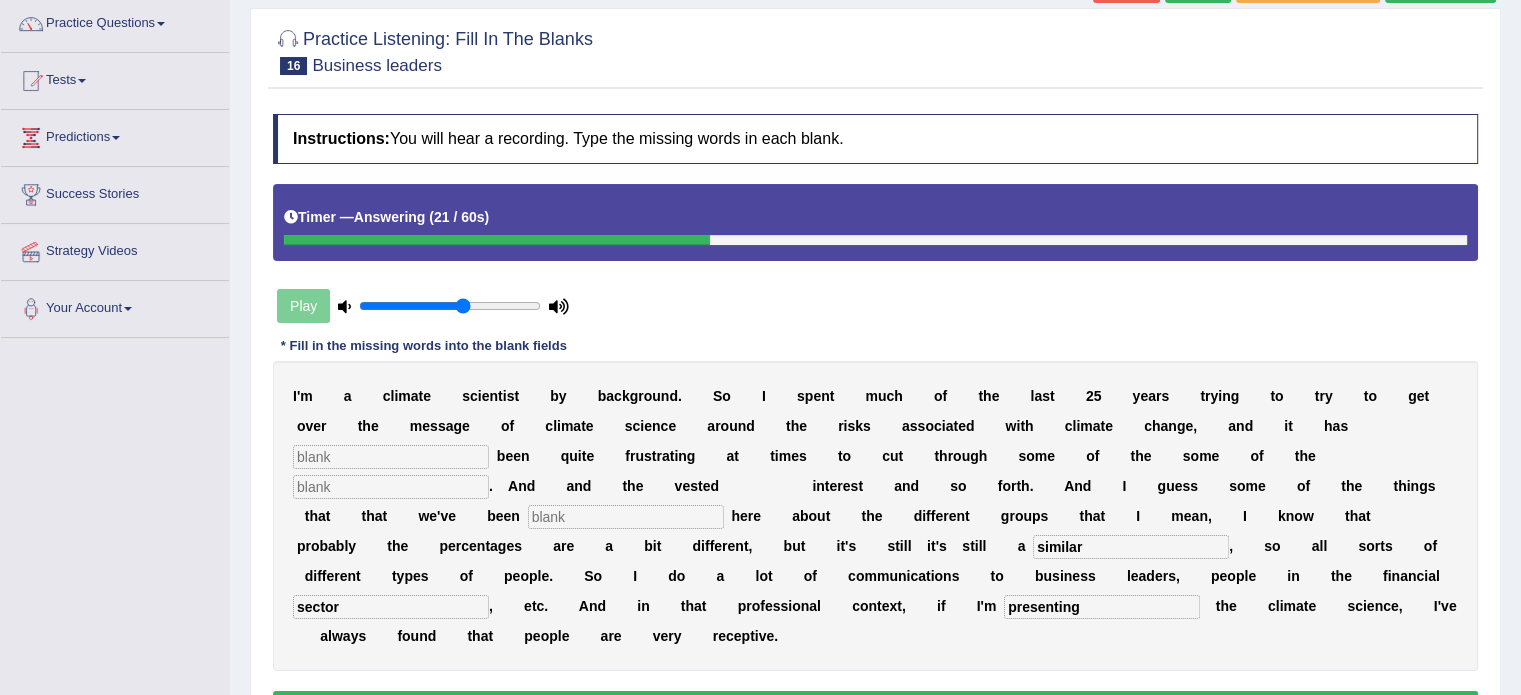 type on "similar" 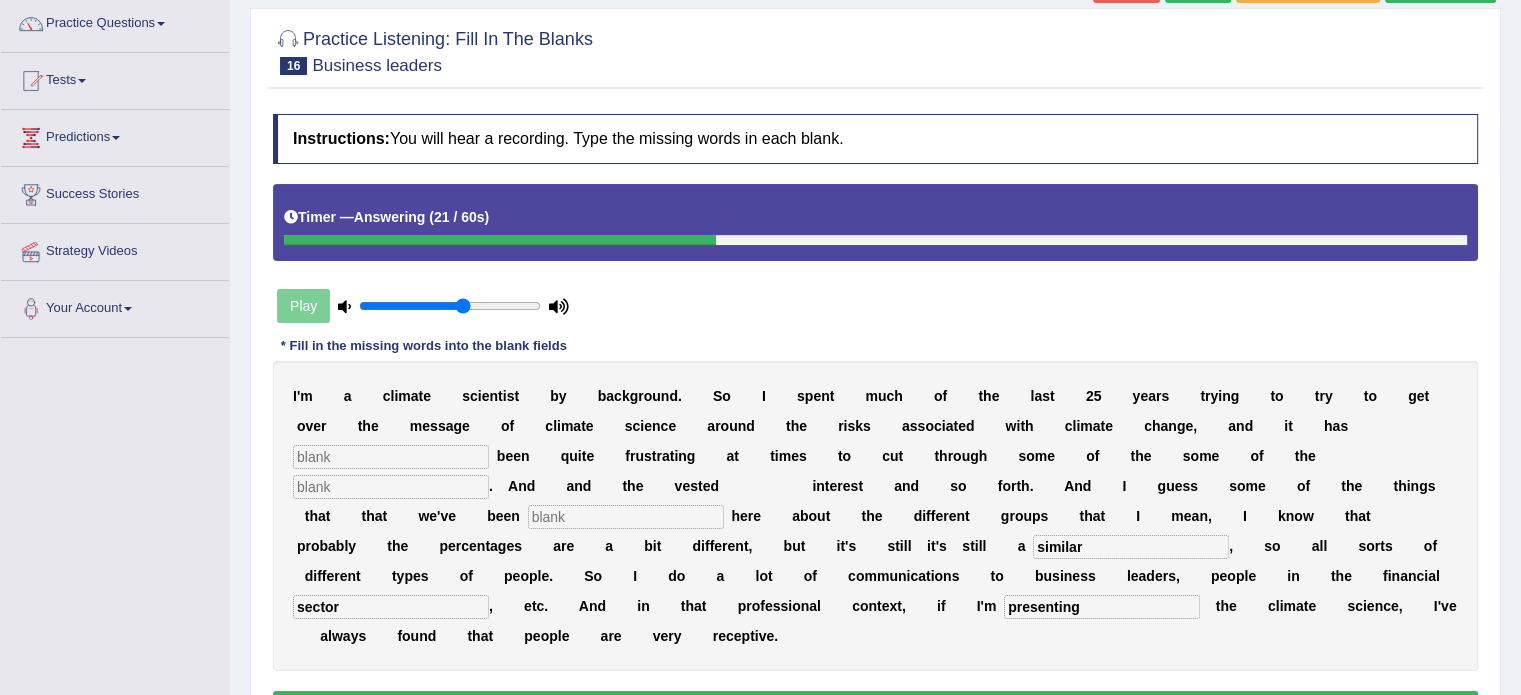 click on "I ' m             a             c l i m a t e             s c i e n t i s t             b y             b a c k g r o u n d .             S o             I             s p e n t             m u c h             o f             t h e             l a s t             2 5             y e a r s             t r y i n g             t o             t r y             t o             g e t             o v e r             t h e             m e s s a g e             o f             c l i m a t e             s c i e n c e             a r o u n d             t h e             r i s k s             a s s o c i a t e d             w i t h             c l i m a t e             c h a n g e ,             a n d             i t             h a s       b e e n             q u i t e             f r u s t r a t i n g             a t             t i m e s             t o" at bounding box center (875, 516) 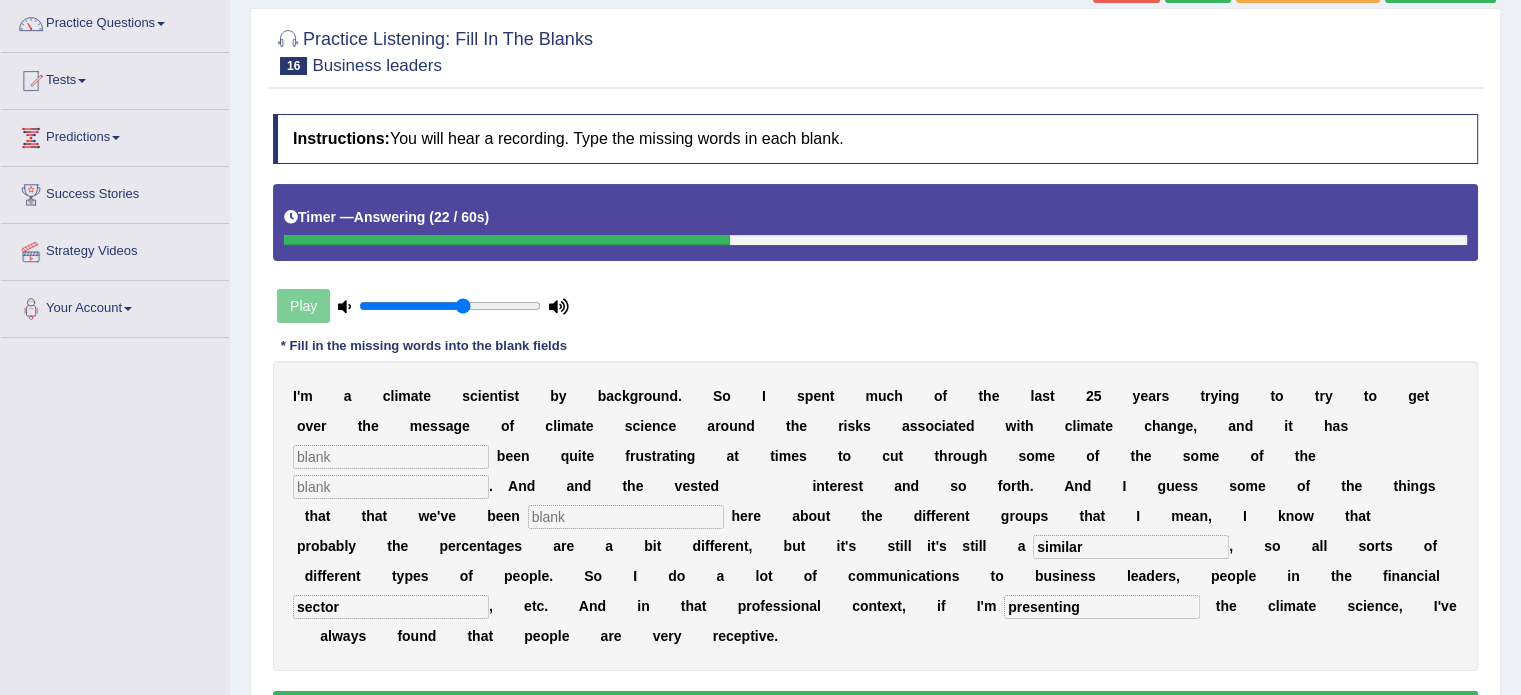 click at bounding box center [626, 517] 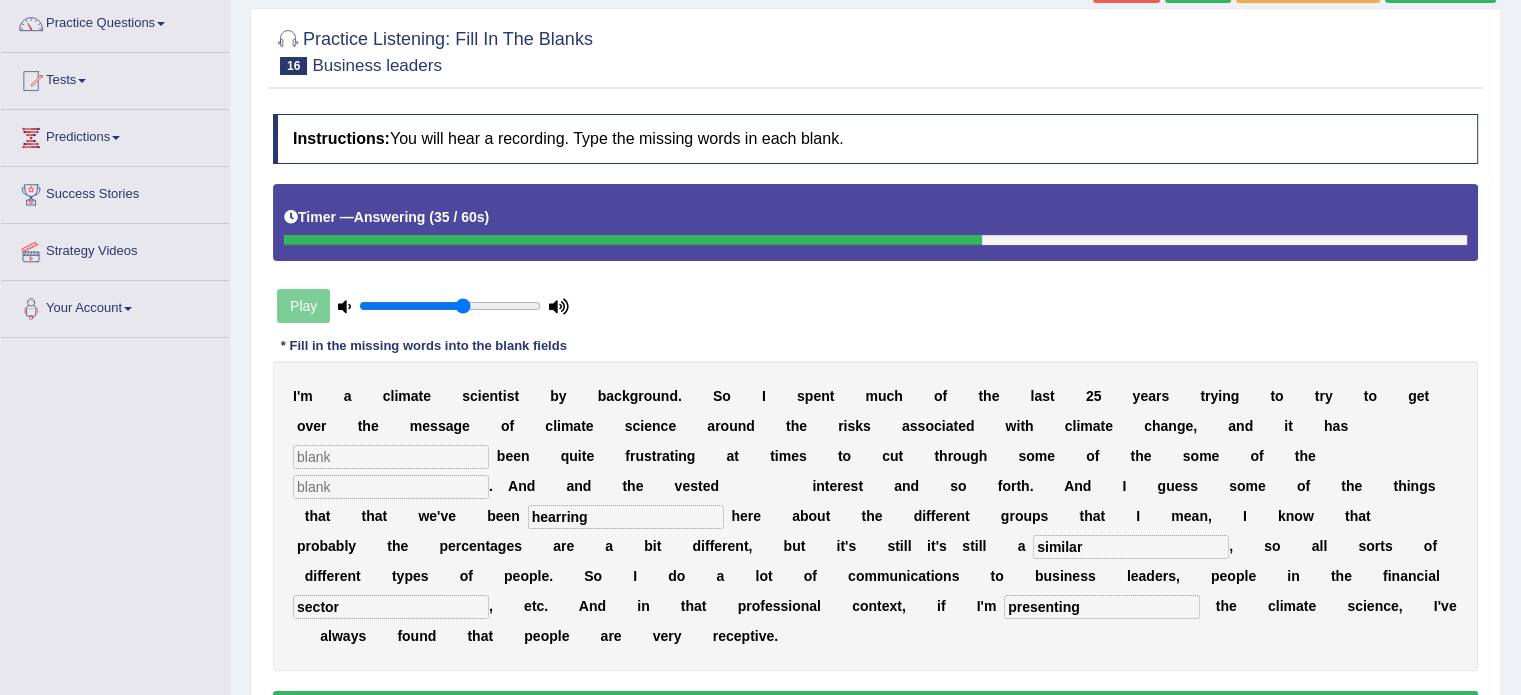 type on "hearring" 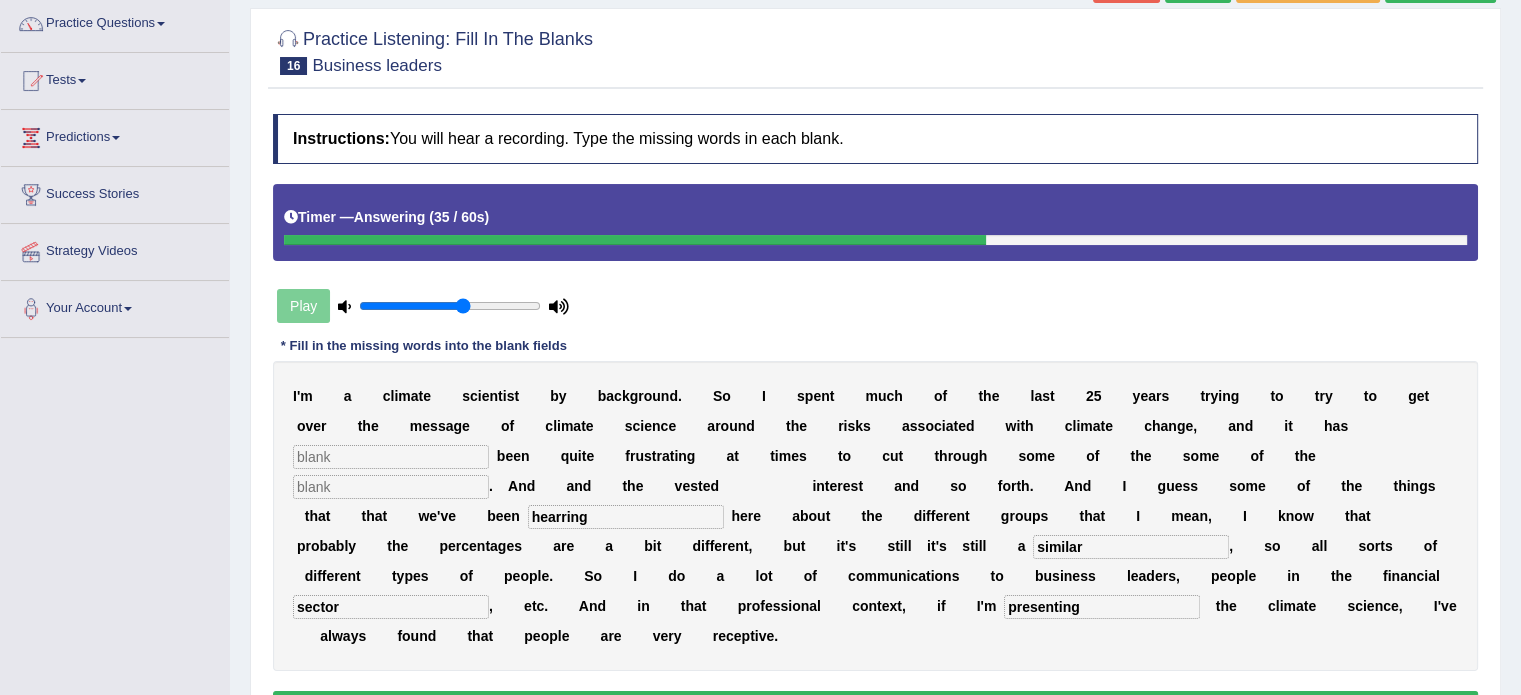 click at bounding box center (391, 457) 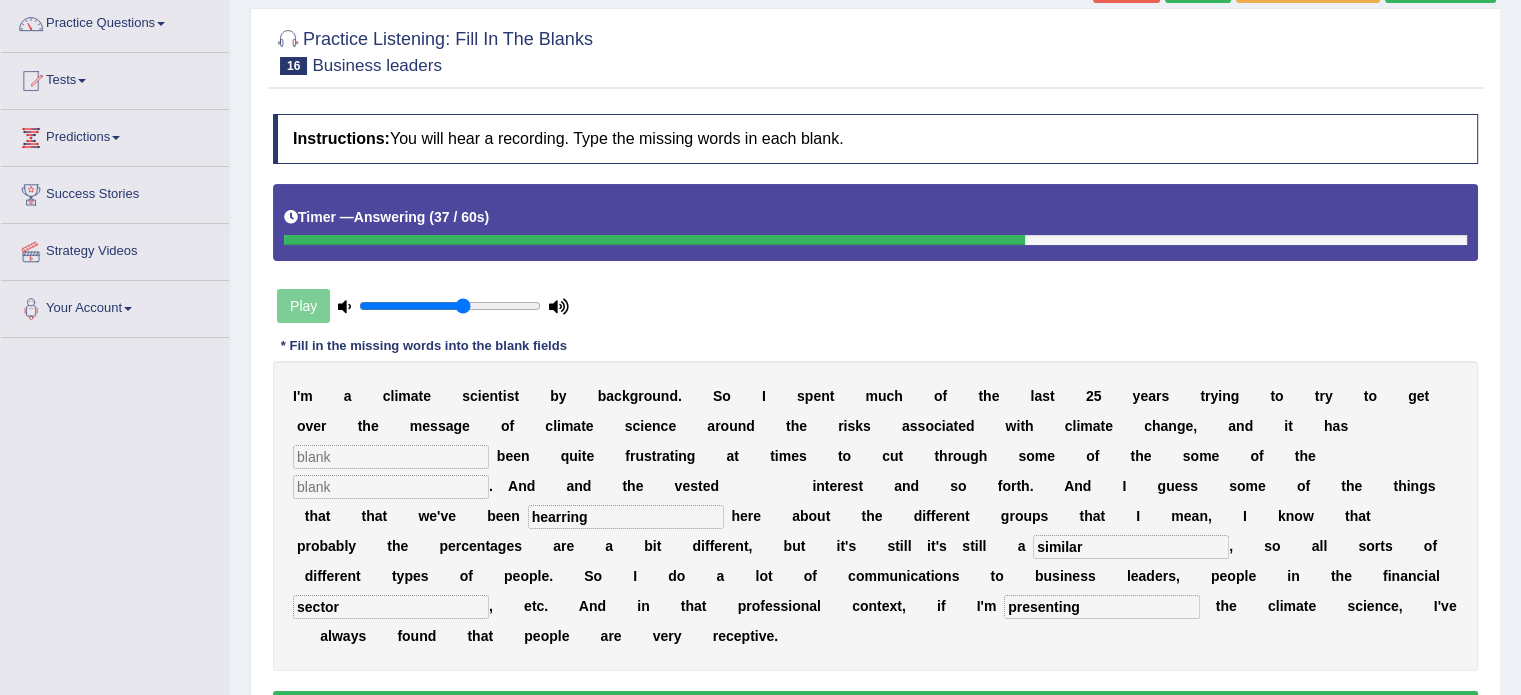 click on "Instructions:  You will hear a recording. Type the missing words in each blank.
Timer —  Answering   ( 37 / 60s ) Play * Fill in the missing words into the blank fields I ' m             a             c l i m a t e             s c i e n t i s t             b y             b a c k g r o u n d .             S o             I             s p e n t             m u c h             o f             t h e             l a s t             2 5             y e a r s             t r y i n g             t o             t r y             t o             g e t             o v e r             t h e             m e s s a g e             o f             c l i m a t e             s c i e n c e             a r o u n d             t h e             r i s k s             a s s o c i a t e d             w i t h             c l i m a t e             c h a n g e ,             a n d    i" at bounding box center (875, 422) 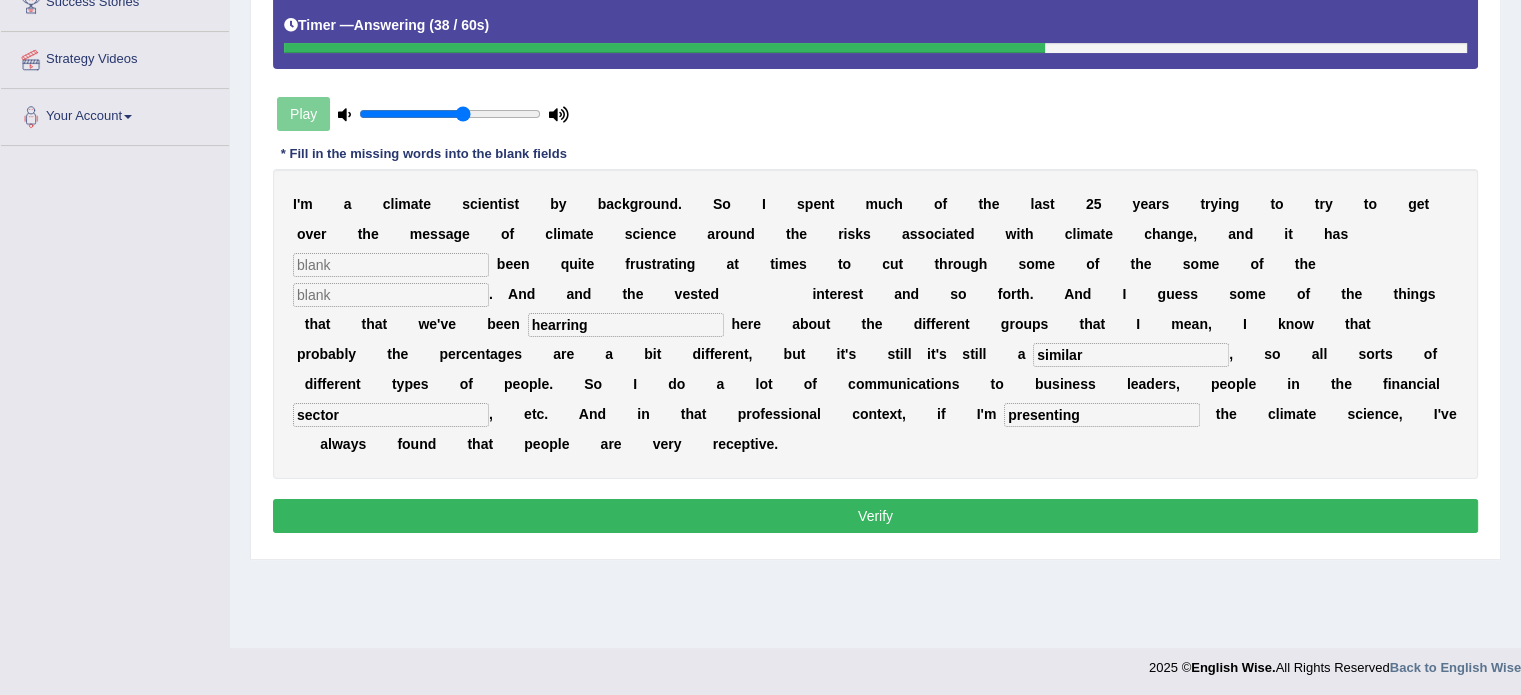 scroll, scrollTop: 355, scrollLeft: 0, axis: vertical 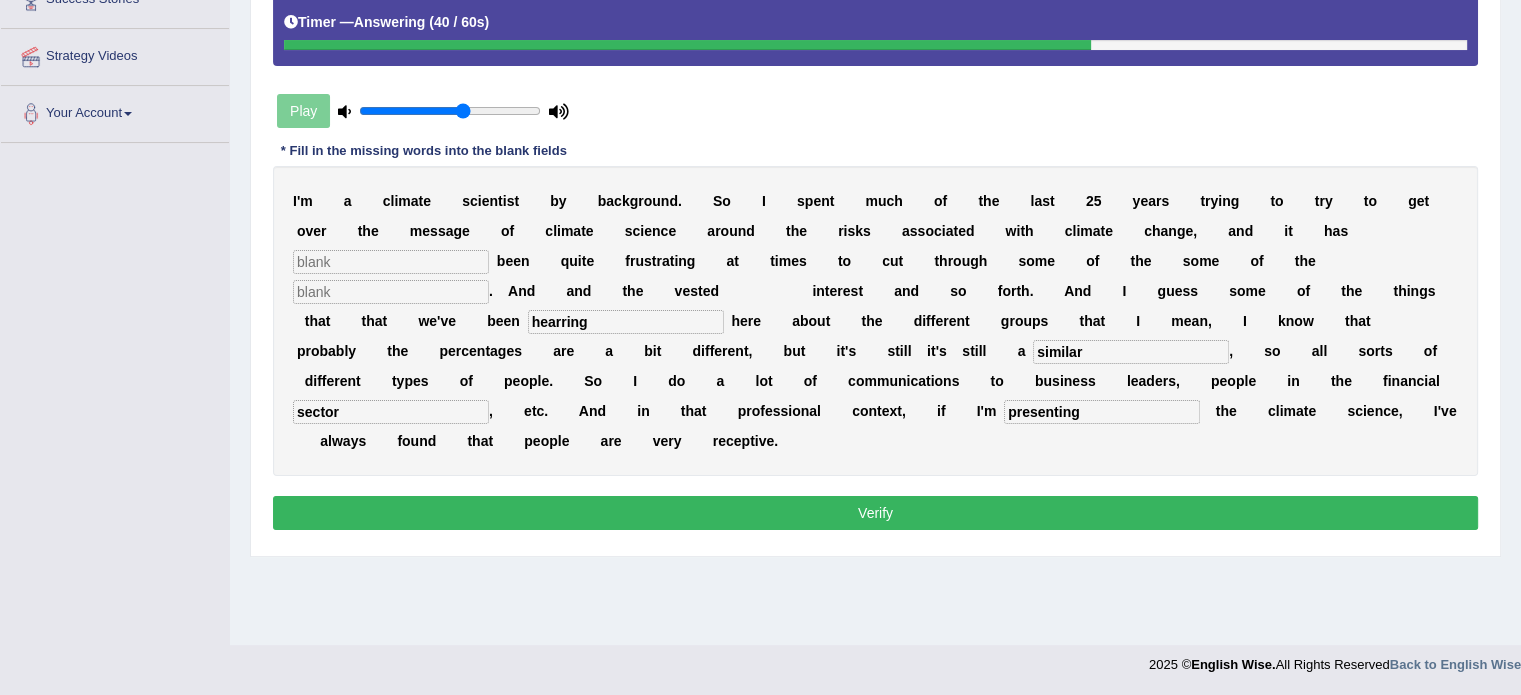 click on "Verify" at bounding box center [875, 513] 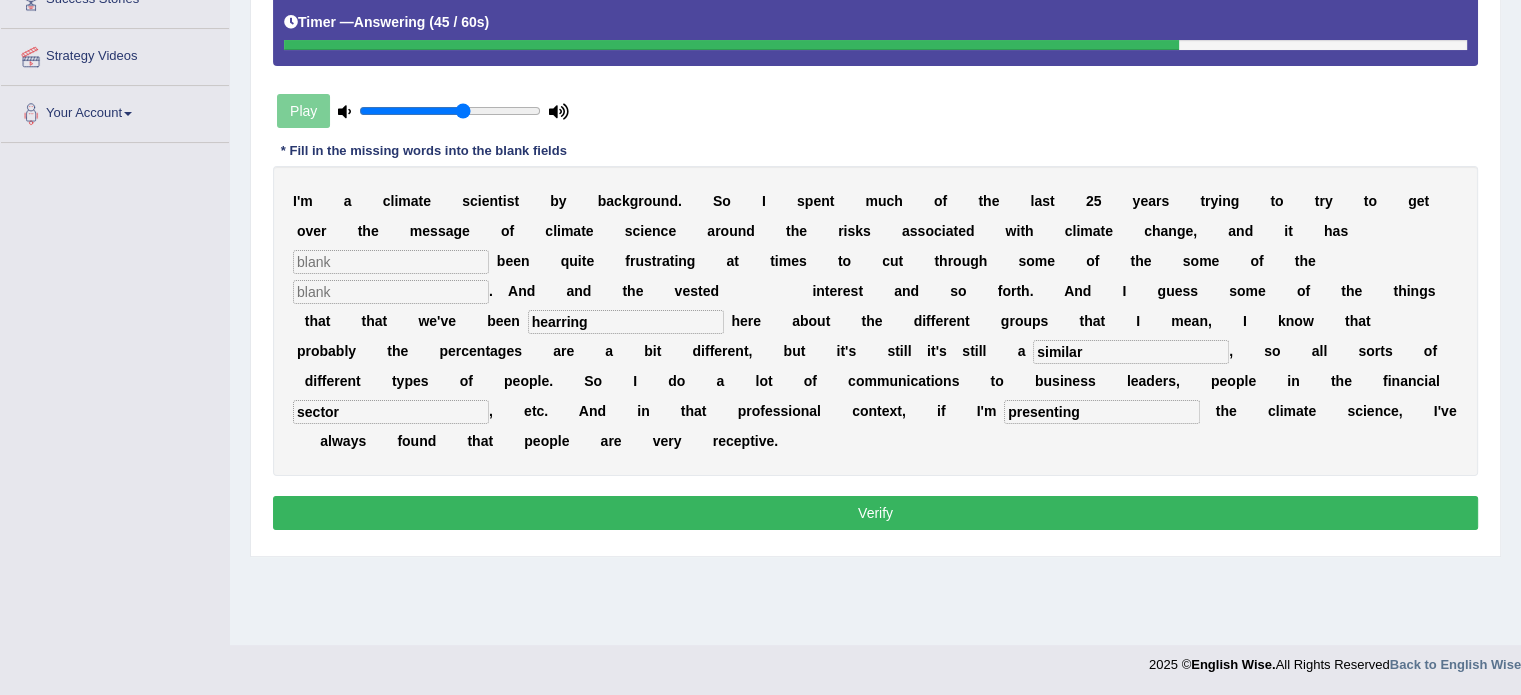 click at bounding box center [391, 262] 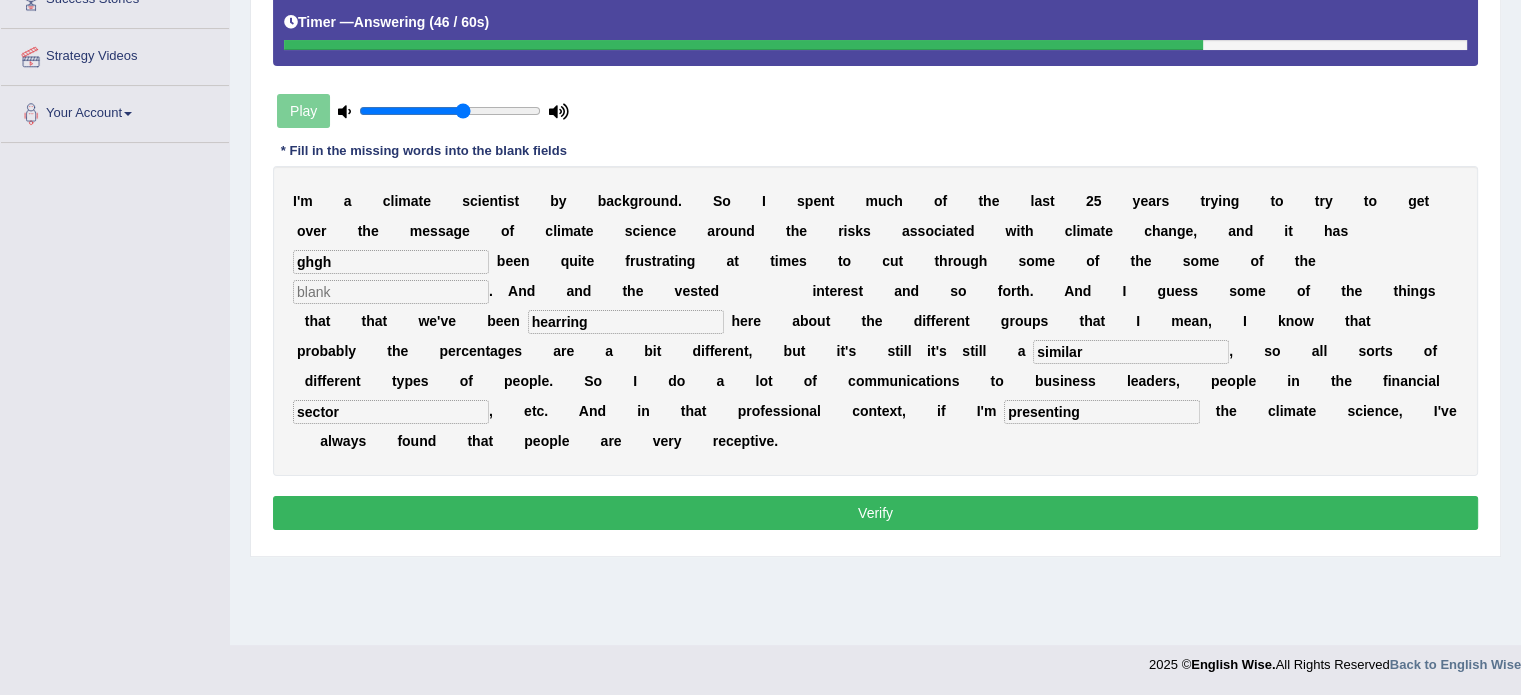 type on "ghgh" 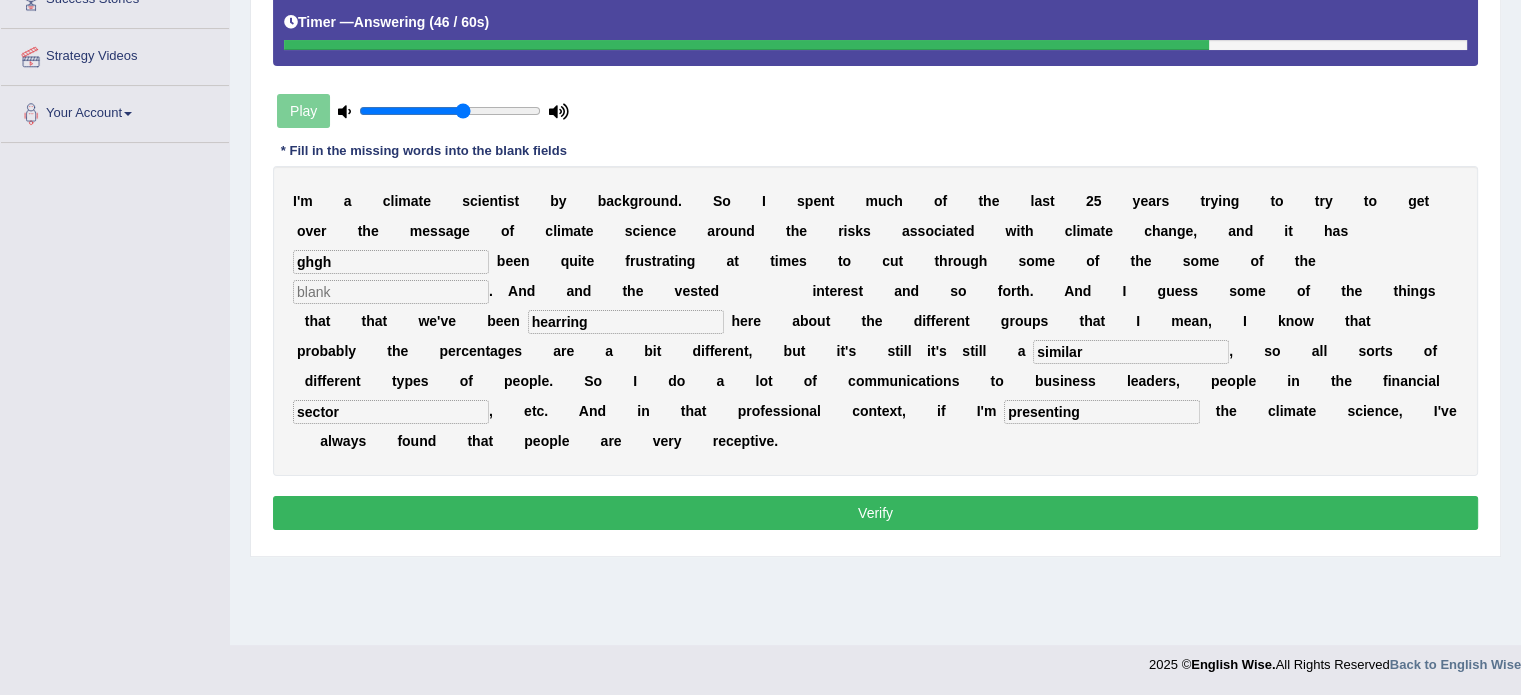 click on "I ' m             a             c l i m a t e             s c i e n t i s t             b y             b a c k g r o u n d .             S o             I             s p e n t             m u c h             o f             t h e             l a s t             2 5             y e a r s             t r y i n g             t o             t r y             t o             g e t             o v e r             t h e             m e s s a g e             o f             c l i m a t e             s c i e n c e             a r o u n d             t h e             r i s k s             a s s o c i a t e d             w i t h             c l i m a t e             c h a n g e ,             a n d             i t             h a s    ghgh    b e e n             q u i t e             f r u s t r a t i n g             a t             t i m e s             t o" at bounding box center [875, 321] 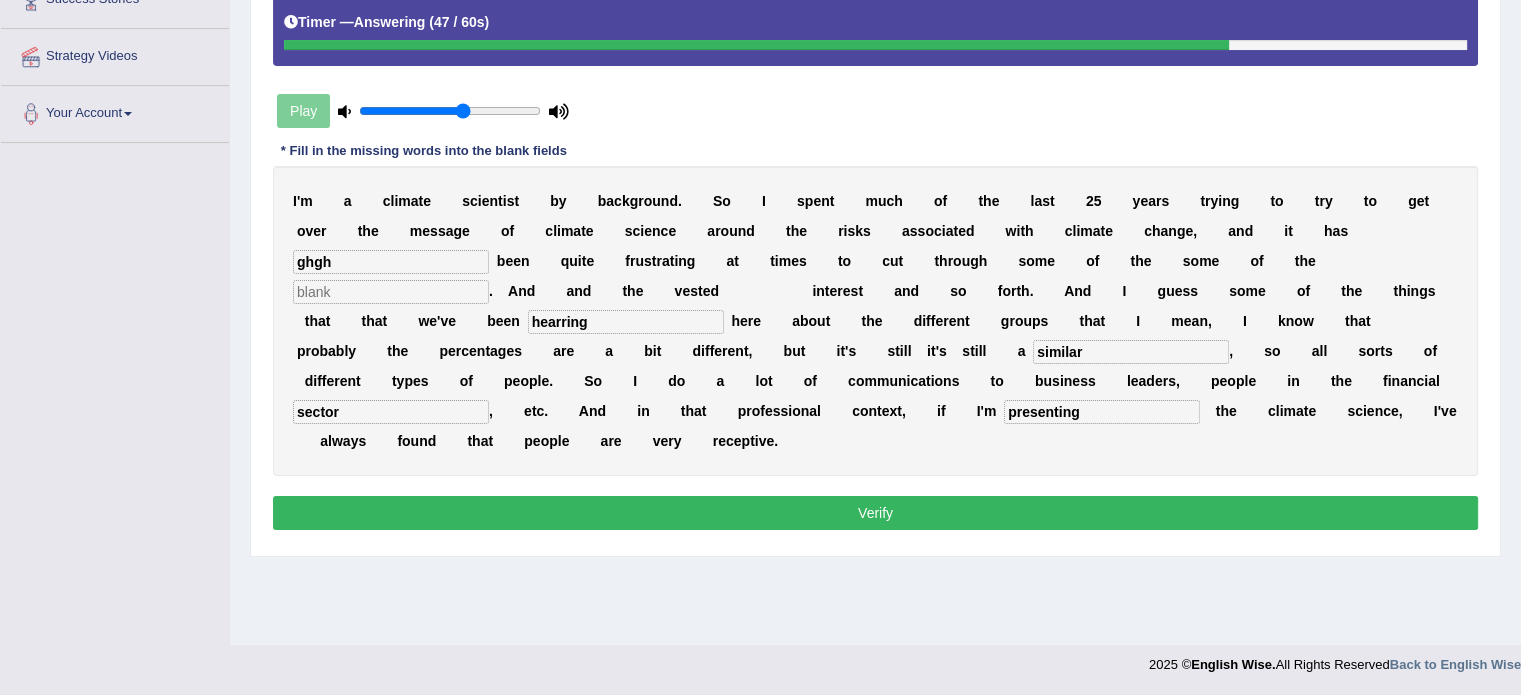 click at bounding box center (391, 292) 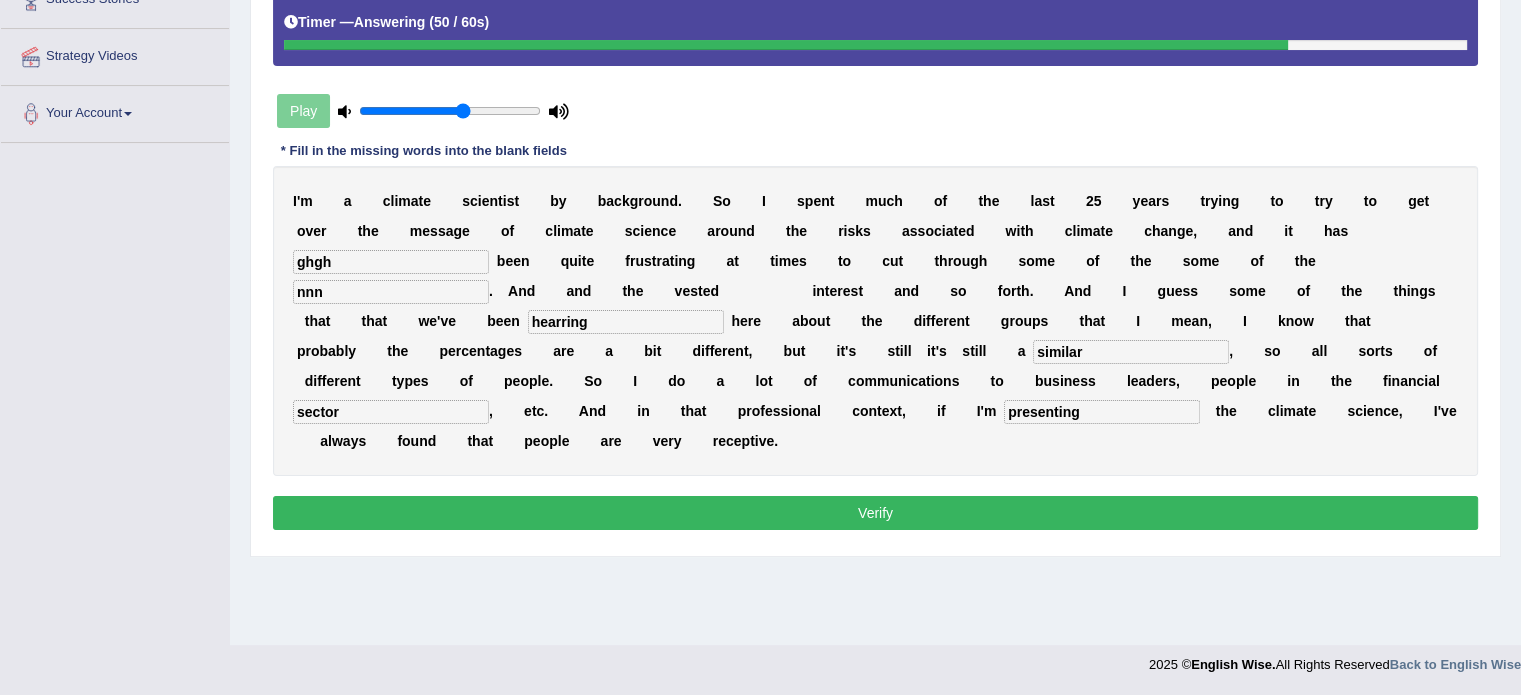 type on "nnn" 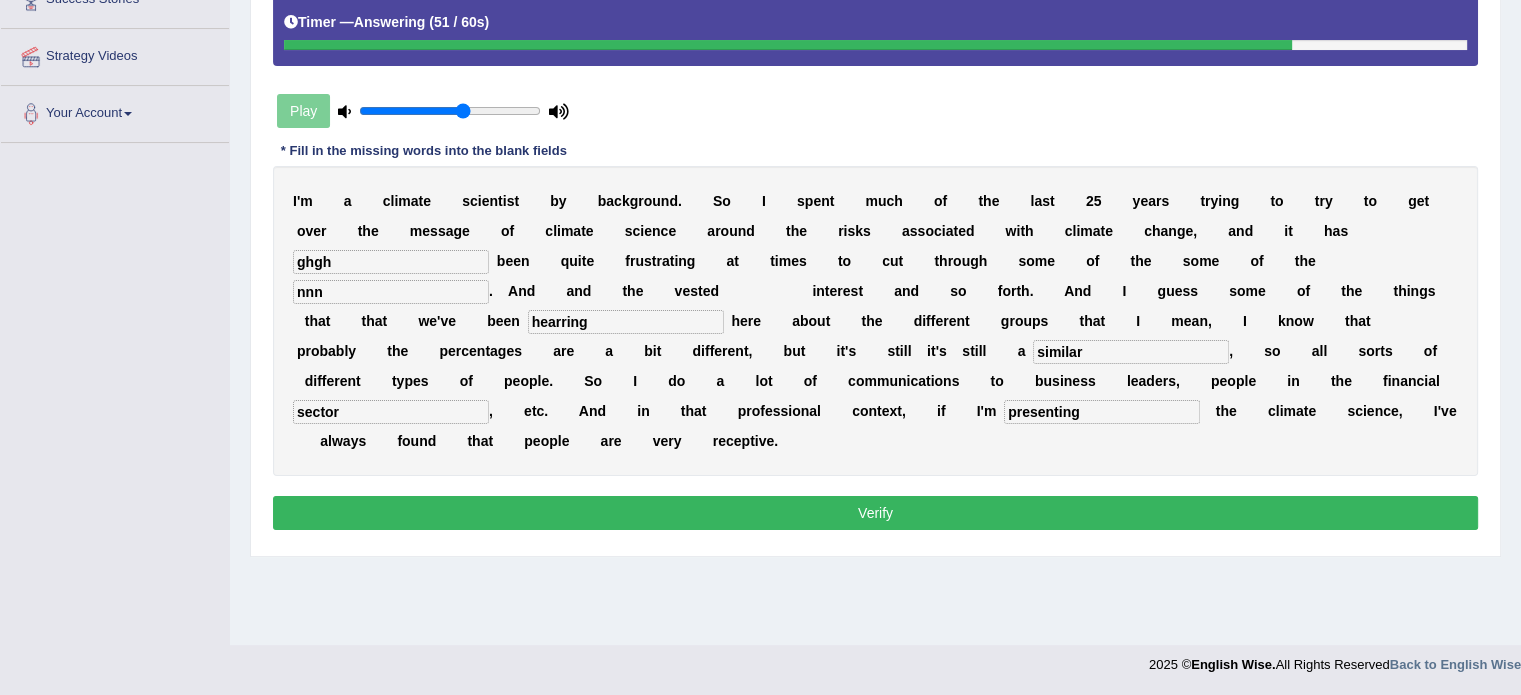 click on "Verify" at bounding box center (875, 513) 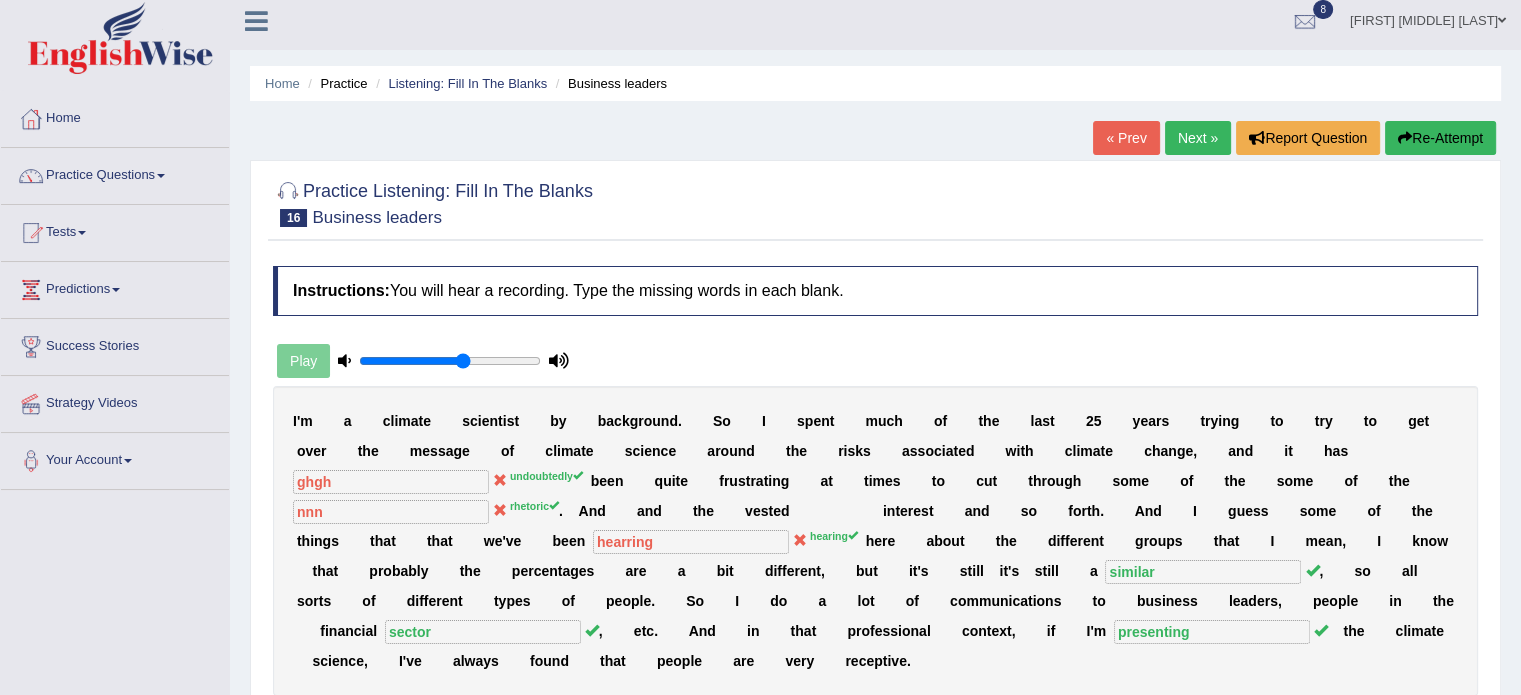 scroll, scrollTop: 0, scrollLeft: 0, axis: both 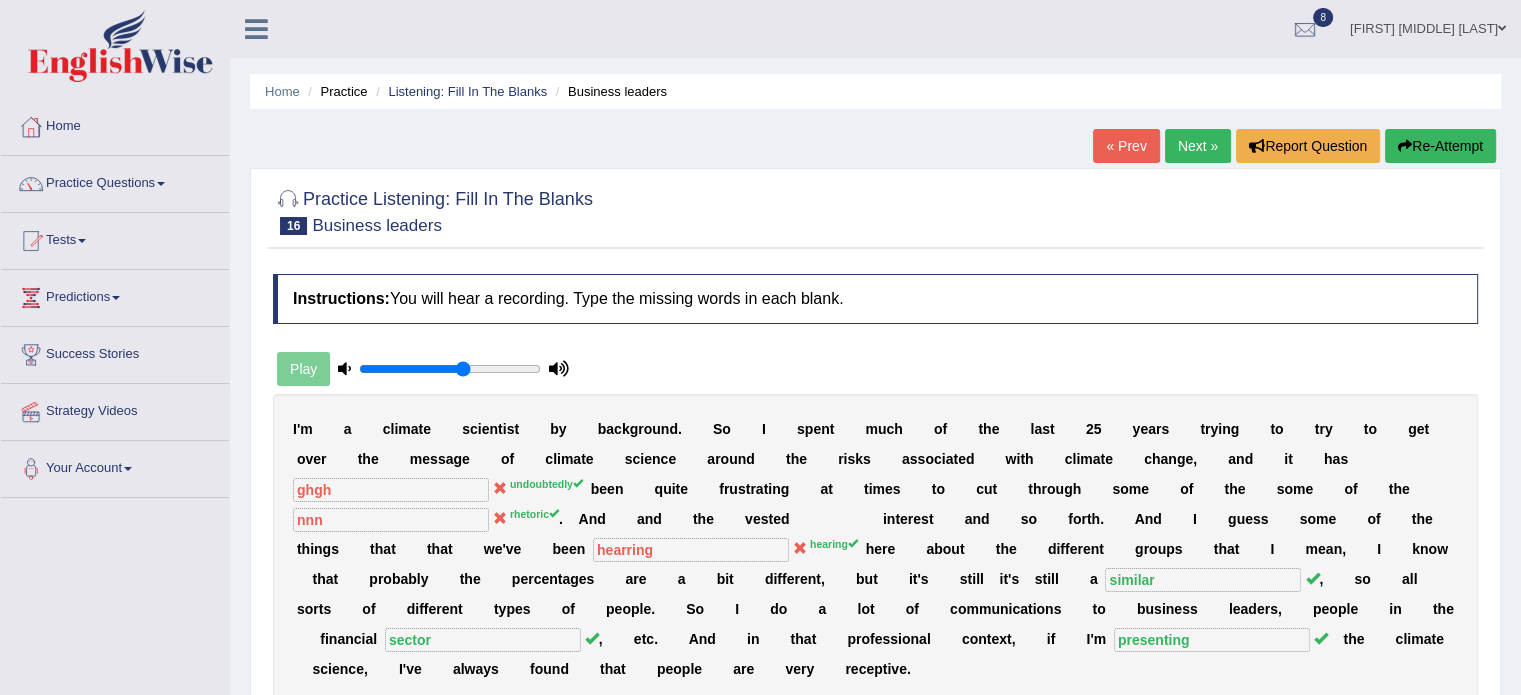 click on "Next »" at bounding box center [1198, 146] 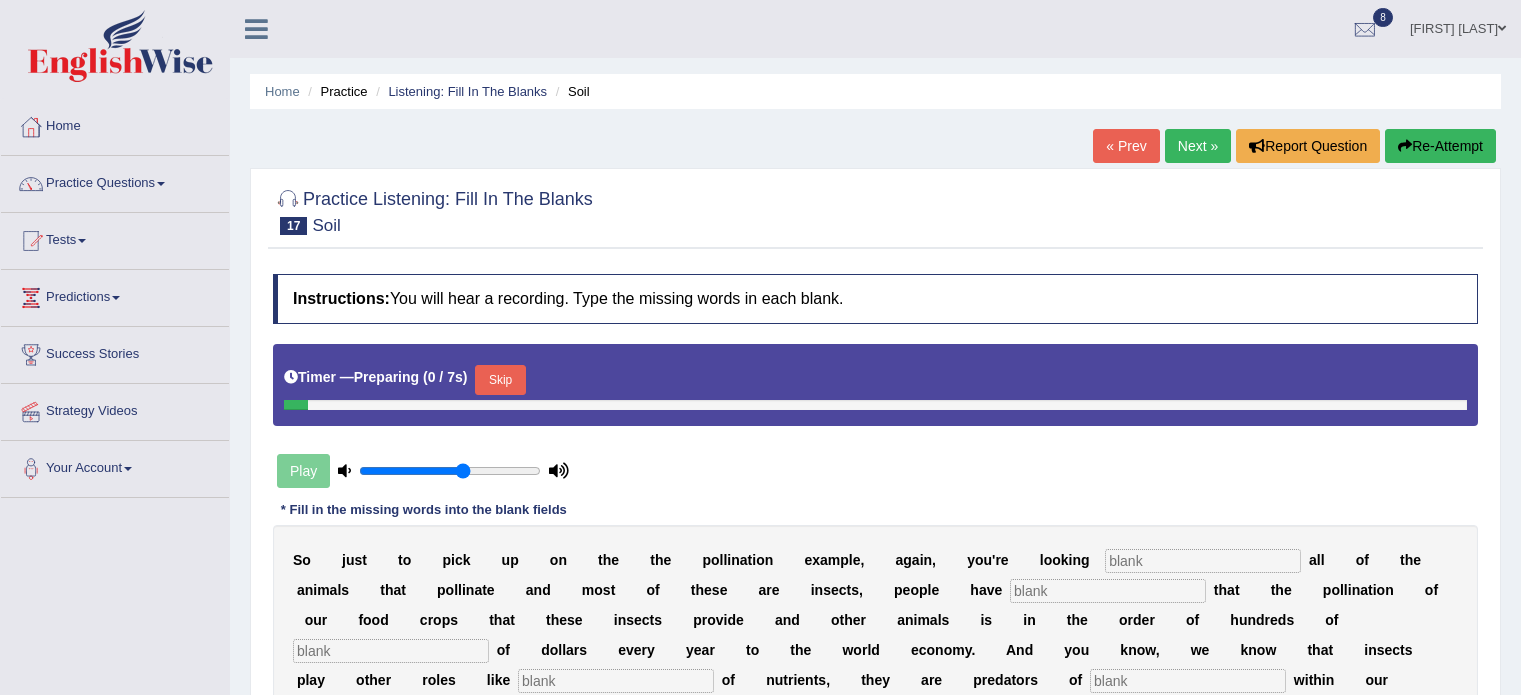 scroll, scrollTop: 0, scrollLeft: 0, axis: both 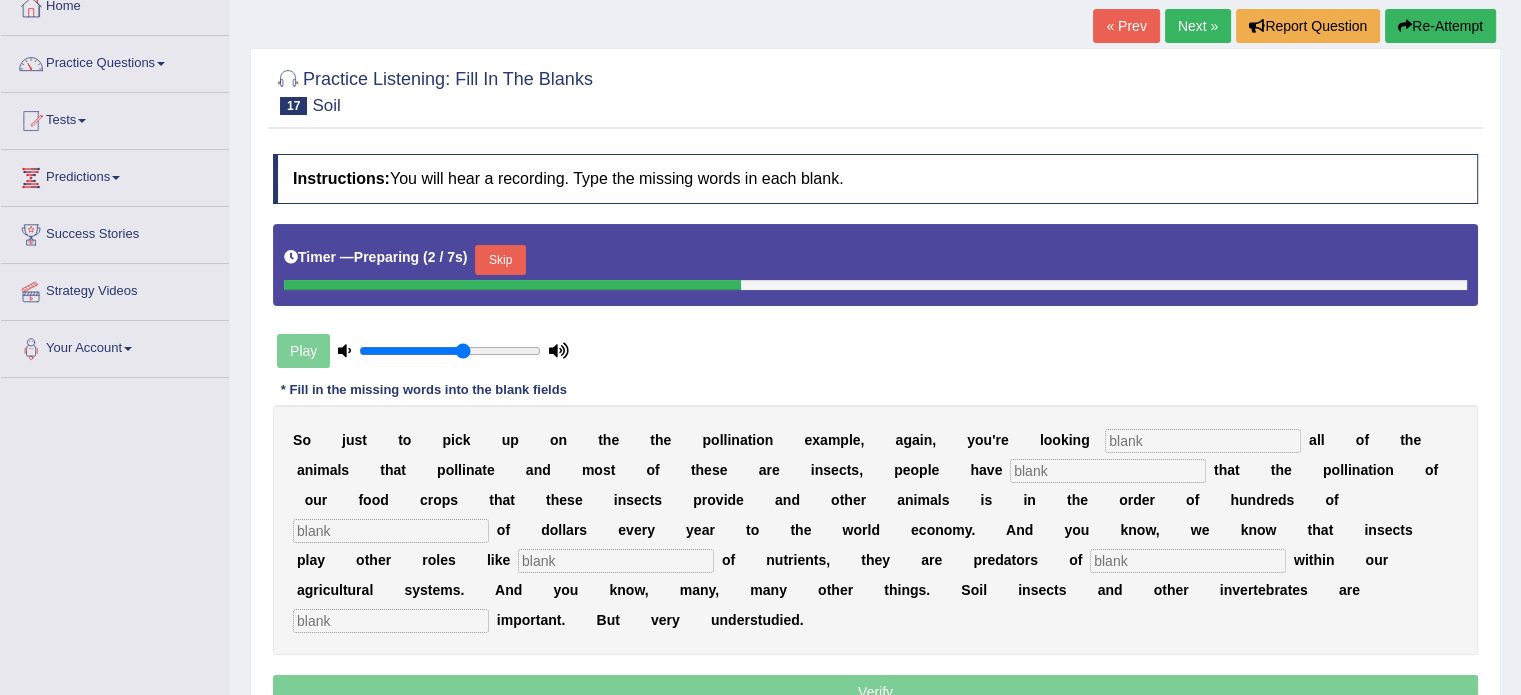 click on "Skip" at bounding box center (500, 260) 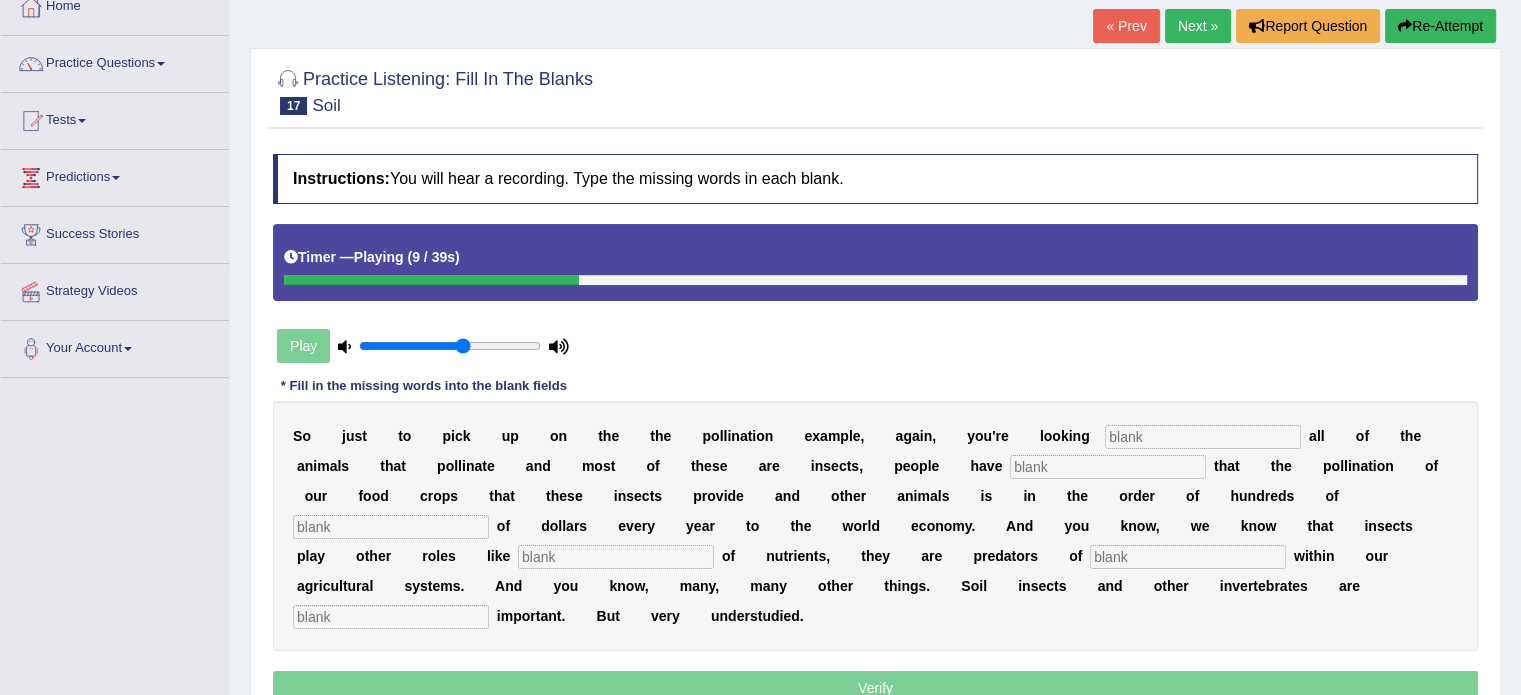 click on "Re-Attempt" at bounding box center (1440, 26) 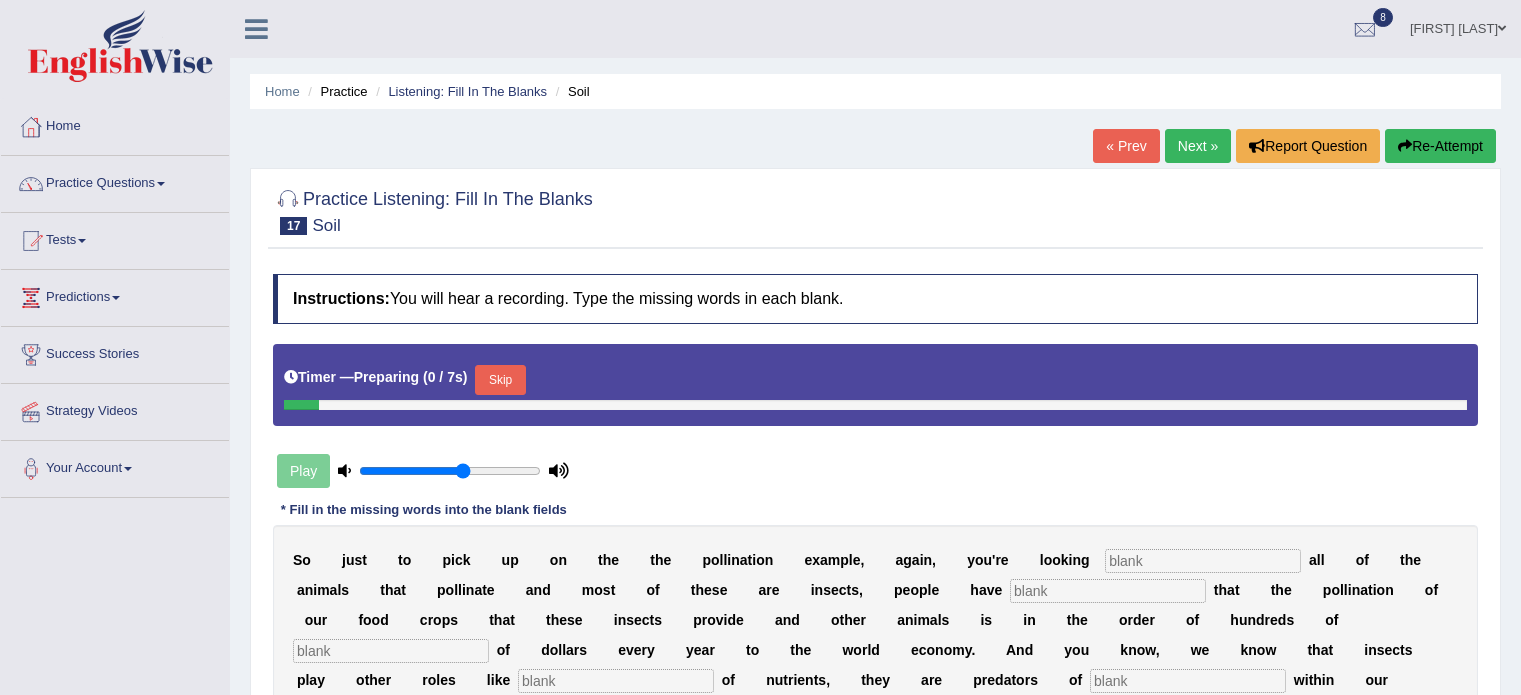 scroll, scrollTop: 120, scrollLeft: 0, axis: vertical 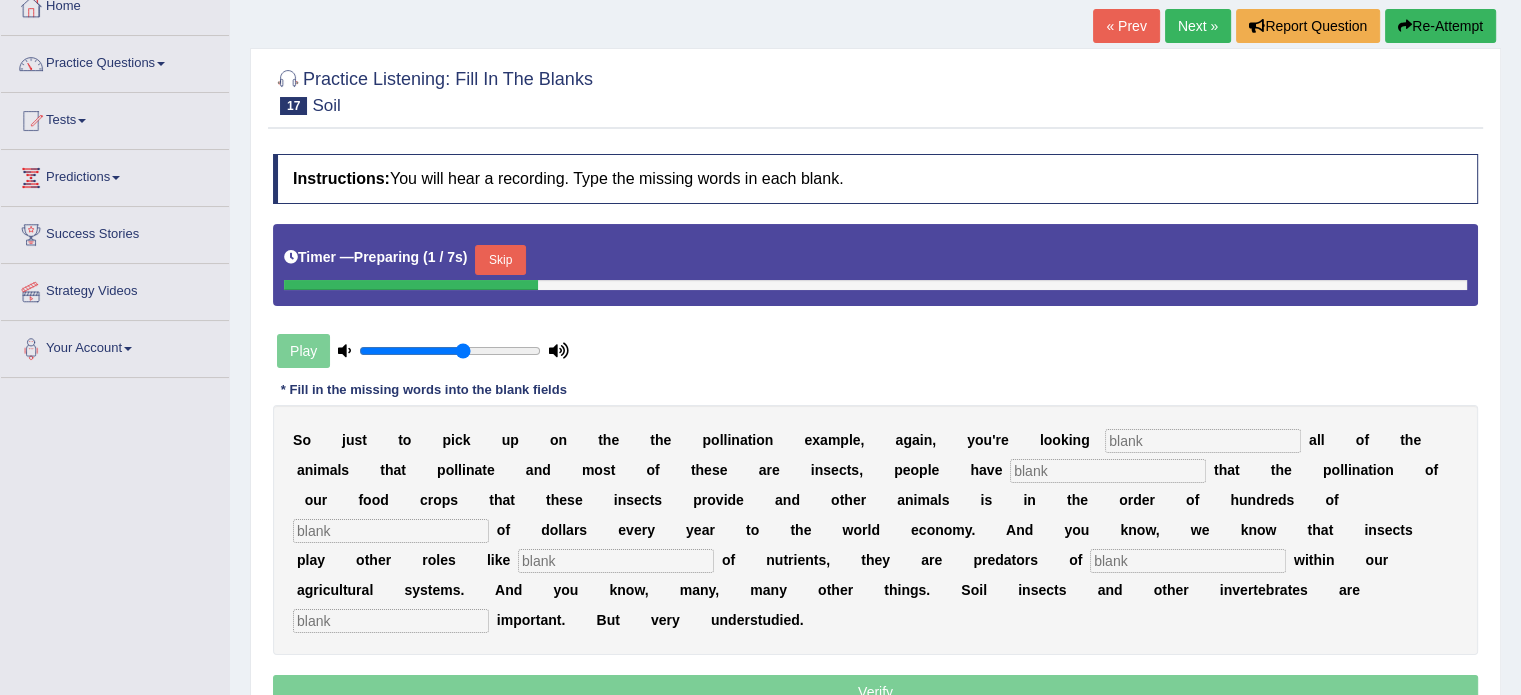 click on "Skip" at bounding box center [500, 260] 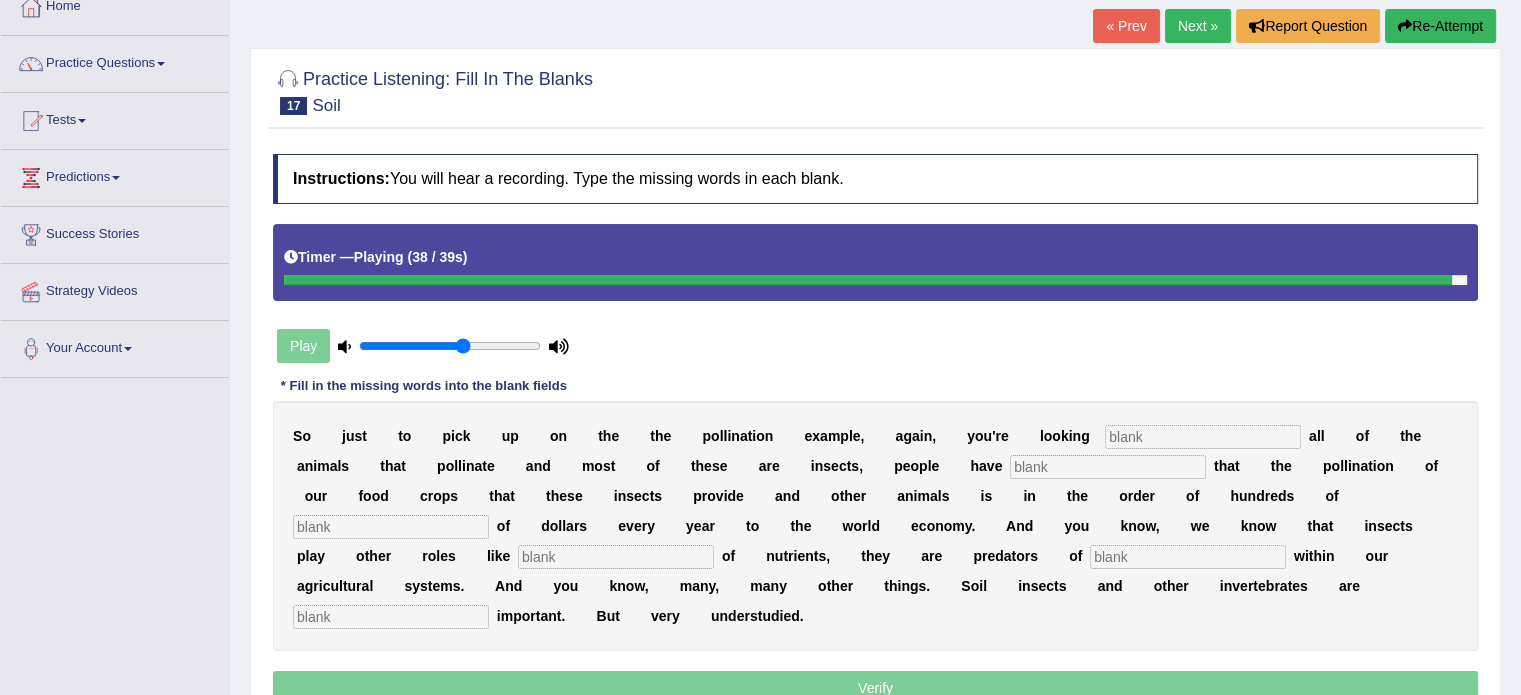 drag, startPoint x: 349, startPoint y: 642, endPoint x: 370, endPoint y: 595, distance: 51.47815 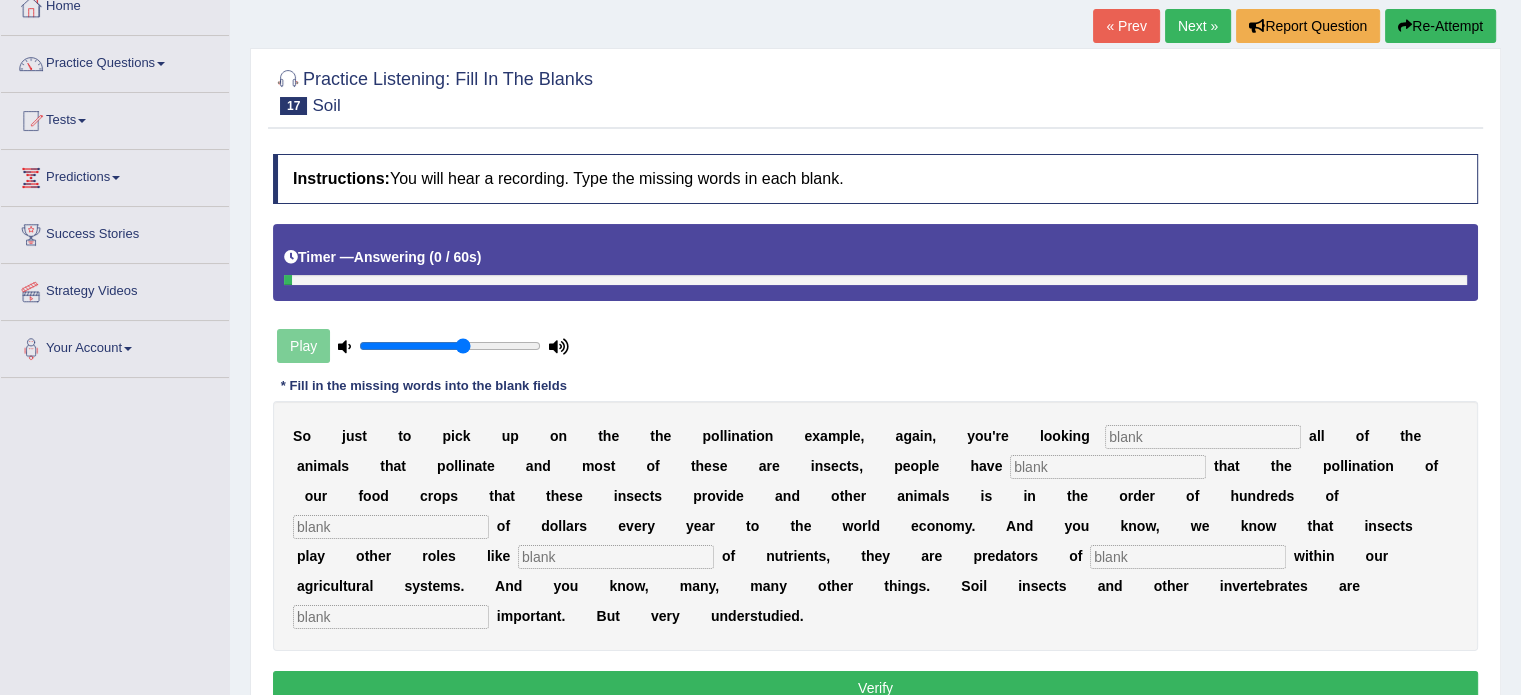 drag, startPoint x: 370, startPoint y: 595, endPoint x: 362, endPoint y: 606, distance: 13.601471 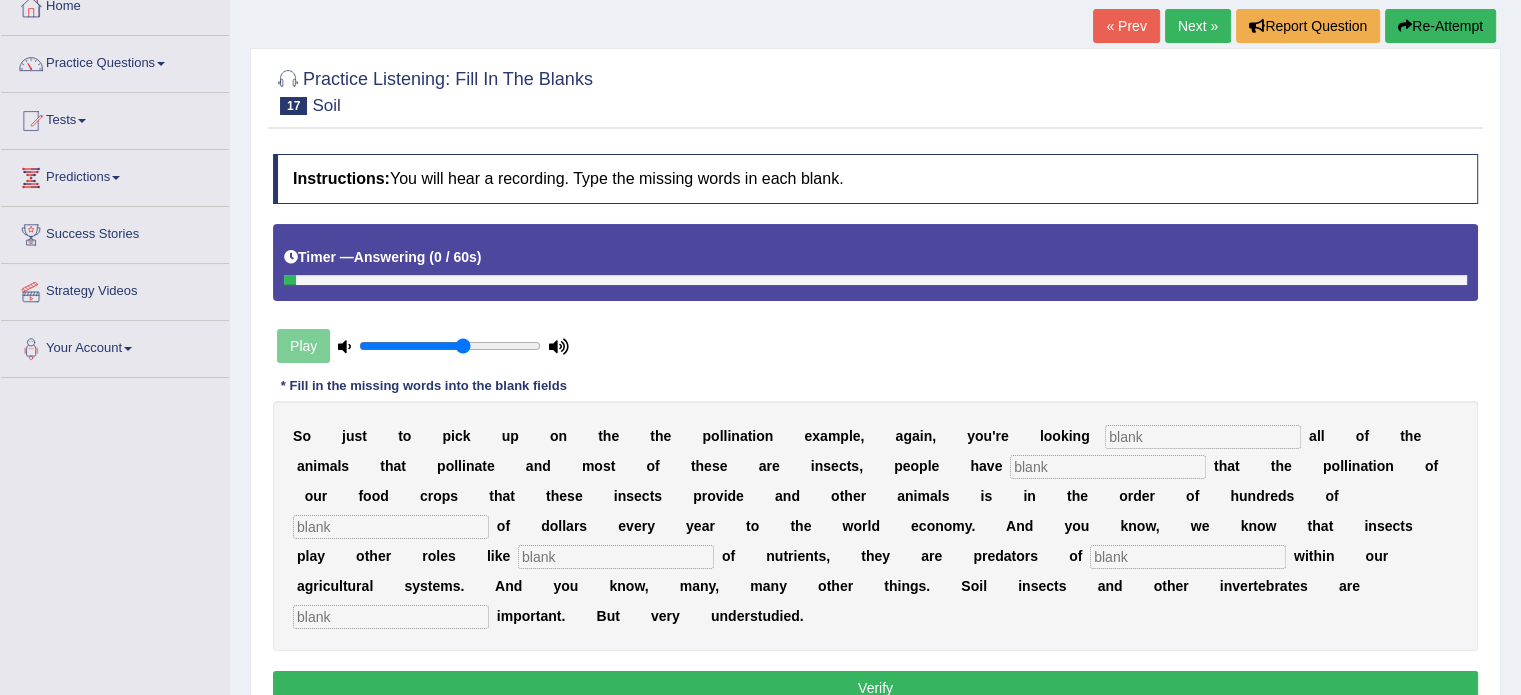 click at bounding box center (391, 617) 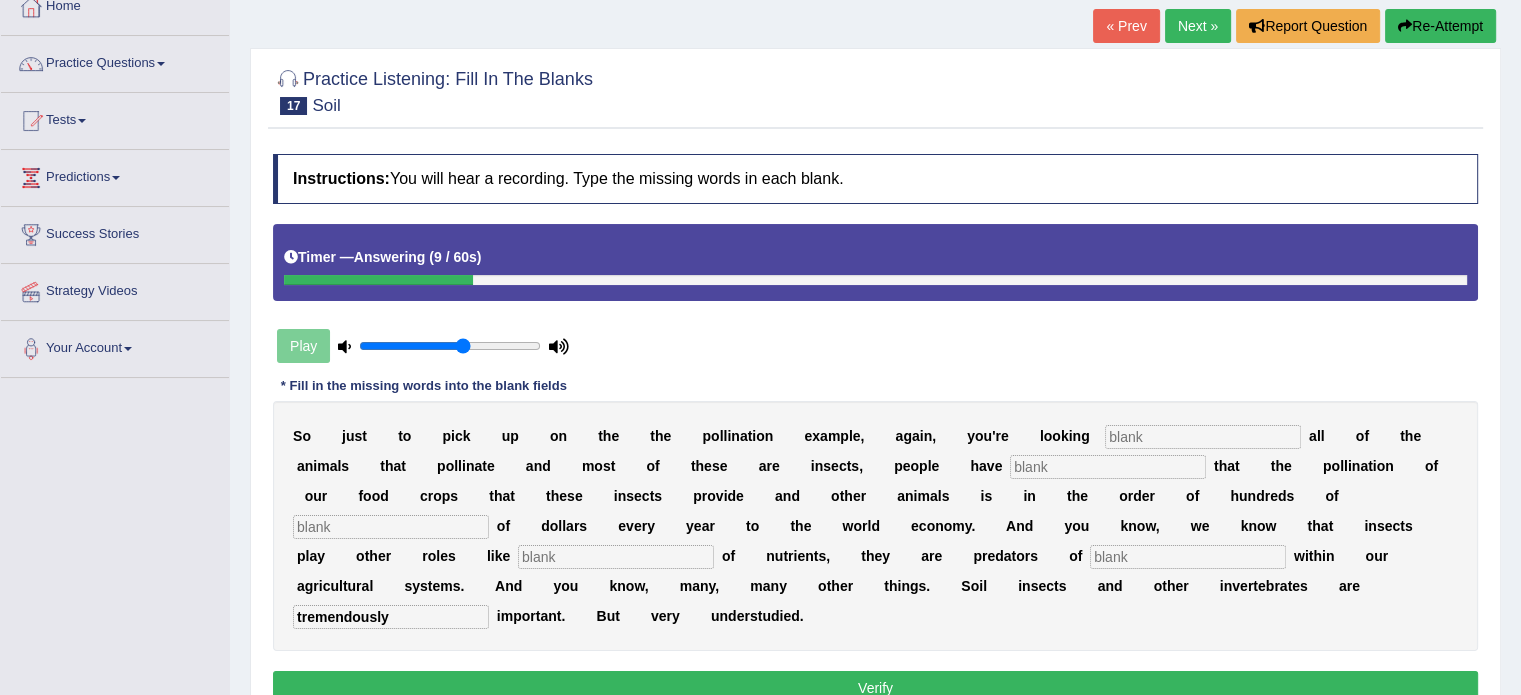 type on "tremendously" 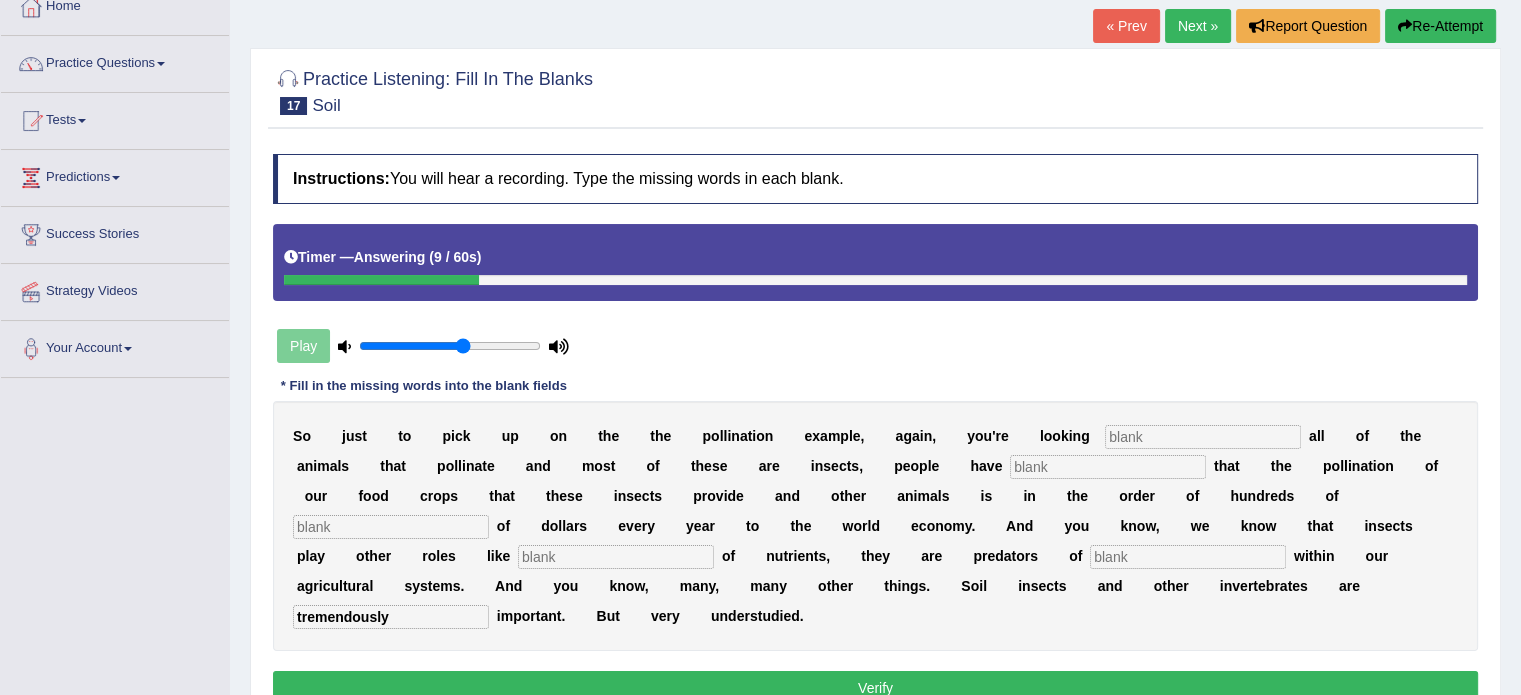 click at bounding box center (1188, 557) 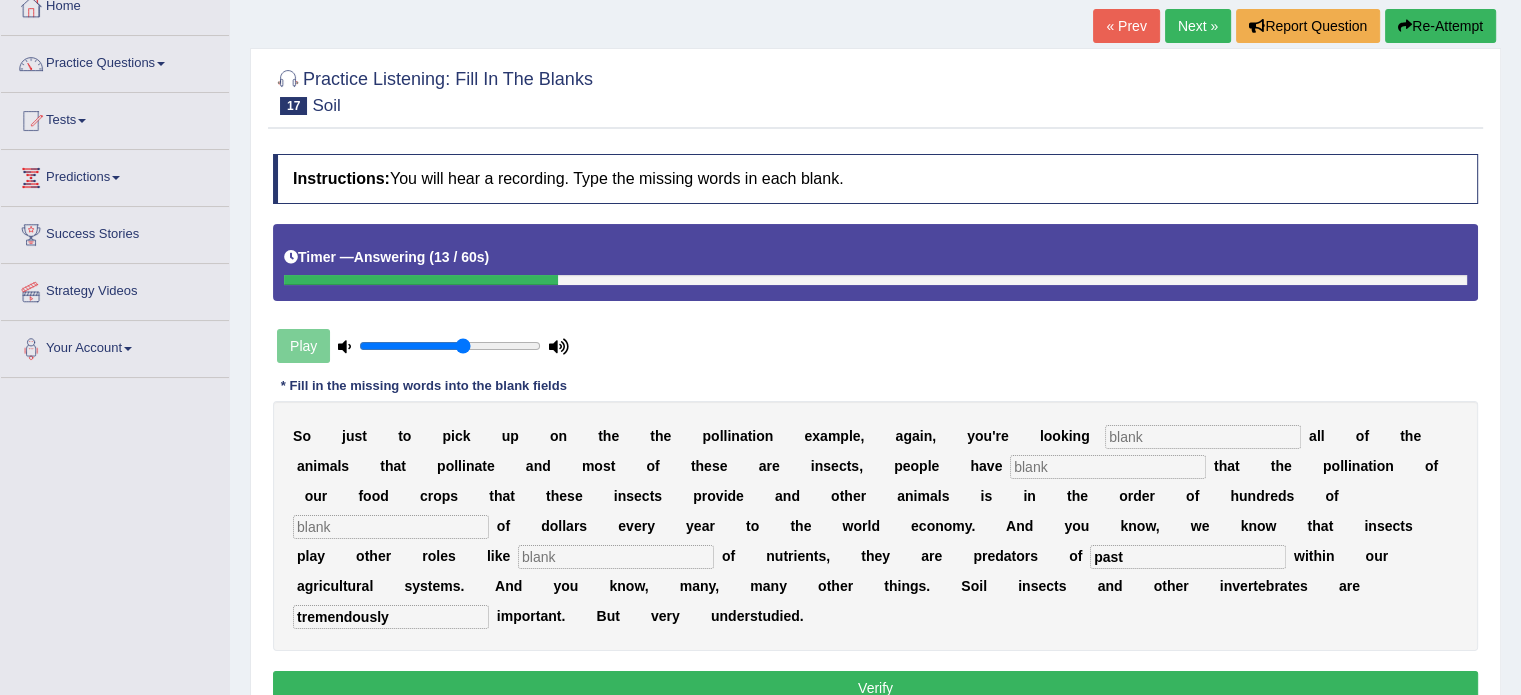 type on "past" 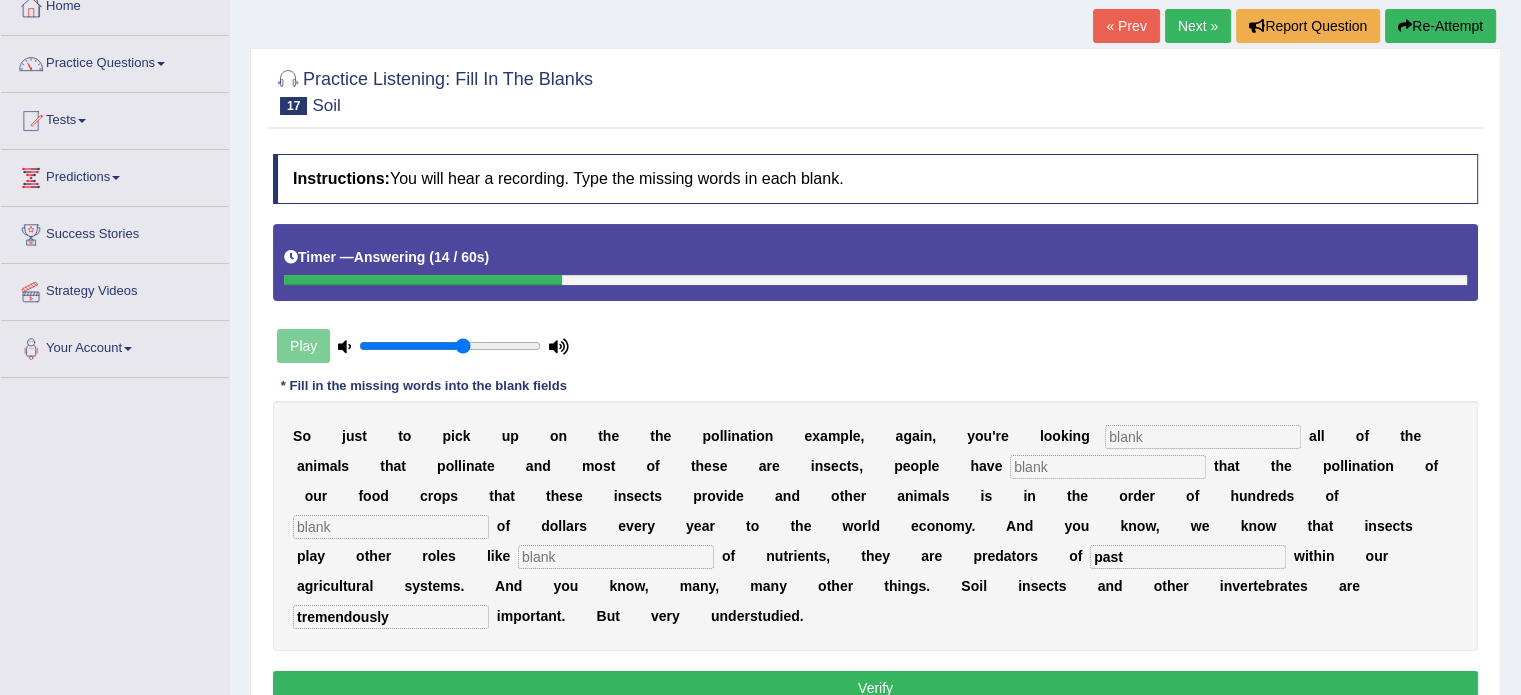 click at bounding box center (616, 557) 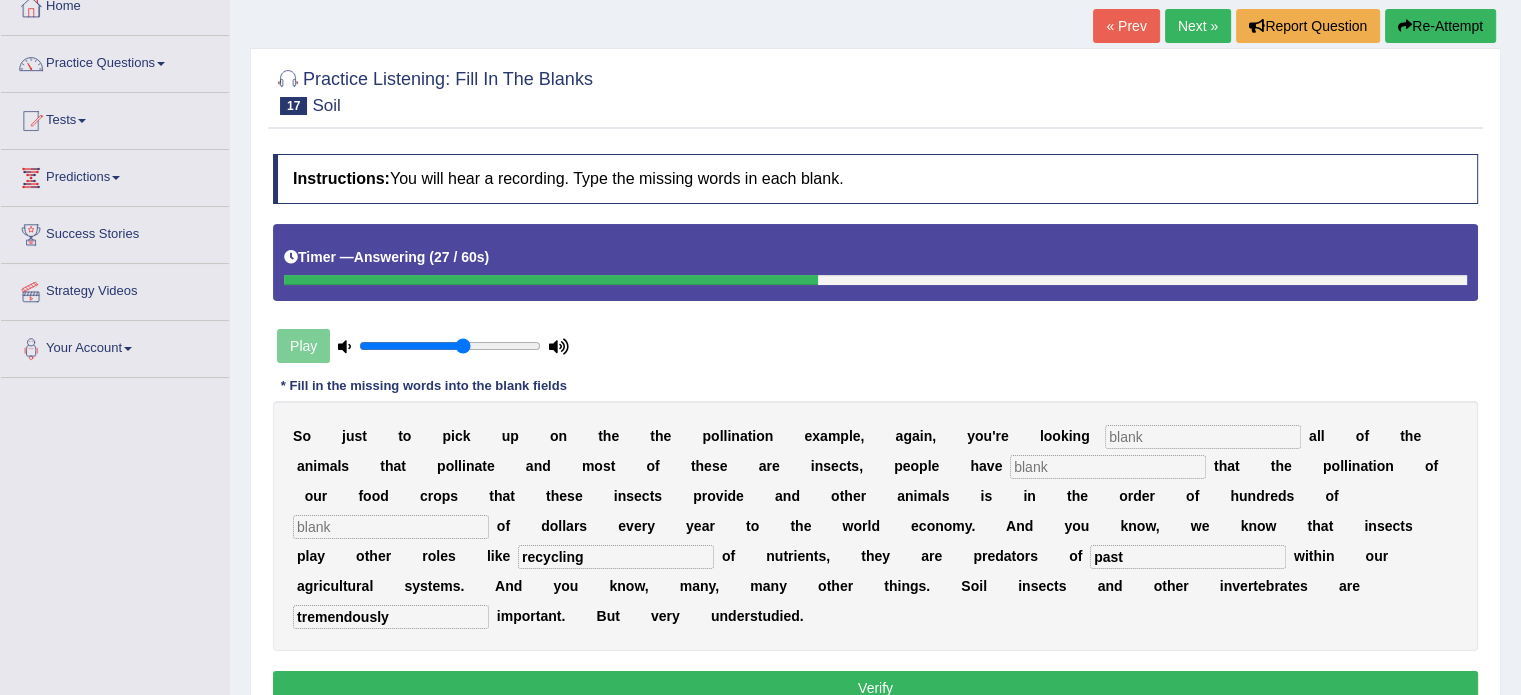 type on "recycling" 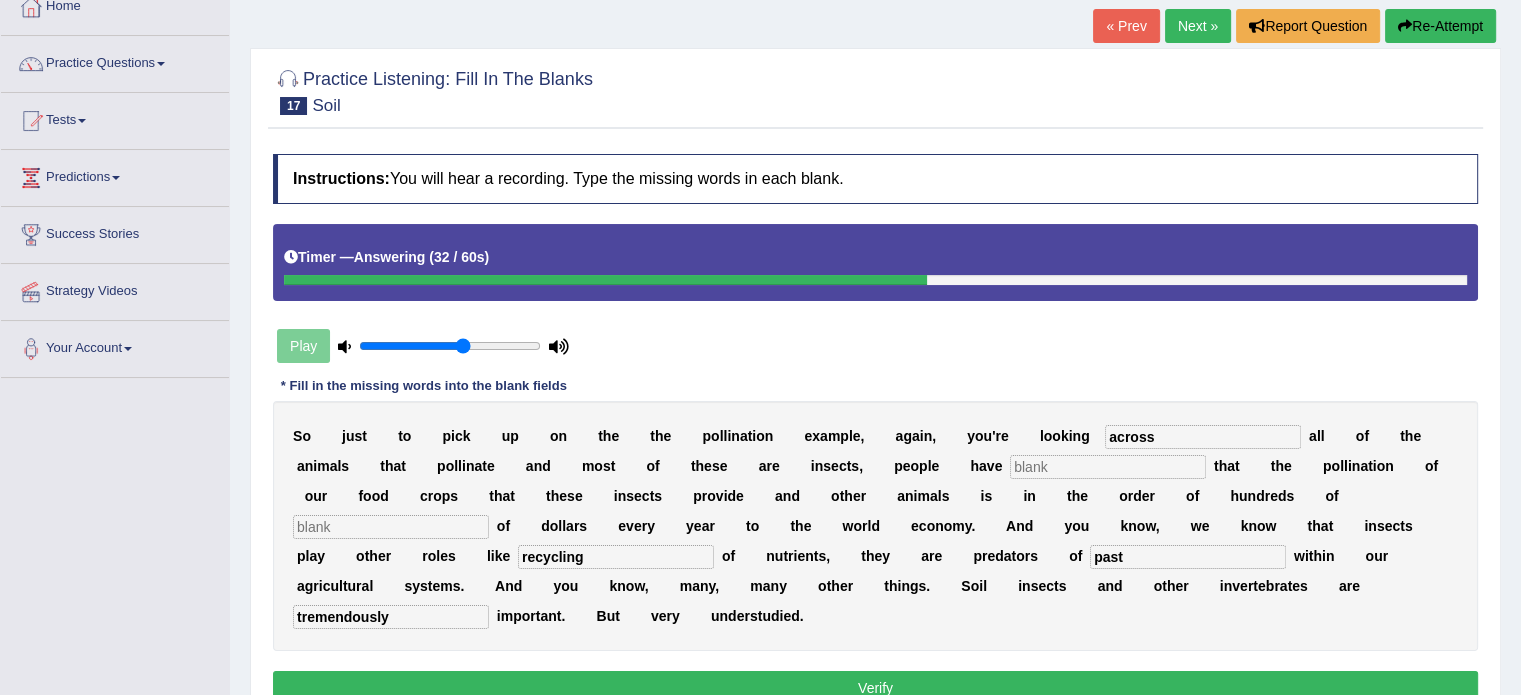type on "across" 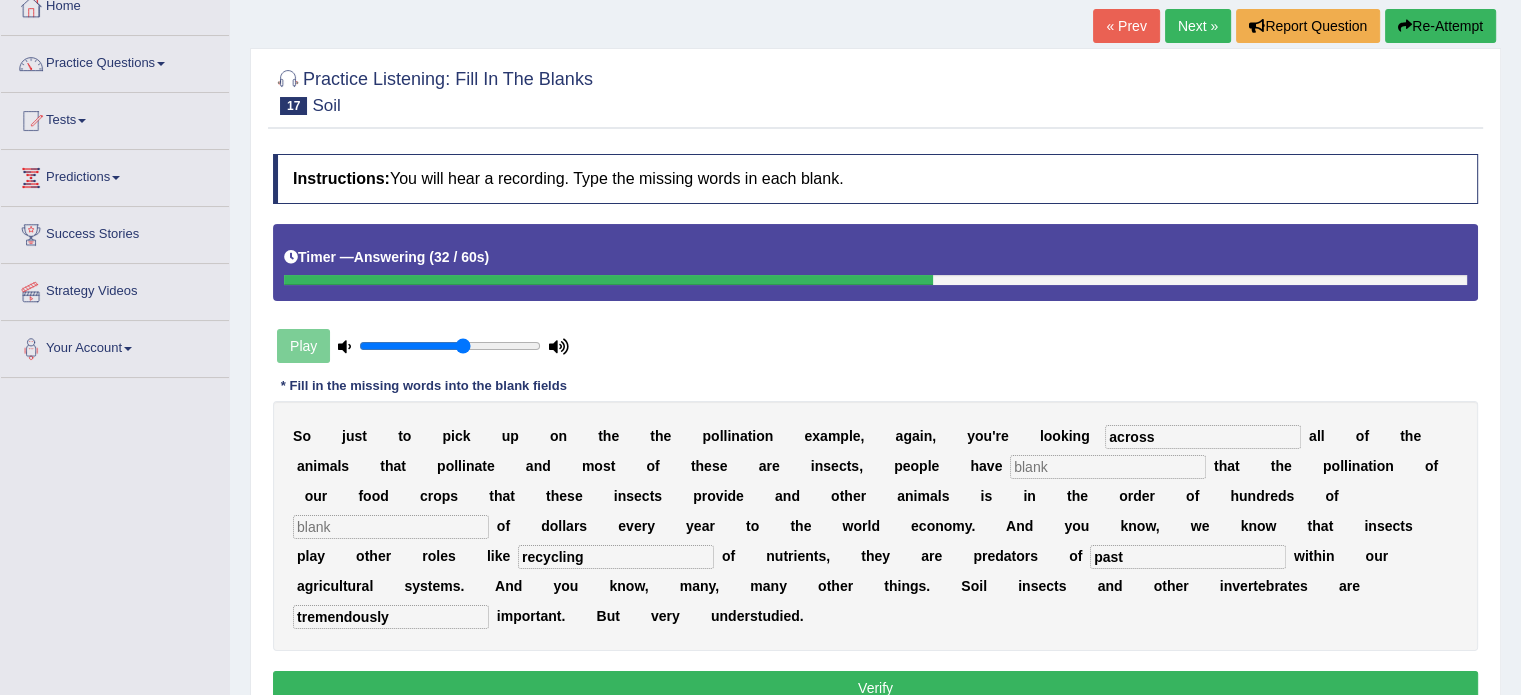 click at bounding box center (1108, 467) 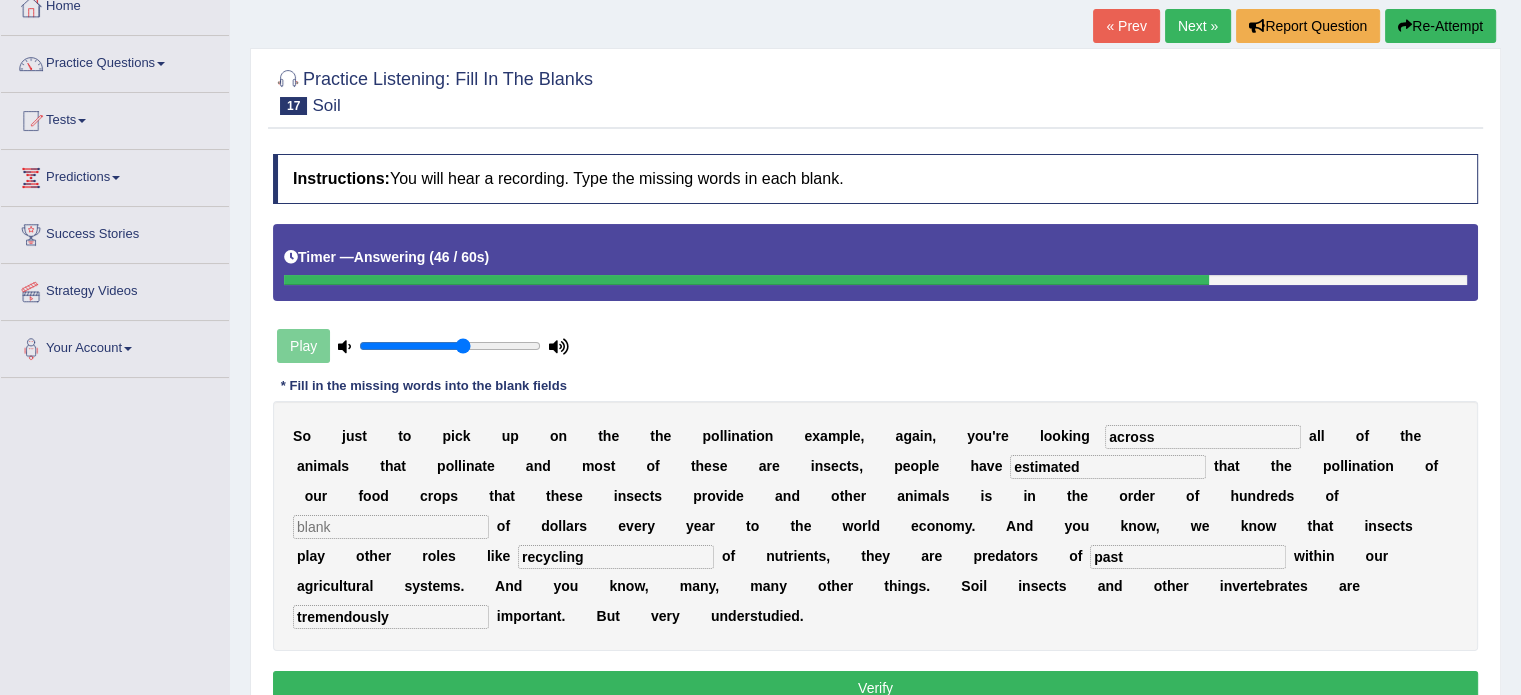 type on "estimated" 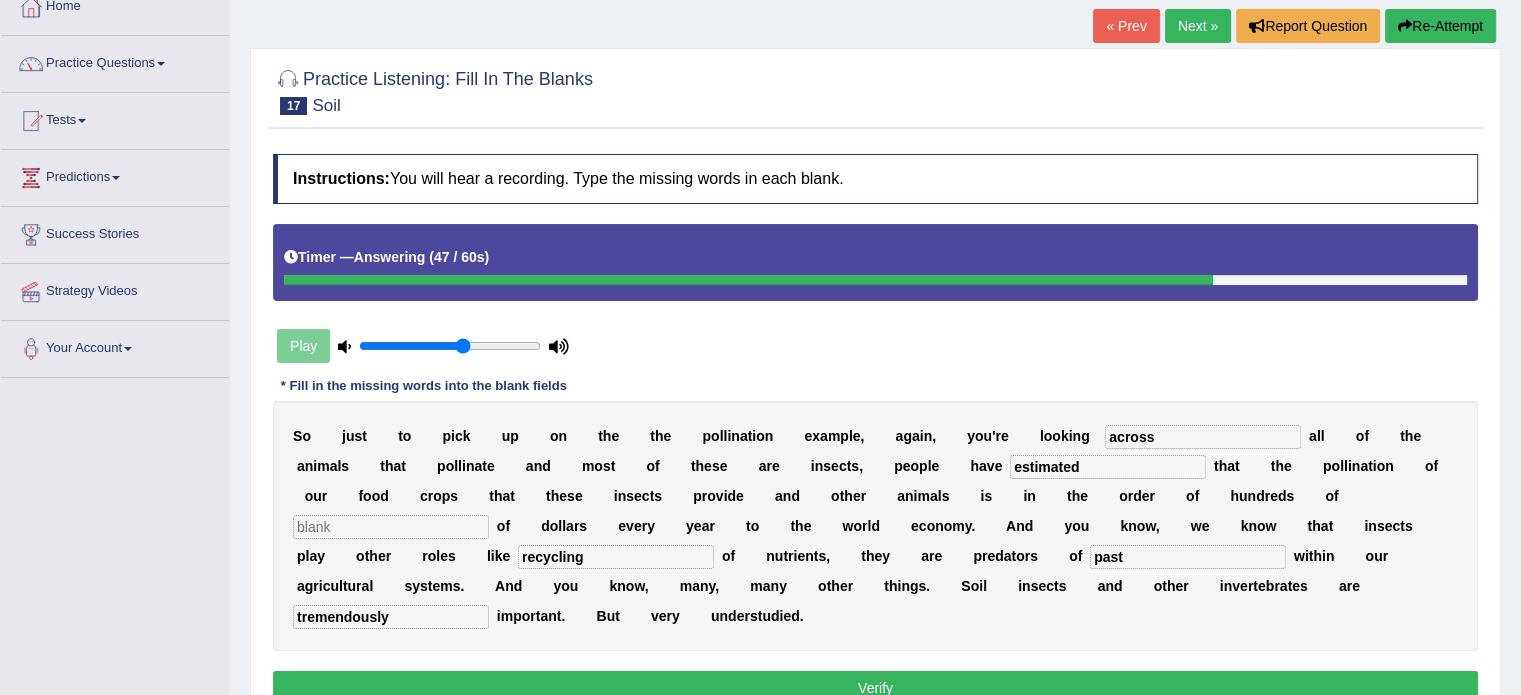 click at bounding box center [391, 527] 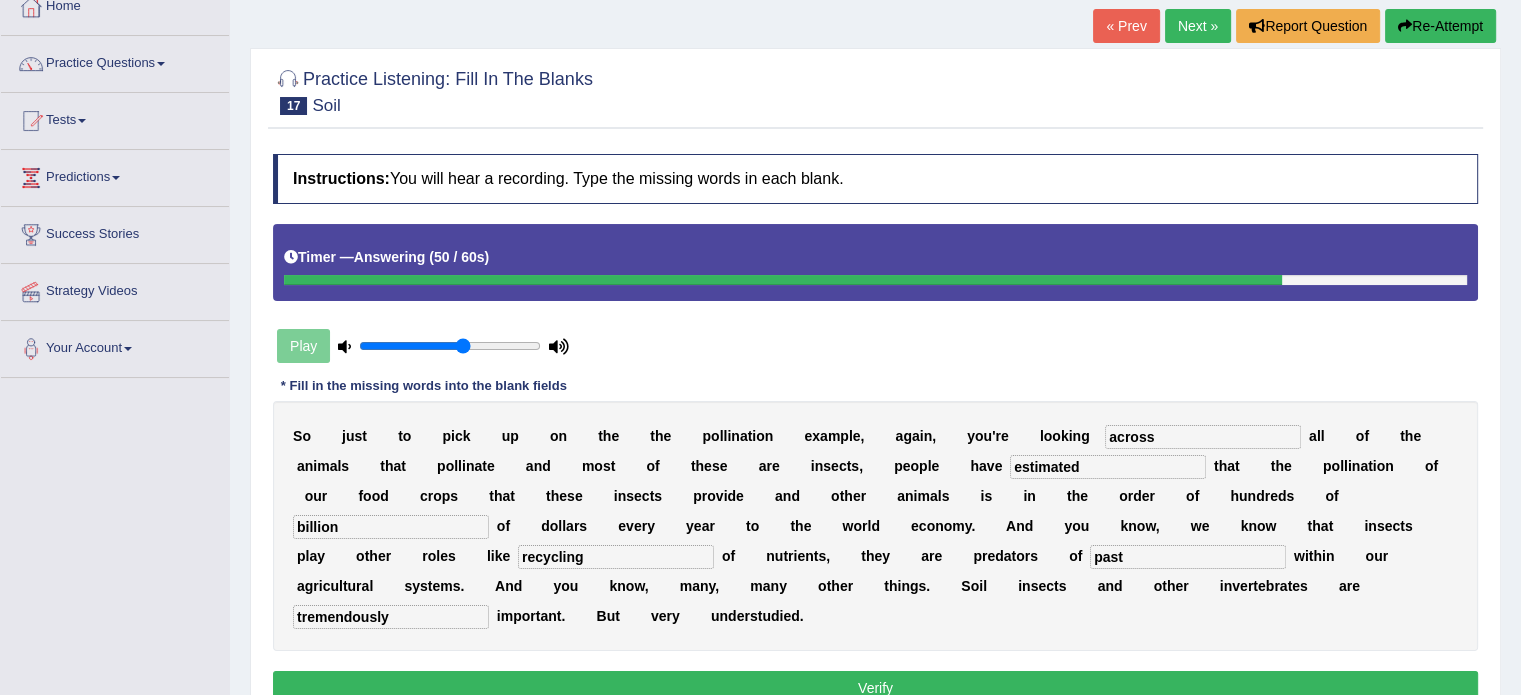 type on "billion" 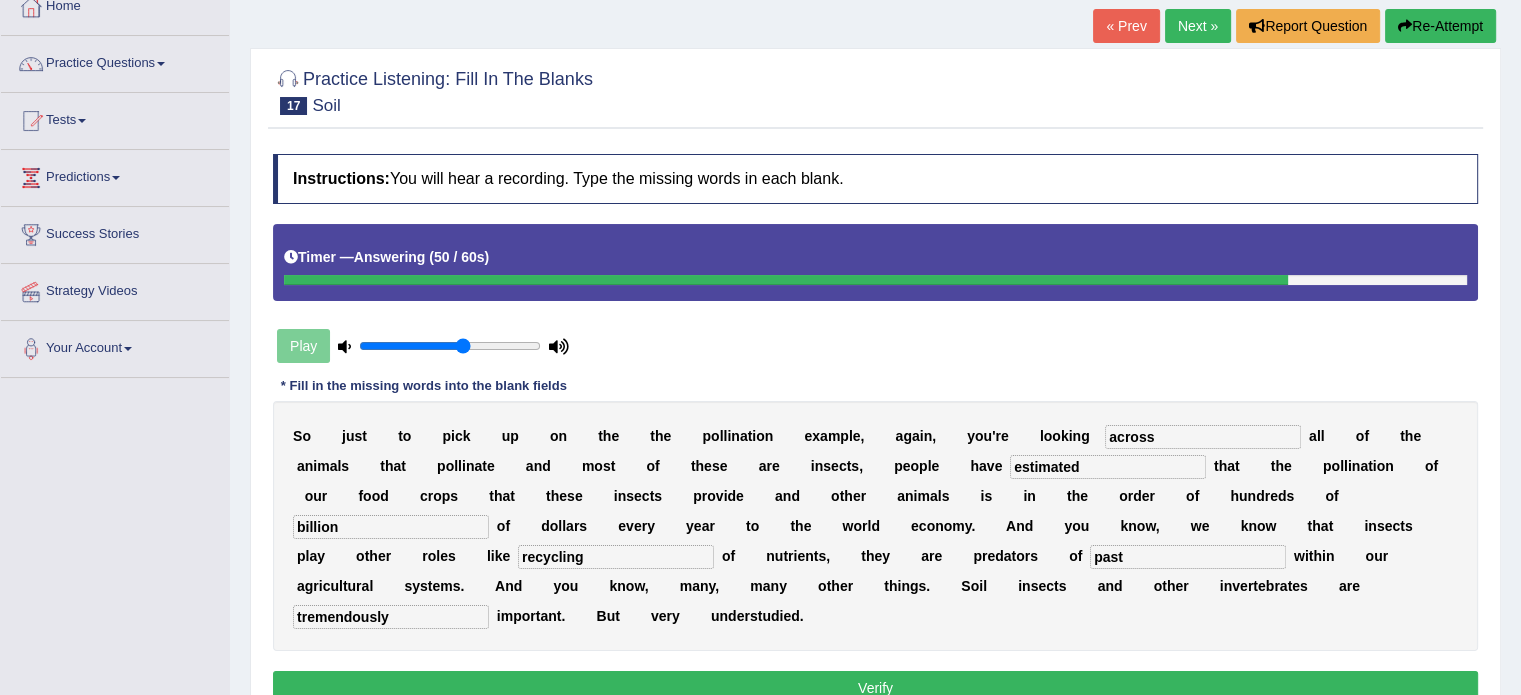 click on "Verify" at bounding box center (875, 688) 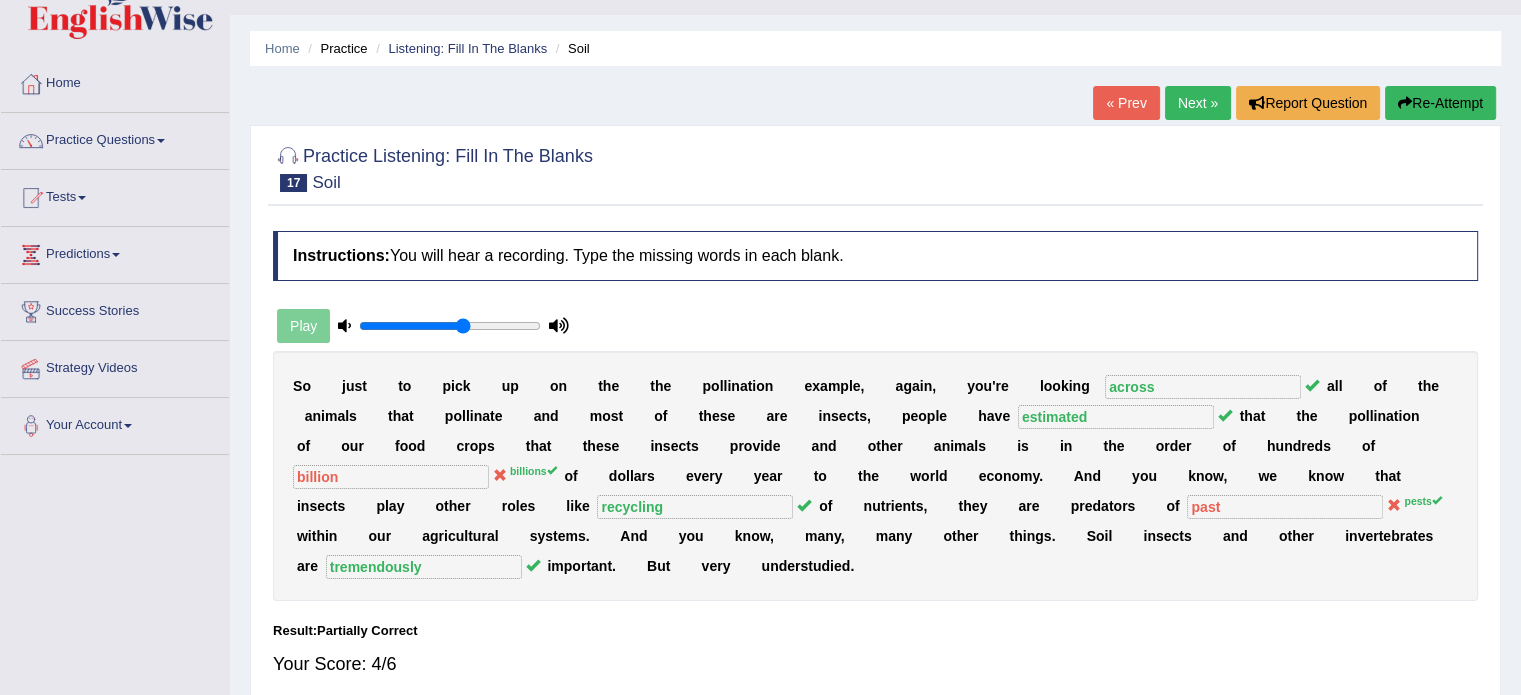 scroll, scrollTop: 40, scrollLeft: 0, axis: vertical 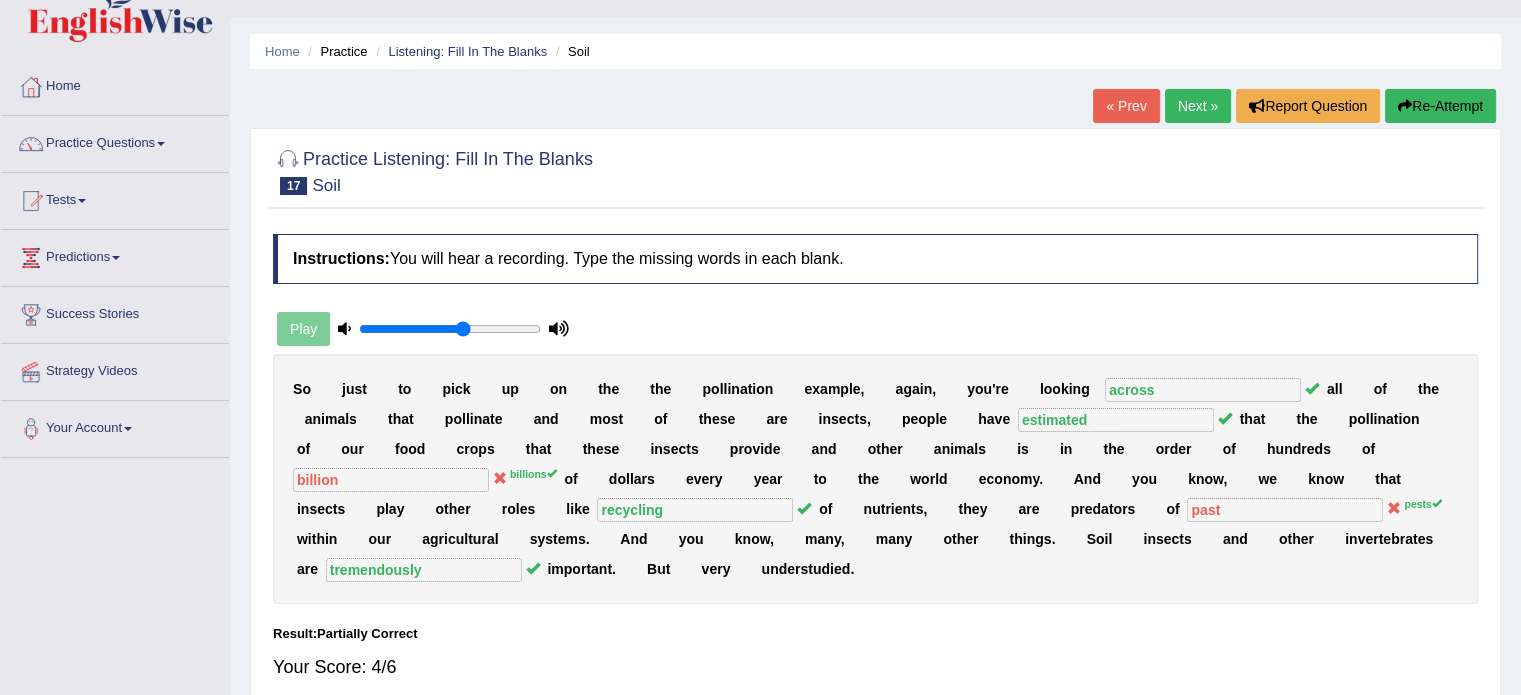 click on "Next »" at bounding box center [1198, 106] 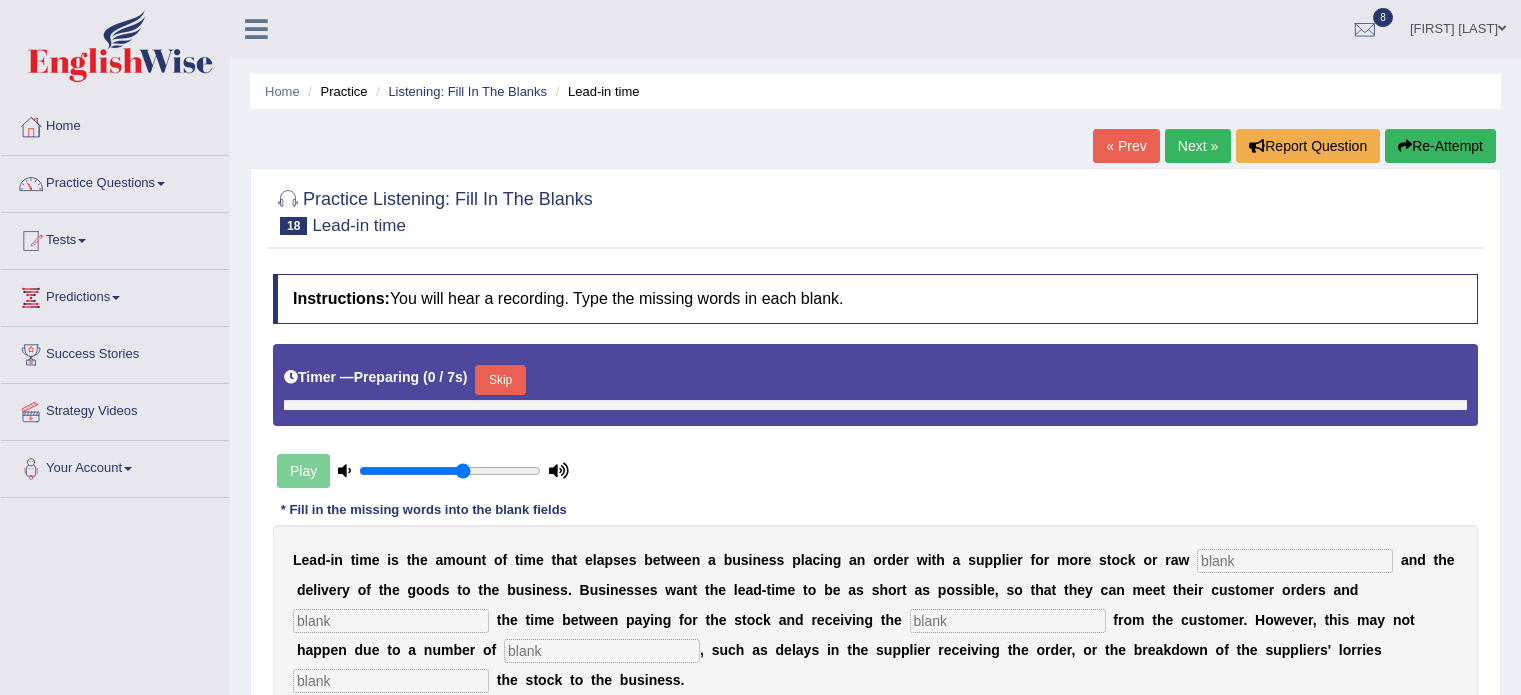 scroll, scrollTop: 0, scrollLeft: 0, axis: both 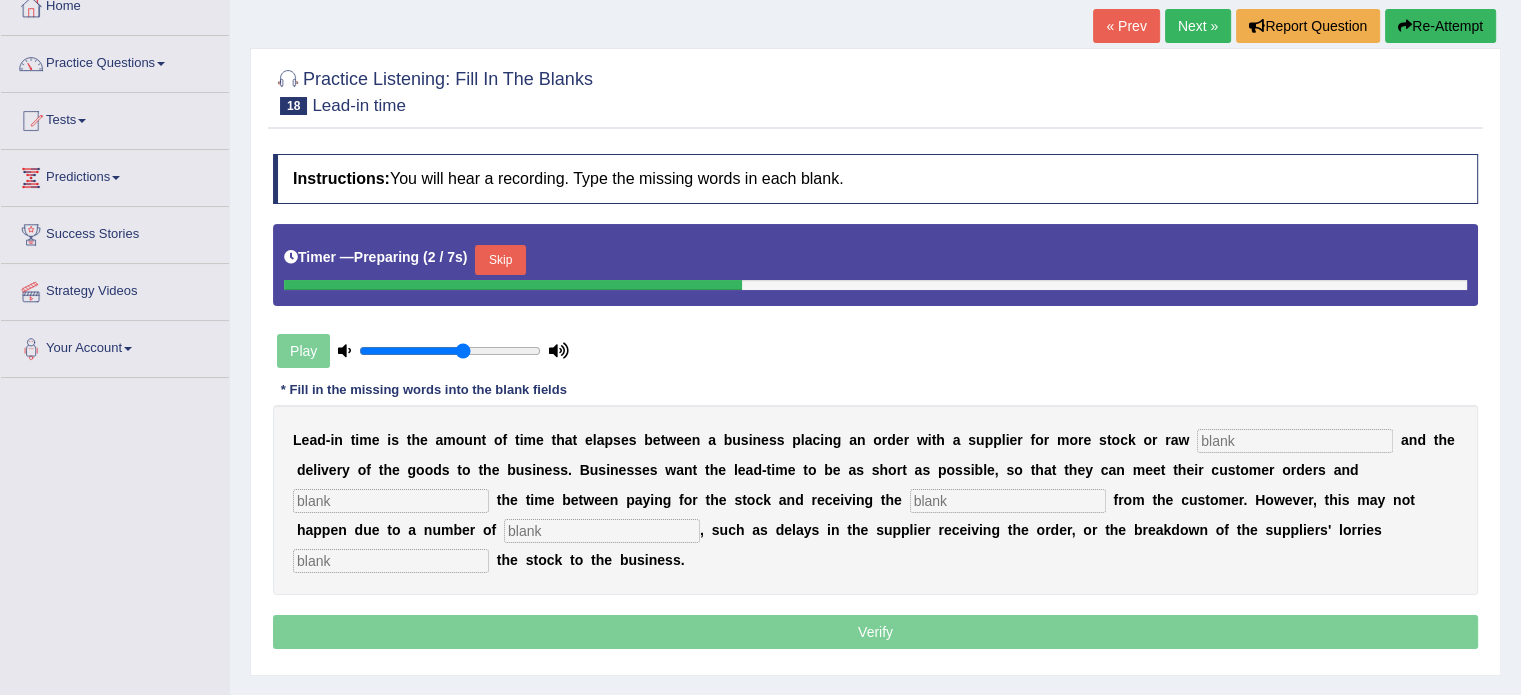 click on "Skip" at bounding box center [500, 260] 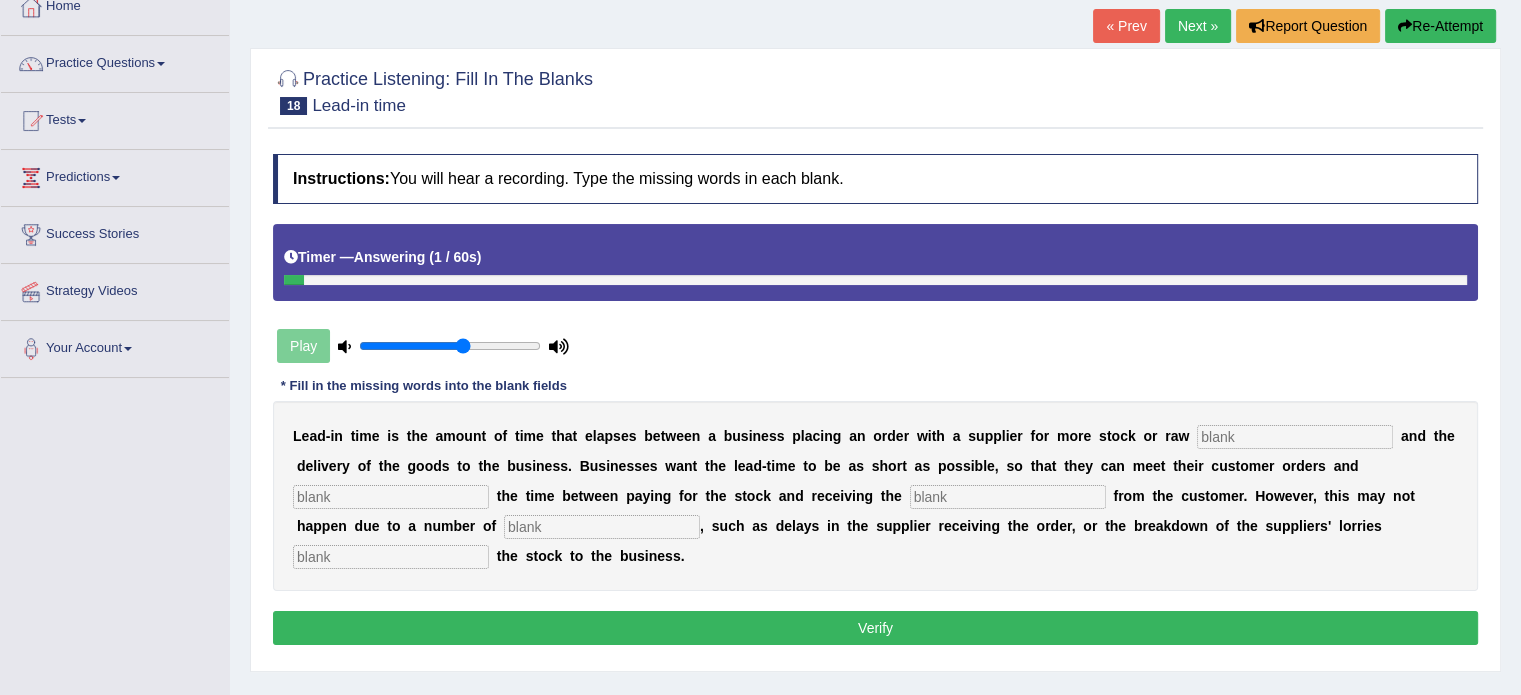 click on "L e a d - i n    t i m e    i s    t h e    a m o u n t    o f    t i m e    t h a t    e l a p s e s    b e t w e e n    a    b u s i n e s s    p l a c i n g    a n    o r d e r    w i t h    a    s u p p l i e r    f o r    m o r e    s t o c k    o r    r a w       a n d    t h e    d e l i v e r y    o f    t h e    g o o d s    t o    t h e    b u s i n e s s .    B u s i n e s s e s    w a n t    t h e    l e a d - t i m e    t o    b e    a s    s h o r t    a s    p o s s i b l e ,    s o    t h a t    t h e y    c a n    m e e t    t h e i r    c u s t o m e r    o r d e r s    a n d       t h e    t i m e    b e t w e e n    p a y i n g    f o r    t h e    s t o c k    a n d    r e c e i v i n g    t h e       f r o m    t h e    c u s t o m e r .    H o w e v e r ,    t h i s    m a y    n o t    h a p p e n    d u e    t o    a    n u m b e r    o f    ,    s u c h    a s    d e l a y s    i n    t h e    s u p p" at bounding box center [875, 496] 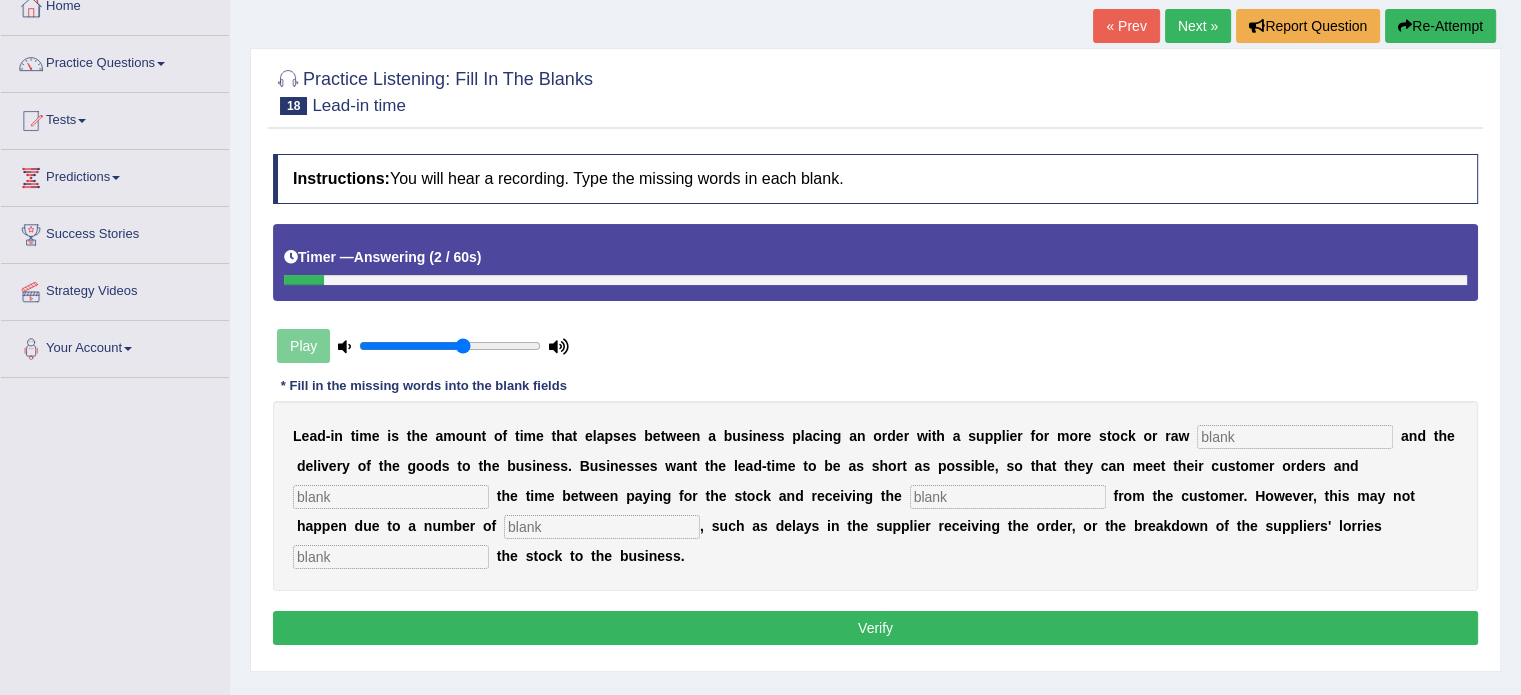 click at bounding box center [391, 557] 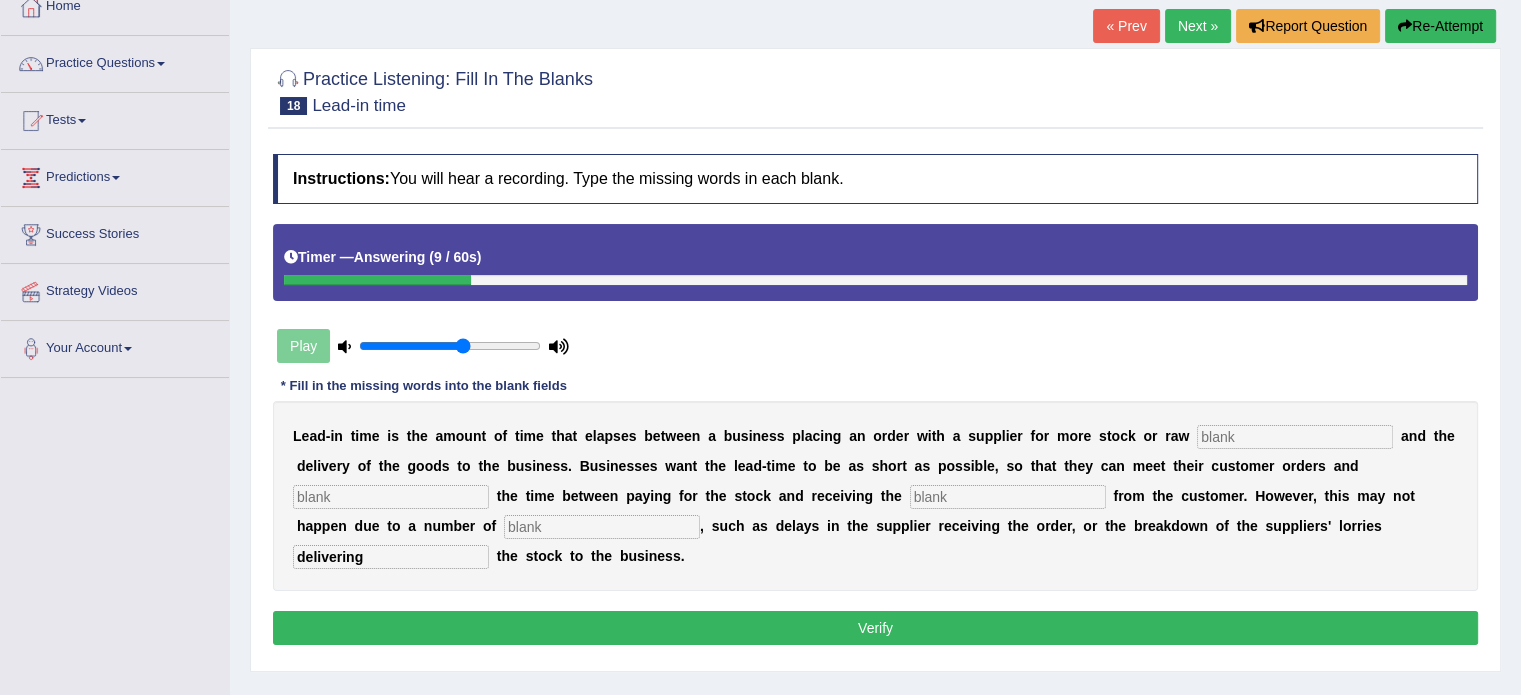 type on "delivering" 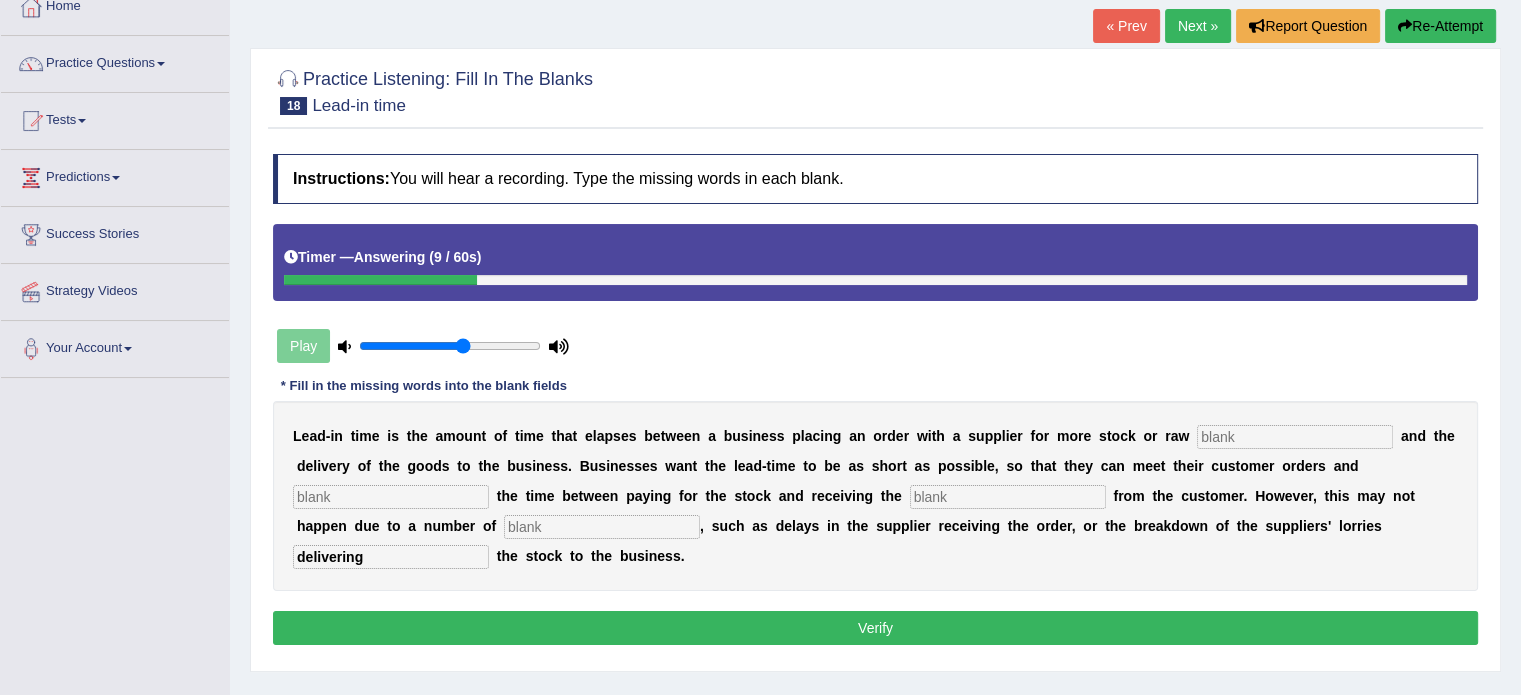 click at bounding box center (1008, 497) 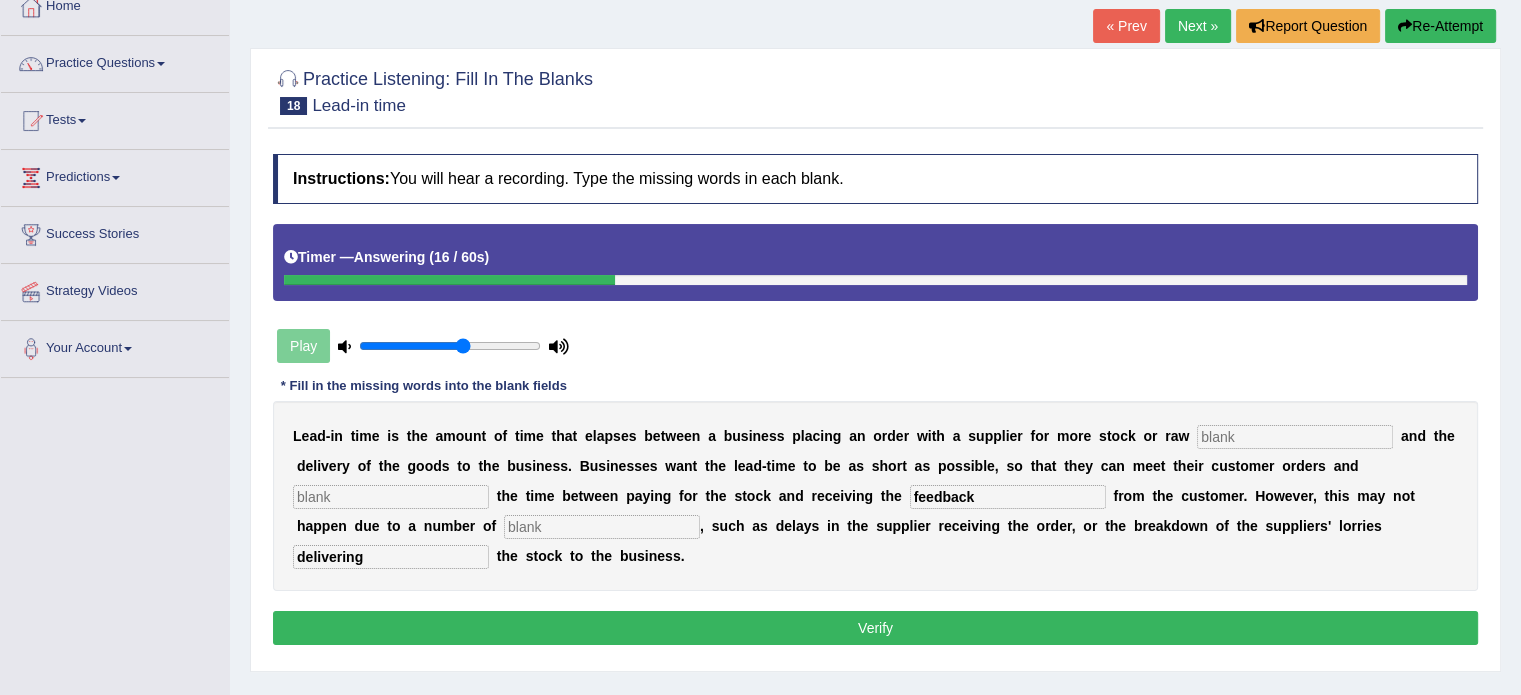 type on "feedback" 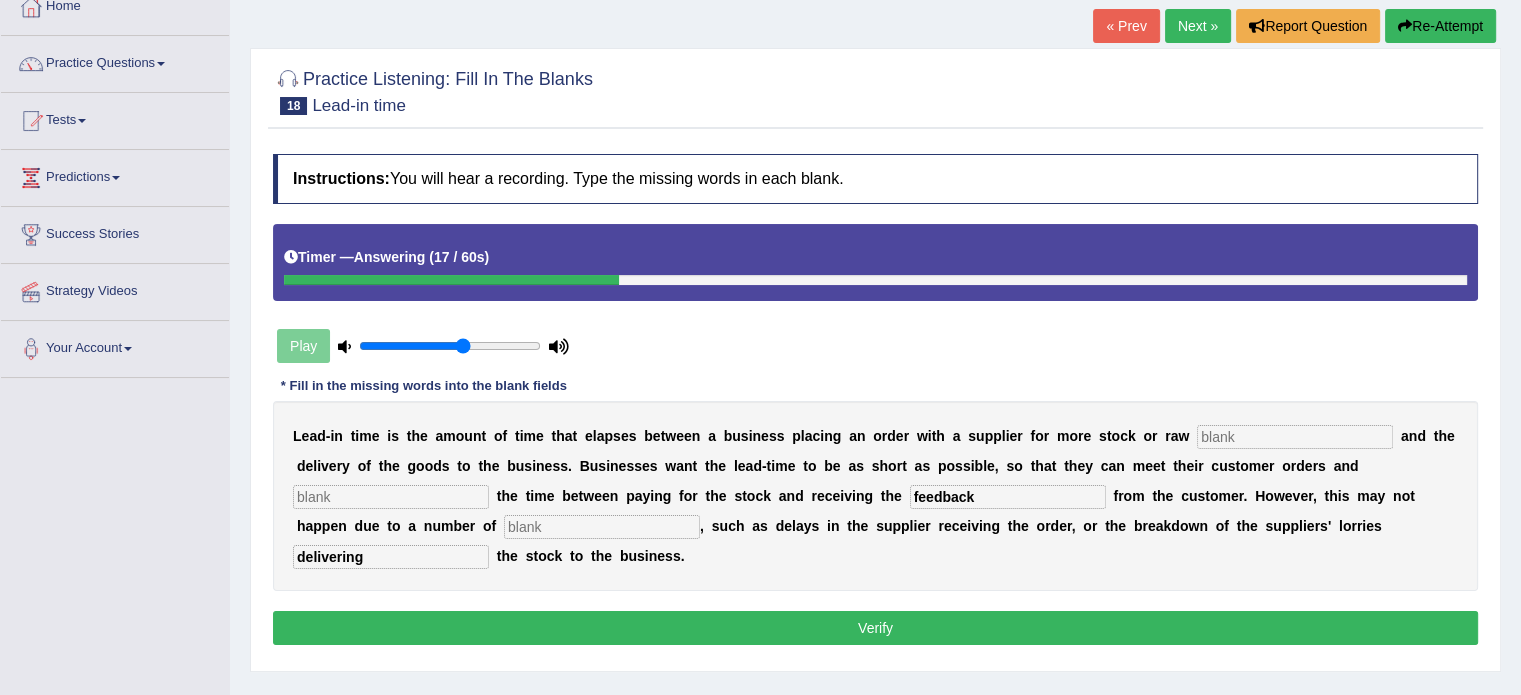 click on "L e a d - i n    t i m e    i s    t h e    a m o u n t    o f    t i m e    t h a t    e l a p s e s    b e t w e e n    a    b u s i n e s s    p l a c i n g    a n    o r d e r    w i t h    a    s u p p l i e r    f o r    m o r e    s t o c k    o r    r a w       a n d    t h e    d e l i v e r y    o f    t h e    g o o d s    t o    t h e    b u s i n e s s .    B u s i n e s s e s    w a n t    t h e    l e a d - t i m e    t o    b e    a s    s h o r t    a s    p o s s i b l e ,    s o    t h a t    t h e y    c a n    m e e t    t h e i r    c u s t o m e r    o r d e r s    a n d       t h e    t i m e    b e t w e e n    p a y i n g    f o r    t h e    s t o c k    a n d    r e c e i v i n g    t h e    feedback    f r o m    t h e    c u s t o m e r .    H o w e v e r ,    t h i s    m a y    n o t    h a p p e n    d u e    t o    a    n u m b e r    o f    ,    s u c h    a s    d e l a y s    i n    t h e" at bounding box center [875, 496] 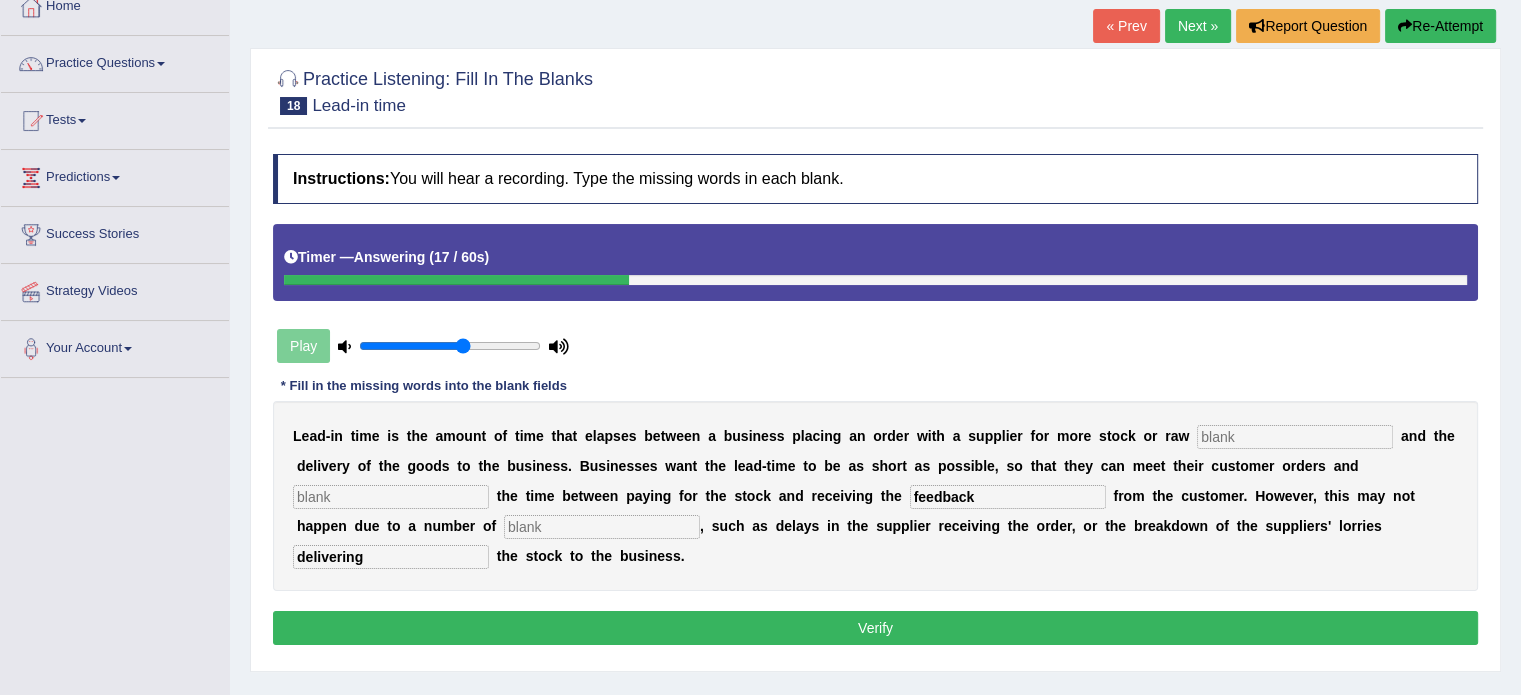 drag, startPoint x: 554, startPoint y: 539, endPoint x: 554, endPoint y: 528, distance: 11 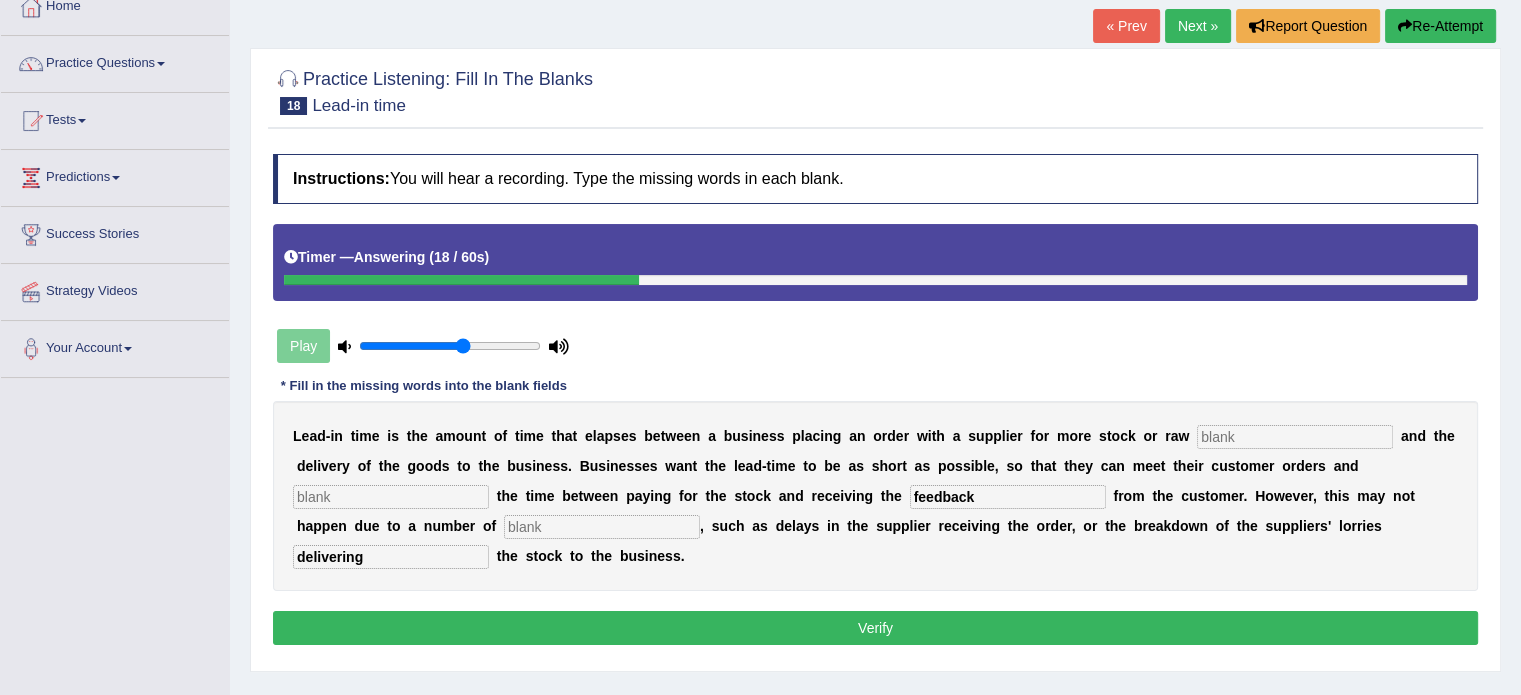 click at bounding box center [602, 527] 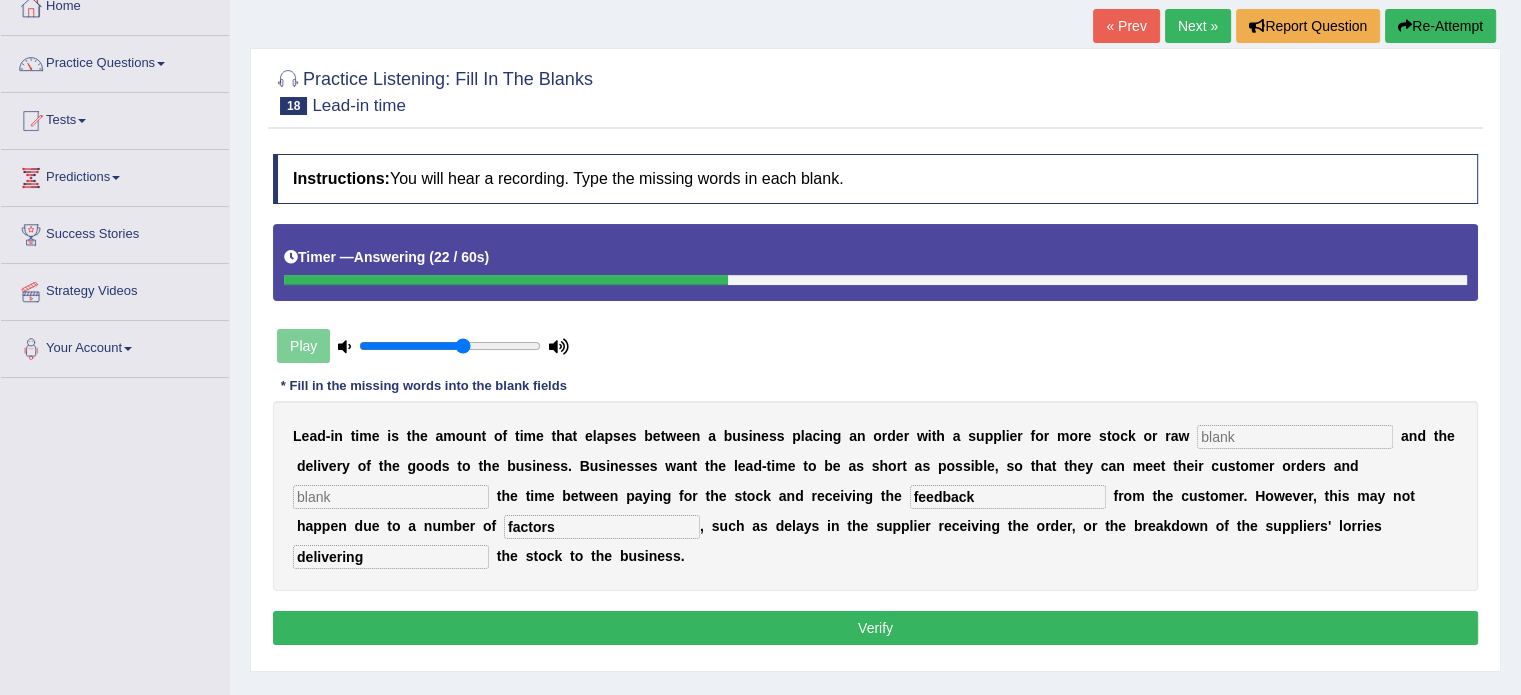 type on "factors" 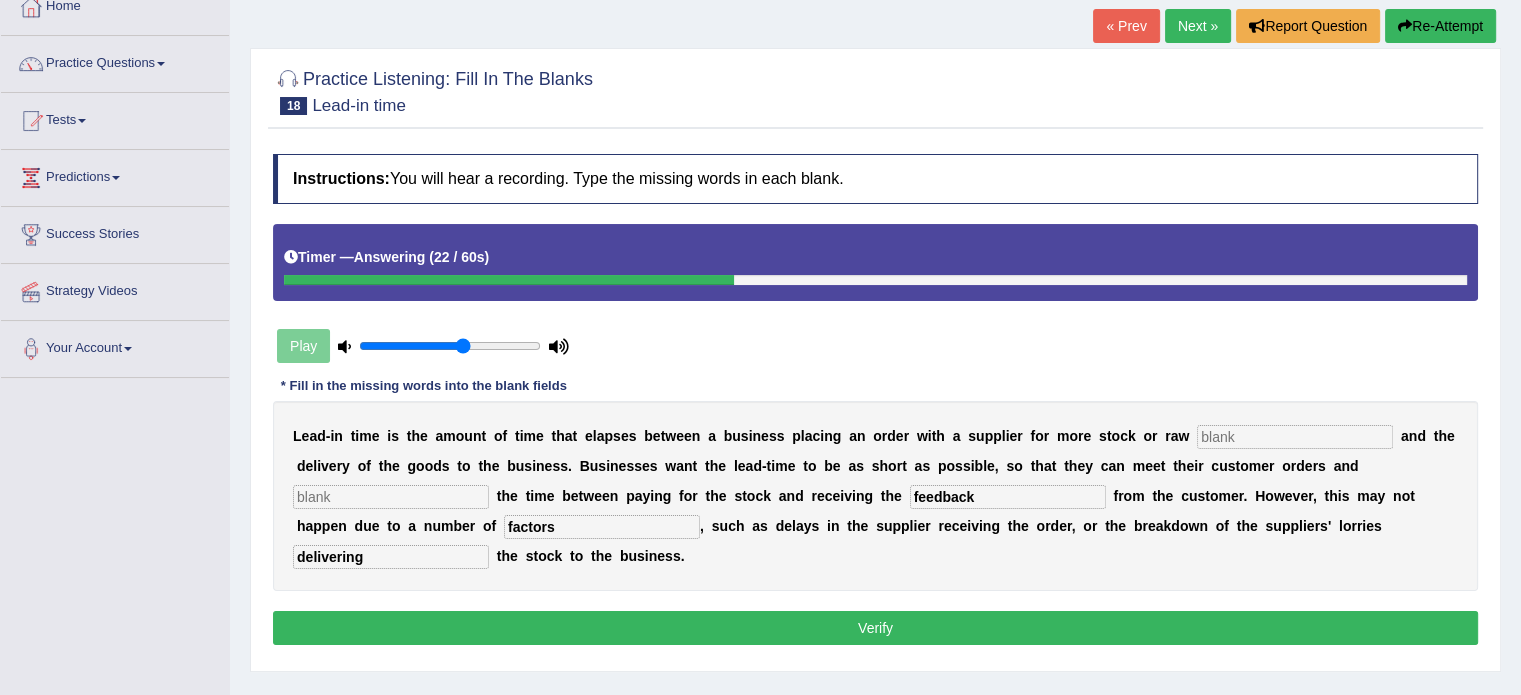 drag, startPoint x: 1253, startPoint y: 455, endPoint x: 1248, endPoint y: 437, distance: 18.681541 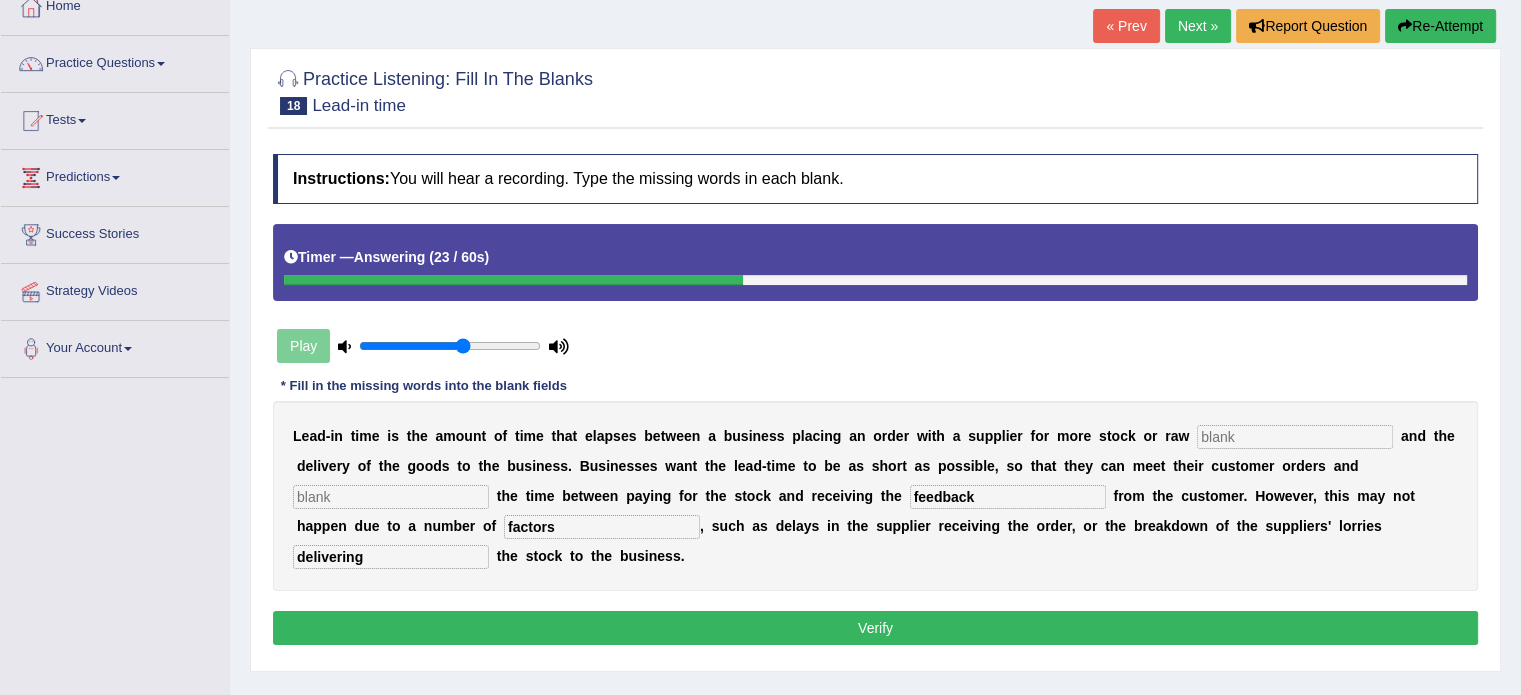 click at bounding box center [1295, 437] 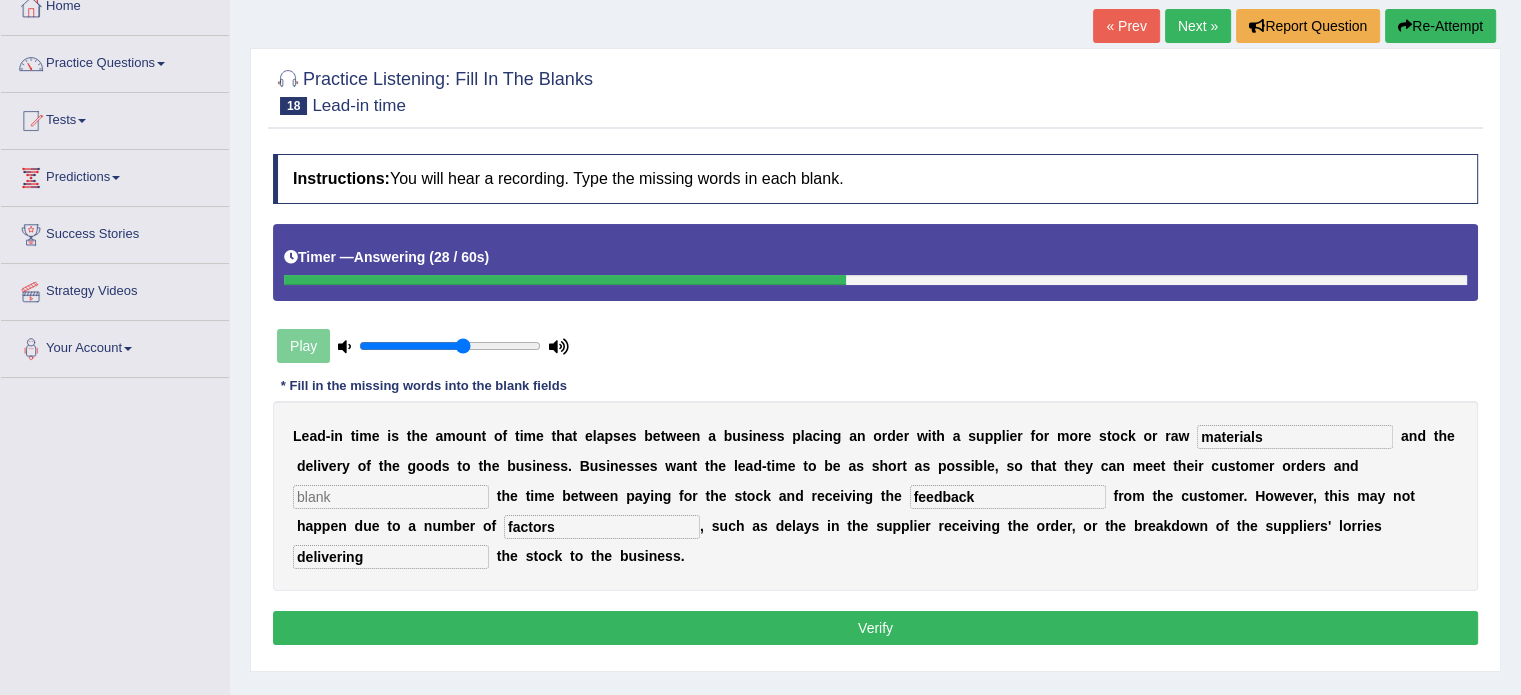 type on "materials" 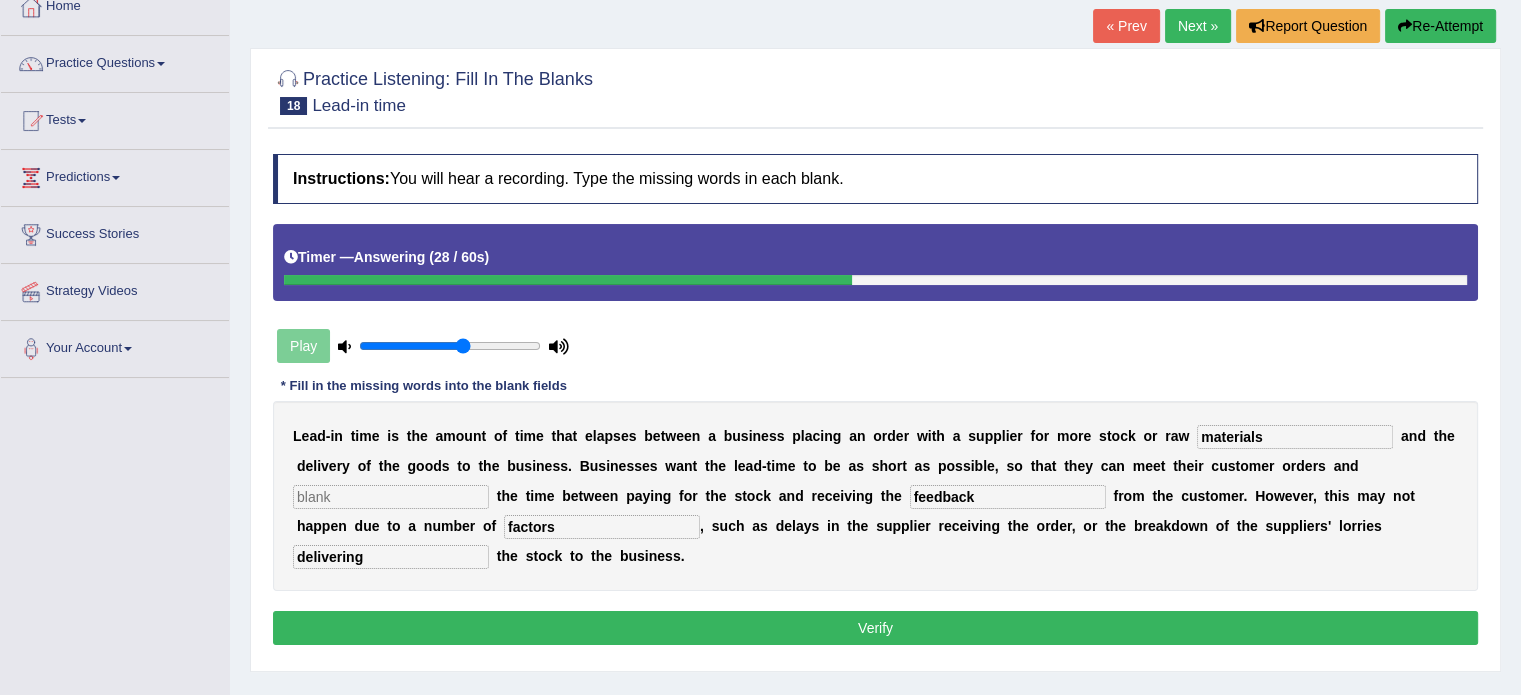 click at bounding box center [391, 497] 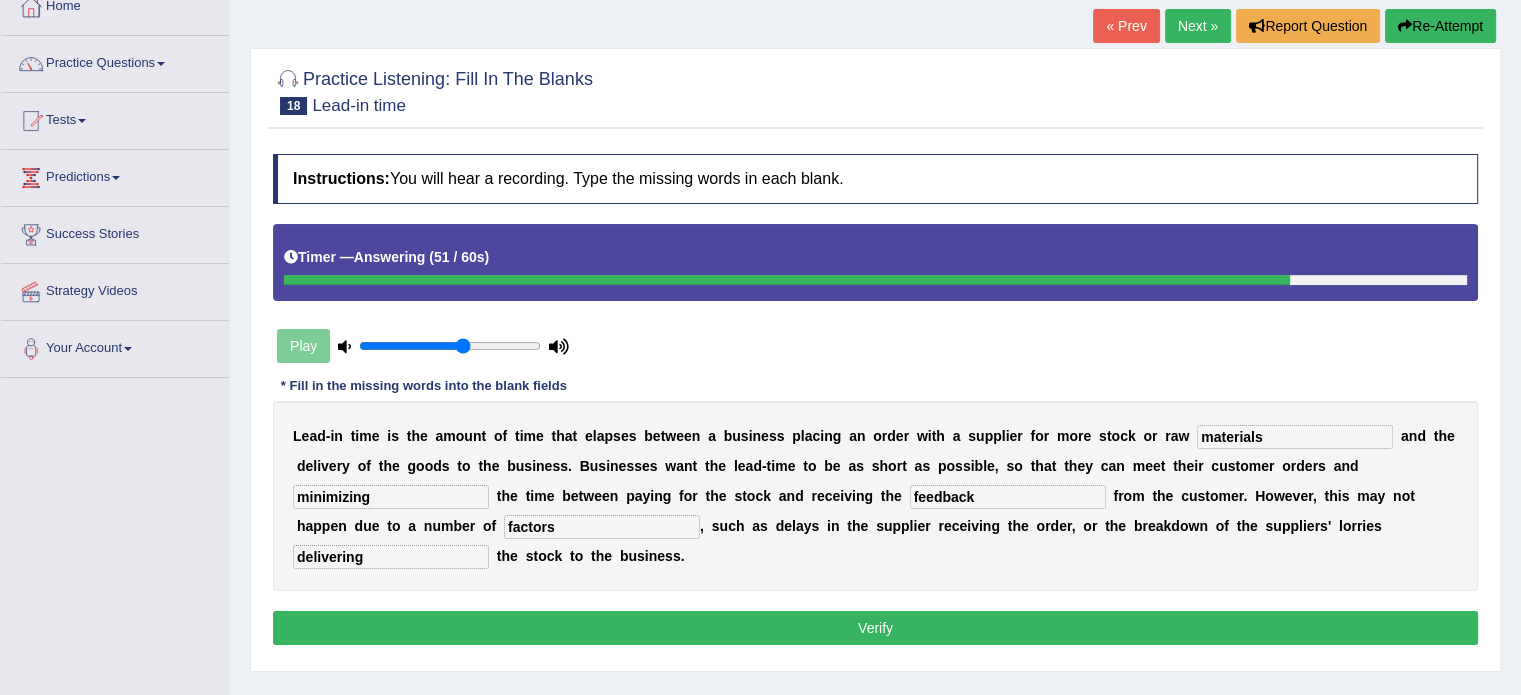 type on "minimizing" 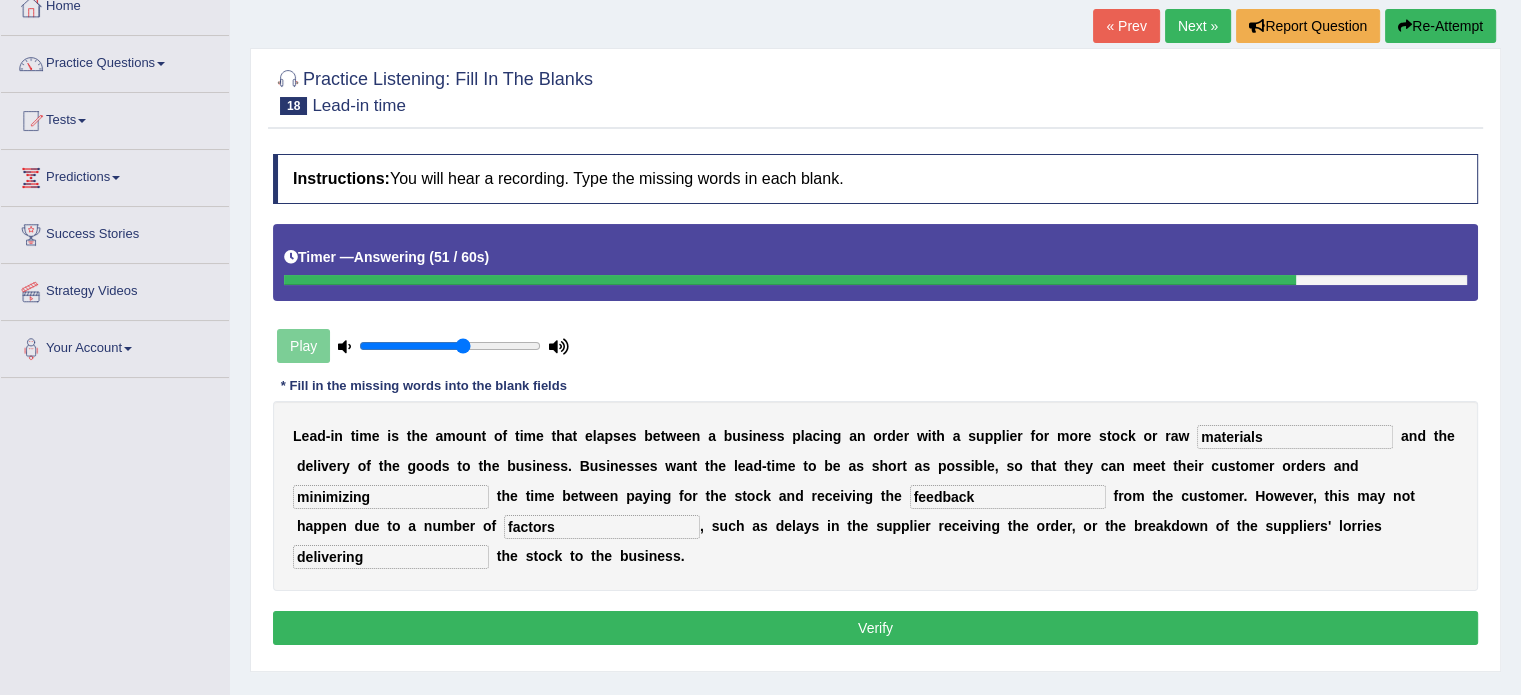 click on "Verify" at bounding box center [875, 628] 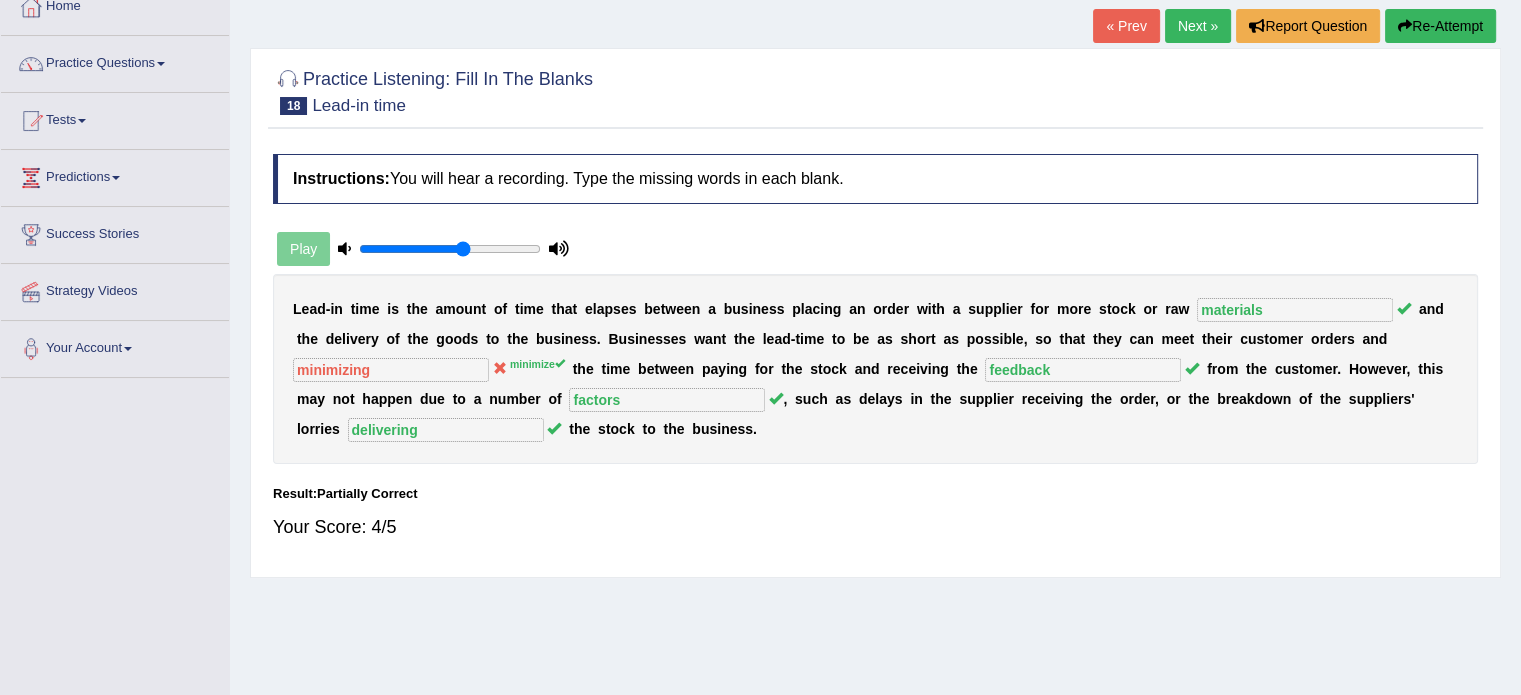 click on "Home
Practice
Listening: Fill In The Blanks
Lead-in time
« Prev Next »  Report Question  Re-Attempt
Practice Listening: Fill In The Blanks
18
Lead-in time
Instructions:  You will hear a recording. Type the missing words in each blank.
Timer —  Answering   ( 51 / 60s ) Play * Fill in the missing words into the blank fields L e a d - i n    t i m e    i s    t h e    a m o u n t    o f    t i m e    t h a t    e l a p s e s    b e t w e e n    a    b u s i n e s s    p l a c i n g    a n    o r d e r    w i t h    a    s u p p l i e r    f o r    m o r e    s t o c k    o r    r a w    materials      a n d    t h e    d e l i v e r y    o f    t h e    g o o d s    t o    t h e    b u s i n e s s .    B u s i n e s s e s    w a n t    t h e    l e a d - t i m e    t o    b e" at bounding box center (875, 380) 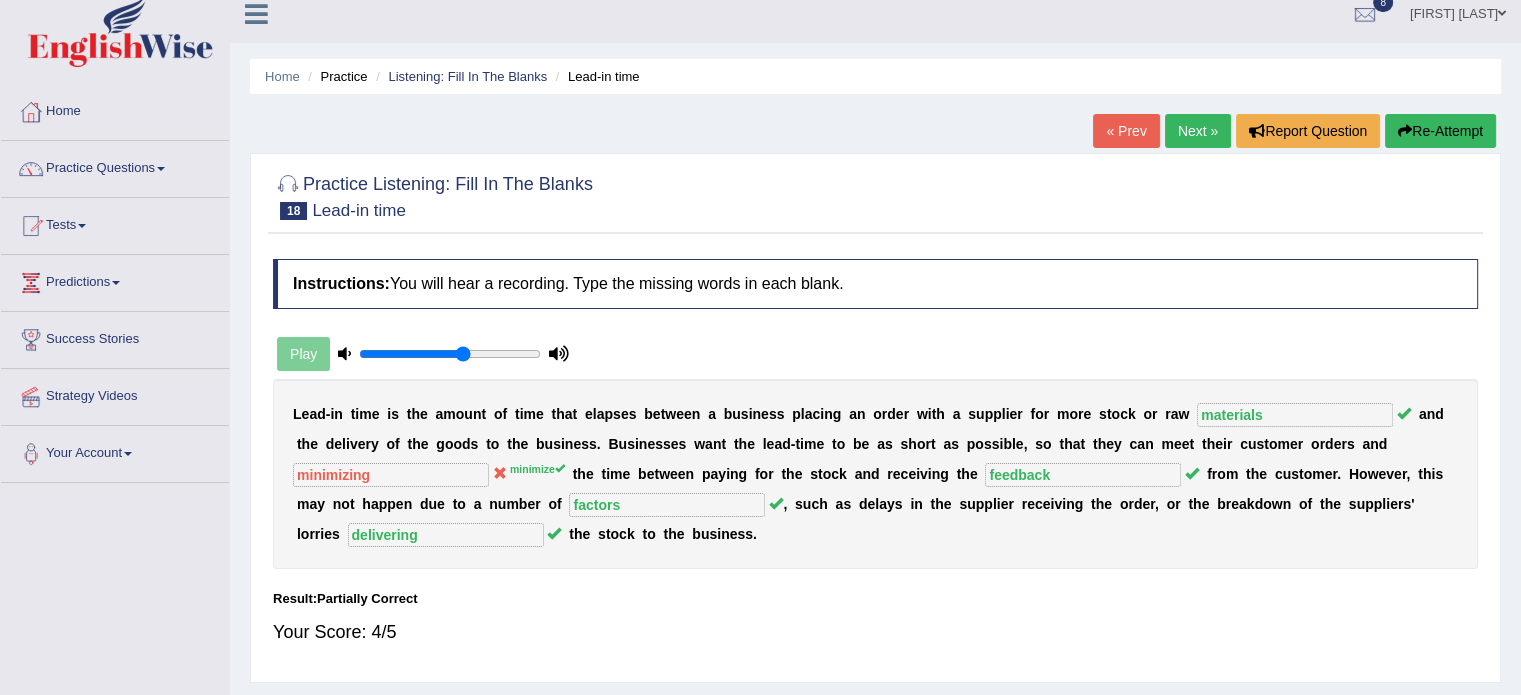 scroll, scrollTop: 0, scrollLeft: 0, axis: both 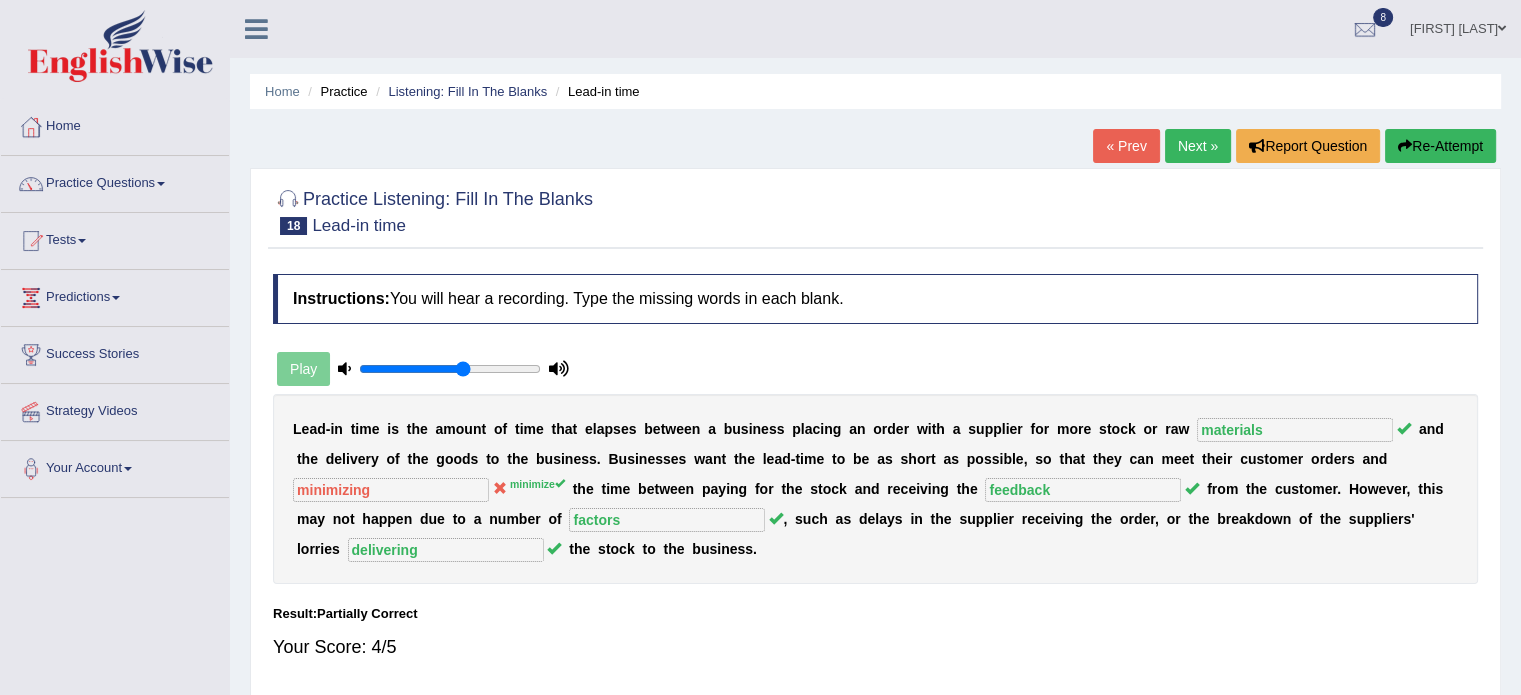 click on "Next »" at bounding box center (1198, 146) 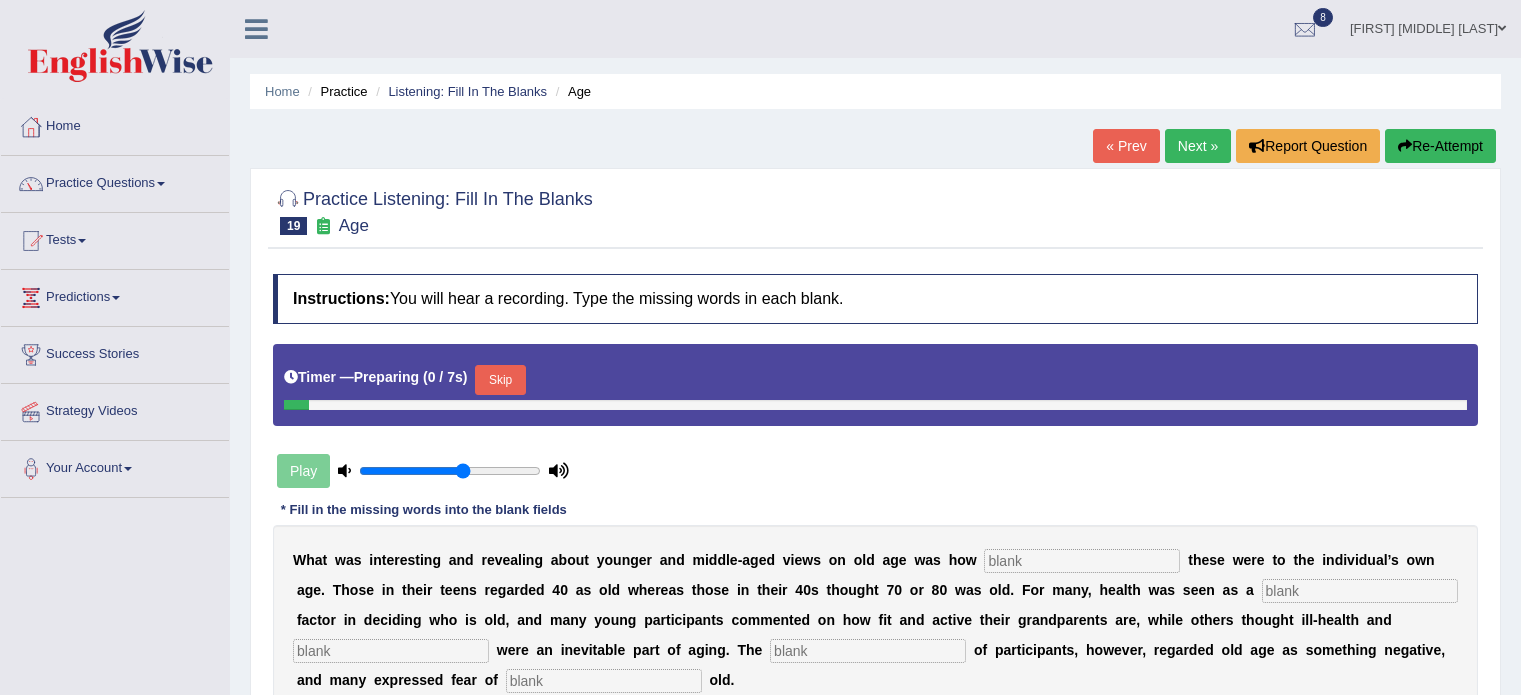 scroll, scrollTop: 0, scrollLeft: 0, axis: both 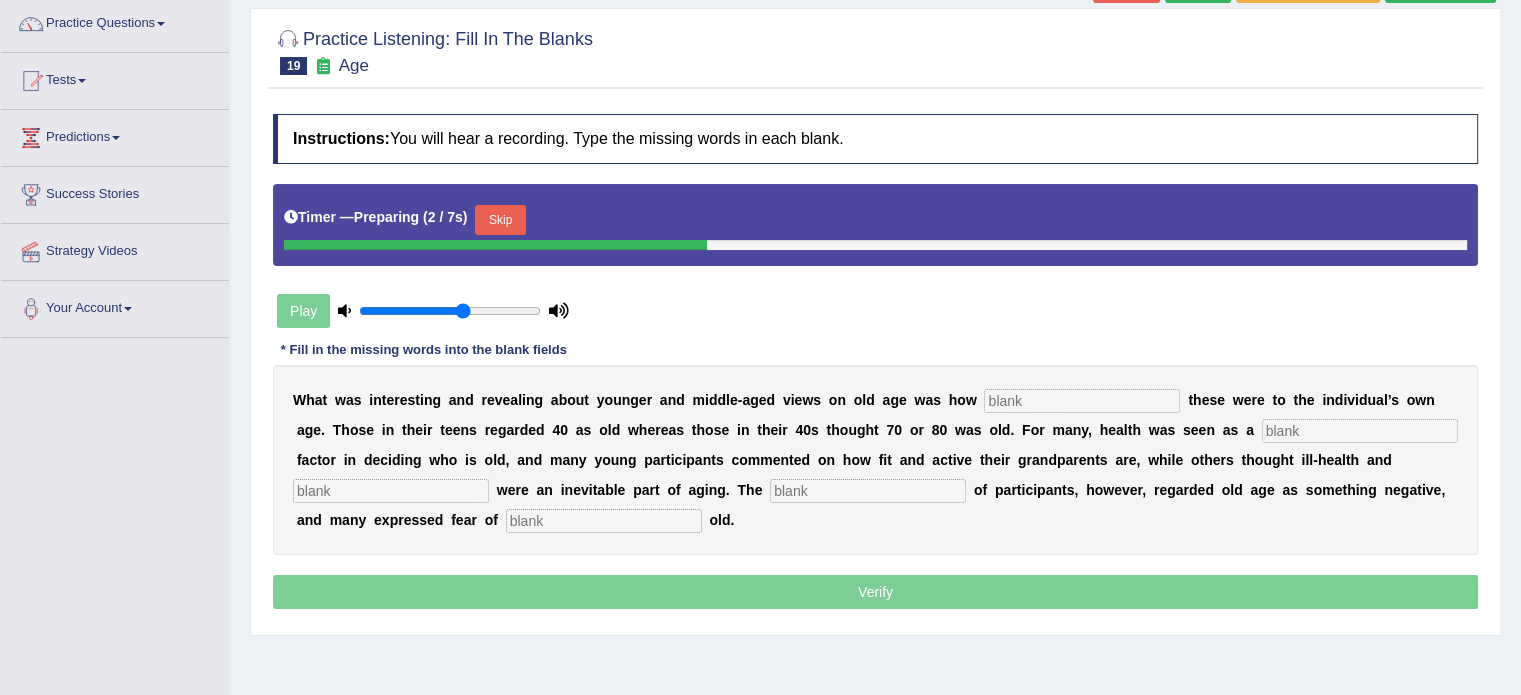 click on "Skip" at bounding box center (500, 220) 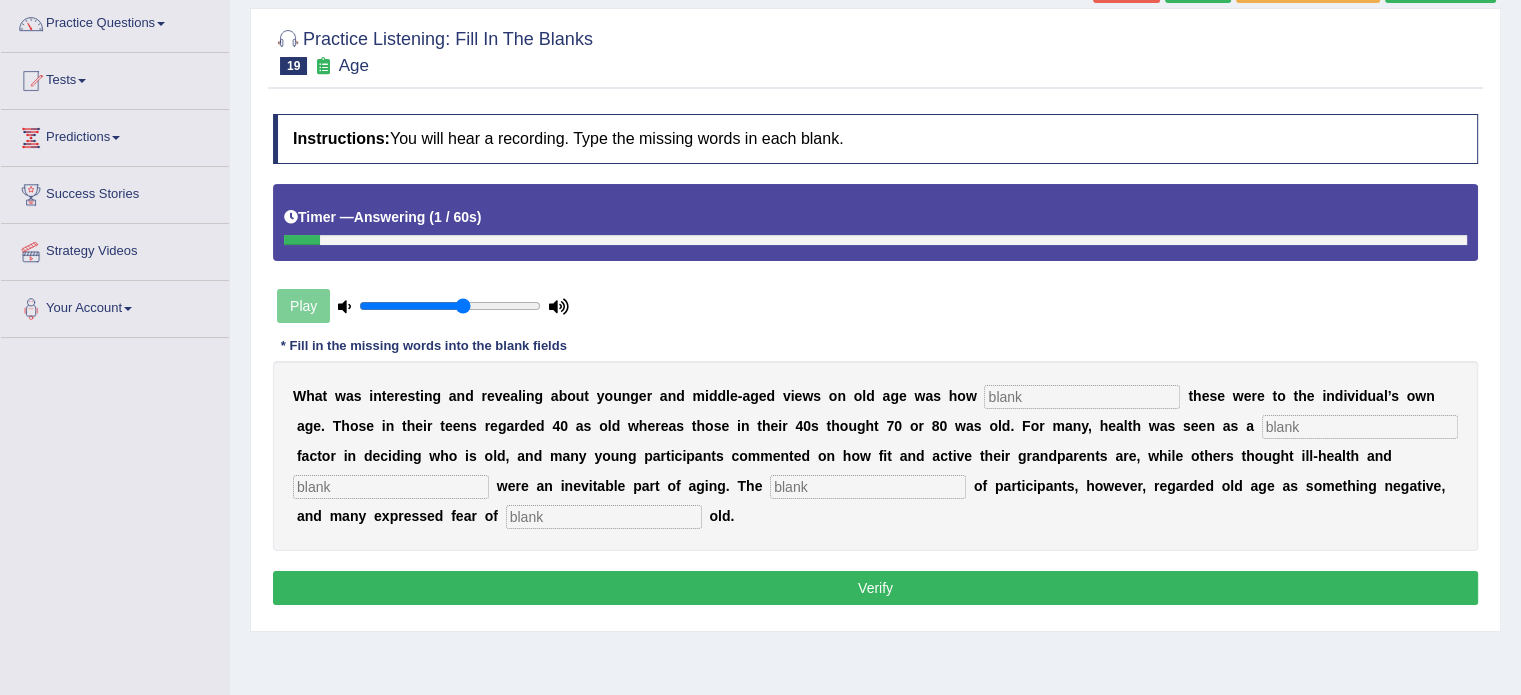 click at bounding box center (604, 517) 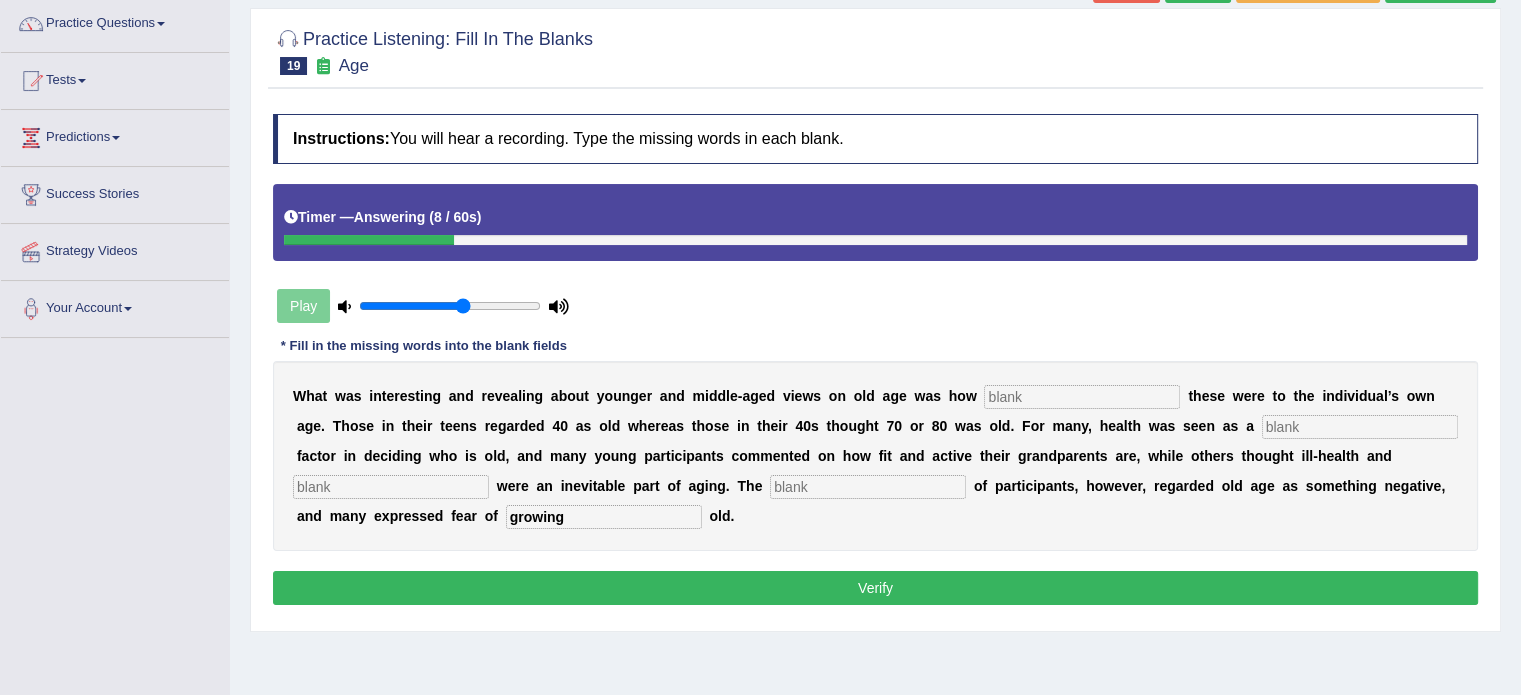 type on "growing" 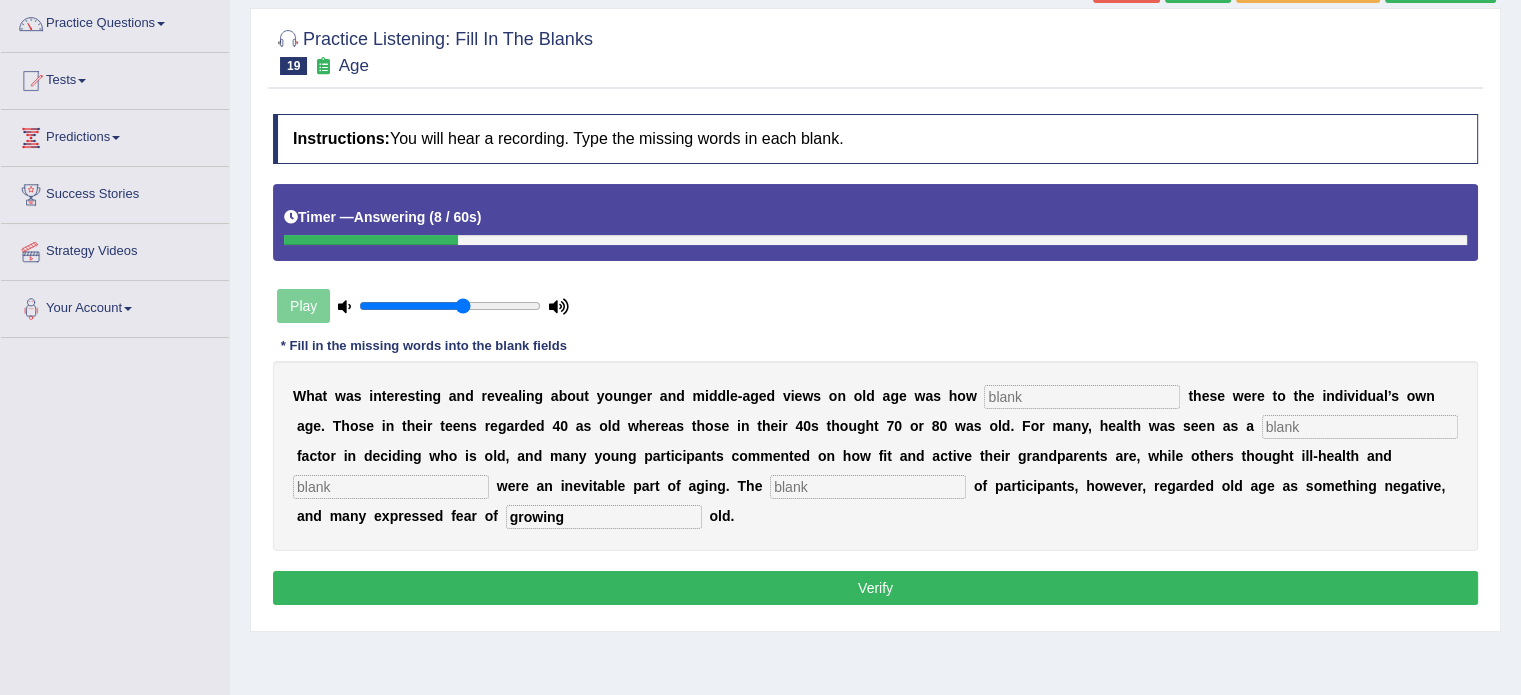 click at bounding box center [868, 487] 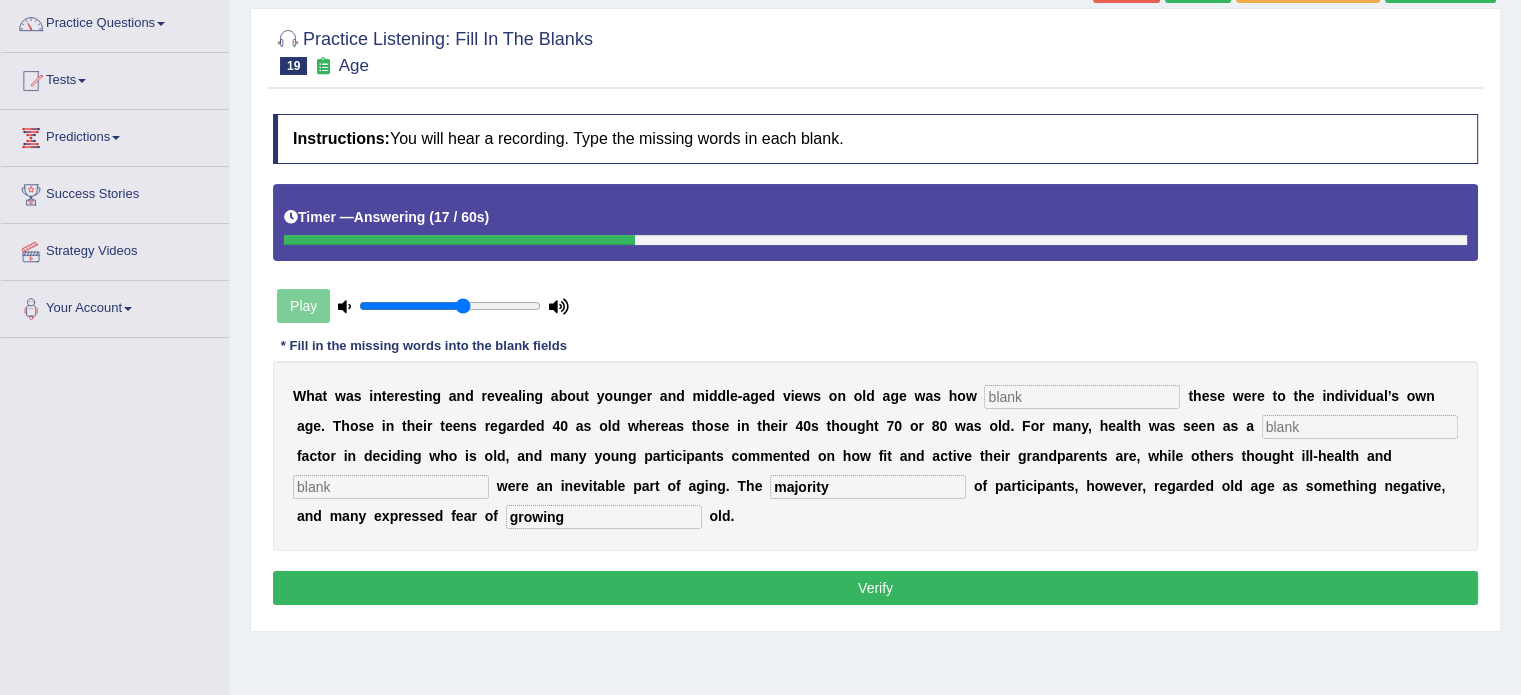 type on "majority" 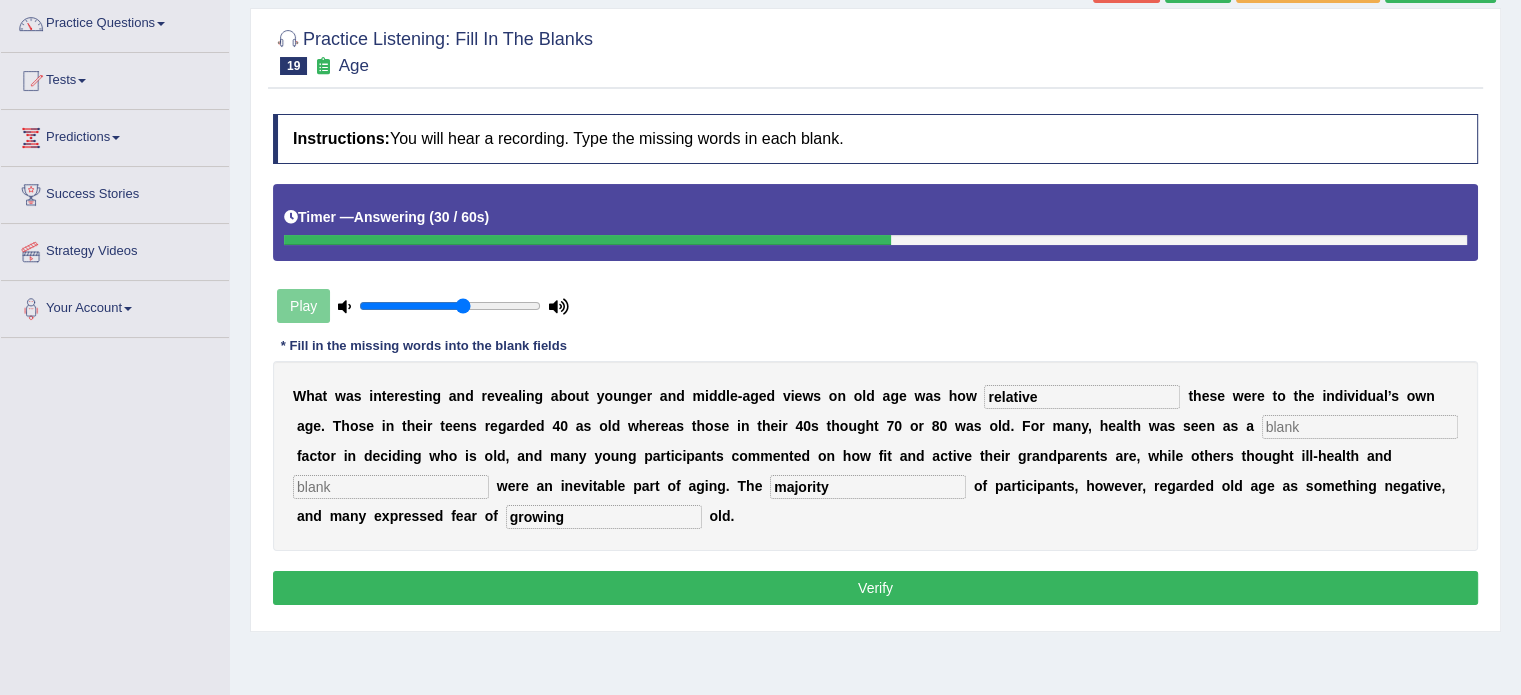 type on "relative" 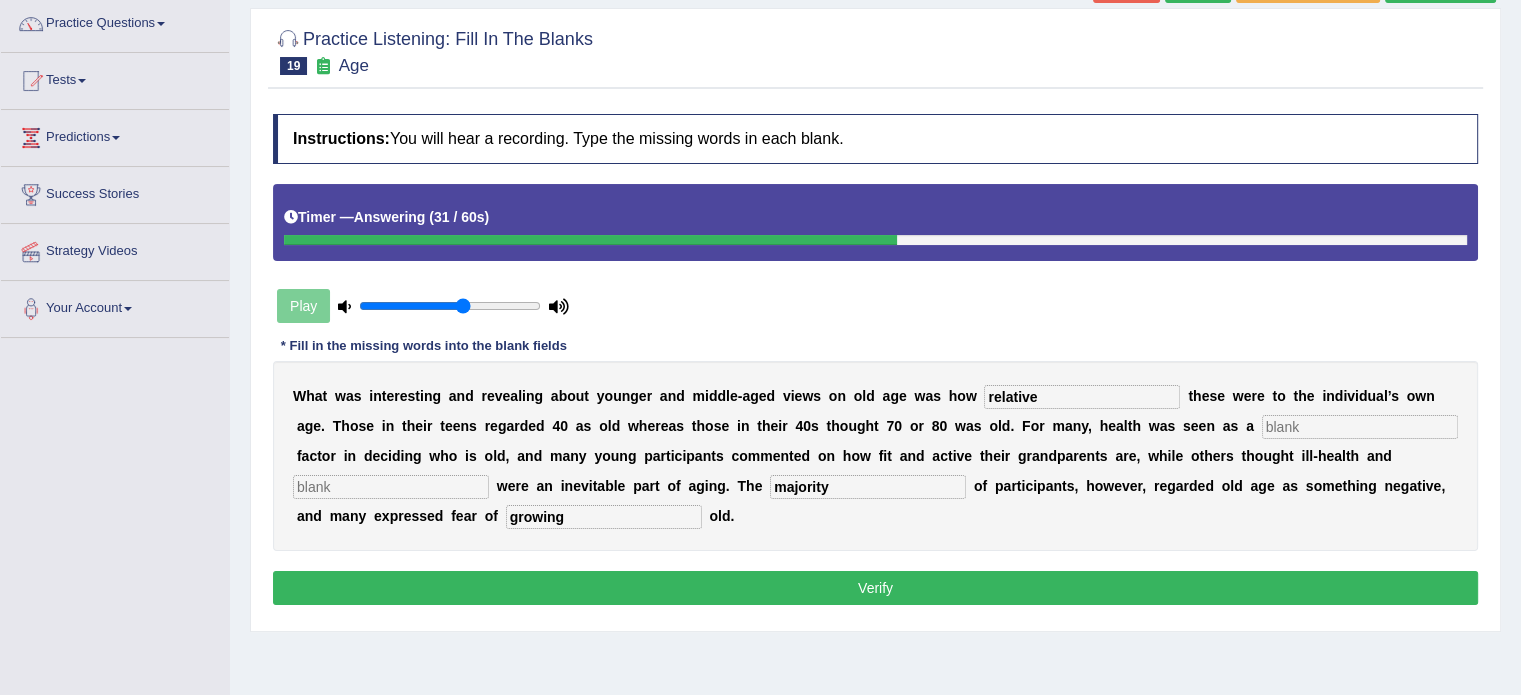 click at bounding box center (1360, 427) 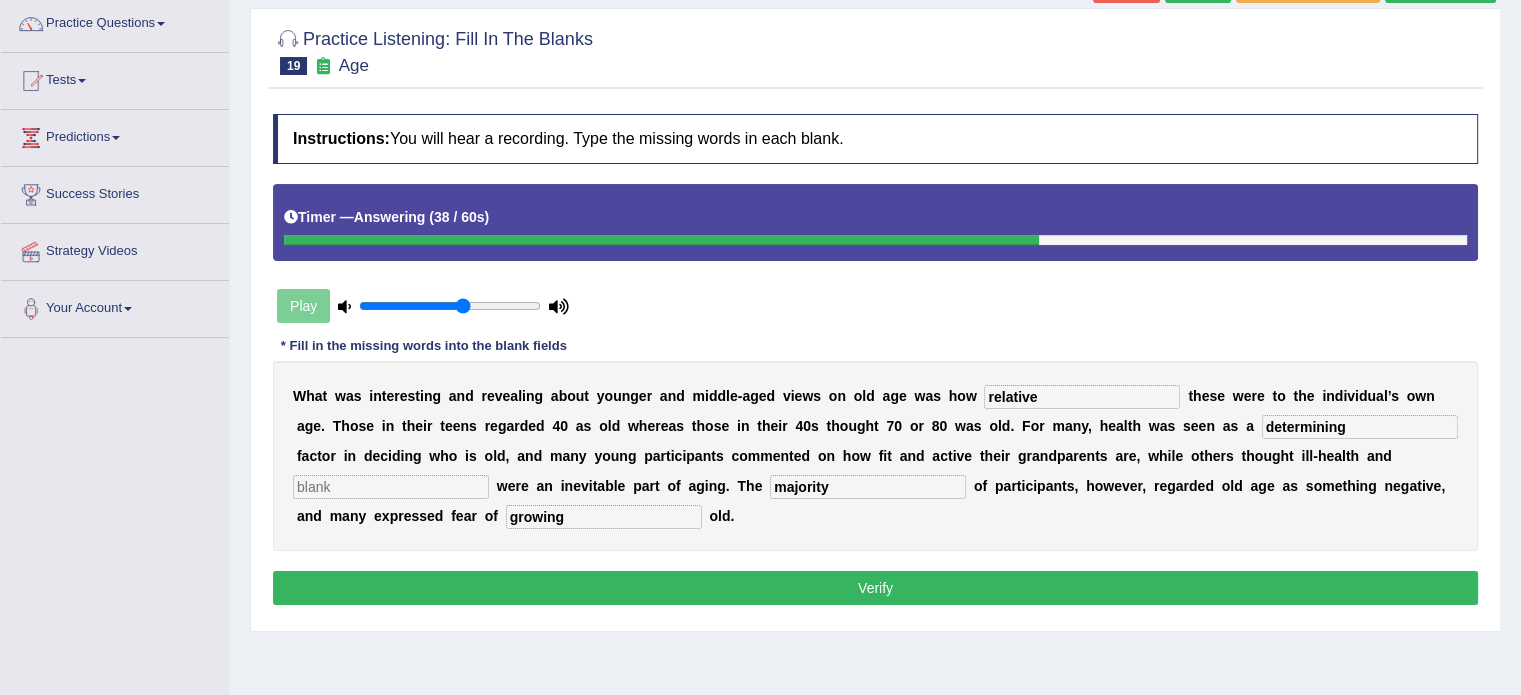 type on "determining" 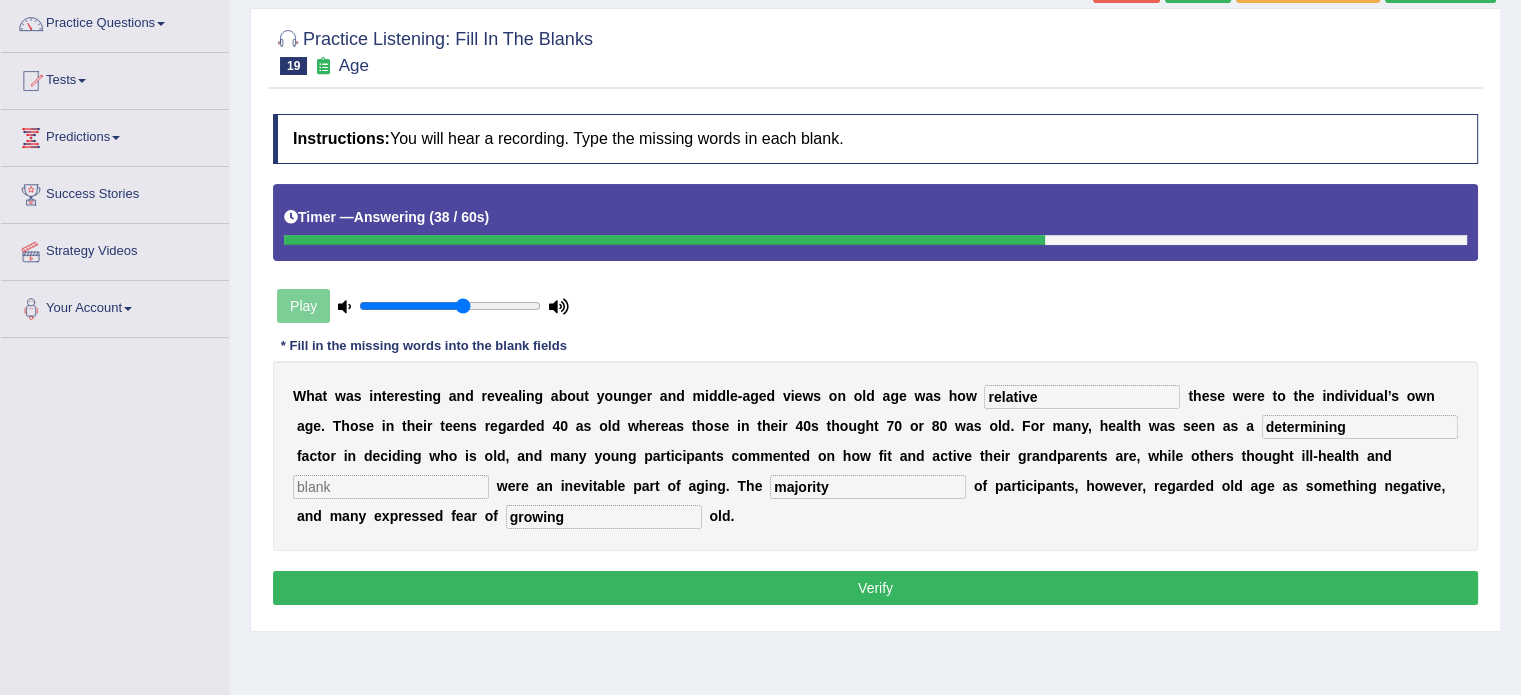 click at bounding box center [391, 487] 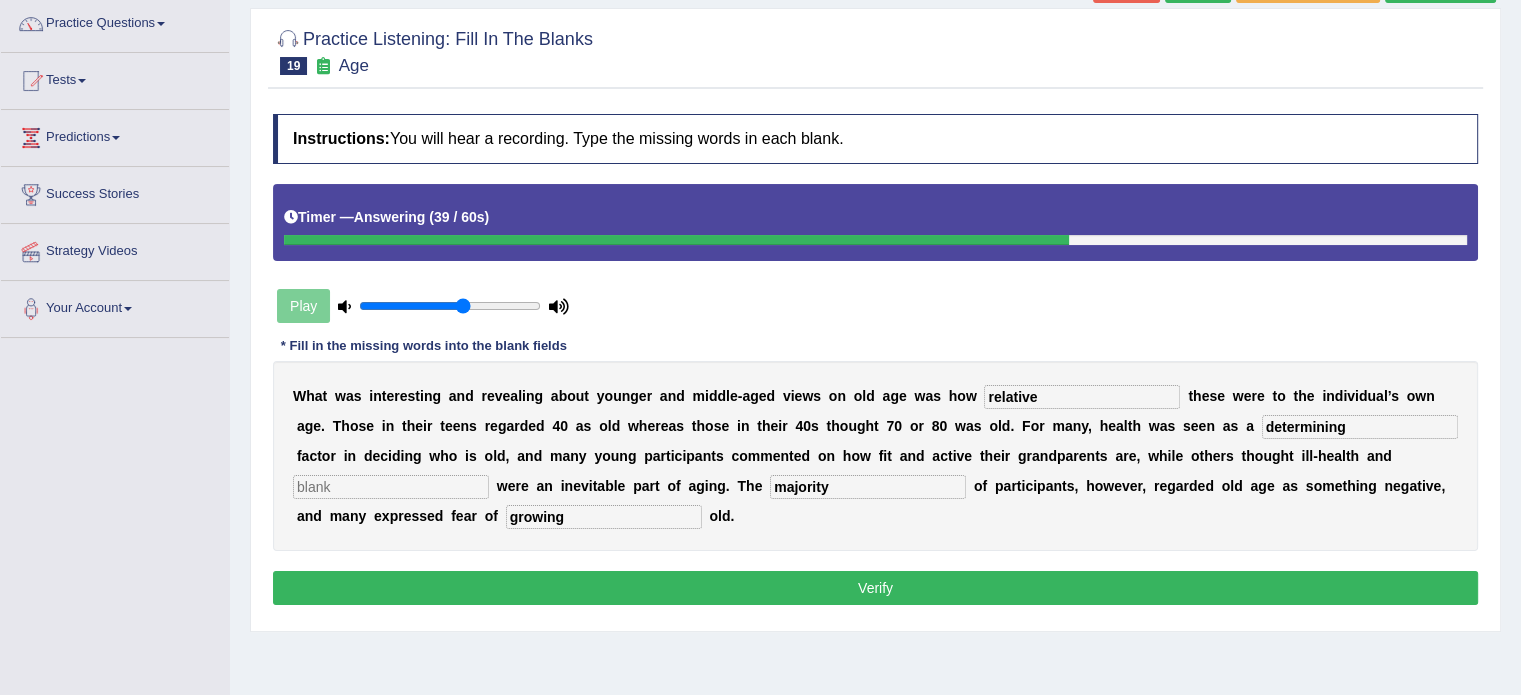 click at bounding box center (391, 487) 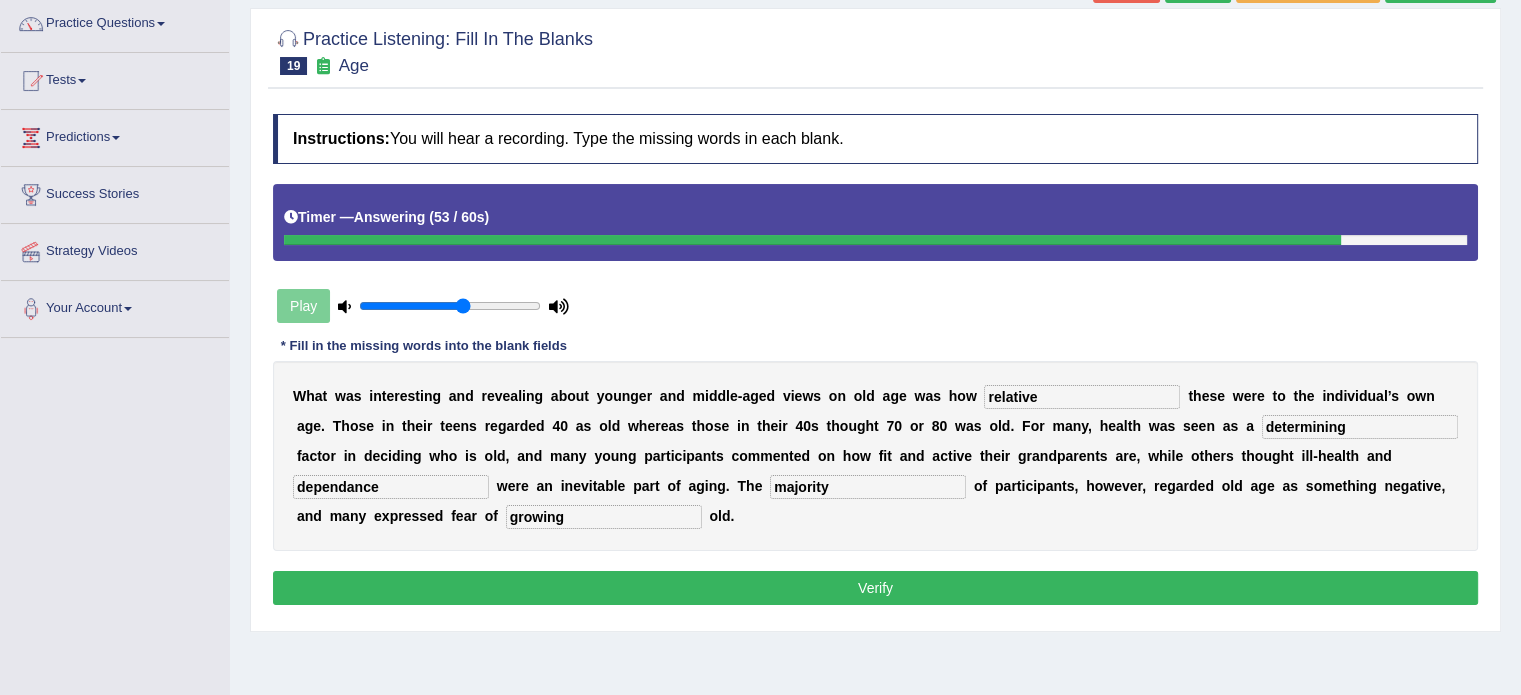 type on "dependance" 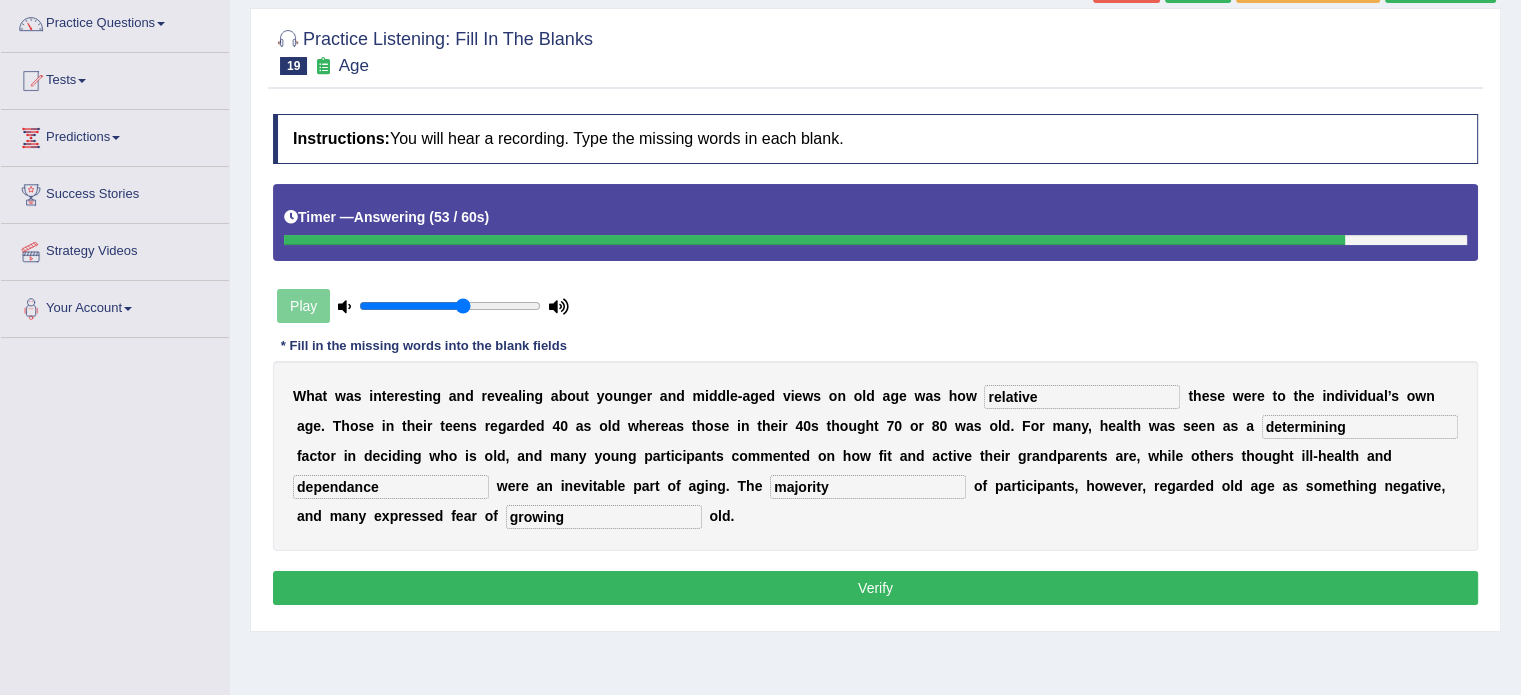 click on "Verify" at bounding box center (875, 588) 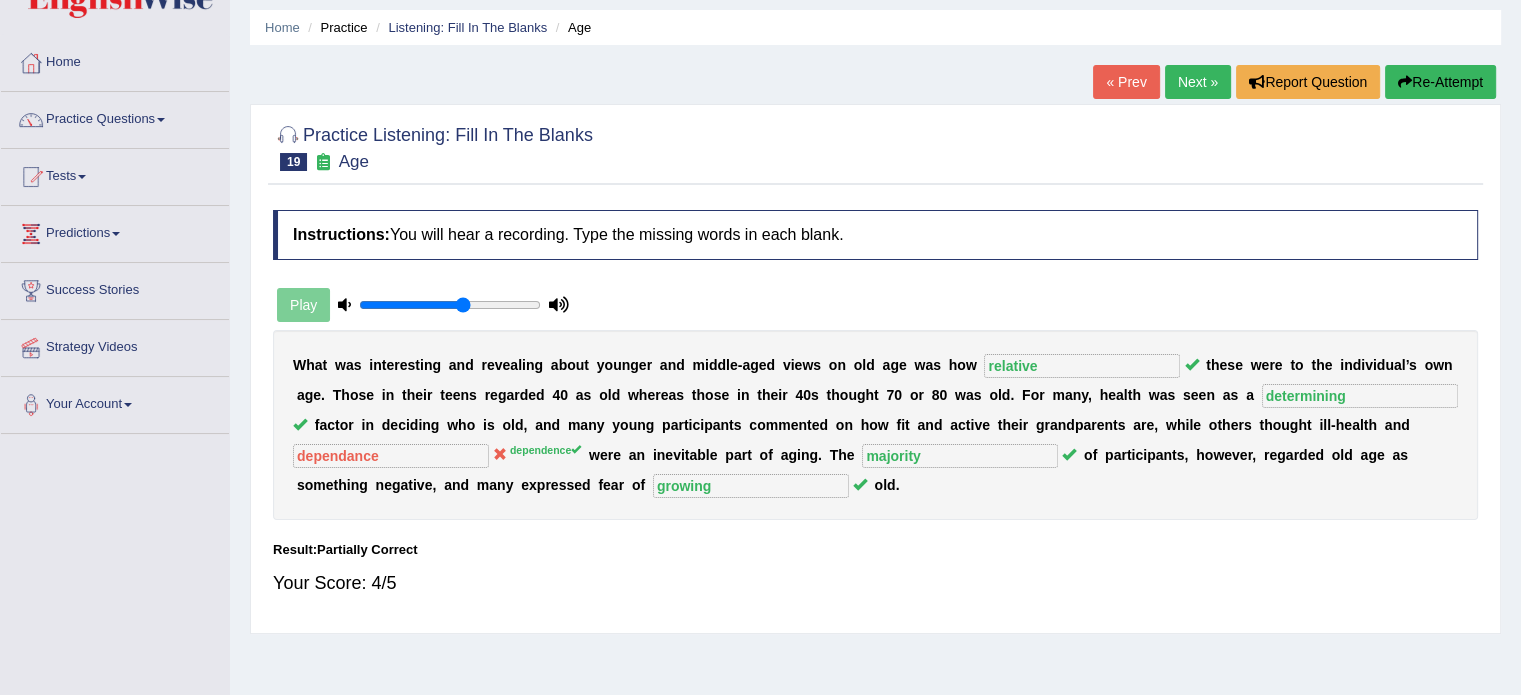 scroll, scrollTop: 40, scrollLeft: 0, axis: vertical 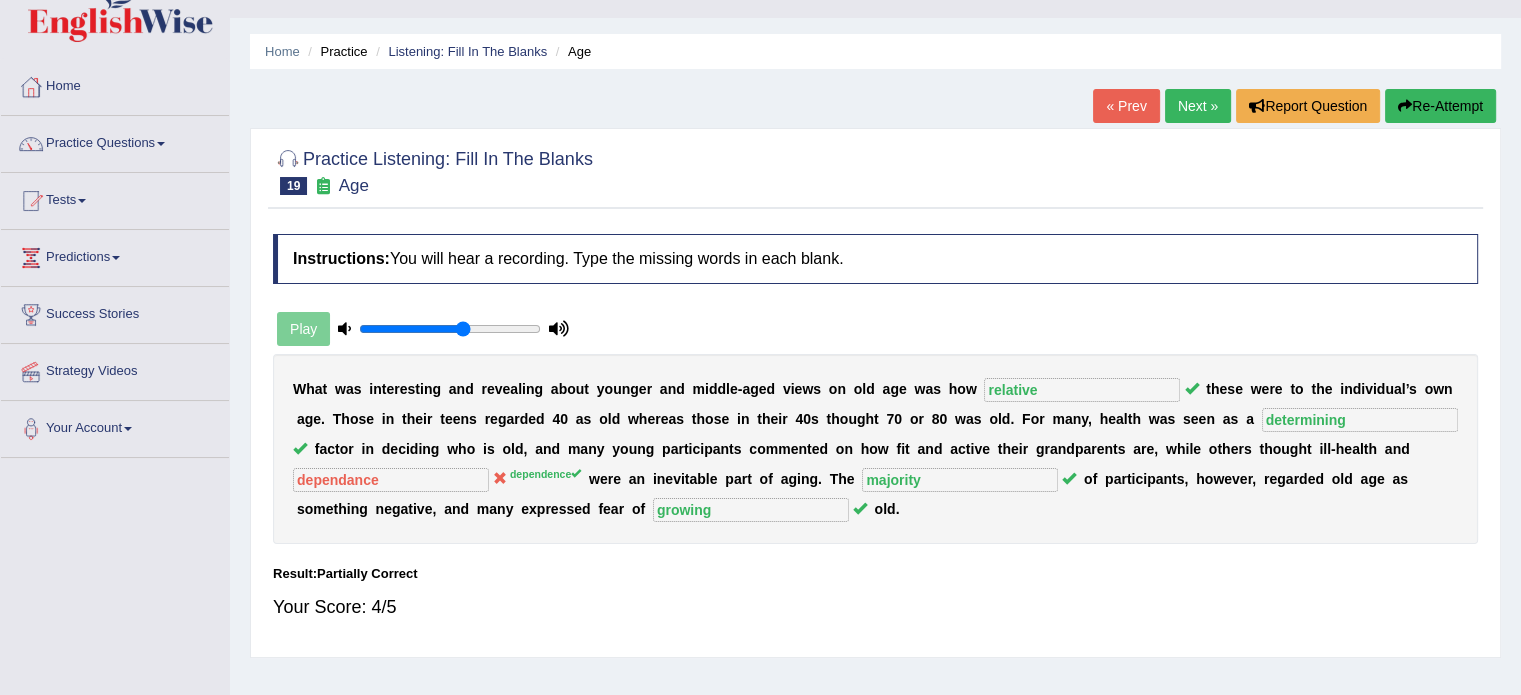 click on "Next »" at bounding box center [1198, 106] 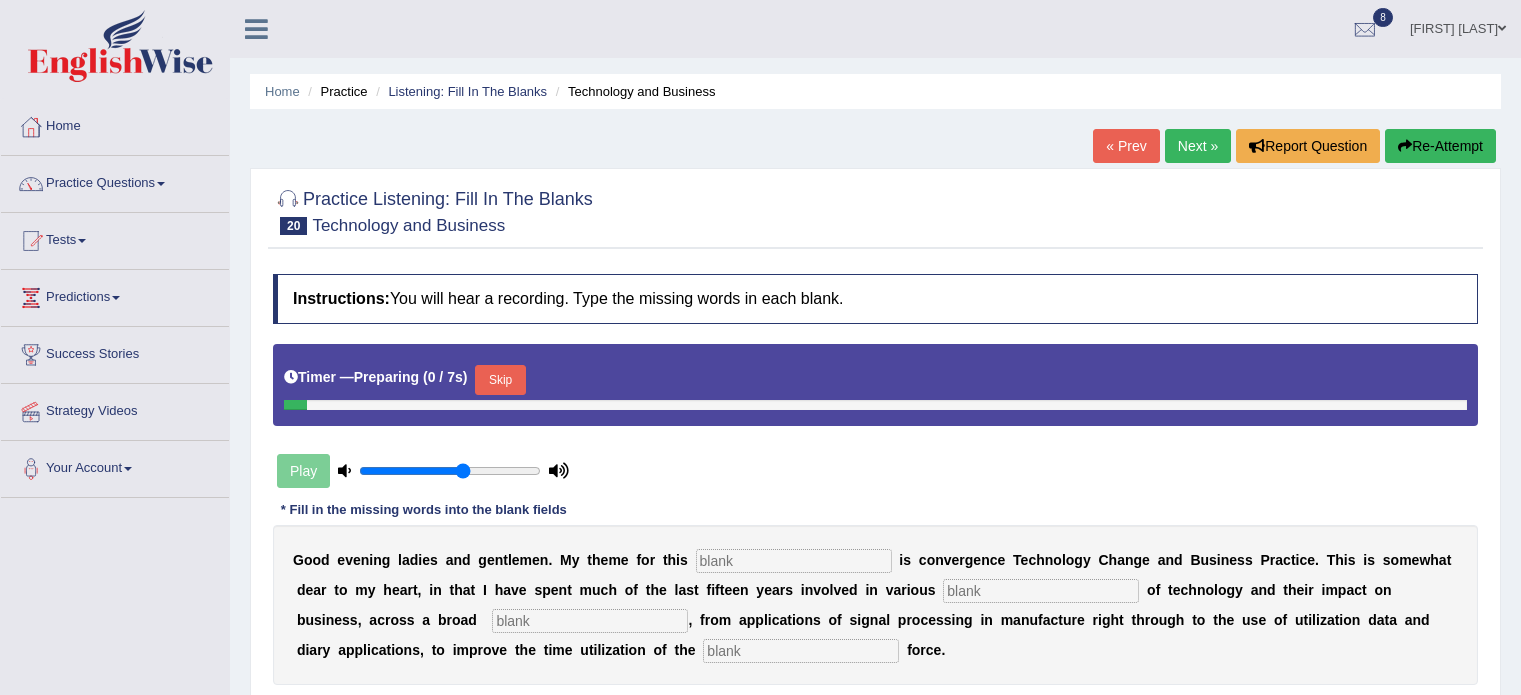 scroll, scrollTop: 0, scrollLeft: 0, axis: both 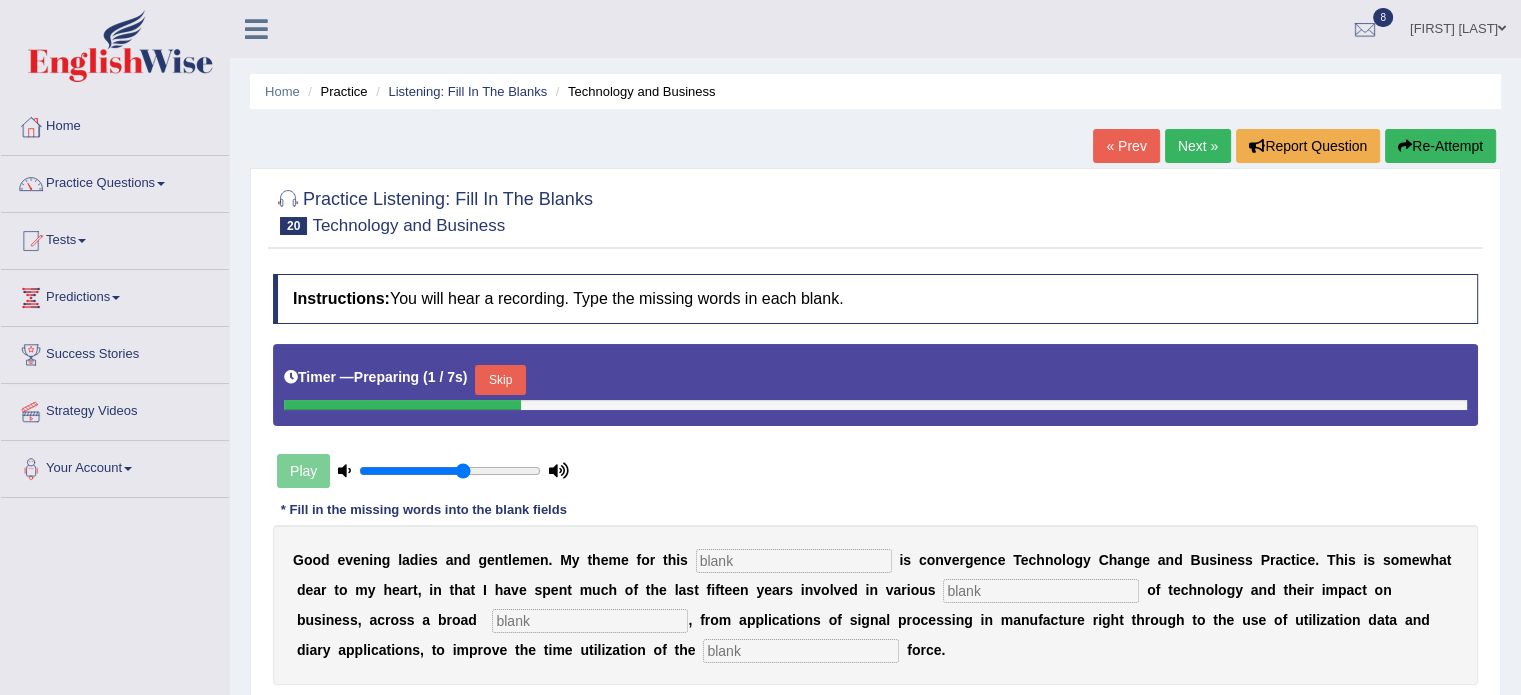 click on "Next »" at bounding box center (1198, 146) 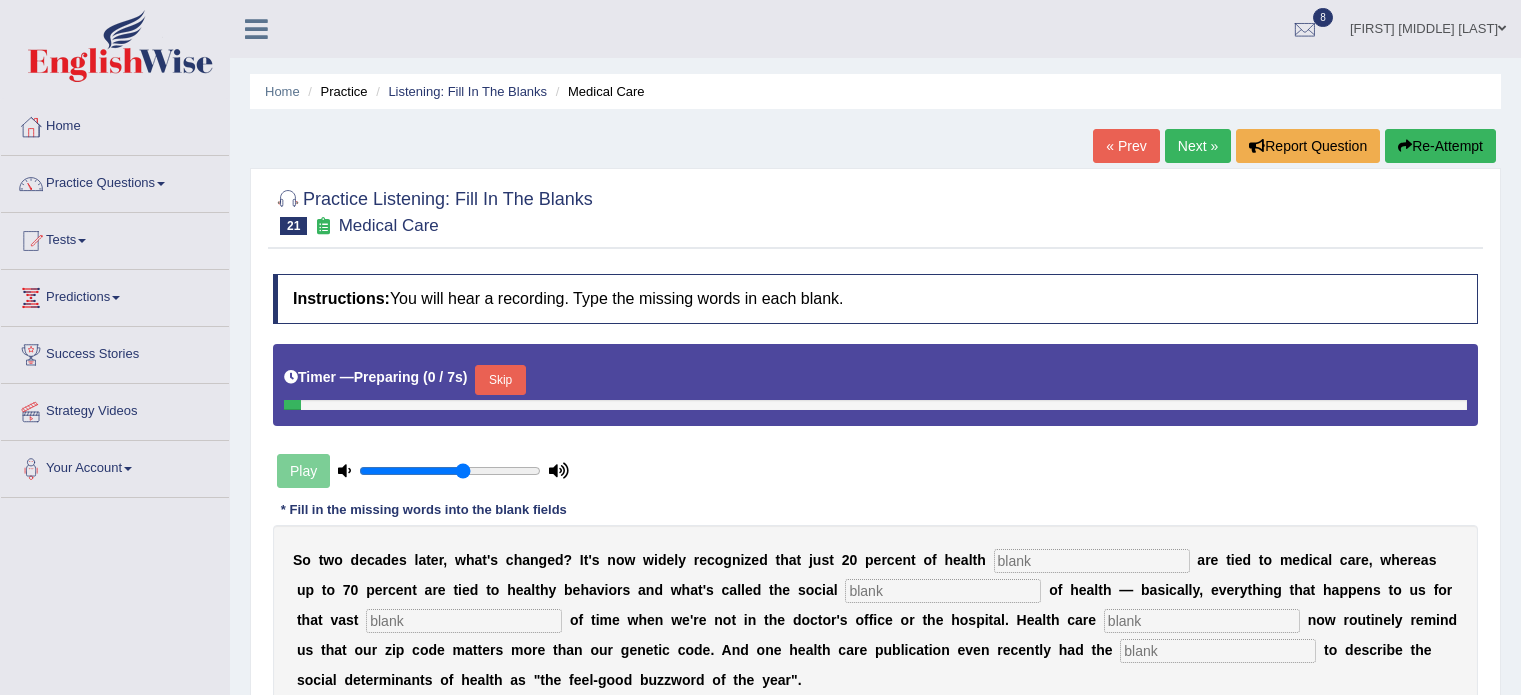 scroll, scrollTop: 0, scrollLeft: 0, axis: both 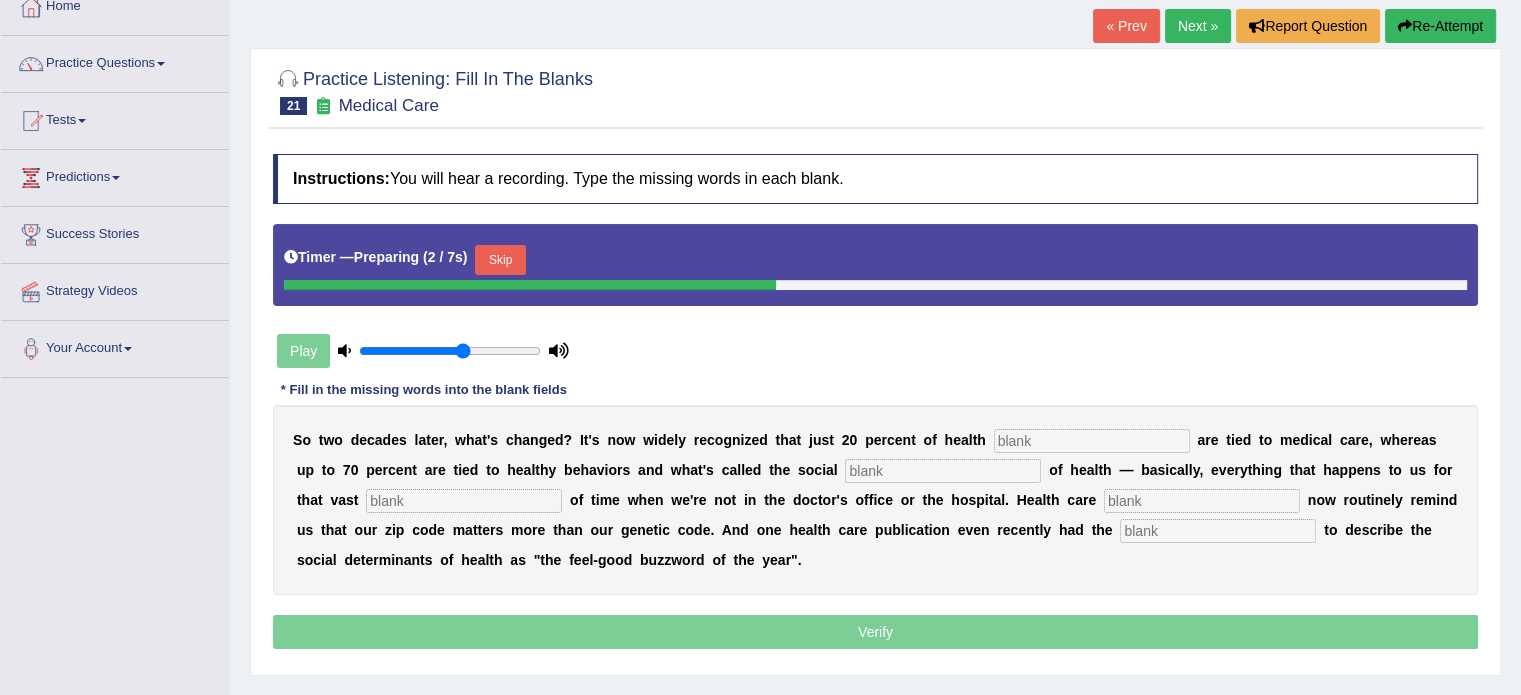 click on "« Prev" at bounding box center [1126, 26] 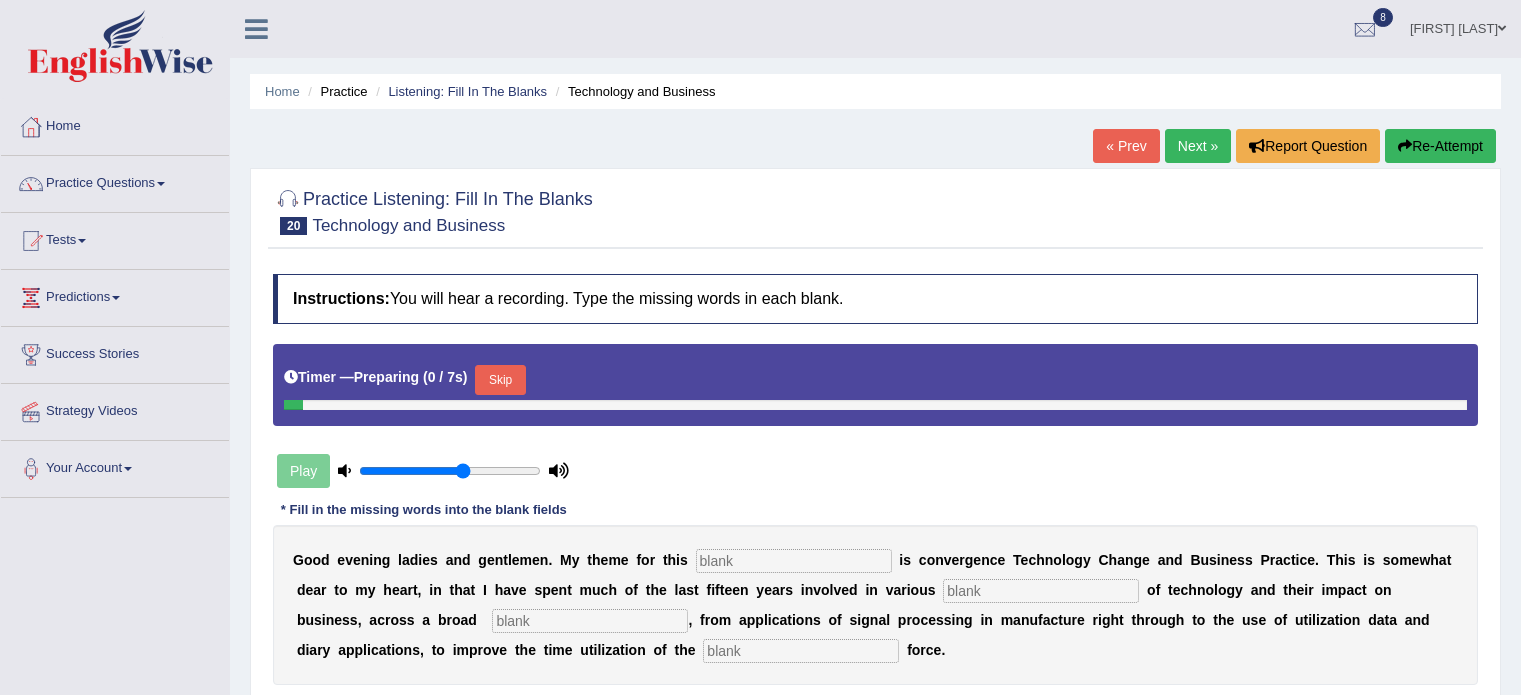 scroll, scrollTop: 0, scrollLeft: 0, axis: both 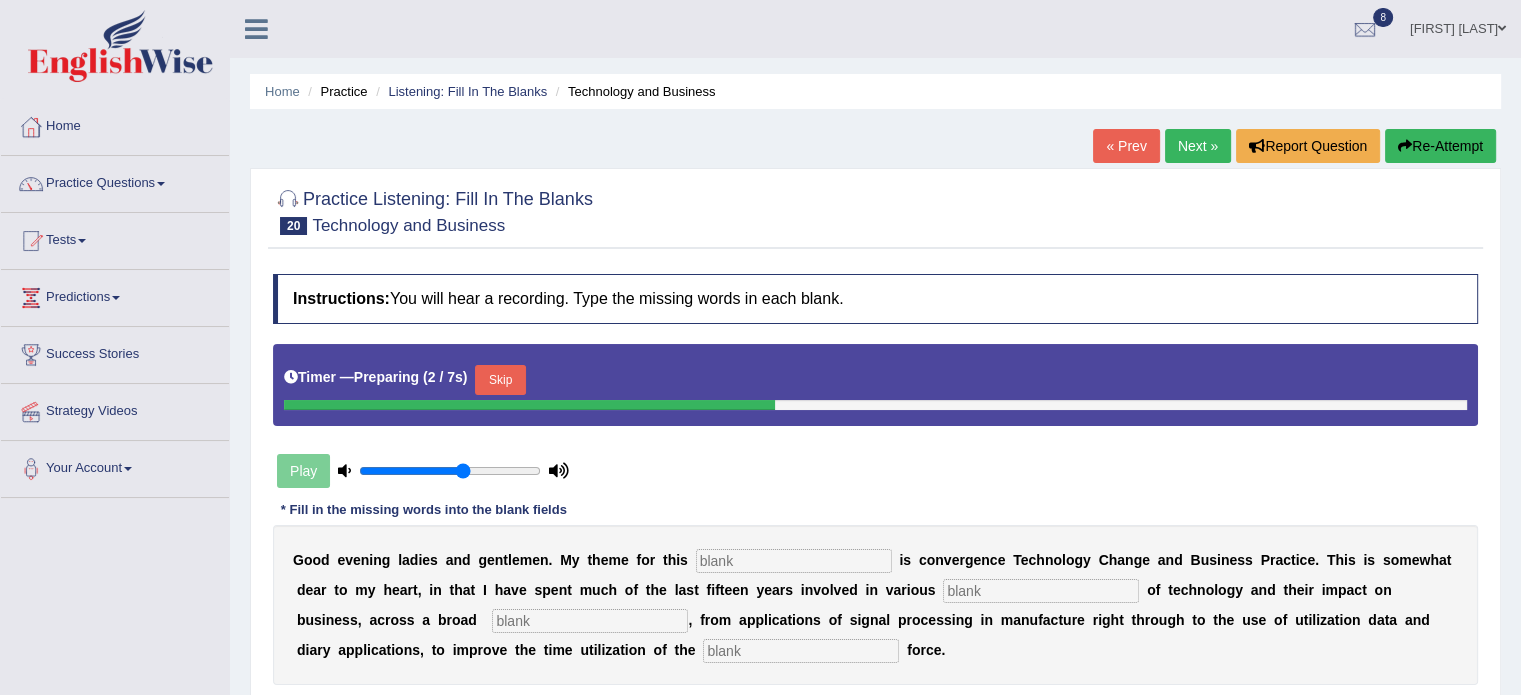 click on "Skip" at bounding box center (500, 380) 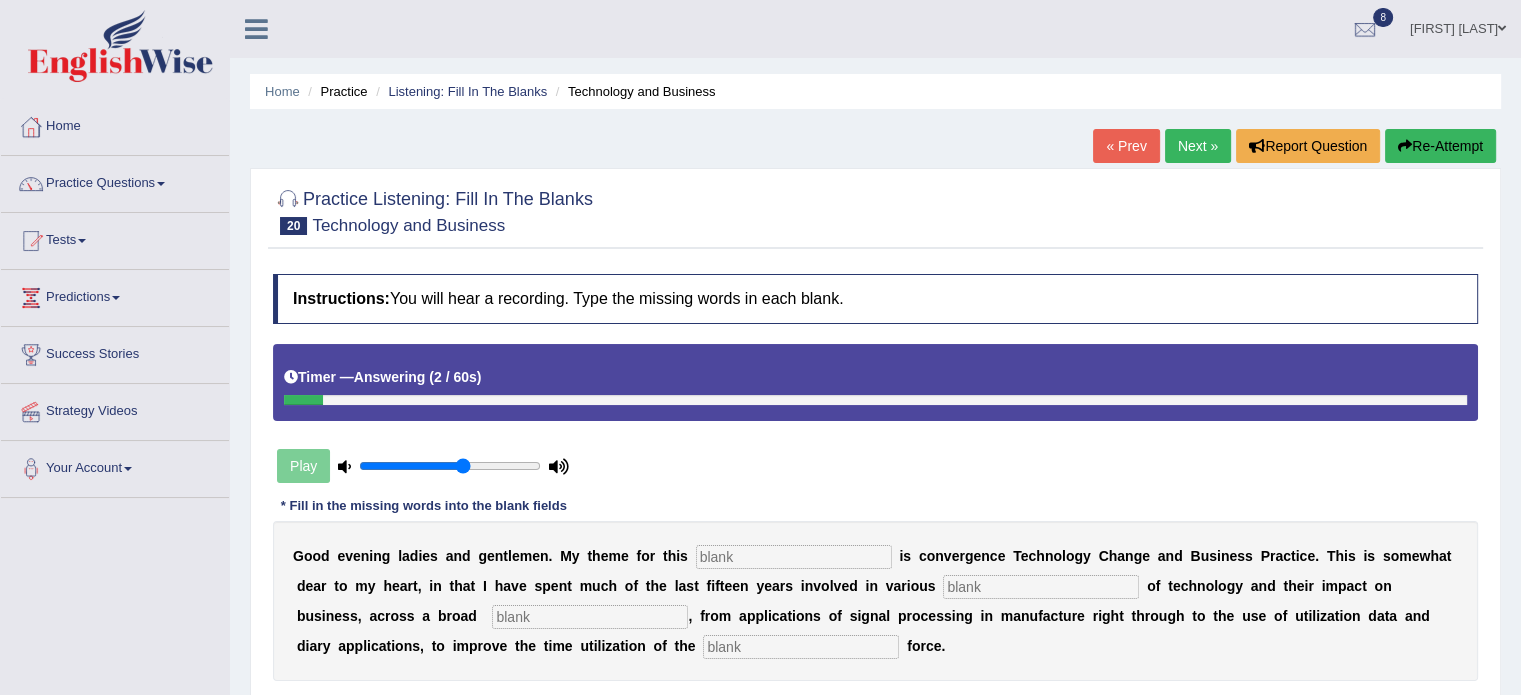 click at bounding box center (801, 647) 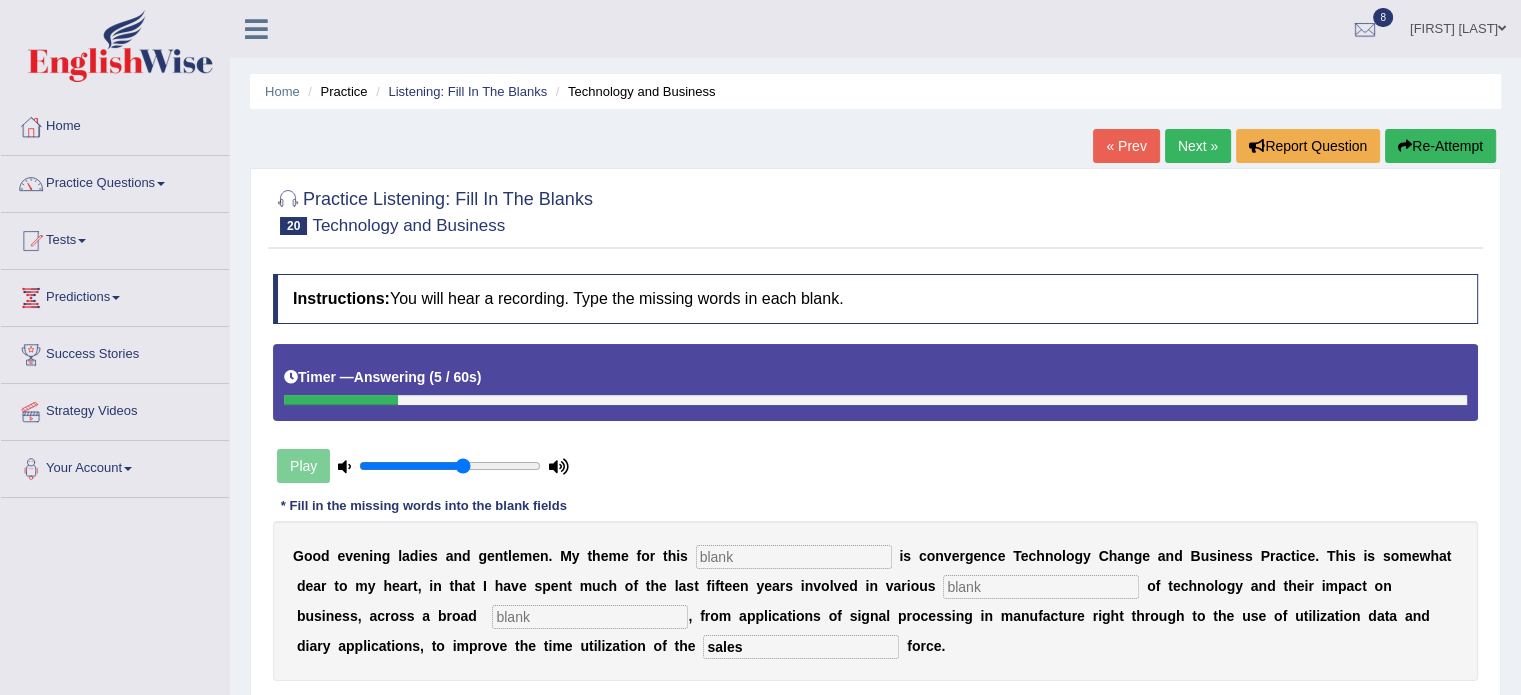 type on "sales" 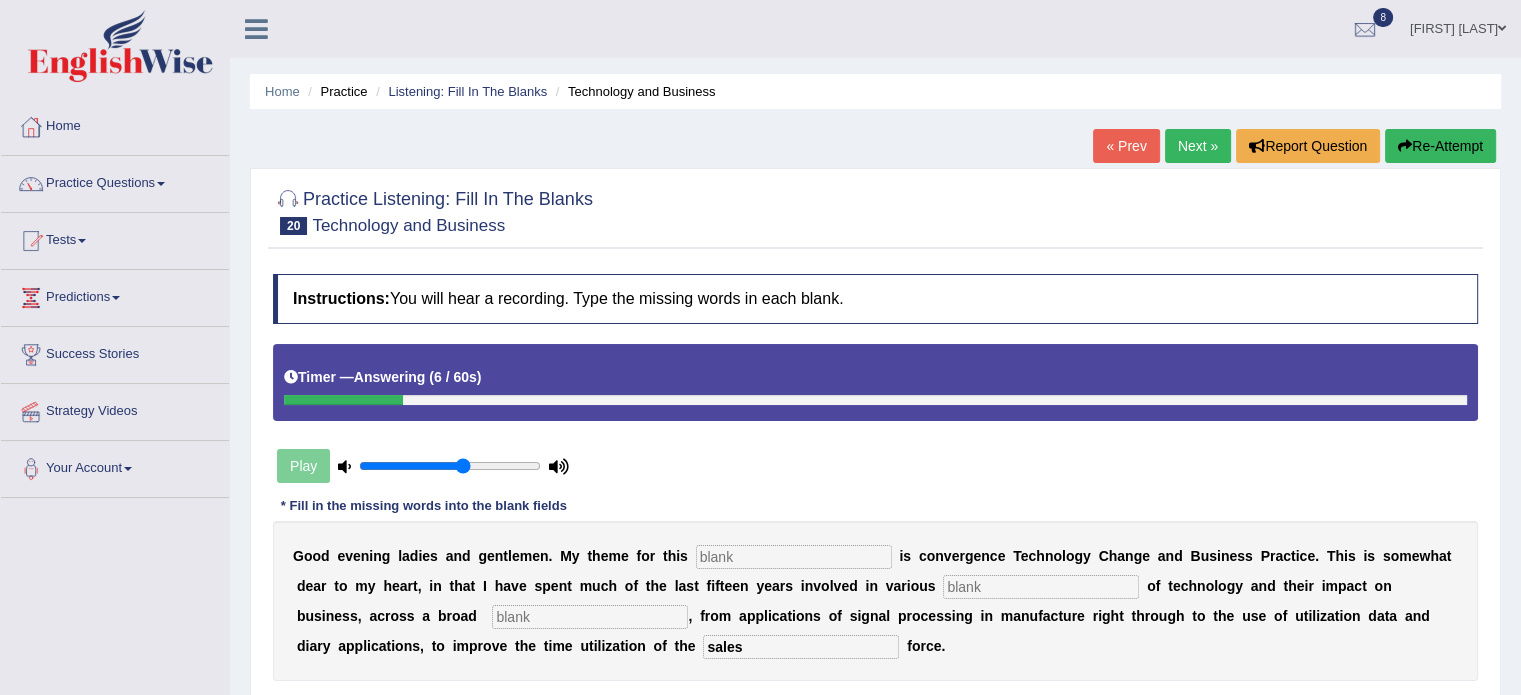 click at bounding box center [794, 557] 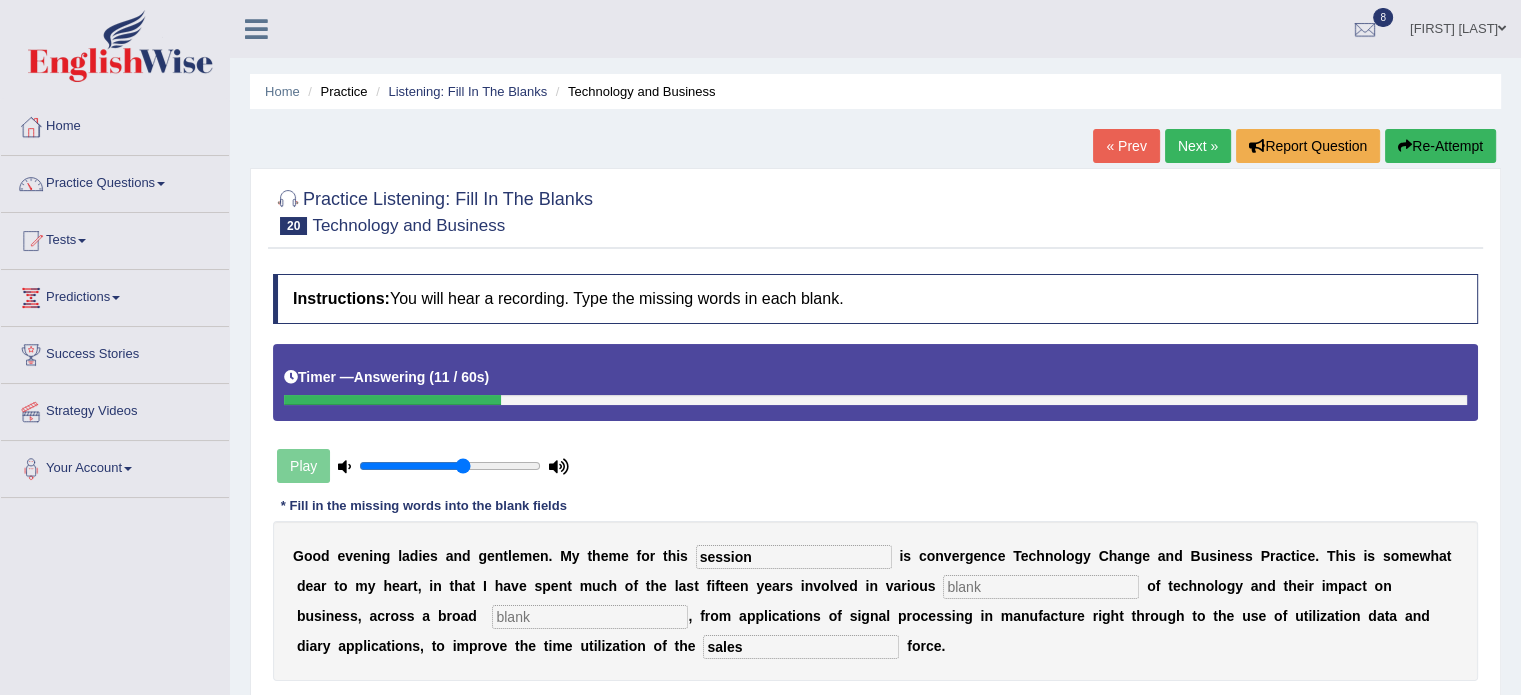 type on "session" 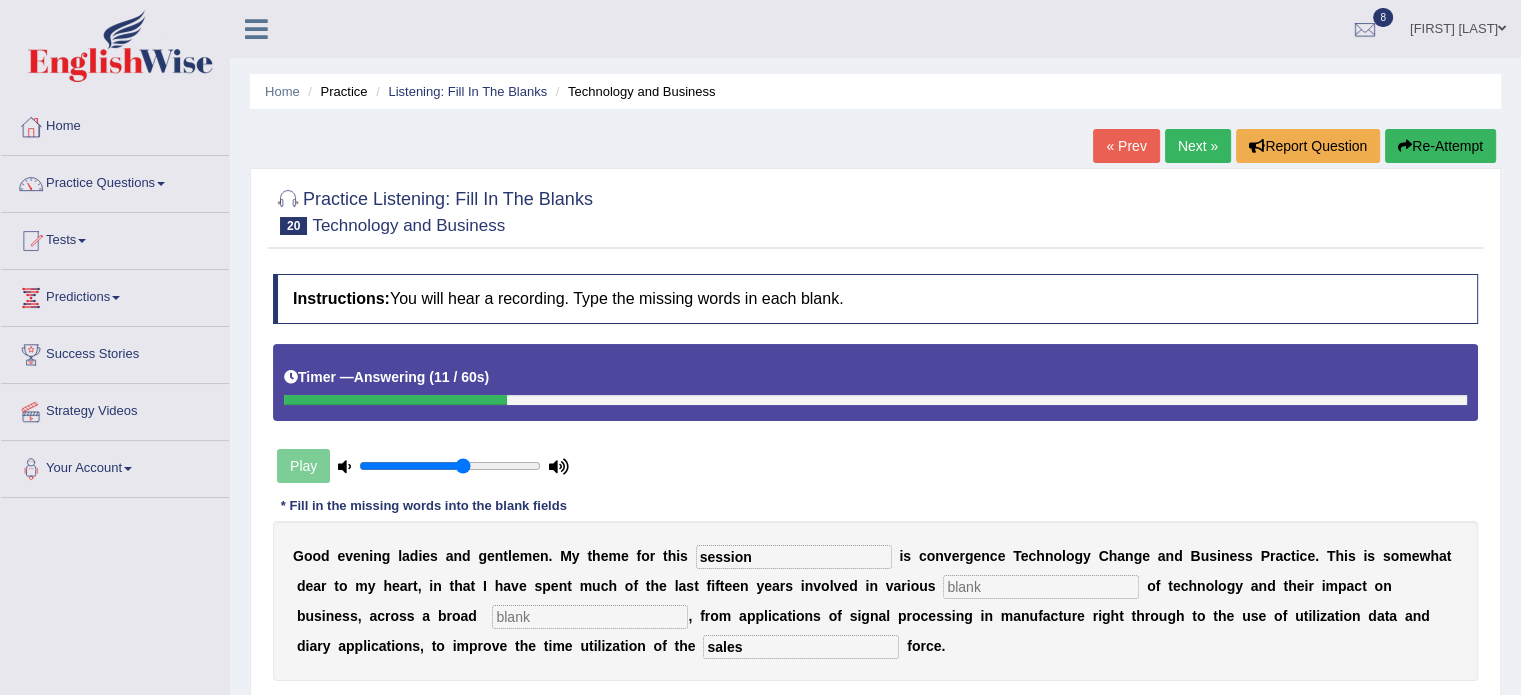 click at bounding box center [1041, 587] 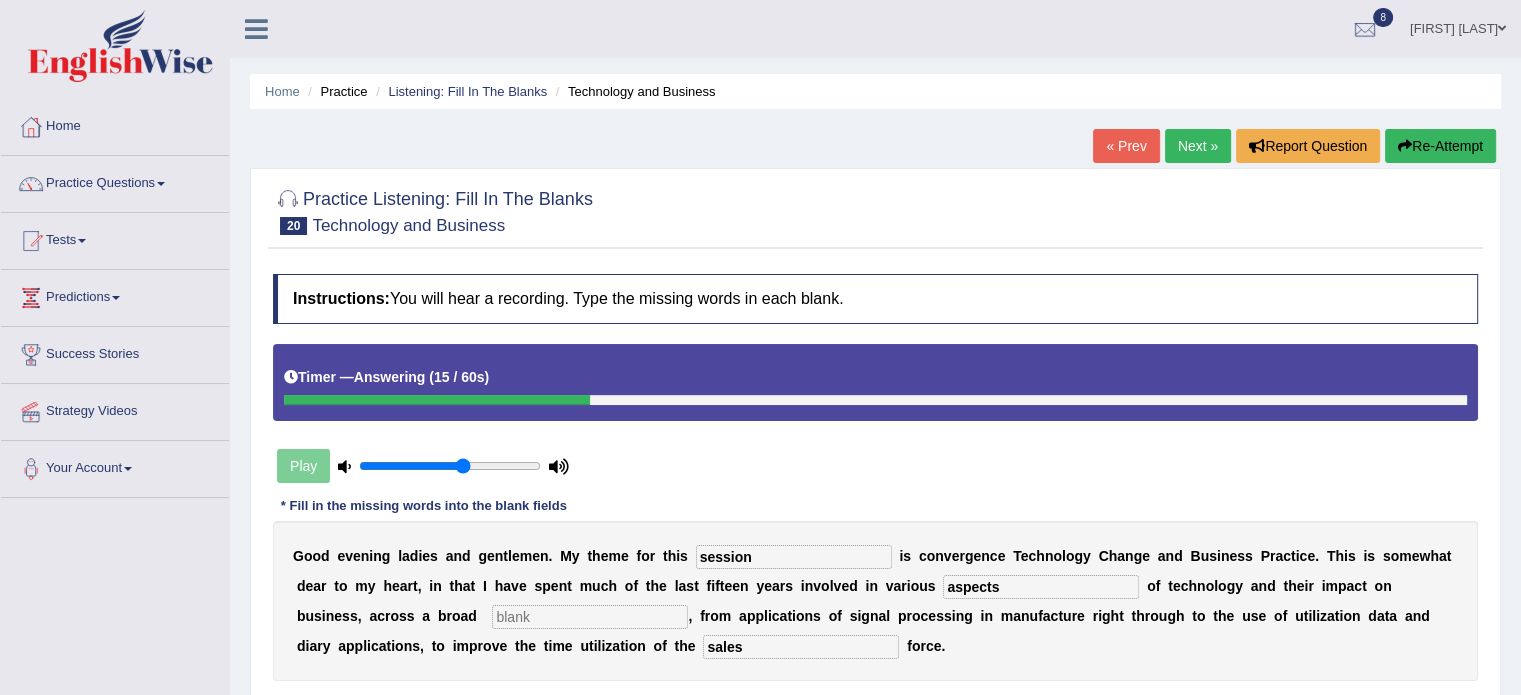 type on "aspects" 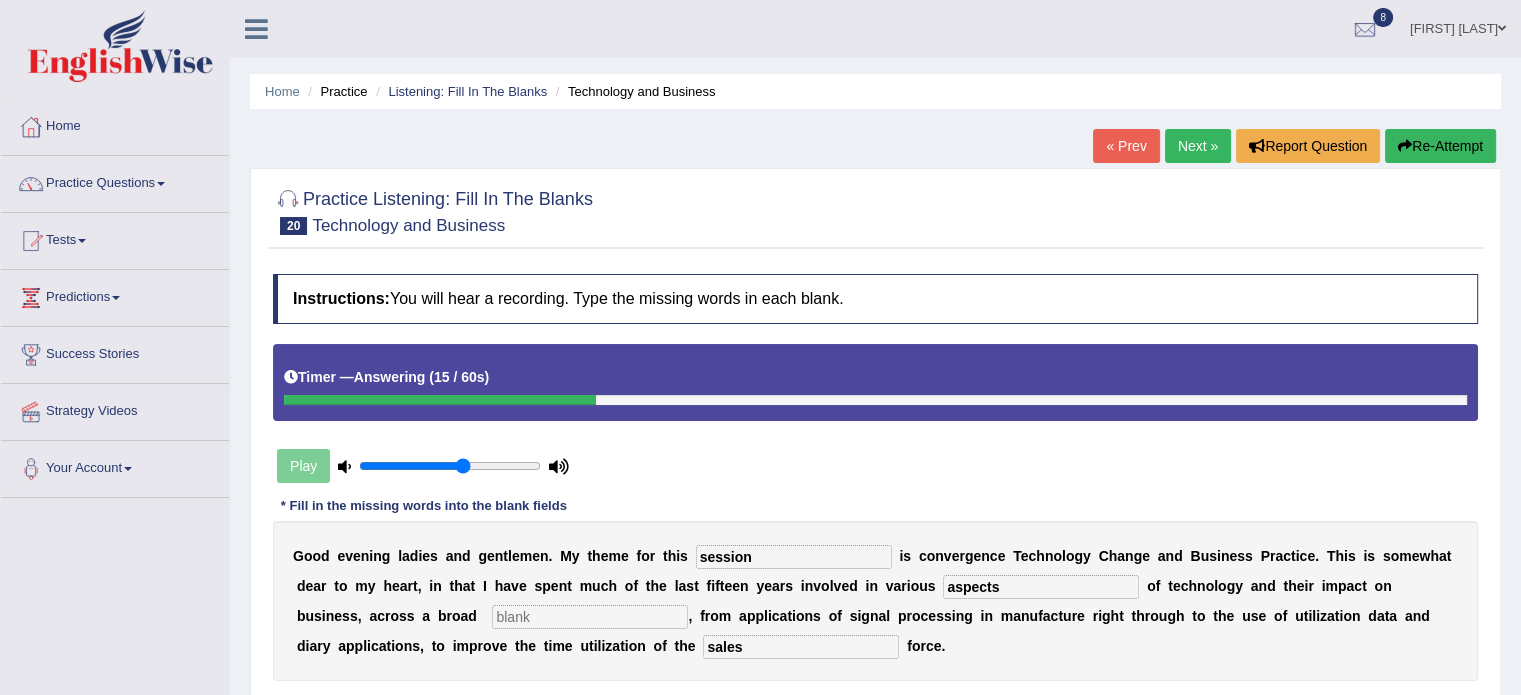 click at bounding box center (590, 617) 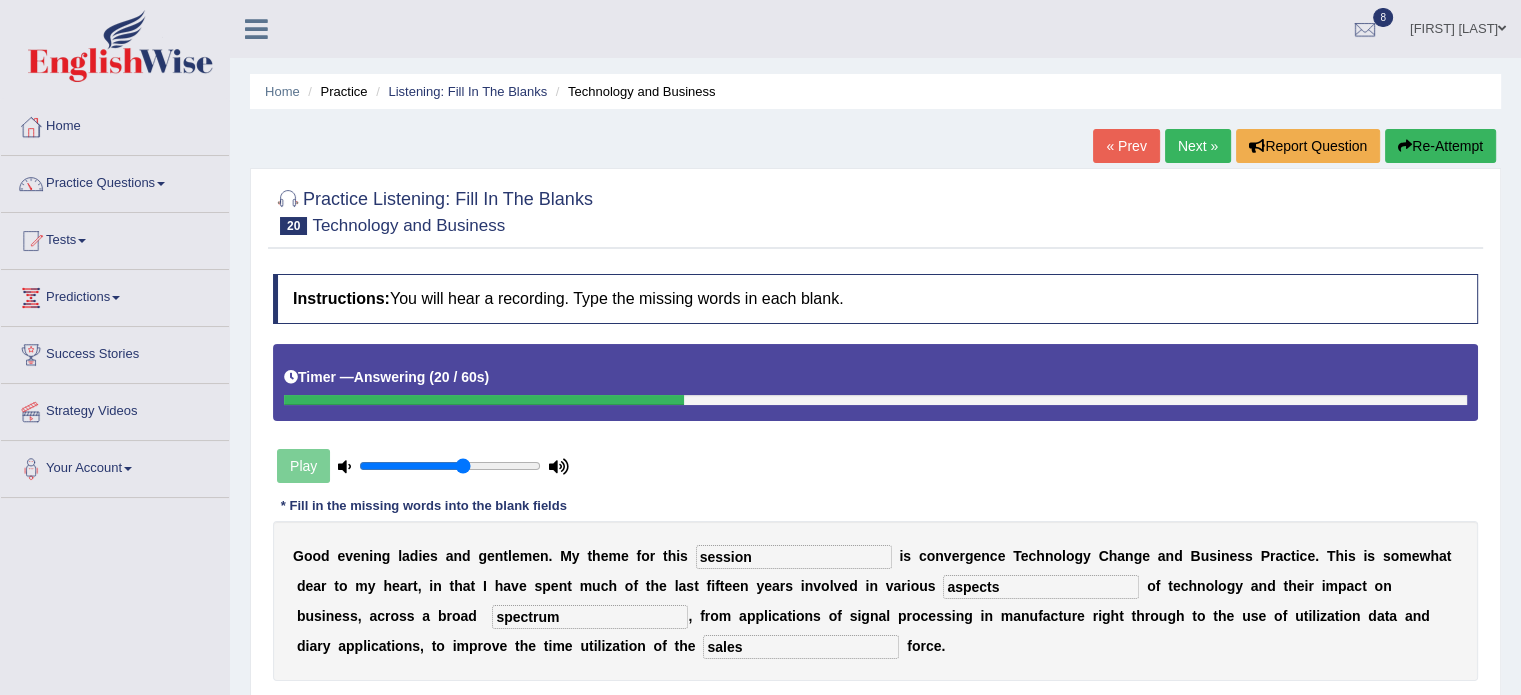 type on "spectrum" 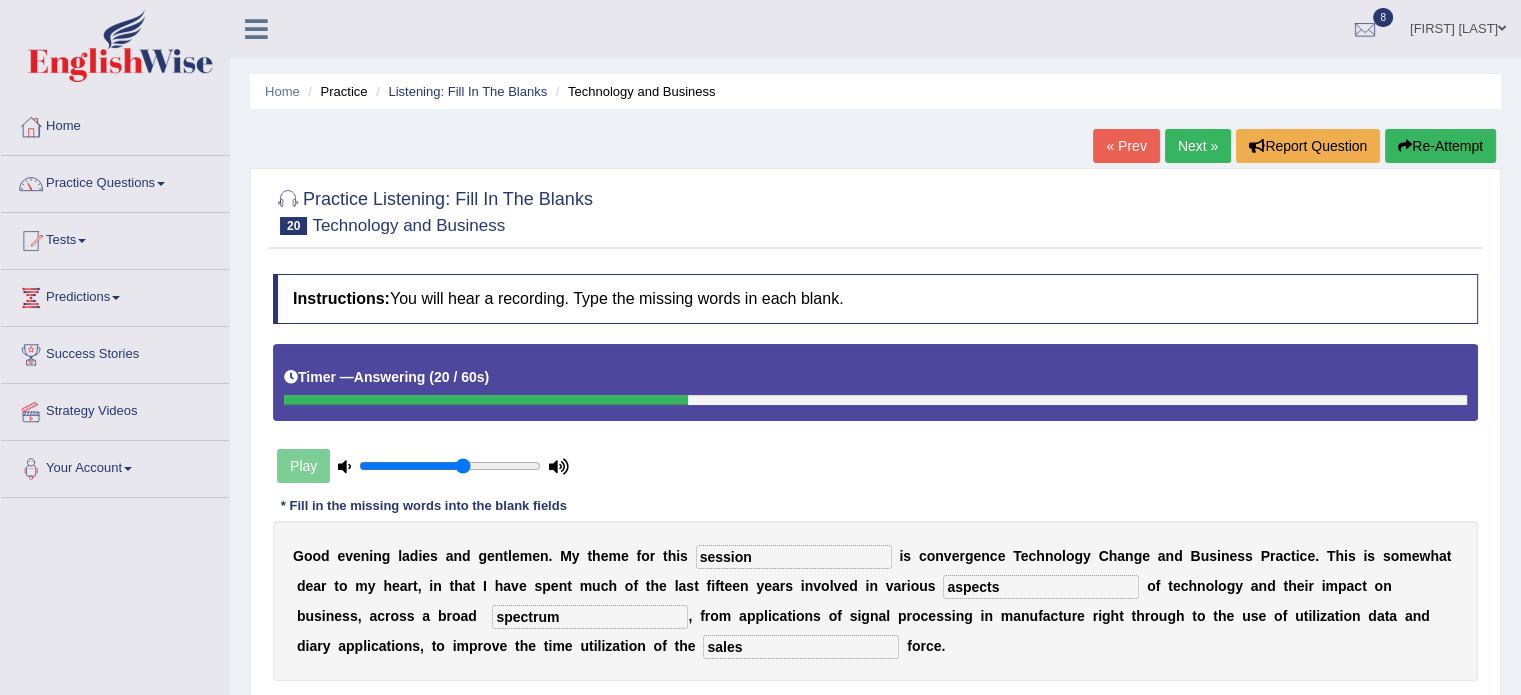 click on "G o o d    e v e n i n g    l a d i e s    a n d    g e n t l e m e n .    M y    t h e m e    f o r    t h i s    session    i s    c o n v e r g e n c e    T e c h n o l o g y    C h a n g e    a n d    B u s i n e s s    P r a c t i c e .    T h i s    i s    s o m e w h a t    d e a r    t o    m y    h e a r t ,    i n    t h a t    I    h a v e    s p e n t    m u c h    o f    t h e    l a s t    f i f t e e n    y e a r s    i n v o l v e d    i n    v a r i o u s    aspects    o f    t e c h n o l o g y    a n d    t h e i r    i m p a c t    o n    b u s i n e s s ,    a c r o s s    a    b r o a d       spectrum ,    f r o m    a p p l i c a t i o n s    o f    s i g n a l    p r o c e s s i n g    i n    m a n u f a c t u r e    r i g h t    t h r o u g h    t o    t h e    u s e    o f    u t i l i z a t i o n    d a t a    a n d    d i a r y    a p p l i c a t i o n s ,    t o    i m p r o v e    t h e    t i m e    u t i l" at bounding box center [875, 601] 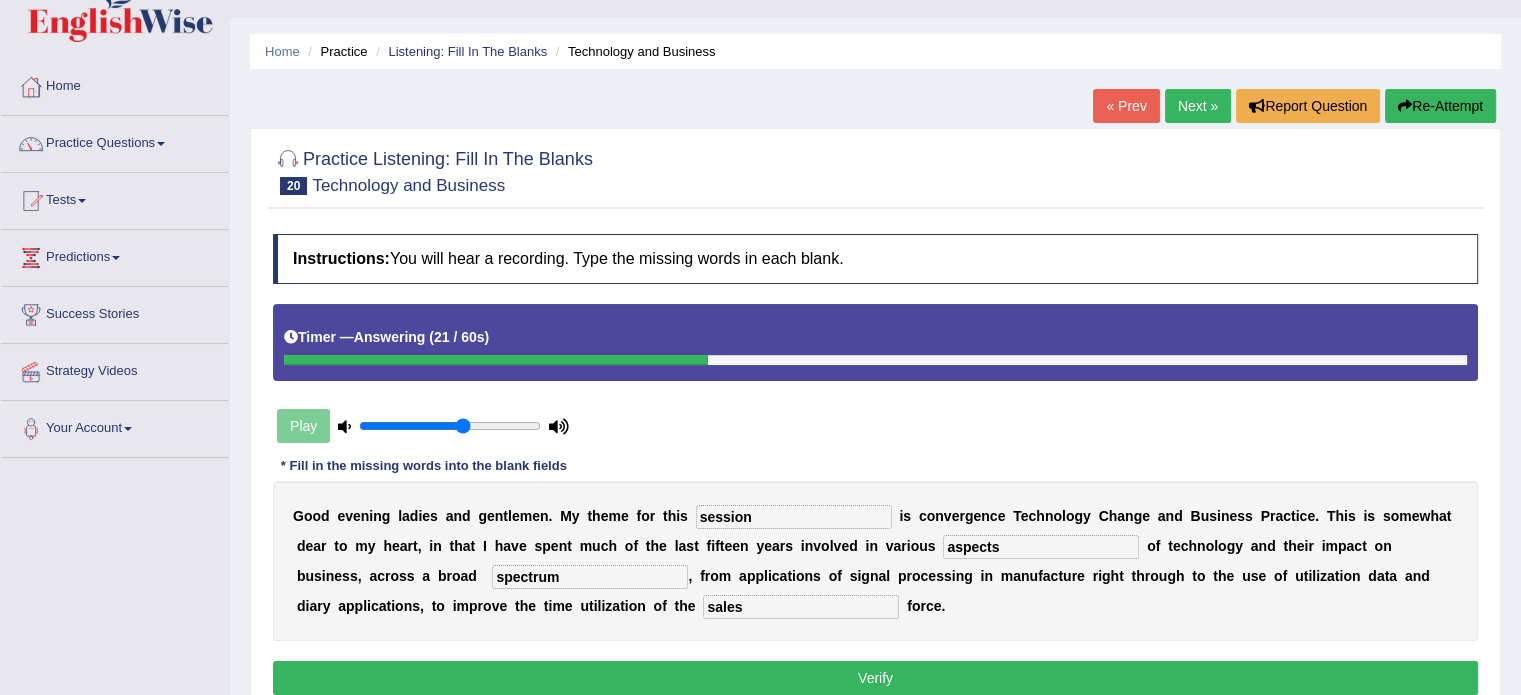 scroll, scrollTop: 120, scrollLeft: 0, axis: vertical 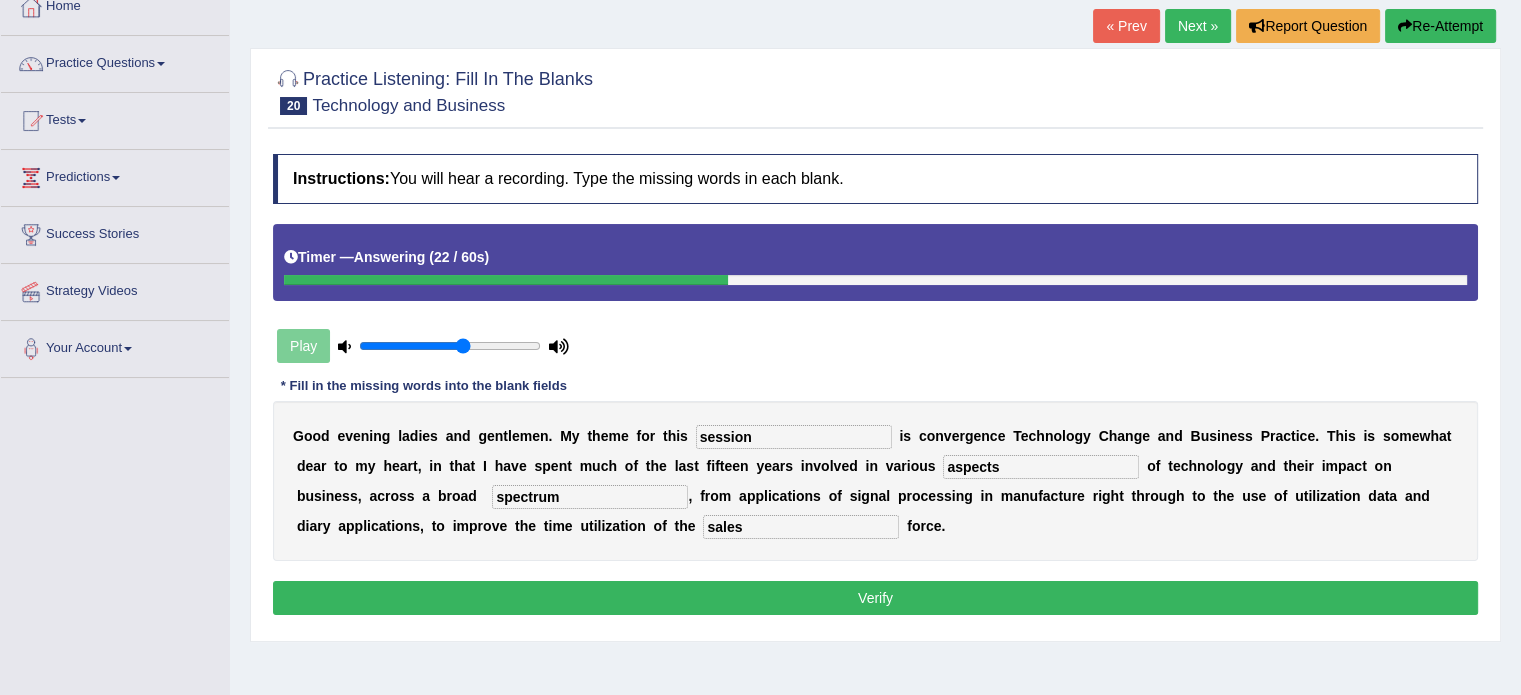click on "Verify" at bounding box center (875, 598) 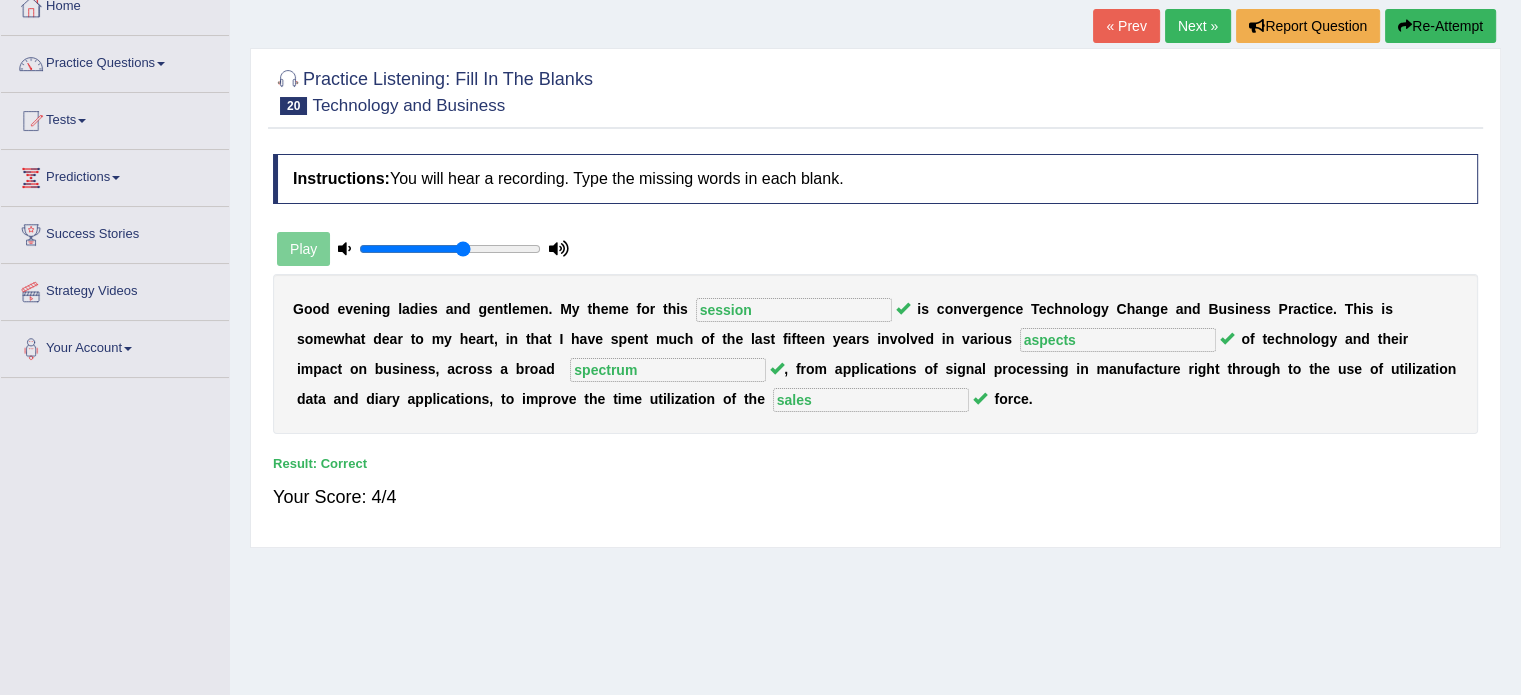 click on "Next »" at bounding box center [1198, 26] 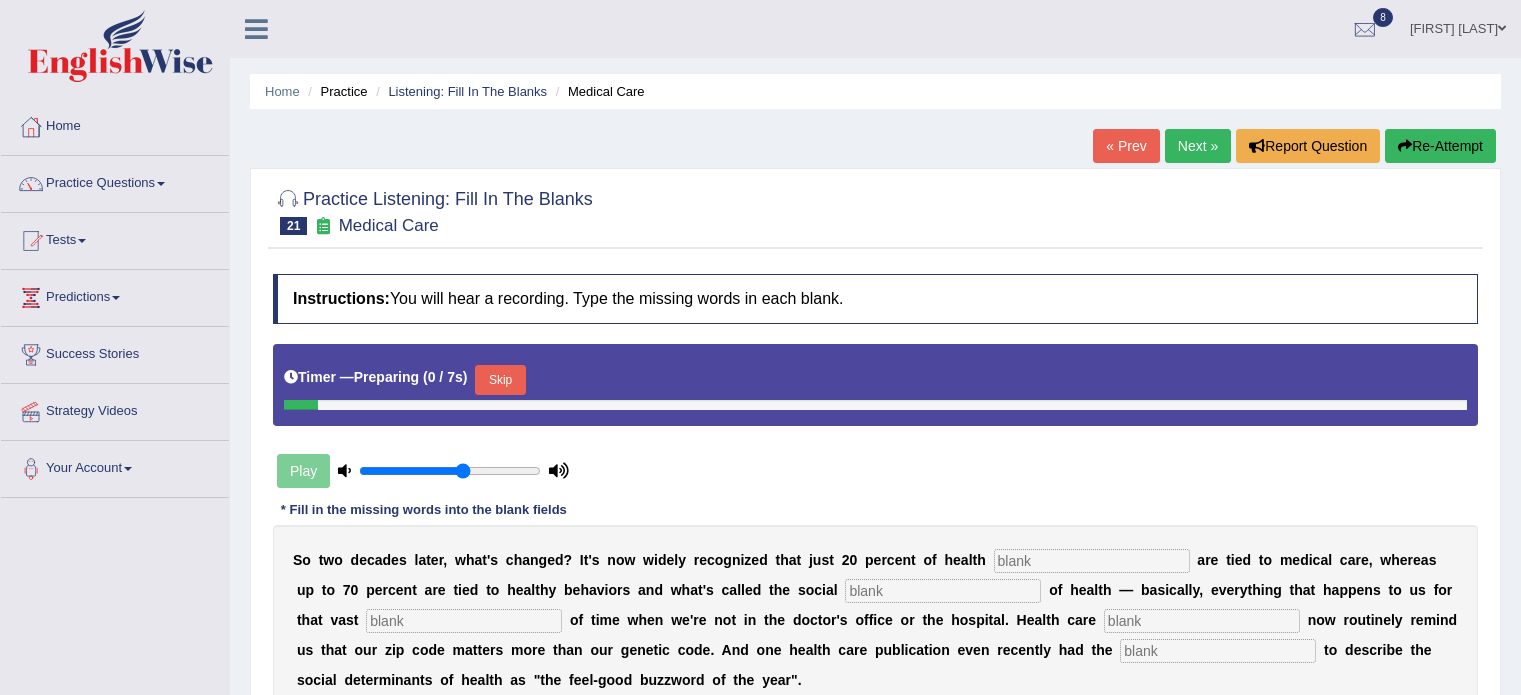 scroll, scrollTop: 0, scrollLeft: 0, axis: both 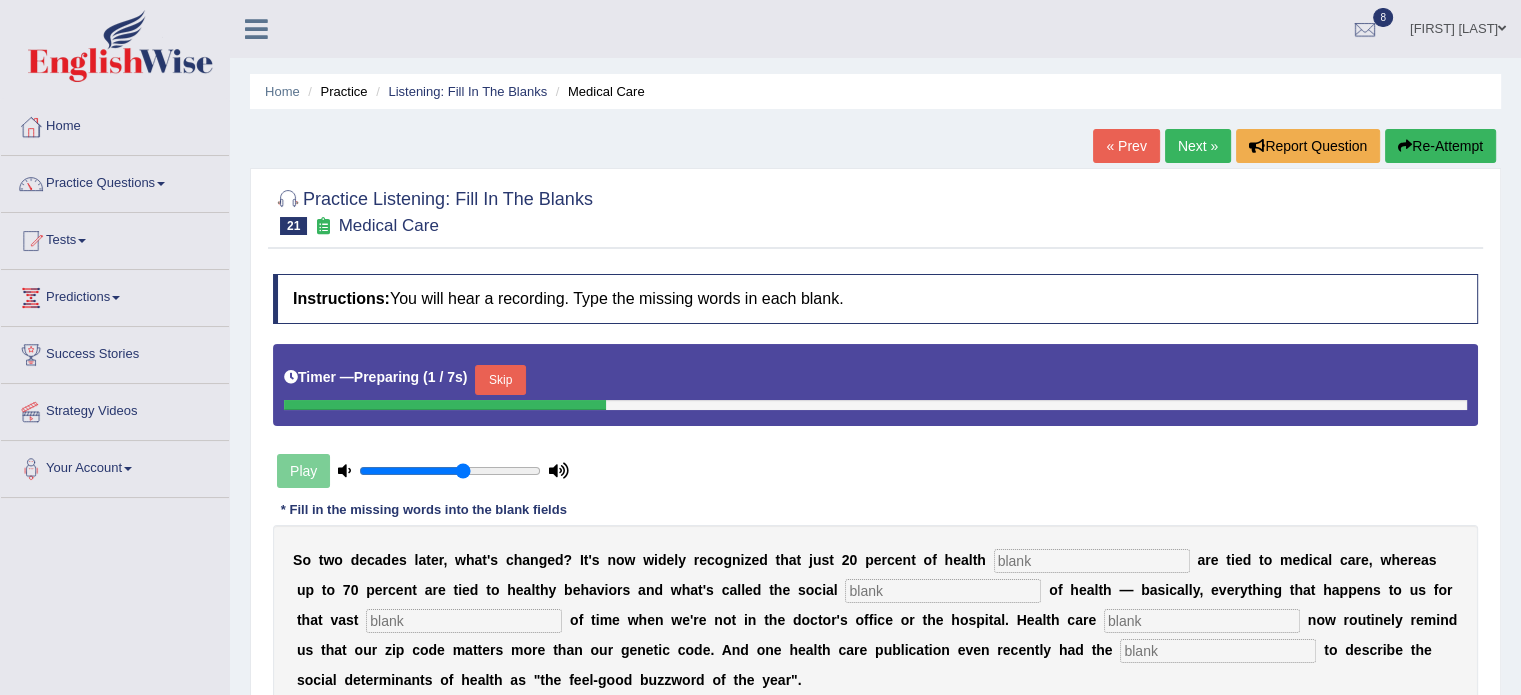 click on "Skip" at bounding box center [500, 380] 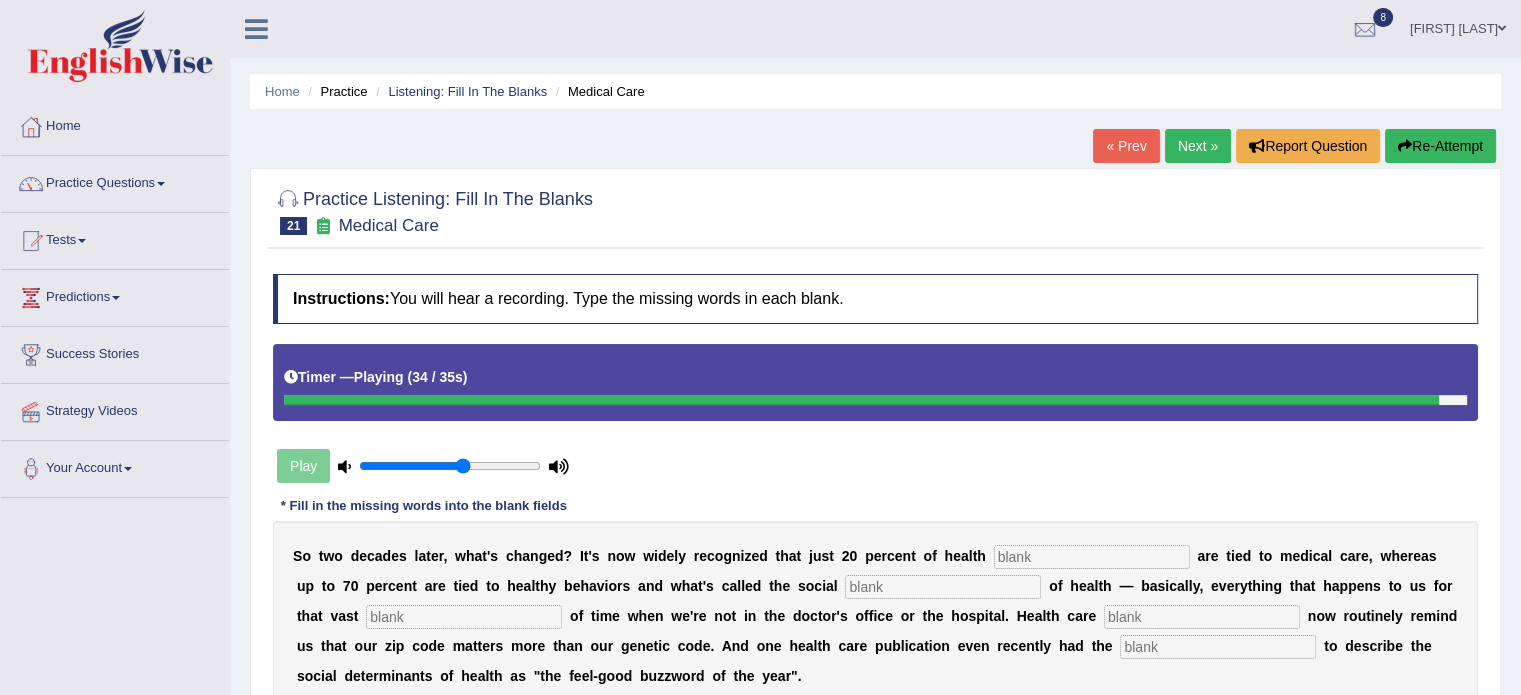 click at bounding box center (1218, 647) 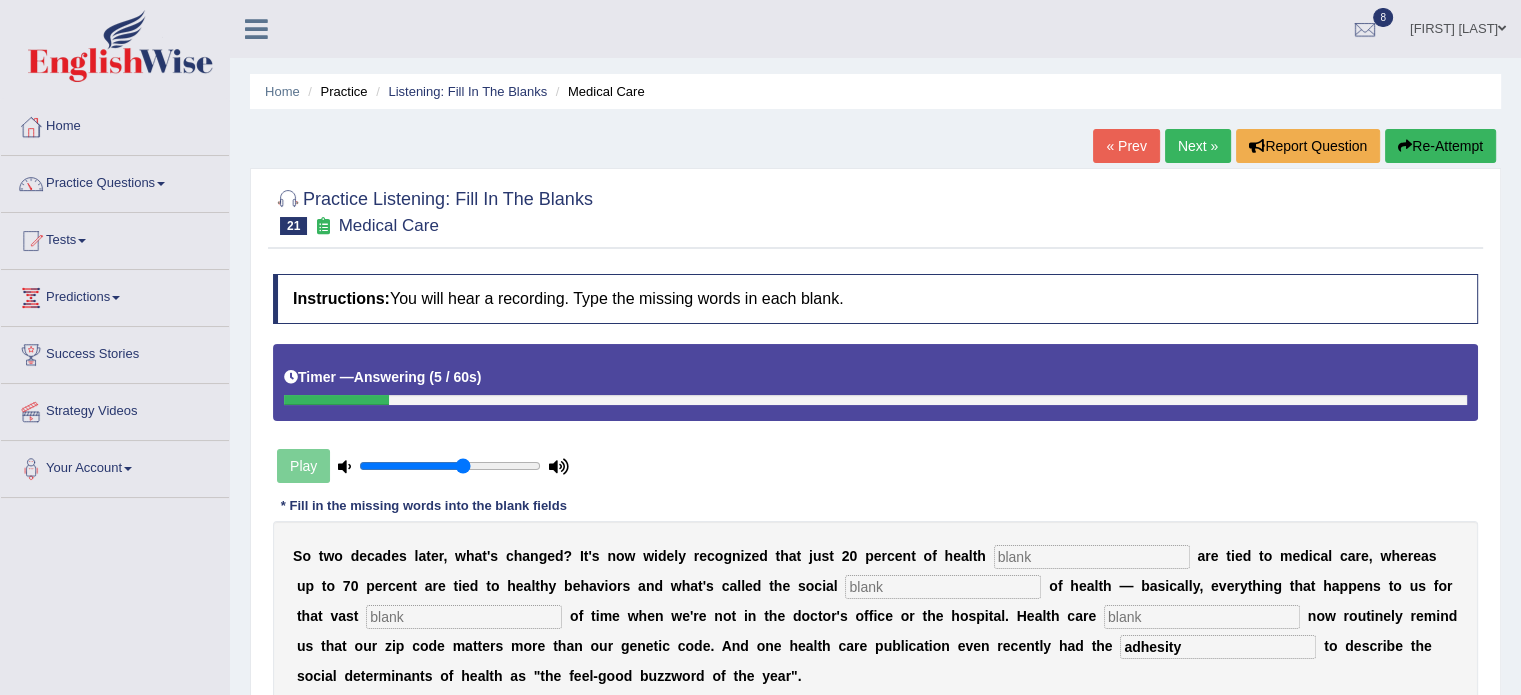 type on "adhesity" 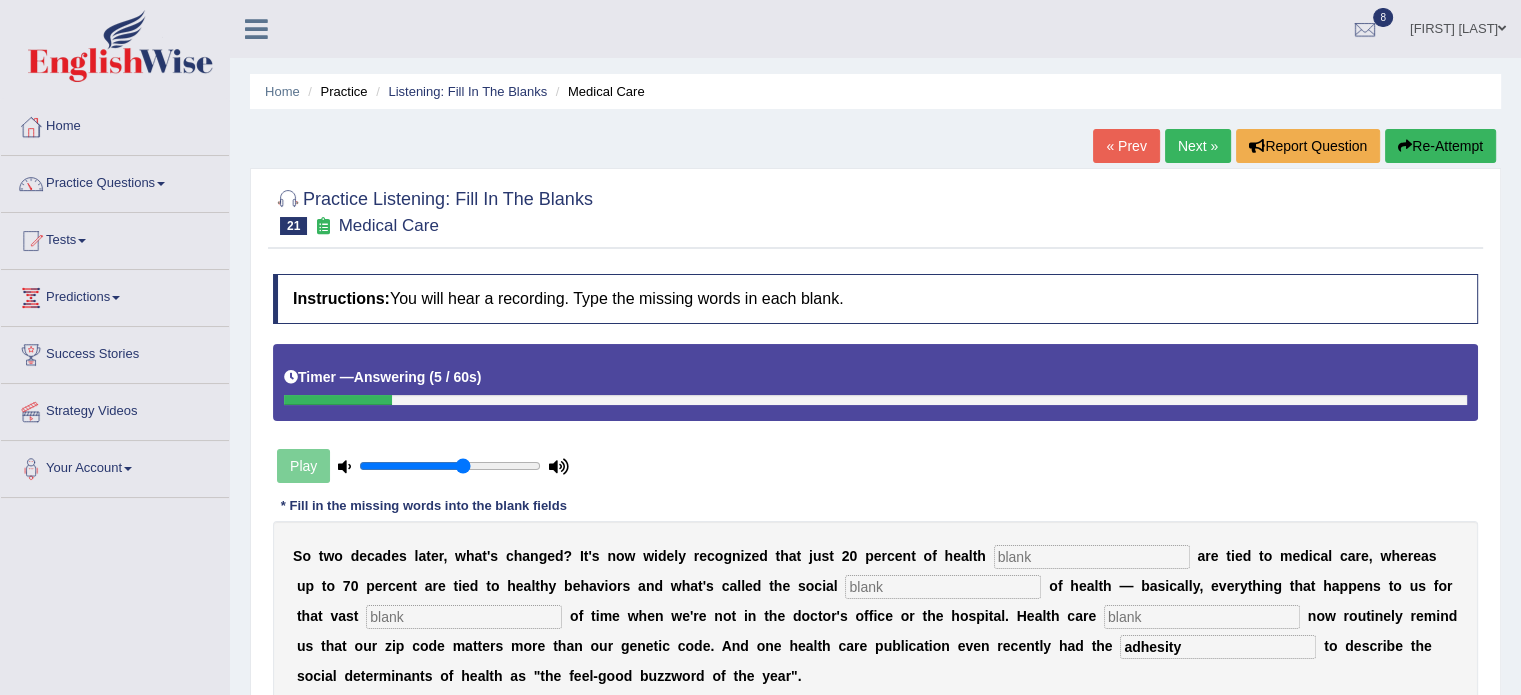 click at bounding box center [1092, 557] 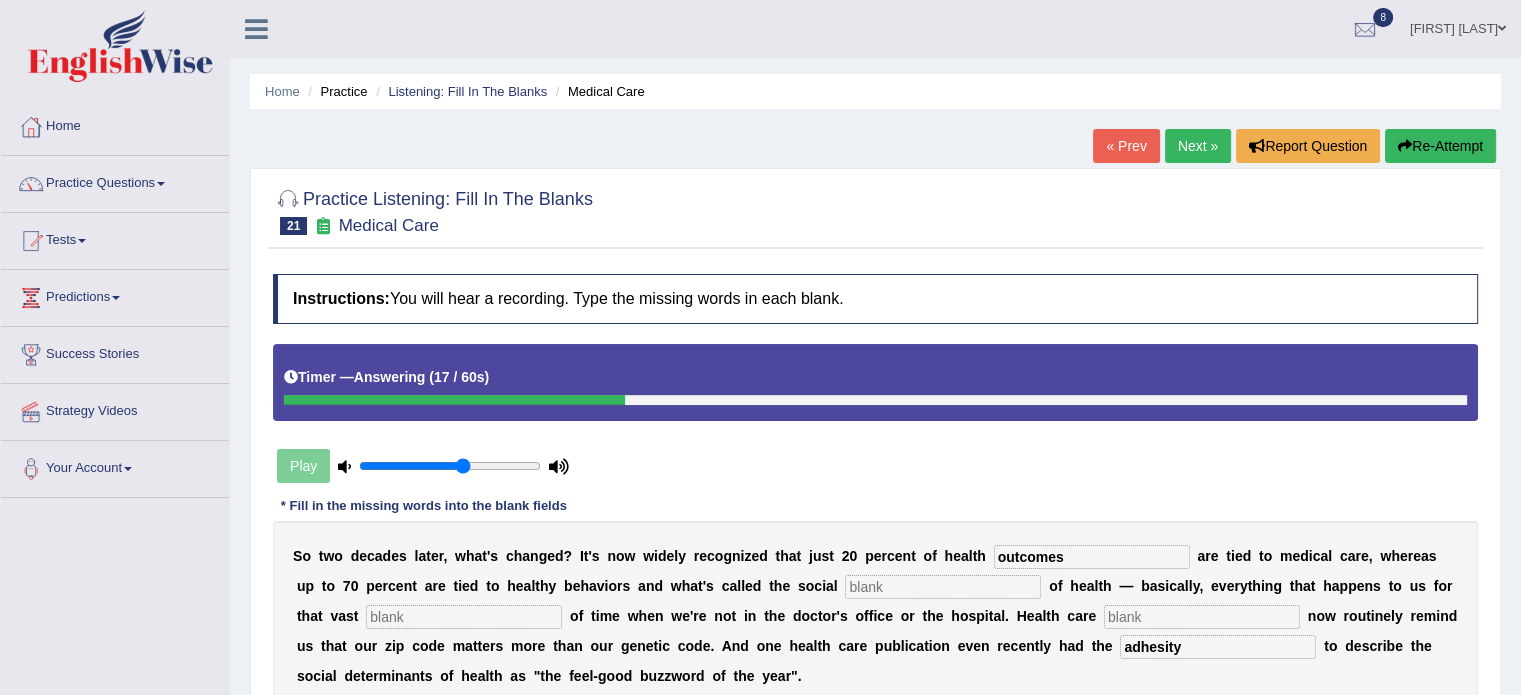 drag, startPoint x: 1020, startPoint y: 547, endPoint x: 940, endPoint y: 579, distance: 86.162636 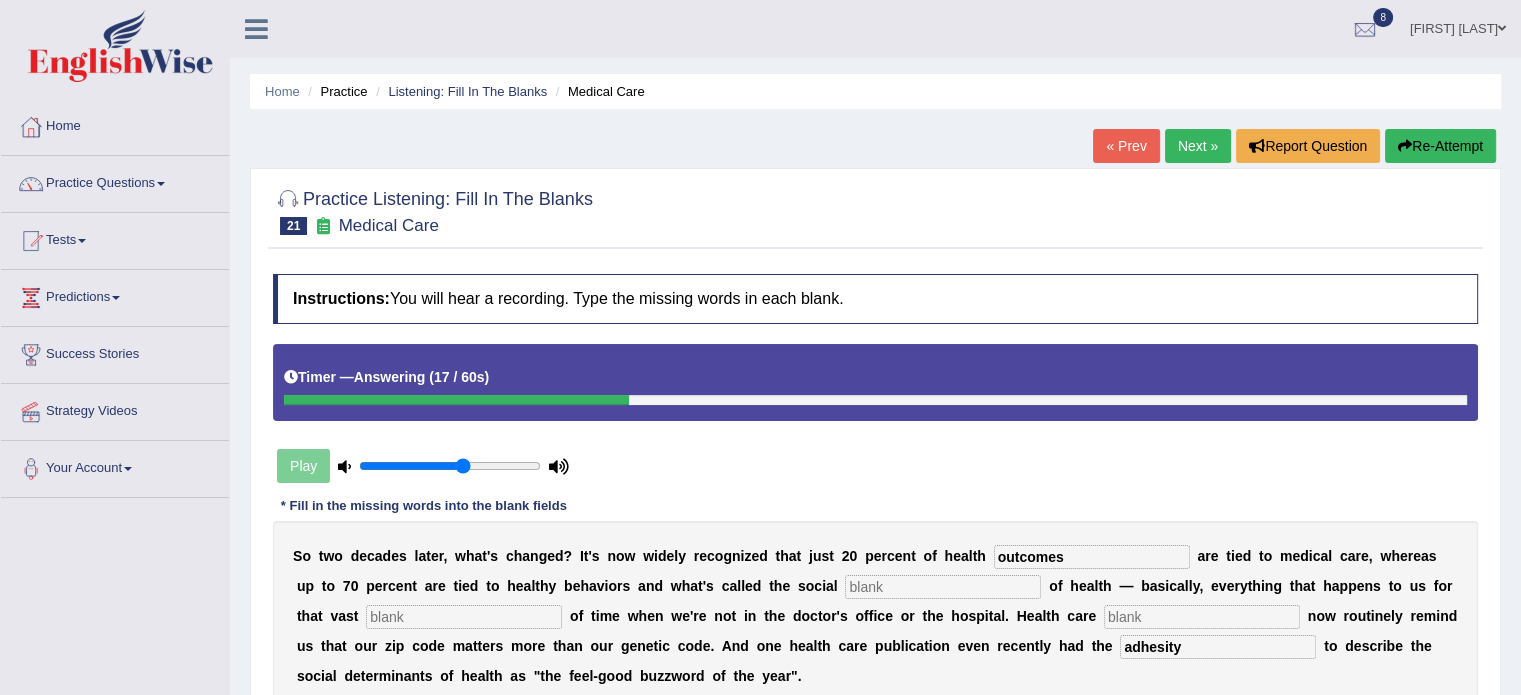 type on "outcomes" 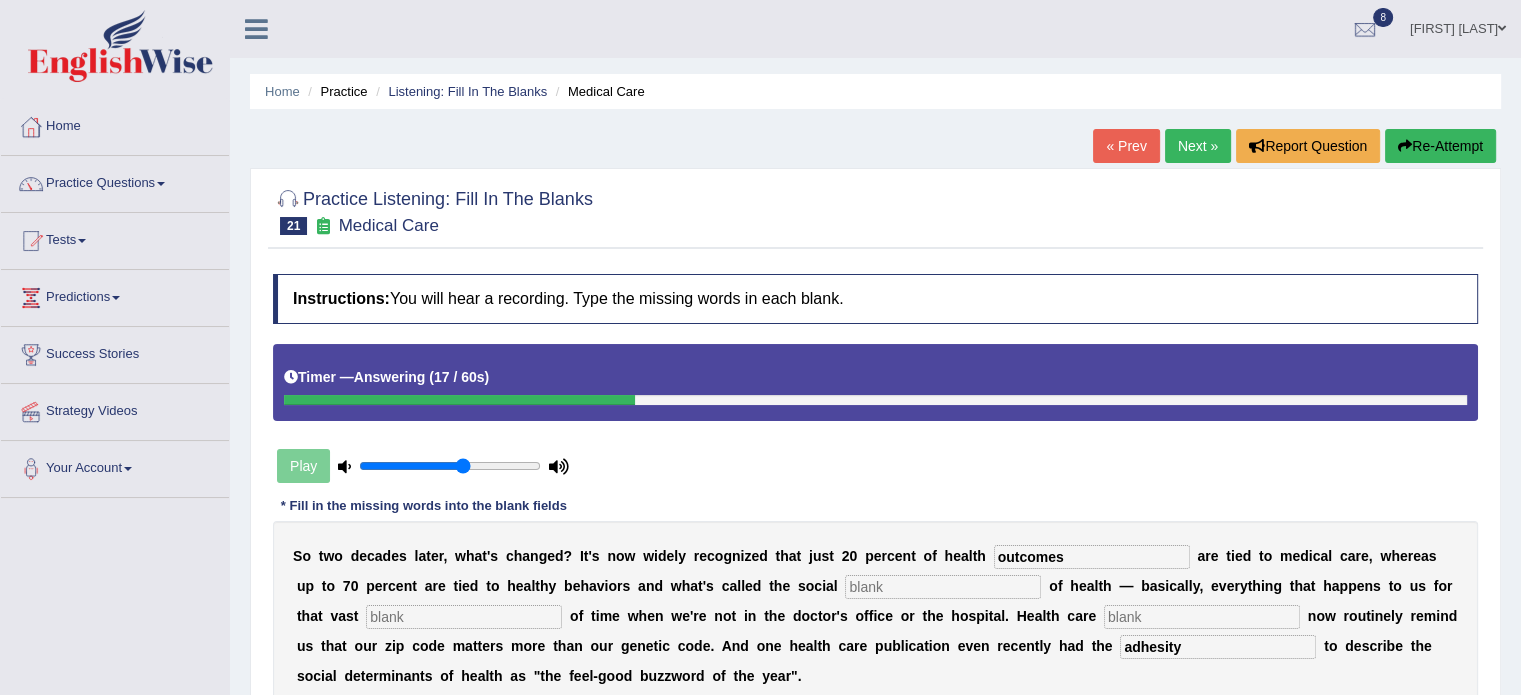click at bounding box center [943, 587] 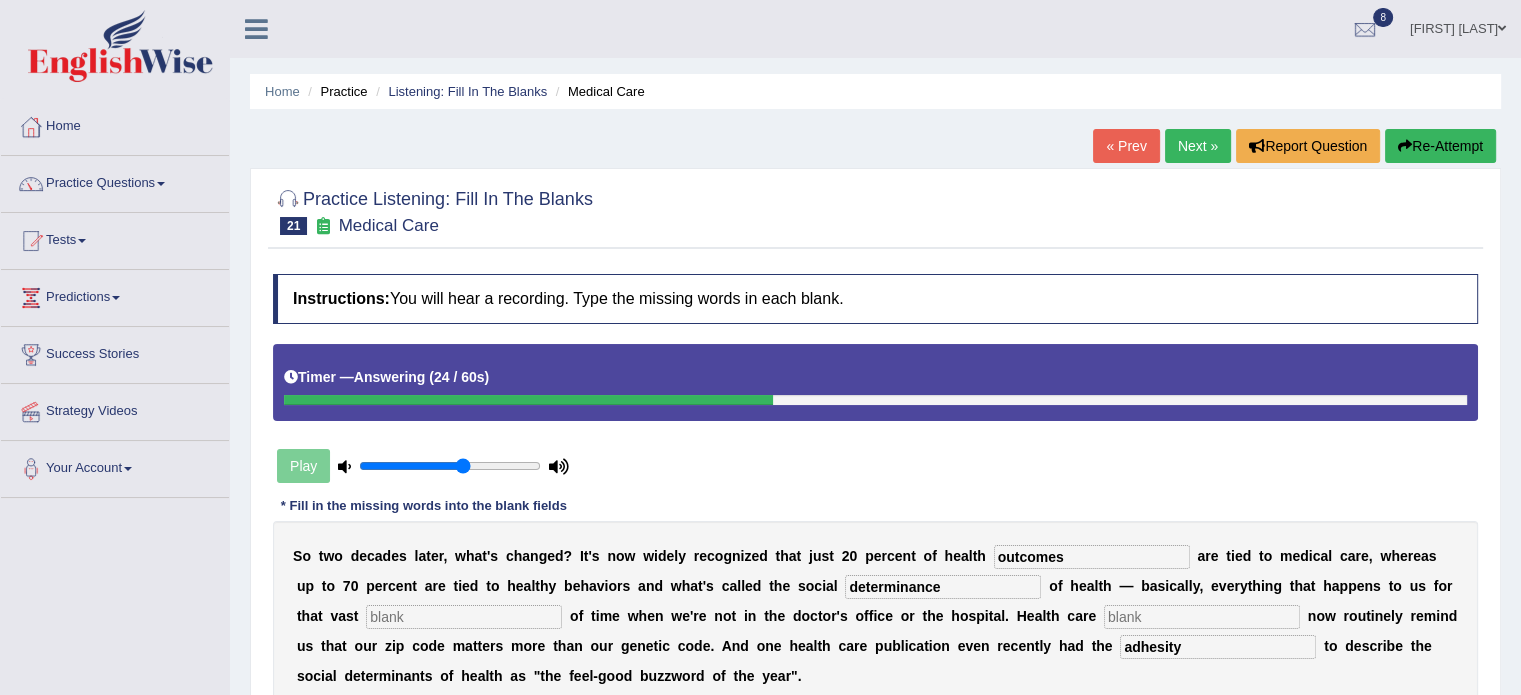 type on "determinance" 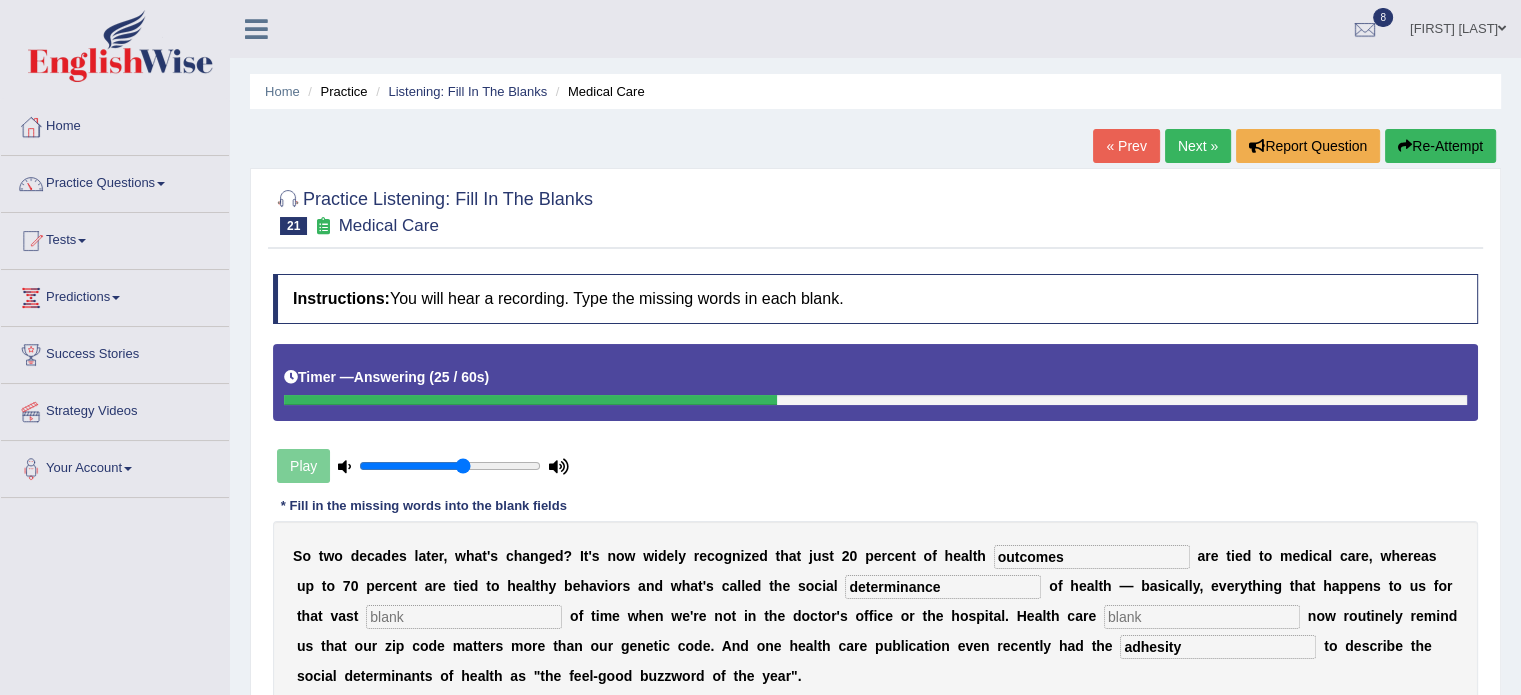 click at bounding box center [1202, 617] 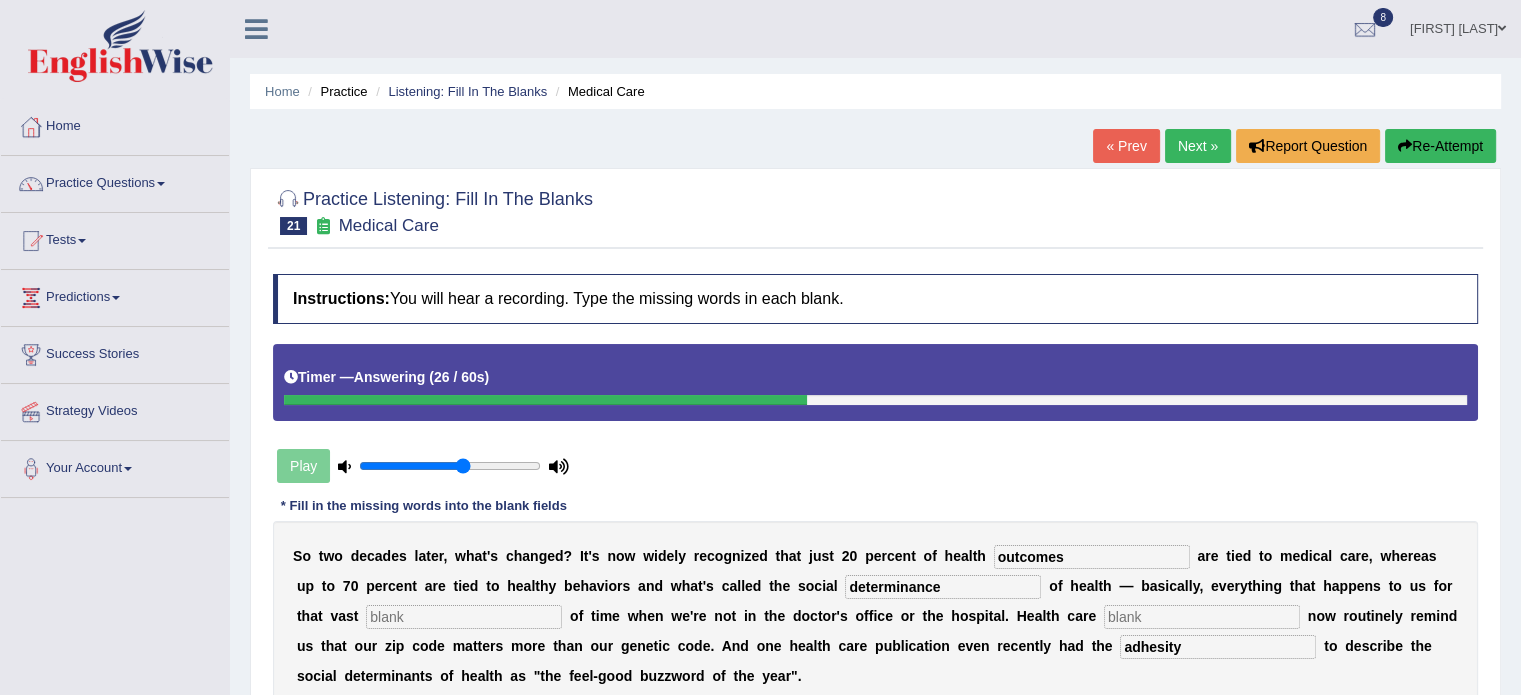 click at bounding box center (464, 617) 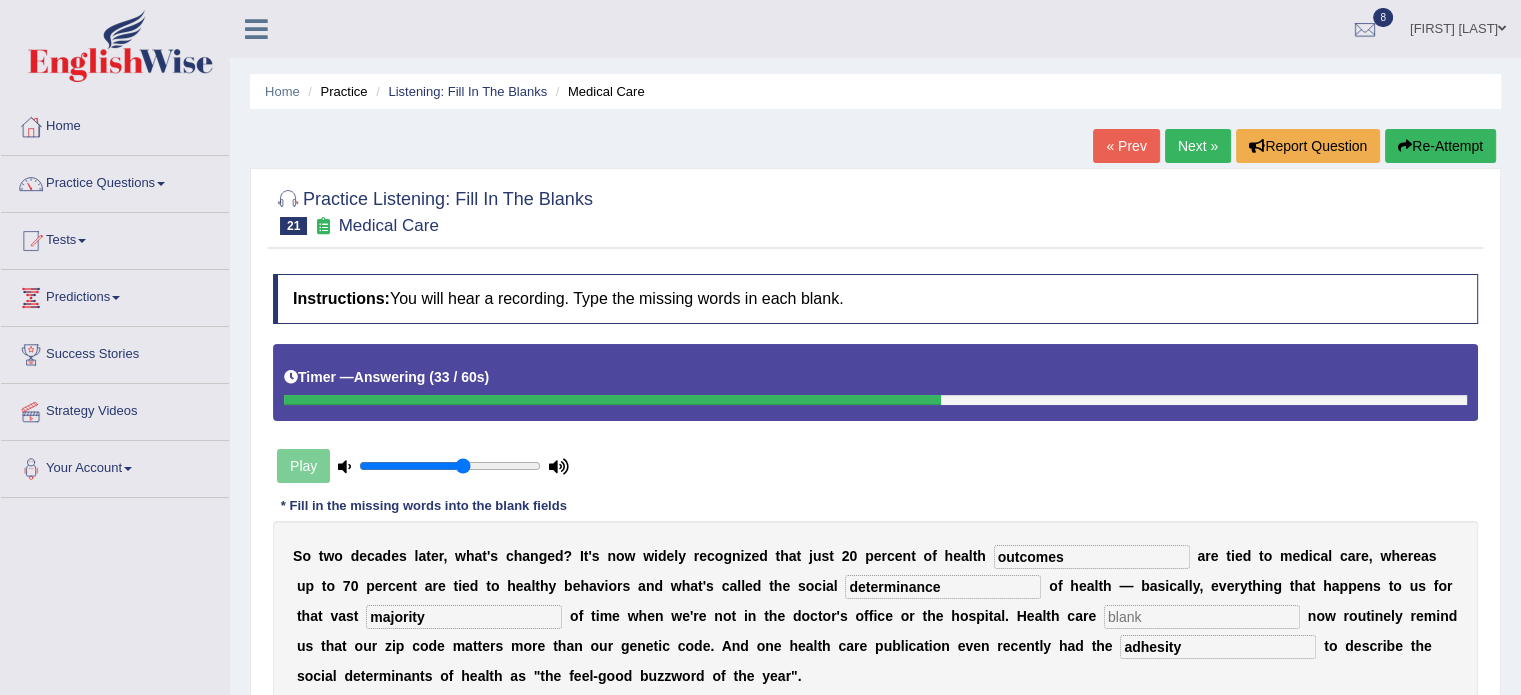 type on "majority" 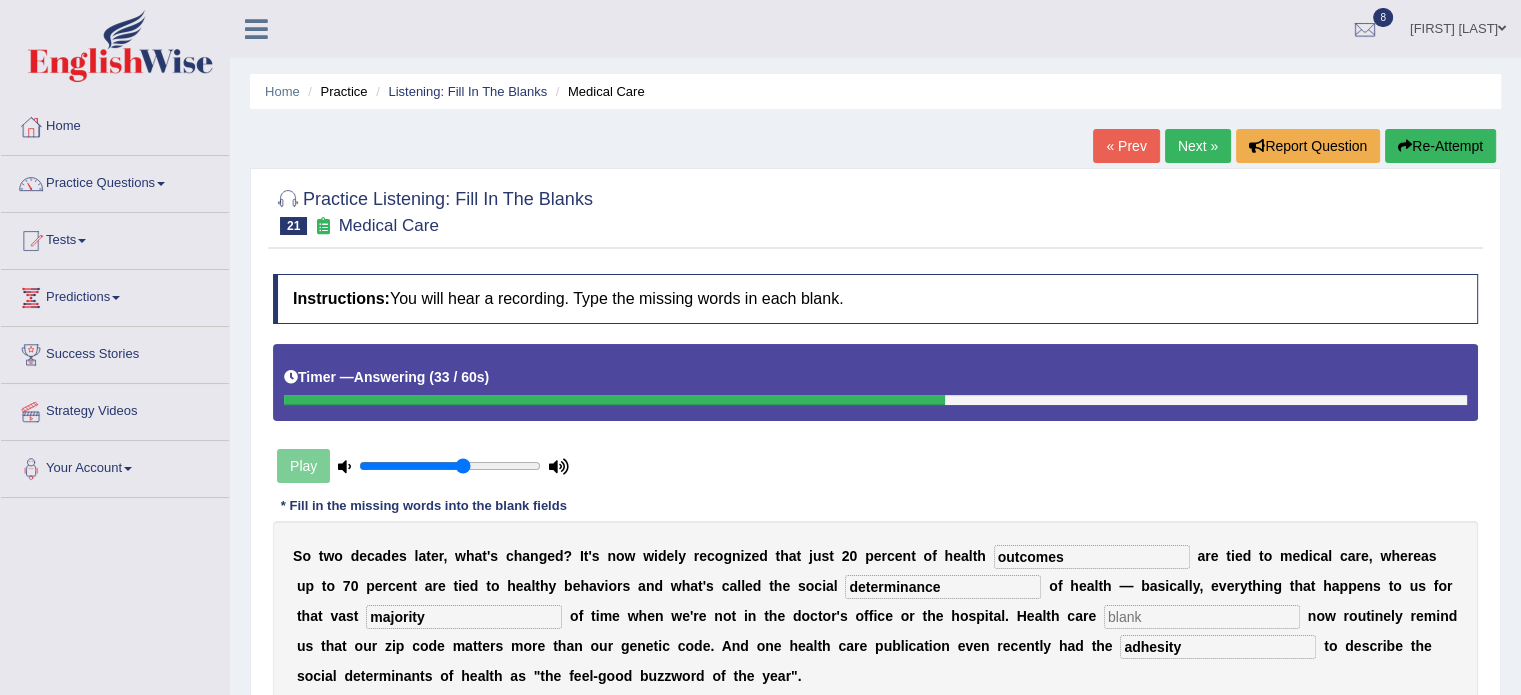 click at bounding box center (1202, 617) 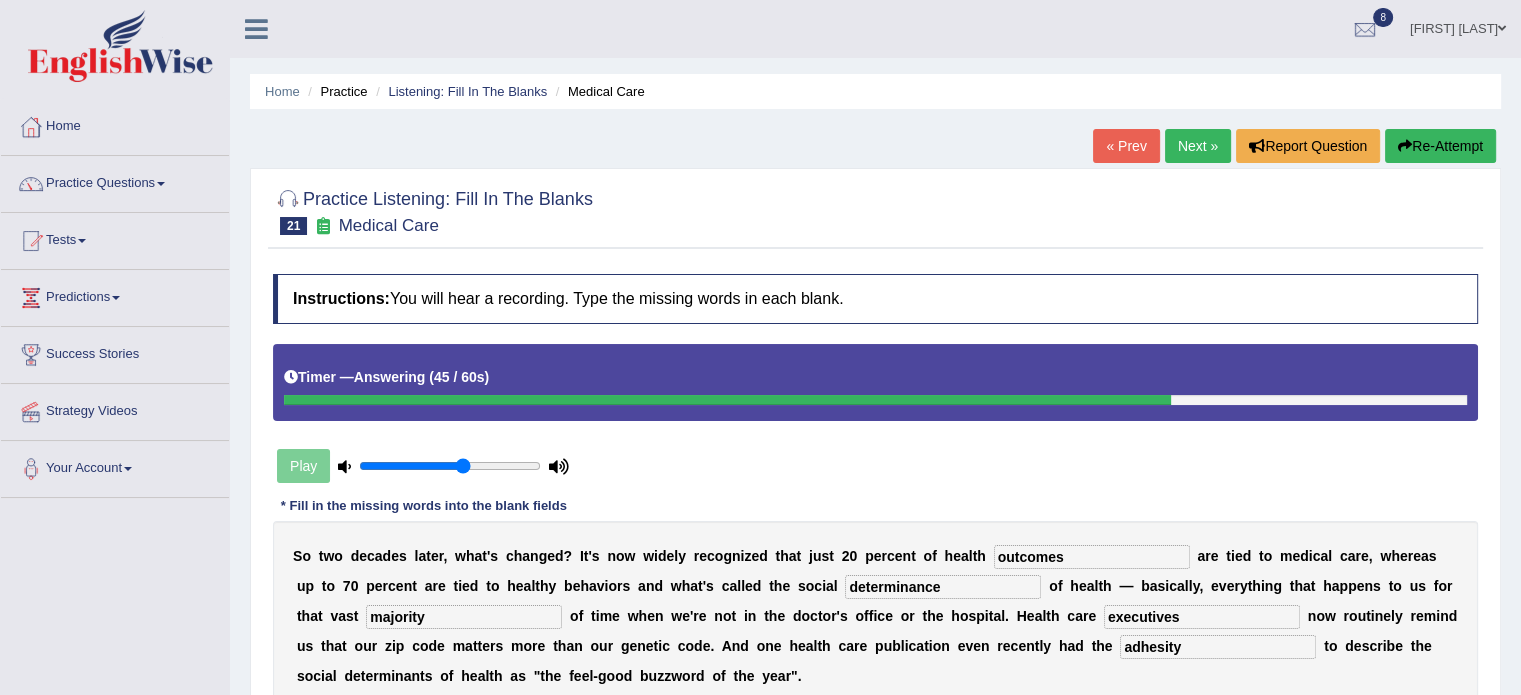 type on "executives" 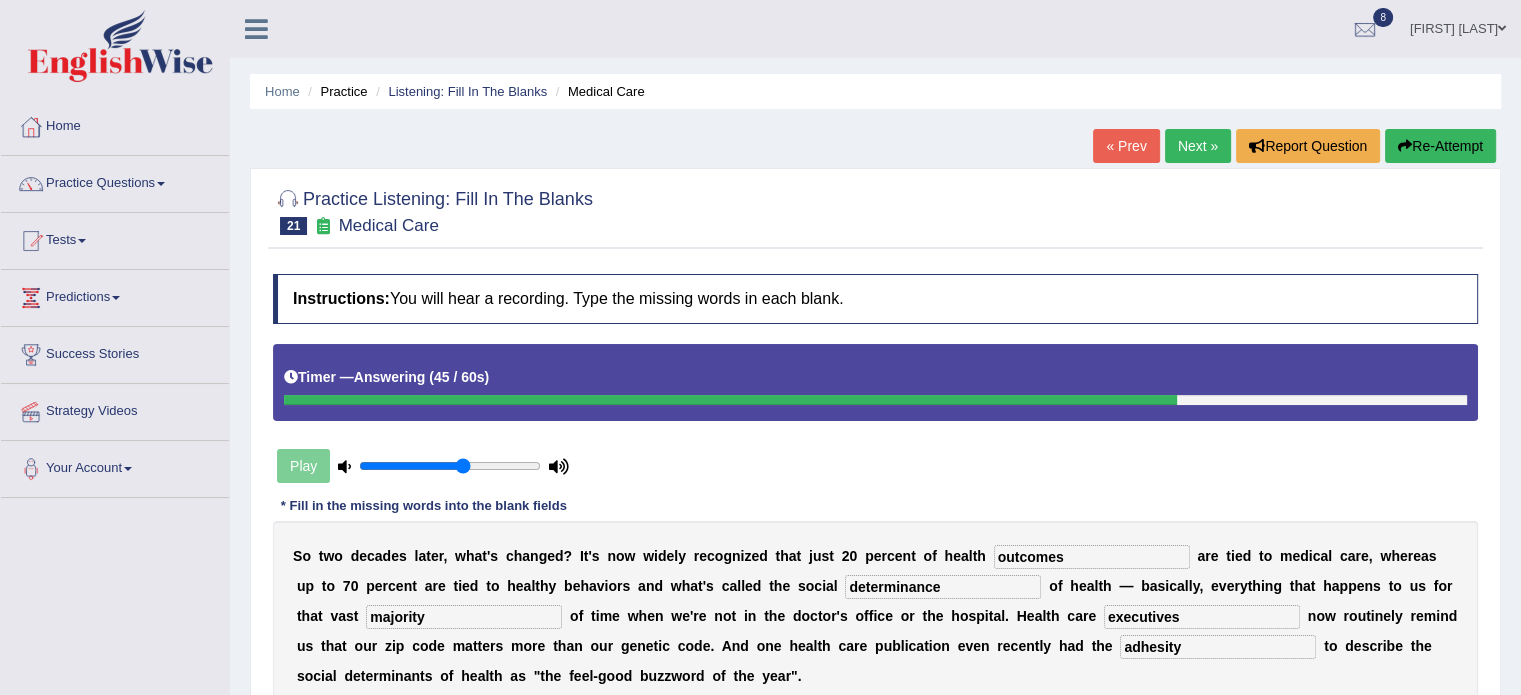 click on "Instructions:  You will hear a recording. Type the missing words in each blank.
Timer —  Answering   ( 45 / 60s ) Play * Fill in the missing words into the blank fields S o    t w o    d e c a d e s    l a t e r ,    w h a t ' s    c h a n g e d ?    I t ' s    n o w    w i d e l y    r e c o g n i z e d    t h a t    j u s t    2 0    p e r c e n t    o f    h e a l t h    outcomes    a r e    t i e d    t o    m e d i c a l    c a r e ,    w h e r e a s    u p    t o    7 0    p e r c e n t    a r e    t i e d    t o    h e a l t h y    b e h a v i o r s    a n d    w h a t ' s    c a l l e d    t h e    s o c i a l    determinance    o f    h e a l t h    —    b a s i c a l l y ,    e v e r y t h i n g    t h a t    h a p p e n s    t o    u s    f o r    t h a t    v a s t    majority    o f    t i m e    w h e n    w e ' r e    n o t    i n    t h e    d o c t o r ' s    o f f i c e    o r    t h e    h o s p i t a l .    H" at bounding box center (875, 522) 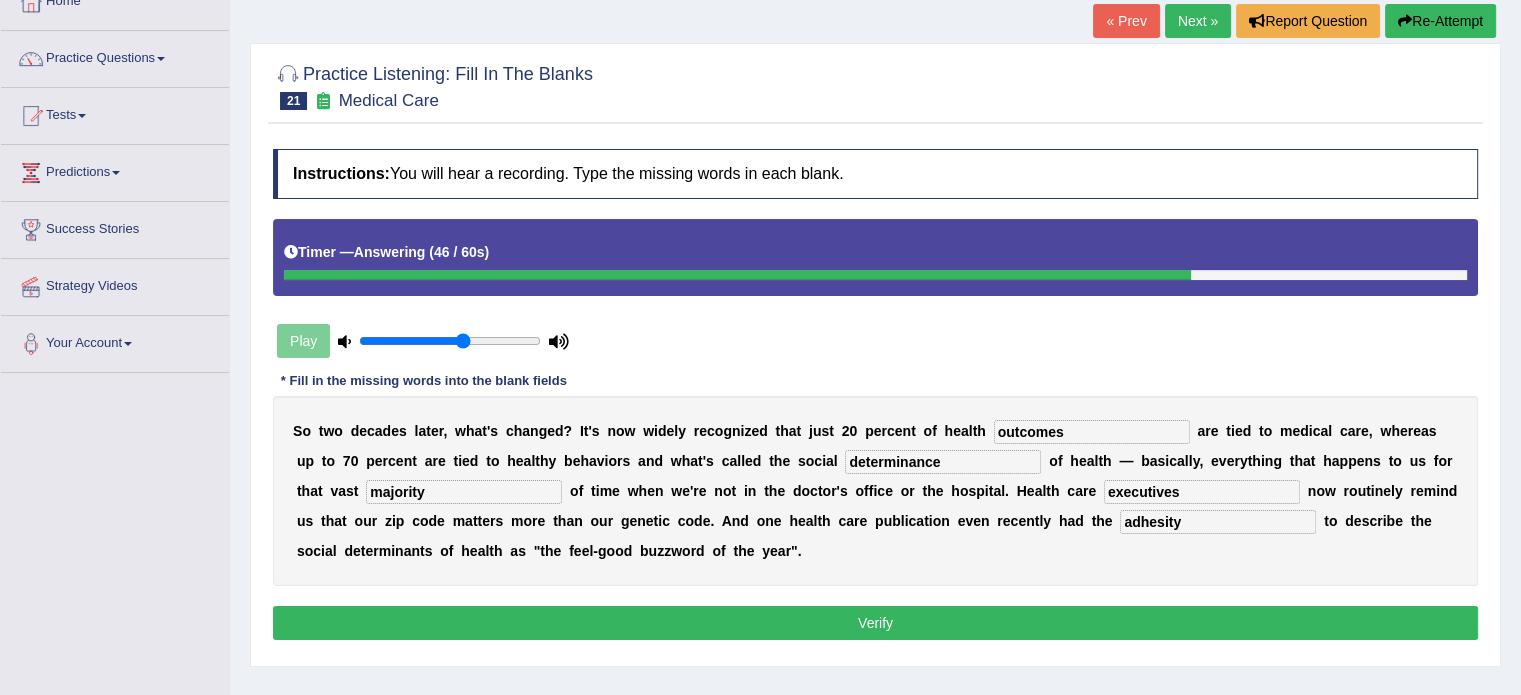 scroll, scrollTop: 200, scrollLeft: 0, axis: vertical 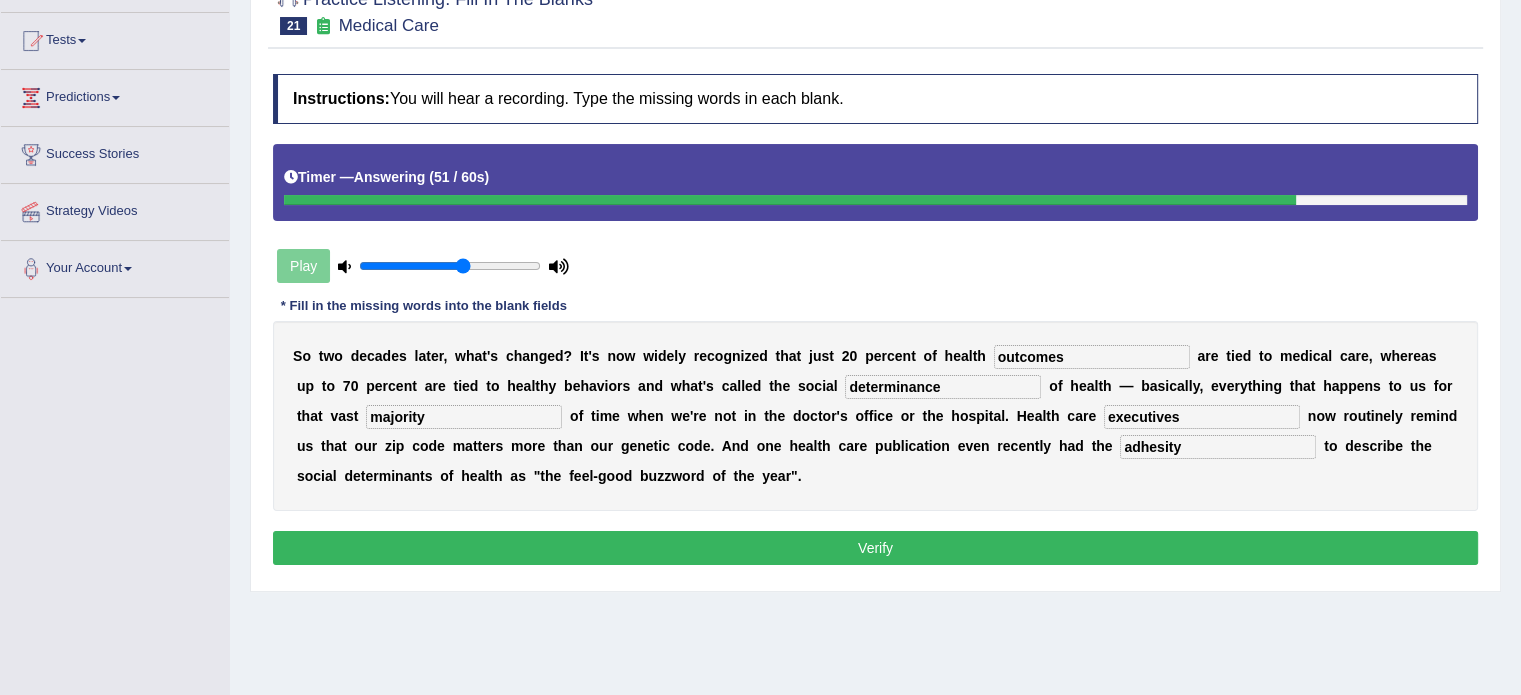 click on "S o    t w o    d e c a d e s    l a t e r ,    w h a t ' s    c h a n g e d ?    I t ' s    n o w    w i d e l y    r e c o g n i z e d    t h a t    j u s t    2 0    p e r c e n t    o f    h e a l t h    outcomes    a r e    t i e d    t o    m e d i c a l    c a r e ,    w h e r e a s    u p    t o    7 0    p e r c e n t    a r e    t i e d    t o    h e a l t h y    b e h a v i o r s    a n d    w h a t ' s    c a l l e d    t h e    s o c i a l    determinance    o f    h e a l t h    —    b a s i c a l l y ,    e v e r y t h i n g    t h a t    h a p p e n s    t o    u s    f o r    t h a t    v a s t    majority    o f    t i m e    w h e n    w e ' r e    n o t    i n    t h e    d o c t o r ' s    o f f i c e    o r    t h e    h o s p i t a l .    H e a l t h    c a r e    executives    n o w    r o u t i n e l y    r e m i n d    u s    t h a t    o u r    z i p    c o d e    m a t t e r s    m o r e    t h a n    o" at bounding box center [875, 416] 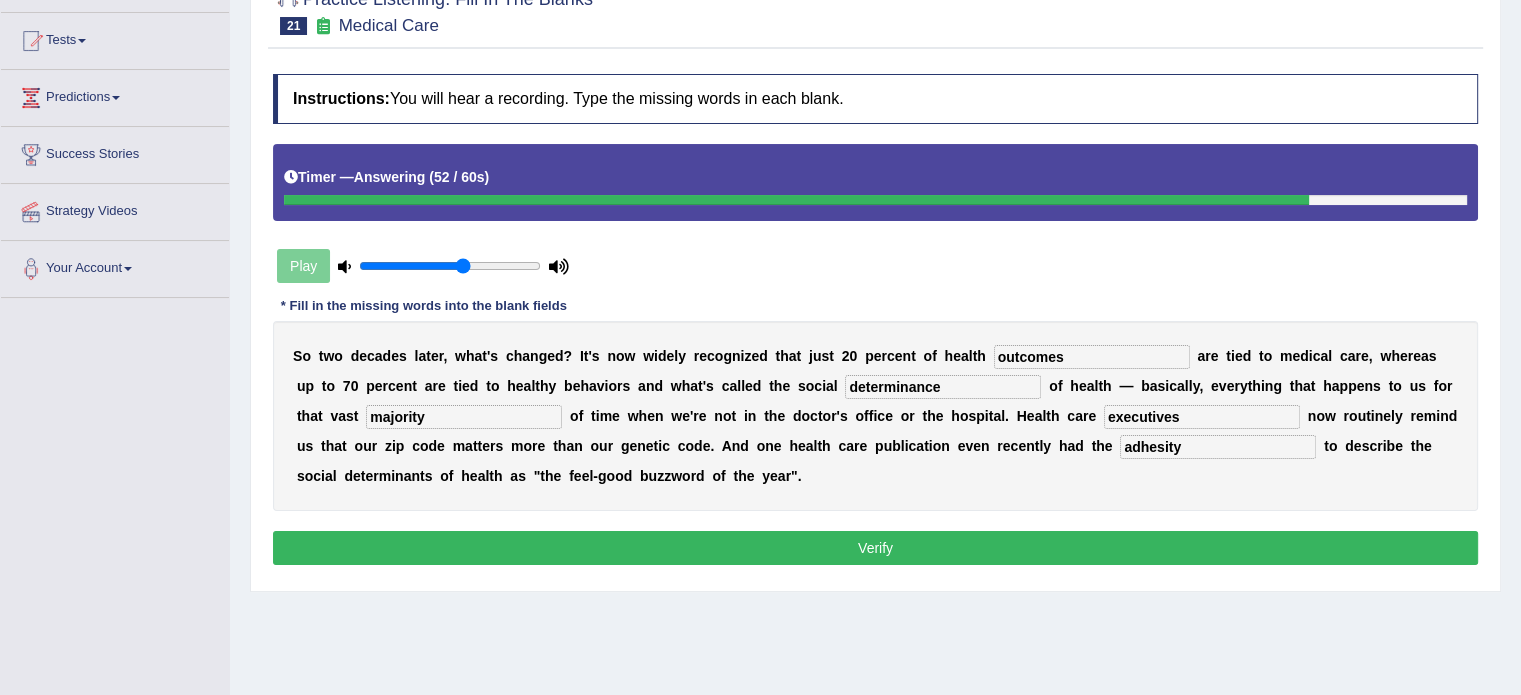click on "adhesity" at bounding box center (1218, 447) 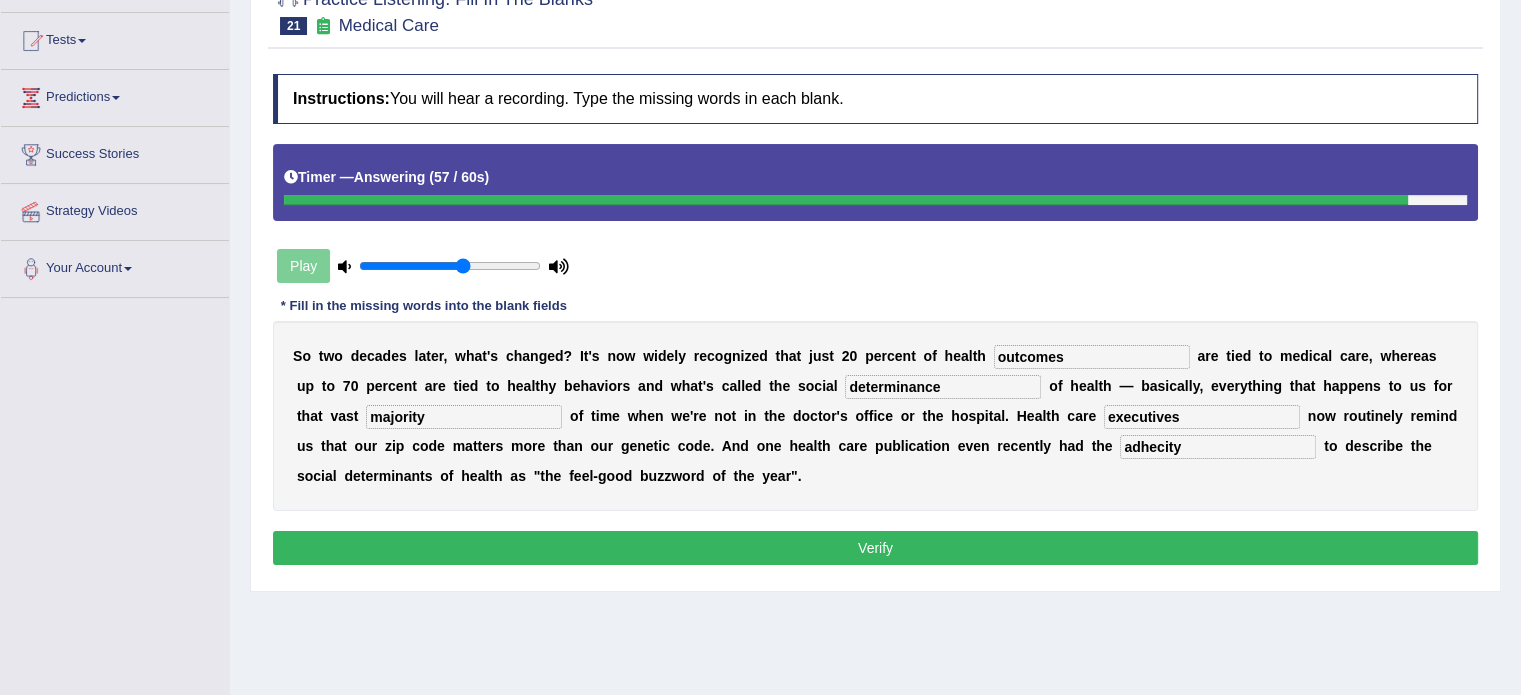 type on "adhecity" 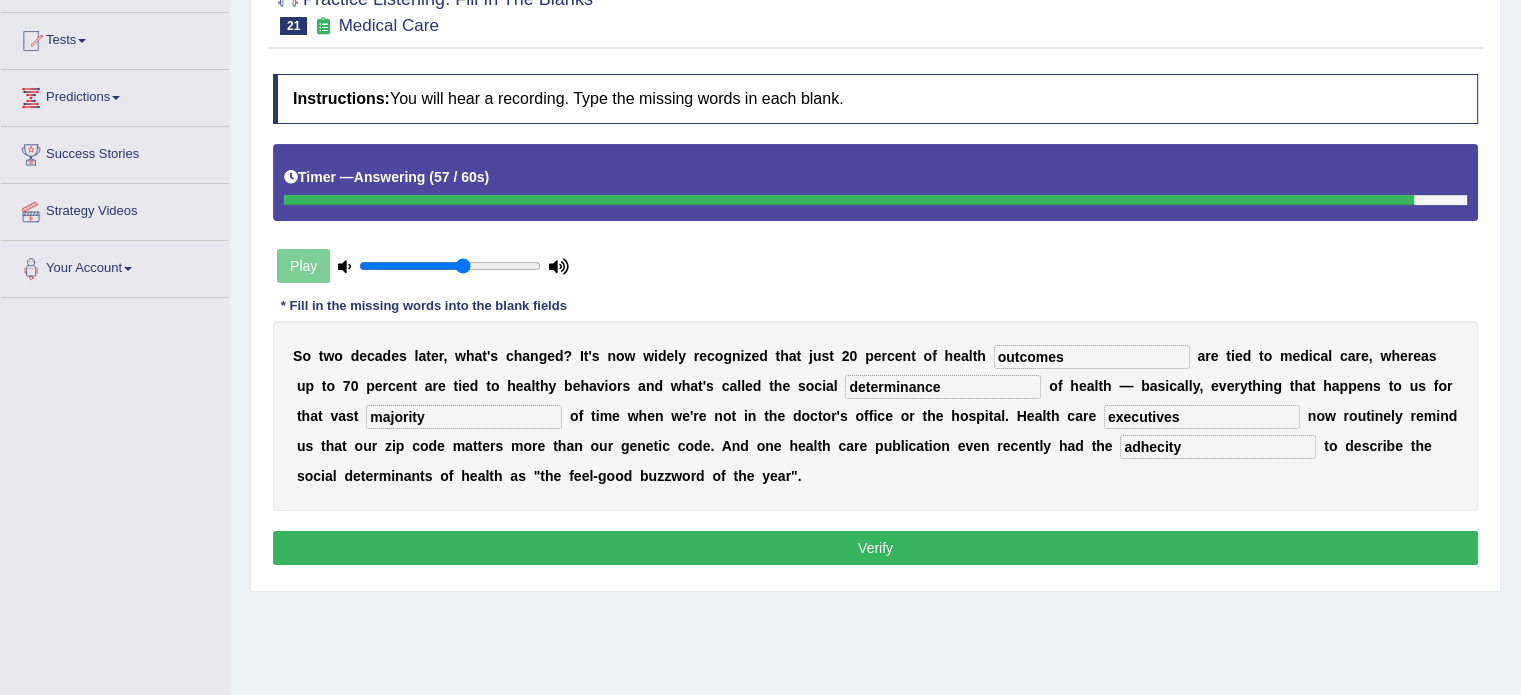 click on "Verify" at bounding box center [875, 548] 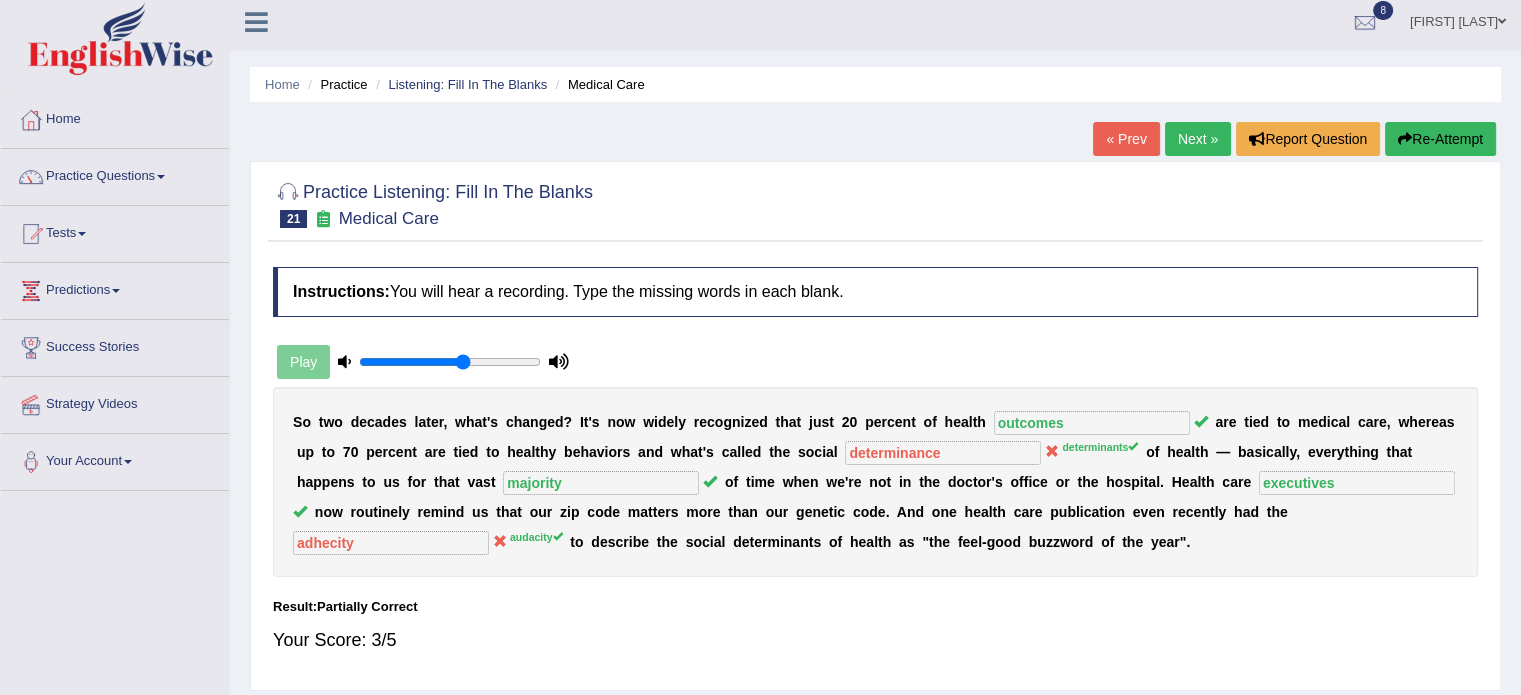 scroll, scrollTop: 0, scrollLeft: 0, axis: both 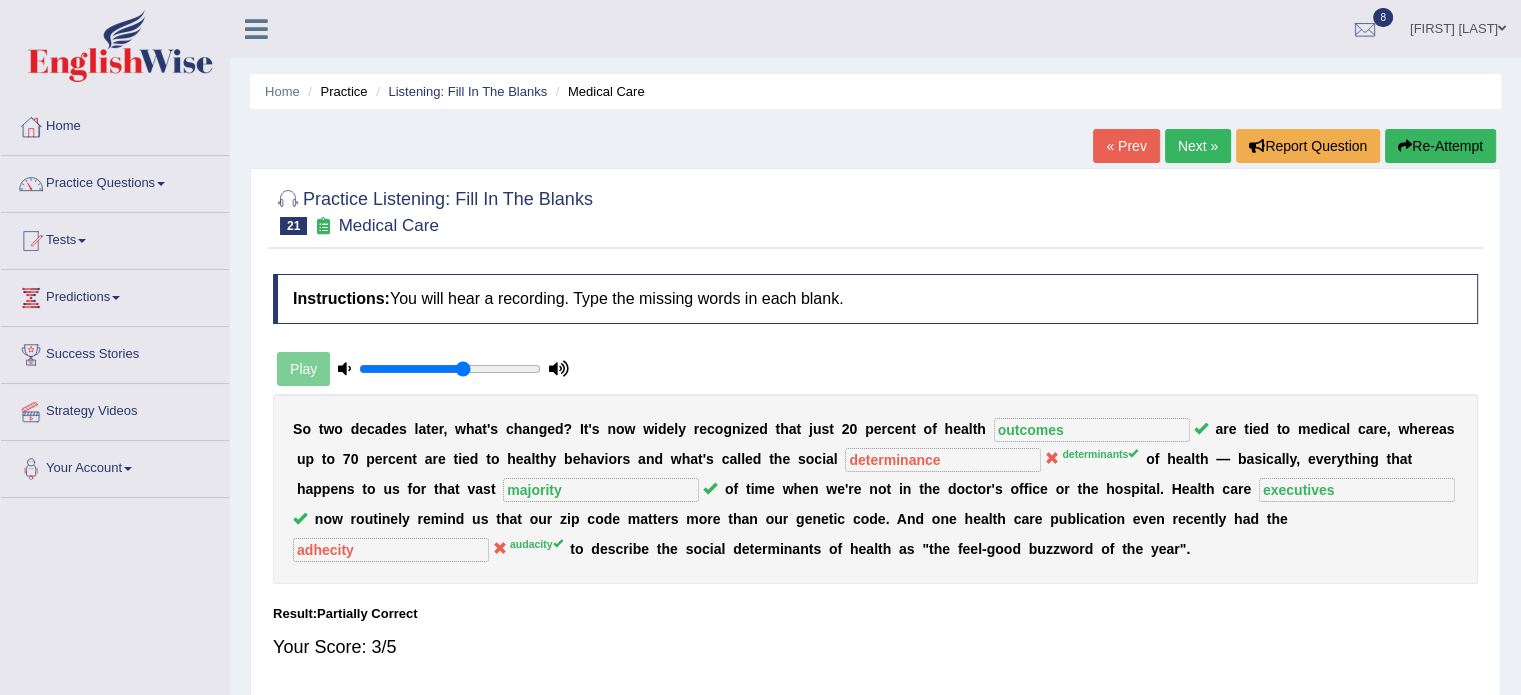 click on "Next »" at bounding box center (1198, 146) 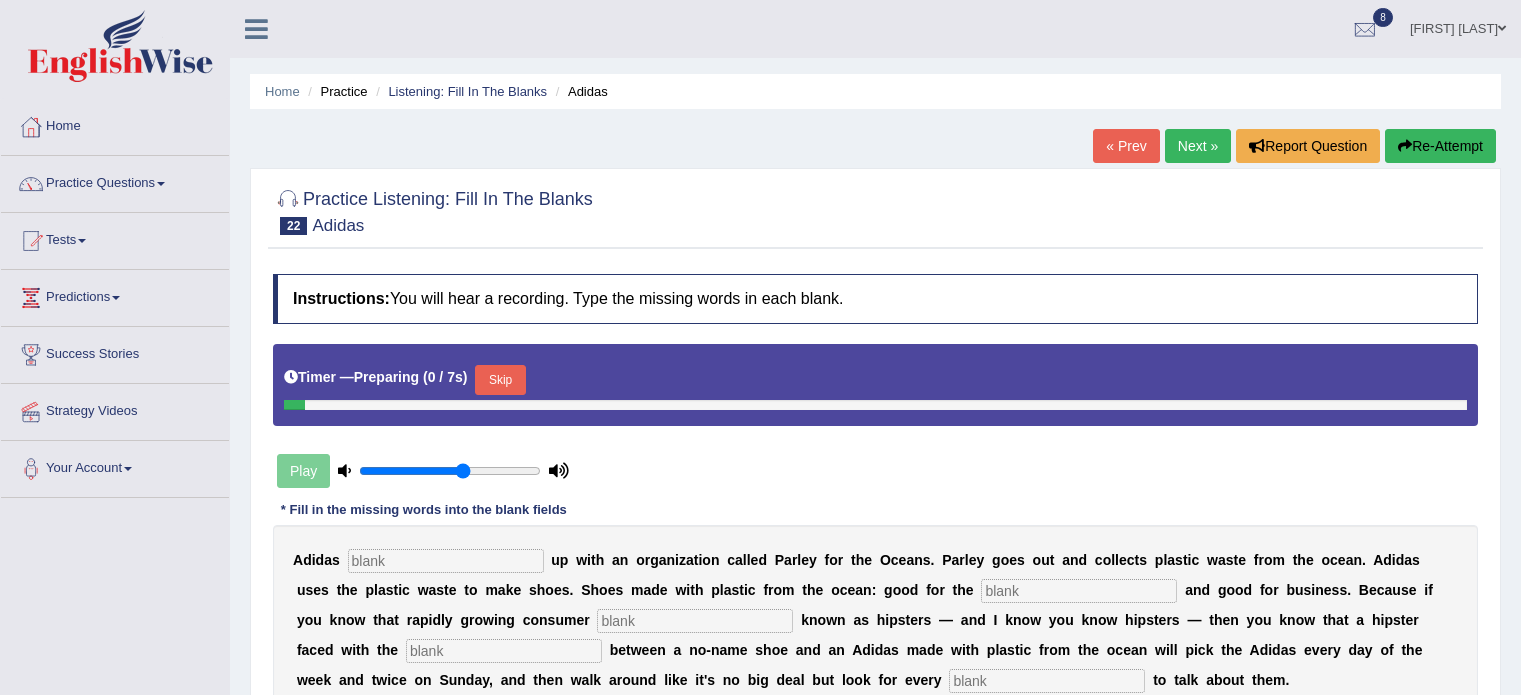 scroll, scrollTop: 0, scrollLeft: 0, axis: both 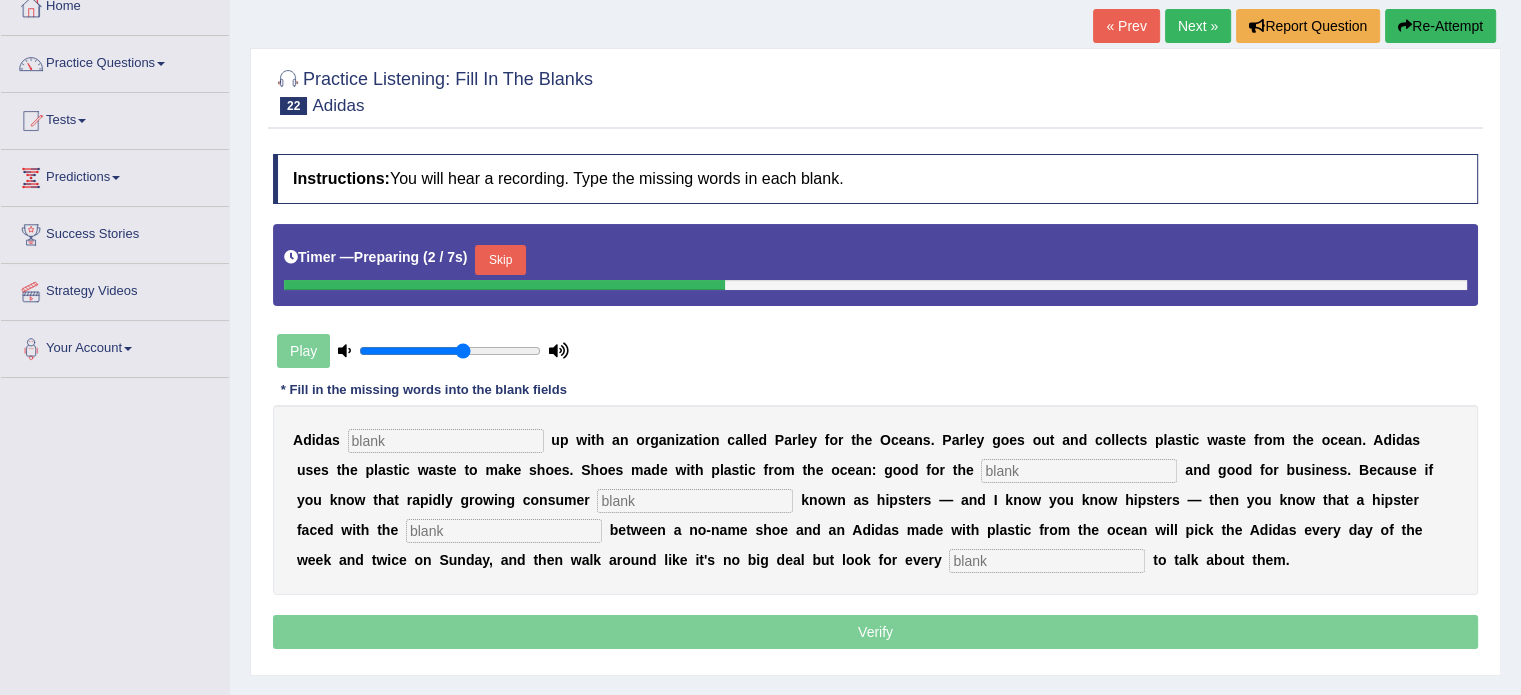 click on "Skip" at bounding box center (500, 260) 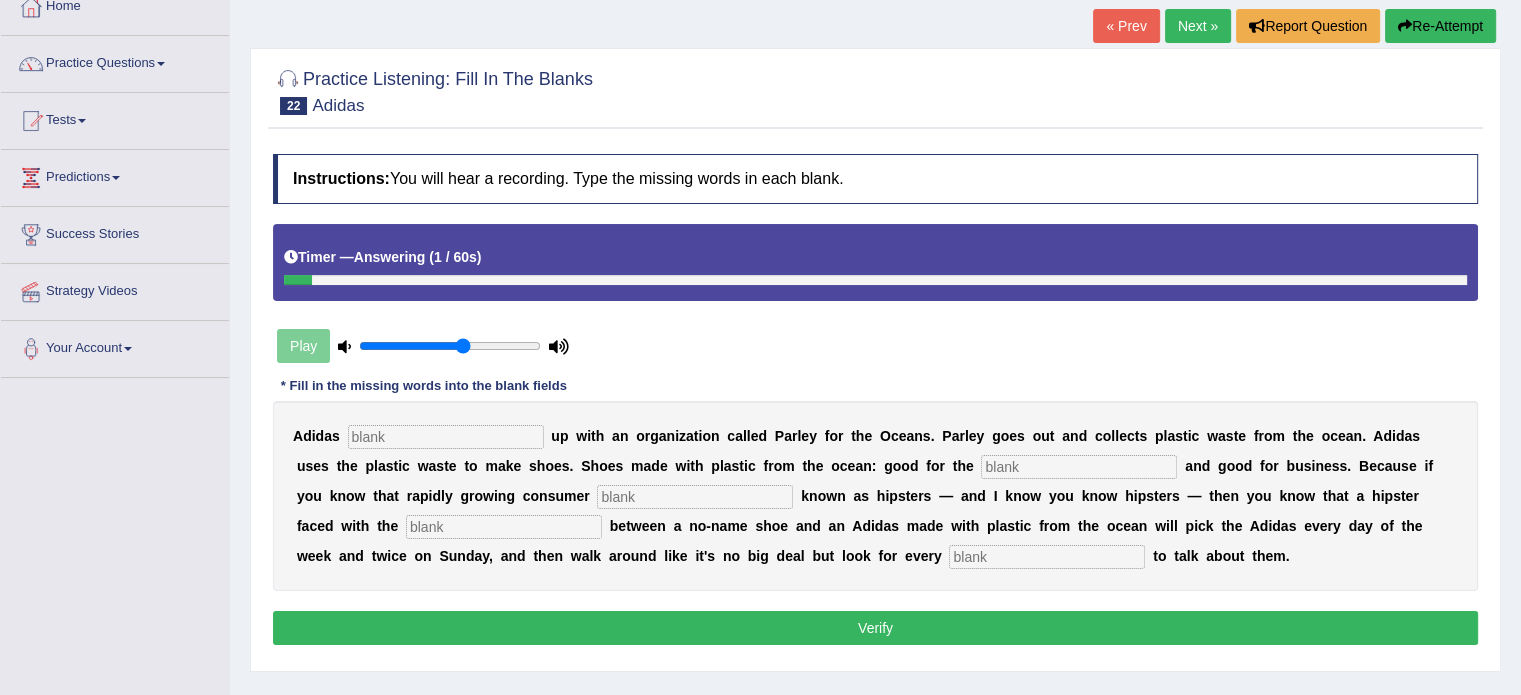 click at bounding box center (1047, 557) 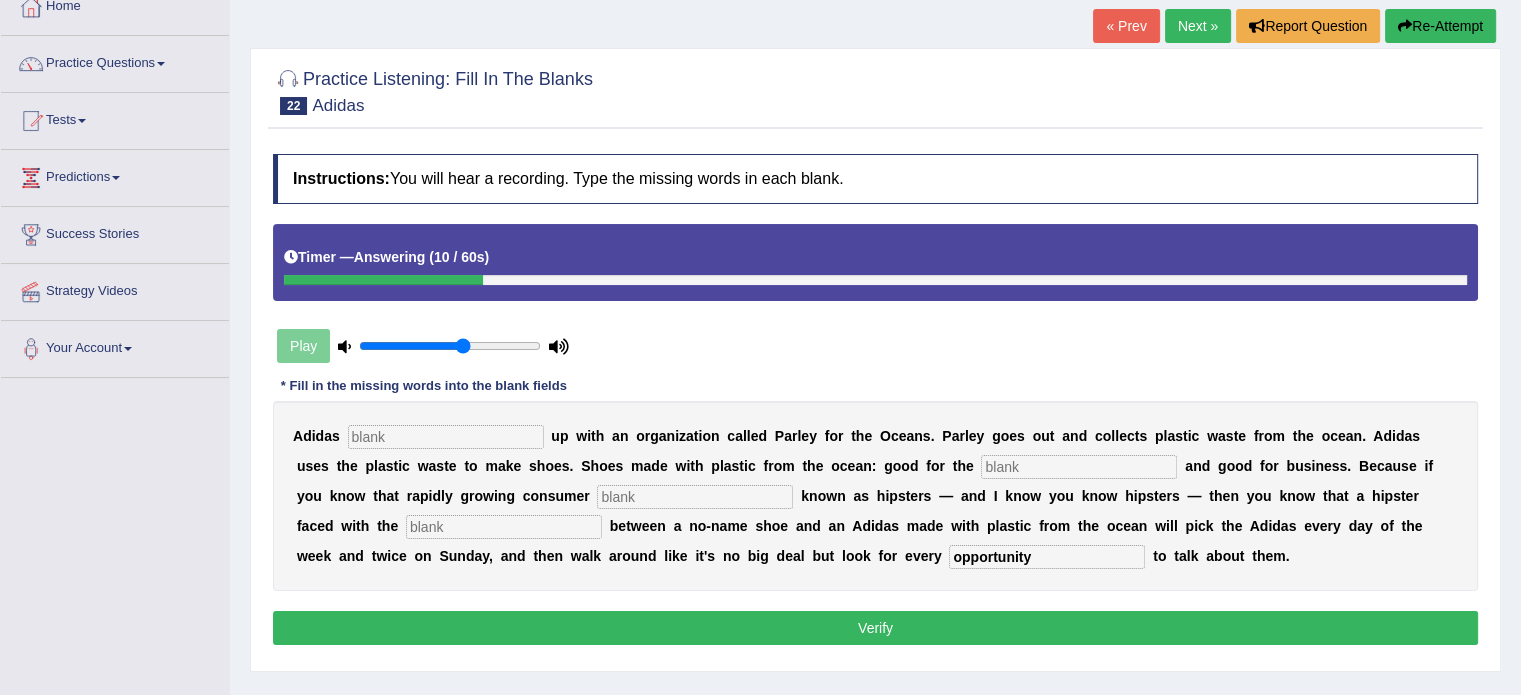 type on "opportunity" 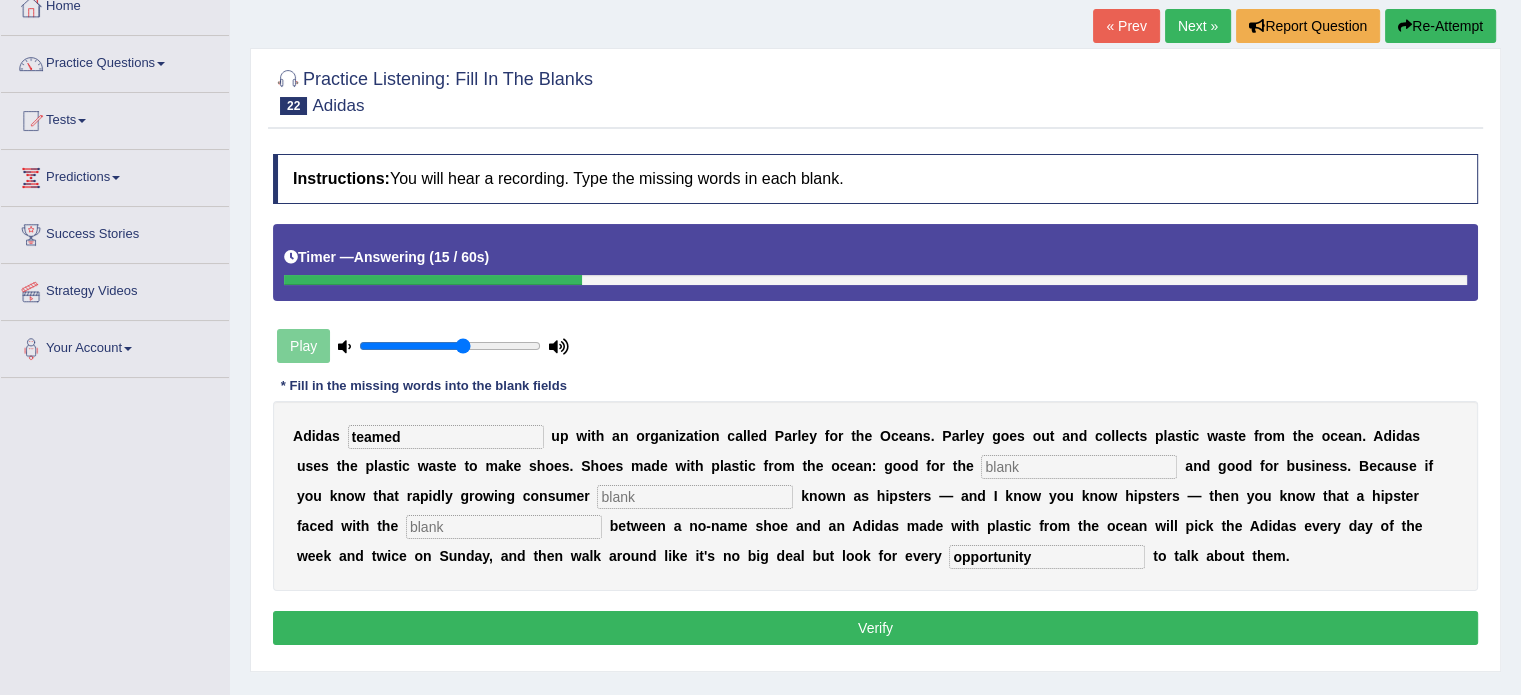 type on "teamed" 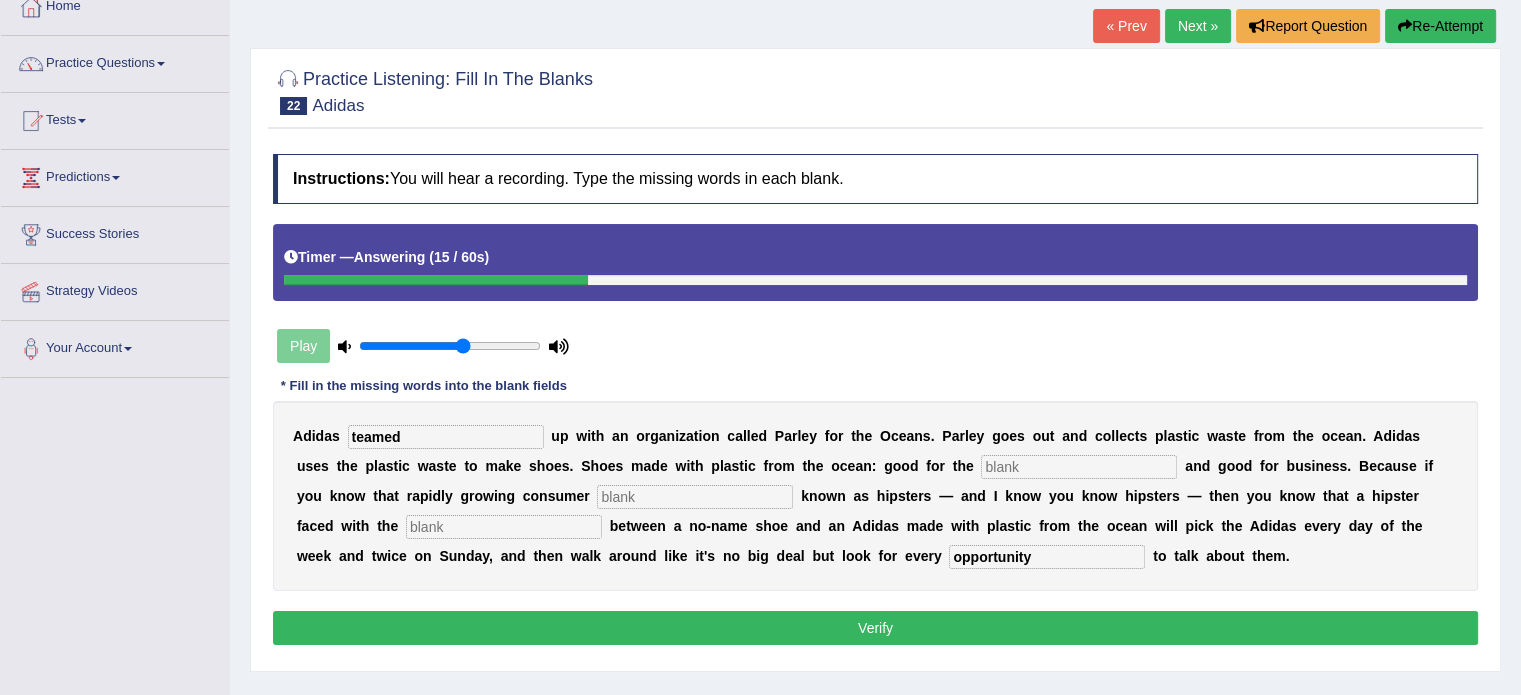 click at bounding box center (1079, 467) 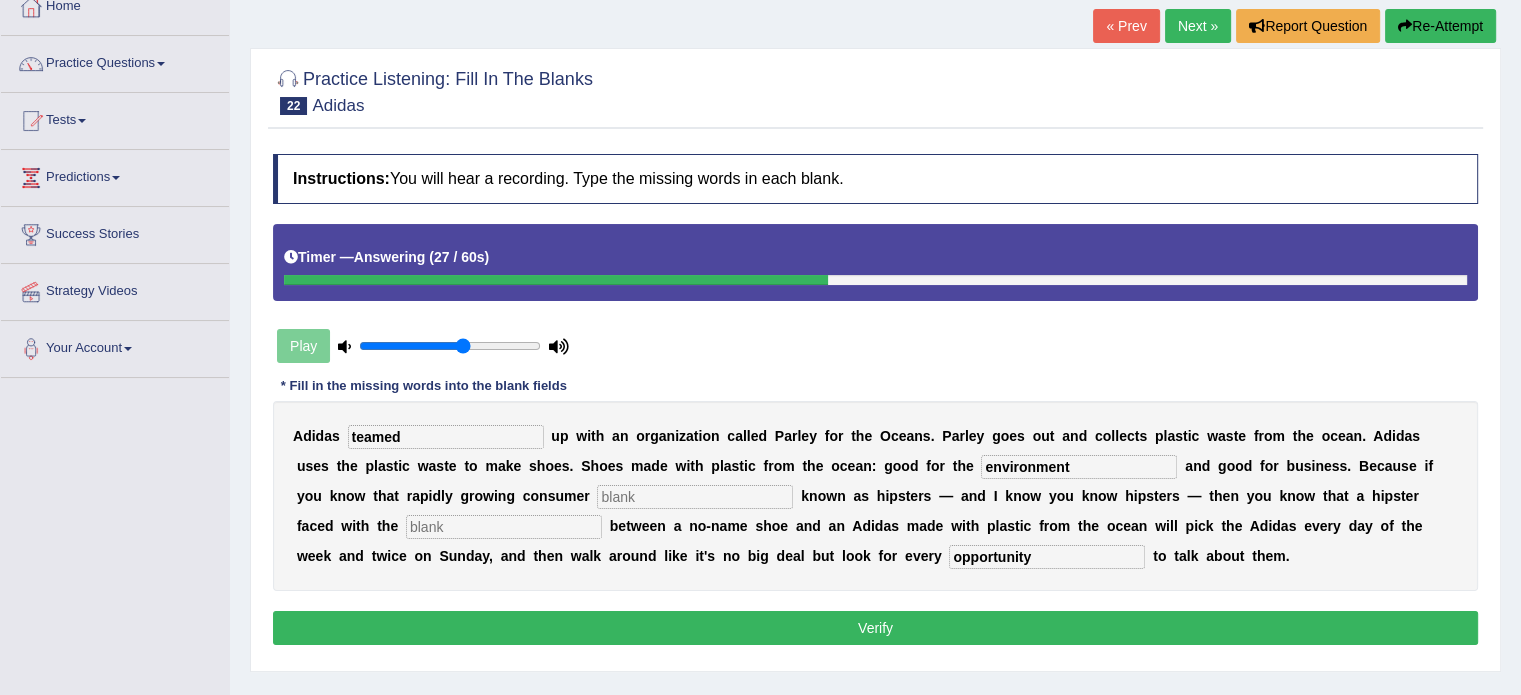 type on "environment" 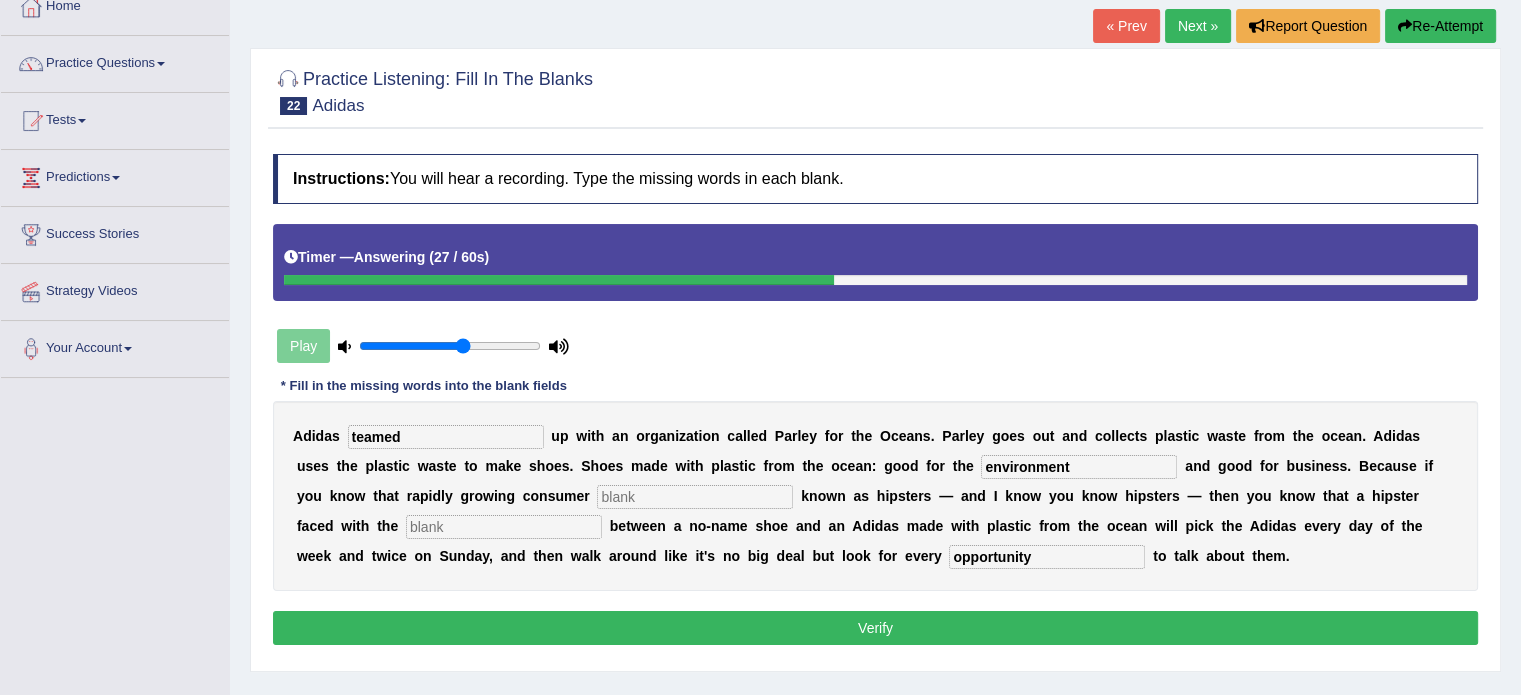click at bounding box center [695, 497] 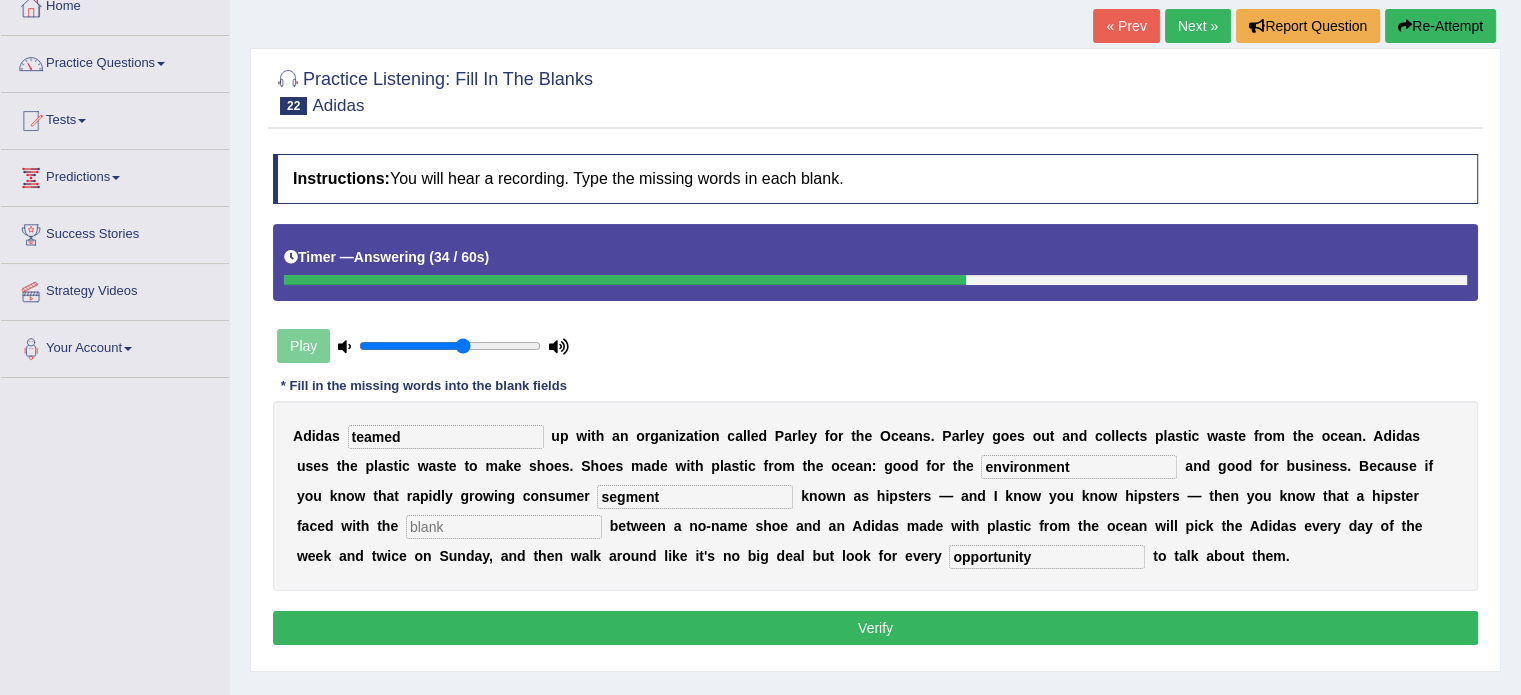 type on "segment" 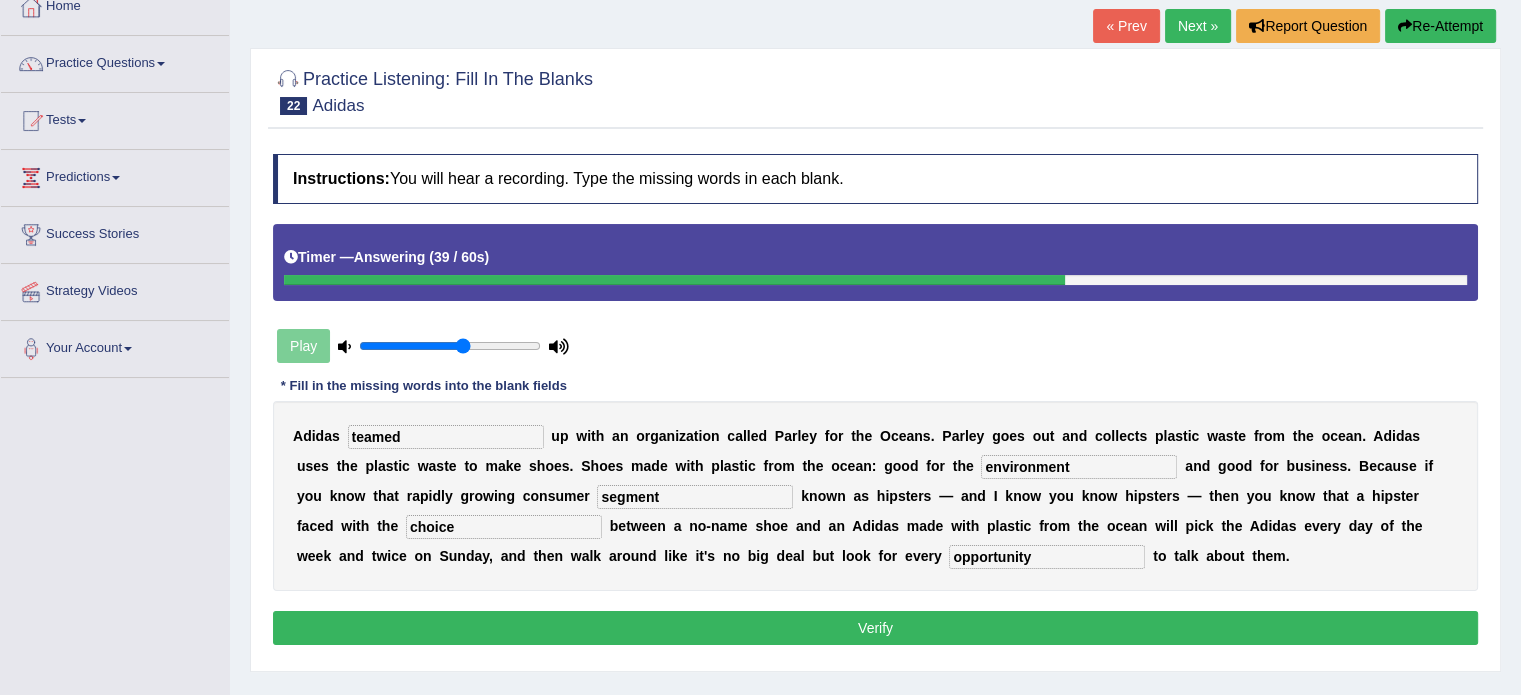type on "choice" 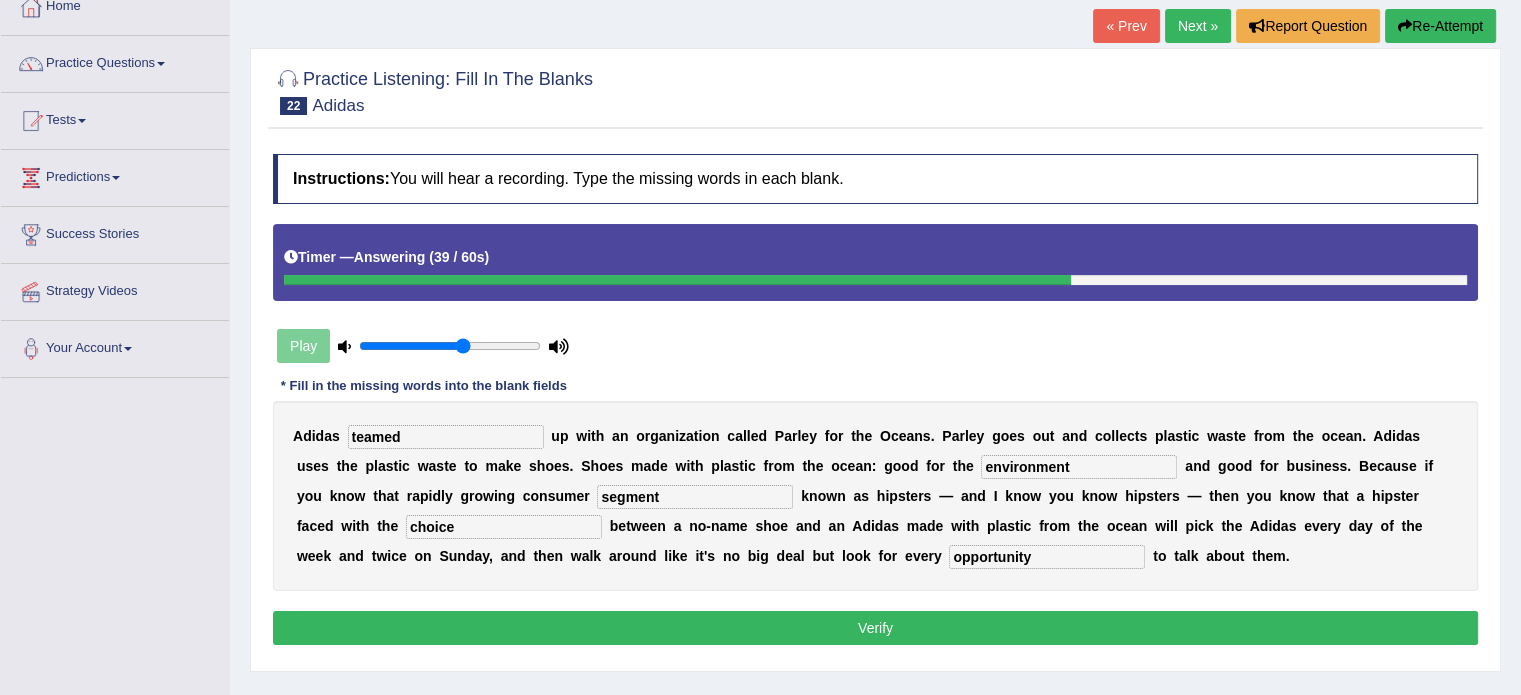 click on "opportunity" at bounding box center (1047, 557) 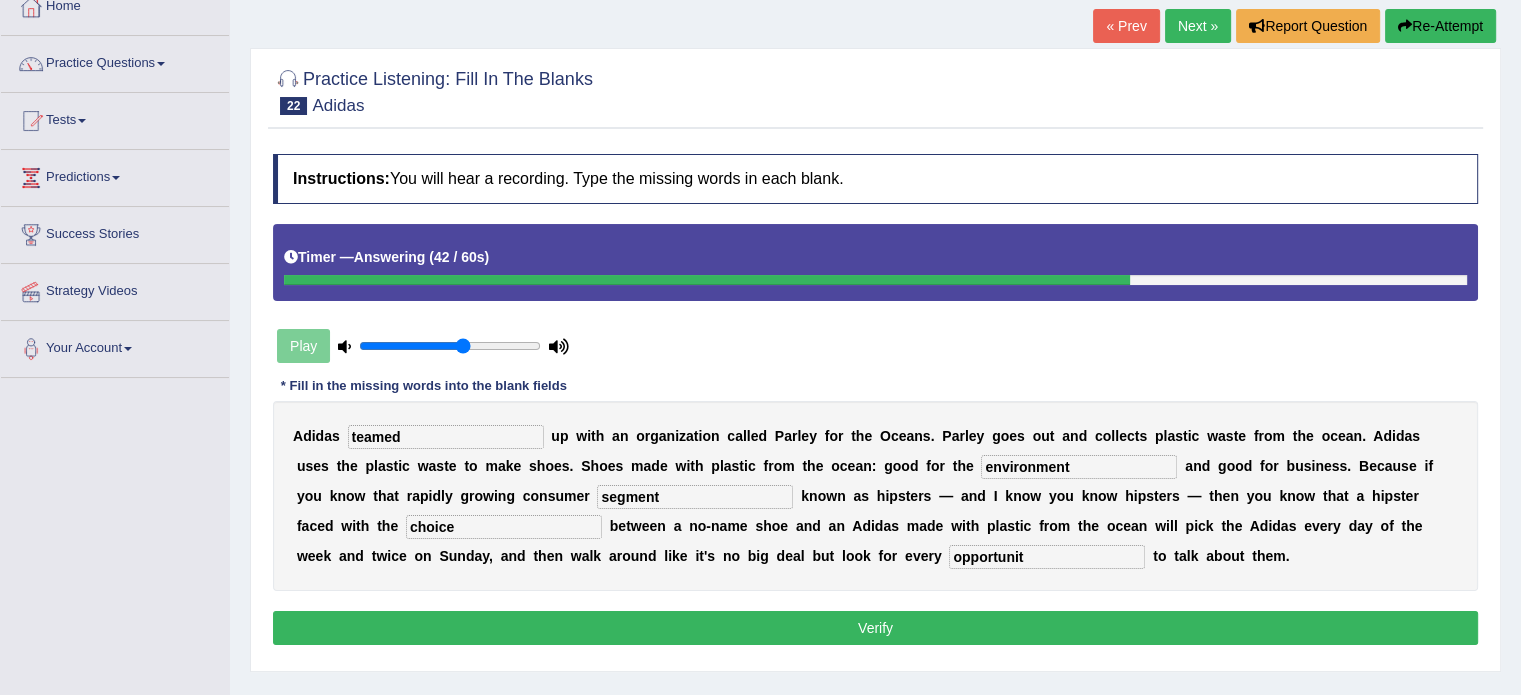 type on "opportunity" 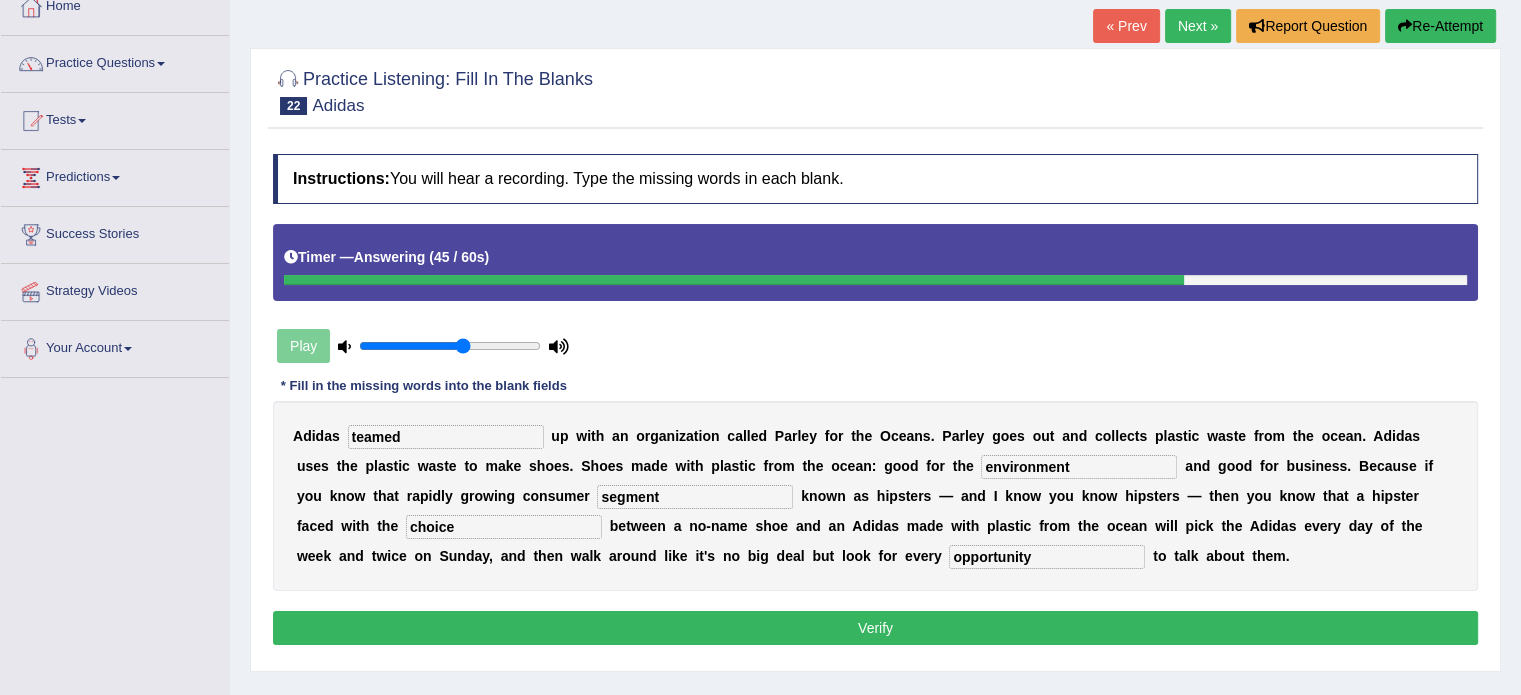 click on "Verify" at bounding box center [875, 628] 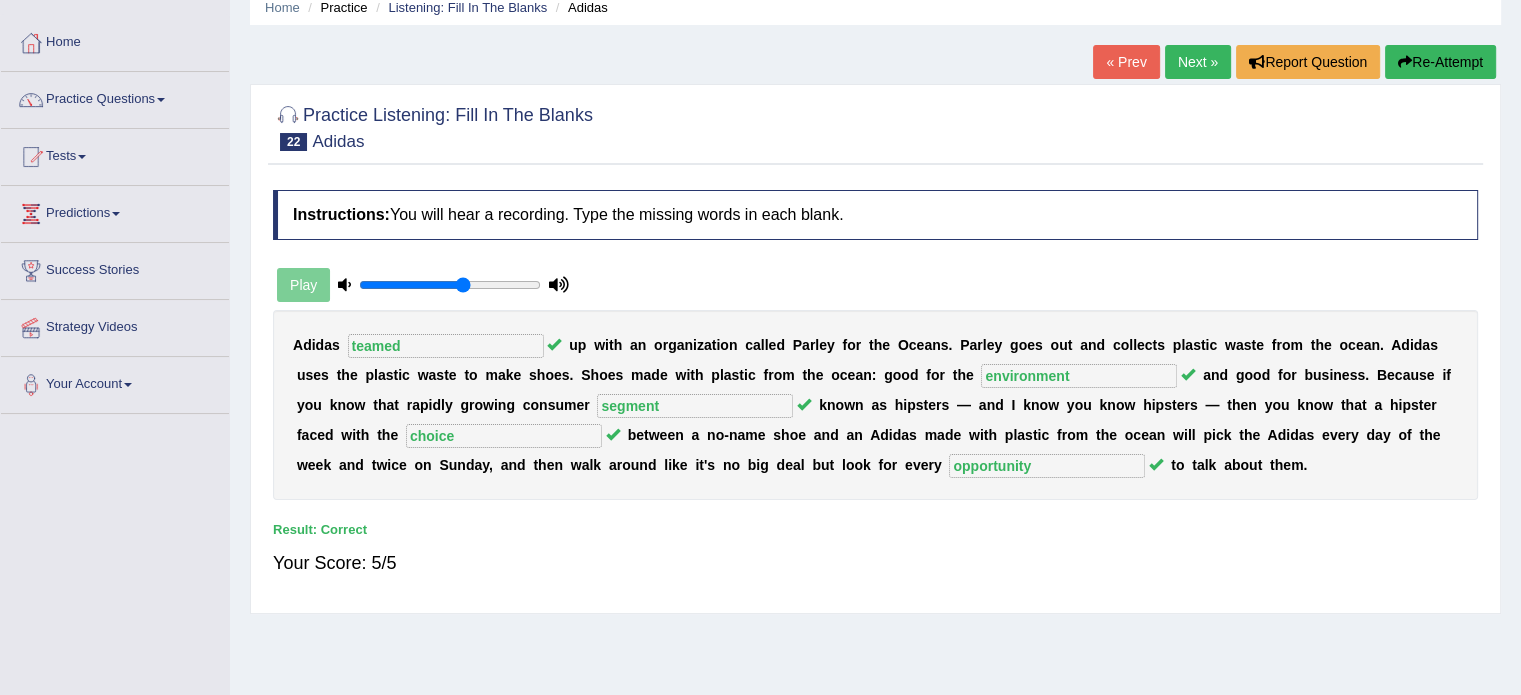 scroll, scrollTop: 80, scrollLeft: 0, axis: vertical 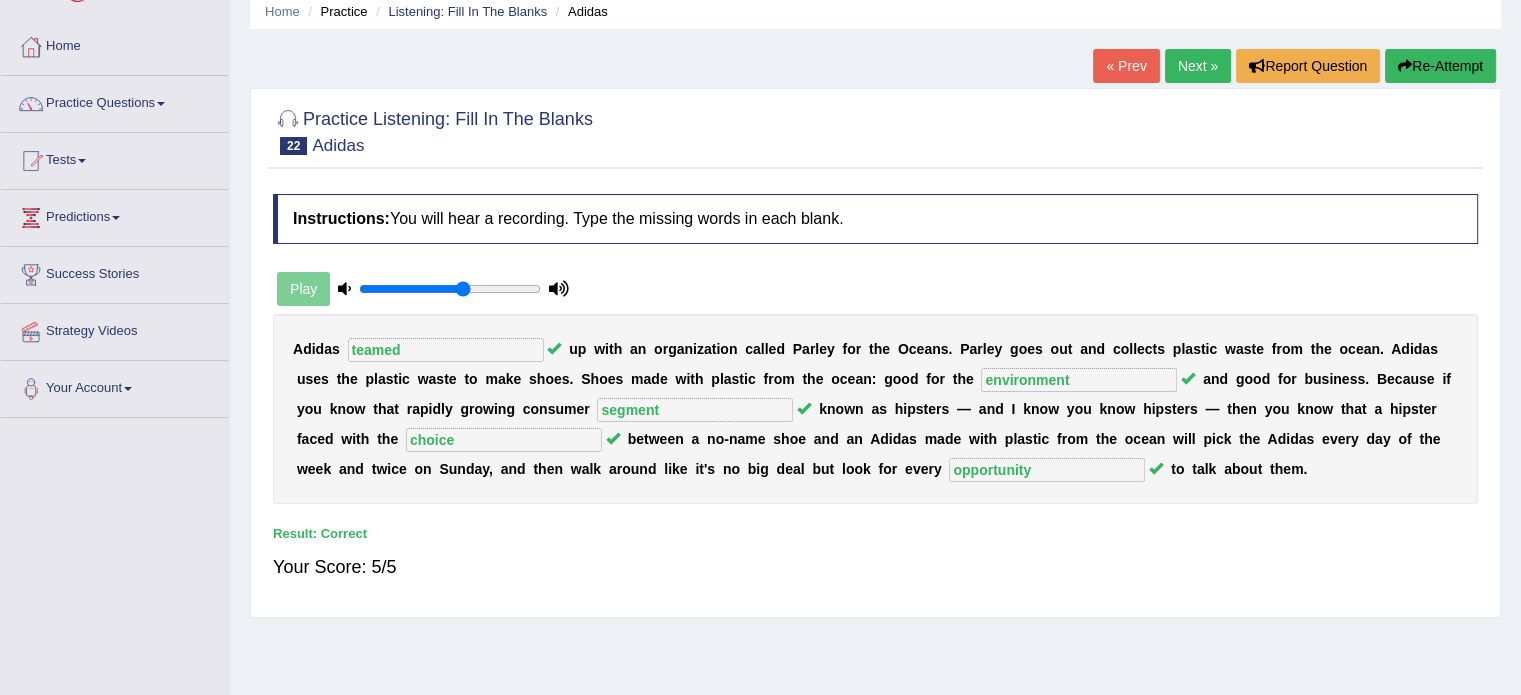 click on "Next »" at bounding box center (1198, 66) 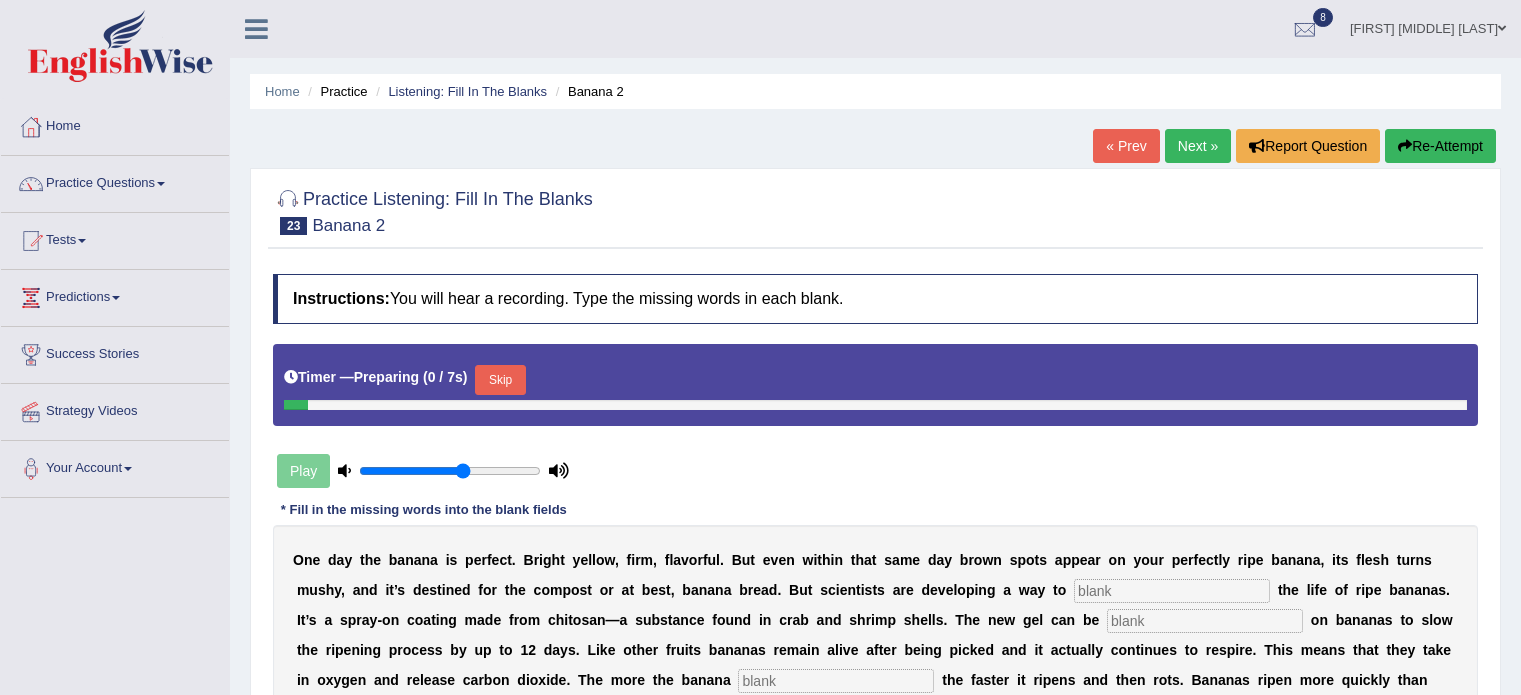 scroll, scrollTop: 0, scrollLeft: 0, axis: both 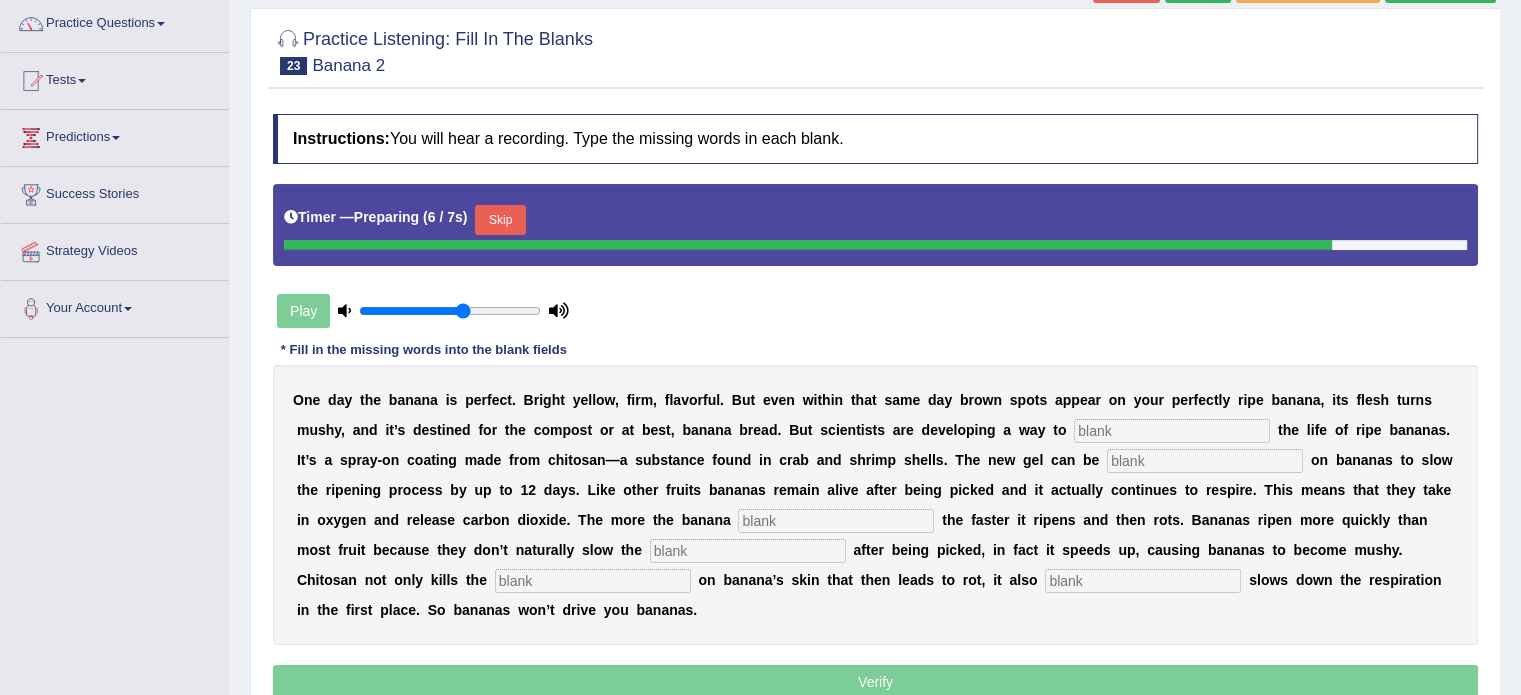 click on "Skip" at bounding box center (500, 220) 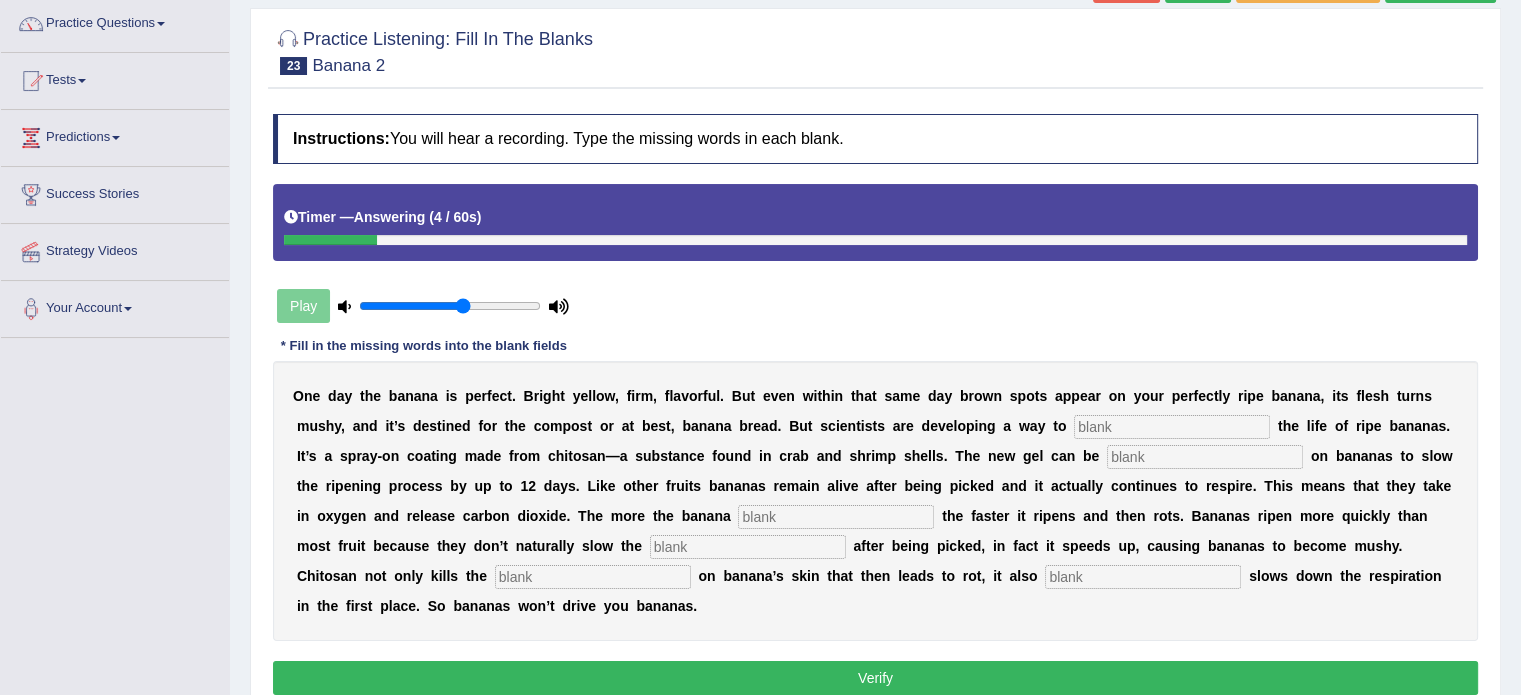 click at bounding box center (1172, 427) 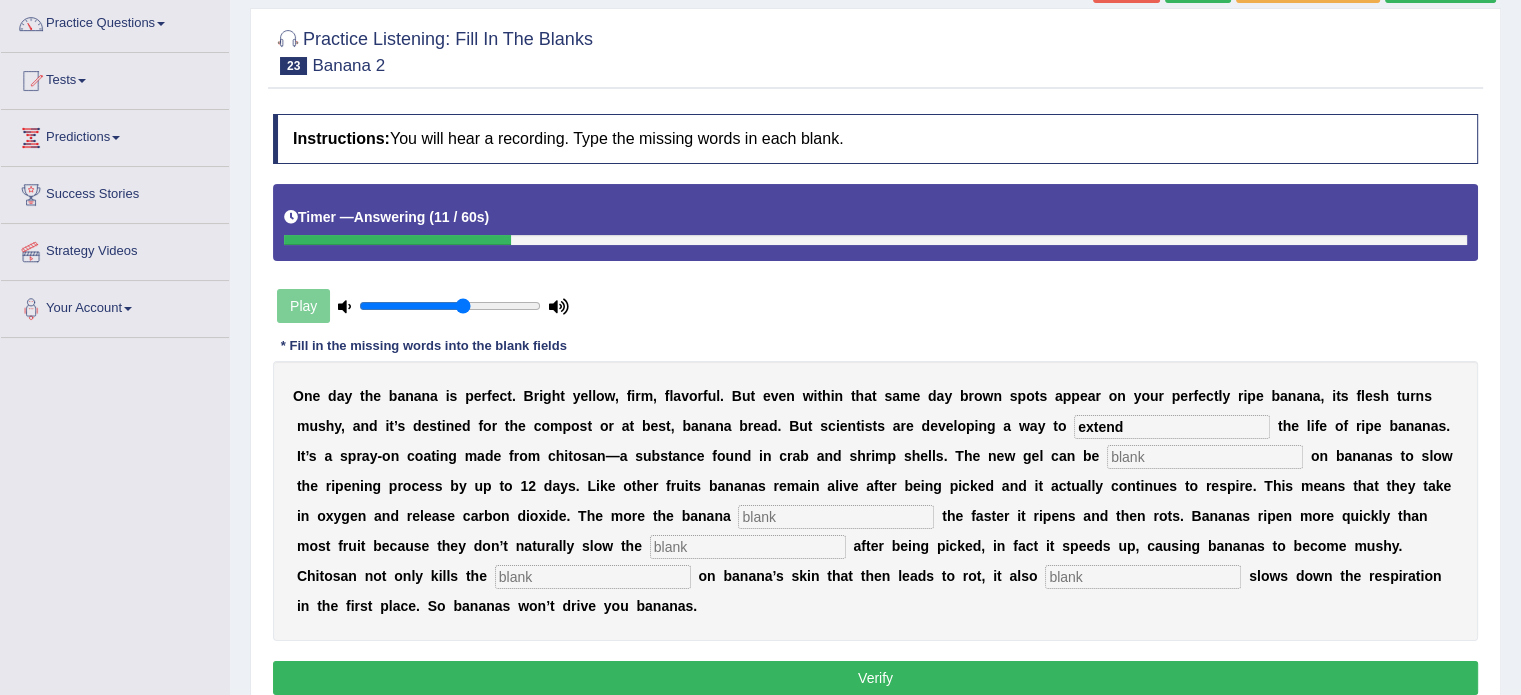 type on "extend" 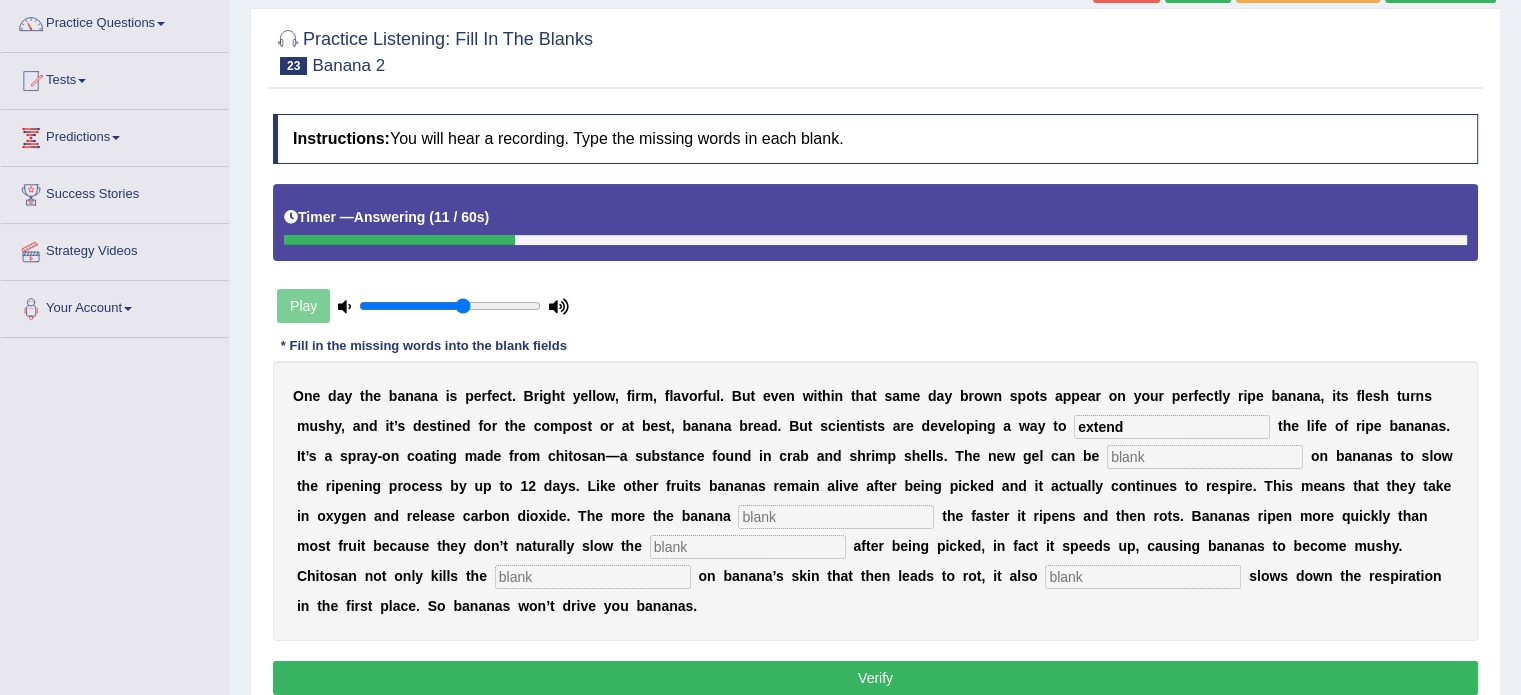click at bounding box center (1205, 457) 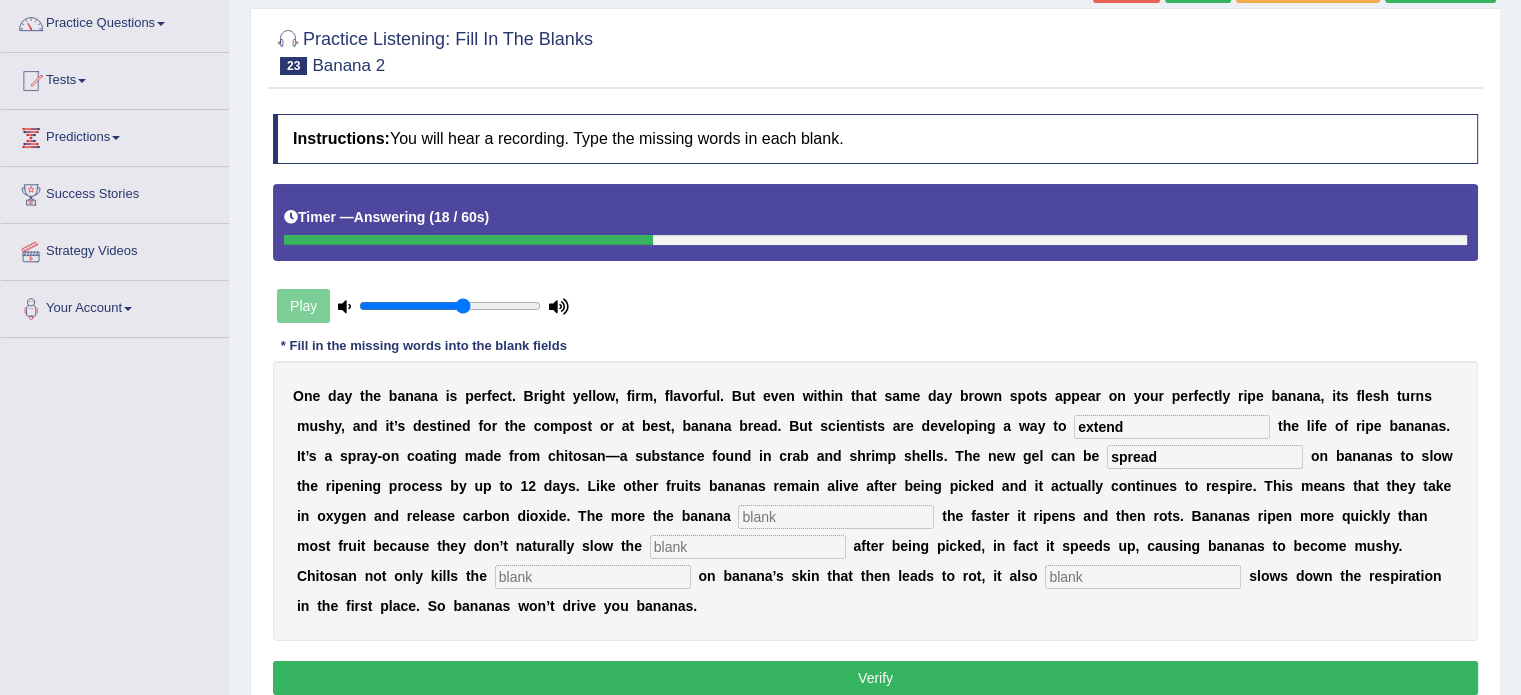 type on "spread" 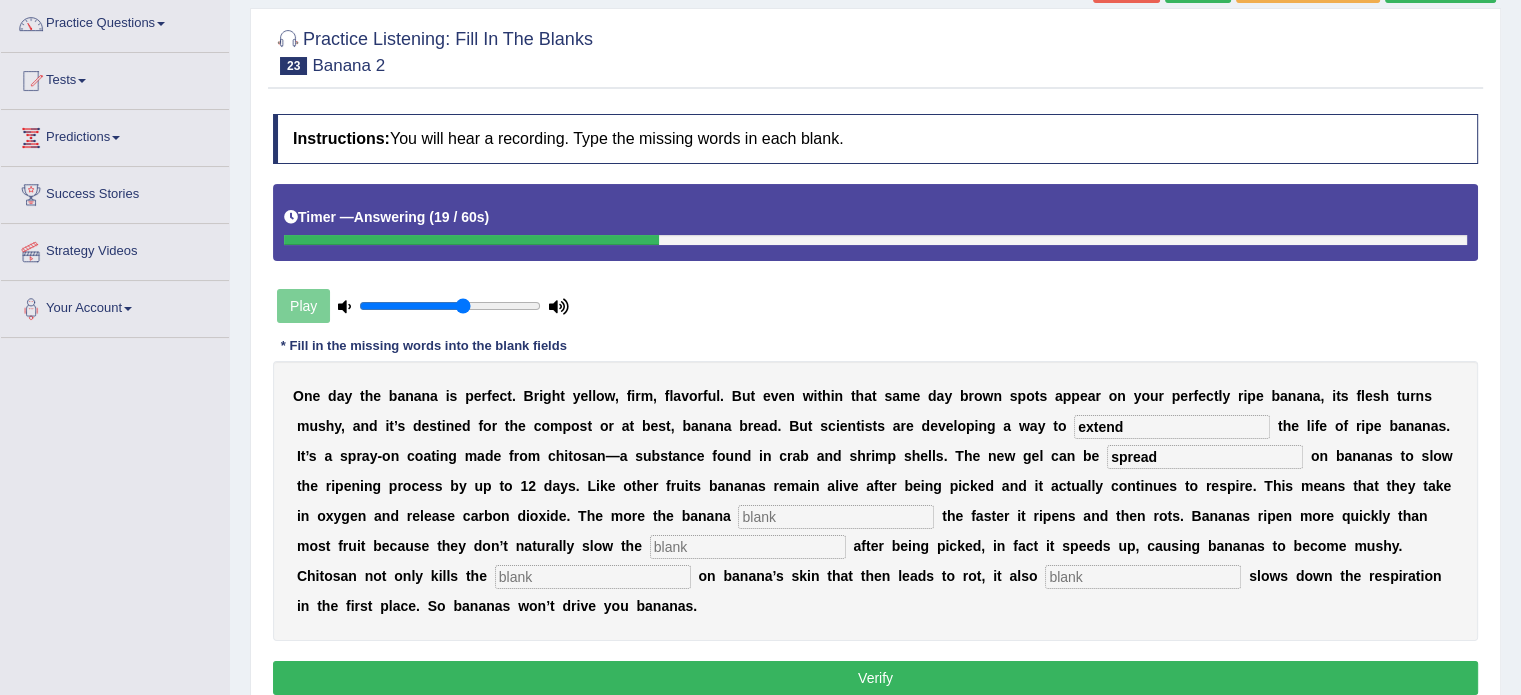 click at bounding box center (836, 517) 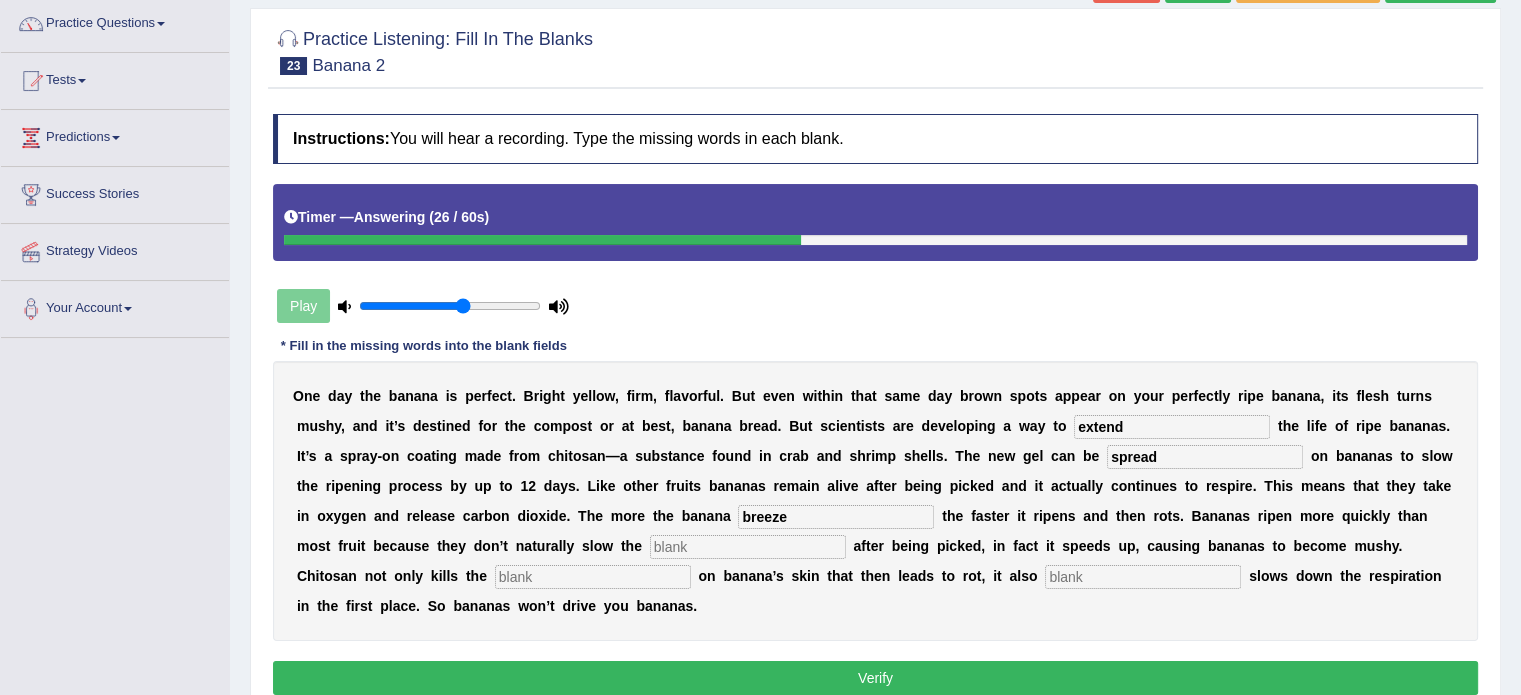 type on "breeze" 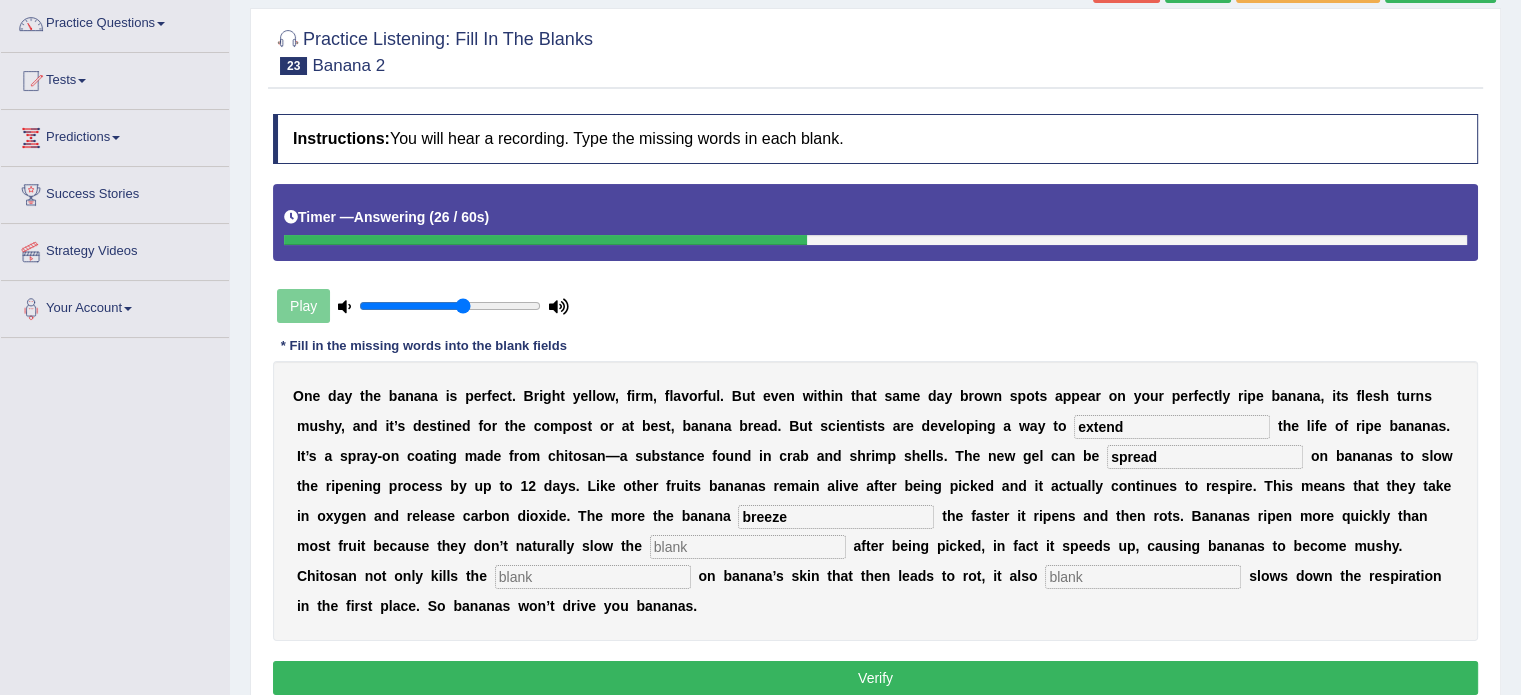 click at bounding box center [748, 547] 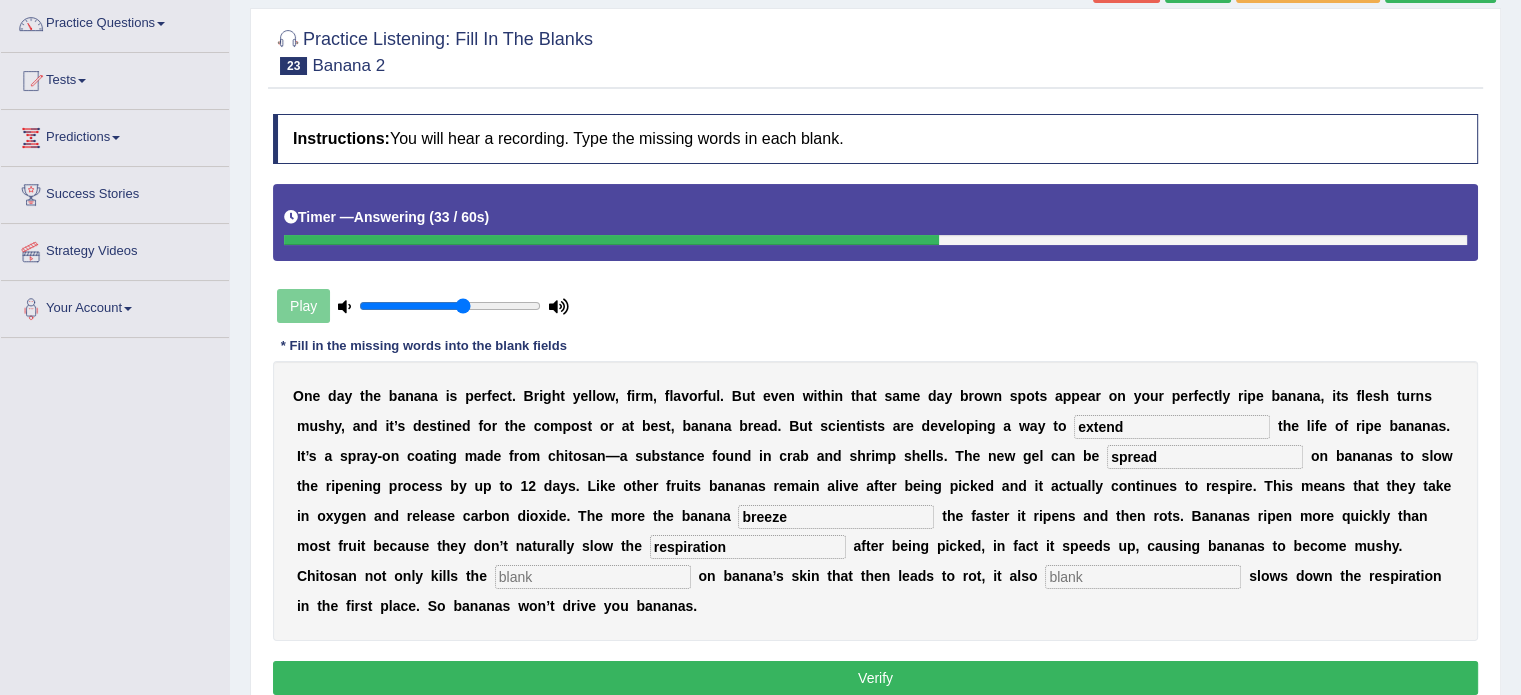 type on "respiration" 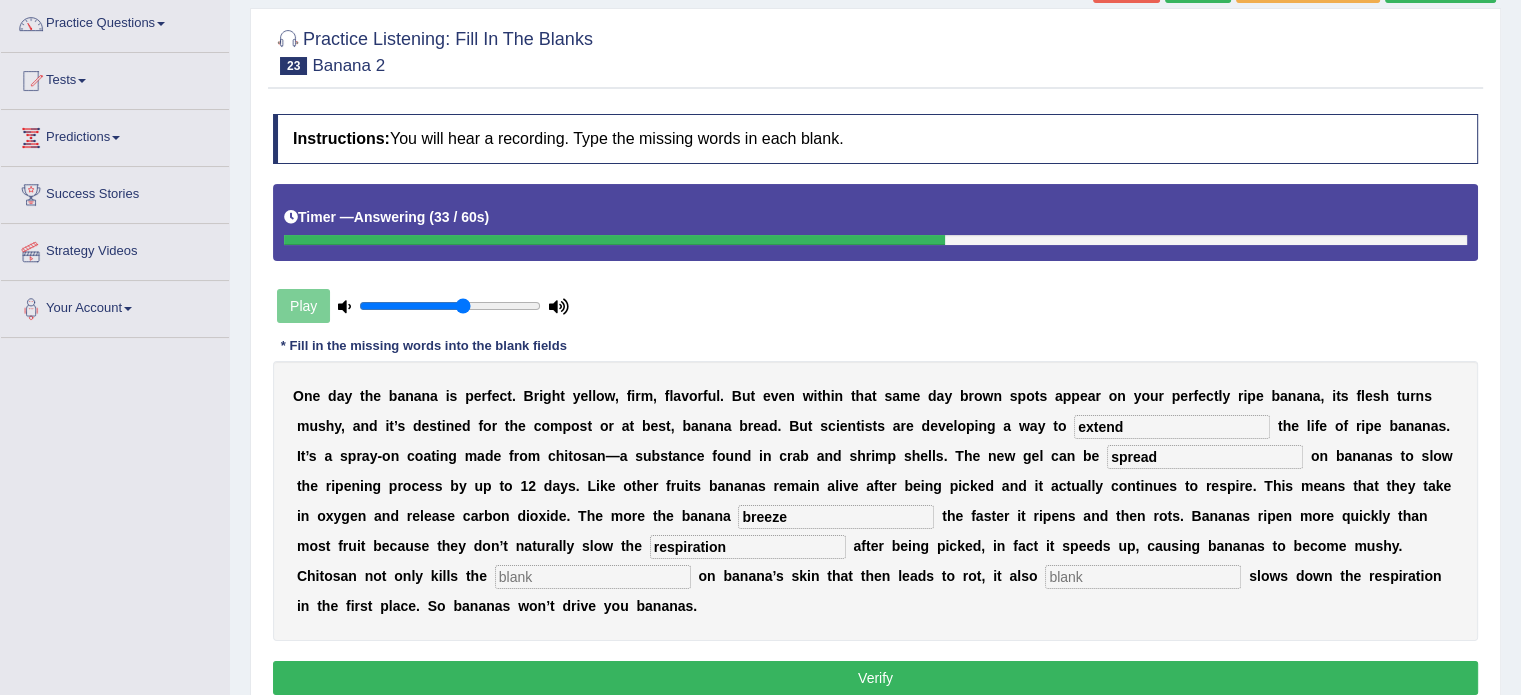 click at bounding box center (593, 577) 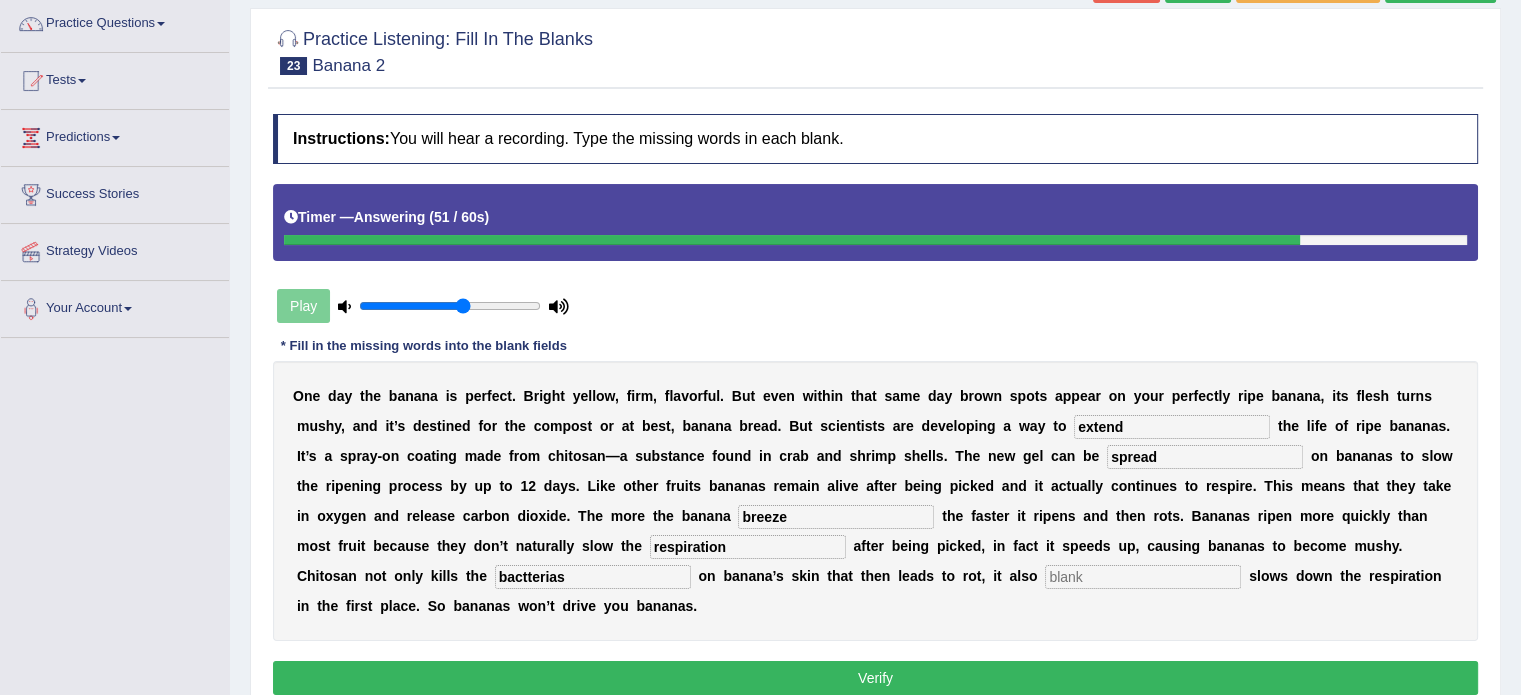 type on "bactterias" 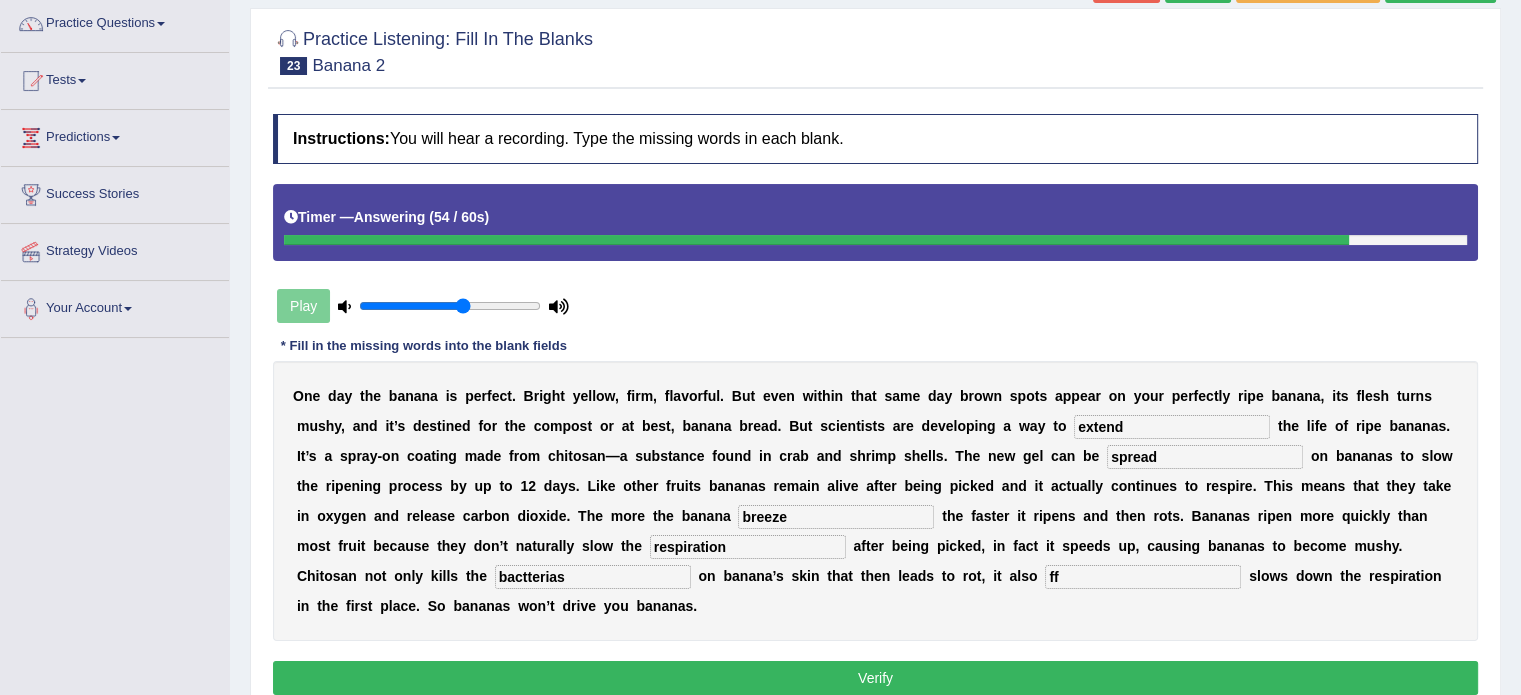 type on "ff" 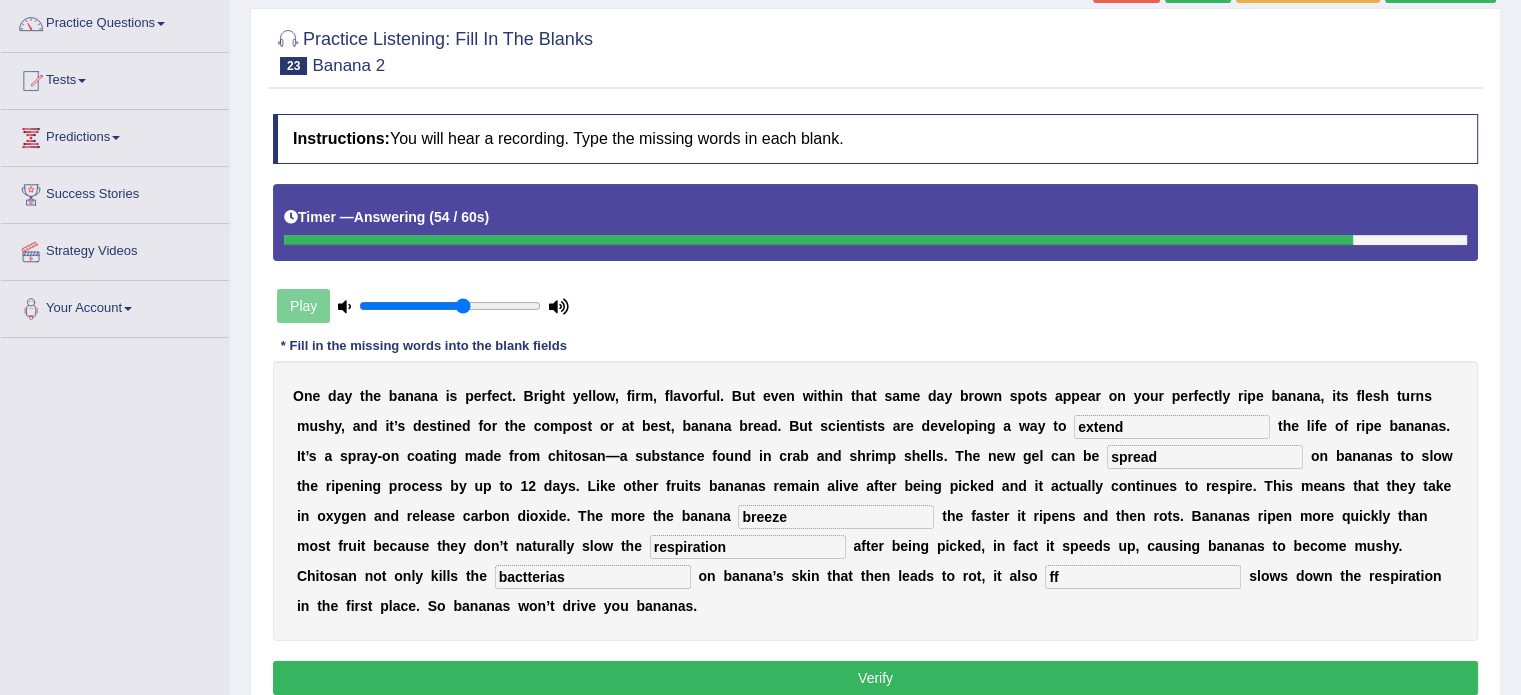 click on "Verify" at bounding box center (875, 678) 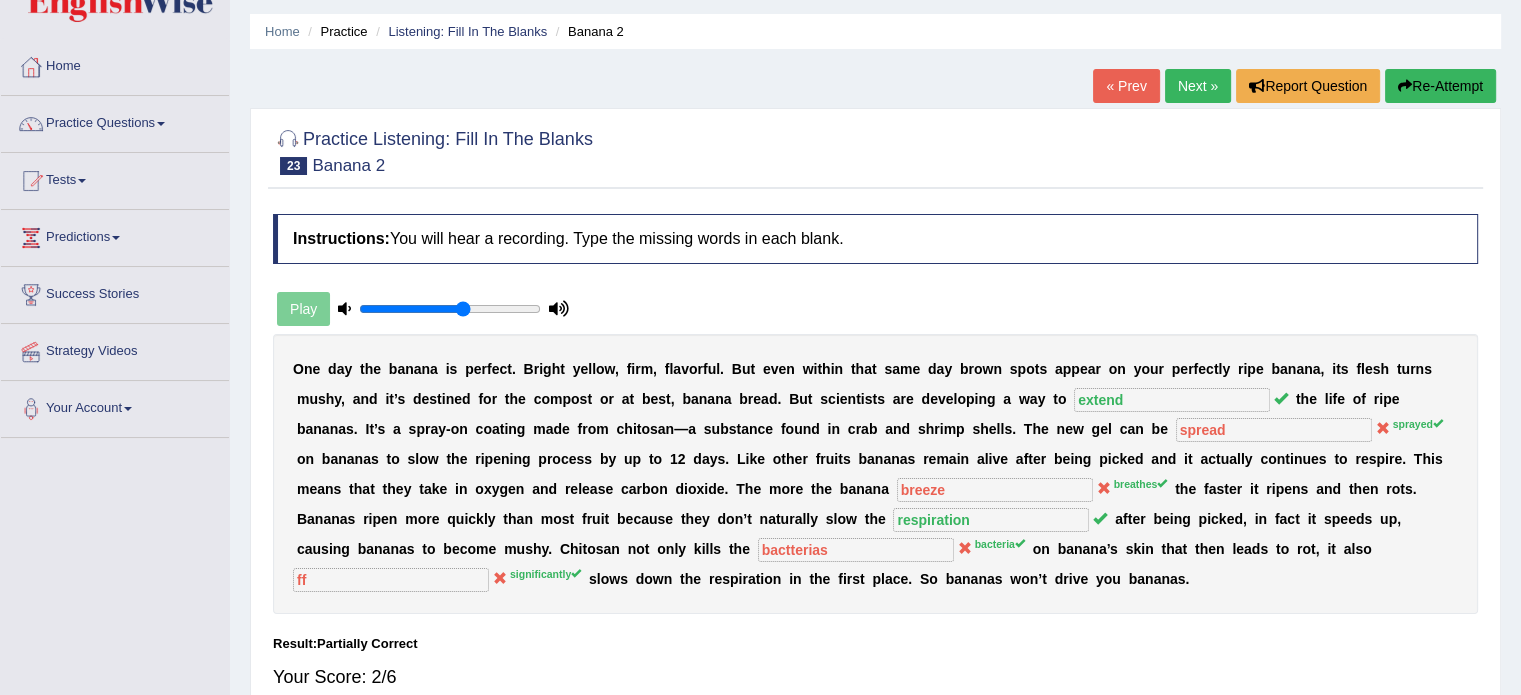 scroll, scrollTop: 0, scrollLeft: 0, axis: both 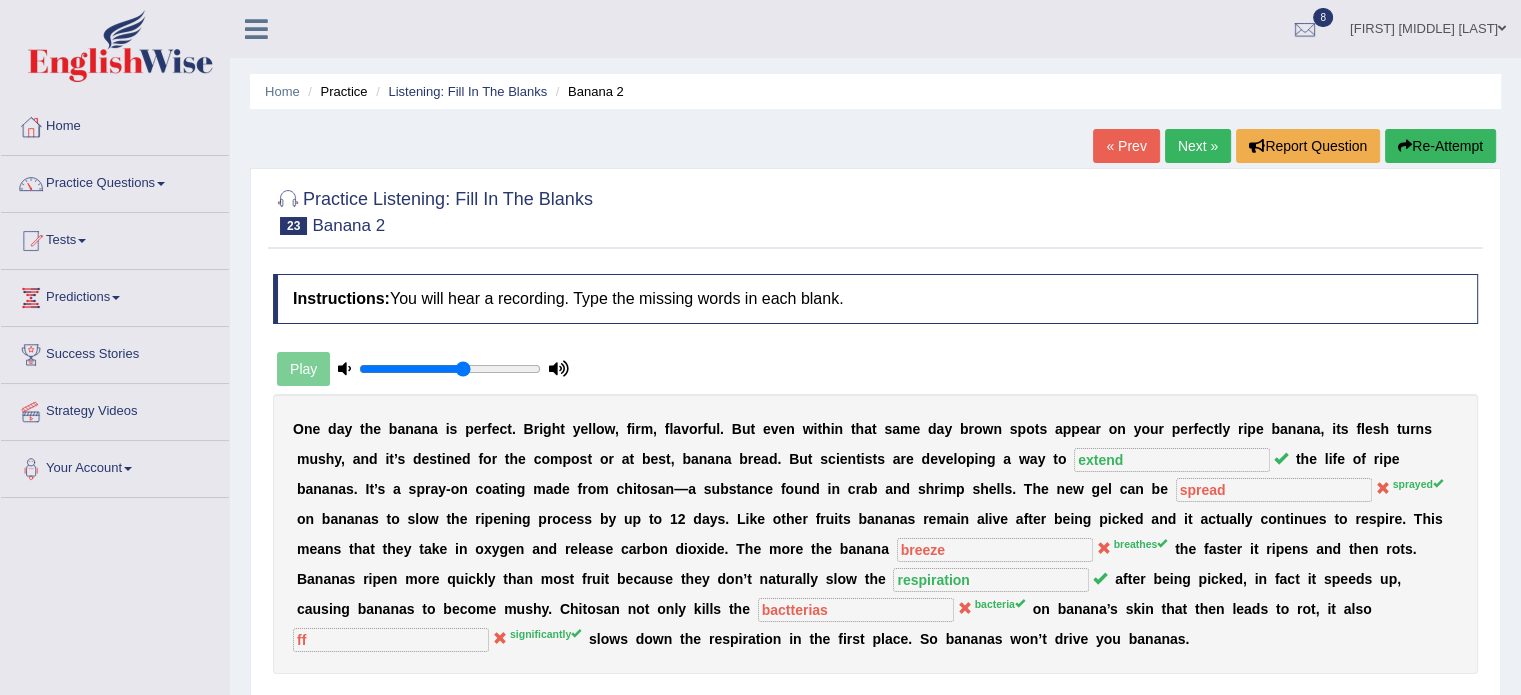 click on "Next »" at bounding box center [1198, 146] 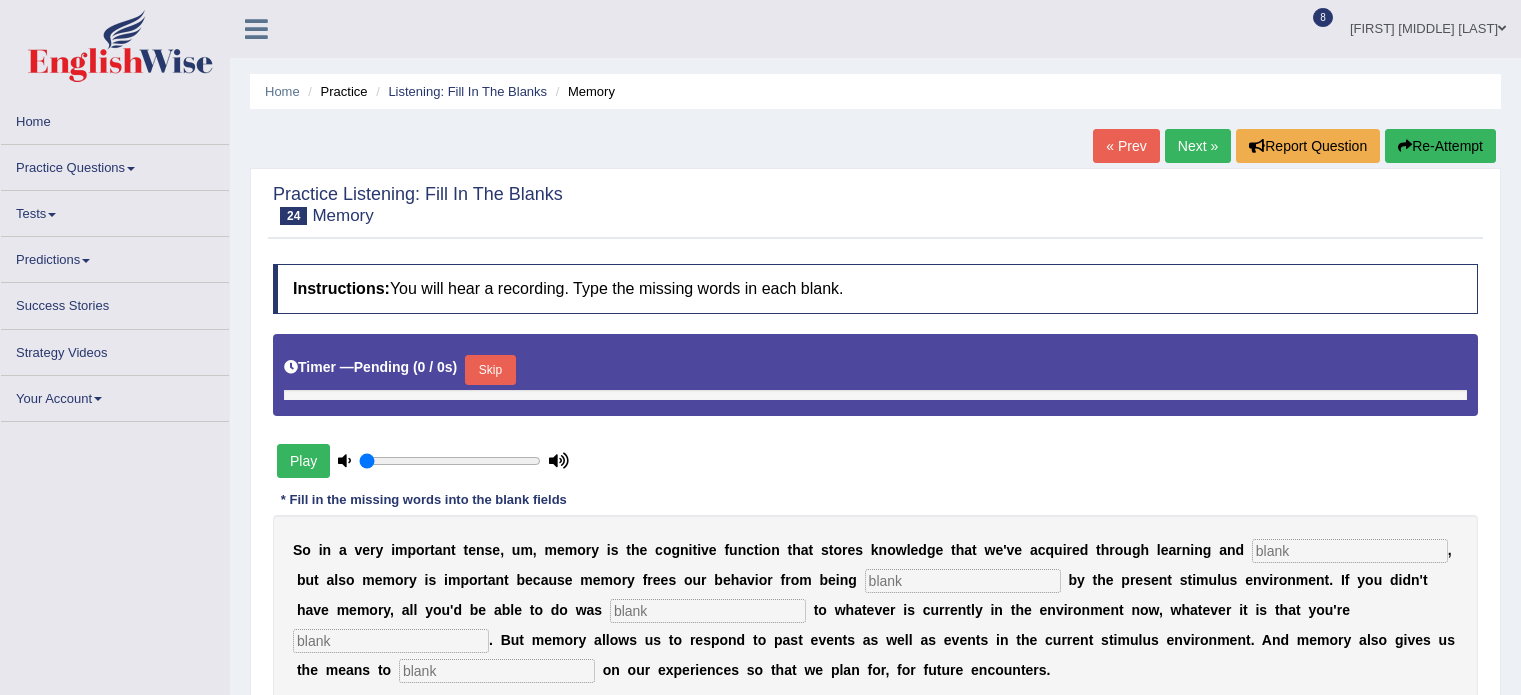 scroll, scrollTop: 69, scrollLeft: 0, axis: vertical 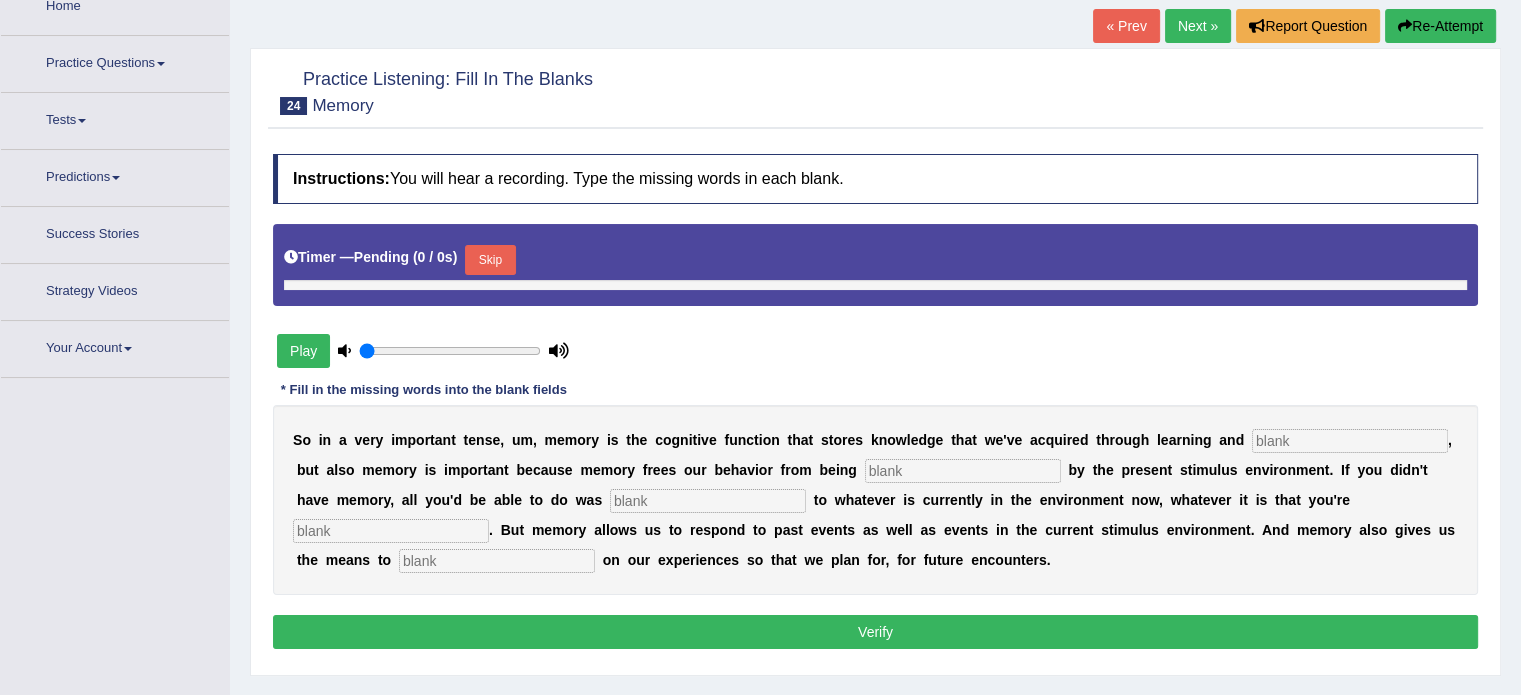 type on "0.6" 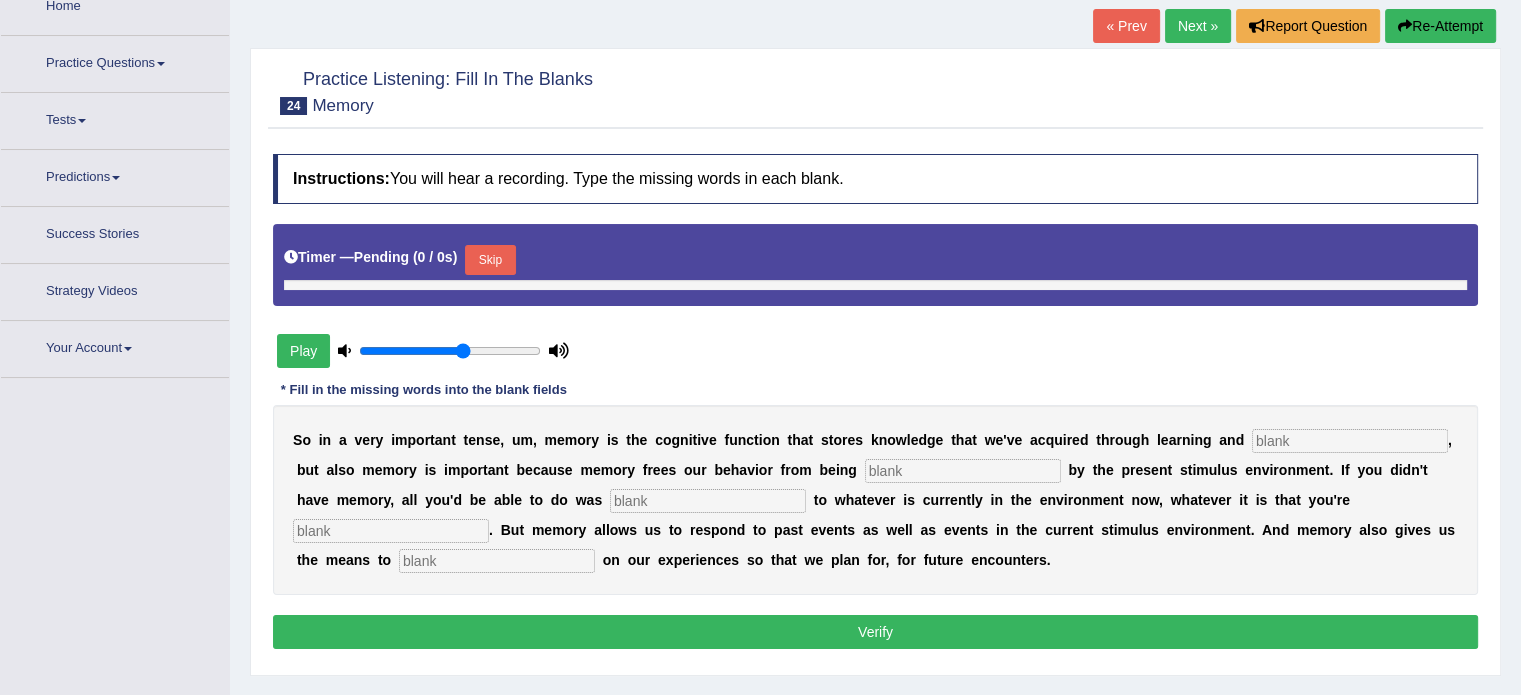 scroll, scrollTop: 124, scrollLeft: 0, axis: vertical 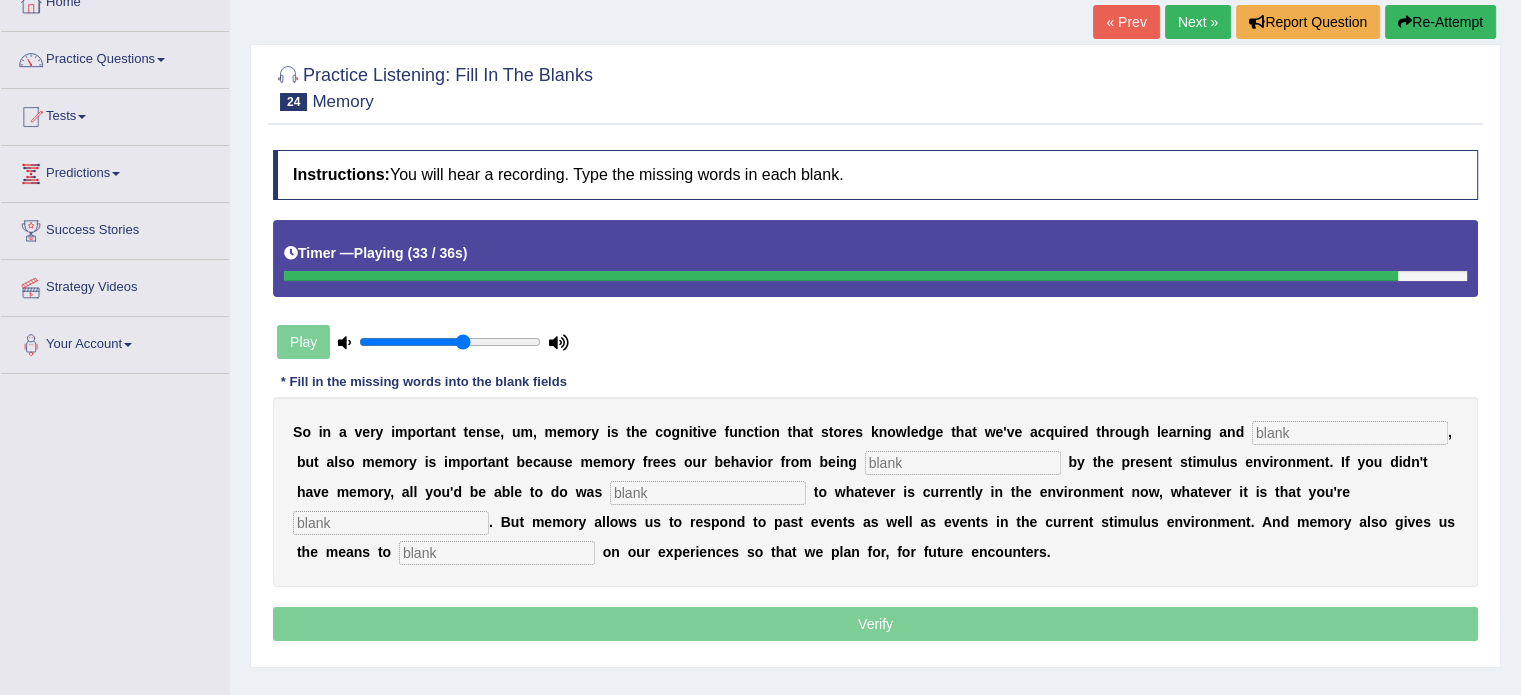 click at bounding box center [497, 553] 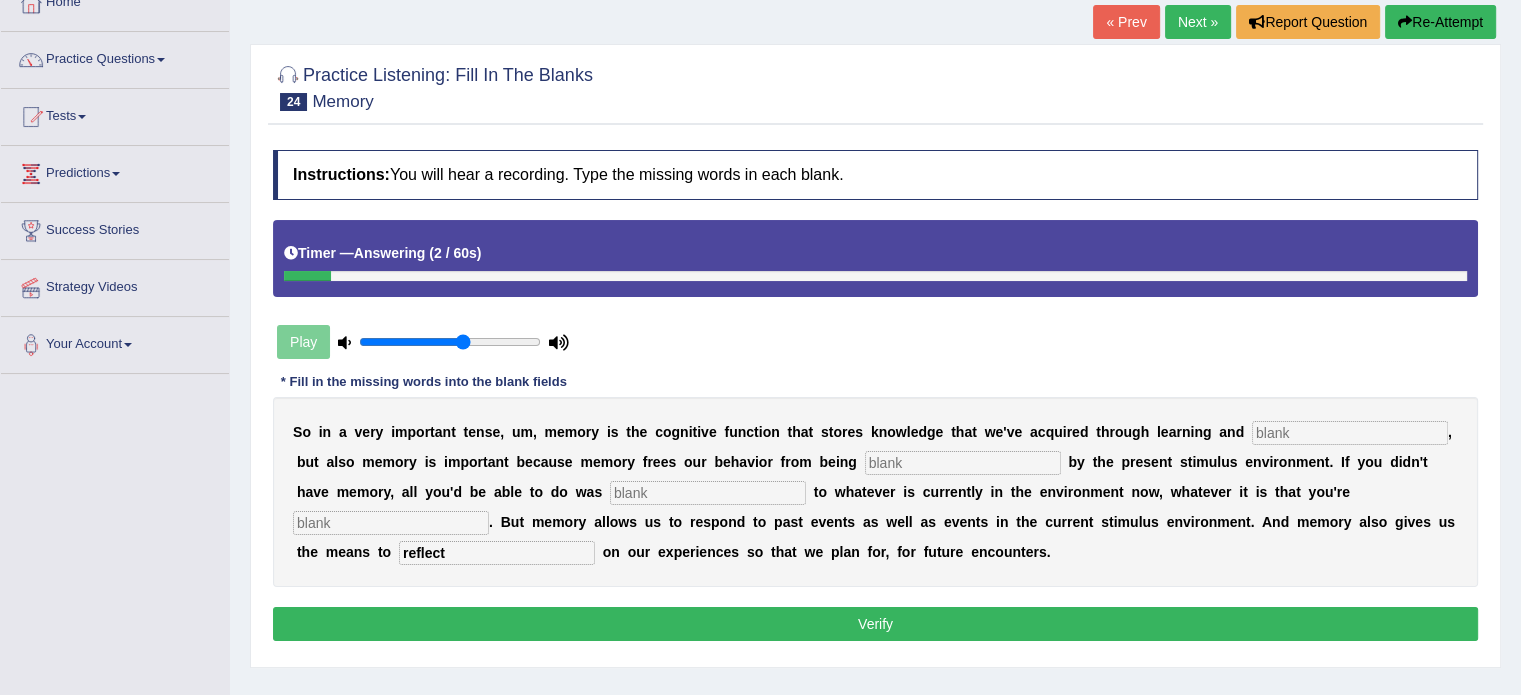 type on "reflect" 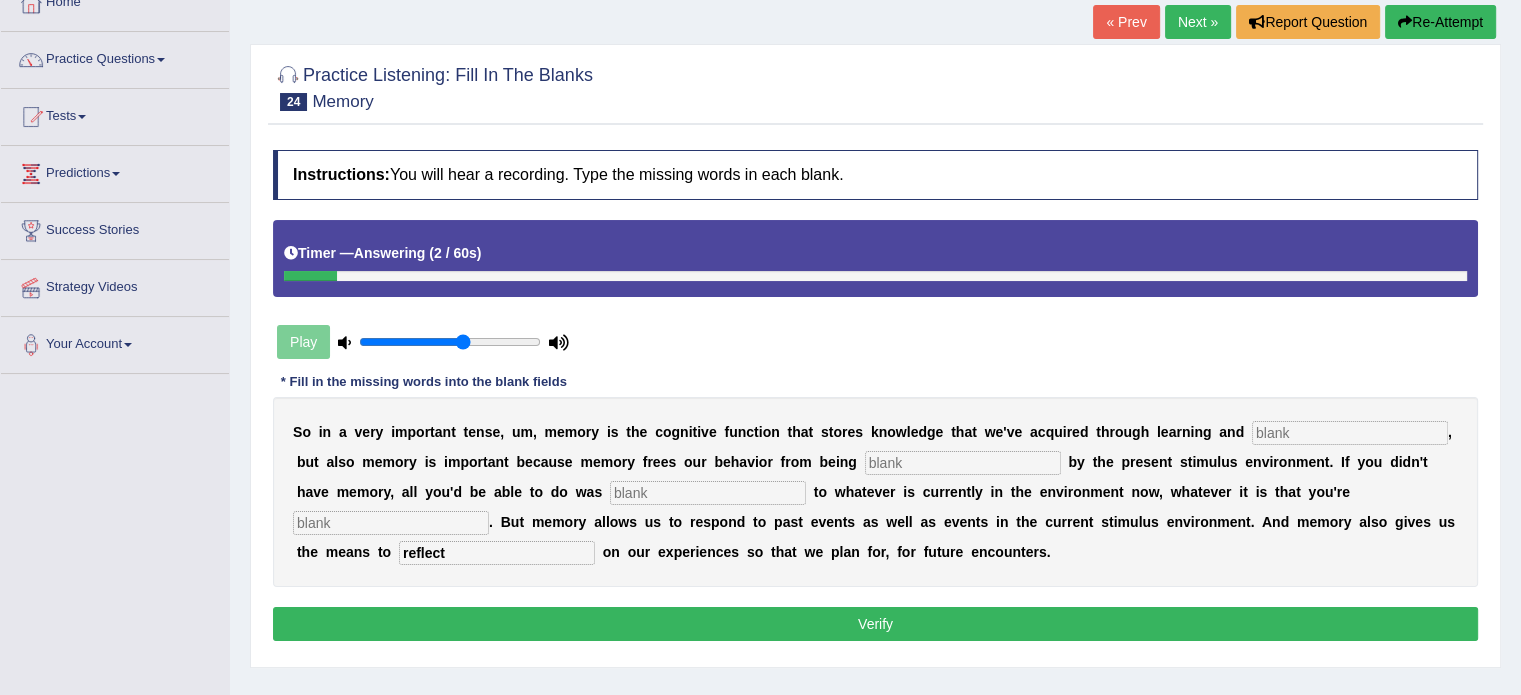 click at bounding box center (391, 523) 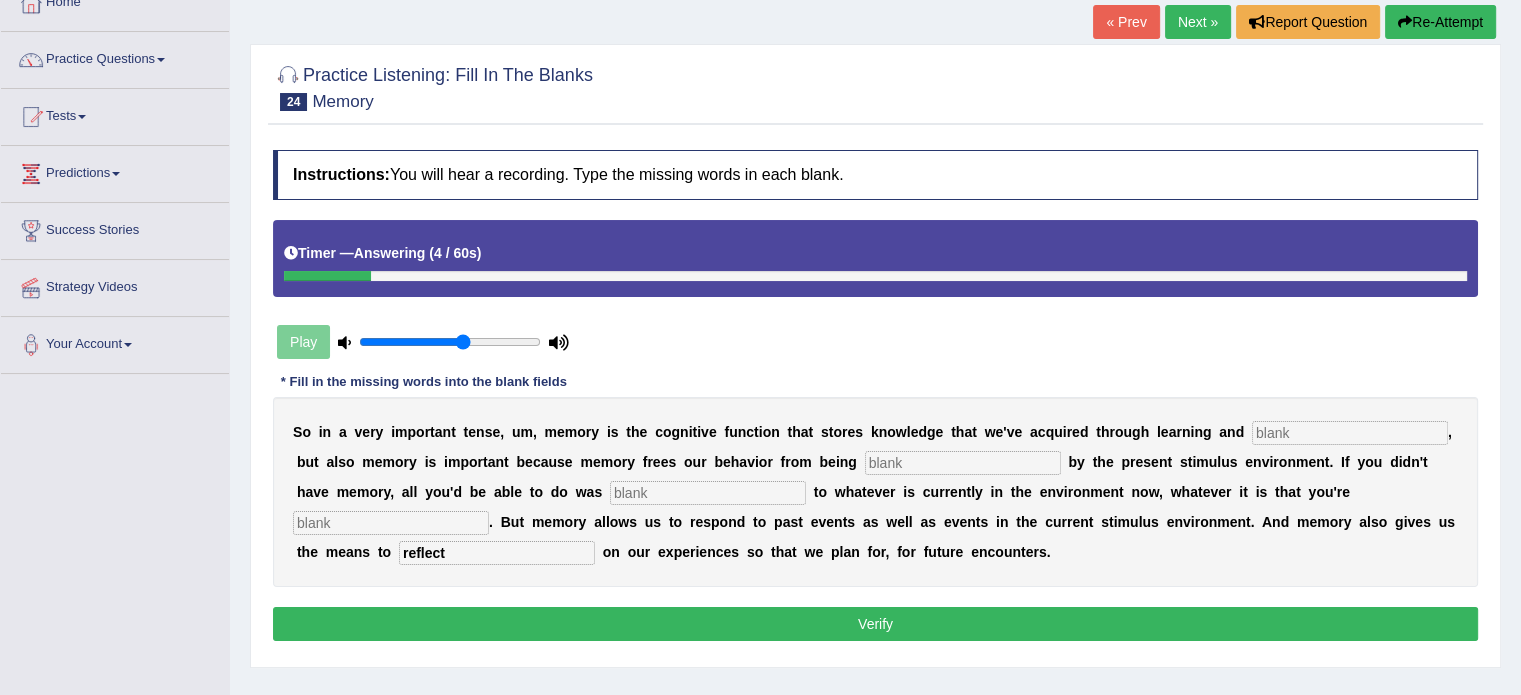 click at bounding box center [391, 523] 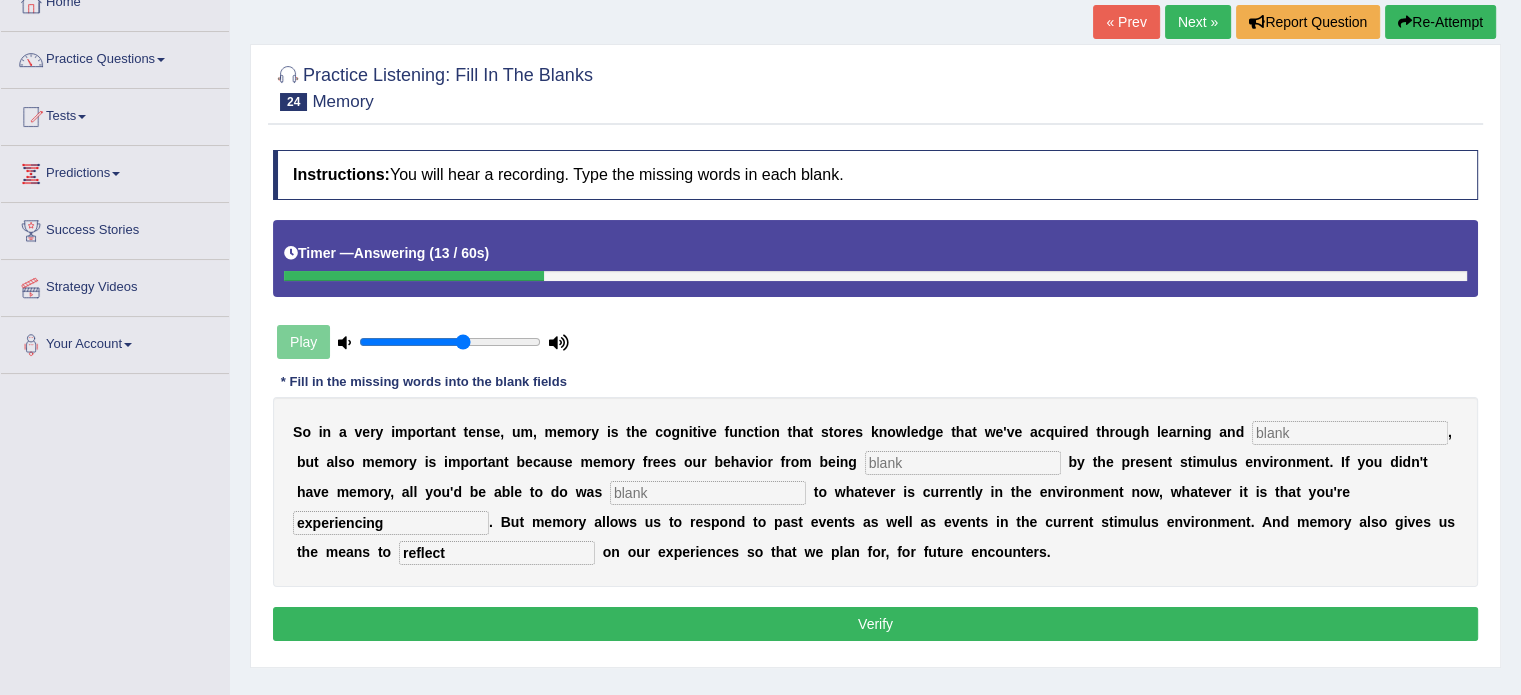 type on "experiencing" 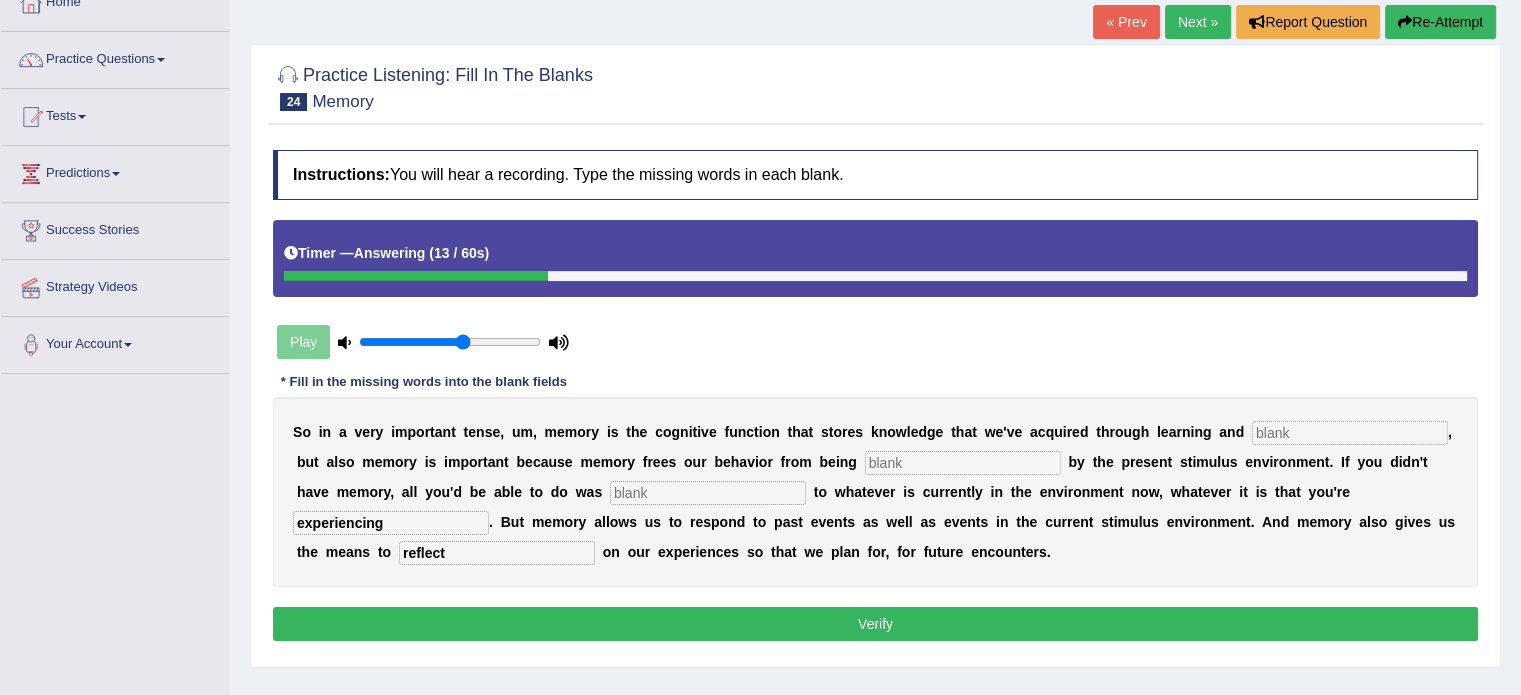 click at bounding box center (708, 493) 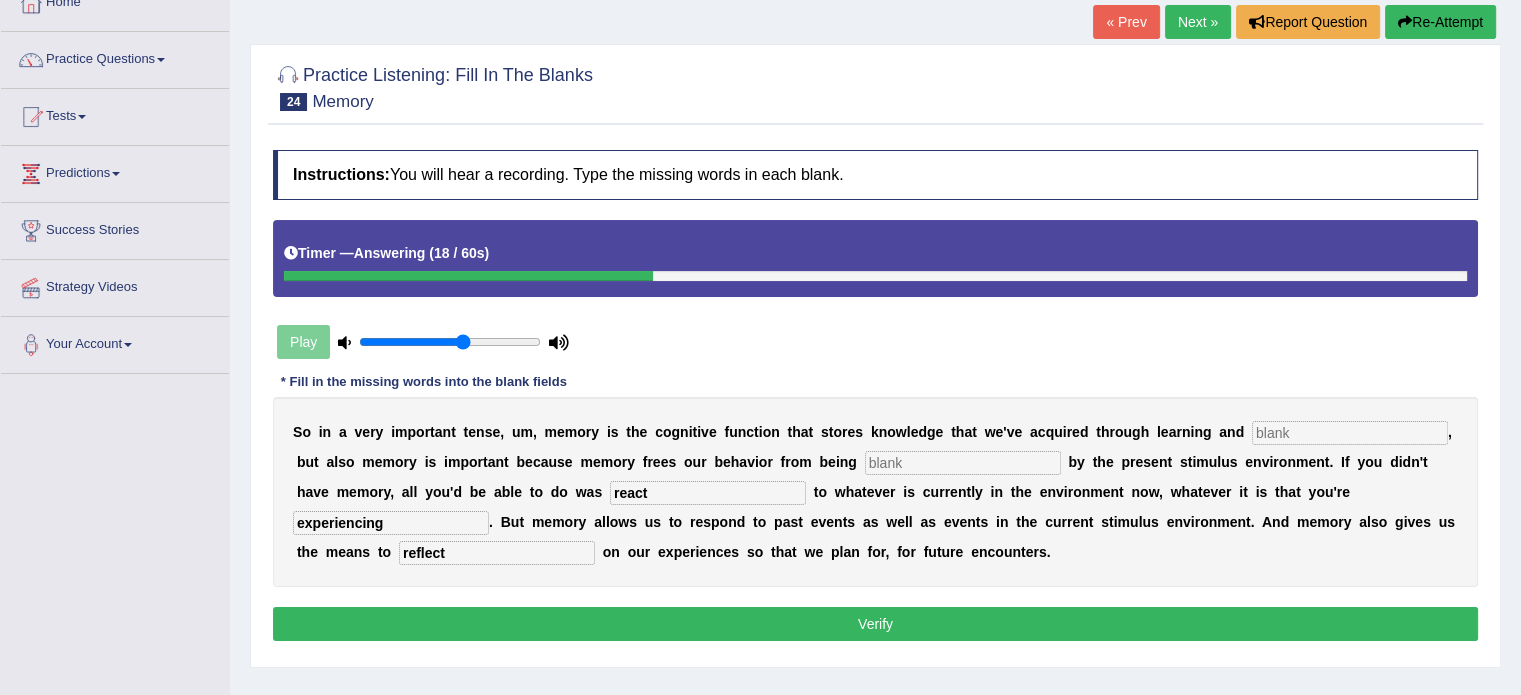type on "react" 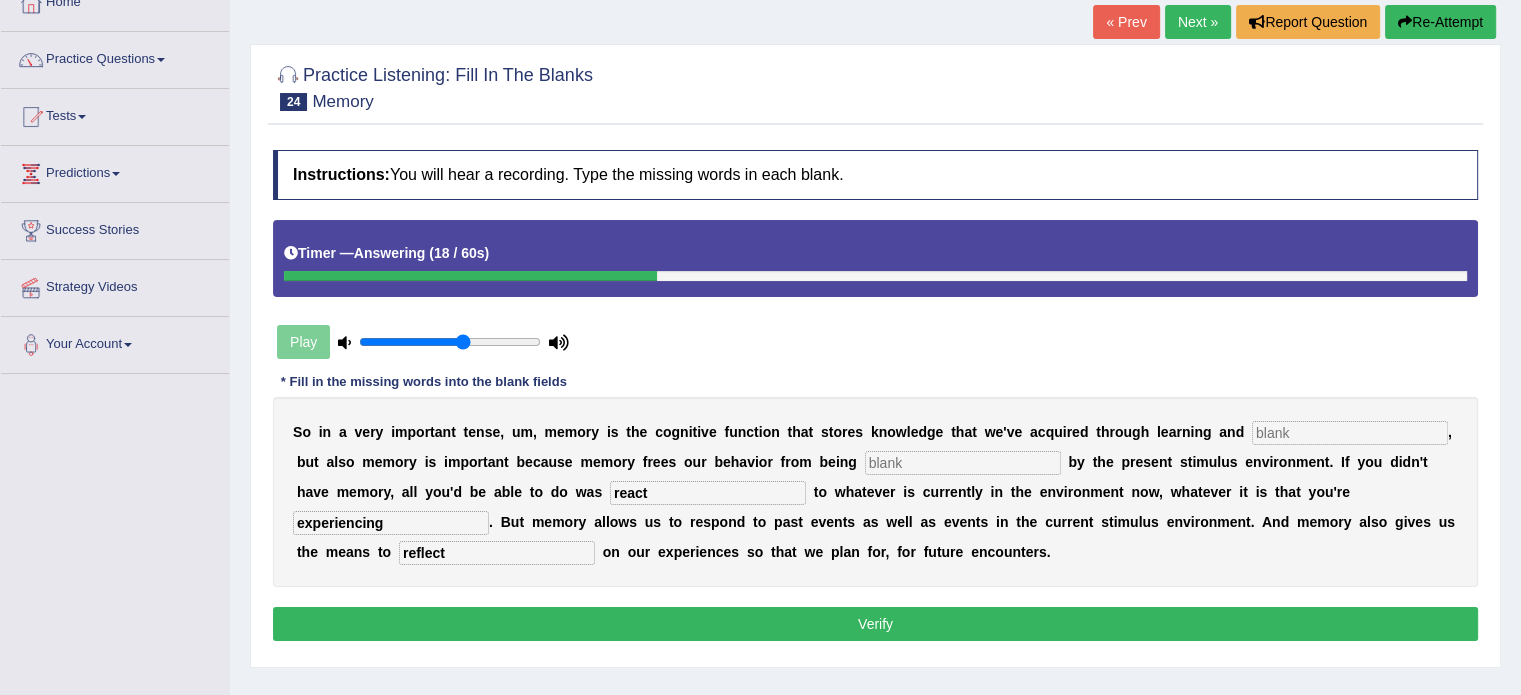 click at bounding box center [1350, 433] 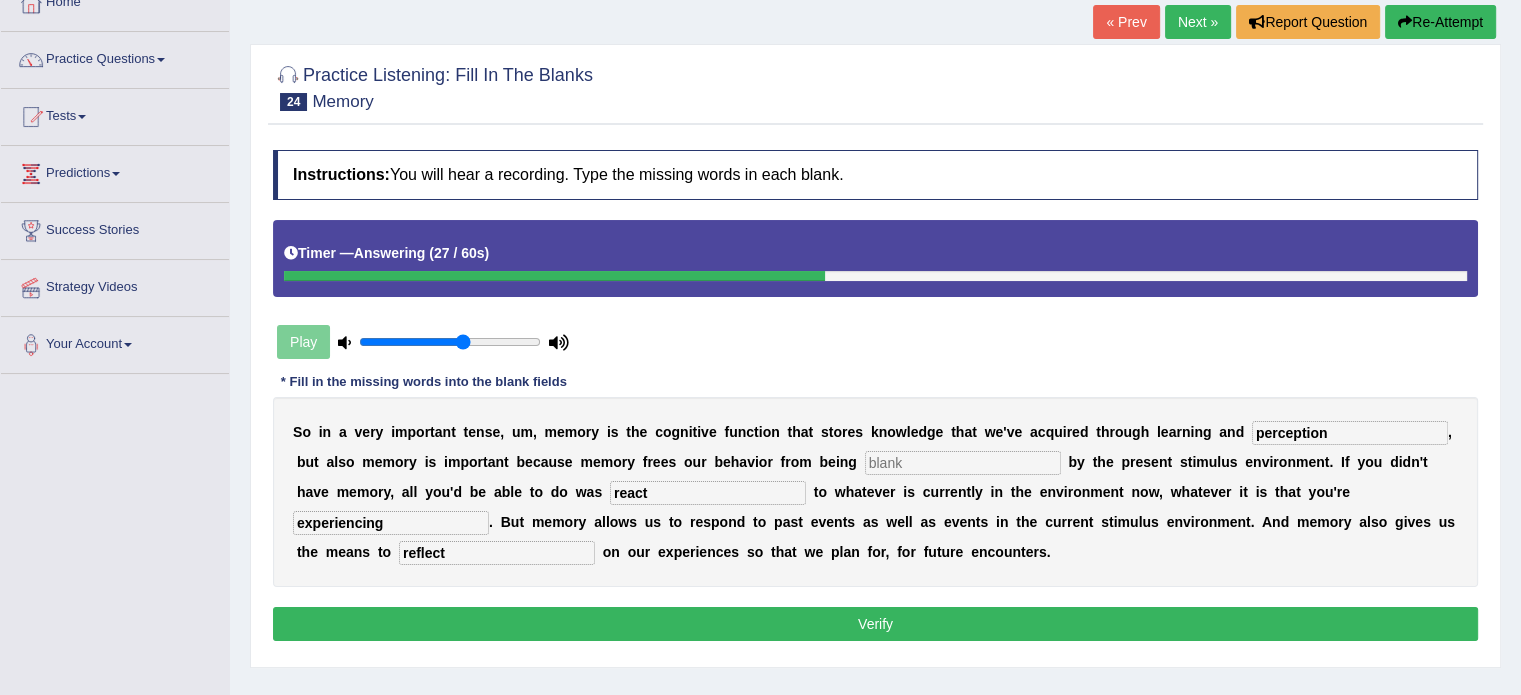 type on "perception" 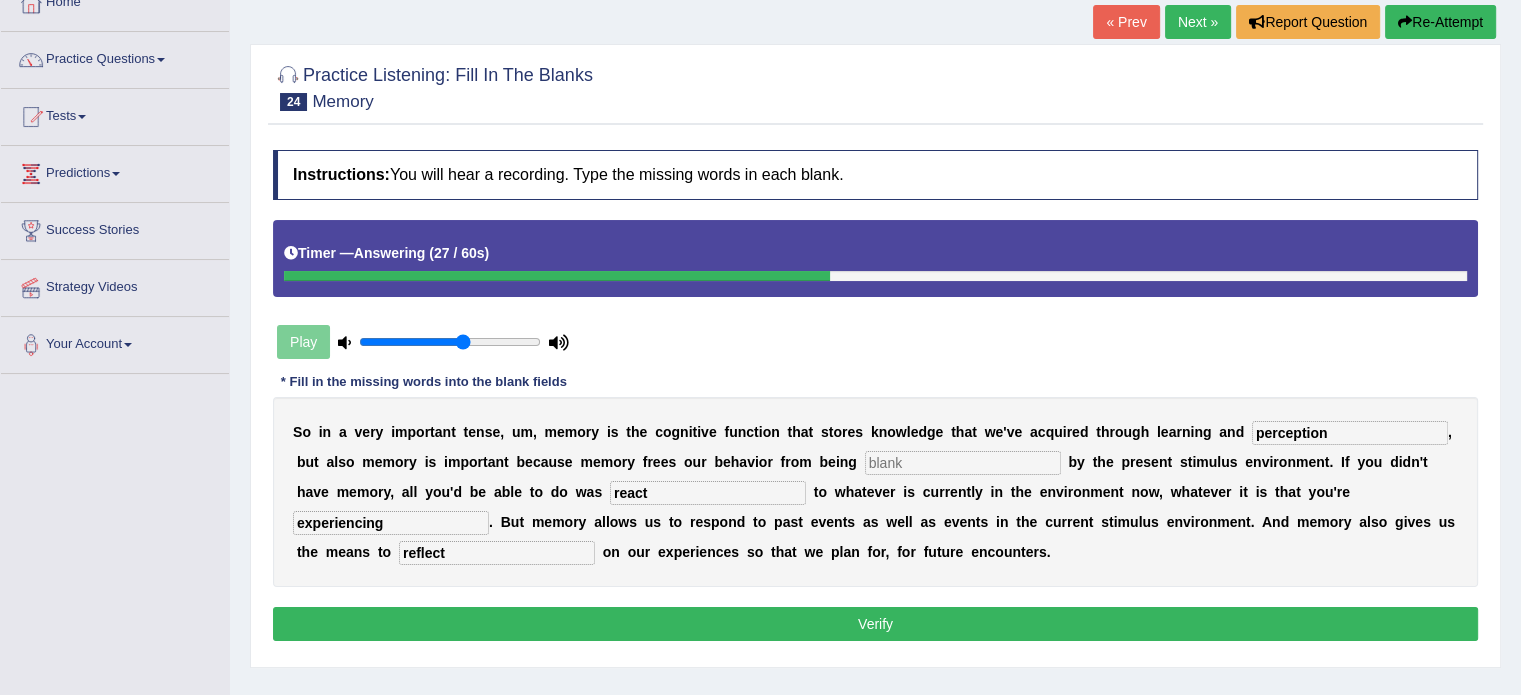 click at bounding box center [963, 463] 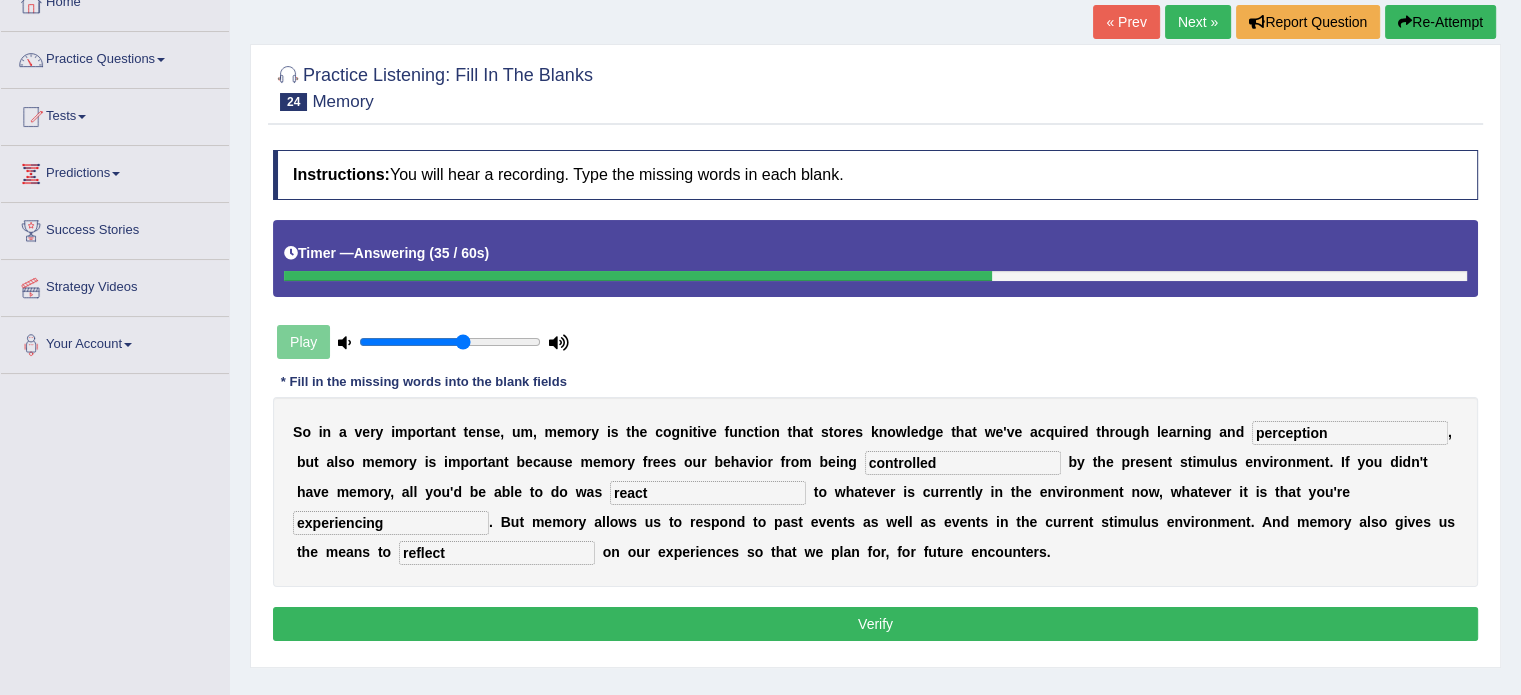 type on "controlled" 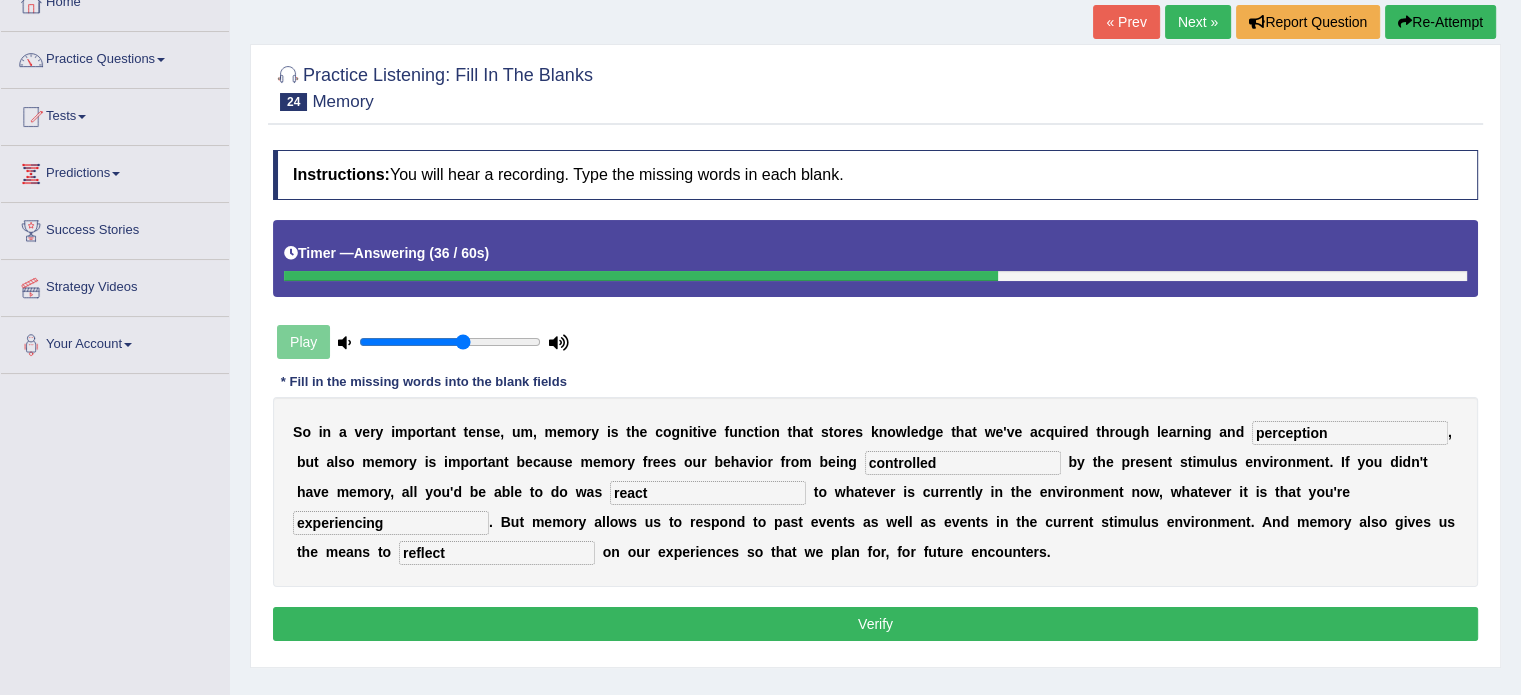 click on "Verify" at bounding box center [875, 624] 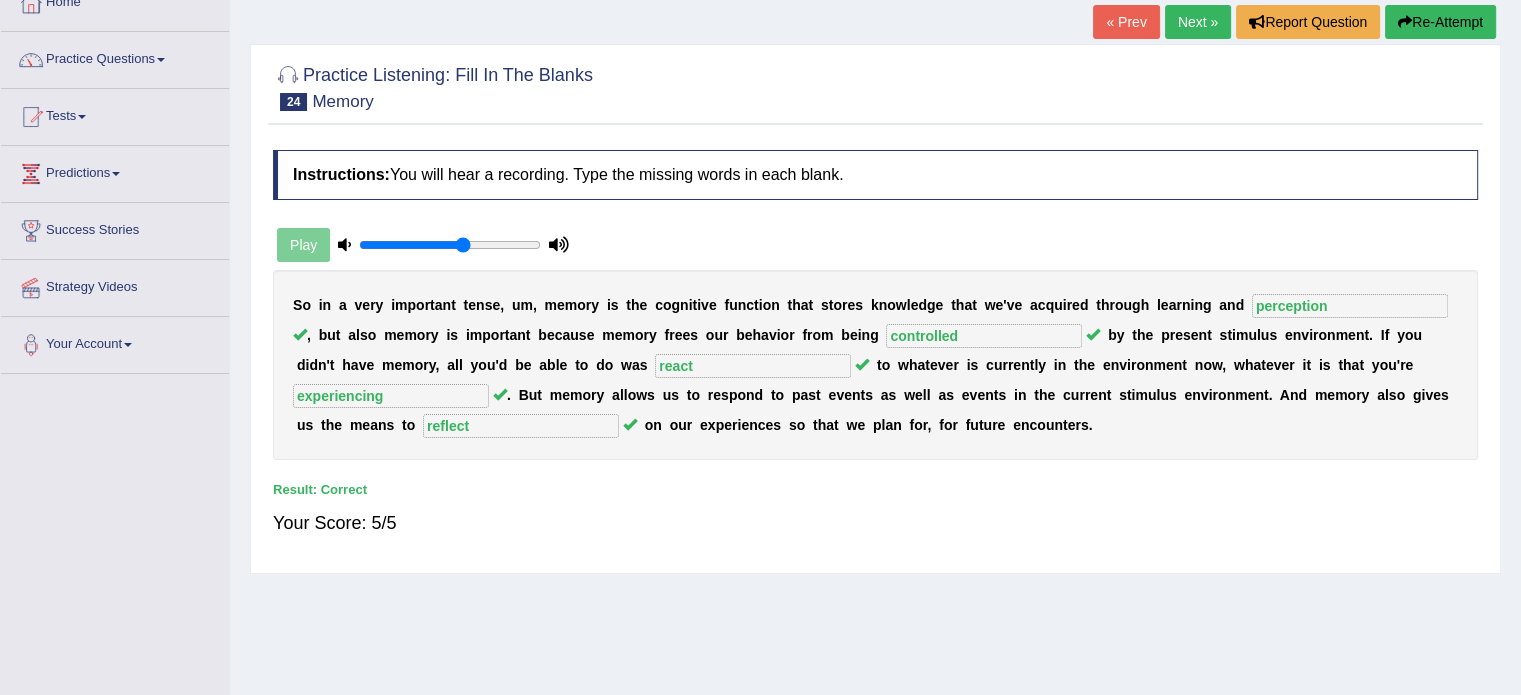 click on "Practice Listening: Fill In The Blanks
24
Memory
Instructions:  You will hear a recording. Type the missing words in each blank.
Timer —  Answering   ( 36 / 60s ) Play * Fill in the missing words into the blank fields S o    i n    a    v e r y    i m p o r t a n t    t e n s e ,    u m ,    m e m o r y    i s    t h e    c o g n i t i v e    f u n c t i o n    t h a t    s t o r e s    k n o w l e d g e    t h a t    w e ' v e    a c q u i r e d    t h r o u g h    l e a r n i n g    a n d    perception   ,    b u t    a l s o    m e m o r y    i s    i m p o r t a n t    b e c a u s e    m e m o r y    f r e e s    o u r    b e h a v i o r    f r o m    b e i n g    controlled      b y    t h e    p r e s e n t    s t i m u l u s    e n v i r o n m e n t .    I f    y o u    d i d n ' t    h a v e    m e m o r y ,    a l l    y o u ' d    b e    a b l e    t o    d o    w" at bounding box center [875, 309] 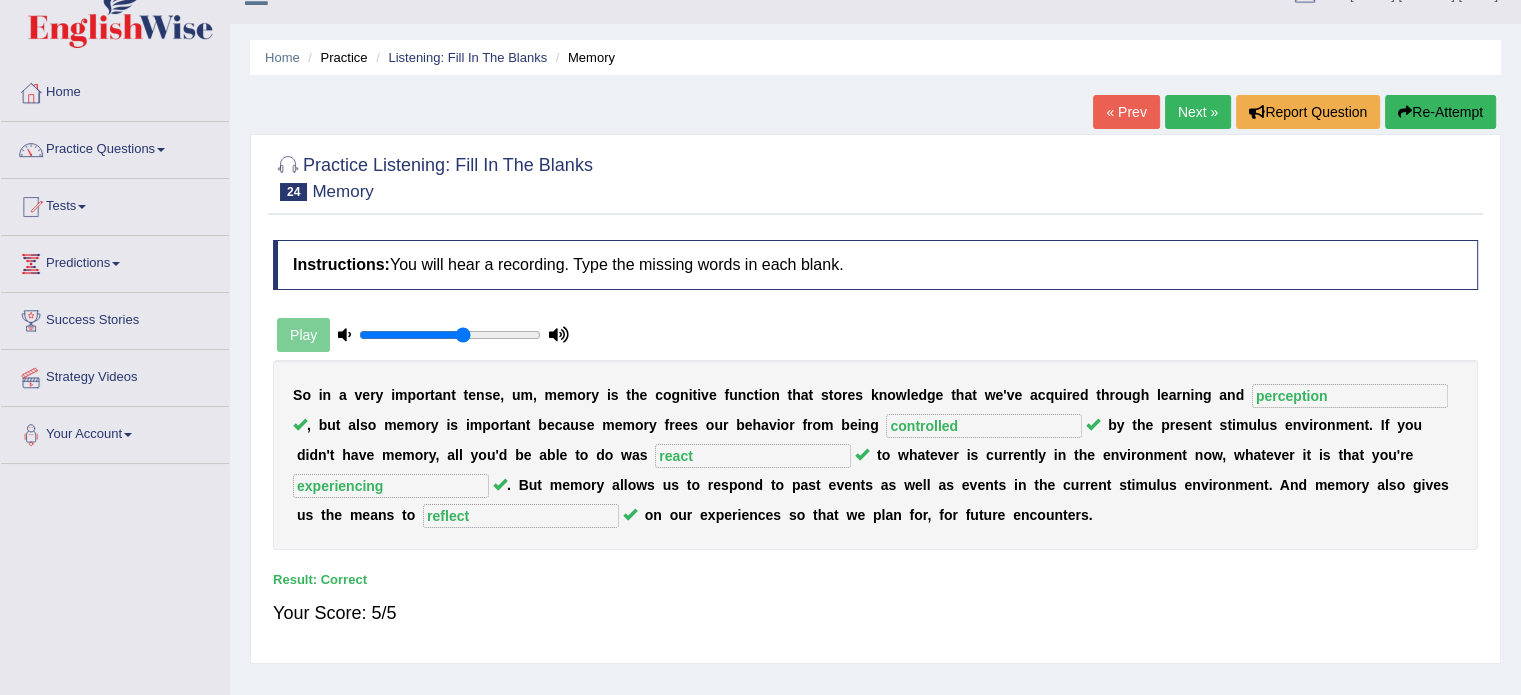 scroll, scrollTop: 0, scrollLeft: 0, axis: both 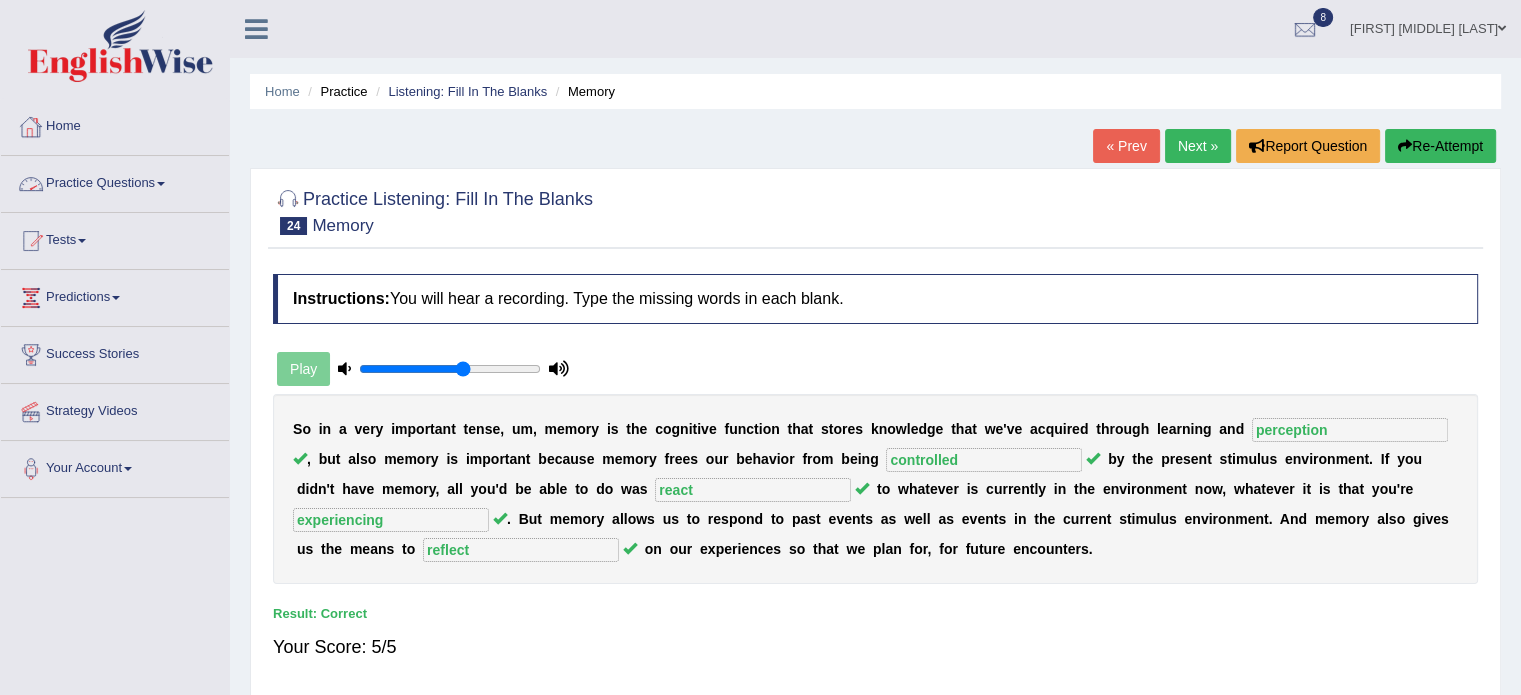 click on "Practice Questions" at bounding box center (115, 181) 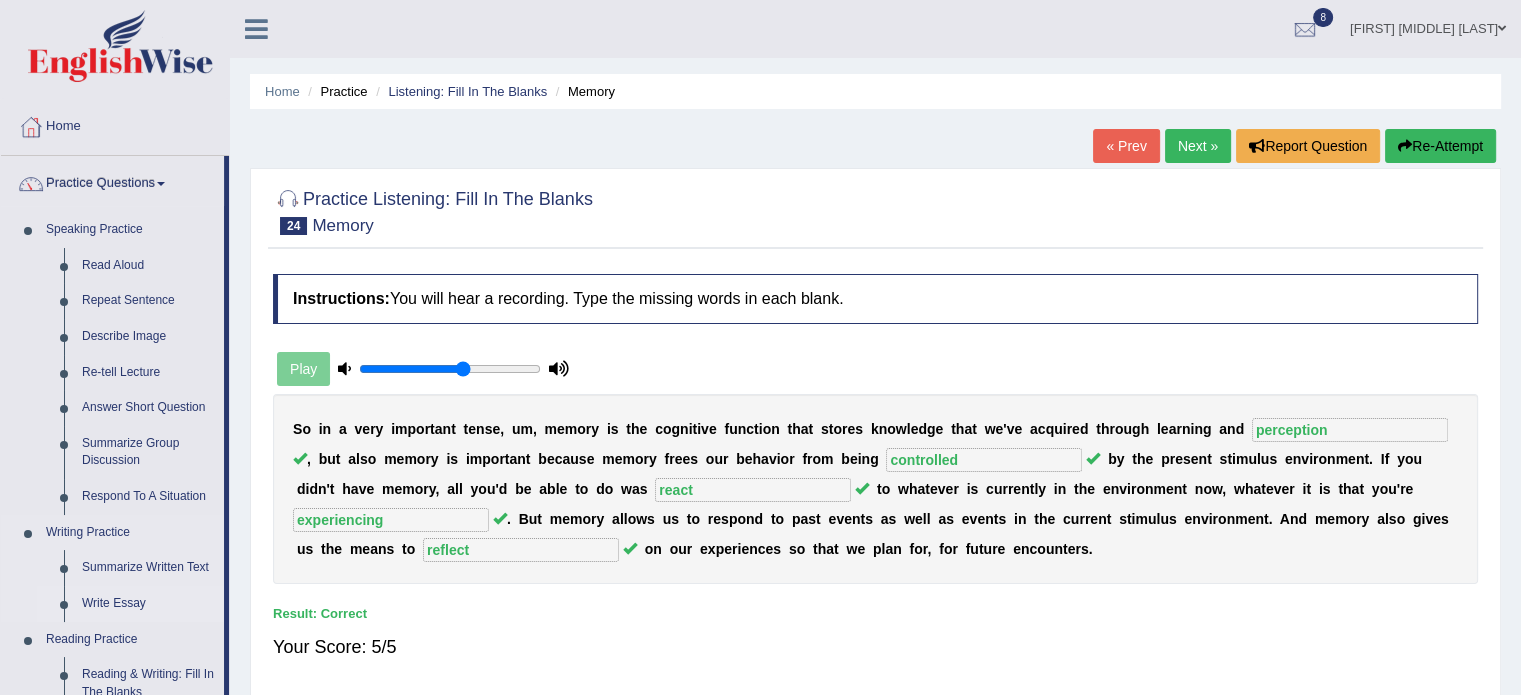 click on "Write Essay" at bounding box center [148, 604] 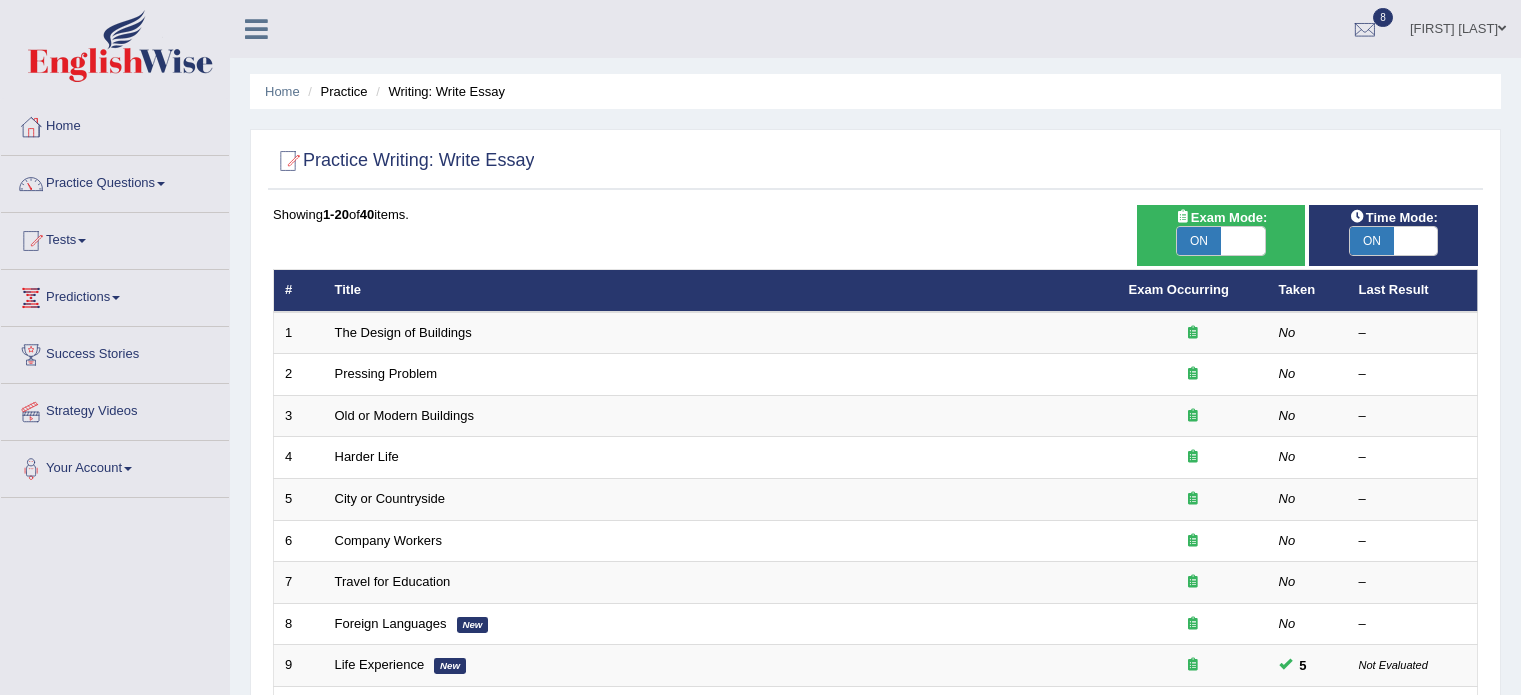 scroll, scrollTop: 0, scrollLeft: 0, axis: both 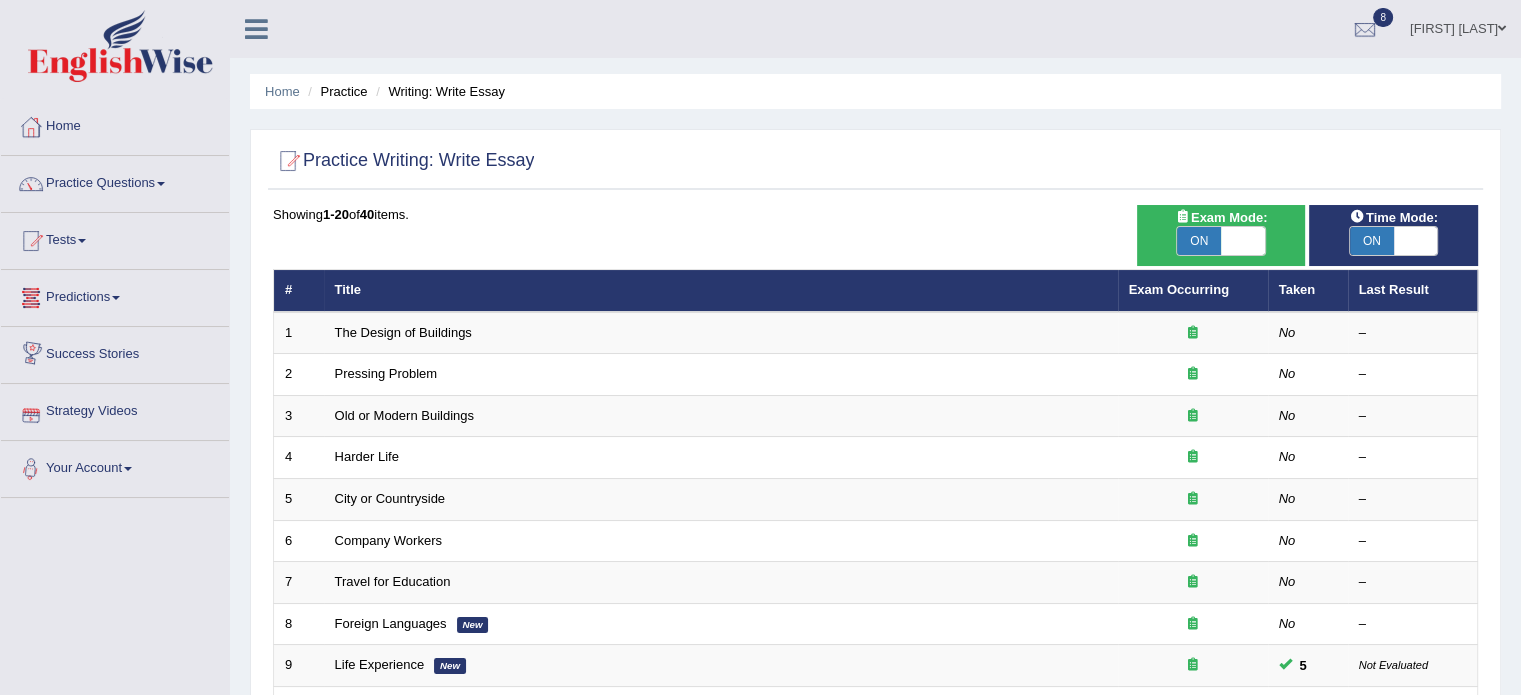 click on "Predictions" at bounding box center [115, 295] 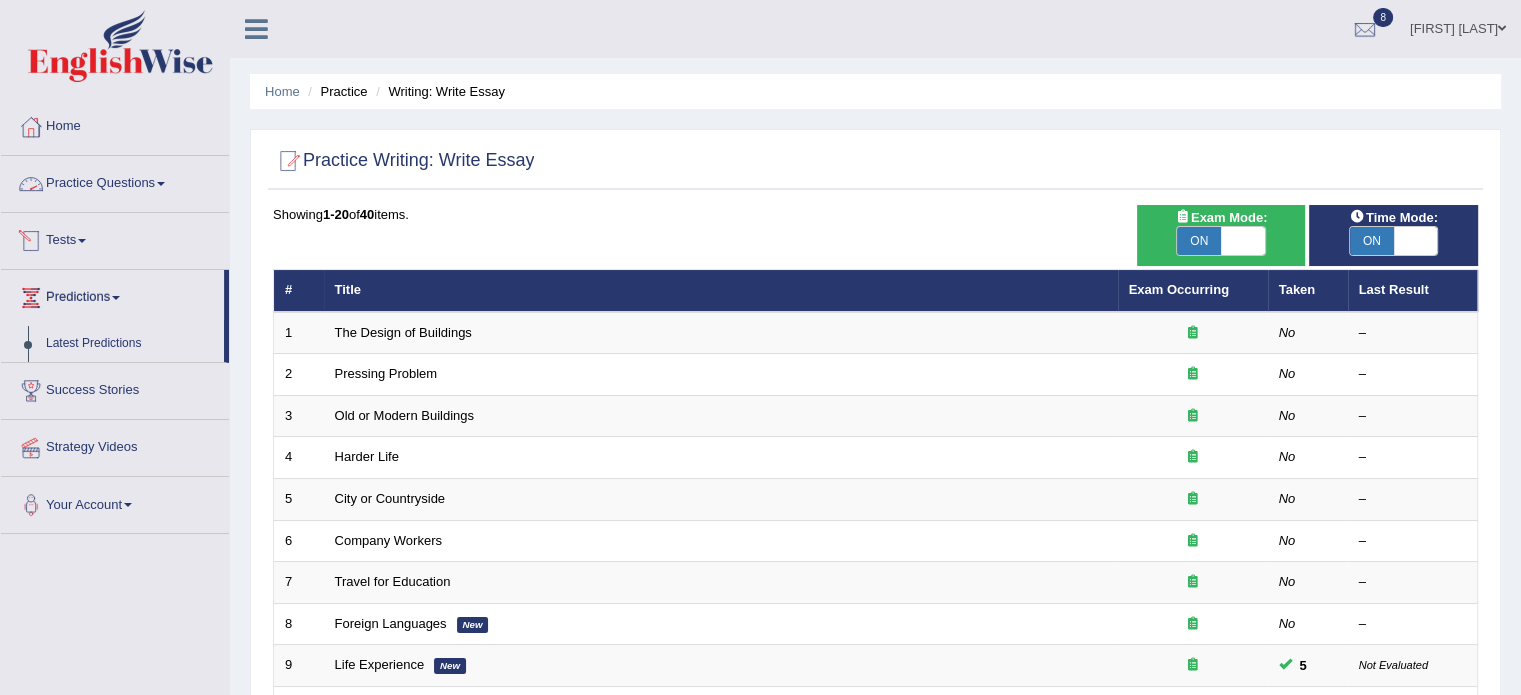 click on "Practice Questions" at bounding box center [115, 181] 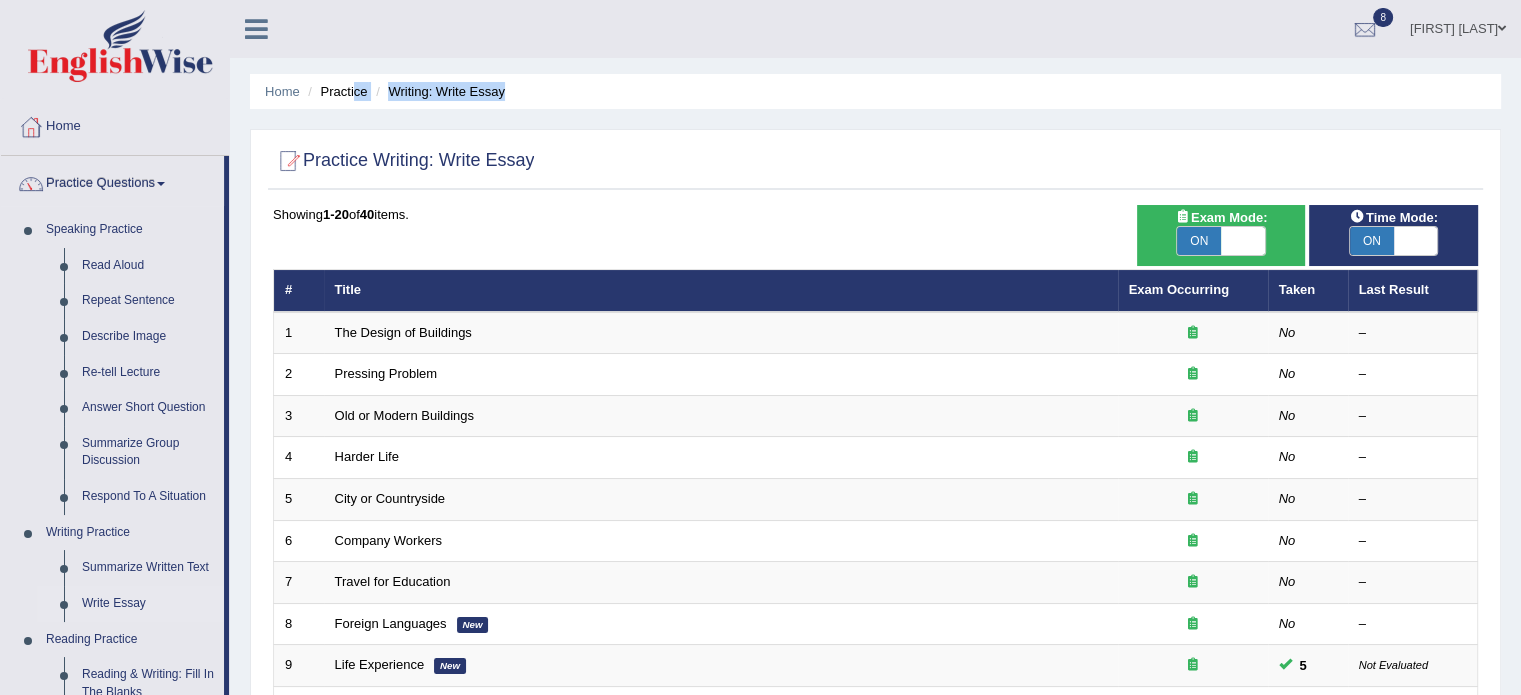 drag, startPoint x: 352, startPoint y: 91, endPoint x: 151, endPoint y: 195, distance: 226.31174 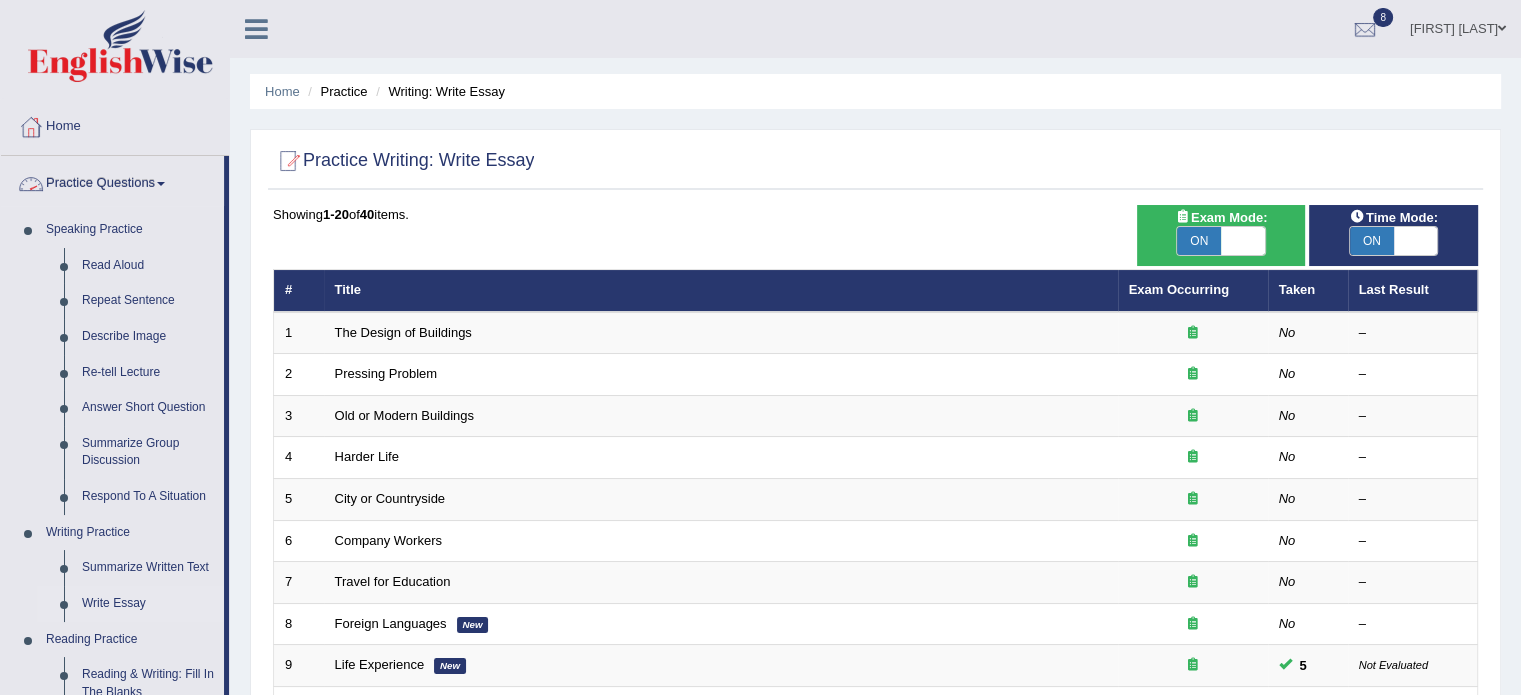 click on "Showing  1-20  of  40  items.
# Title Exam Occurring Taken Last Result
1 The Design of Buildings No –
2 Pressing Problem No –
3 Old or Modern Buildings No –
4 Harder Life No –
5 City or Countryside No –
6 Company Workers No –
7 Travel for Education No –
8 Foreign Languages New No –
9 Life Experience New 5 Not Evaluated
10 Studying Climate Change New No –
11 Celebrities' Privacy New No –
12 Inventions 2 No –
13 Wage Cap No –
14 Fewer Work Hours No –
15 Short Weeks No –
16 Credit Cards No –
17 Shopping Malls Hot No –
18 Tourism Hot No –
19 Law Effect Hot No" at bounding box center [875, 637] 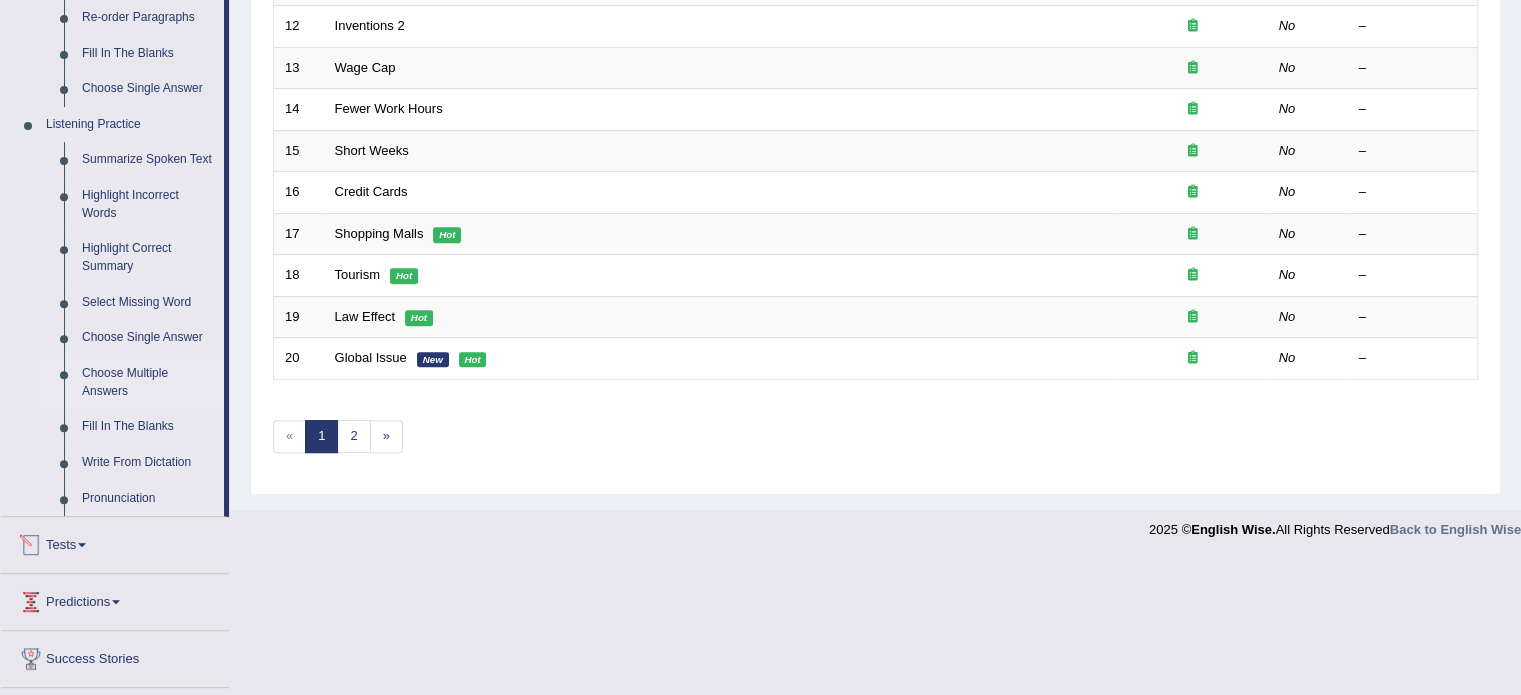 scroll, scrollTop: 800, scrollLeft: 0, axis: vertical 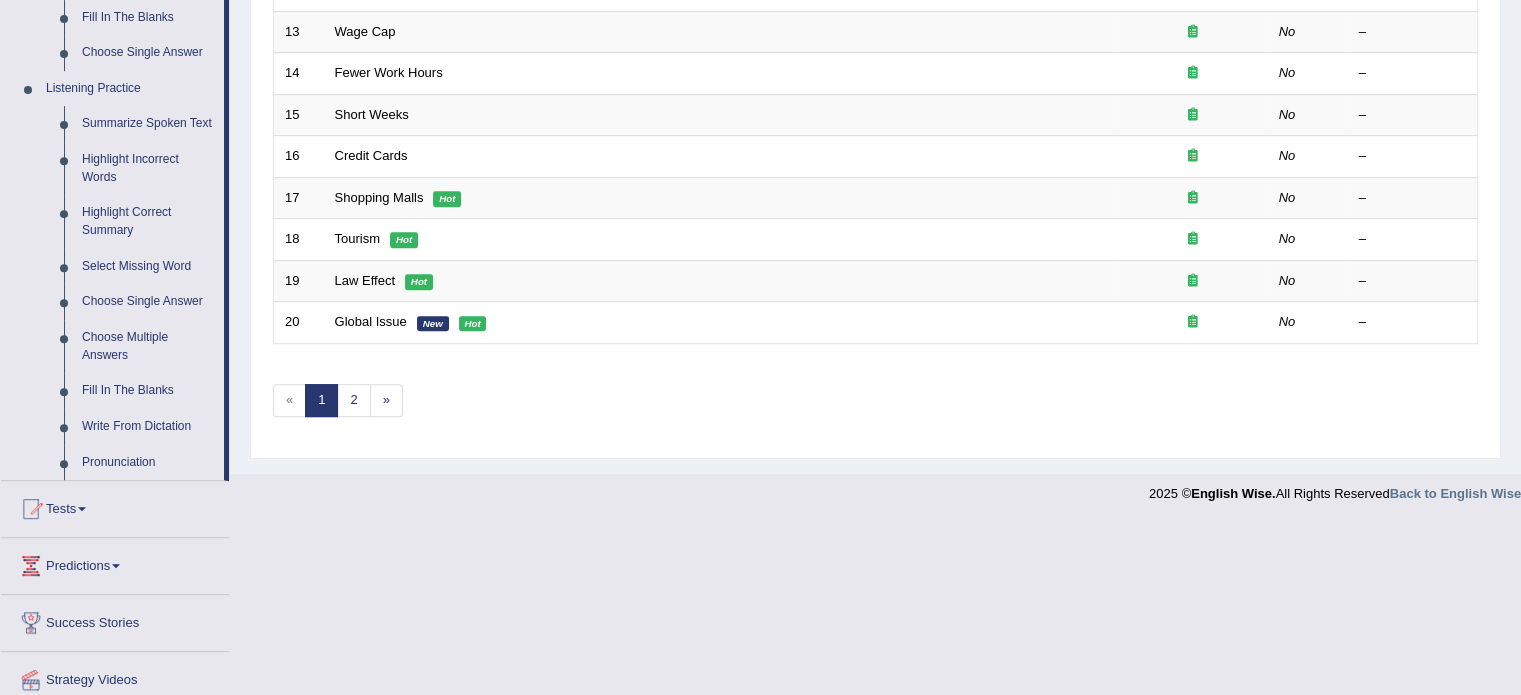 click on "Tests" at bounding box center (115, 506) 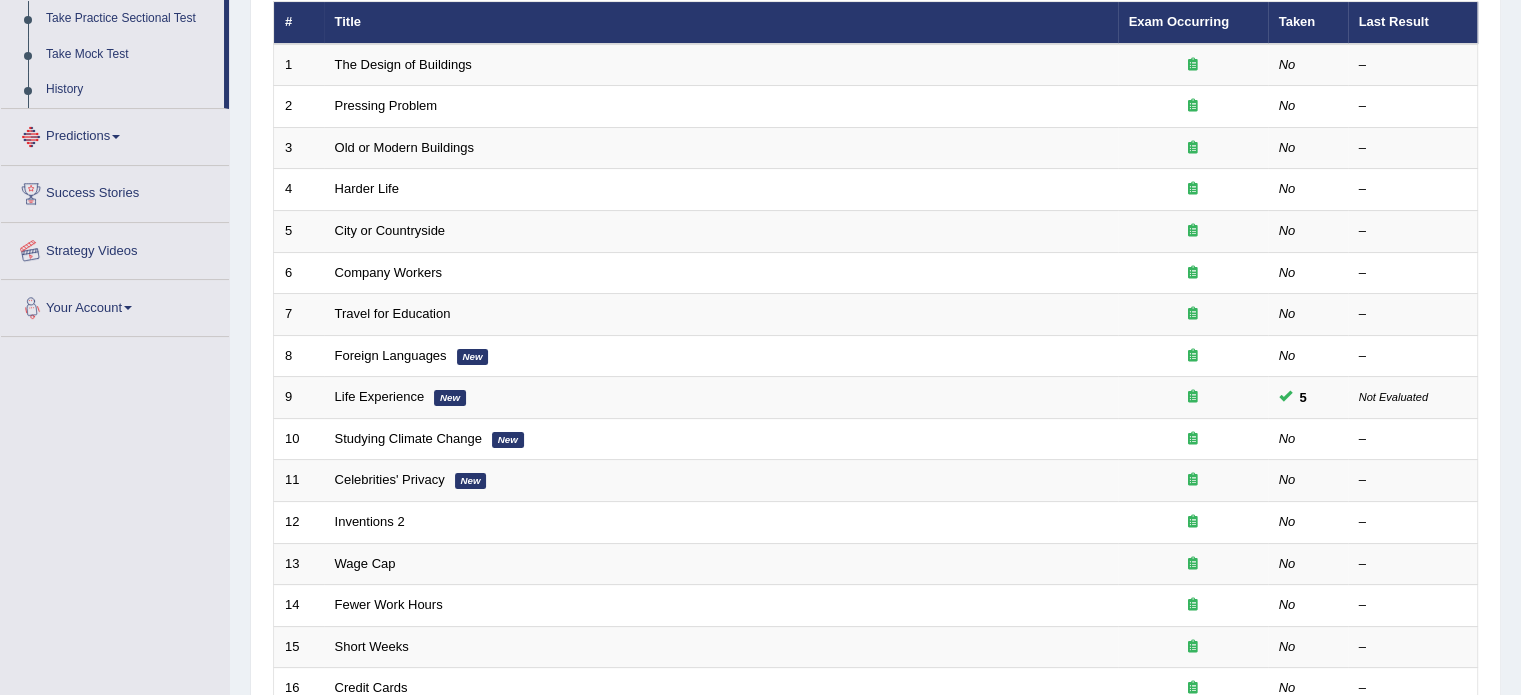 scroll, scrollTop: 258, scrollLeft: 0, axis: vertical 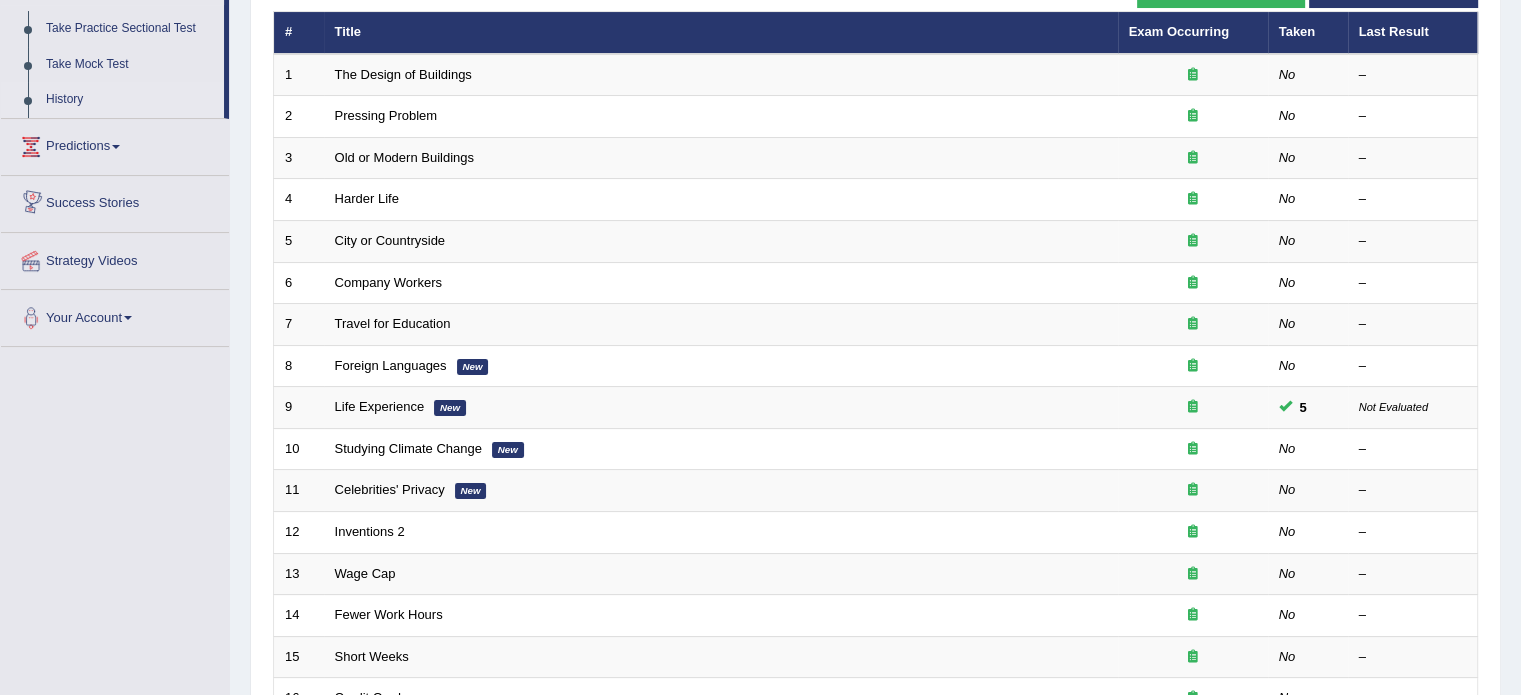 click on "History" at bounding box center [130, 100] 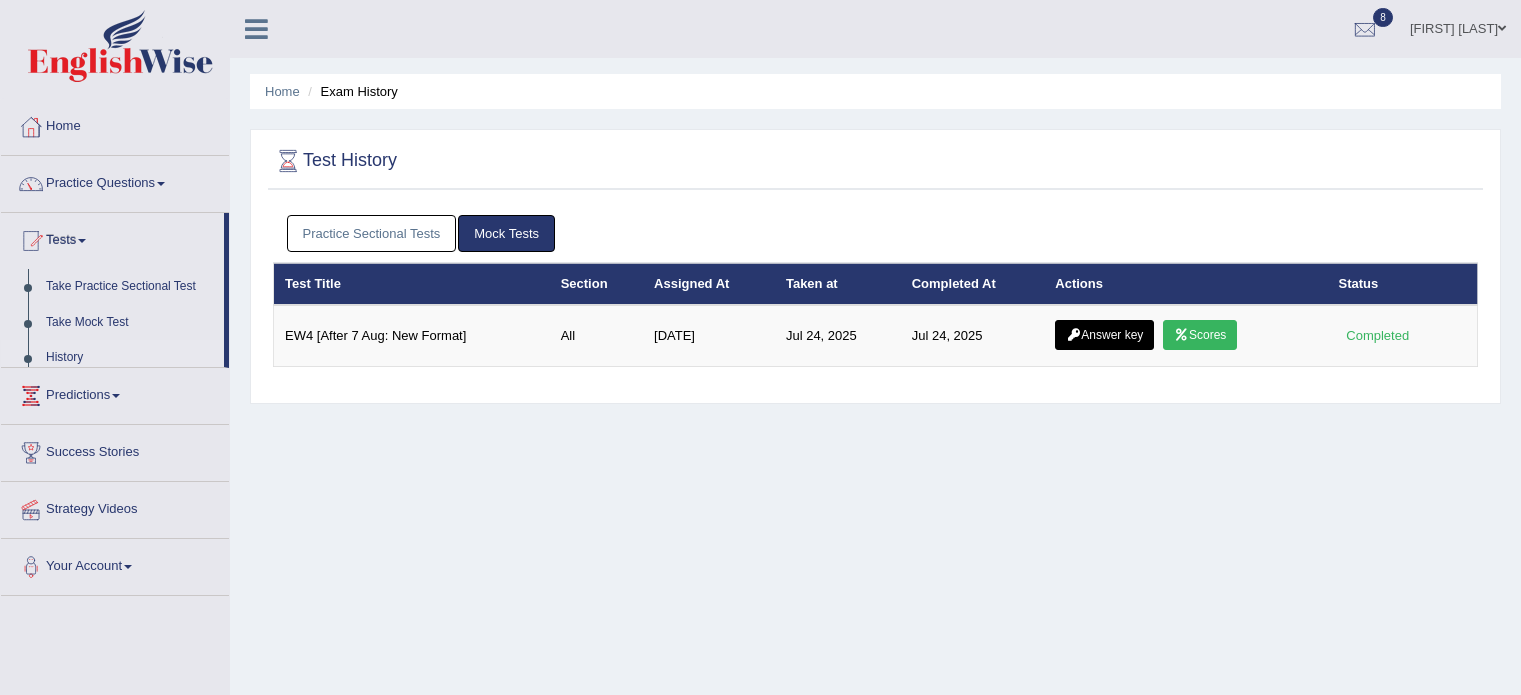 scroll, scrollTop: 0, scrollLeft: 0, axis: both 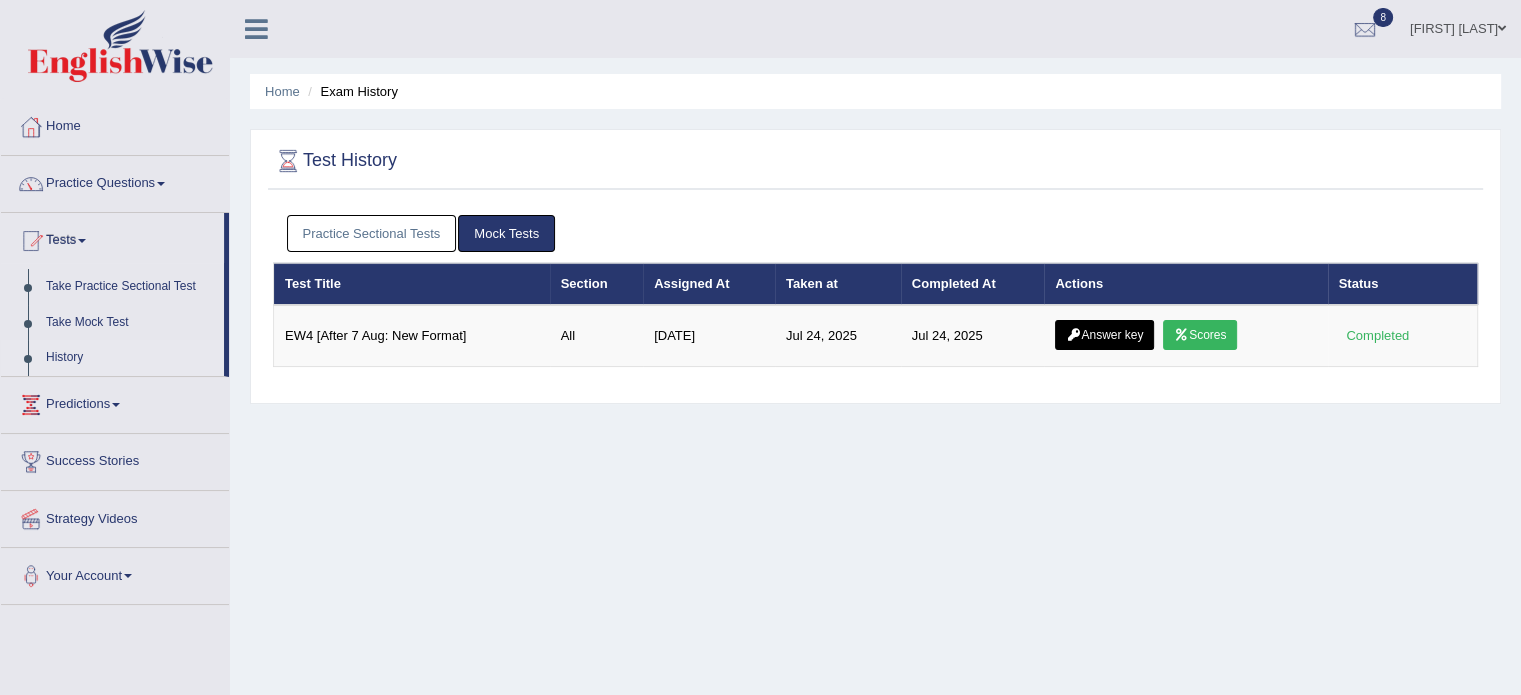 click on "Practice Sectional Tests" at bounding box center (372, 233) 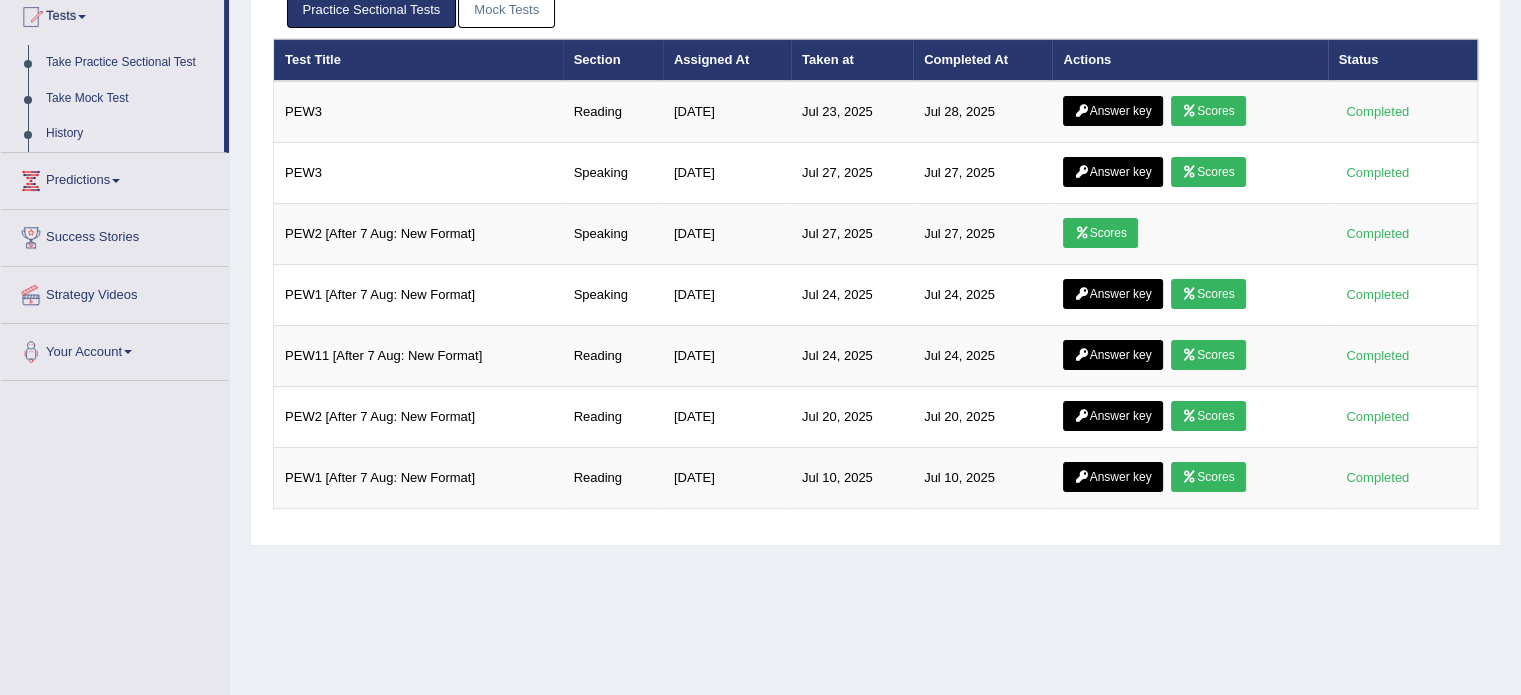 scroll, scrollTop: 240, scrollLeft: 0, axis: vertical 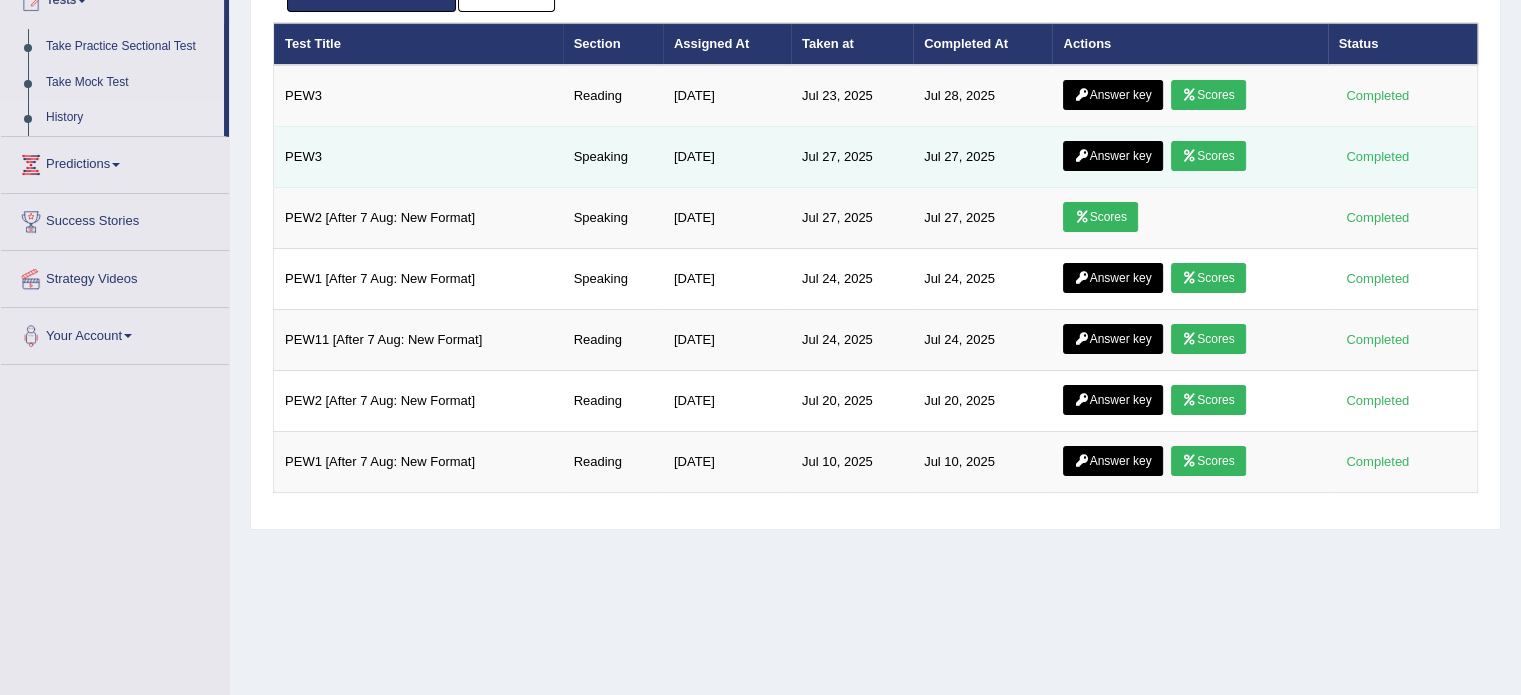 click at bounding box center [1189, 156] 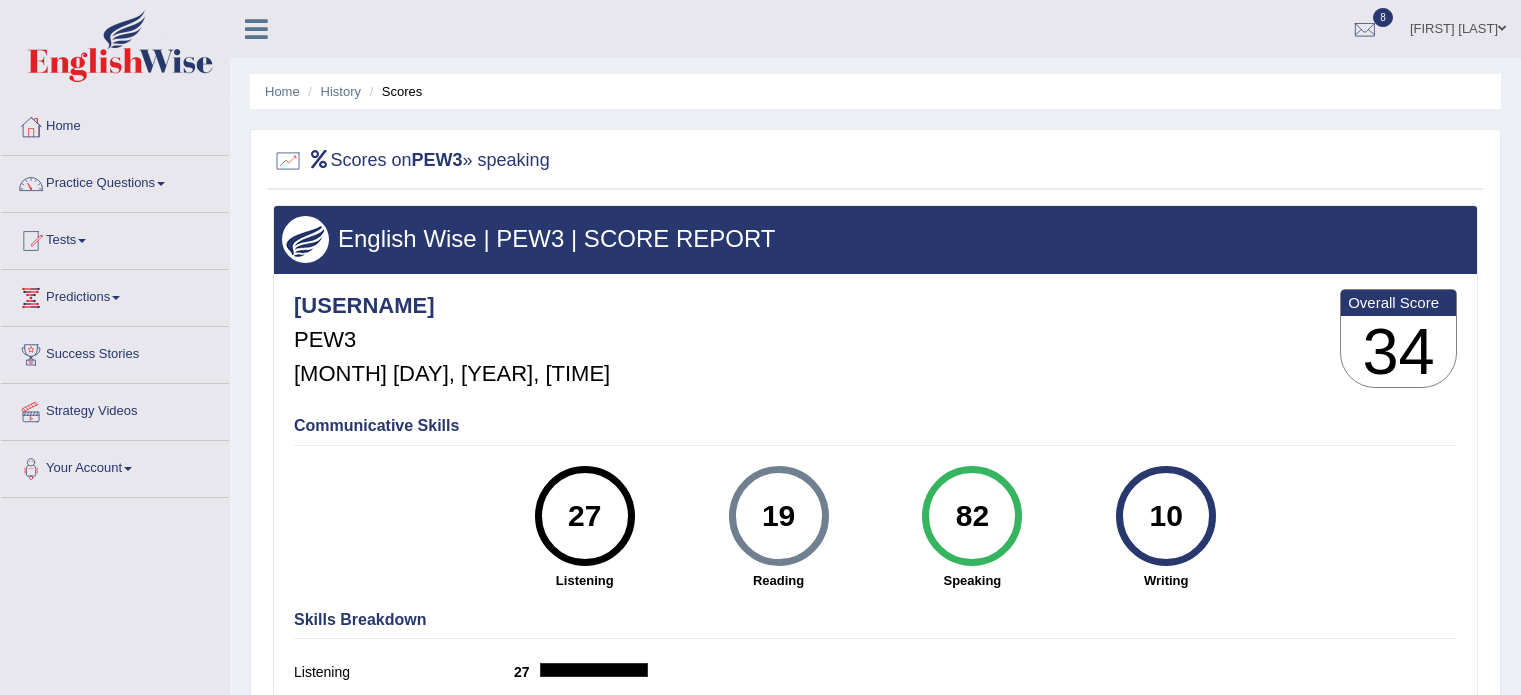 scroll, scrollTop: 0, scrollLeft: 0, axis: both 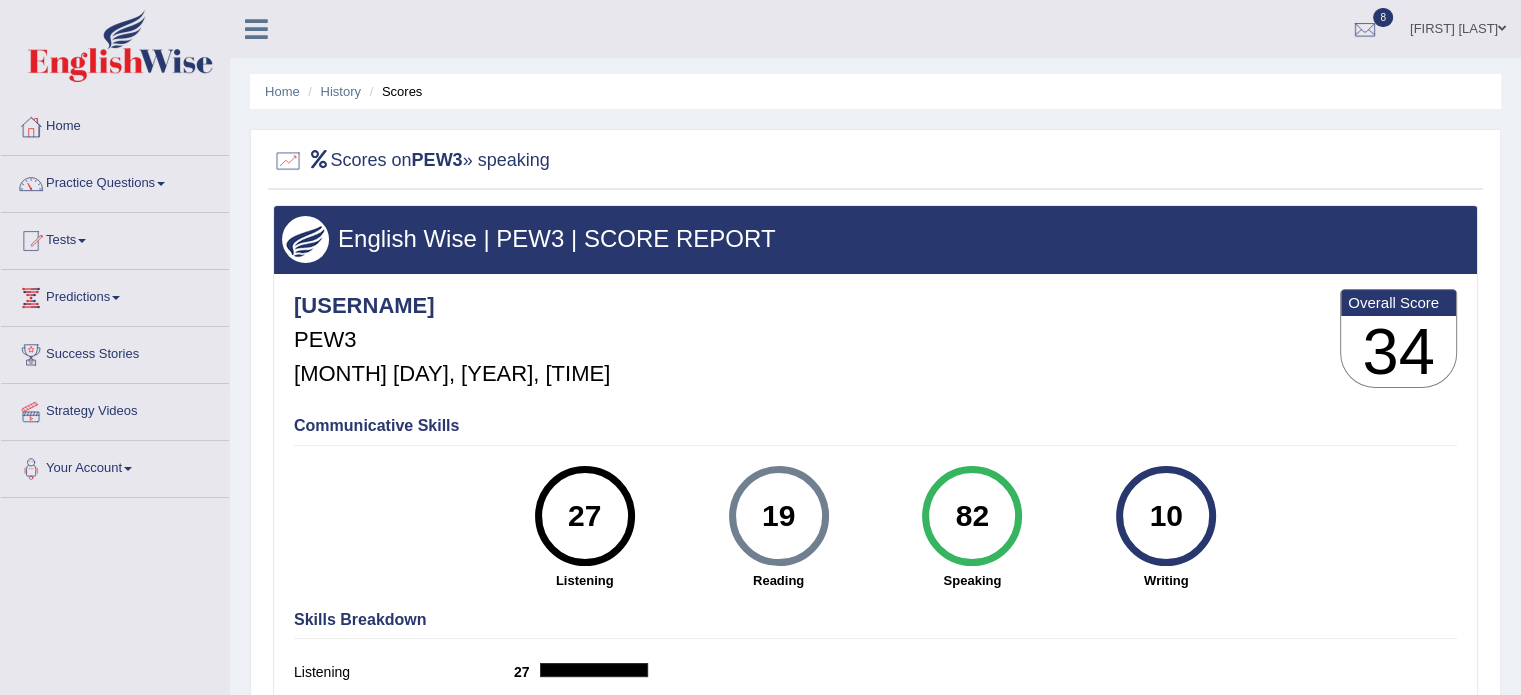 click on "Scores on  PEW3  » speaking
English Wise | PEW3 | SCORE REPORT
BijayB
PEW3
Jul 27, 2025, 21:12
Overall Score
34
Communicative Skills
27
Listening
19                             Reading Speaking 27" at bounding box center [875, 479] 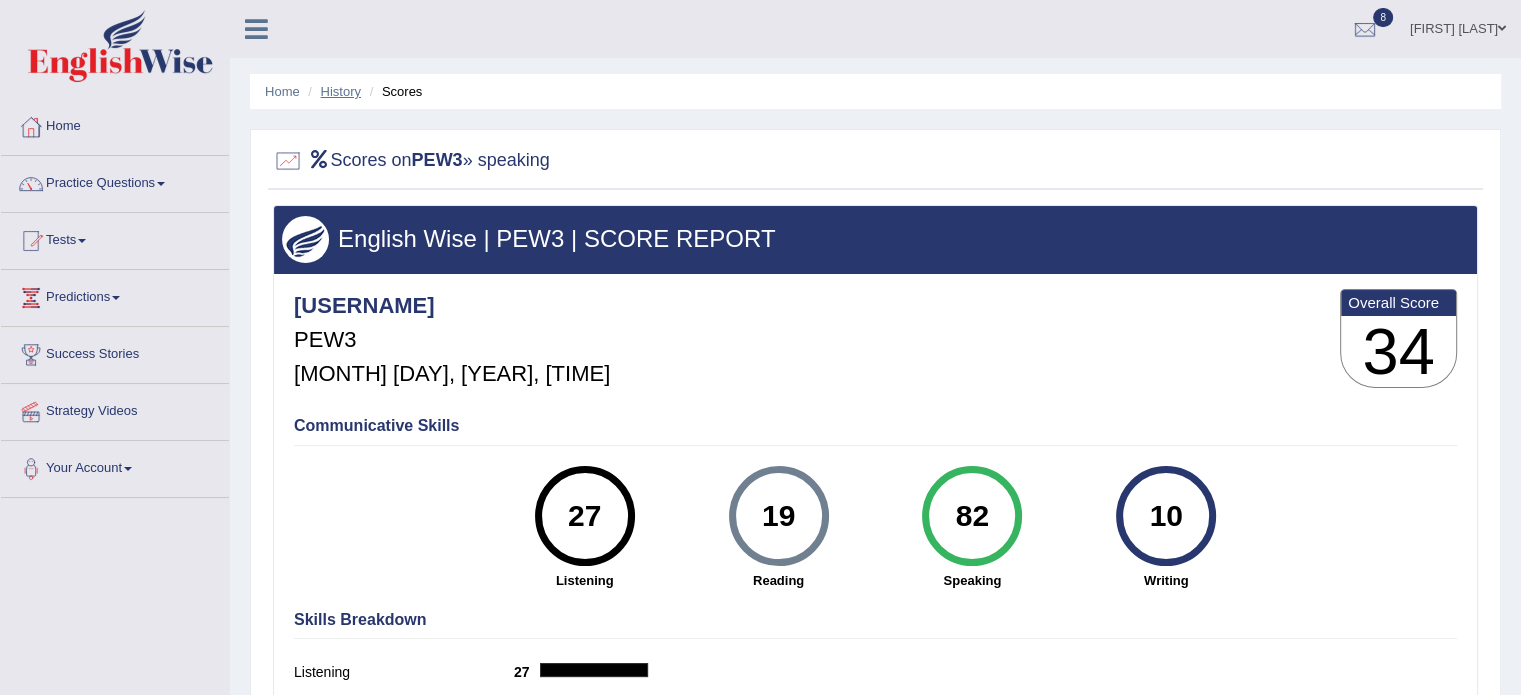 click on "History" at bounding box center (341, 91) 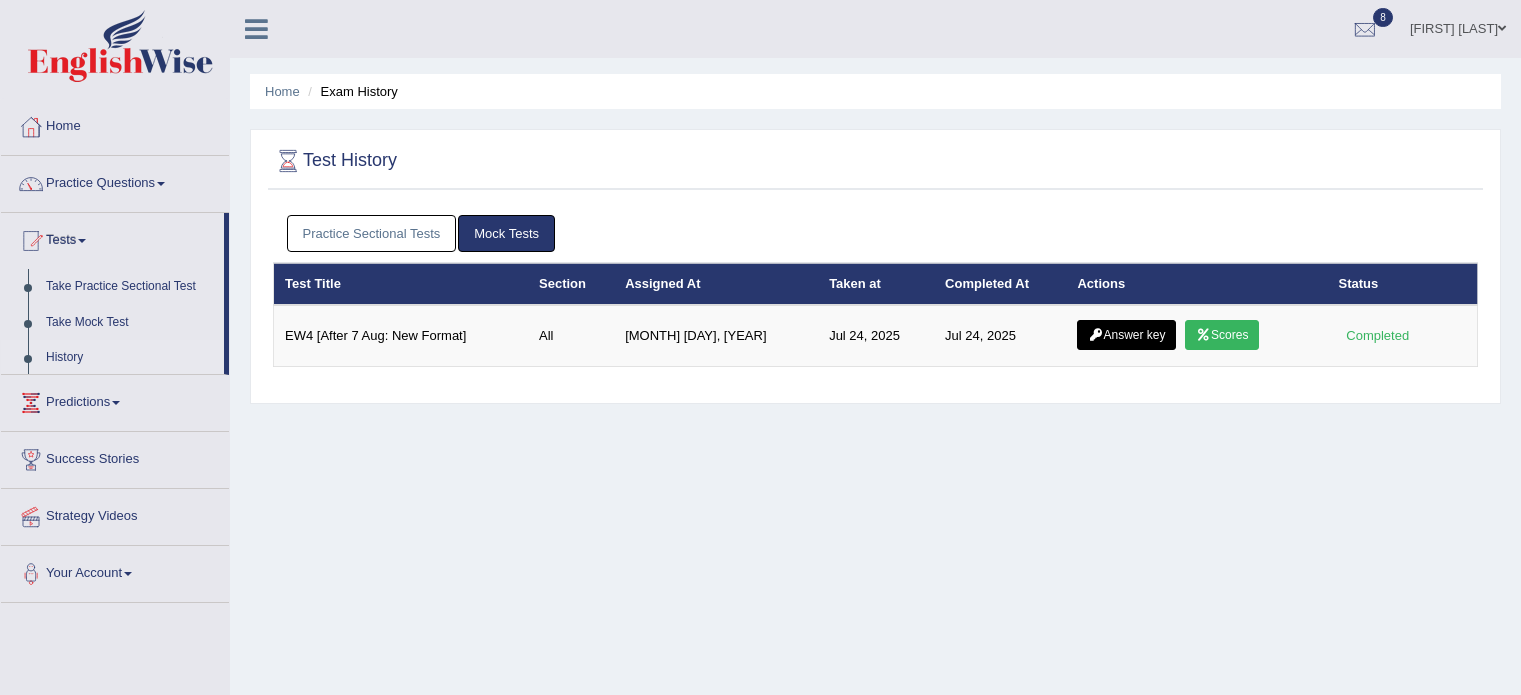 scroll, scrollTop: 0, scrollLeft: 0, axis: both 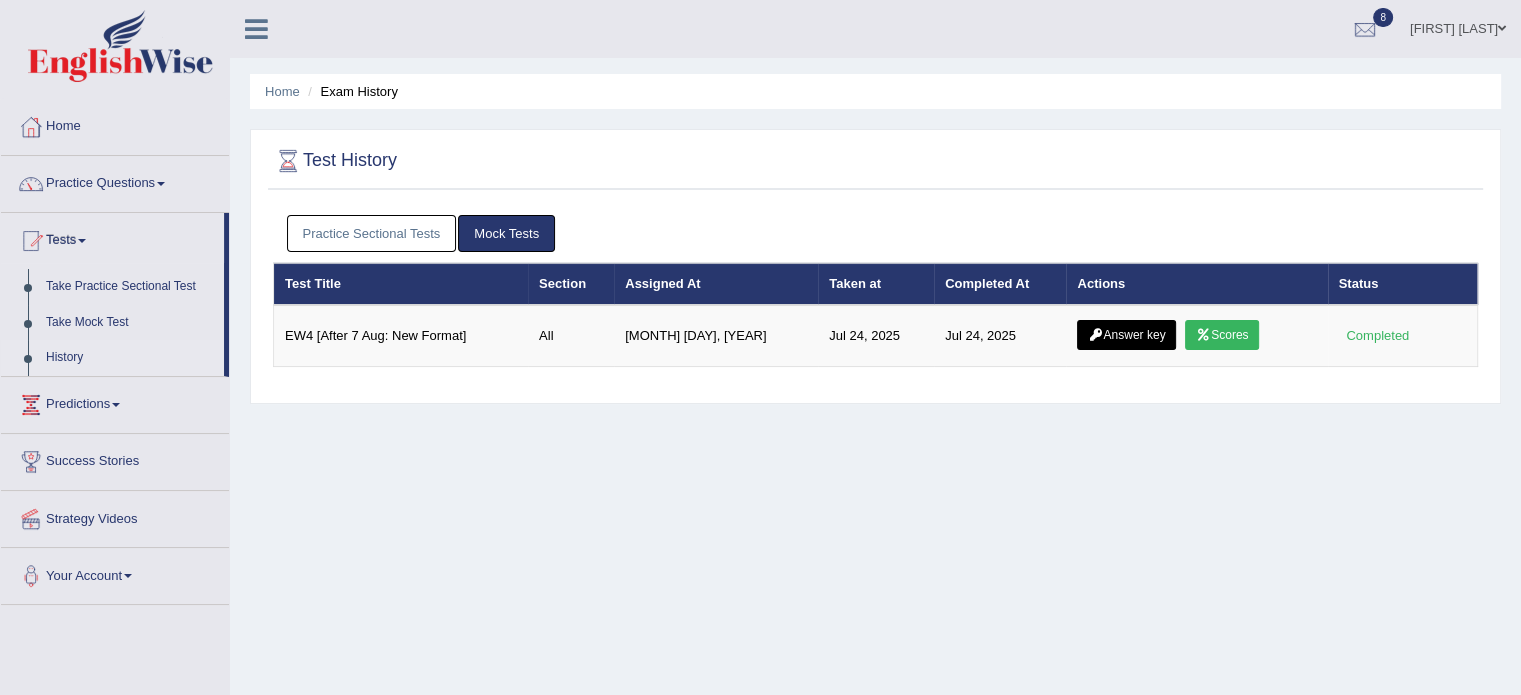 click on "Practice Sectional Tests
Mock Tests" at bounding box center [875, 234] 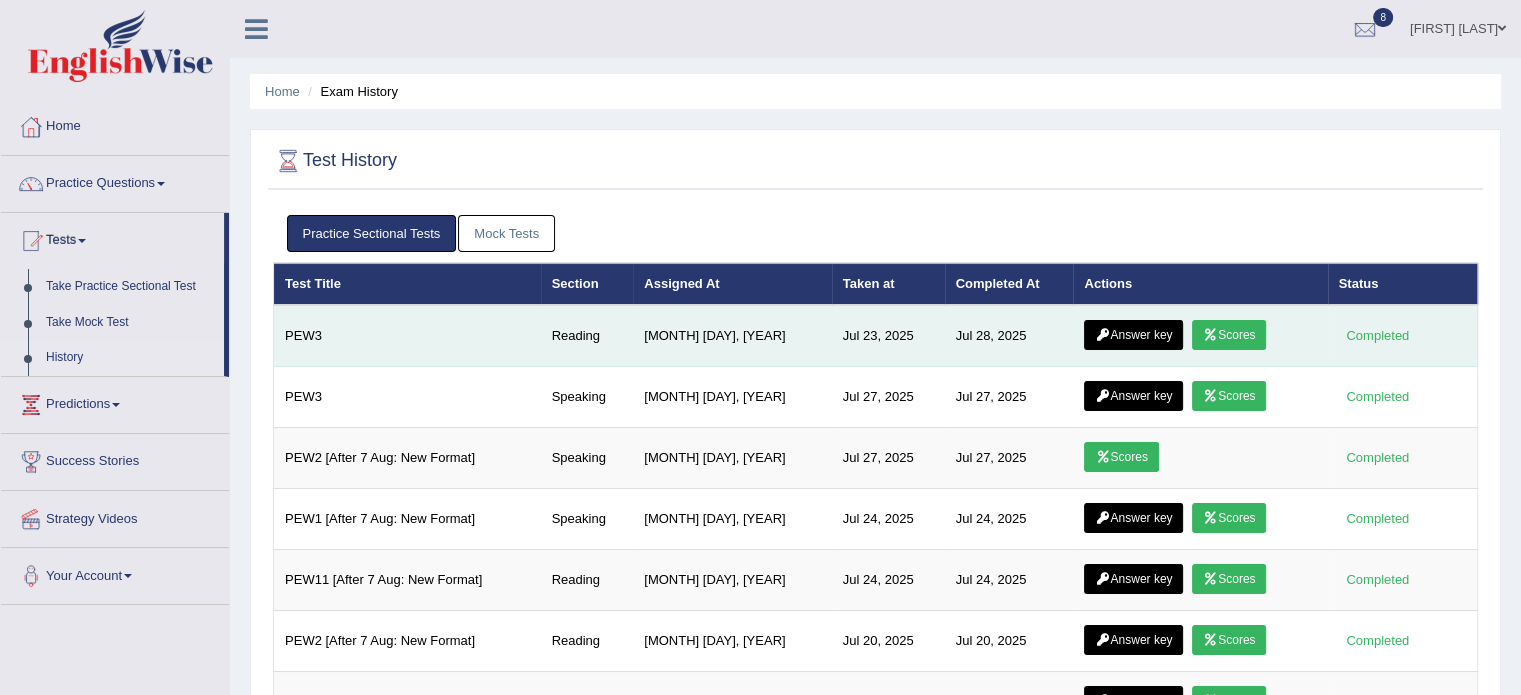 click on "Scores" at bounding box center (1229, 335) 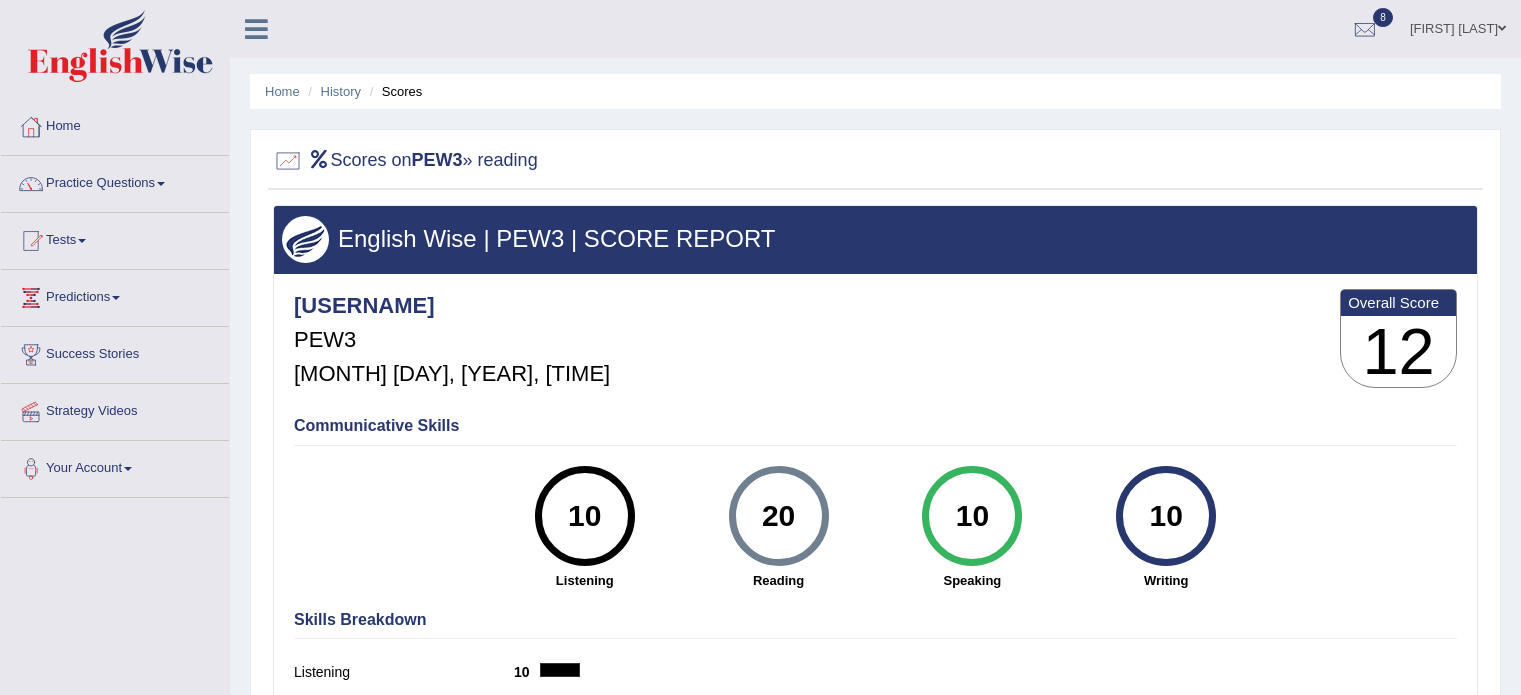 scroll, scrollTop: 0, scrollLeft: 0, axis: both 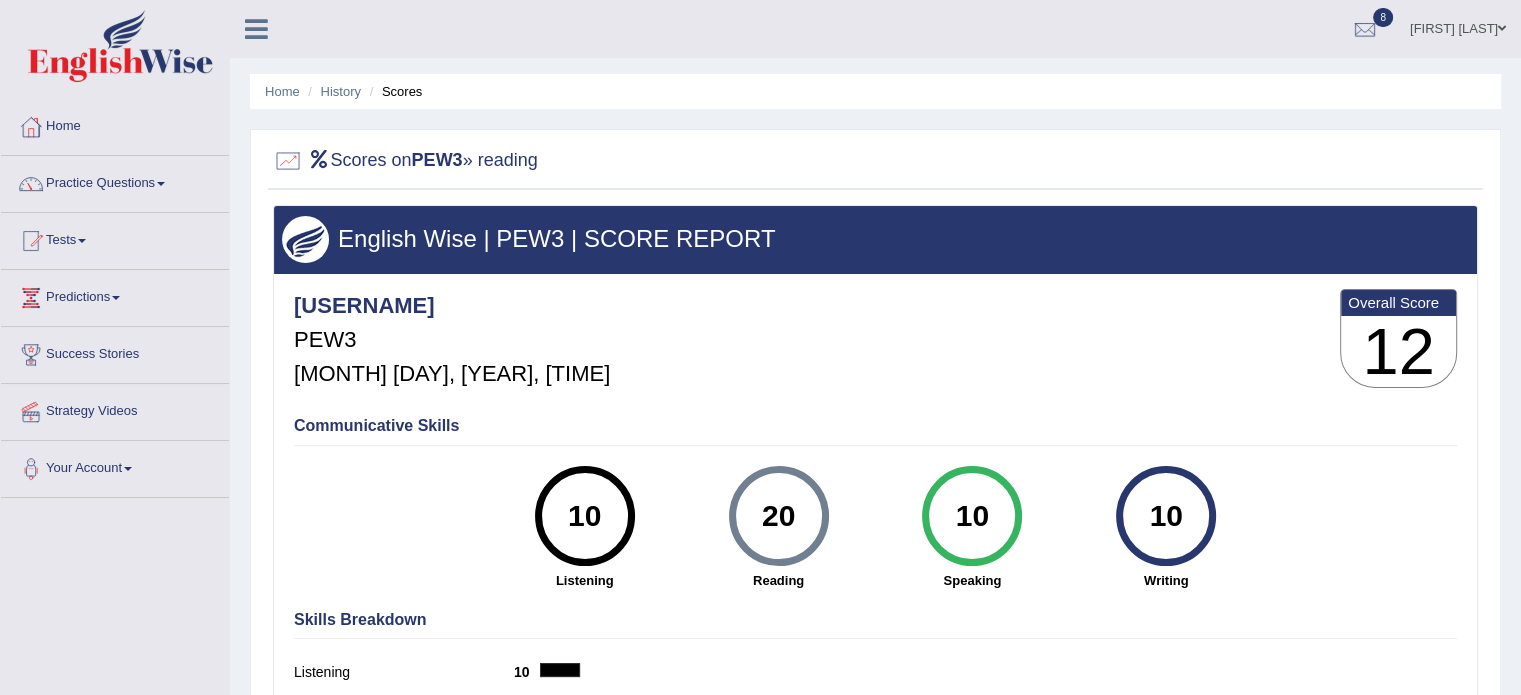 click on "[USERNAME]
[ALPHANUMERIC]
[MONTH] [DAY], [YEAR], [TIME]
Overall Score
[NUMBER]" at bounding box center (875, 343) 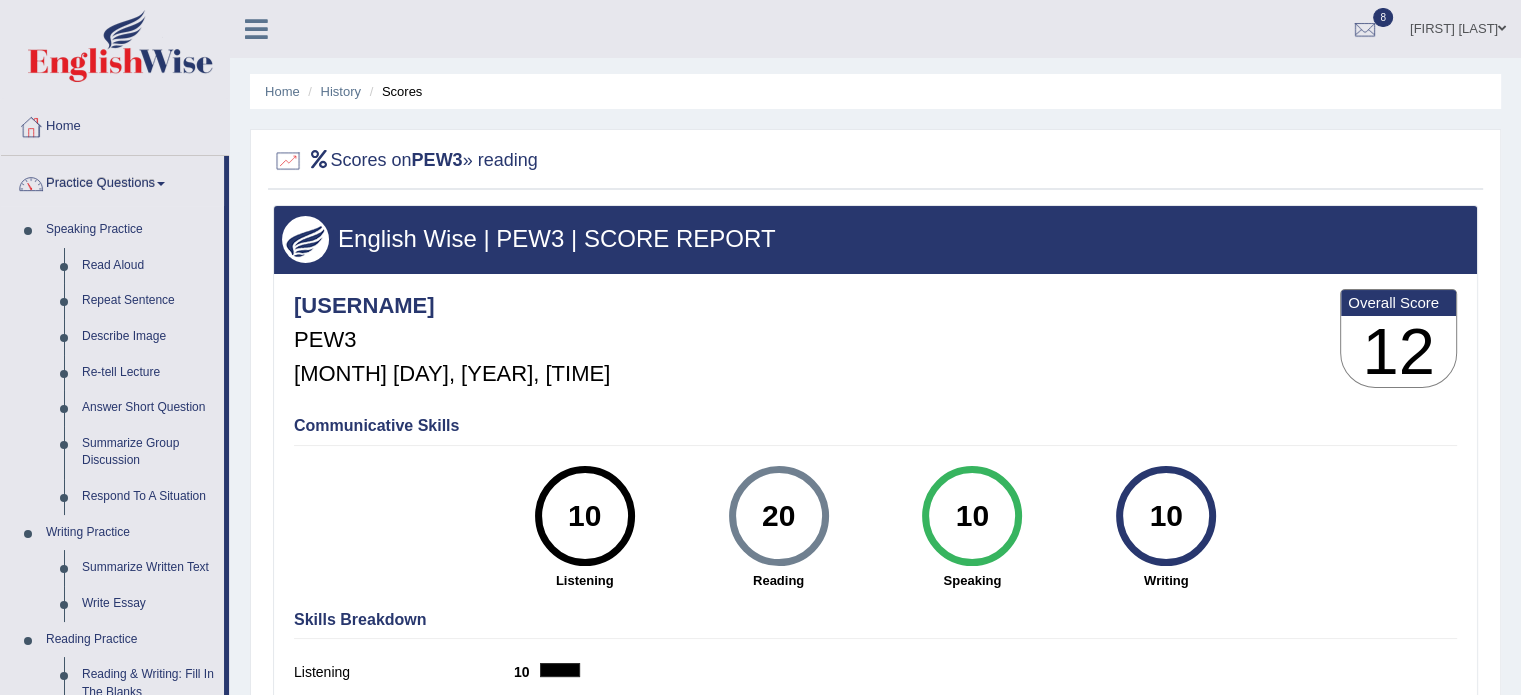 click on "Practice Questions   Speaking Practice Read Aloud
Repeat Sentence
Describe Image
Re-tell Lecture
Answer Short Question
Summarize Group Discussion
Respond To A Situation
Writing Practice  Summarize Written Text
Write Essay
Reading Practice  Reading & Writing: Fill In The Blanks
Choose Multiple Answers
Re-order Paragraphs
Fill In The Blanks
Choose Single Answer
Listening Practice  Summarize Spoken Text
Highlight Incorrect Words
Highlight Correct Summary
Select Missing Word
Choose Single Answer
Choose Multiple Answers
Fill In The Blanks
Write From Dictation
Pronunciation" at bounding box center [115, 718] 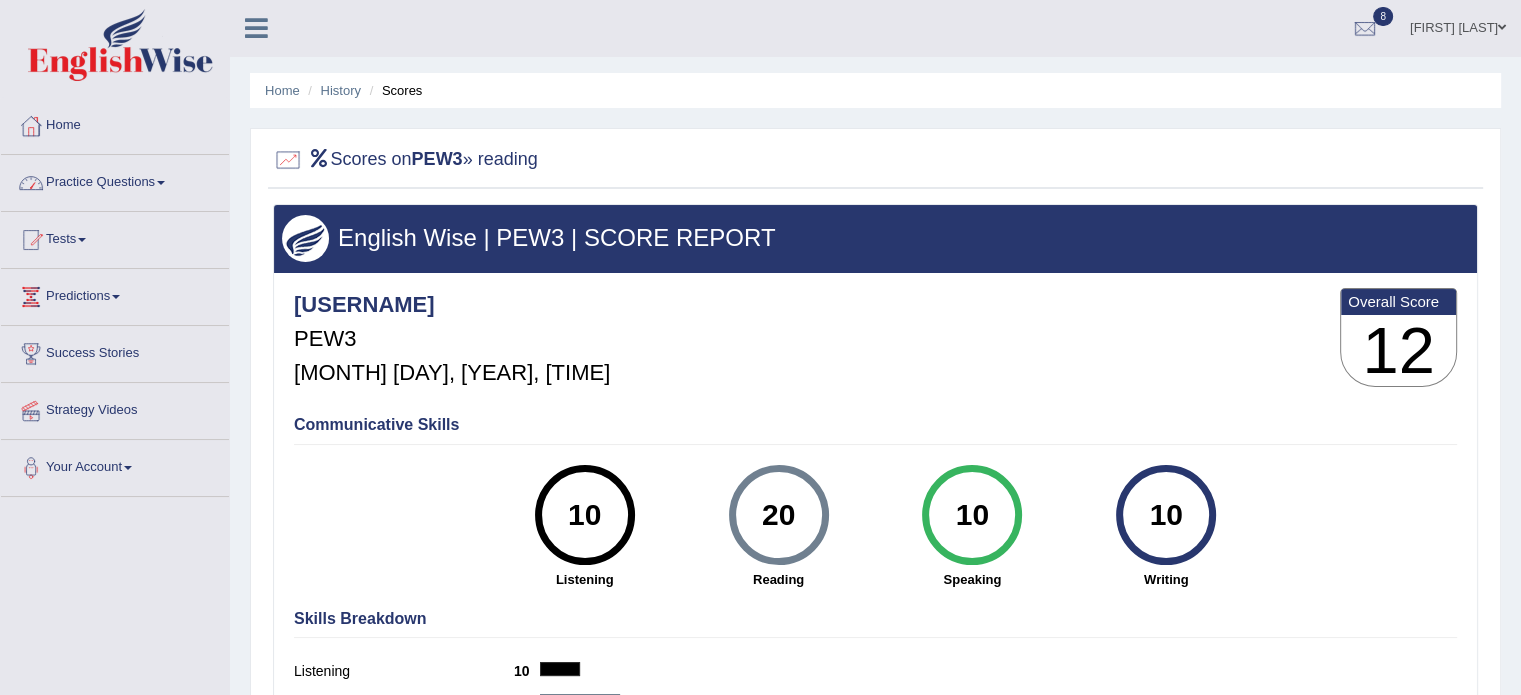 scroll, scrollTop: 0, scrollLeft: 0, axis: both 